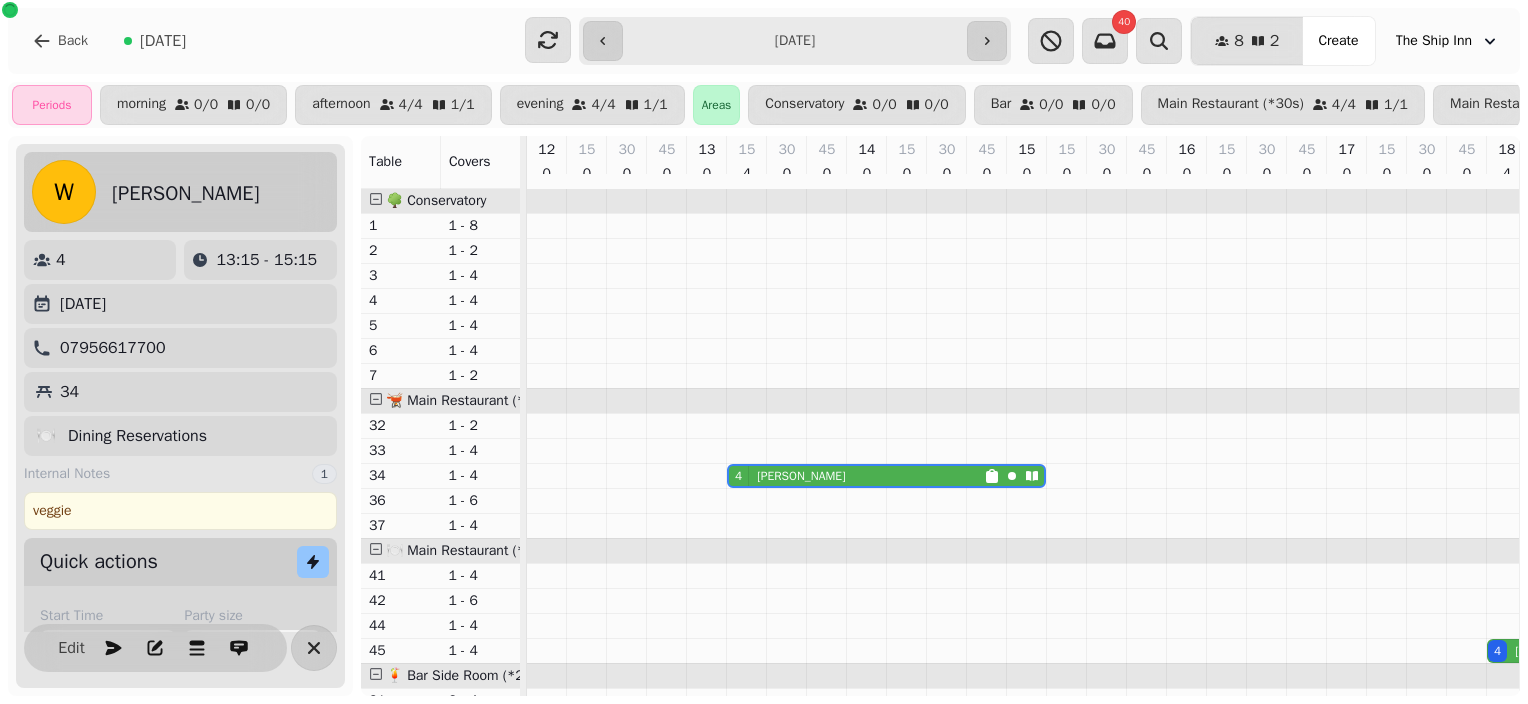 select on "**********" 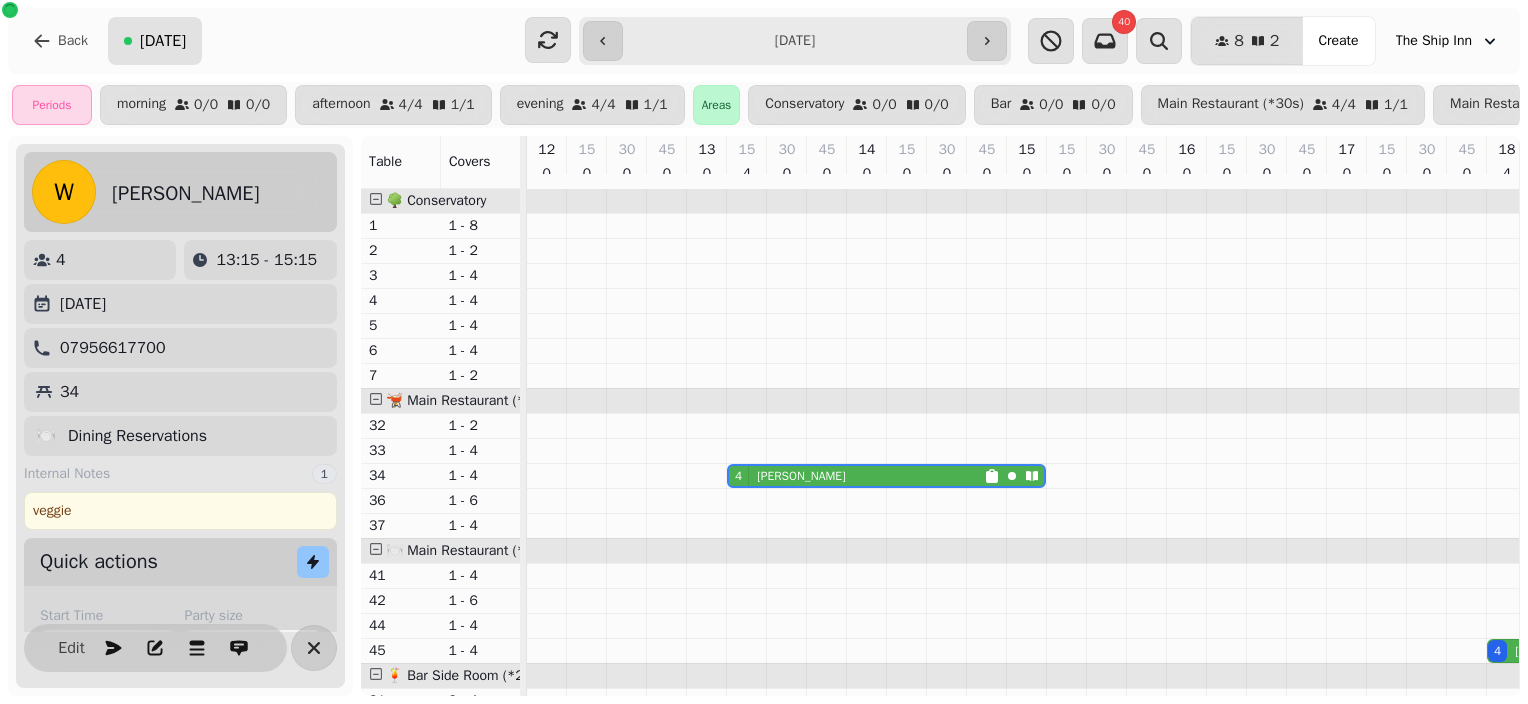 scroll, scrollTop: 0, scrollLeft: 0, axis: both 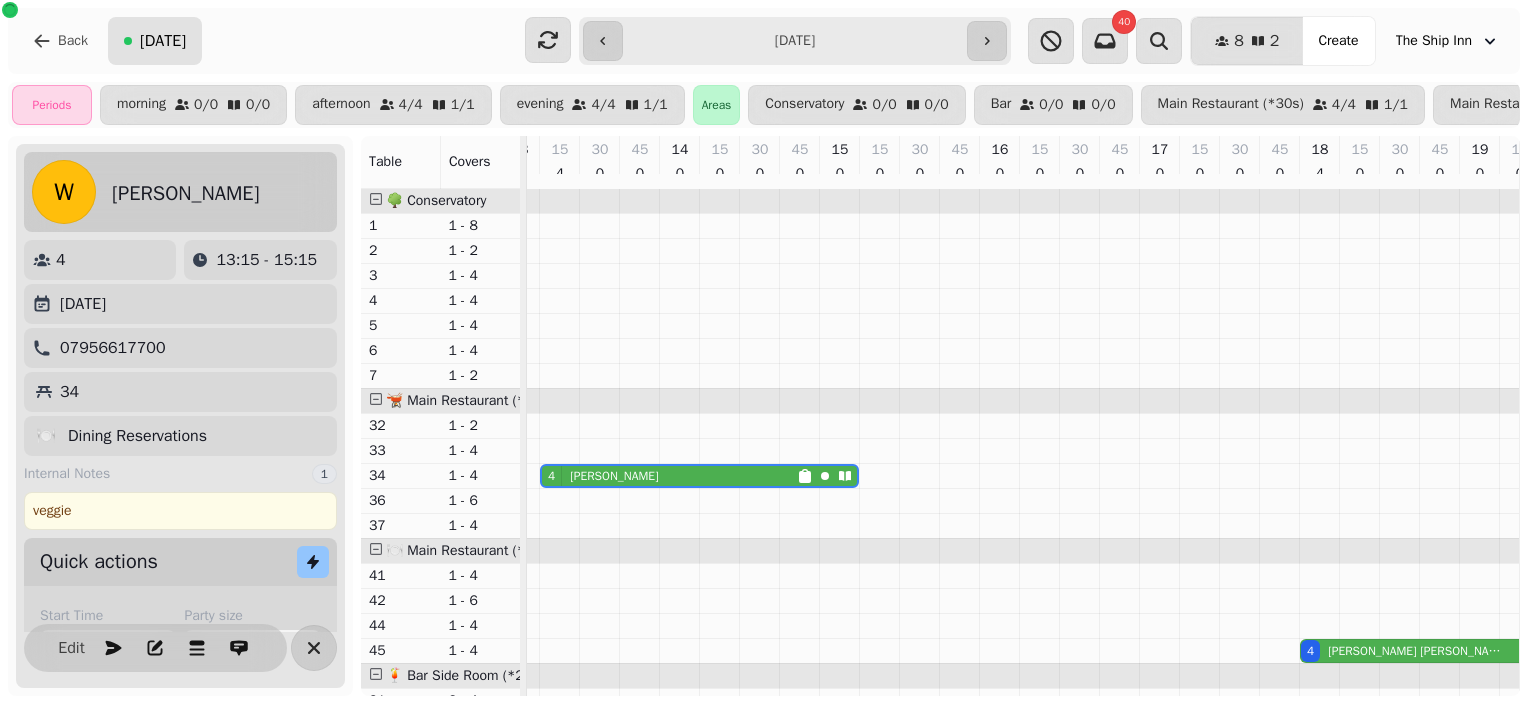 click on "[DATE]" at bounding box center [163, 41] 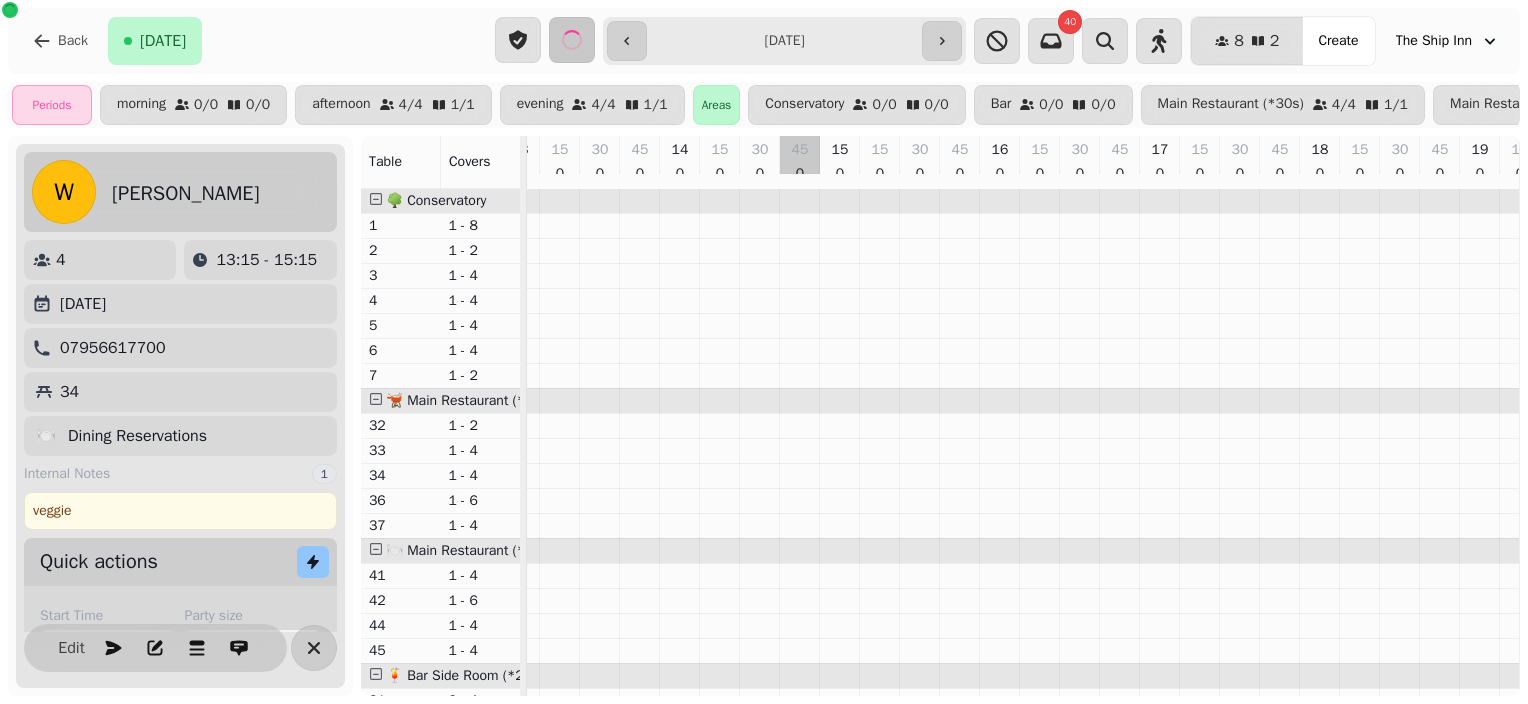 type on "**********" 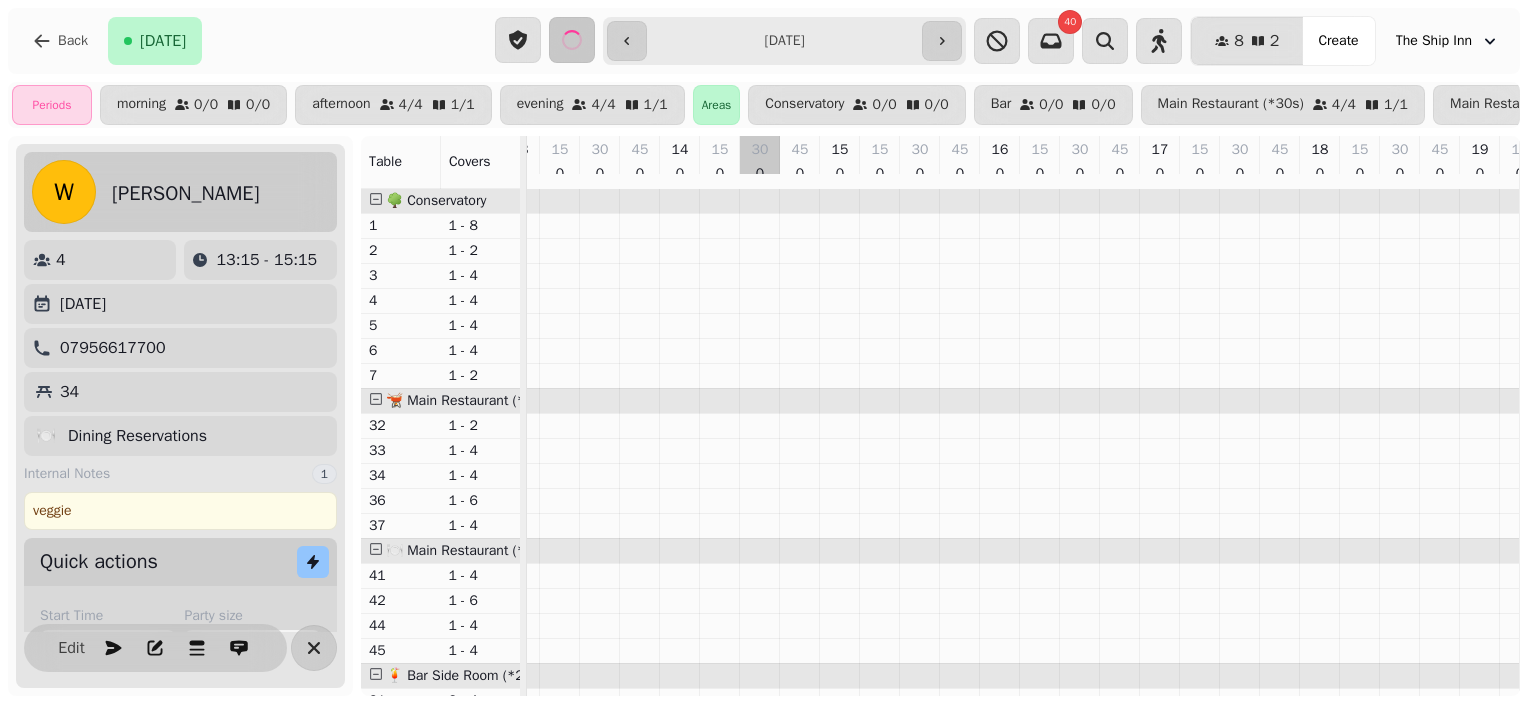 scroll, scrollTop: 0, scrollLeft: 219, axis: horizontal 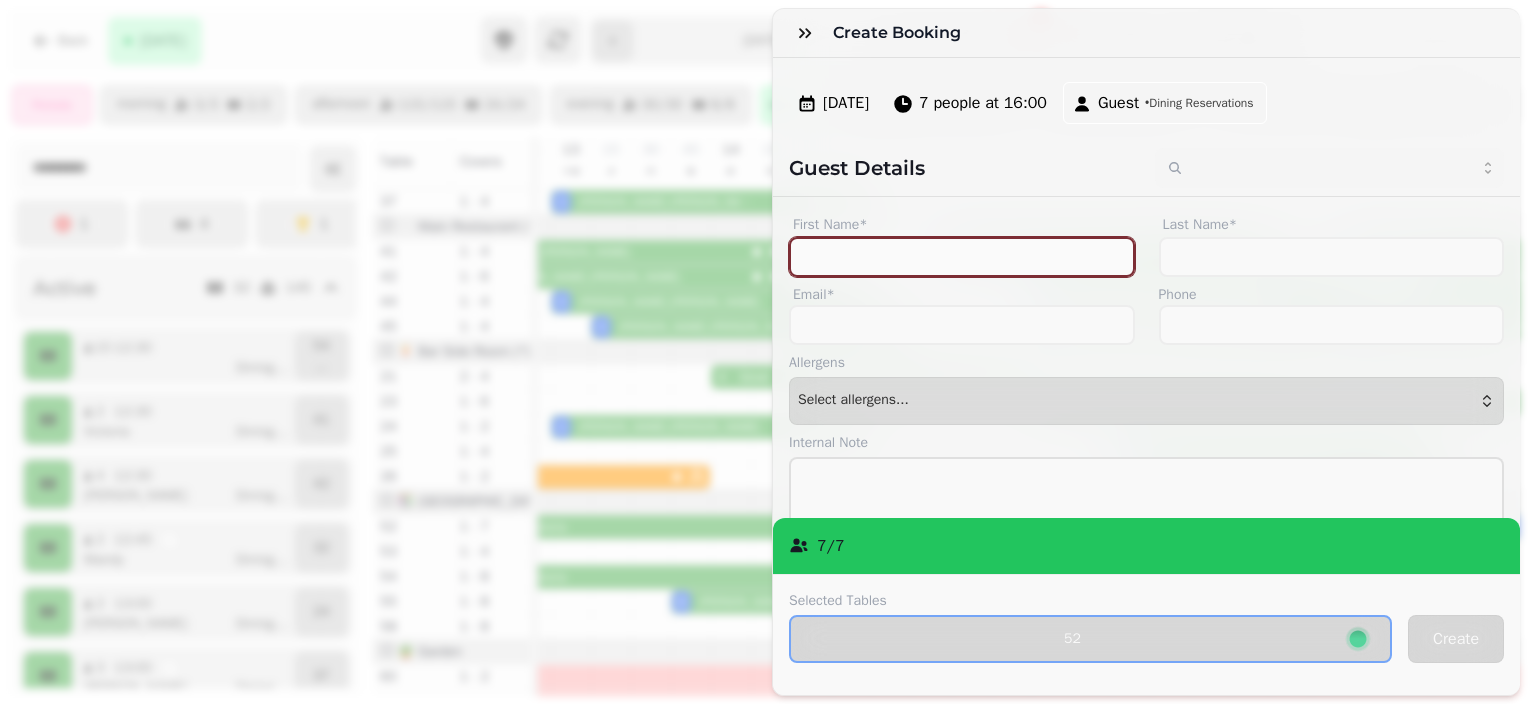 click on "First Name*" at bounding box center [962, 257] 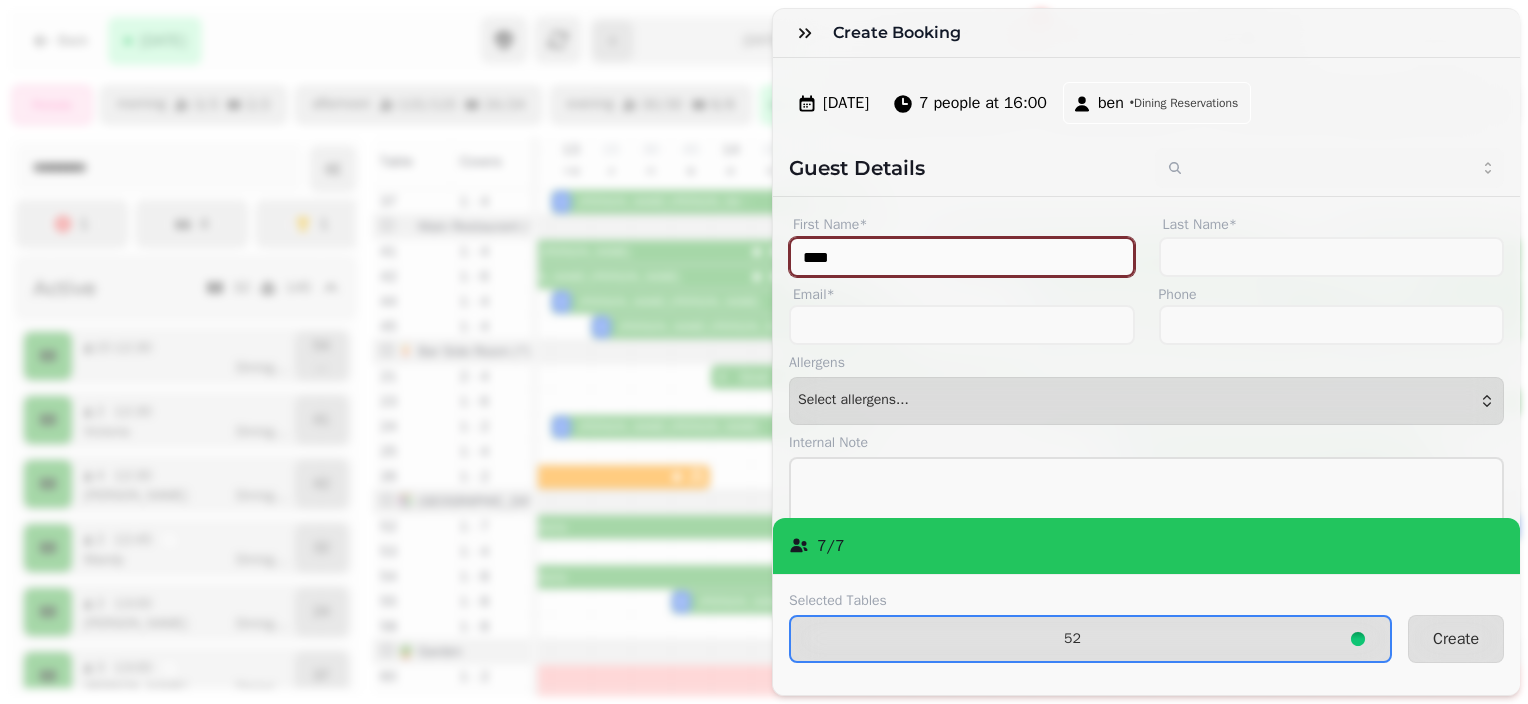 type on "***" 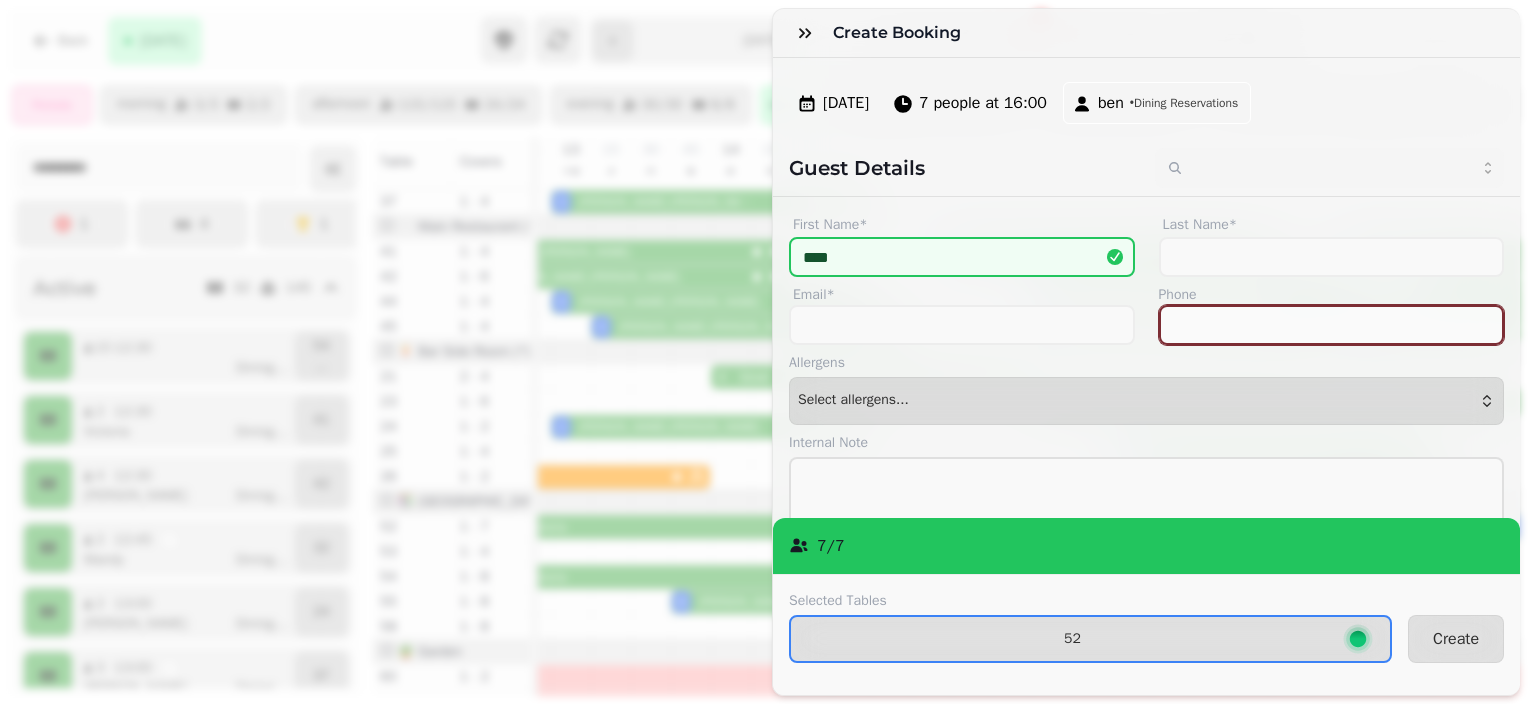 click on "Phone" at bounding box center (1332, 325) 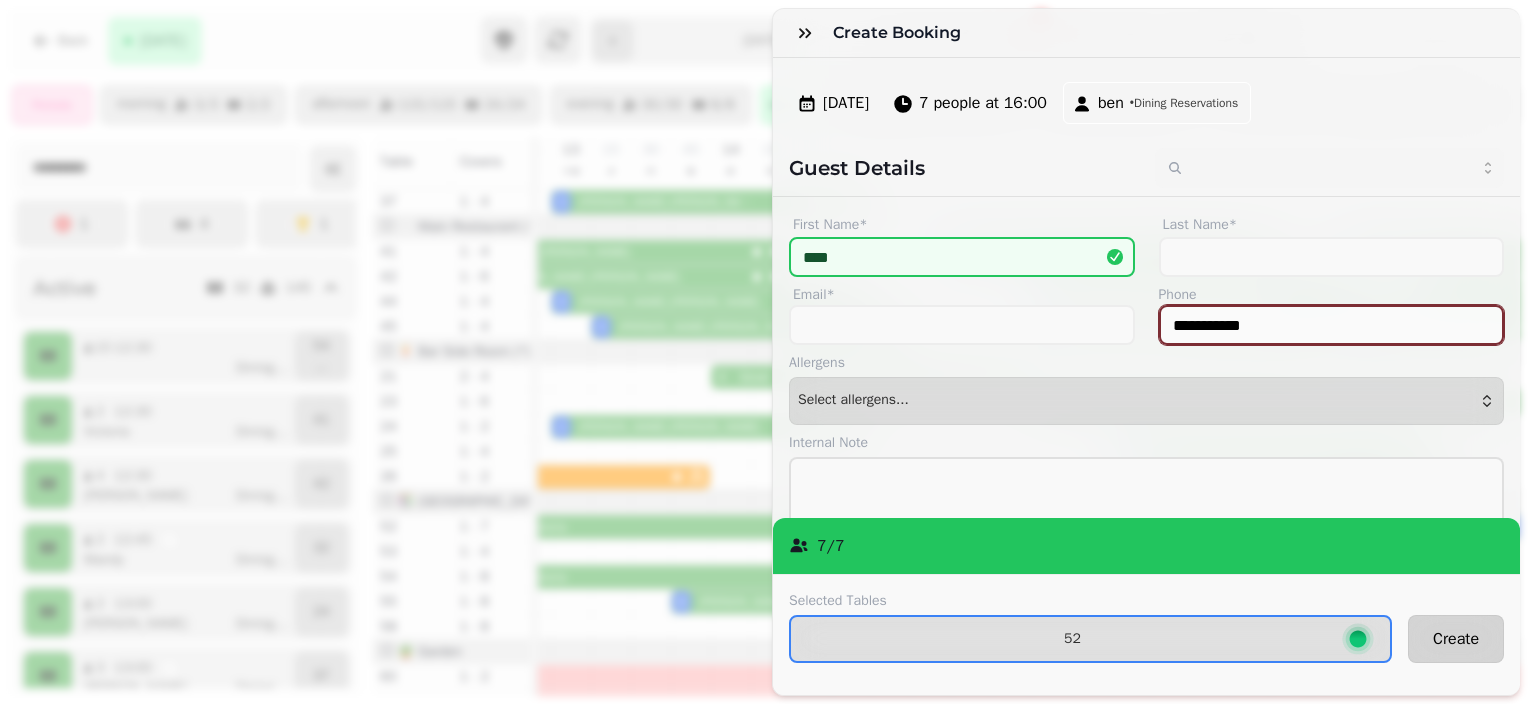 type on "**********" 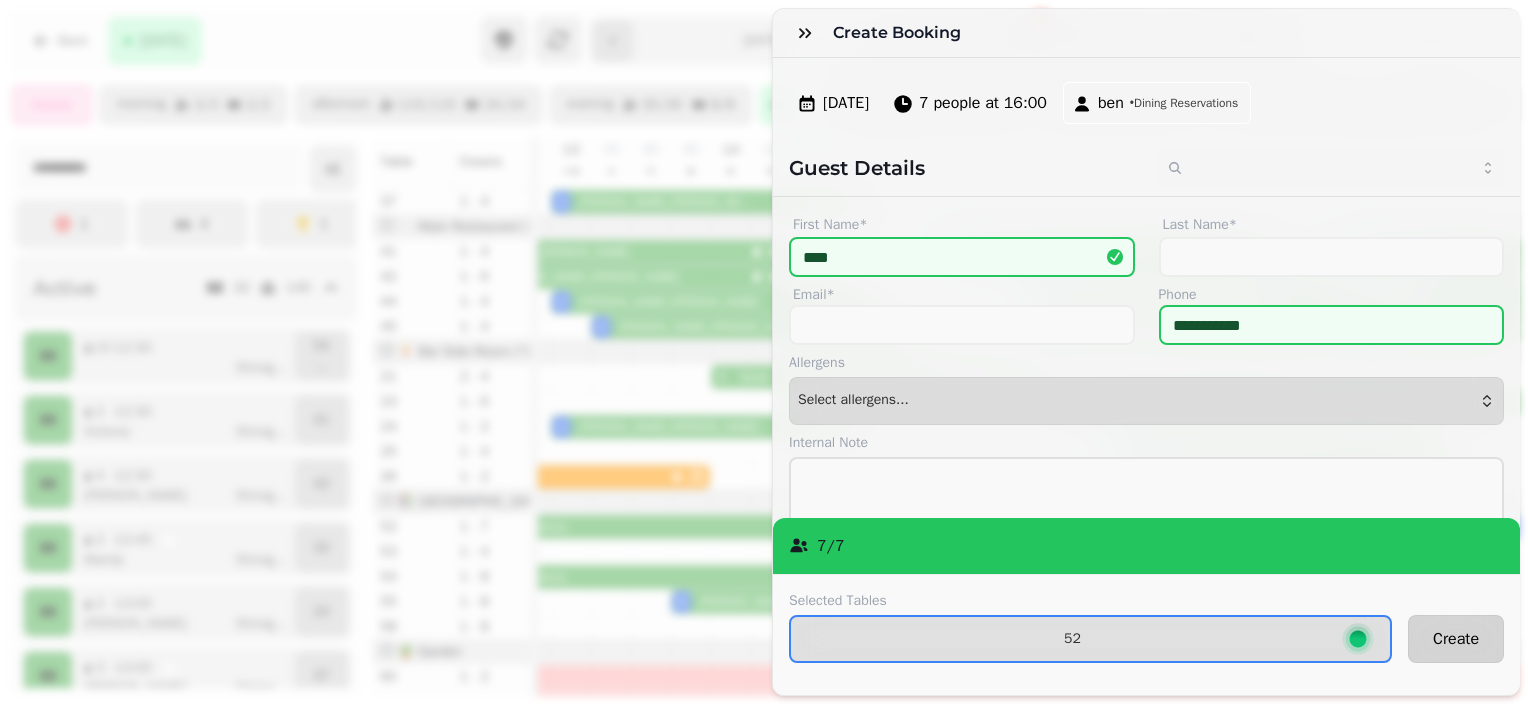 click on "Create" at bounding box center [1456, 639] 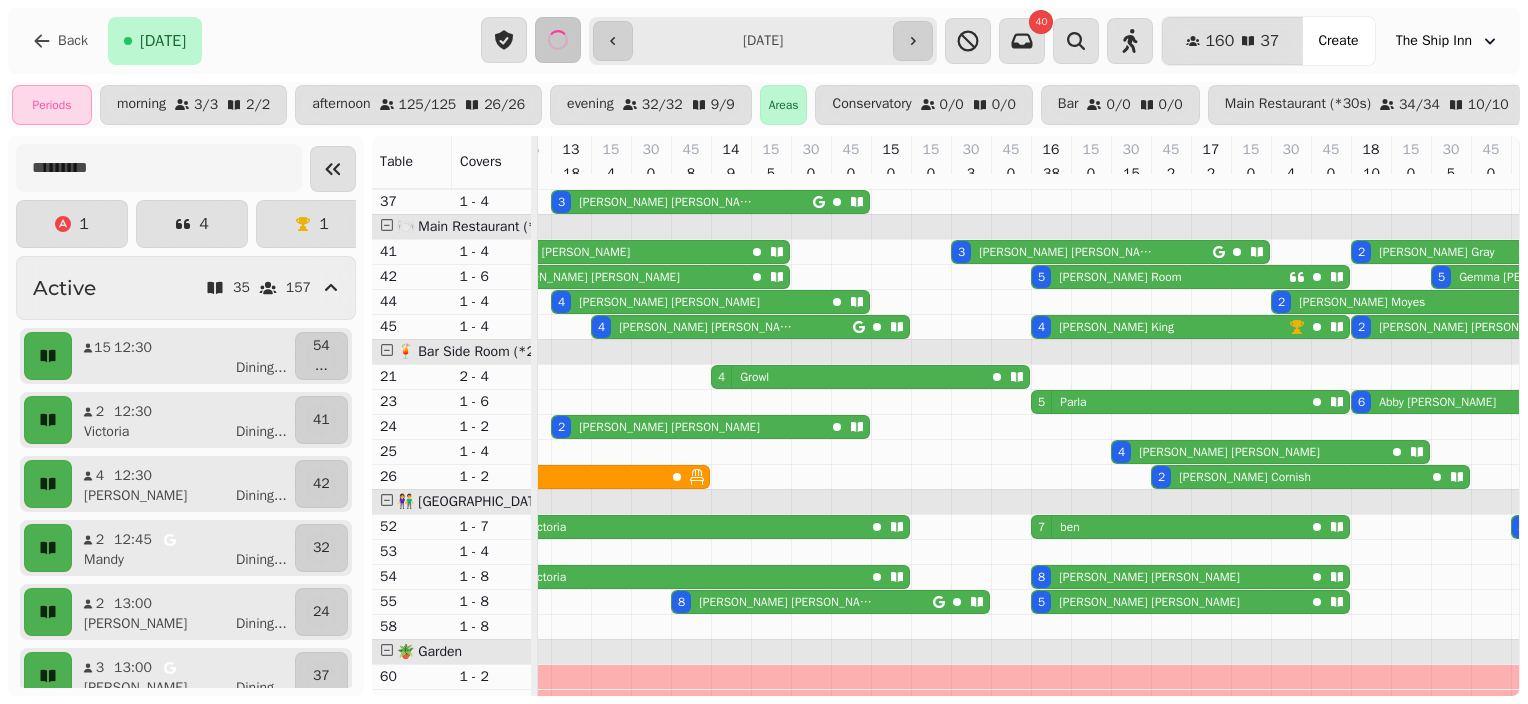 click on "**********" at bounding box center [763, 41] 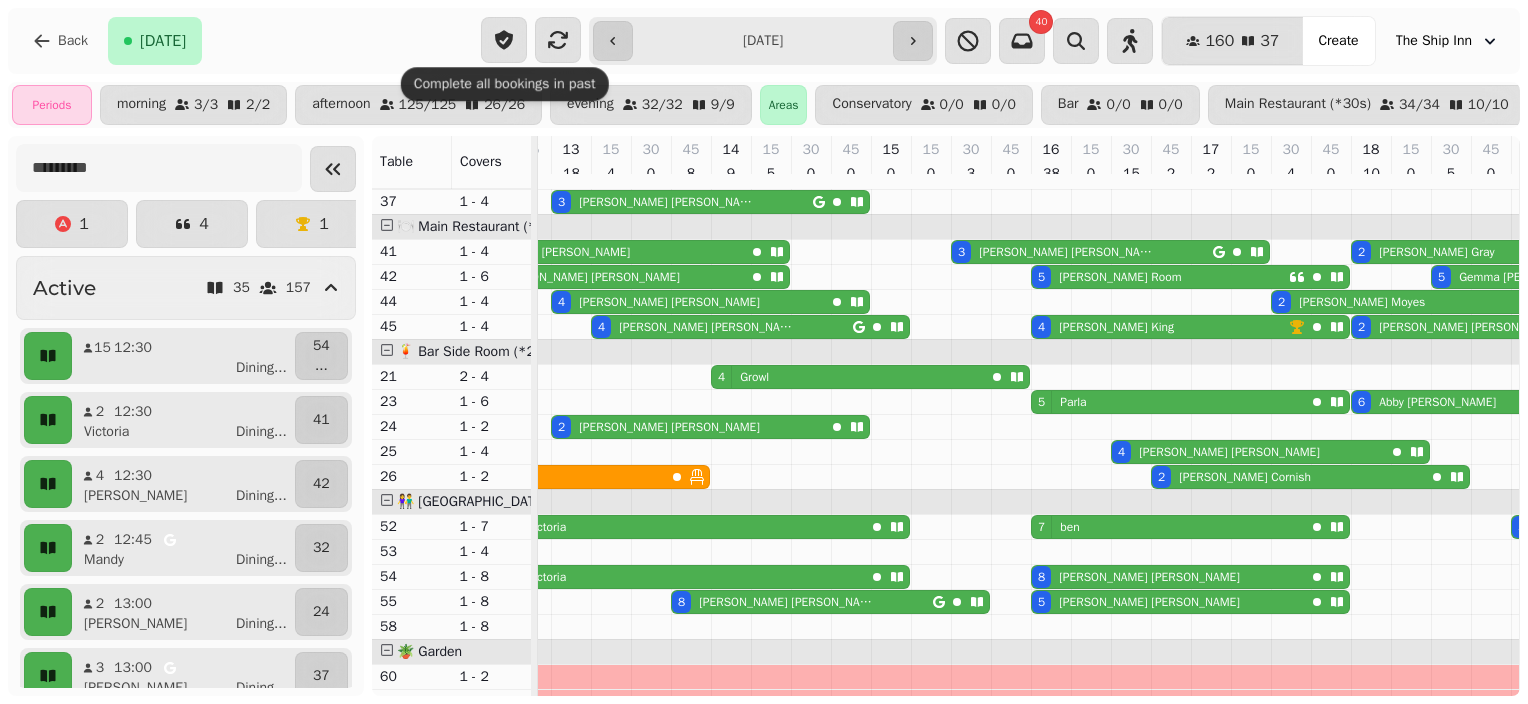 click on "Back [DATE]" at bounding box center [244, 41] 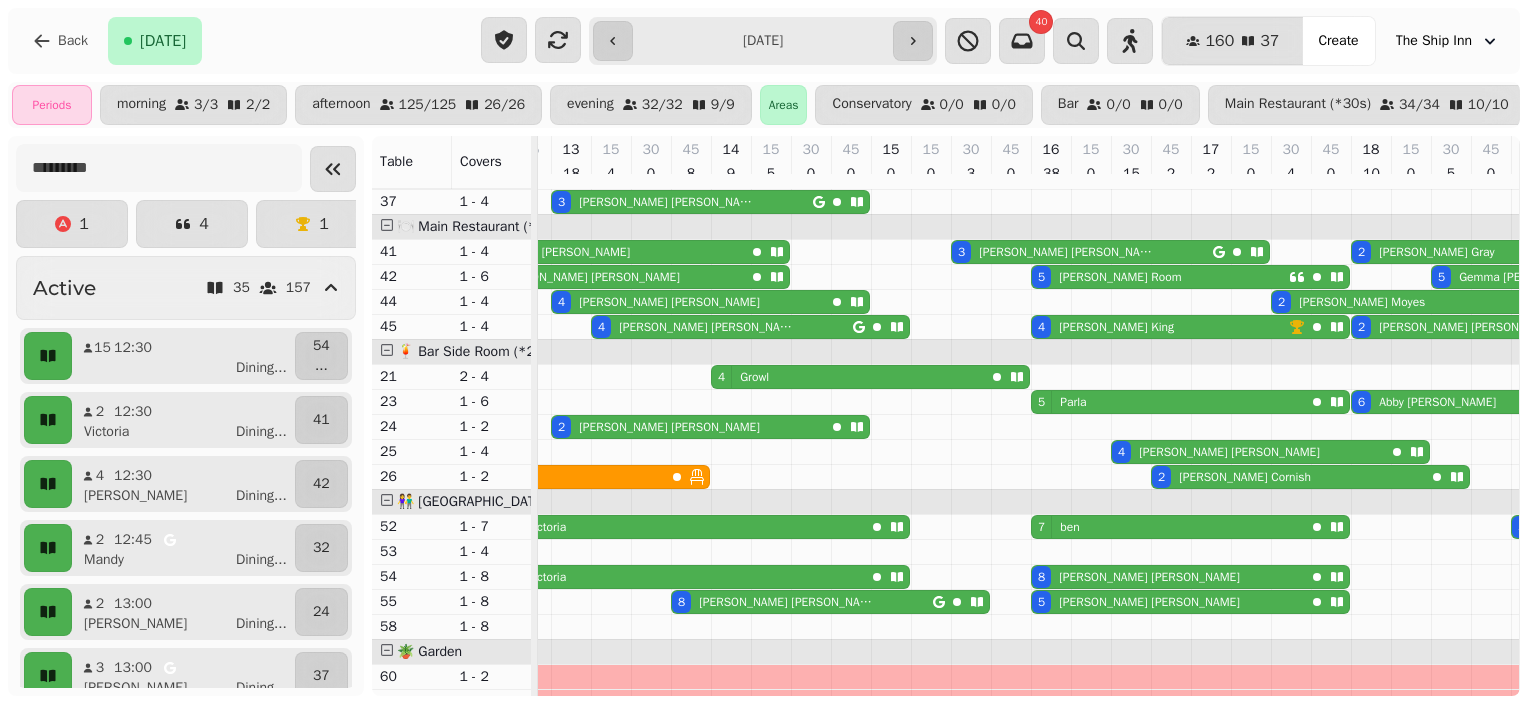 click on "Back [DATE]" at bounding box center [244, 41] 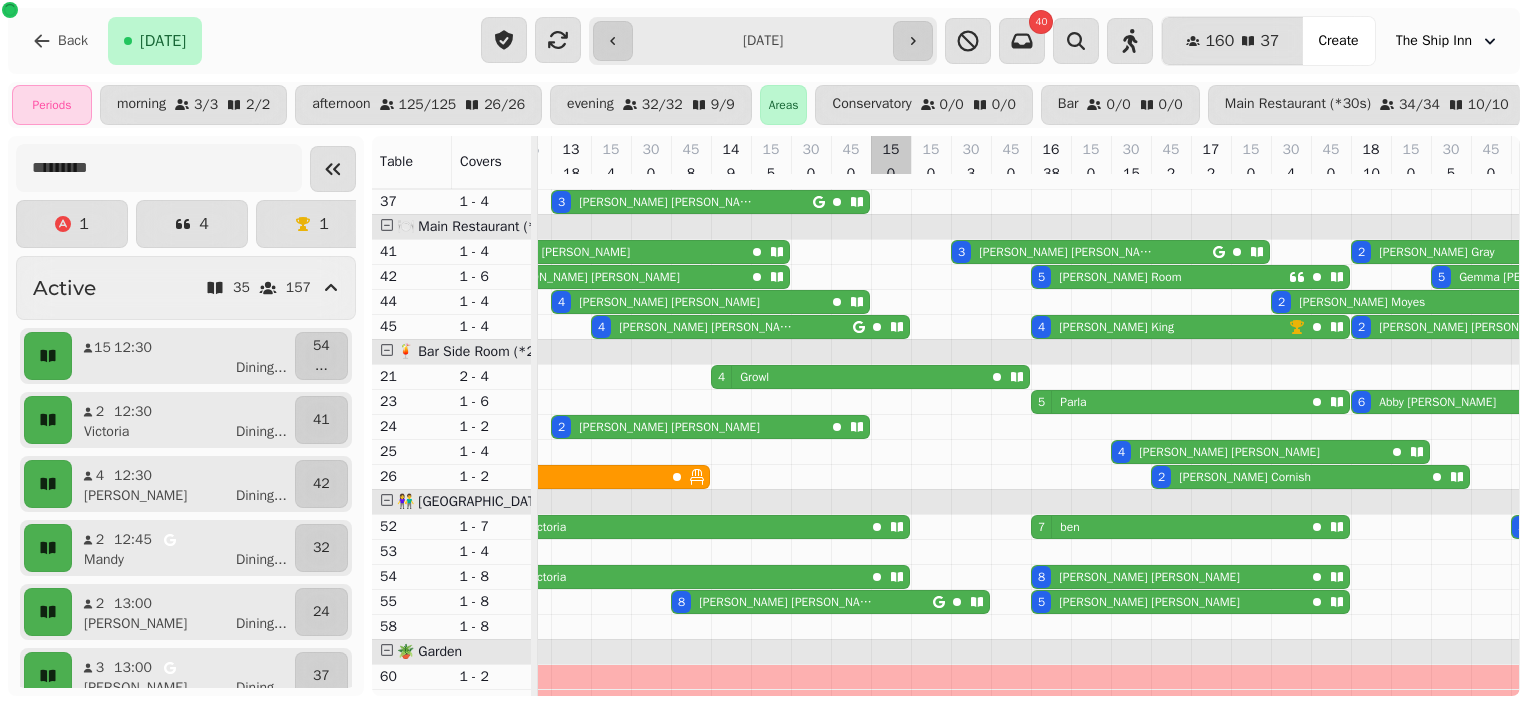 scroll, scrollTop: 440, scrollLeft: 627, axis: both 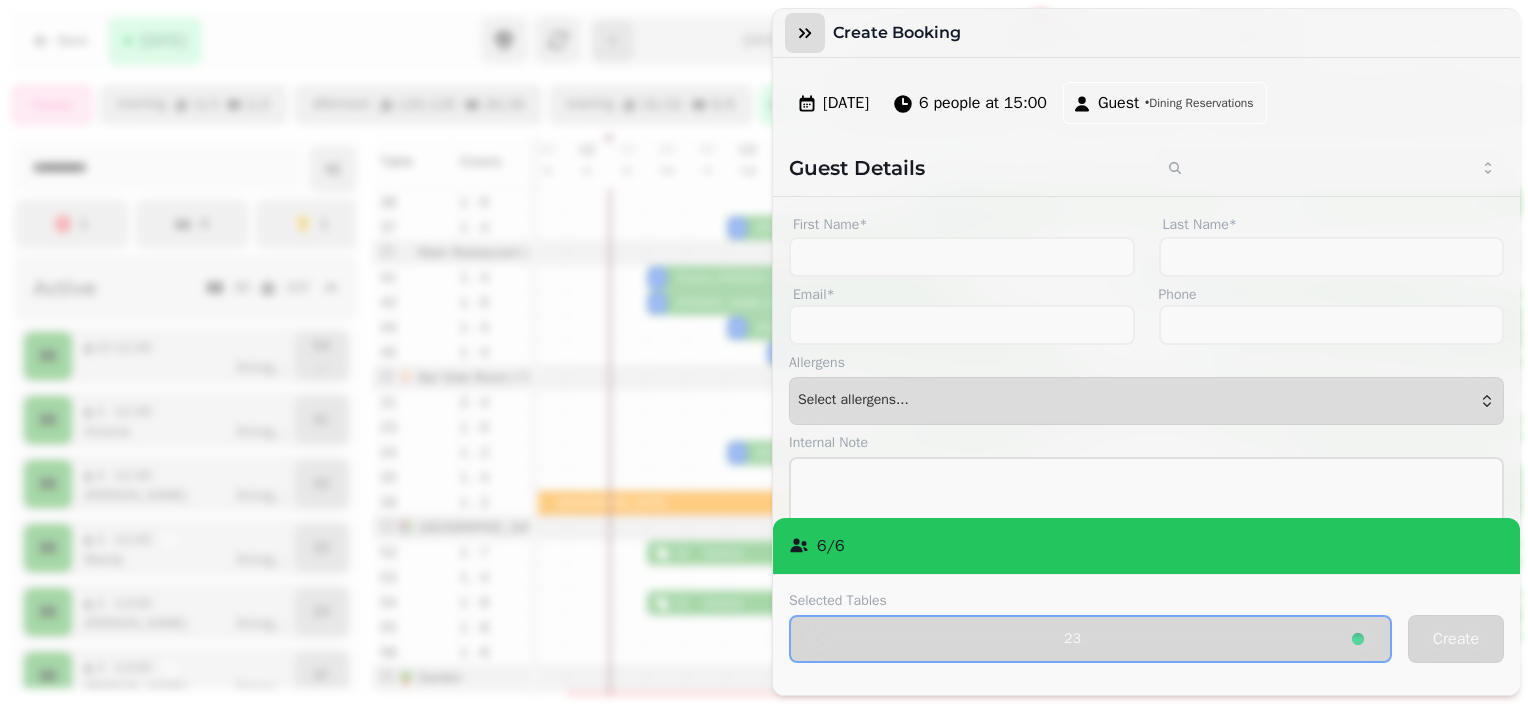 click 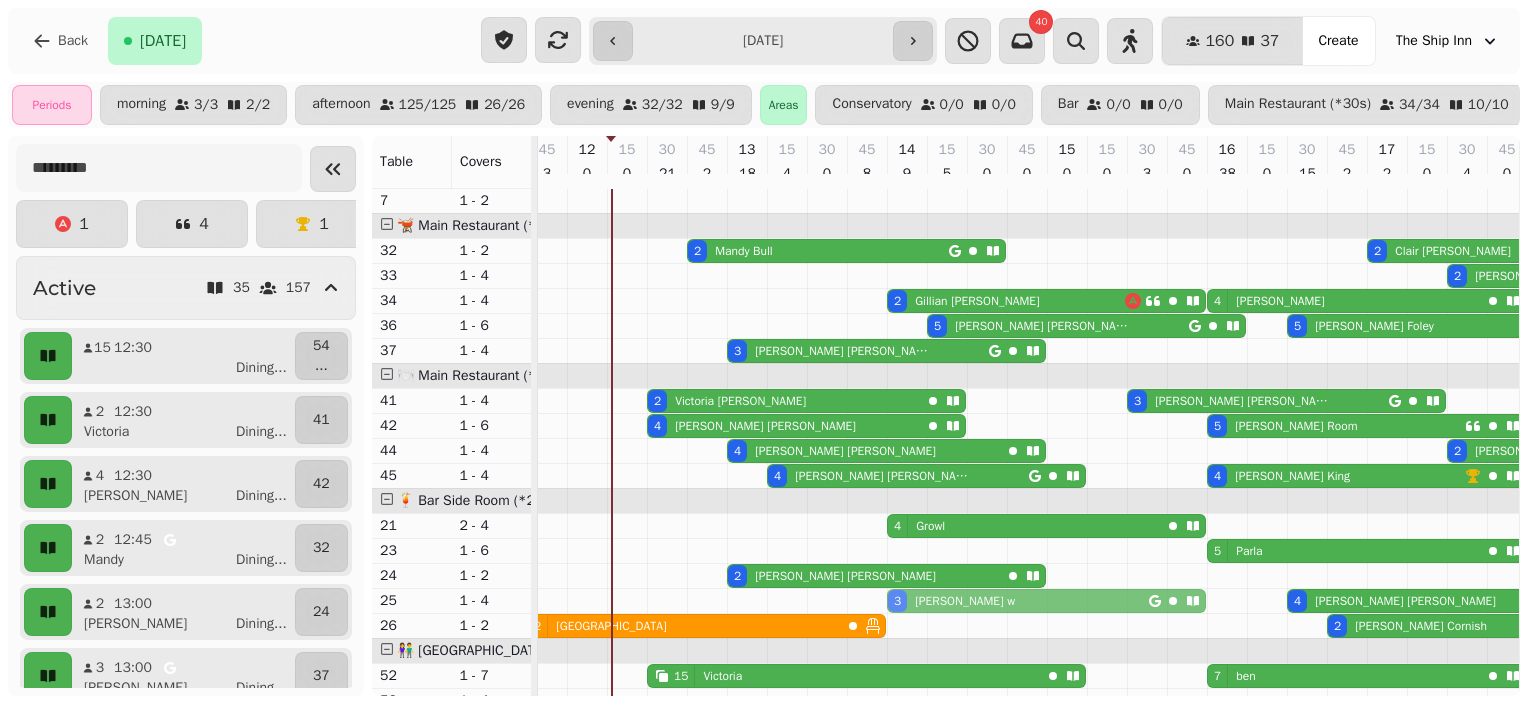 drag, startPoint x: 900, startPoint y: 278, endPoint x: 900, endPoint y: 605, distance: 327 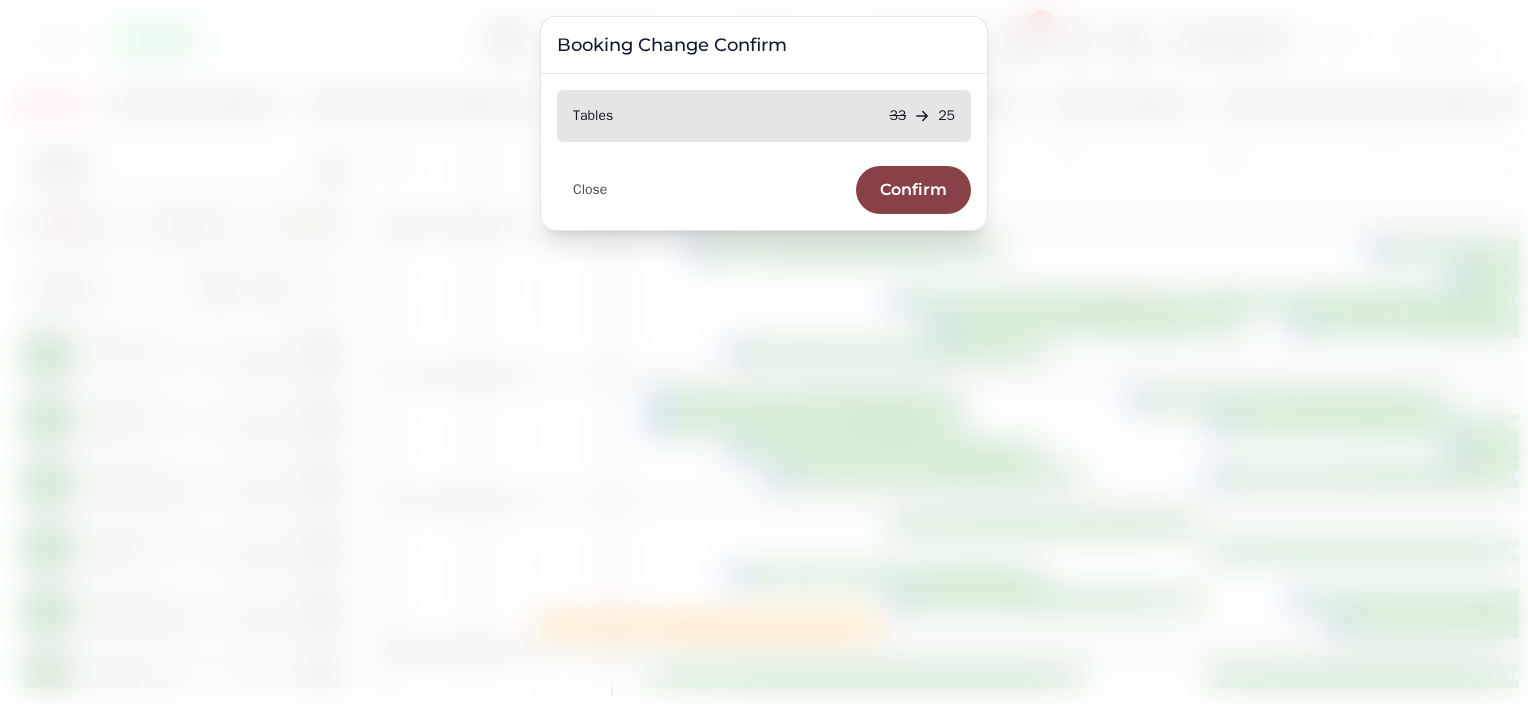 click on "Confirm" at bounding box center (913, 190) 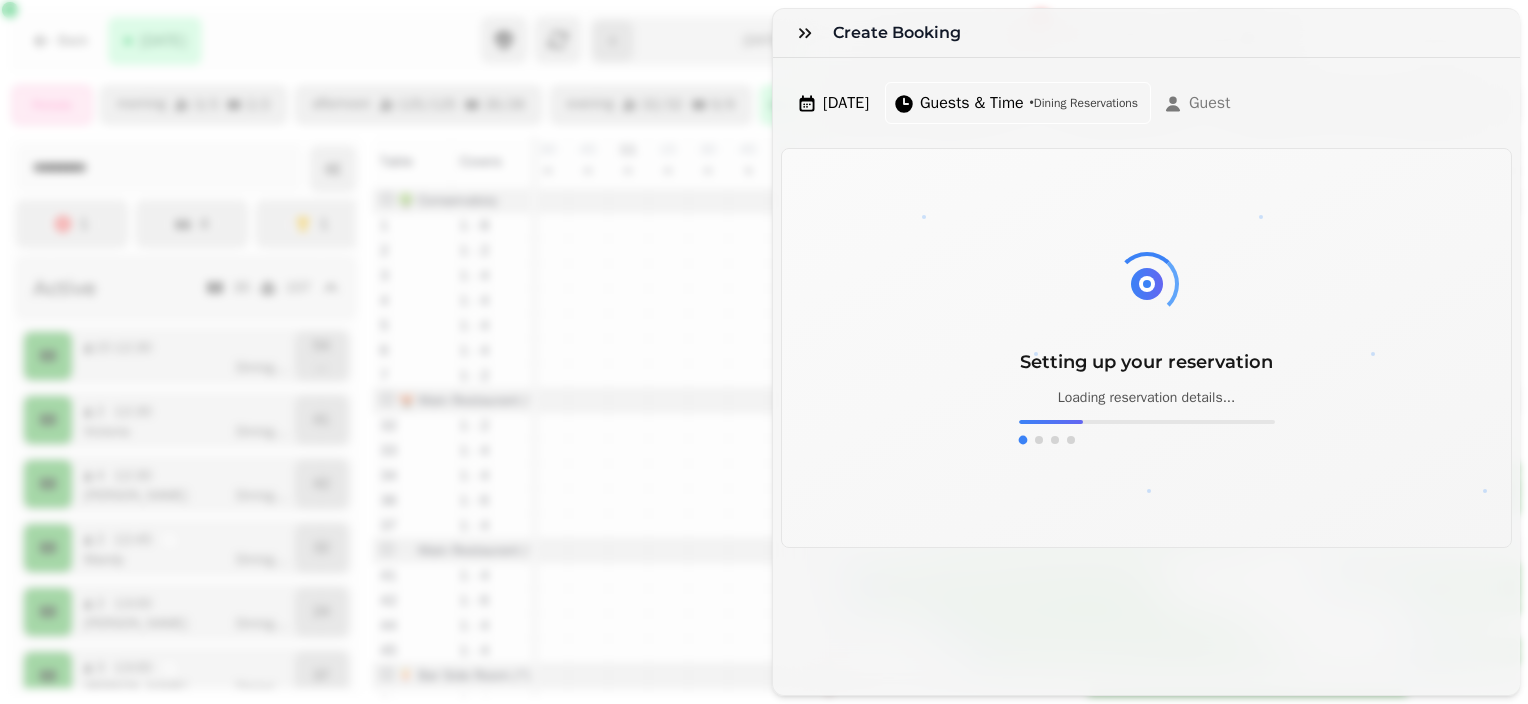 scroll, scrollTop: 111, scrollLeft: 250, axis: both 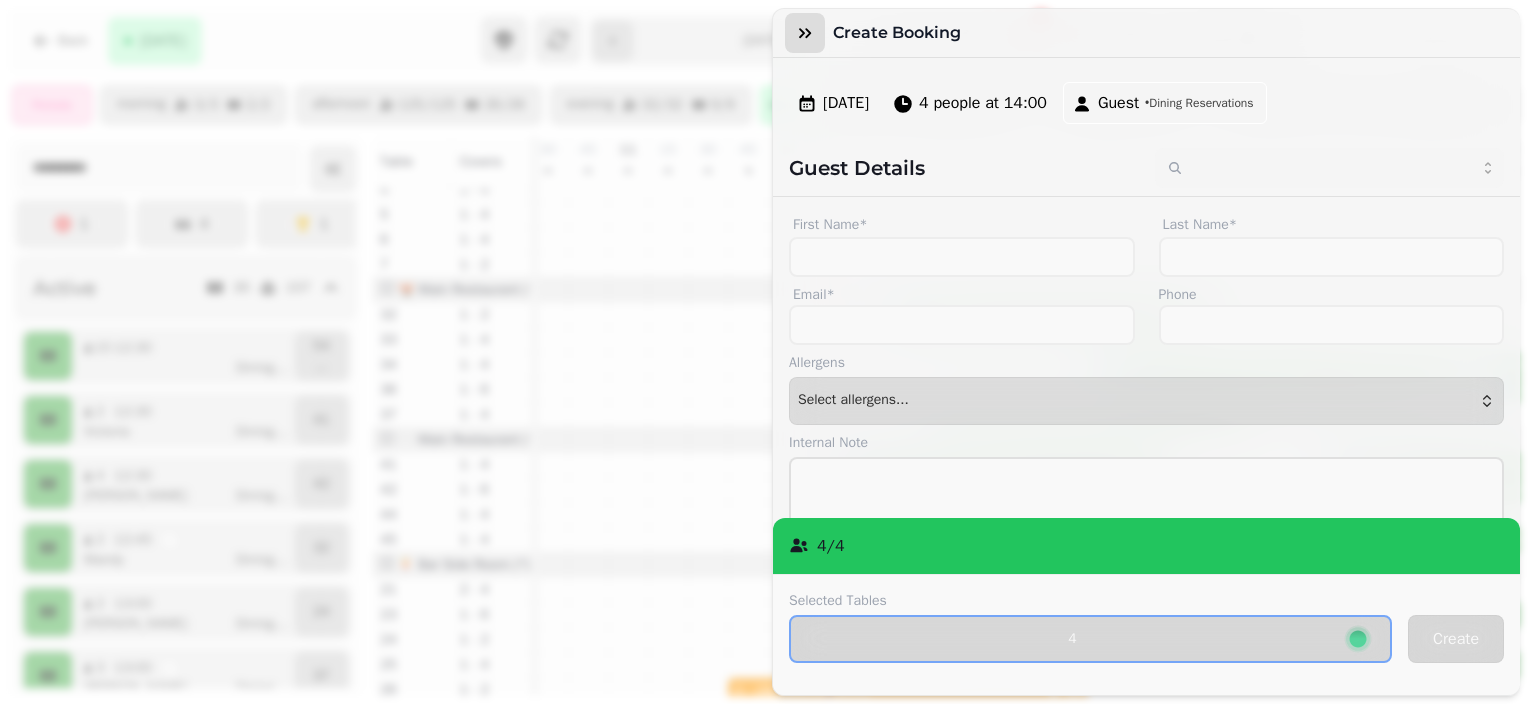 click 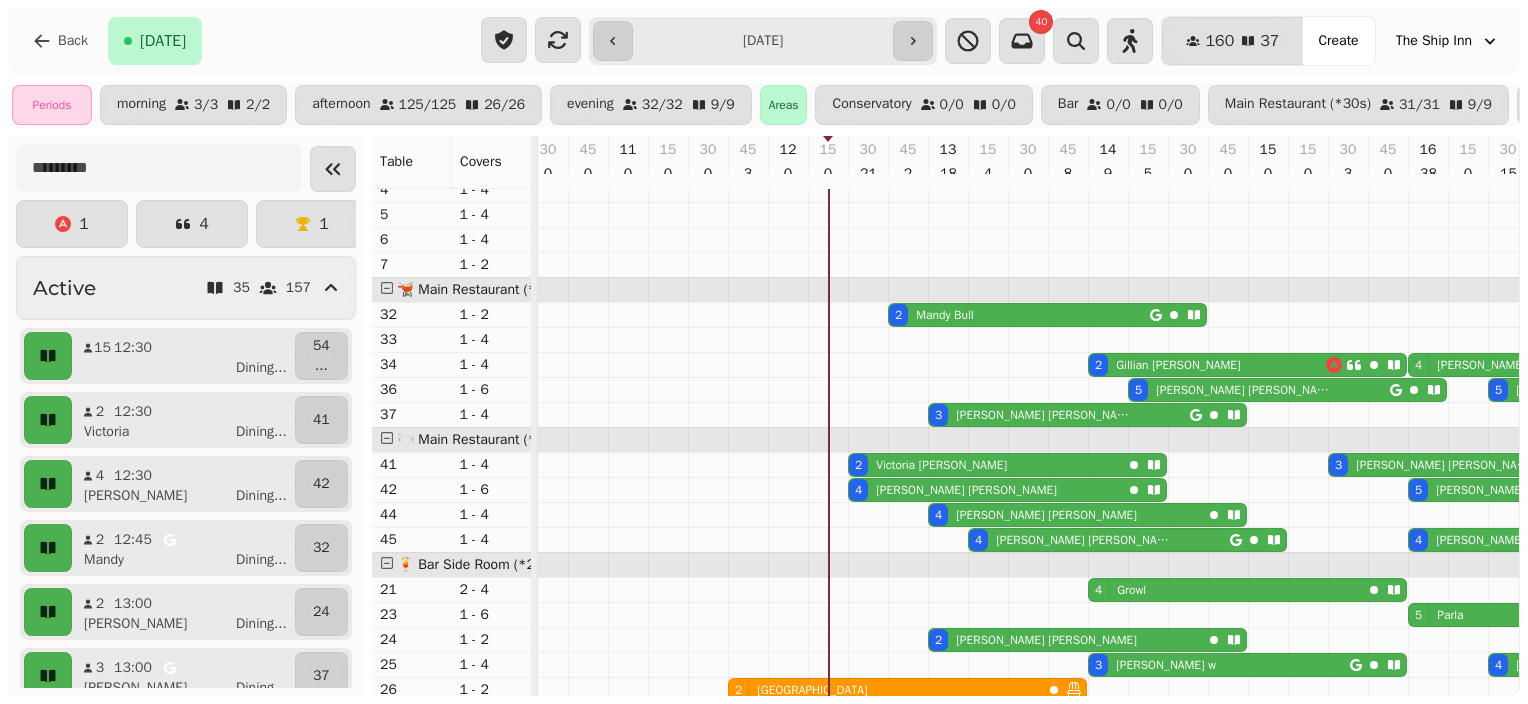 click on "4 [PERSON_NAME]" at bounding box center [985, 490] 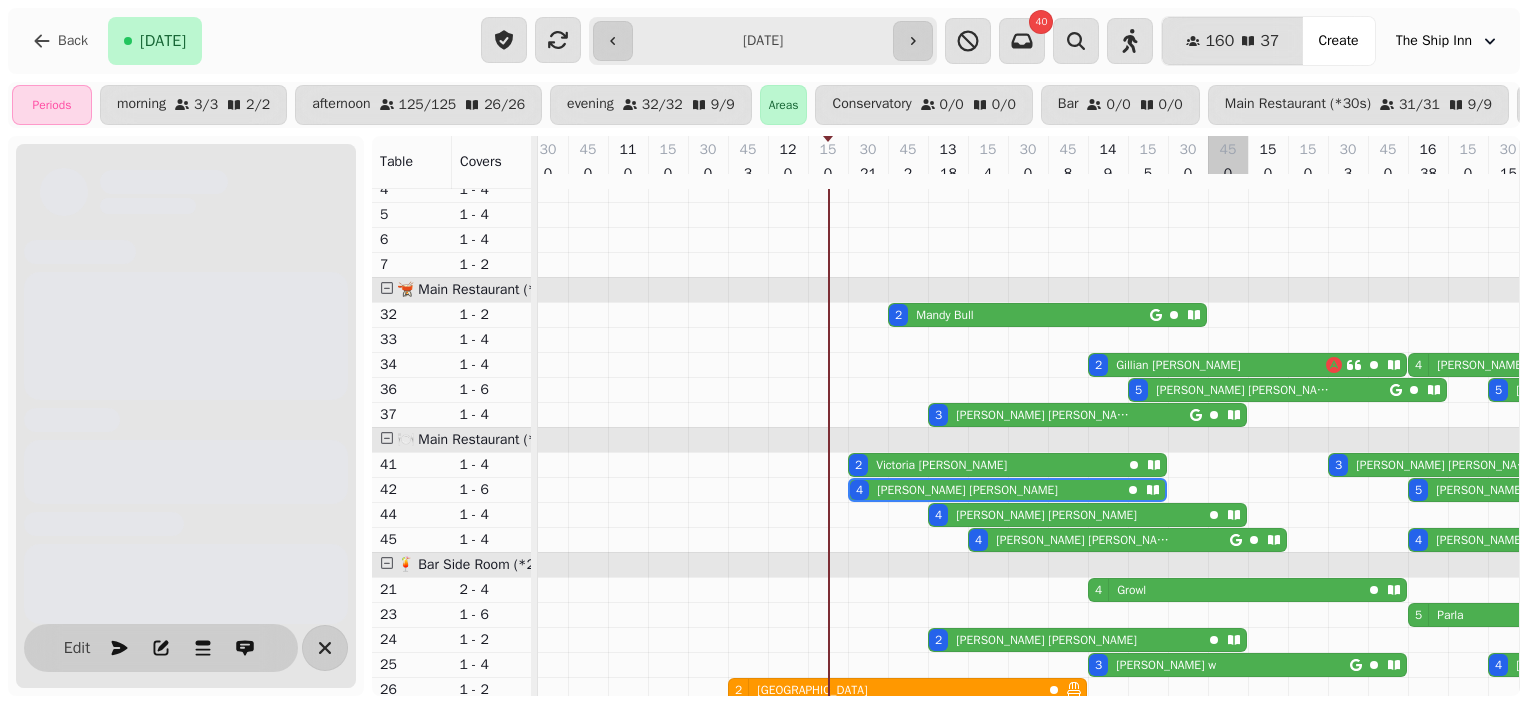 scroll, scrollTop: 0, scrollLeft: 547, axis: horizontal 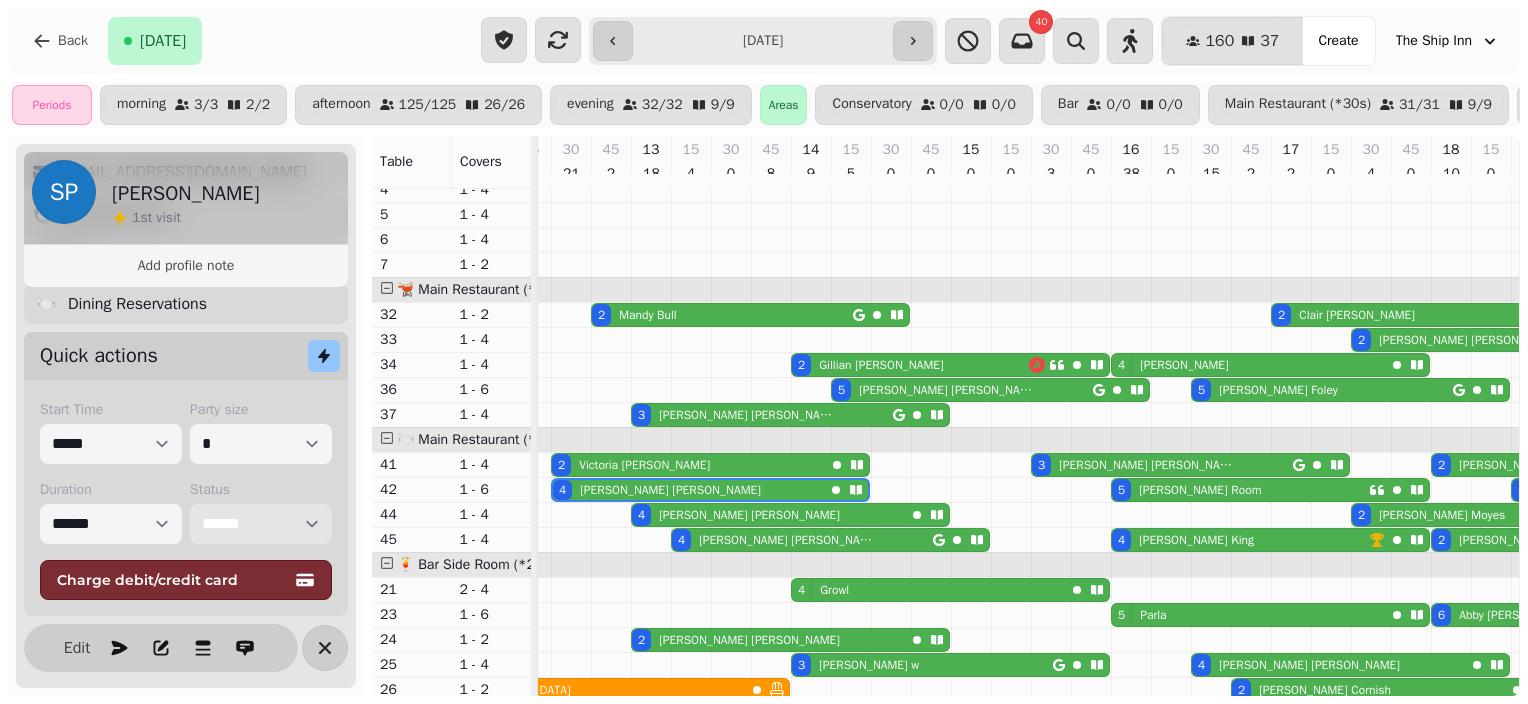 click on "**********" at bounding box center [261, 524] 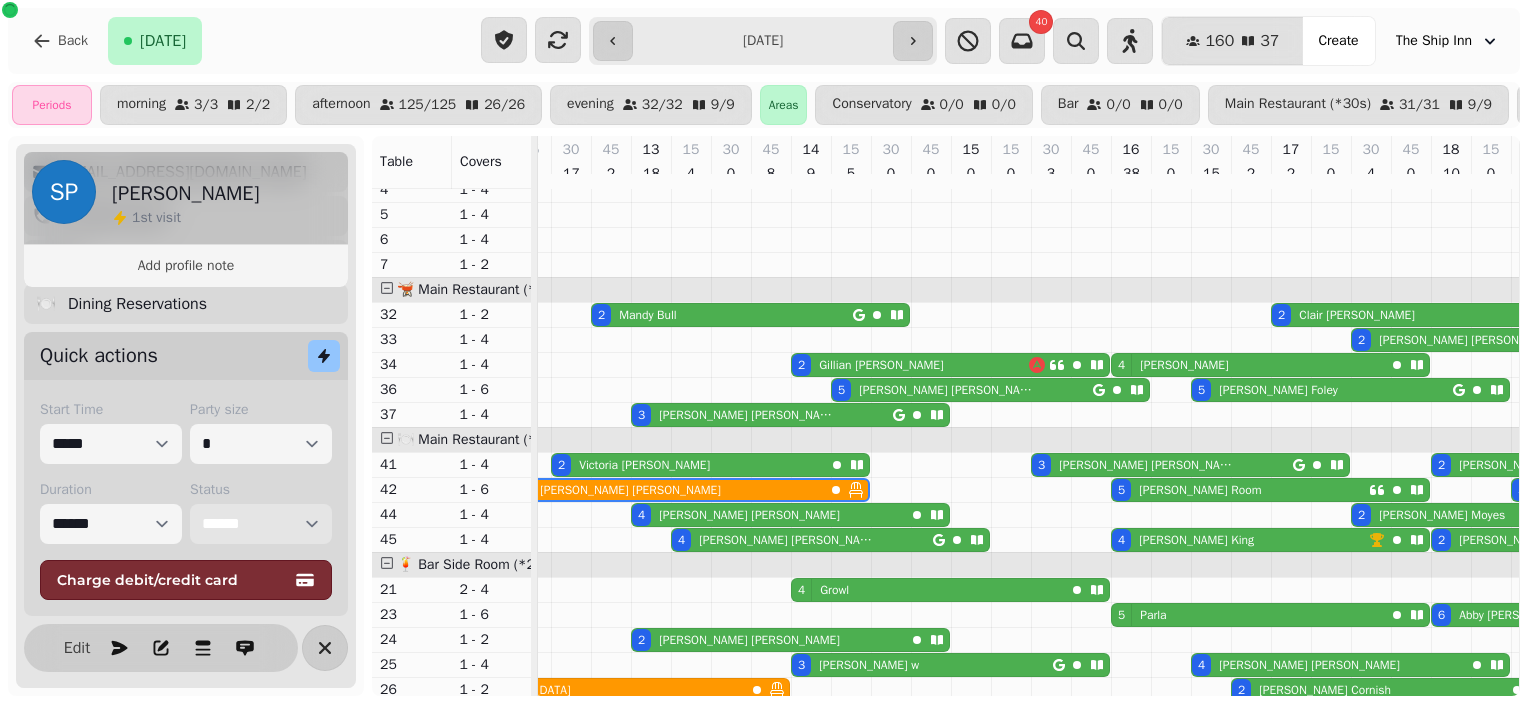 select on "**********" 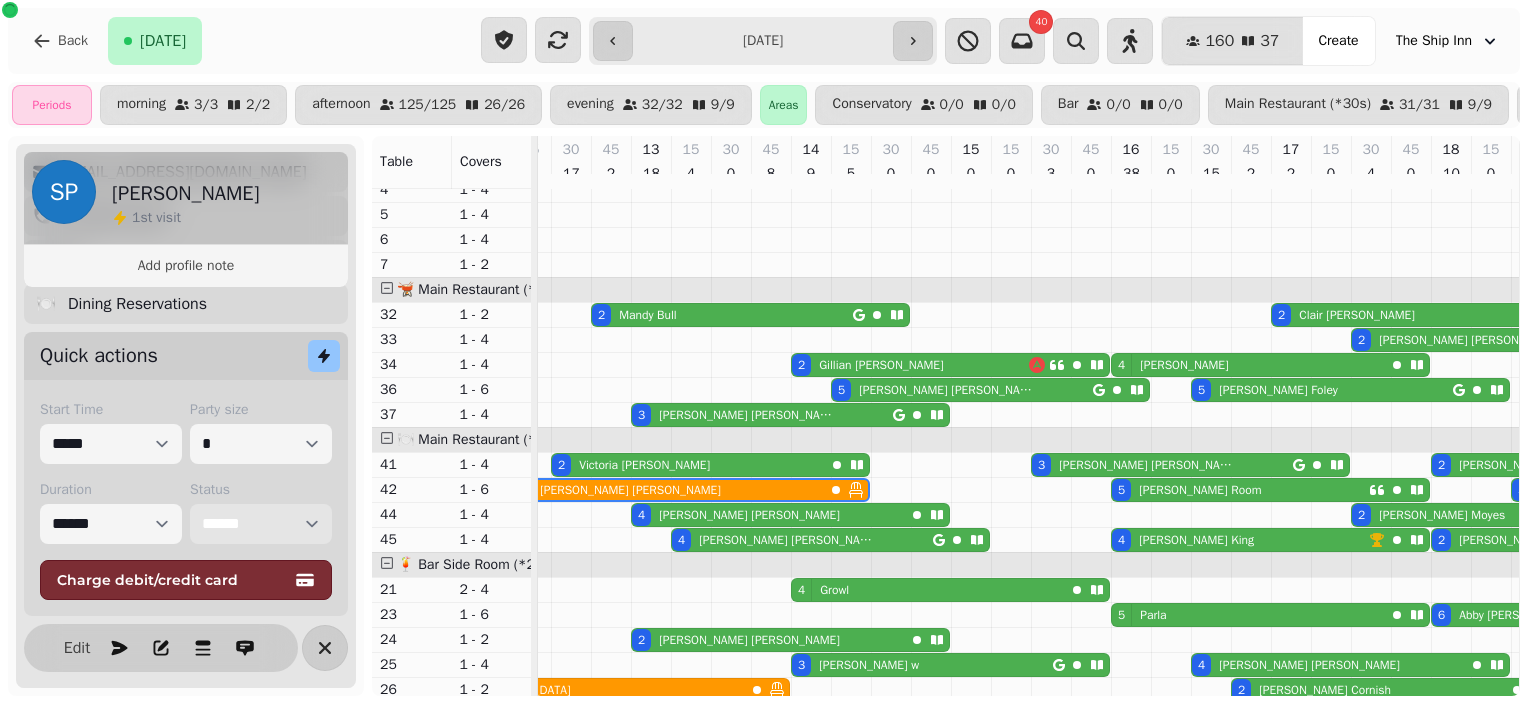 select on "****" 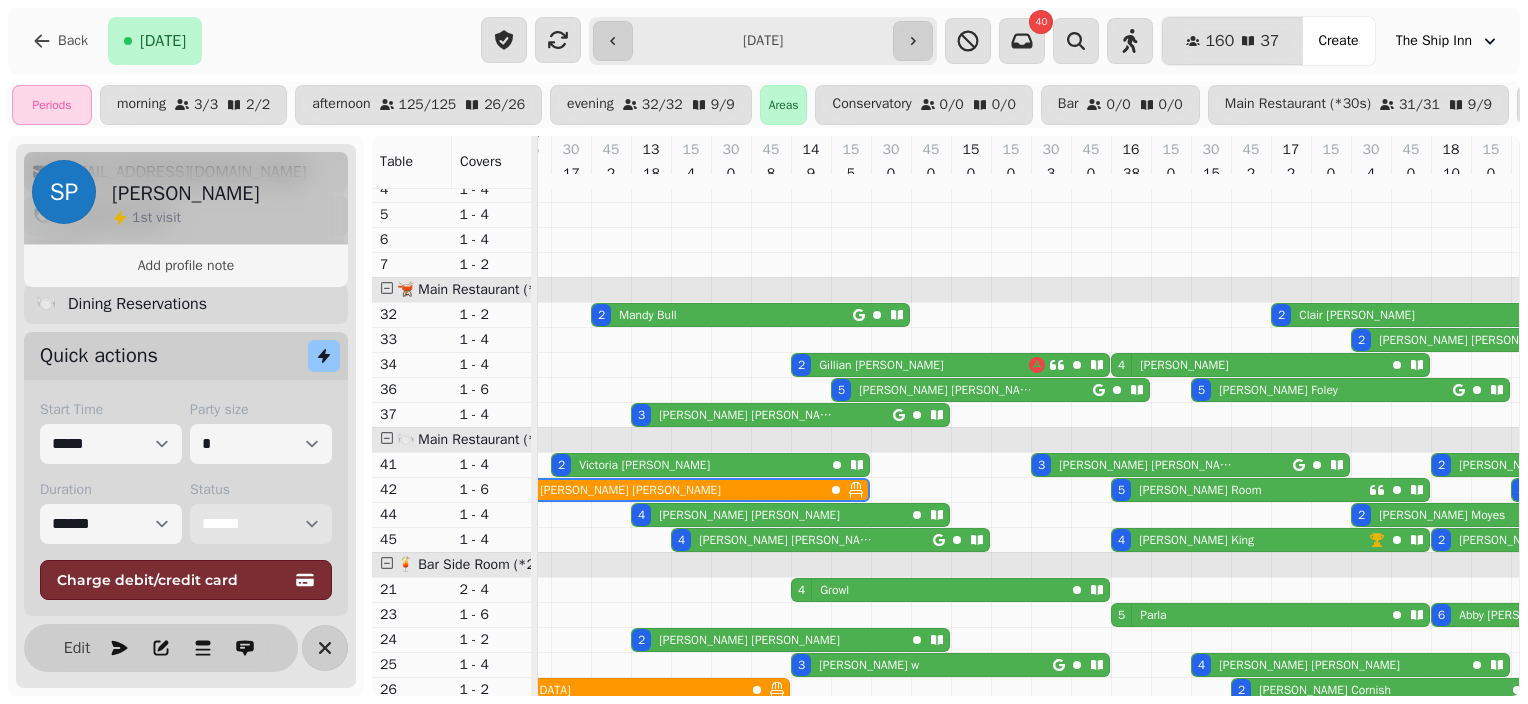scroll, scrollTop: 391, scrollLeft: 547, axis: both 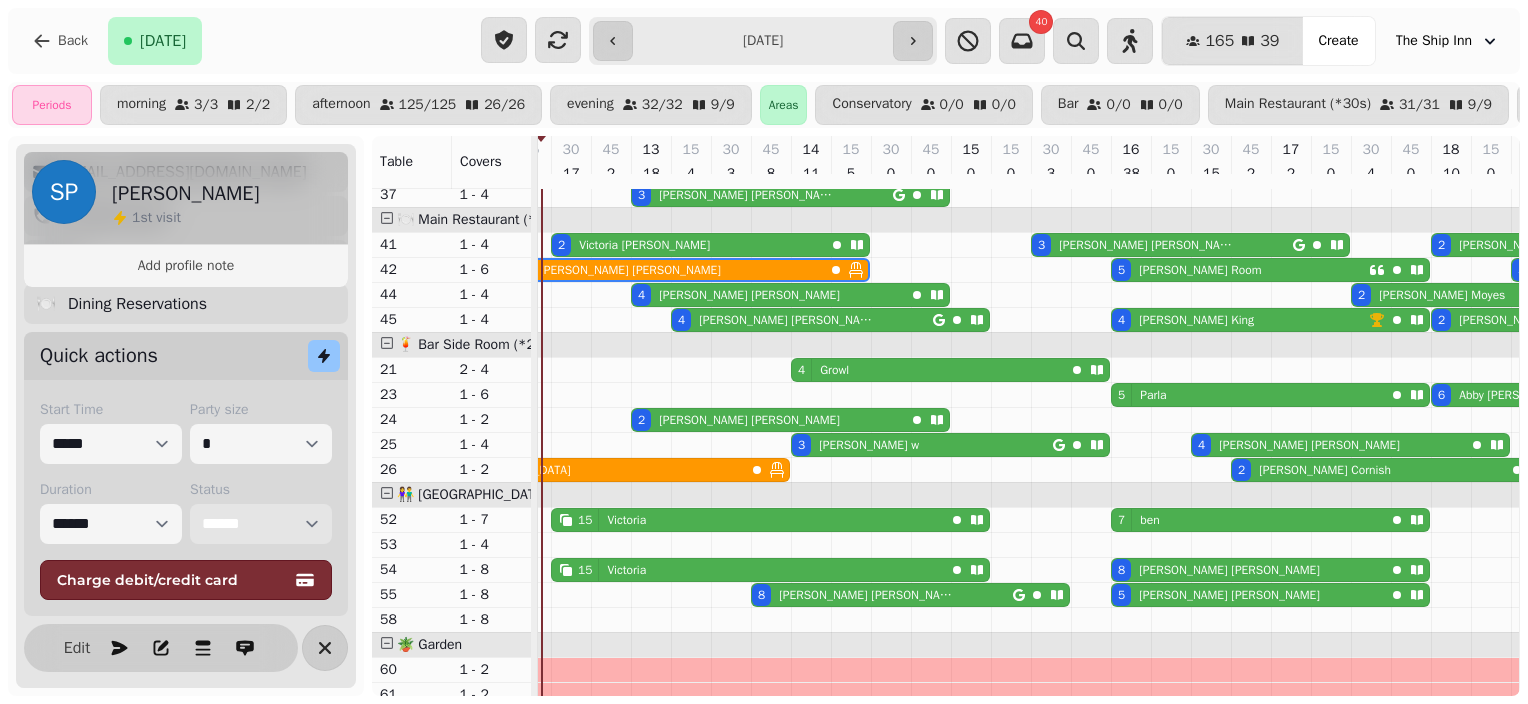 click on "15   Victoria" at bounding box center (748, 520) 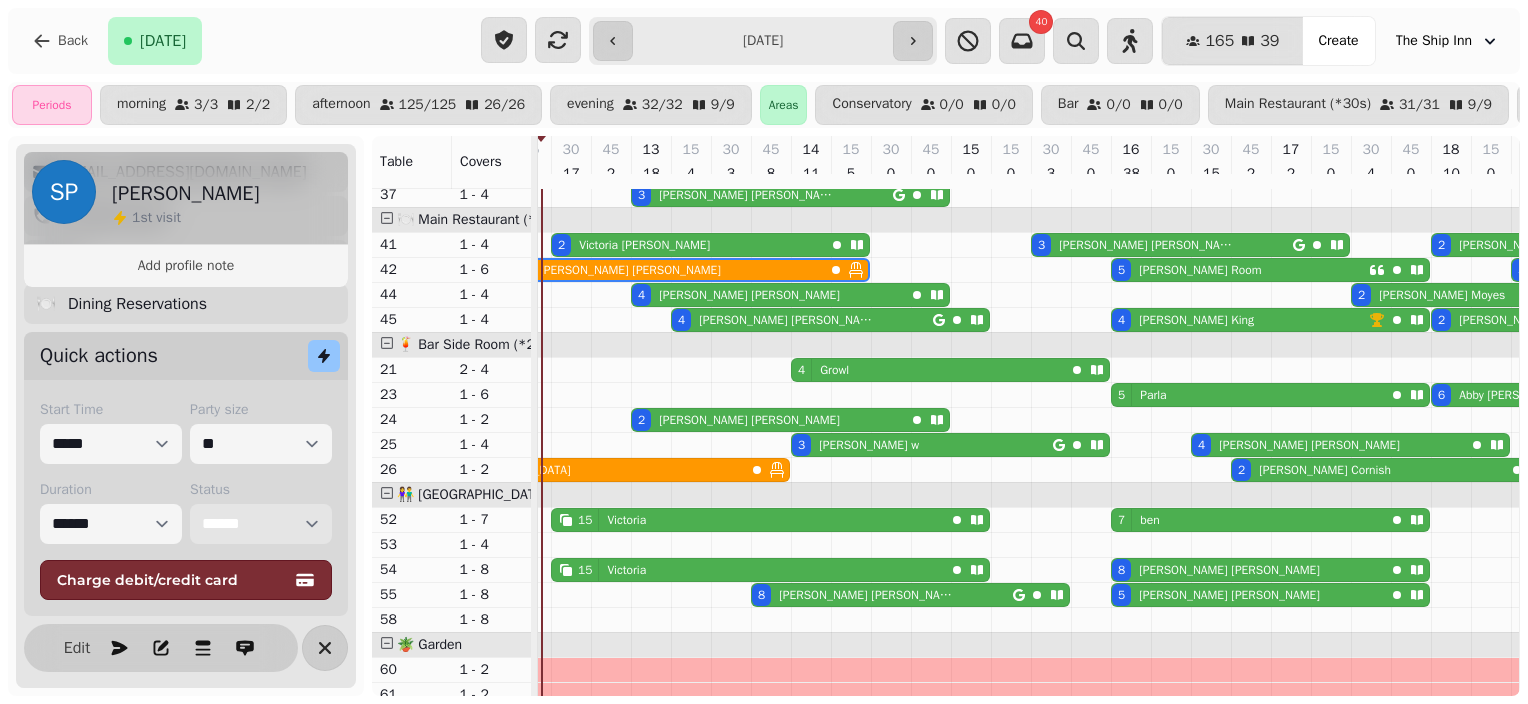 select on "****" 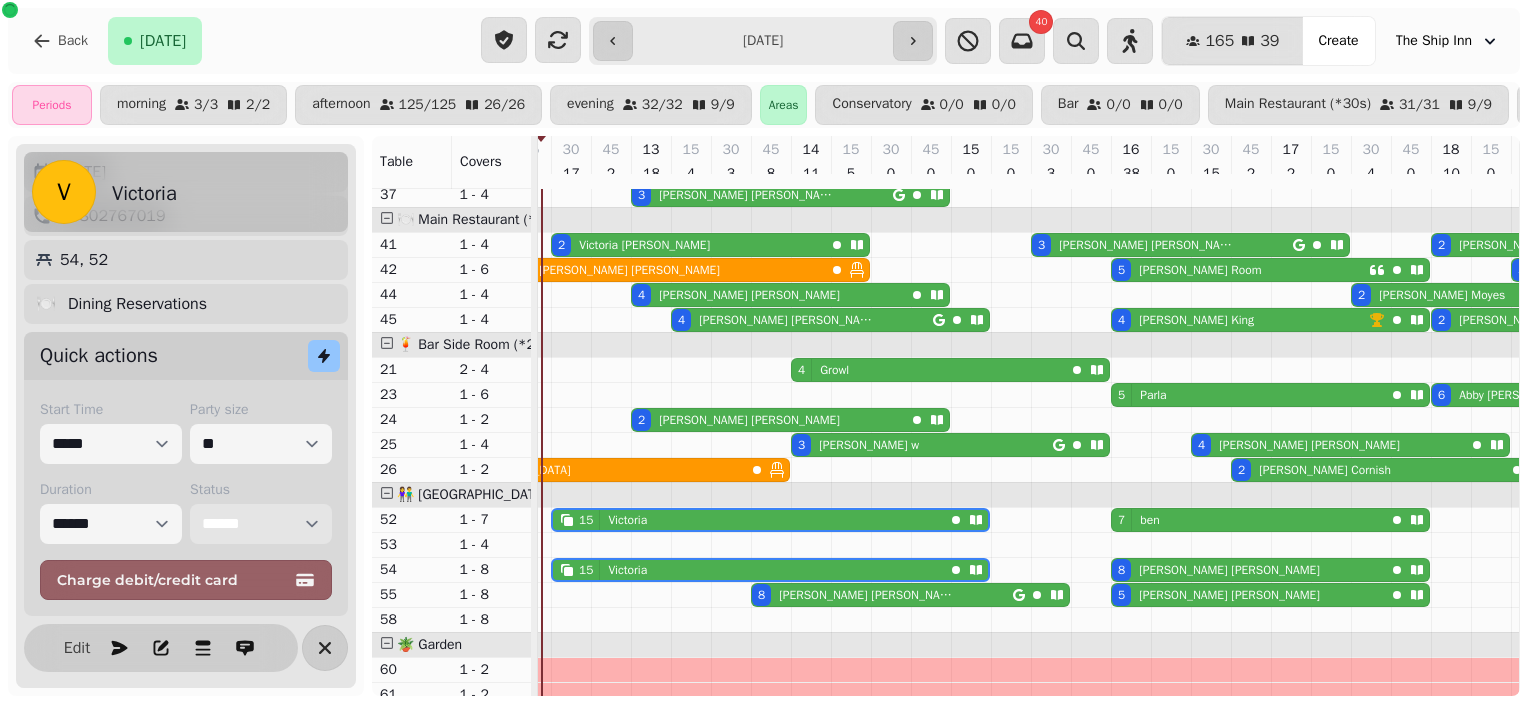 scroll, scrollTop: 142, scrollLeft: 0, axis: vertical 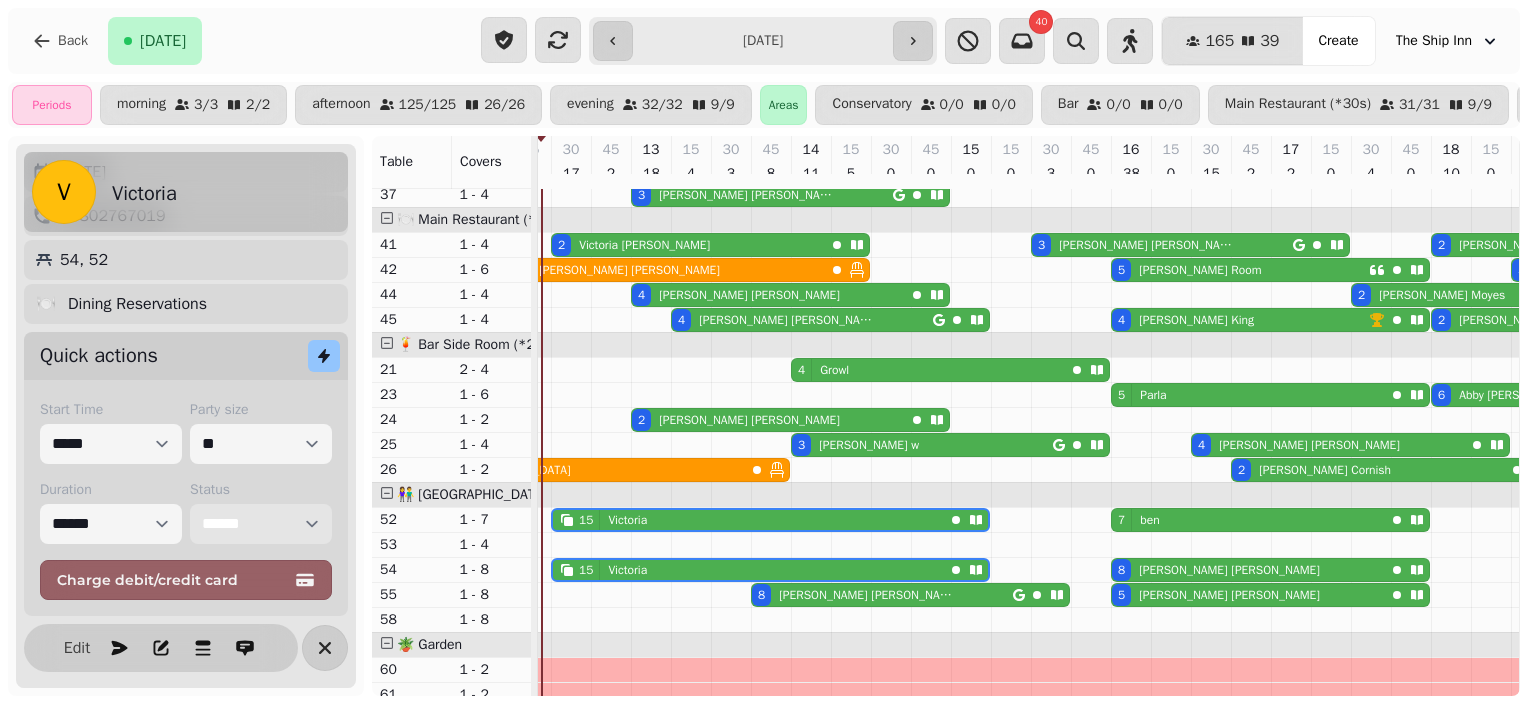 click on "**********" at bounding box center (261, 524) 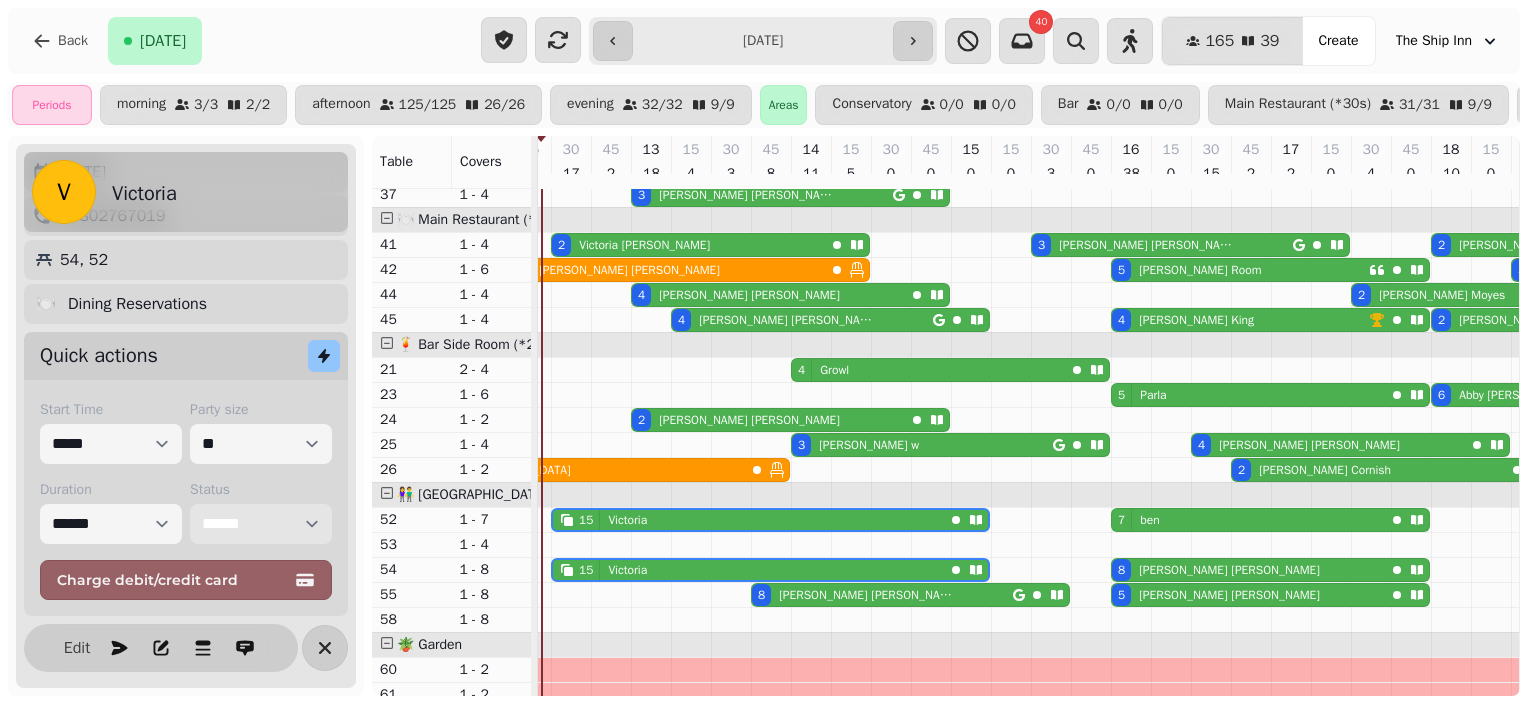 click on "**********" at bounding box center [261, 524] 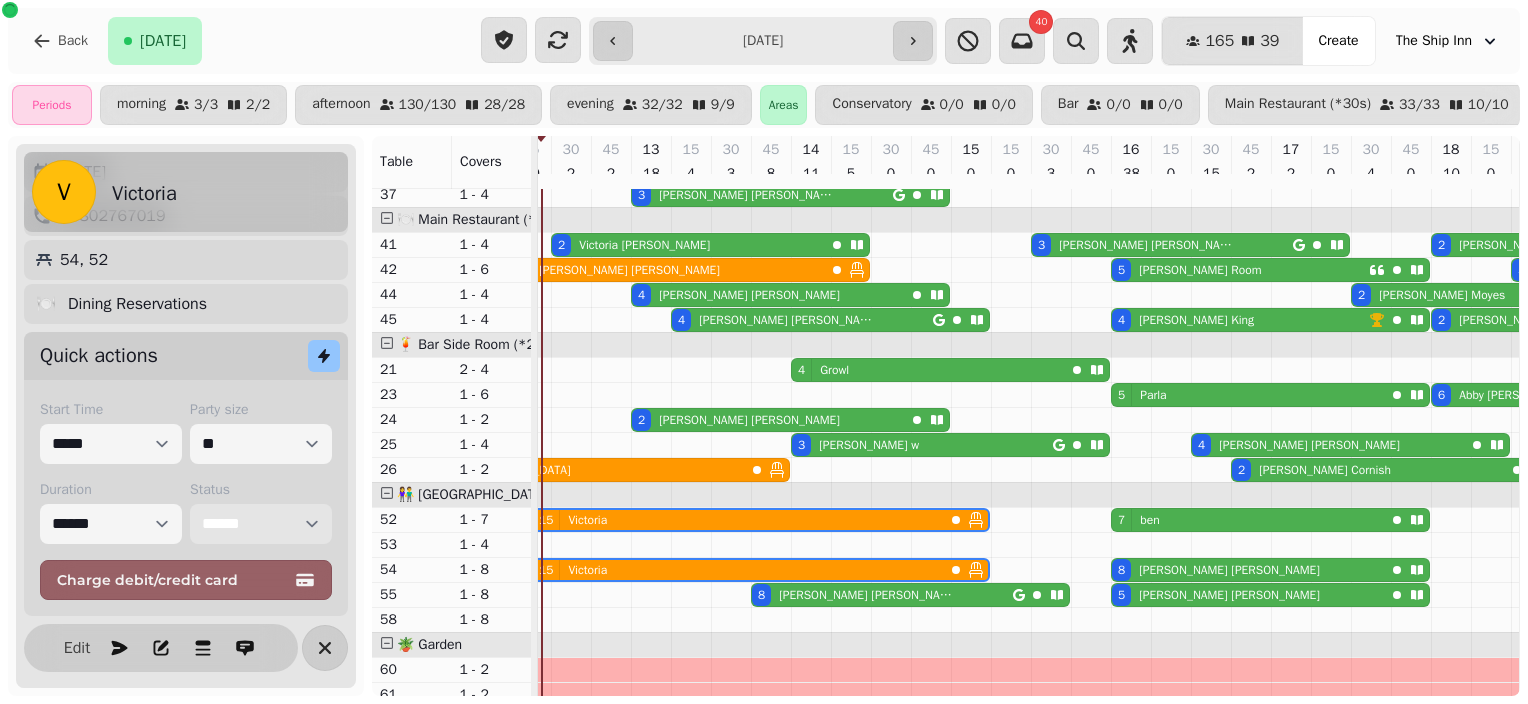 select on "**********" 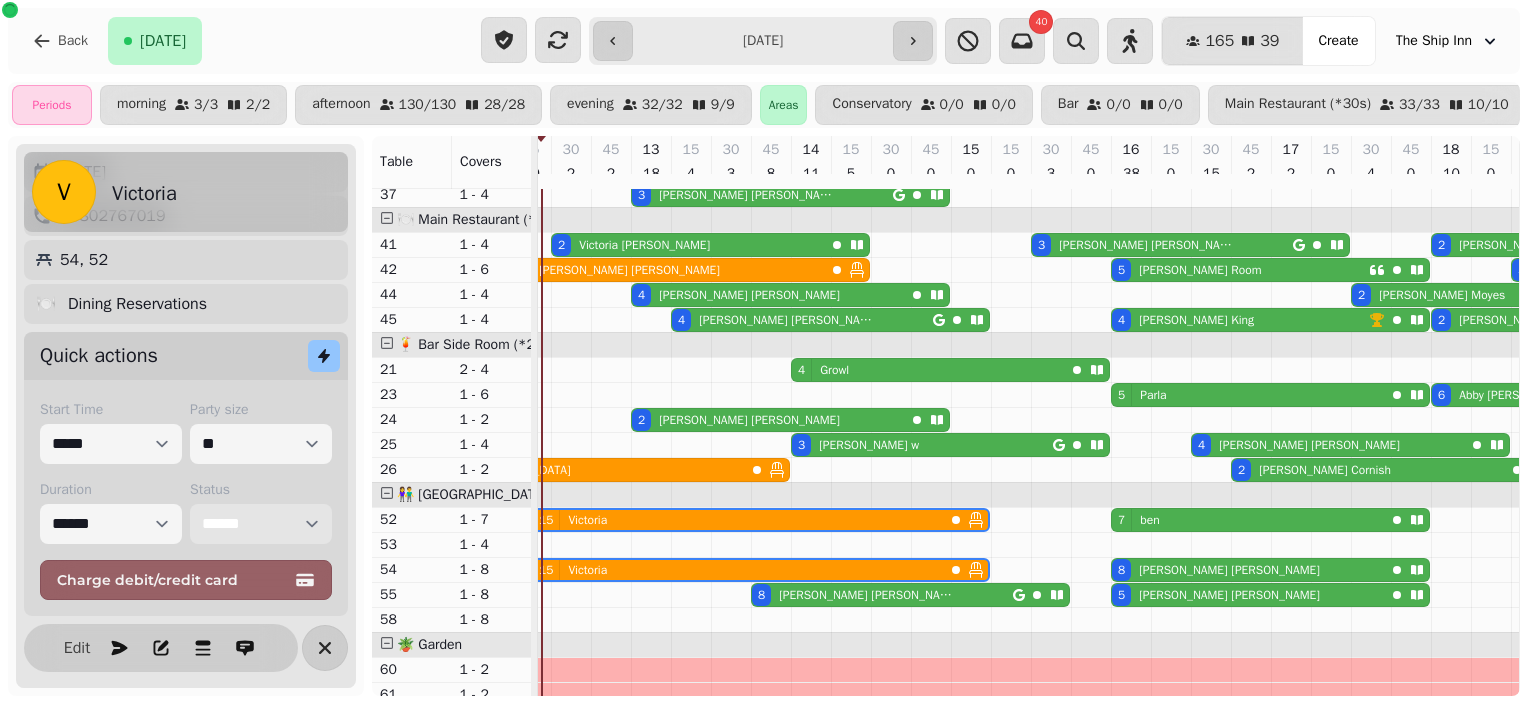 select on "*****" 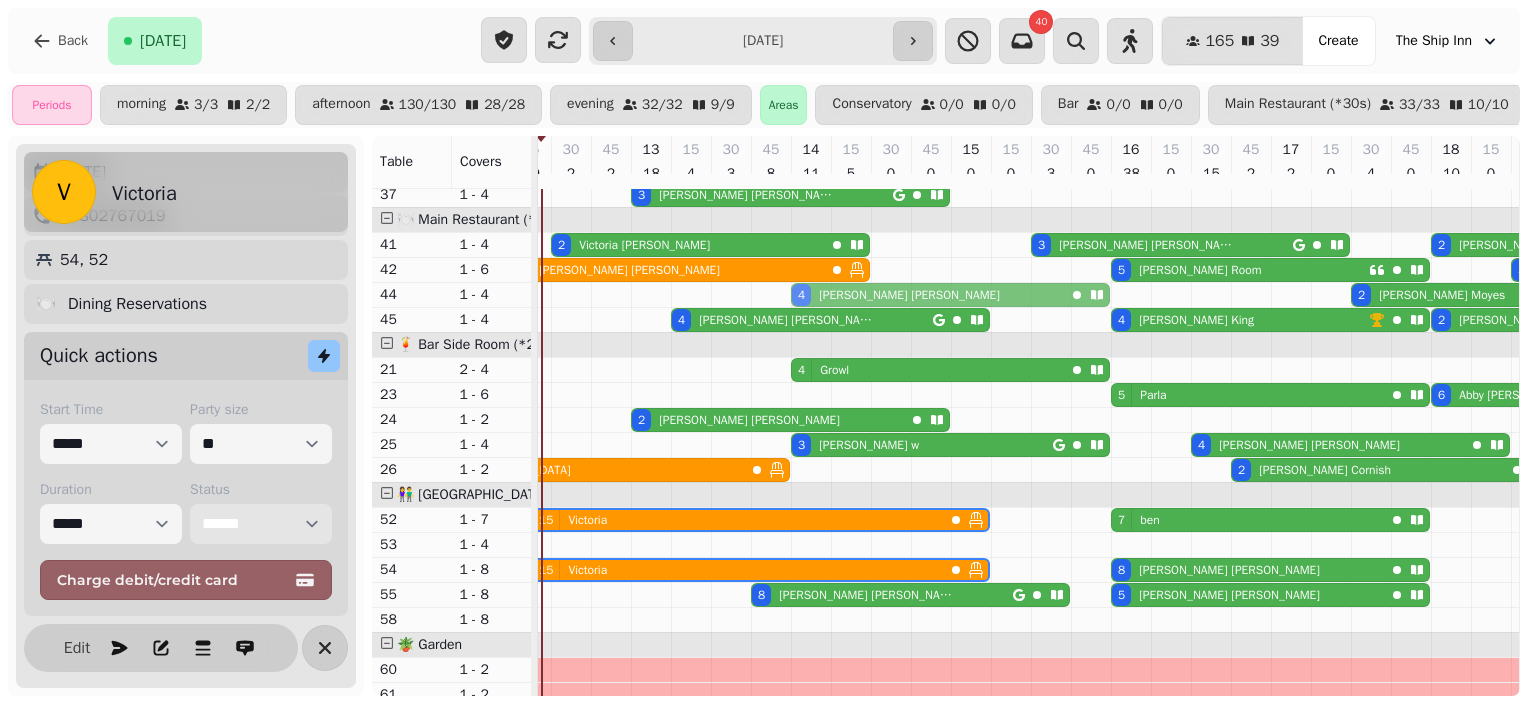 drag, startPoint x: 640, startPoint y: 305, endPoint x: 806, endPoint y: 302, distance: 166.0271 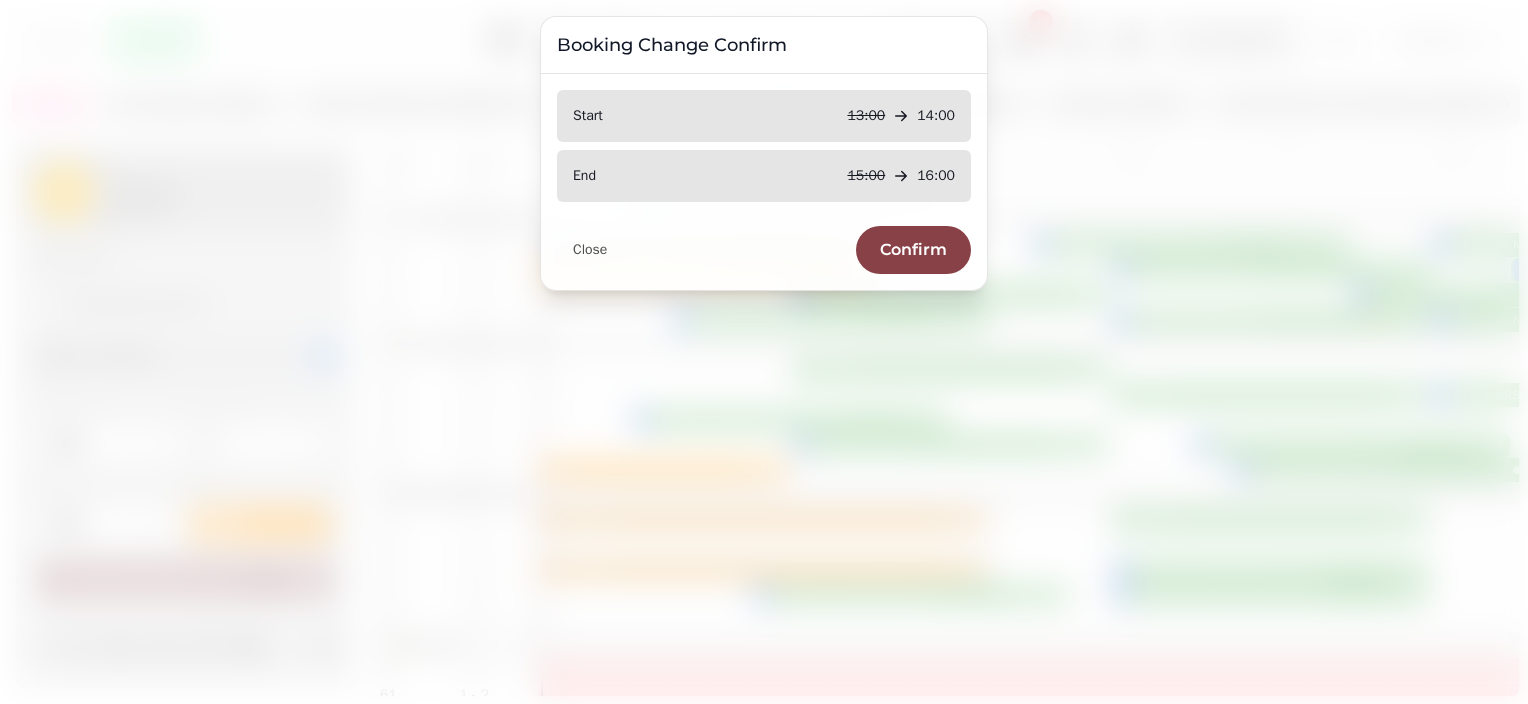 click on "Confirm" at bounding box center (913, 250) 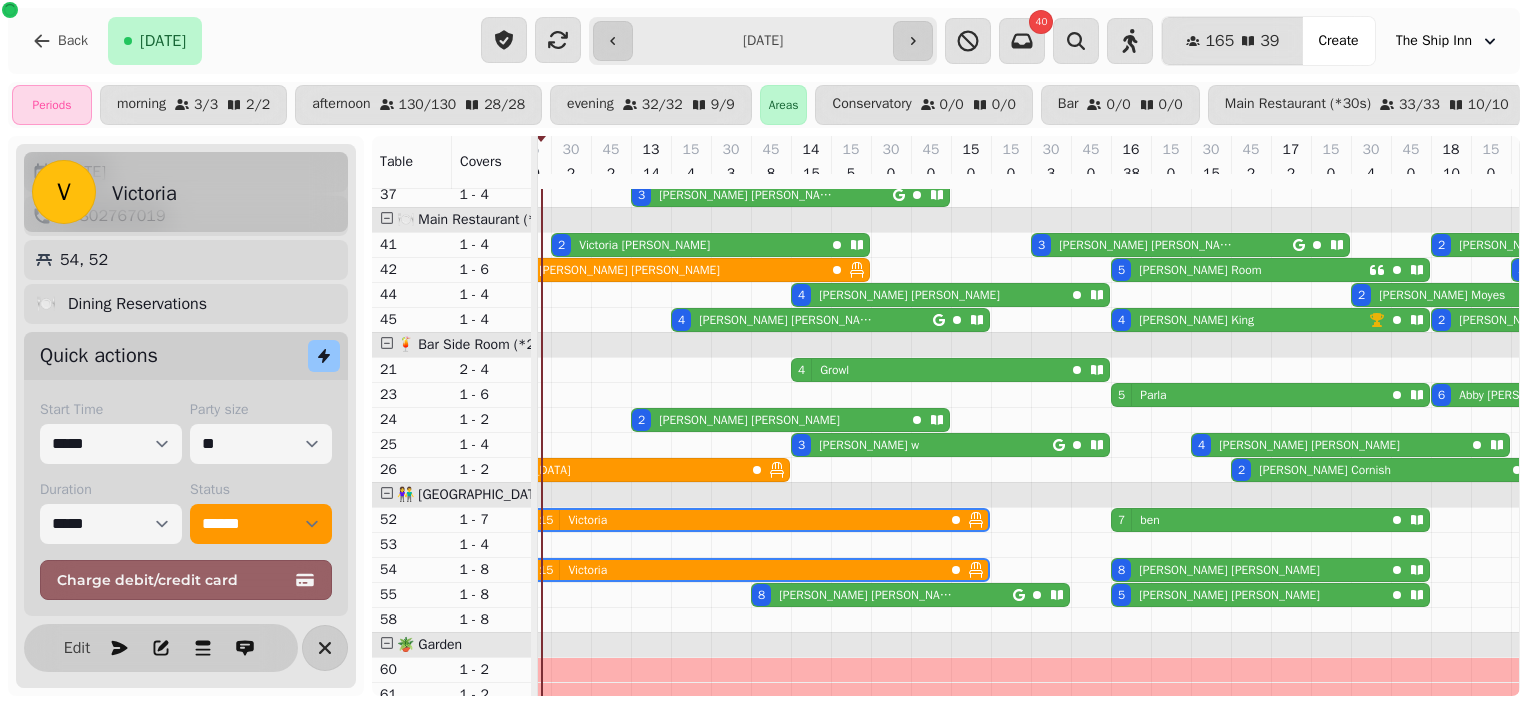 scroll, scrollTop: 1179, scrollLeft: 534, axis: both 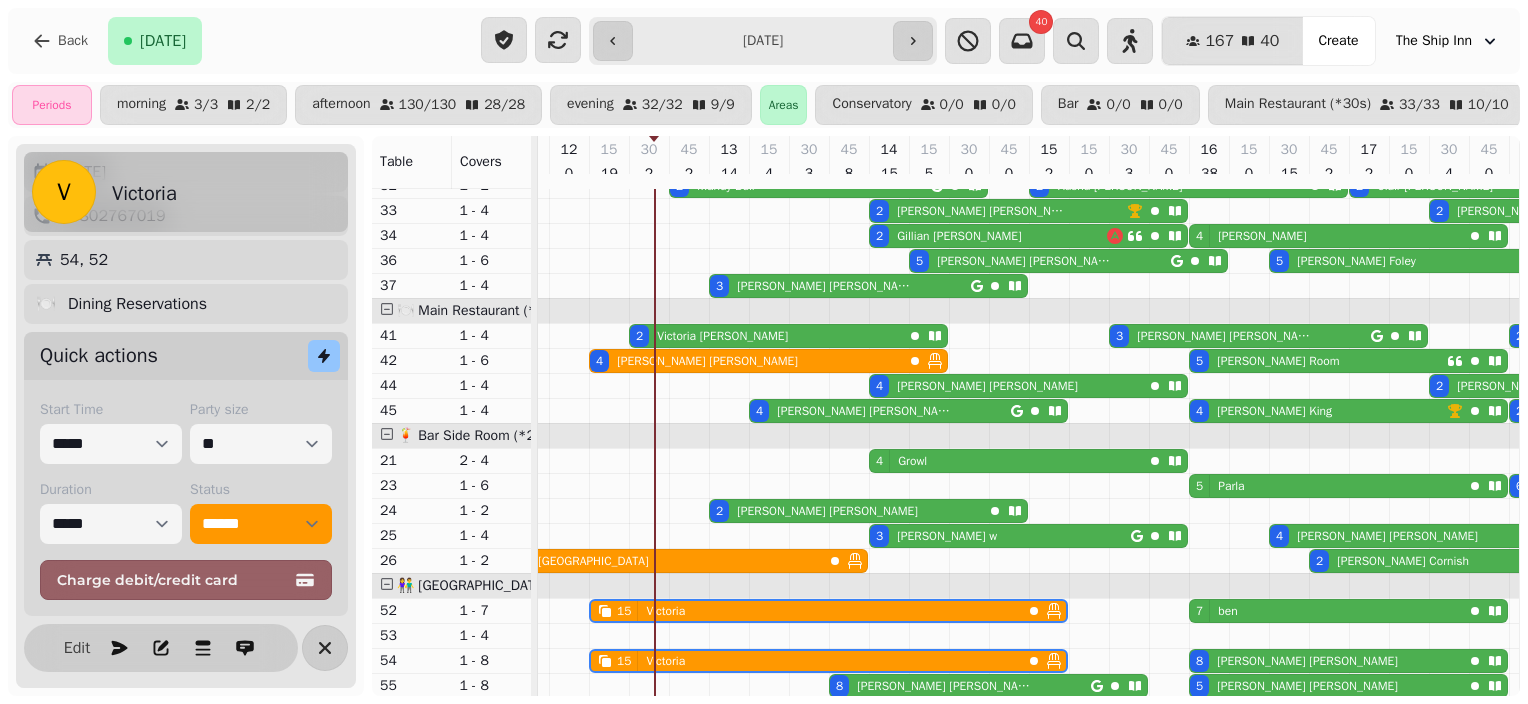 click on "**********" at bounding box center [764, 352] 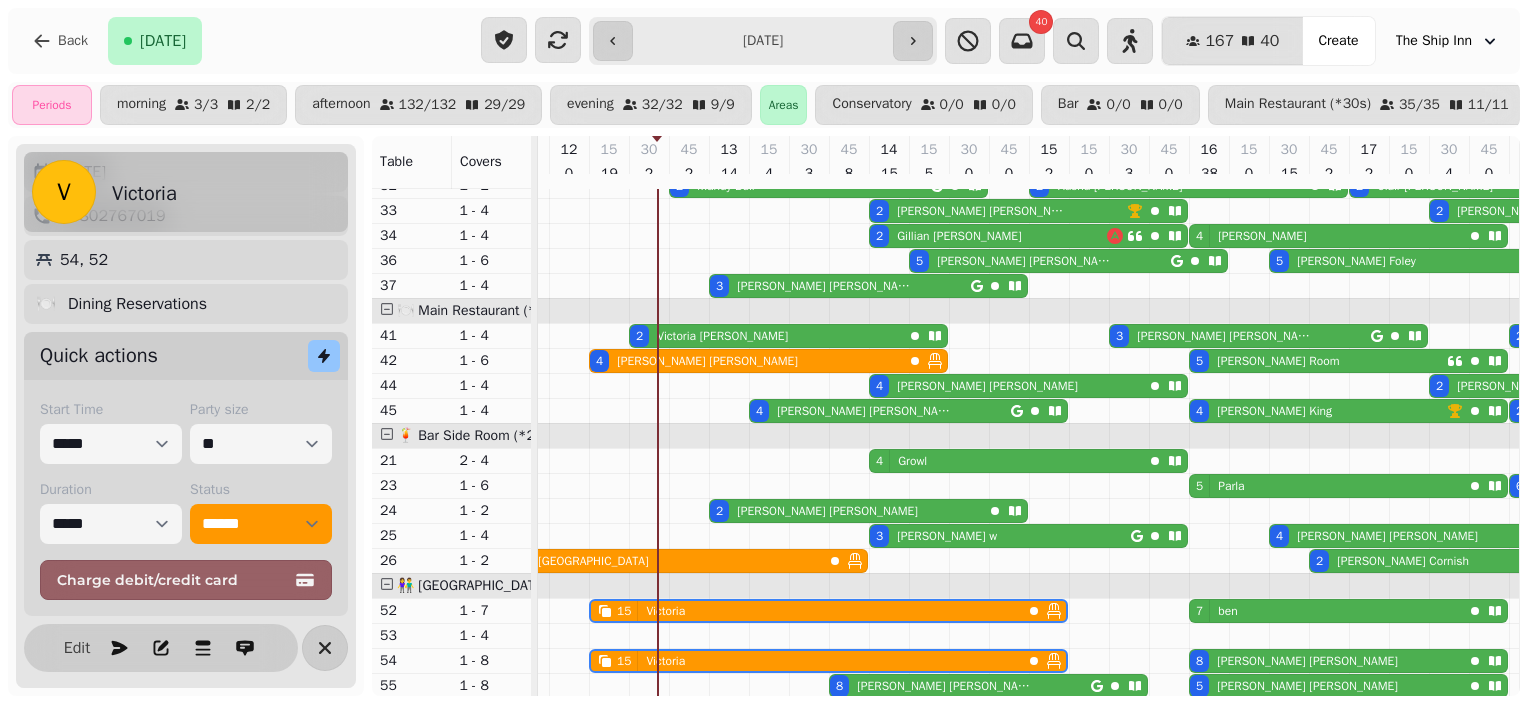 drag, startPoint x: 720, startPoint y: 319, endPoint x: 716, endPoint y: 340, distance: 21.377558 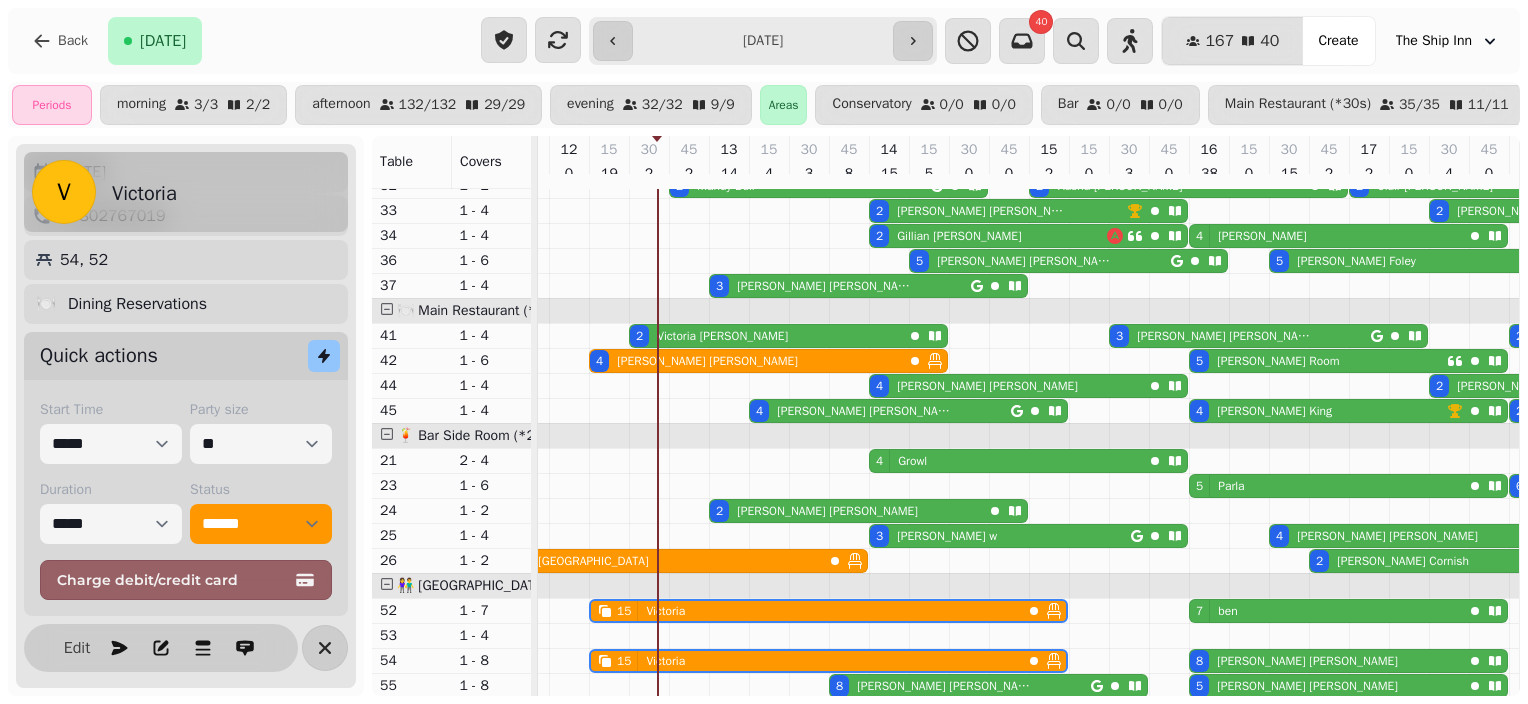 scroll, scrollTop: 181, scrollLeft: 469, axis: both 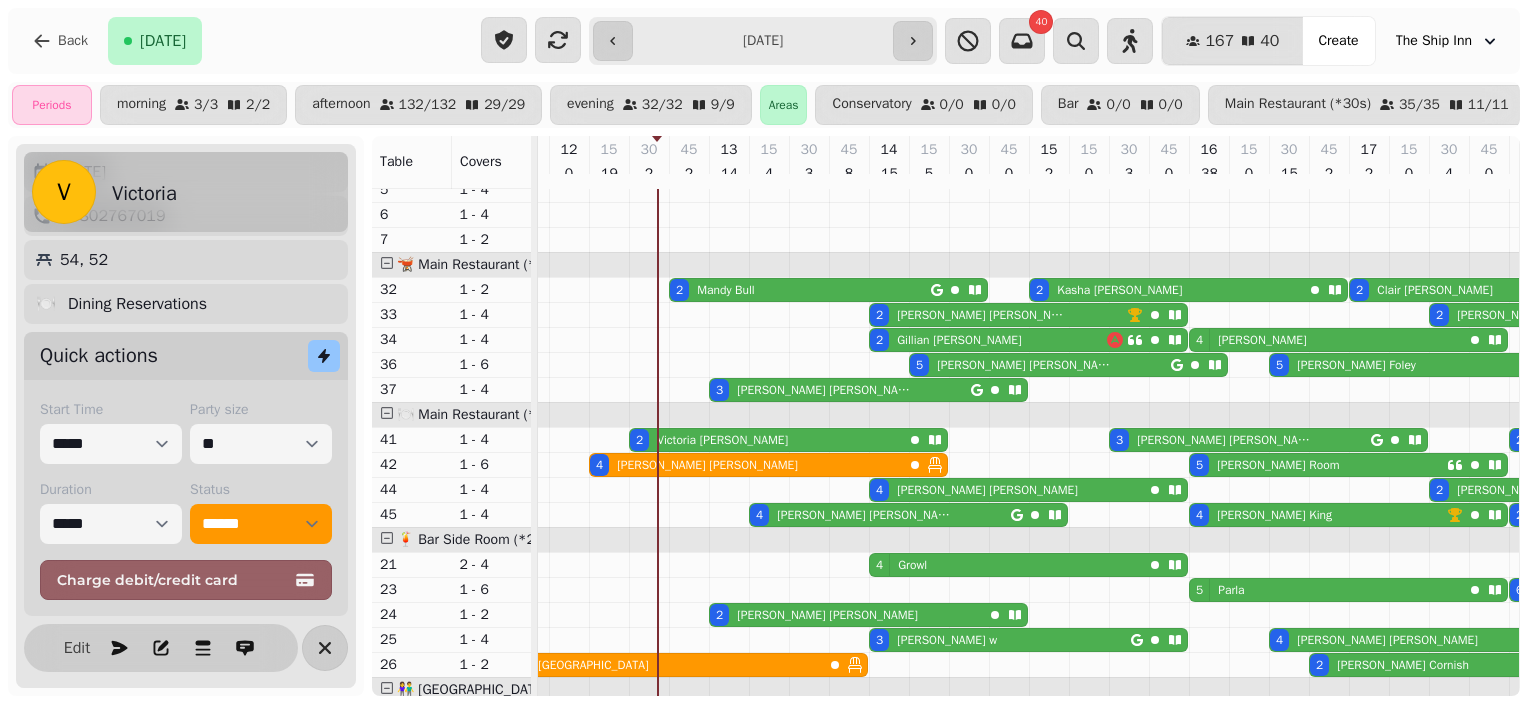 click on "[PERSON_NAME]" at bounding box center [726, 290] 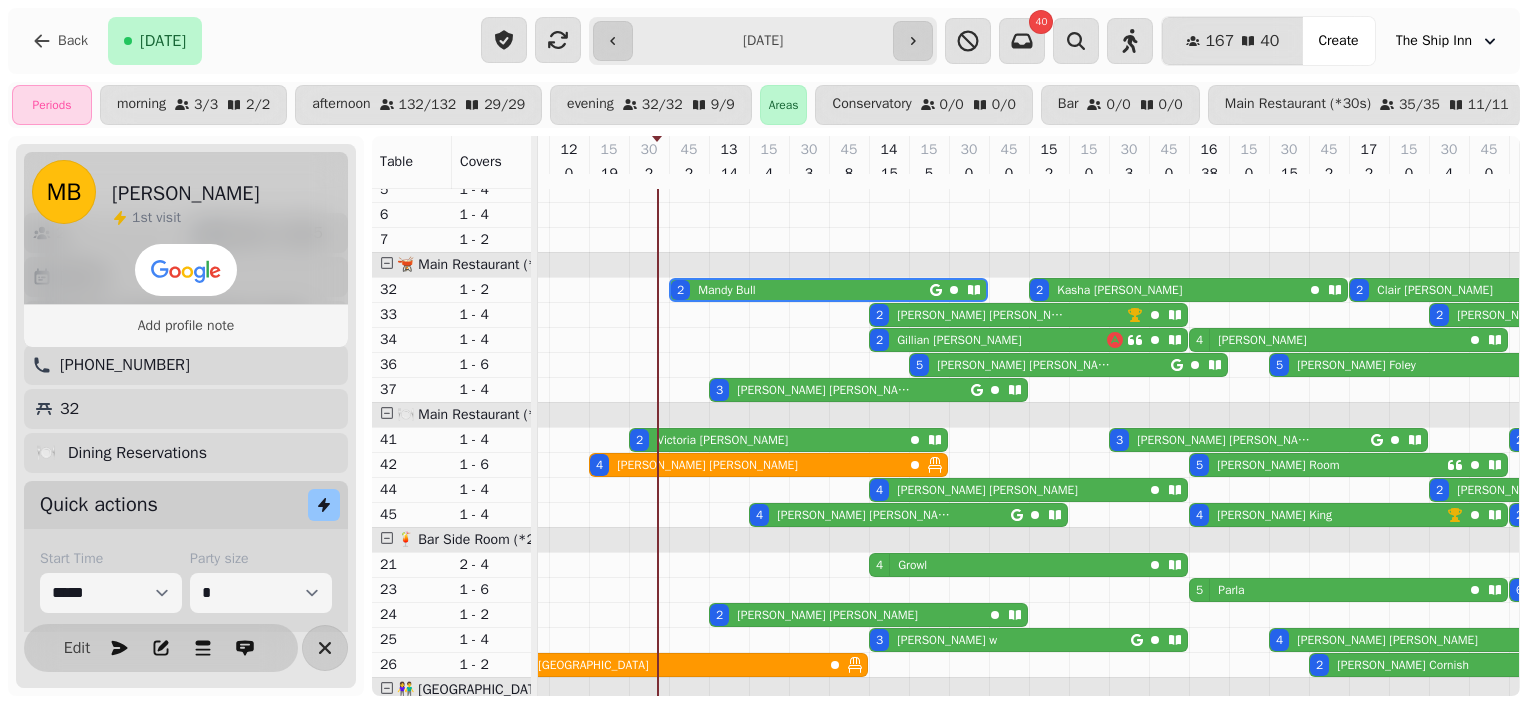 scroll, scrollTop: 256, scrollLeft: 0, axis: vertical 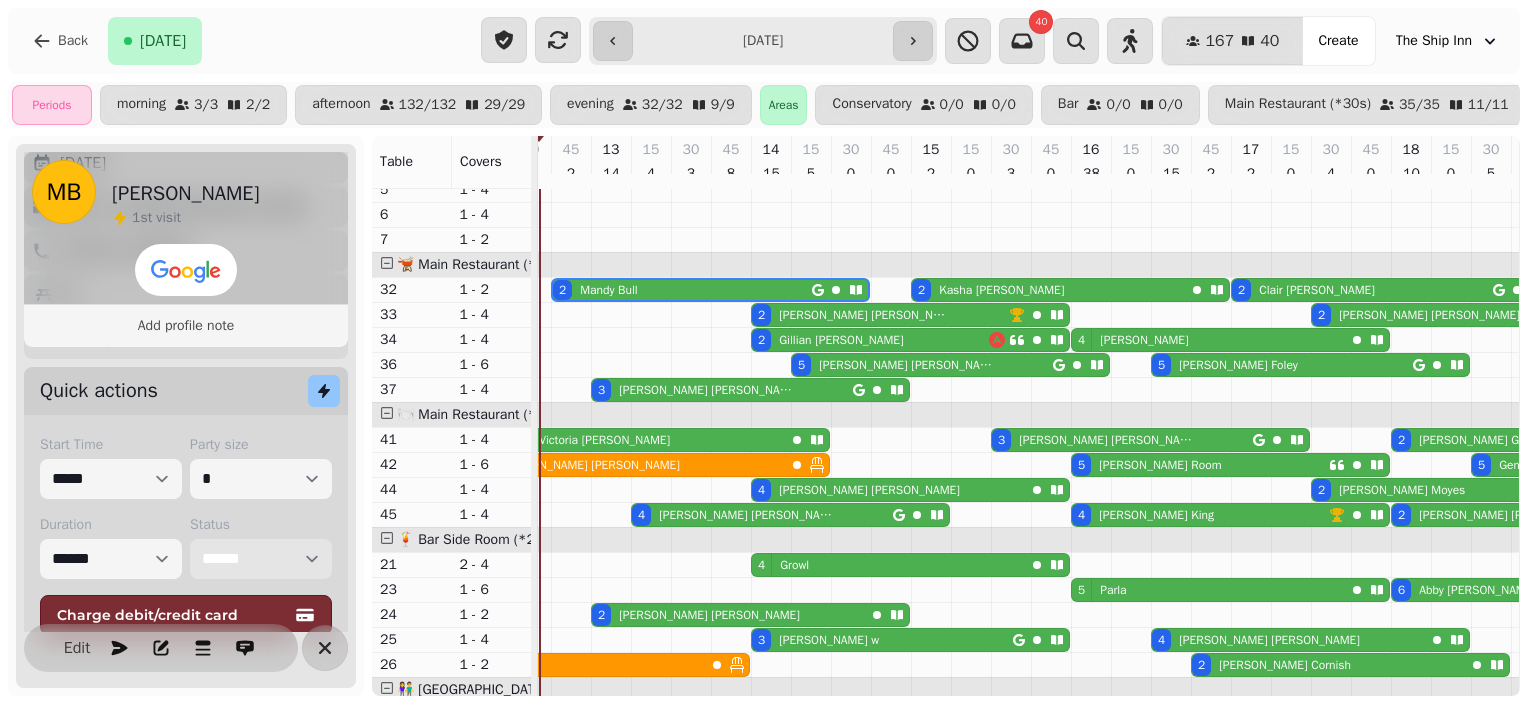 click on "**********" at bounding box center (261, 559) 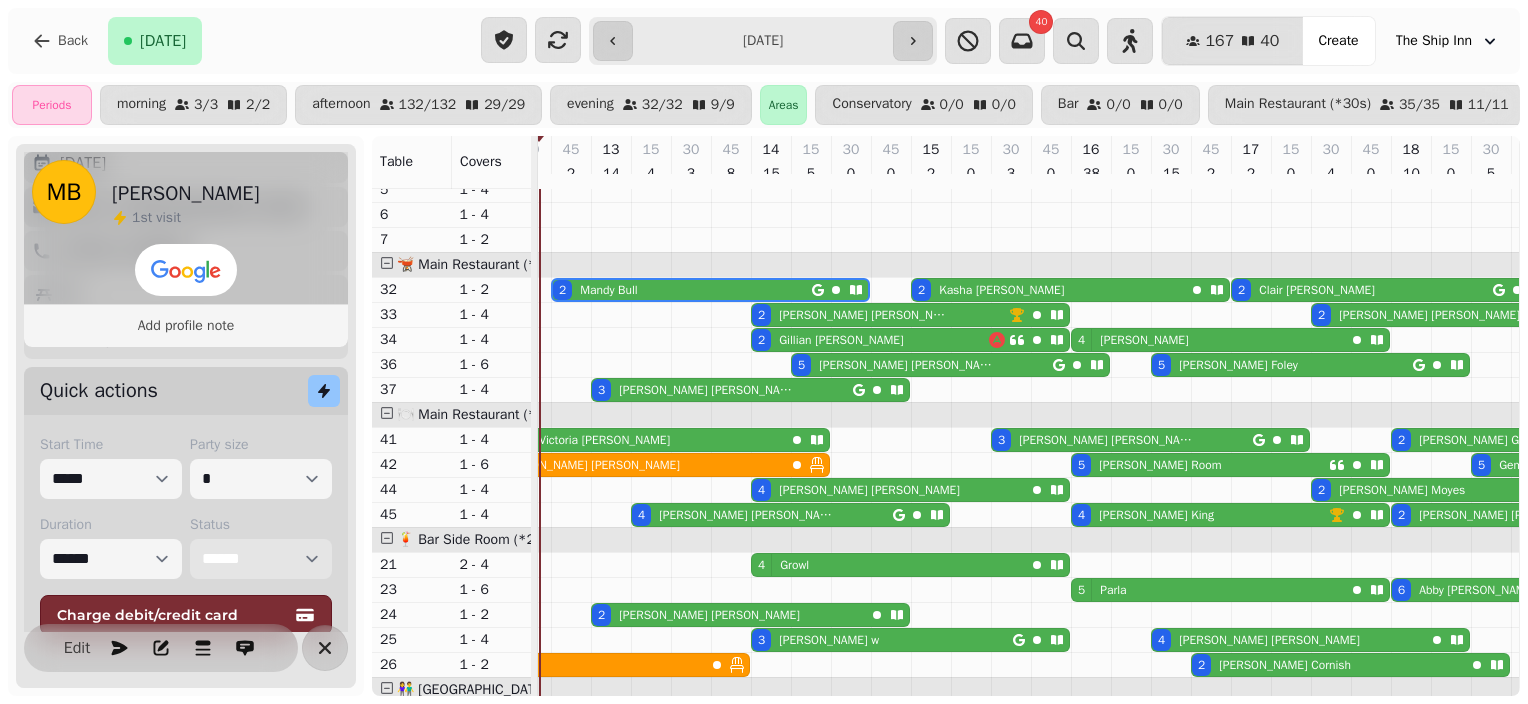 select on "******" 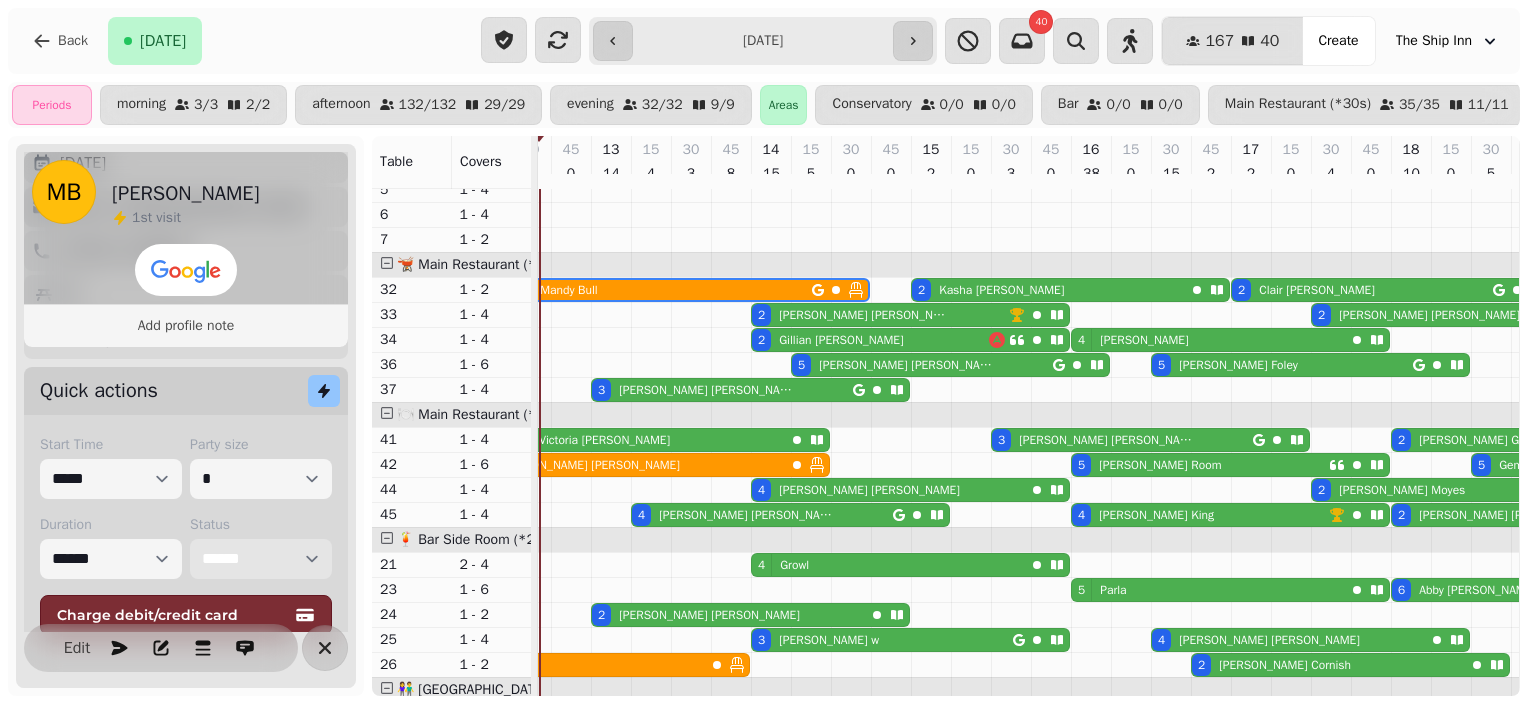 select on "**********" 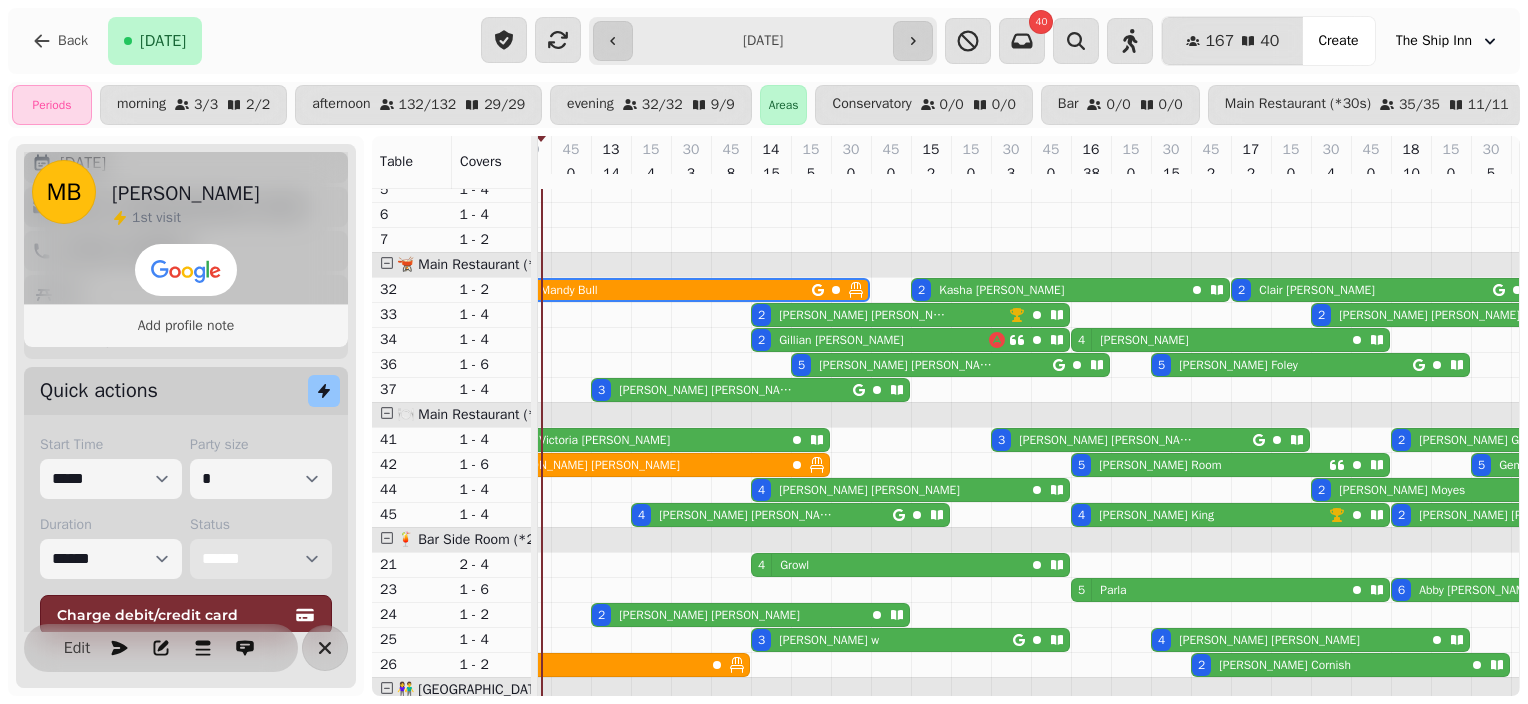 scroll, scrollTop: 247, scrollLeft: 587, axis: both 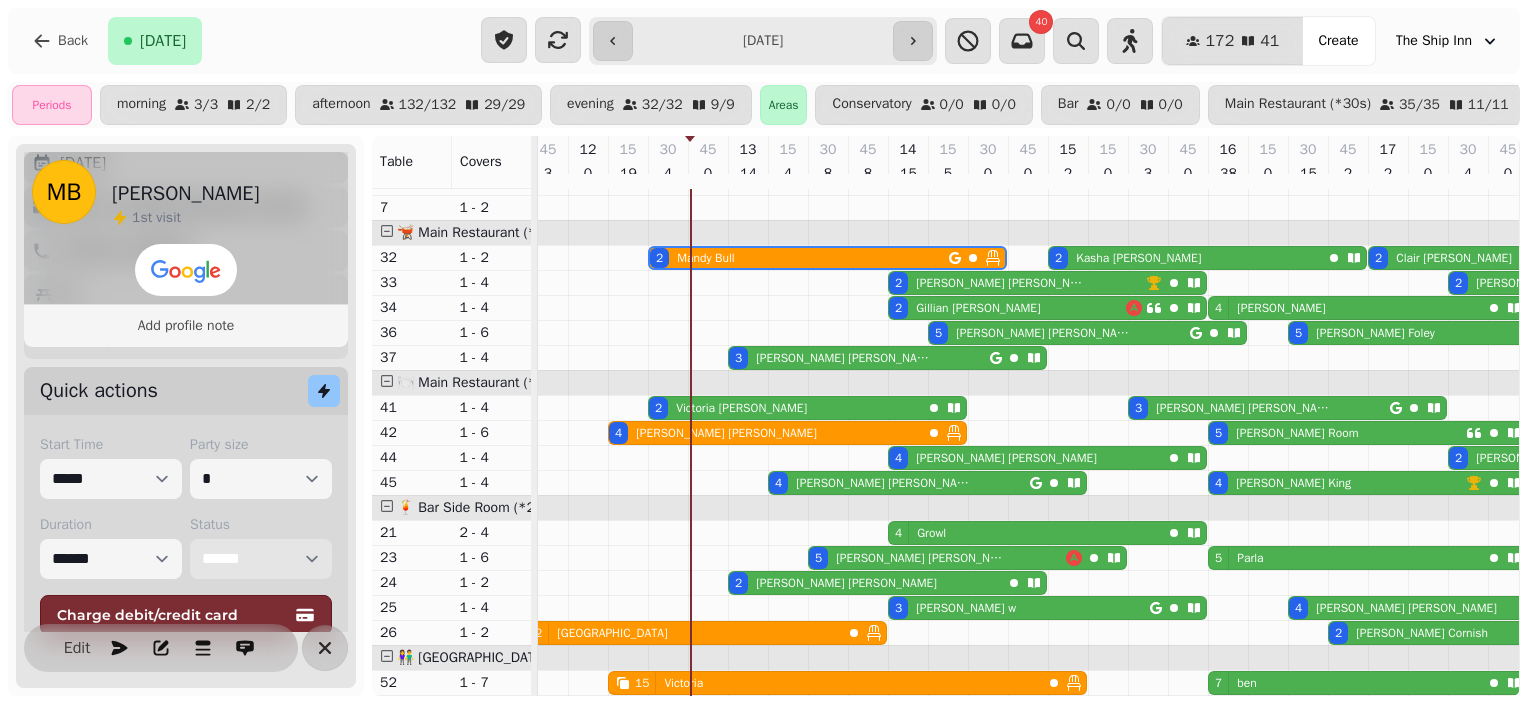 click on "[PERSON_NAME]" at bounding box center (741, 408) 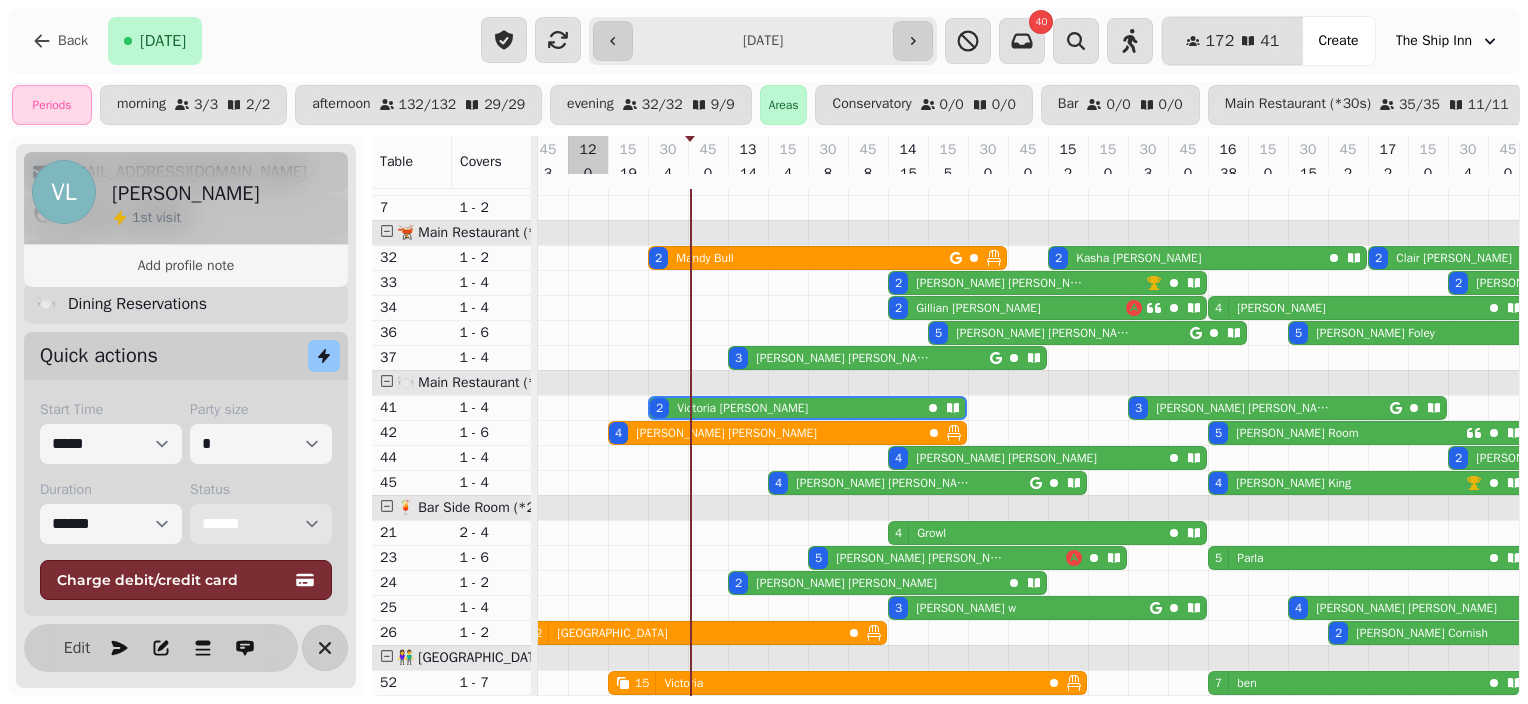 scroll, scrollTop: 196, scrollLeft: 0, axis: vertical 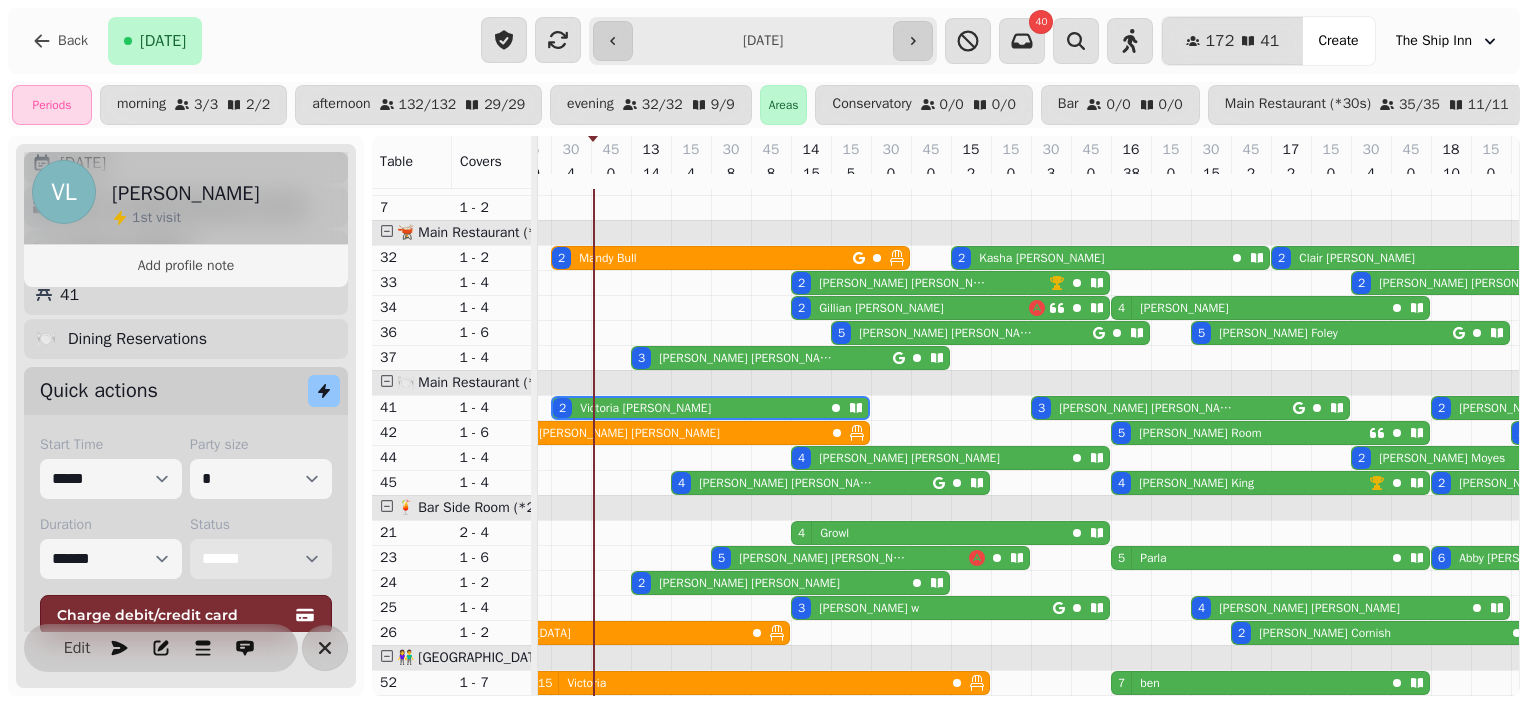 click on "**********" at bounding box center (261, 559) 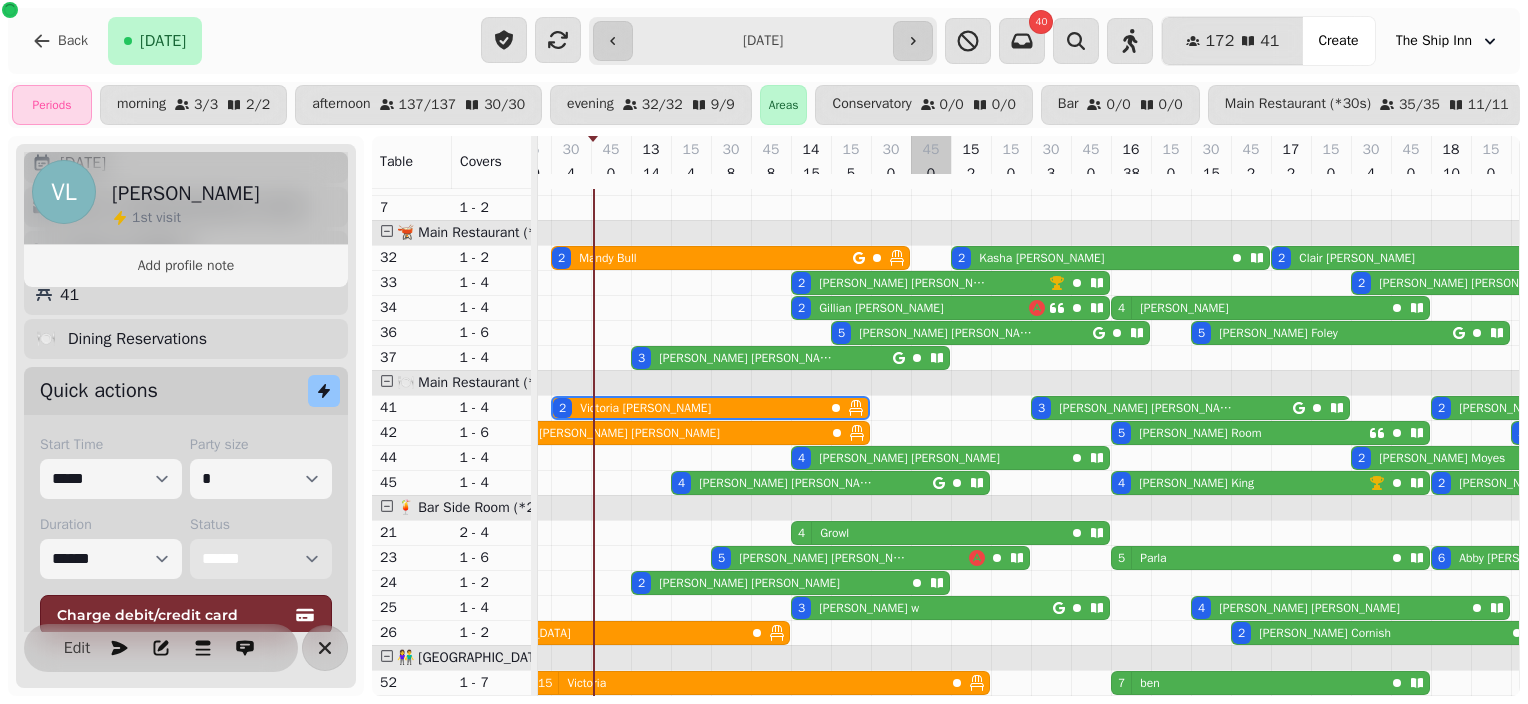 scroll, scrollTop: 1179, scrollLeft: 547, axis: both 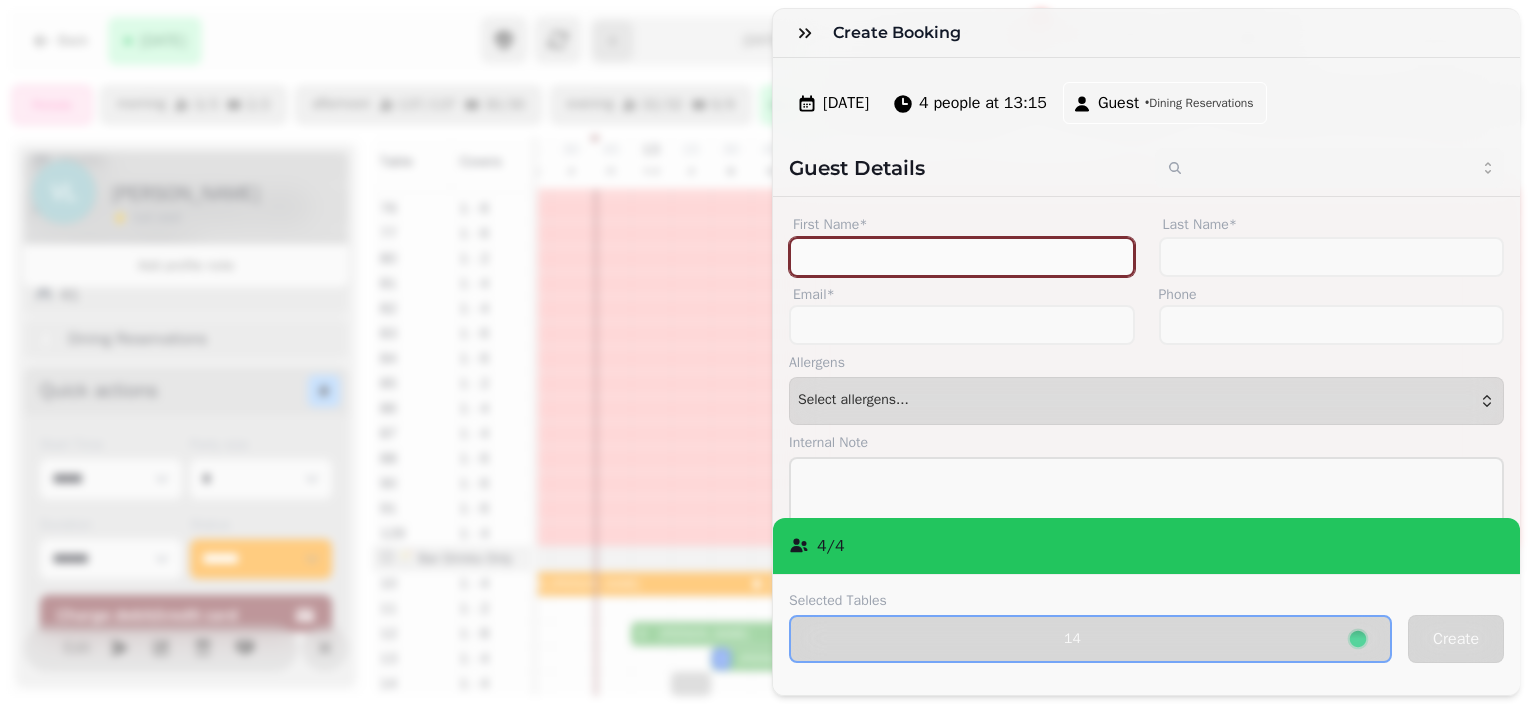 click on "First Name*" at bounding box center [962, 257] 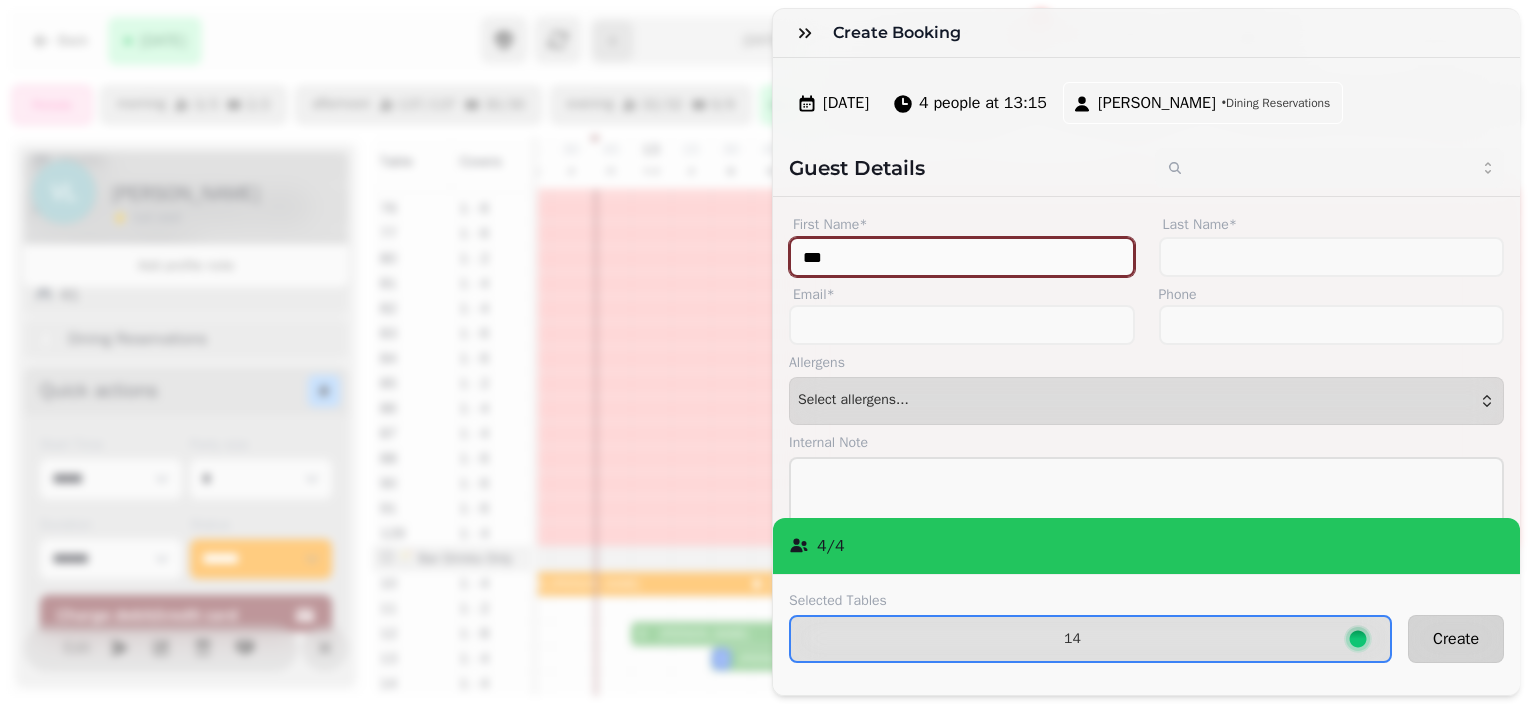 type on "***" 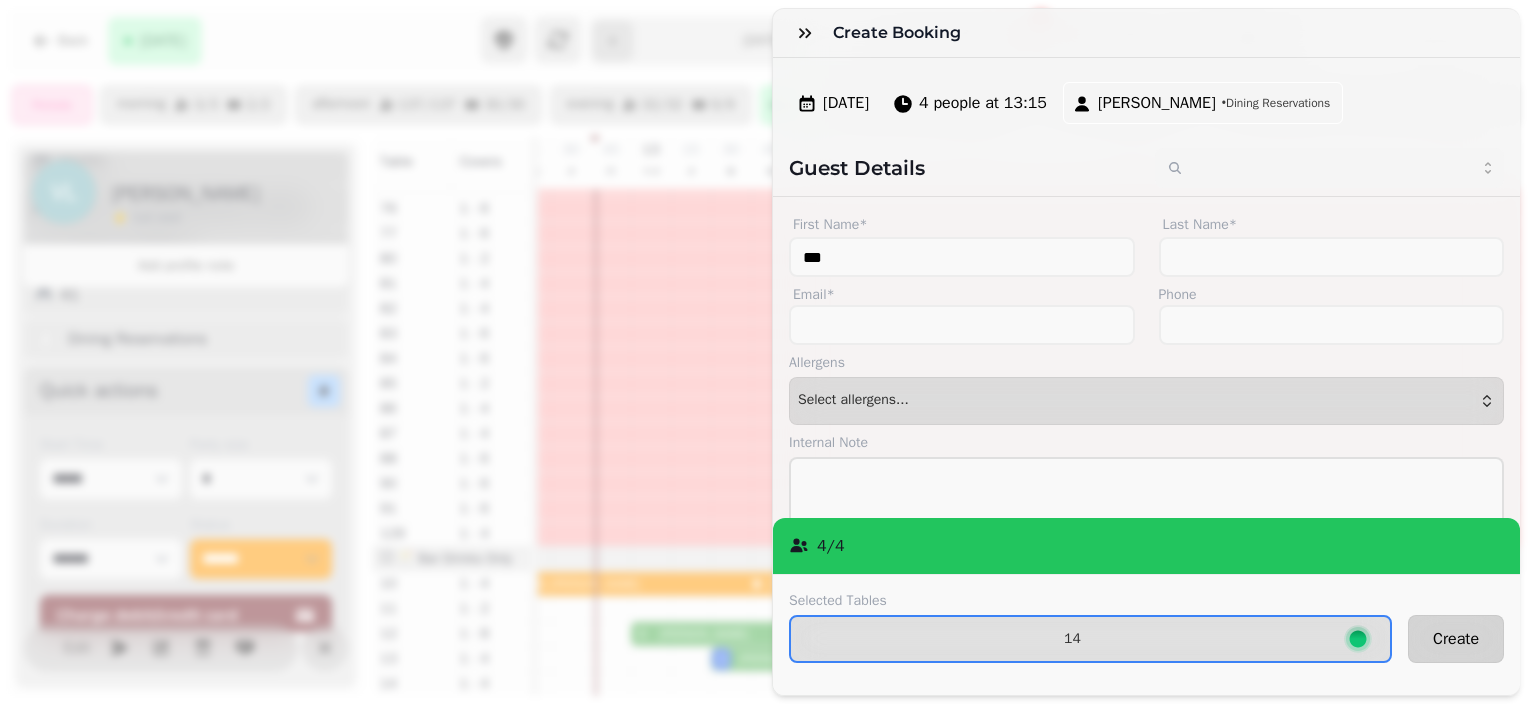 click on "Create" at bounding box center [1456, 639] 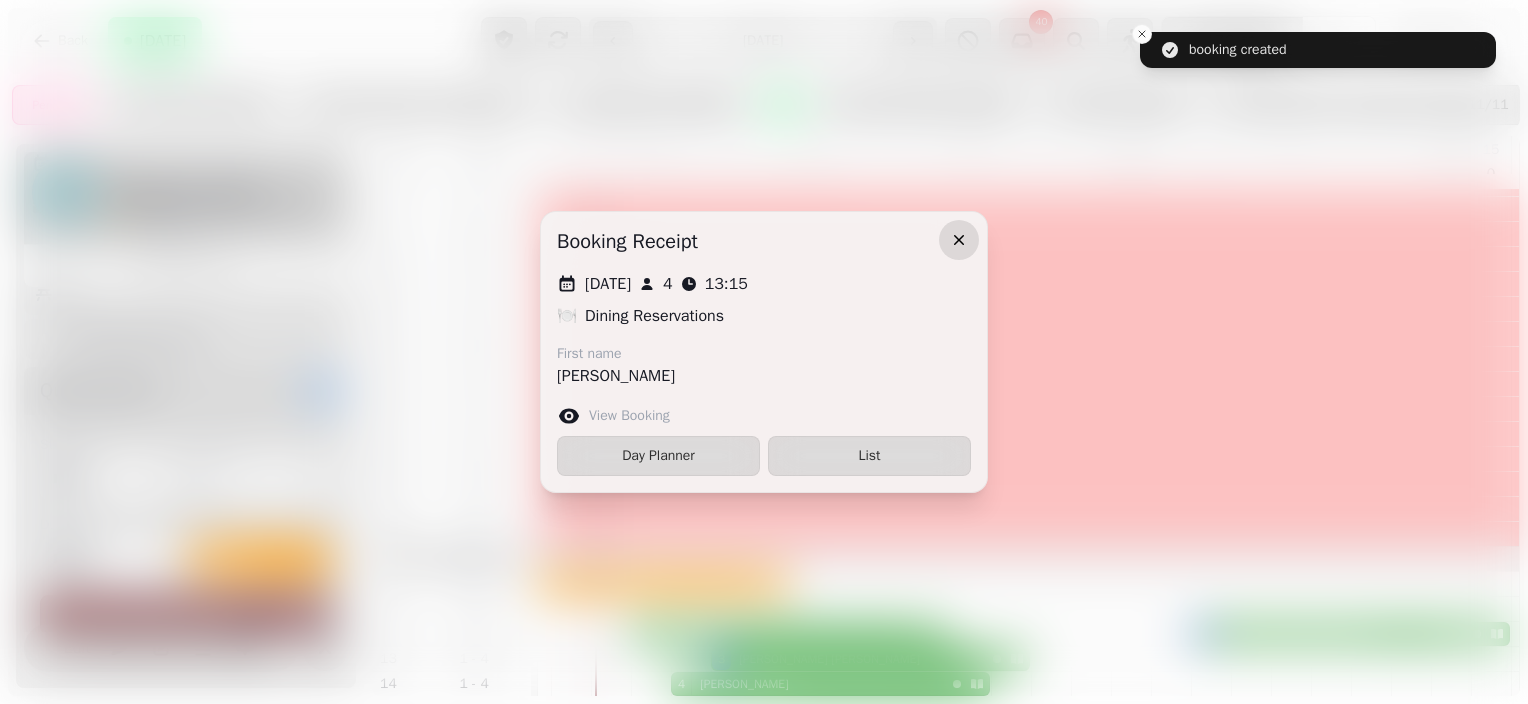 click 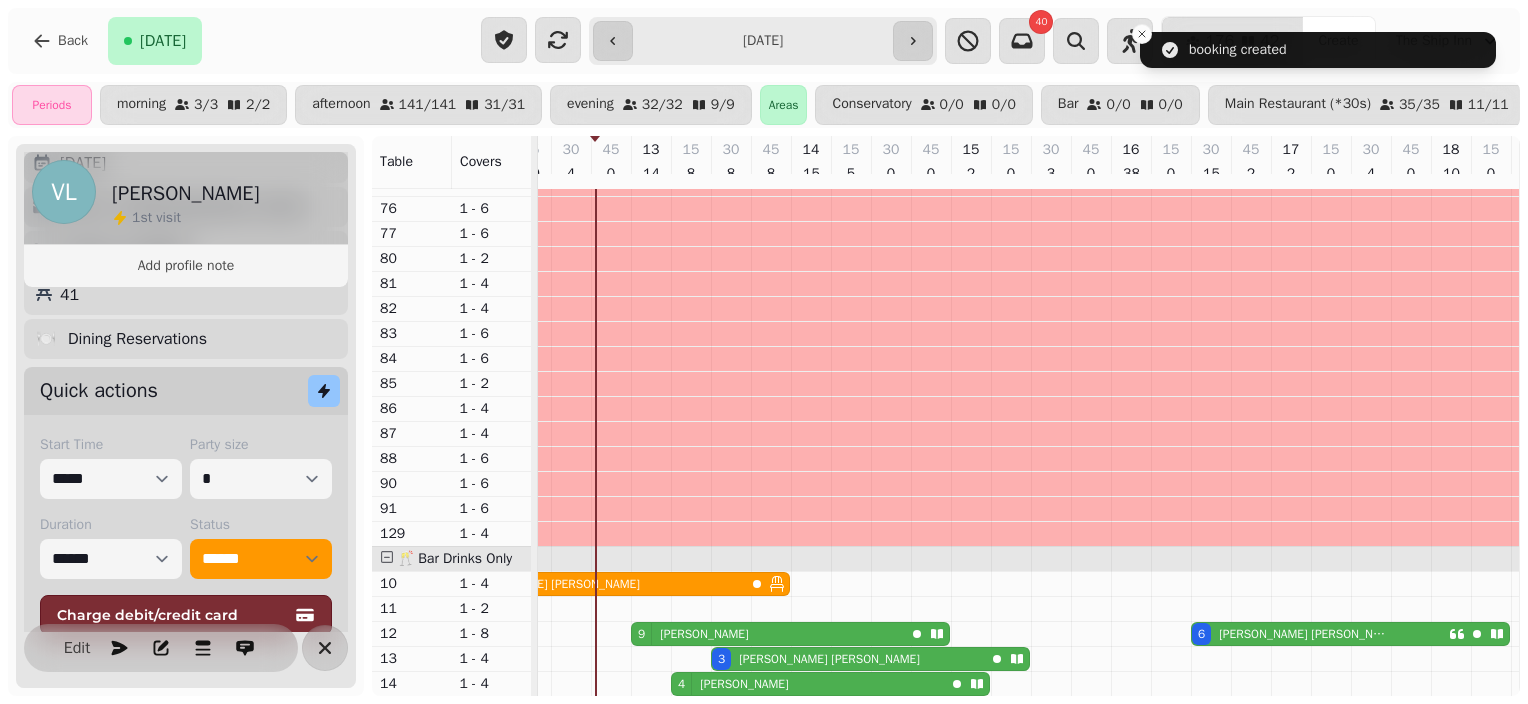 scroll, scrollTop: 444, scrollLeft: 547, axis: both 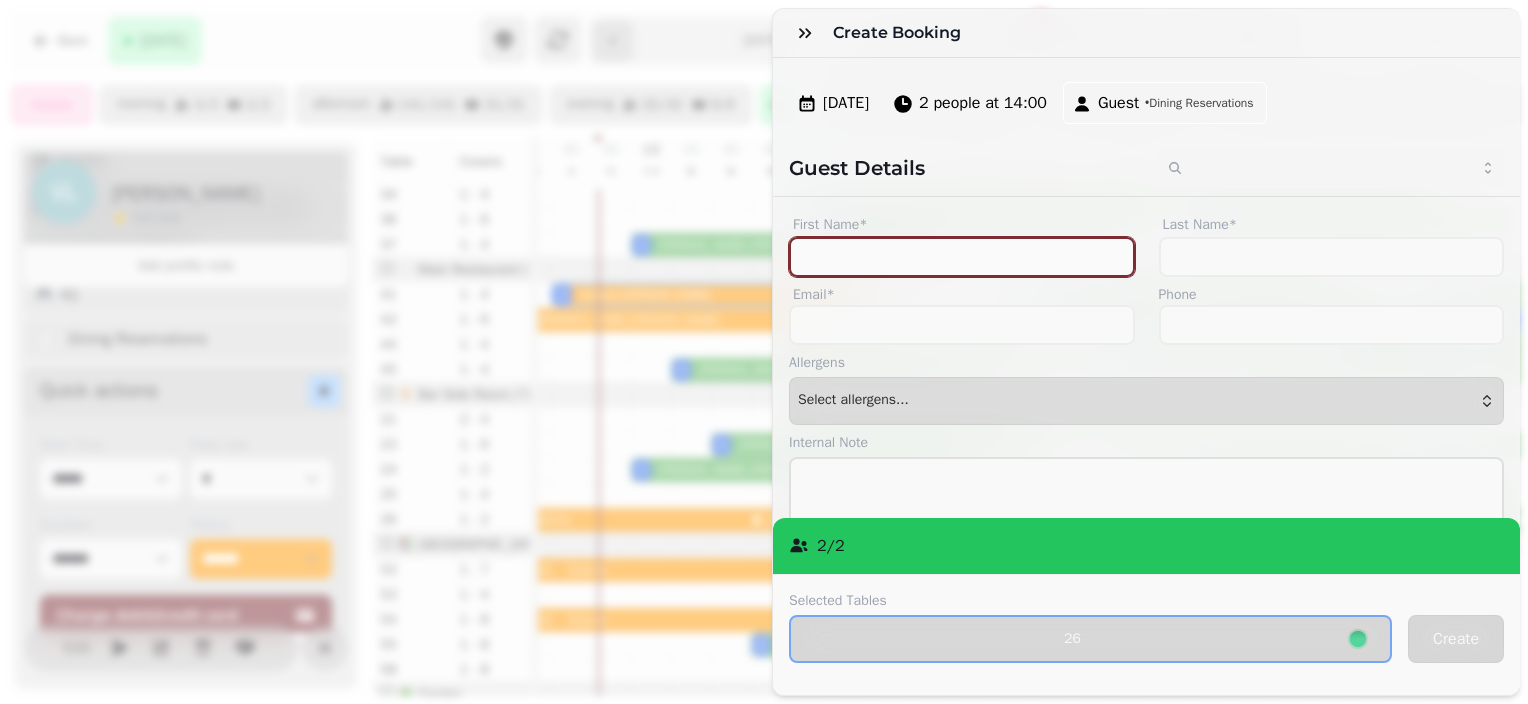 click on "First Name*" at bounding box center [962, 257] 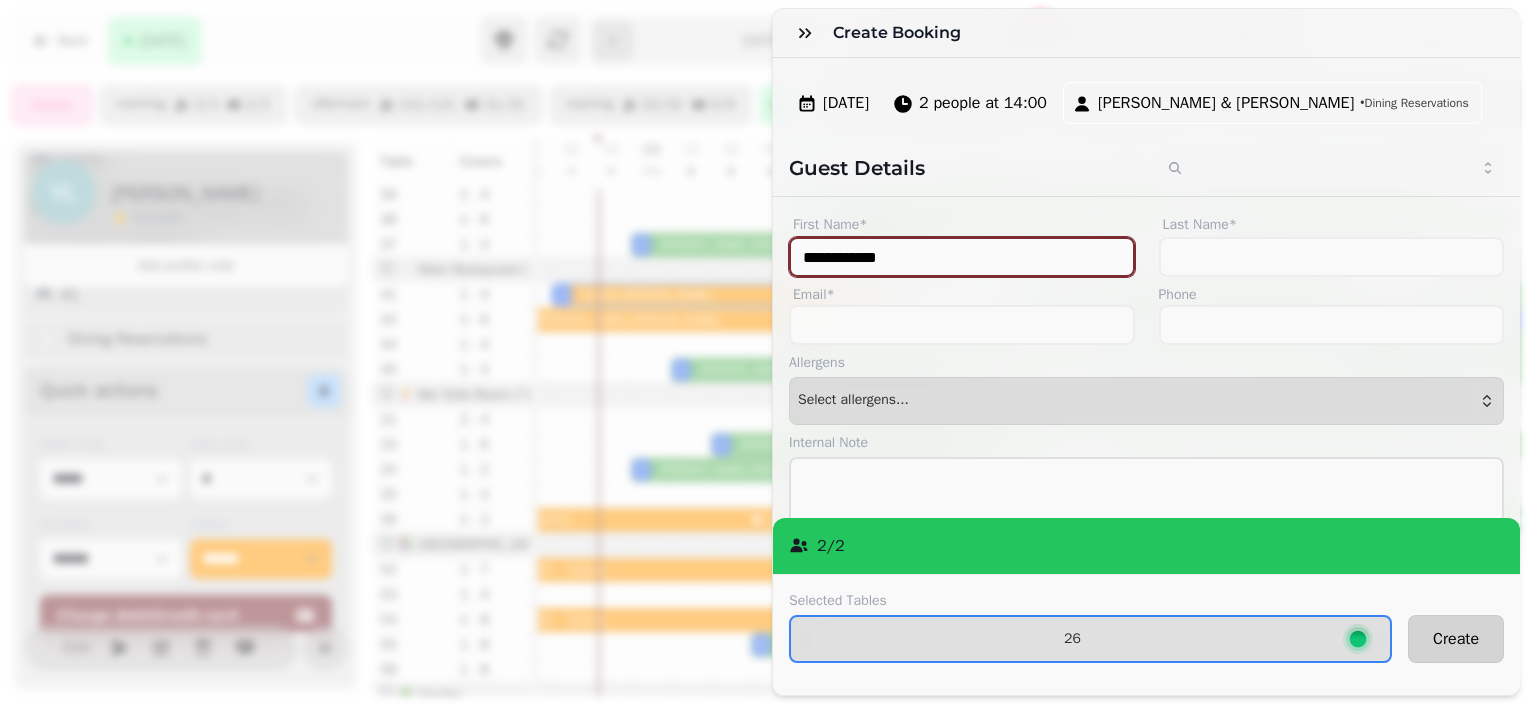 type on "**********" 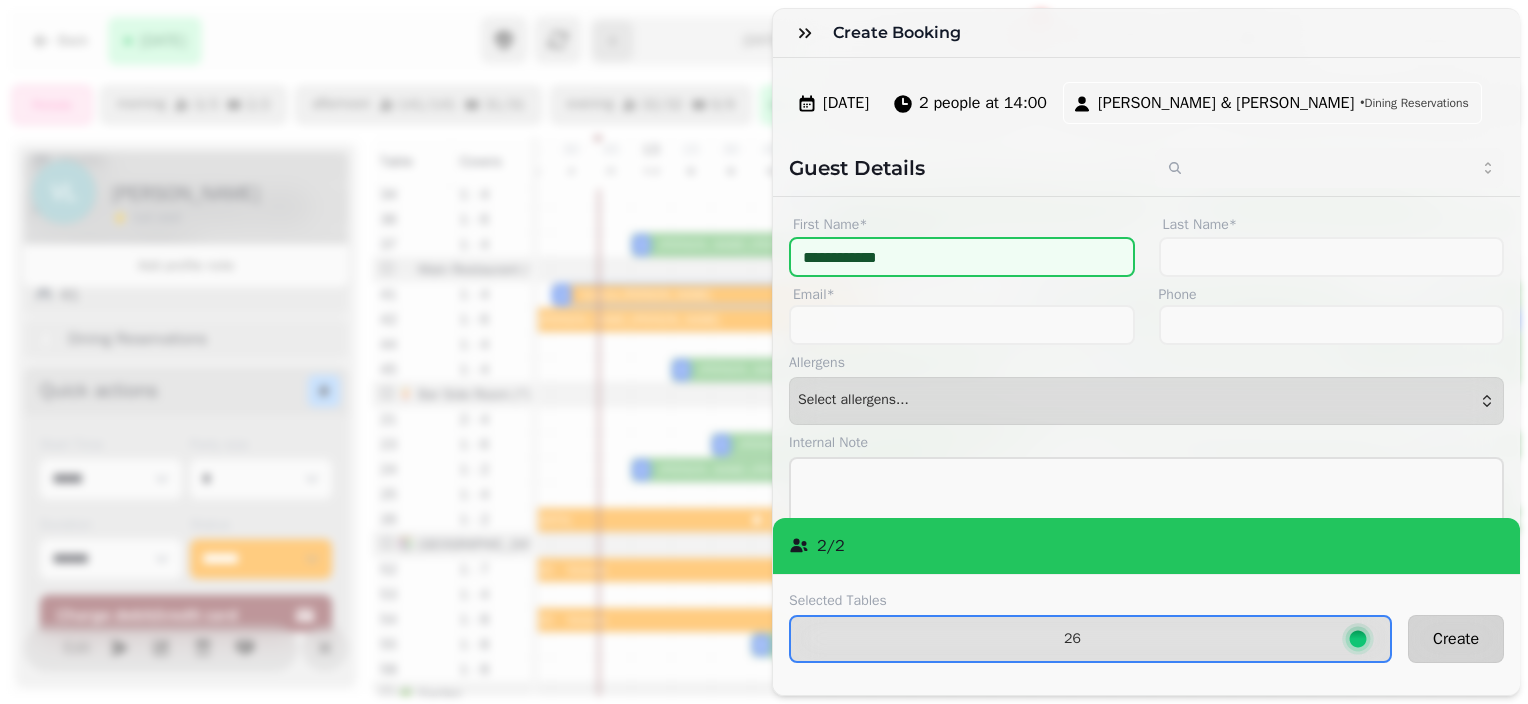 click on "Create" at bounding box center [1456, 639] 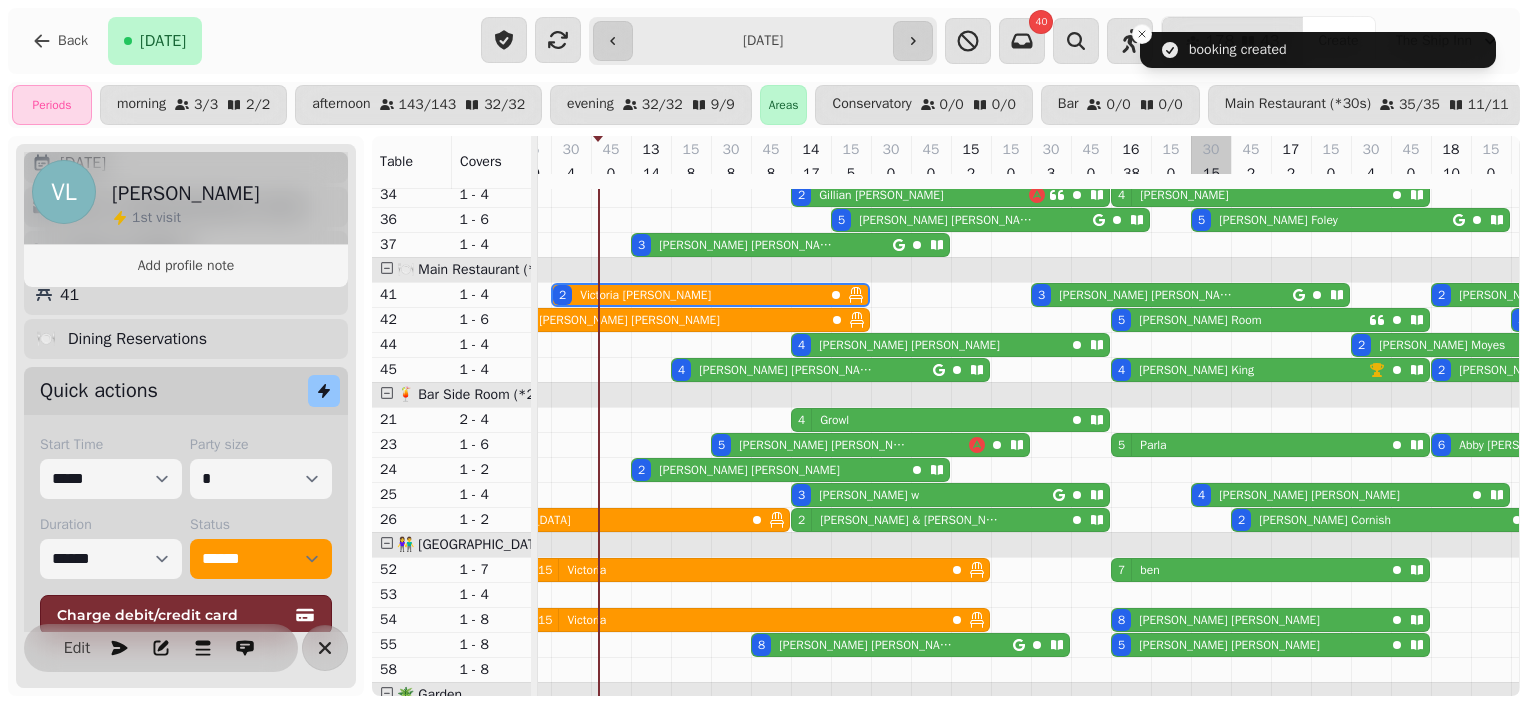 scroll, scrollTop: 529, scrollLeft: 547, axis: both 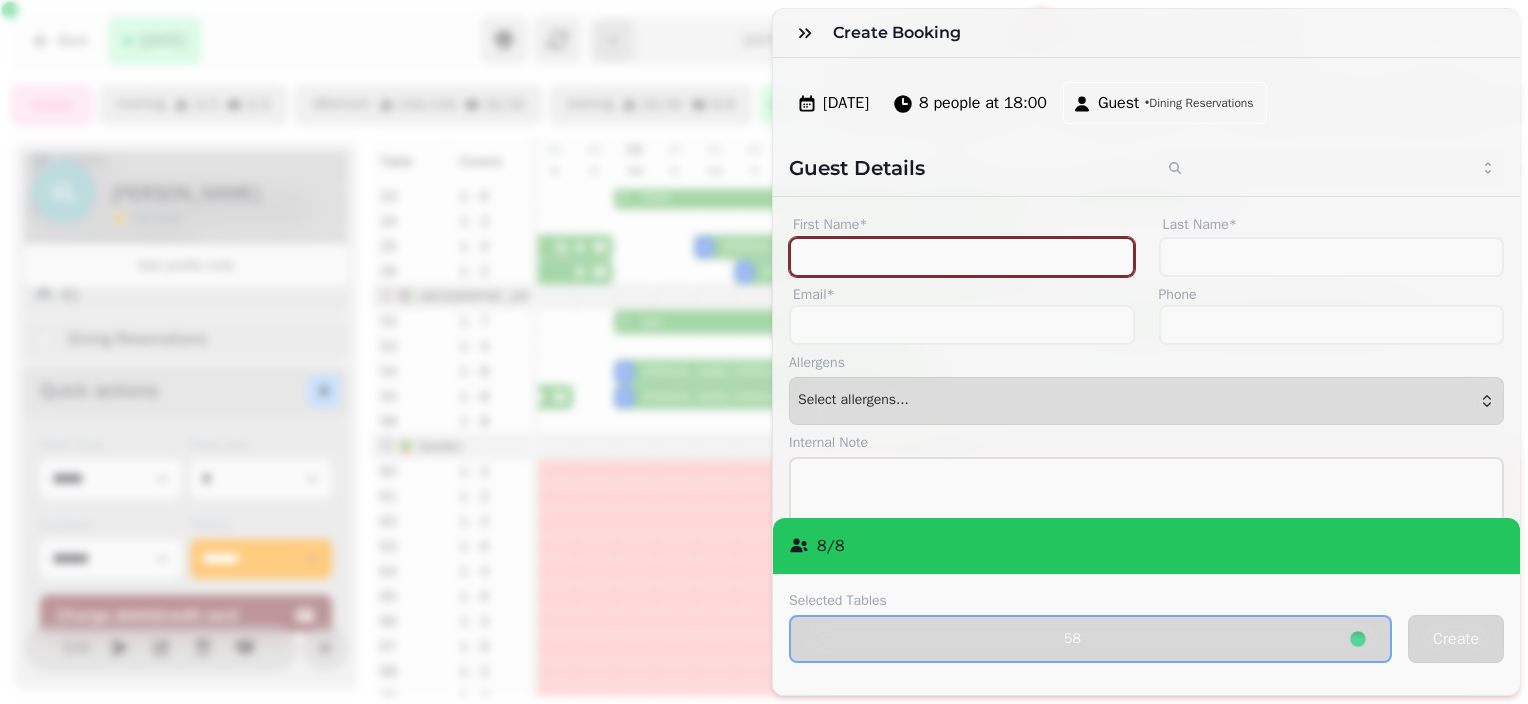click on "First Name*" at bounding box center [962, 257] 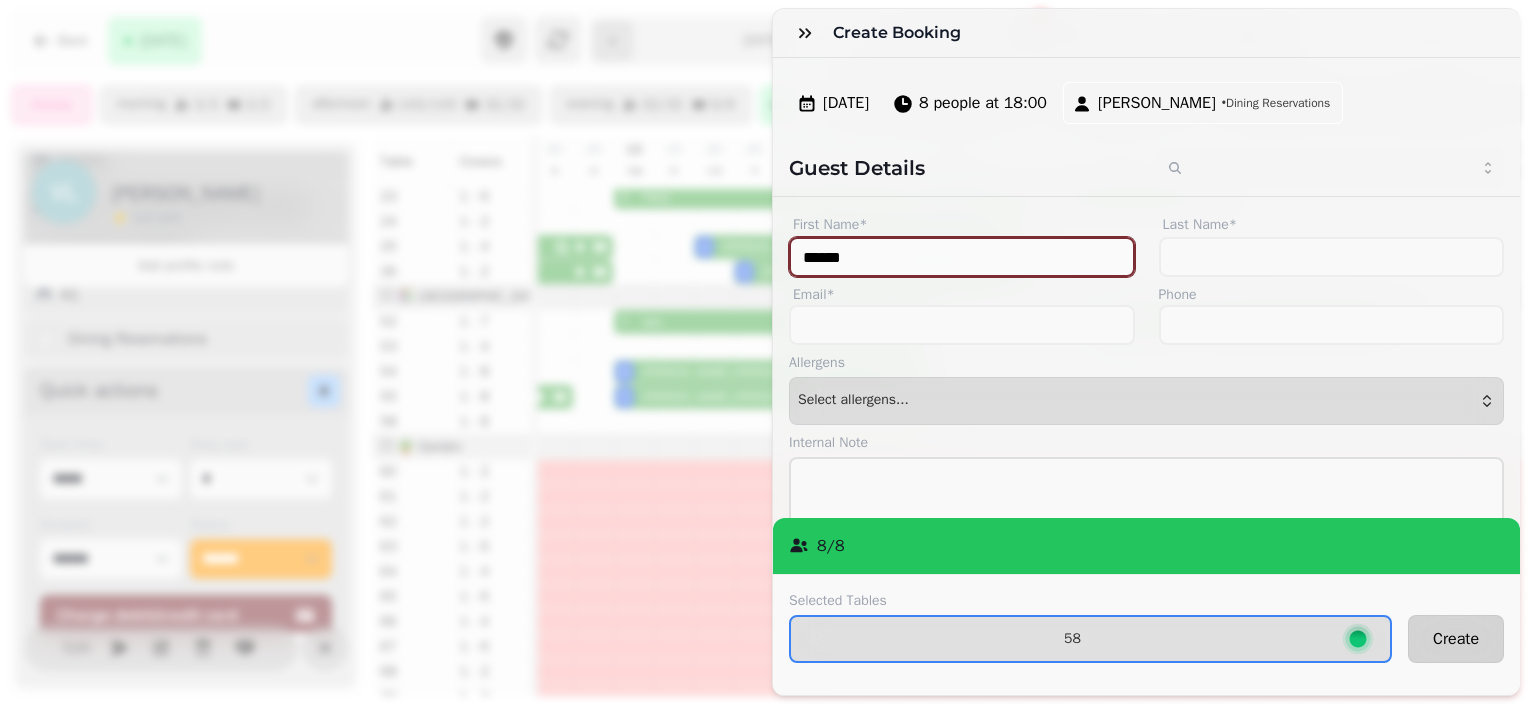 type on "******" 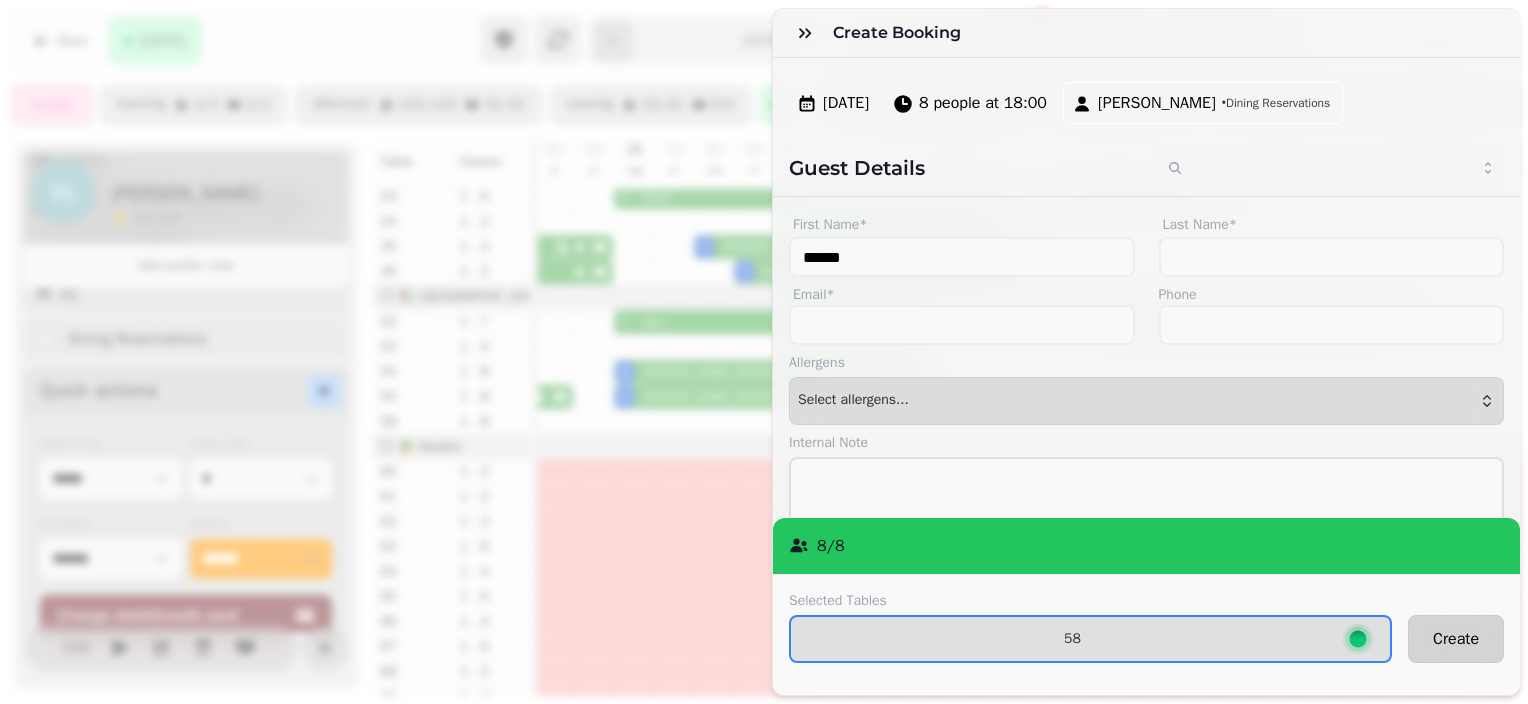 click on "Create" at bounding box center (1456, 639) 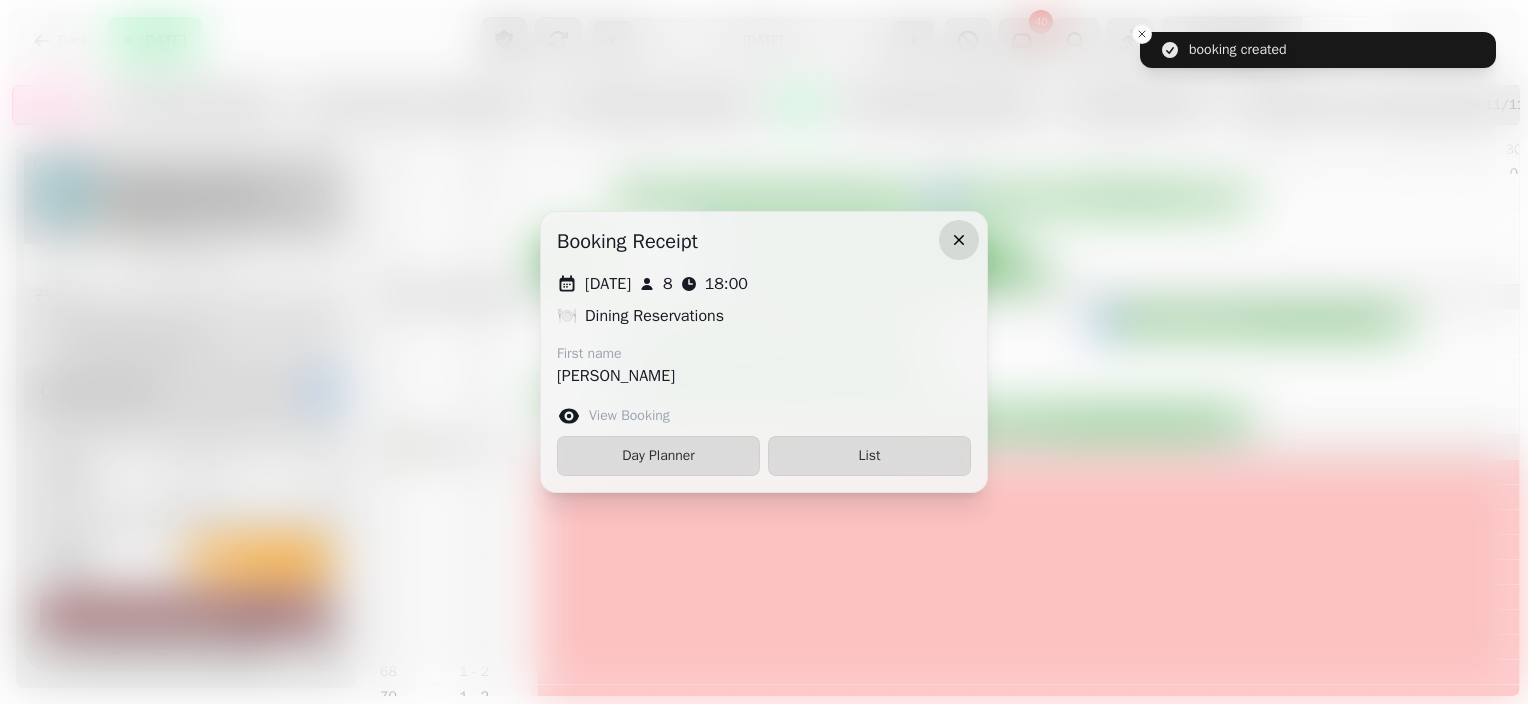 click 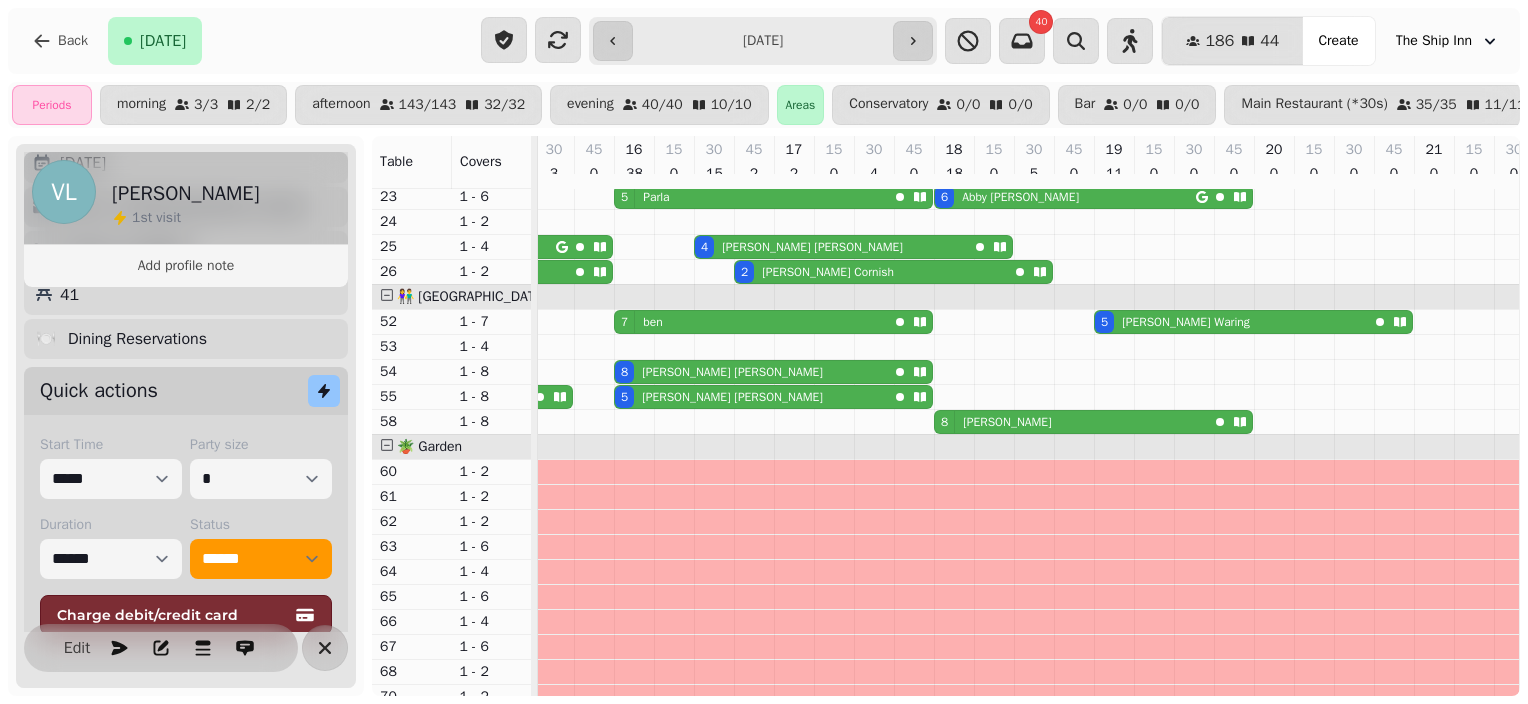 scroll, scrollTop: 424, scrollLeft: 1044, axis: both 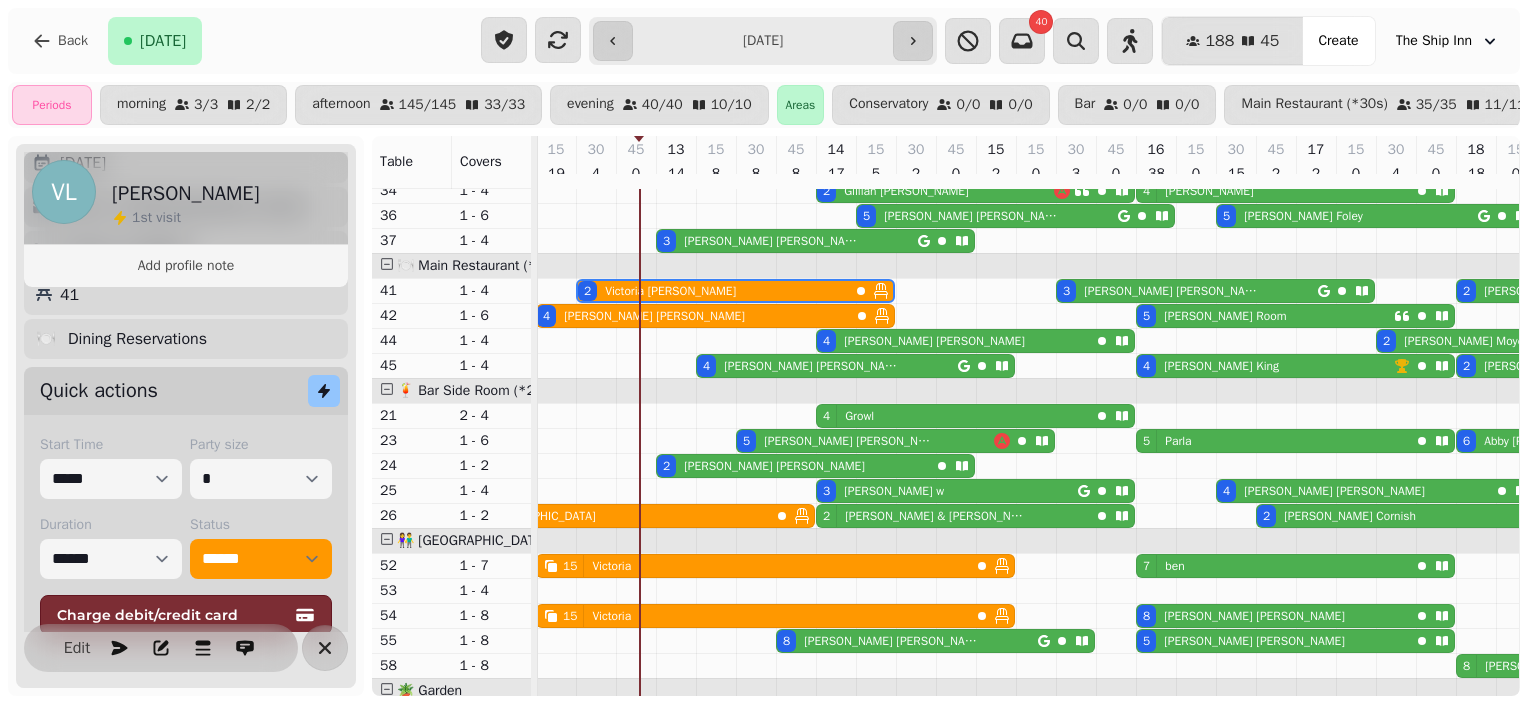 click on "Colleen   Duncum" at bounding box center [771, 241] 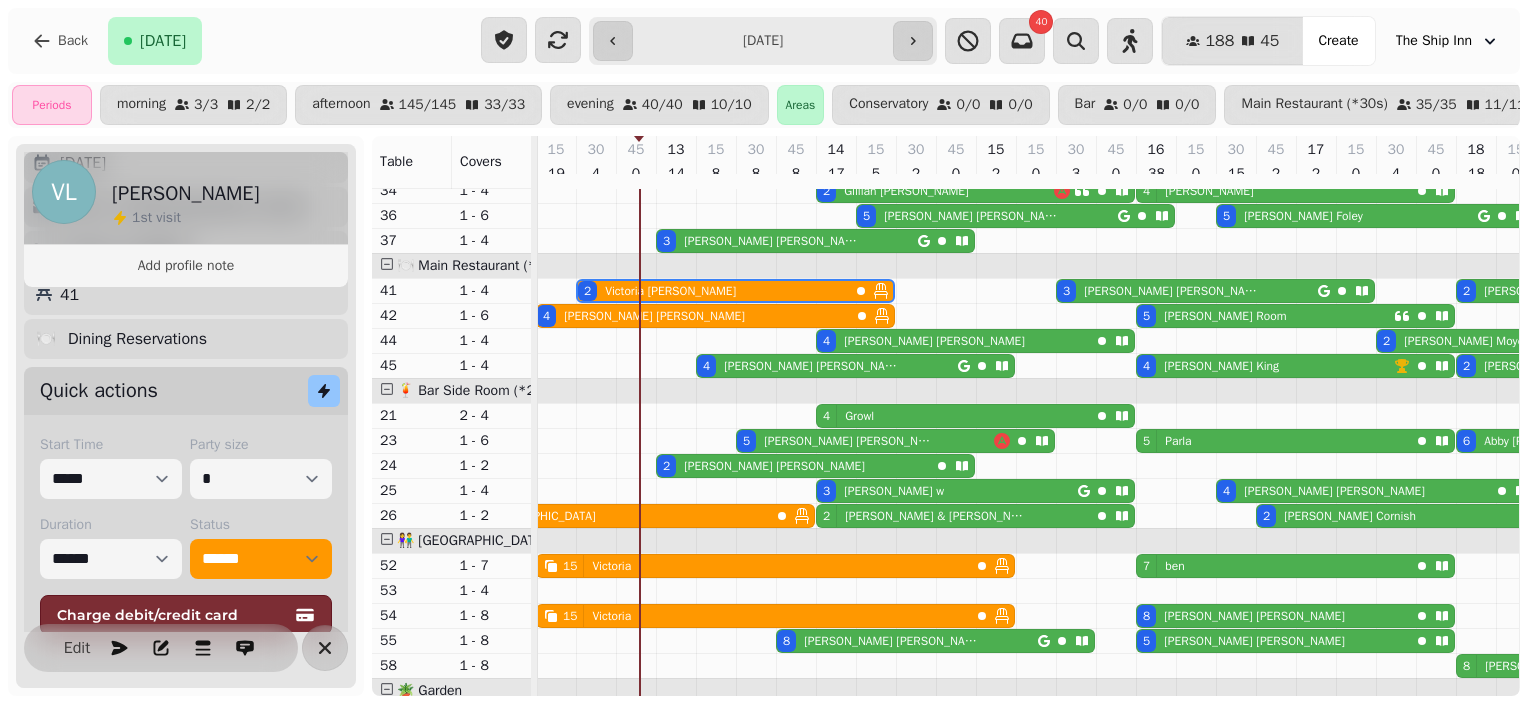 select on "**********" 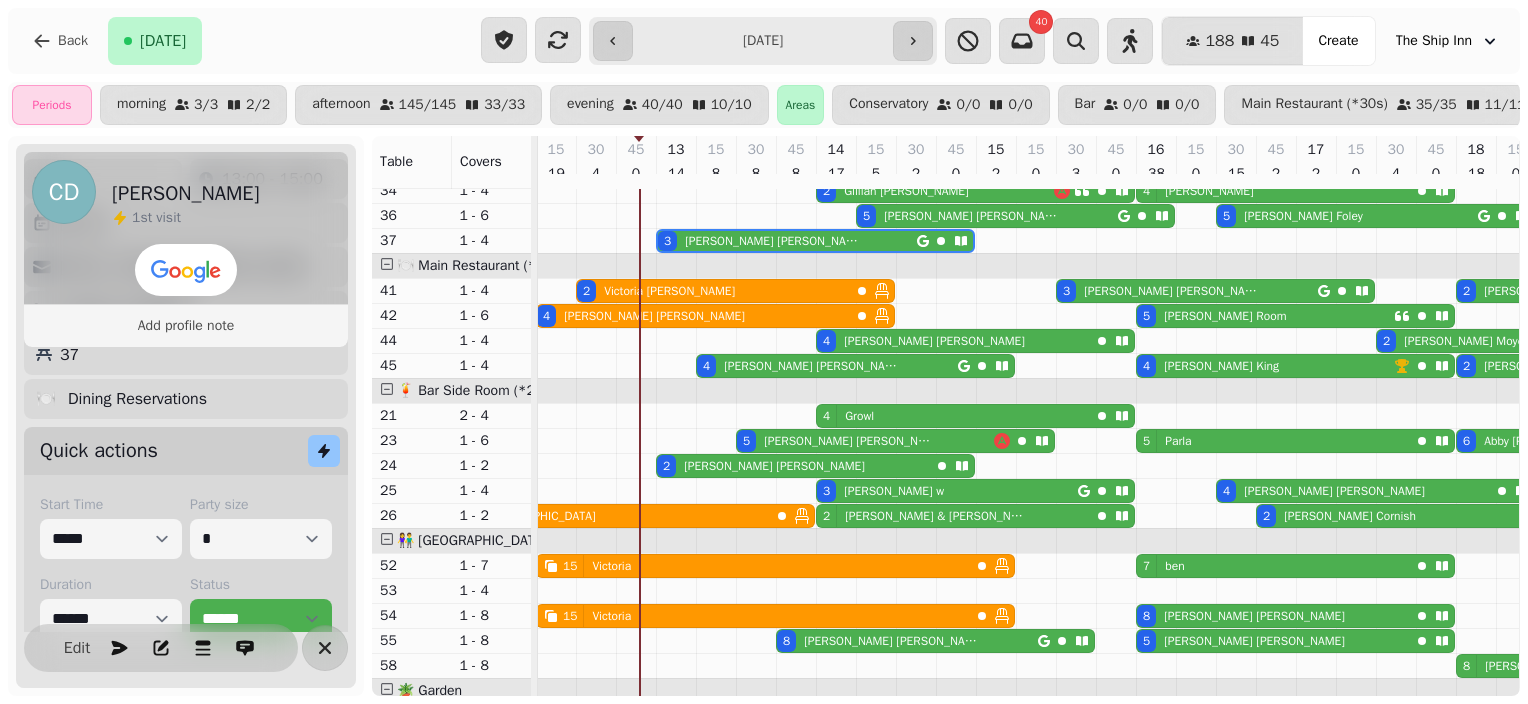 scroll, scrollTop: 256, scrollLeft: 0, axis: vertical 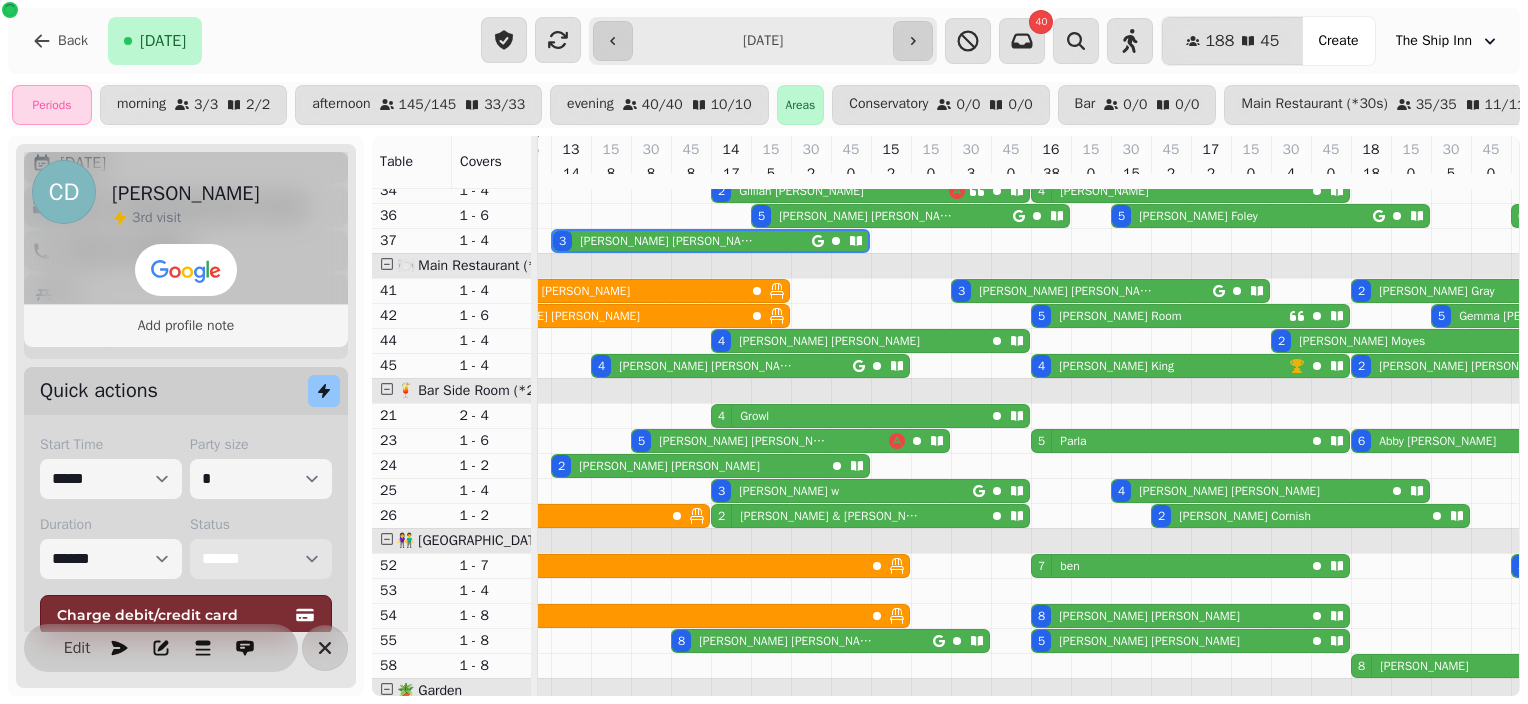 click on "**********" at bounding box center [261, 559] 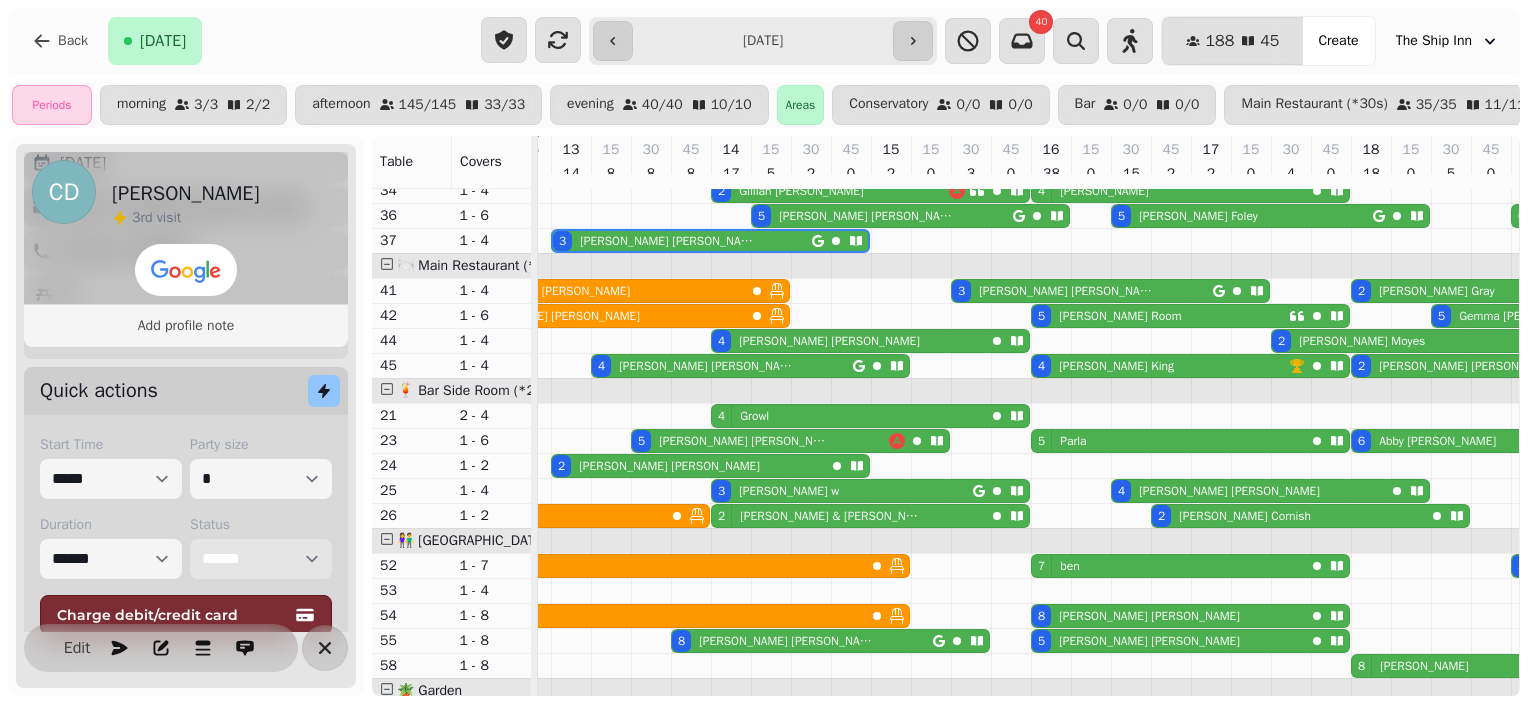 click on "**********" at bounding box center (261, 559) 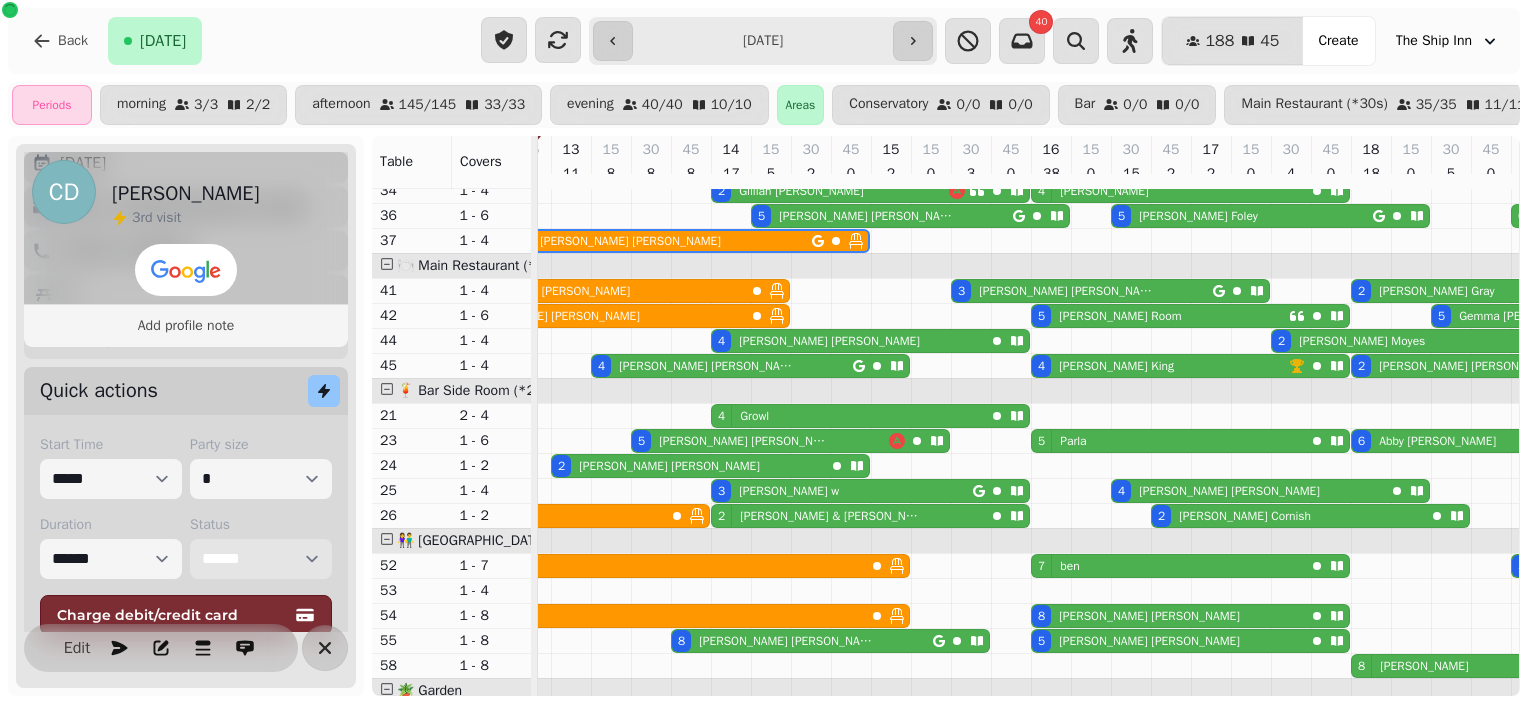 select on "**********" 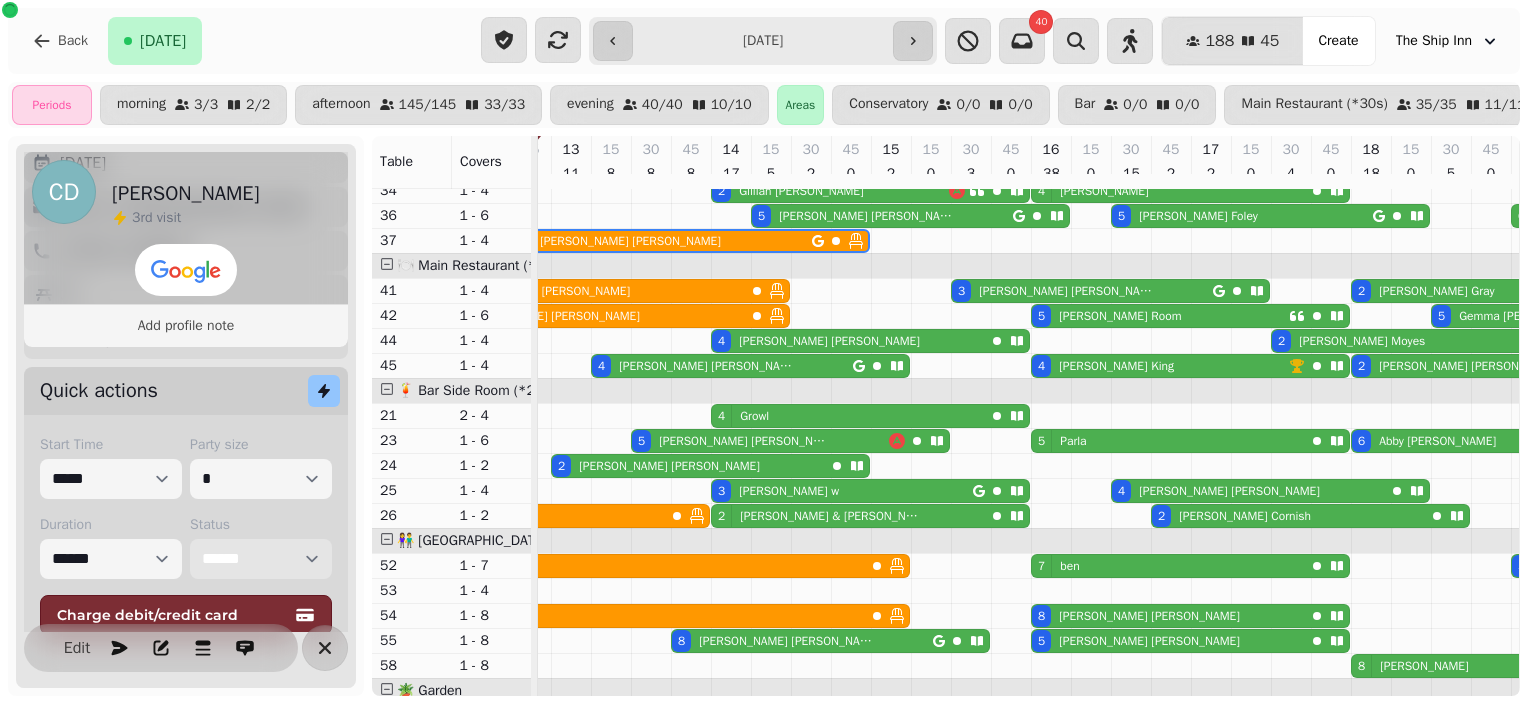 select on "****" 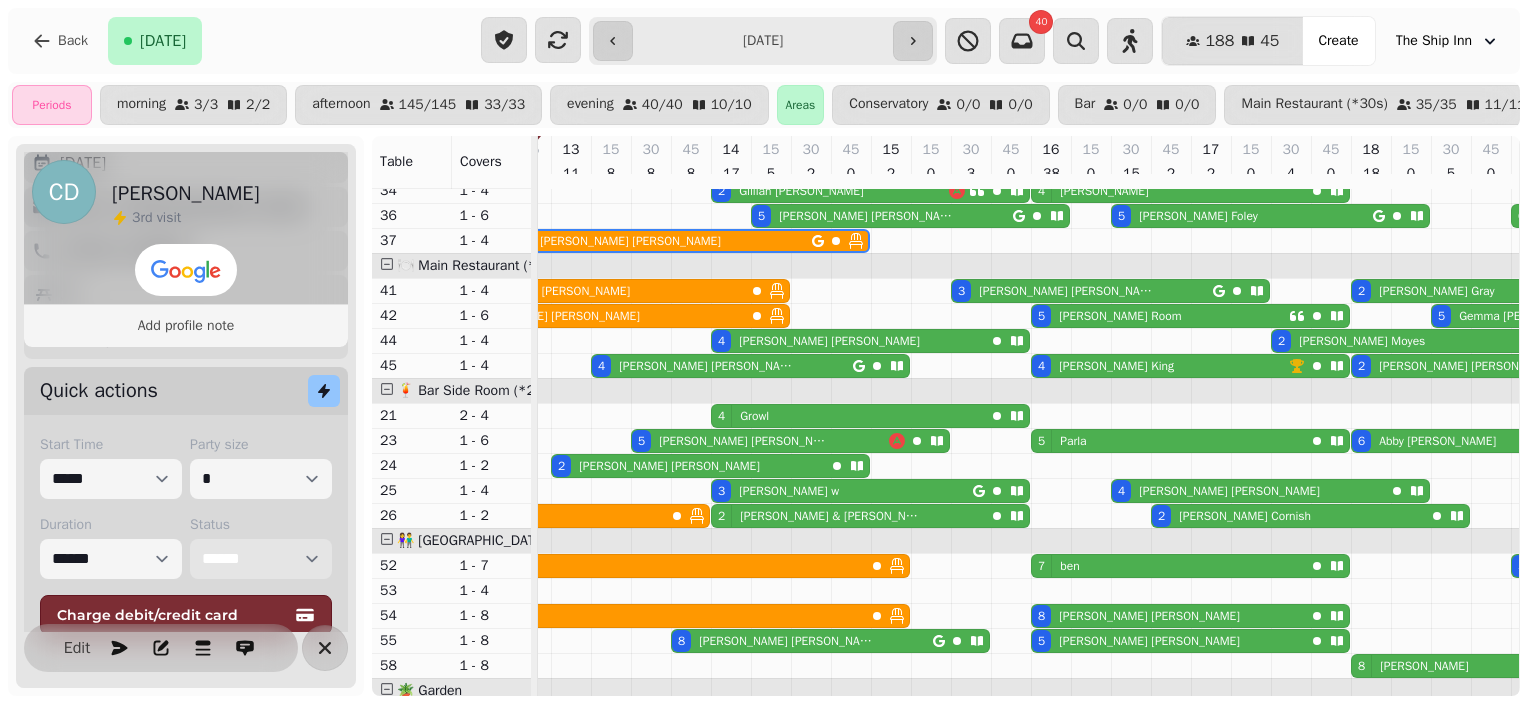 scroll, scrollTop: 453, scrollLeft: 627, axis: both 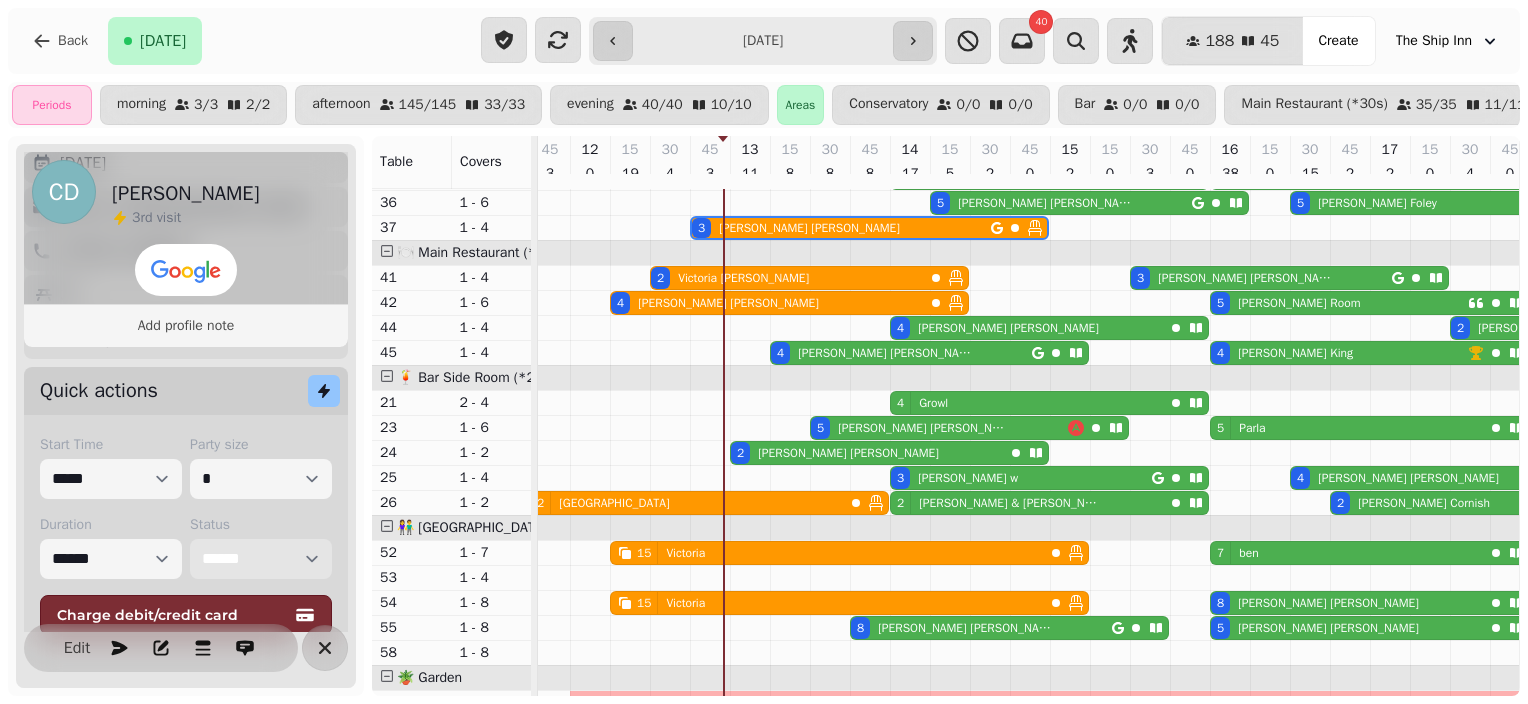 click on "Shirley   Nash" at bounding box center (885, 353) 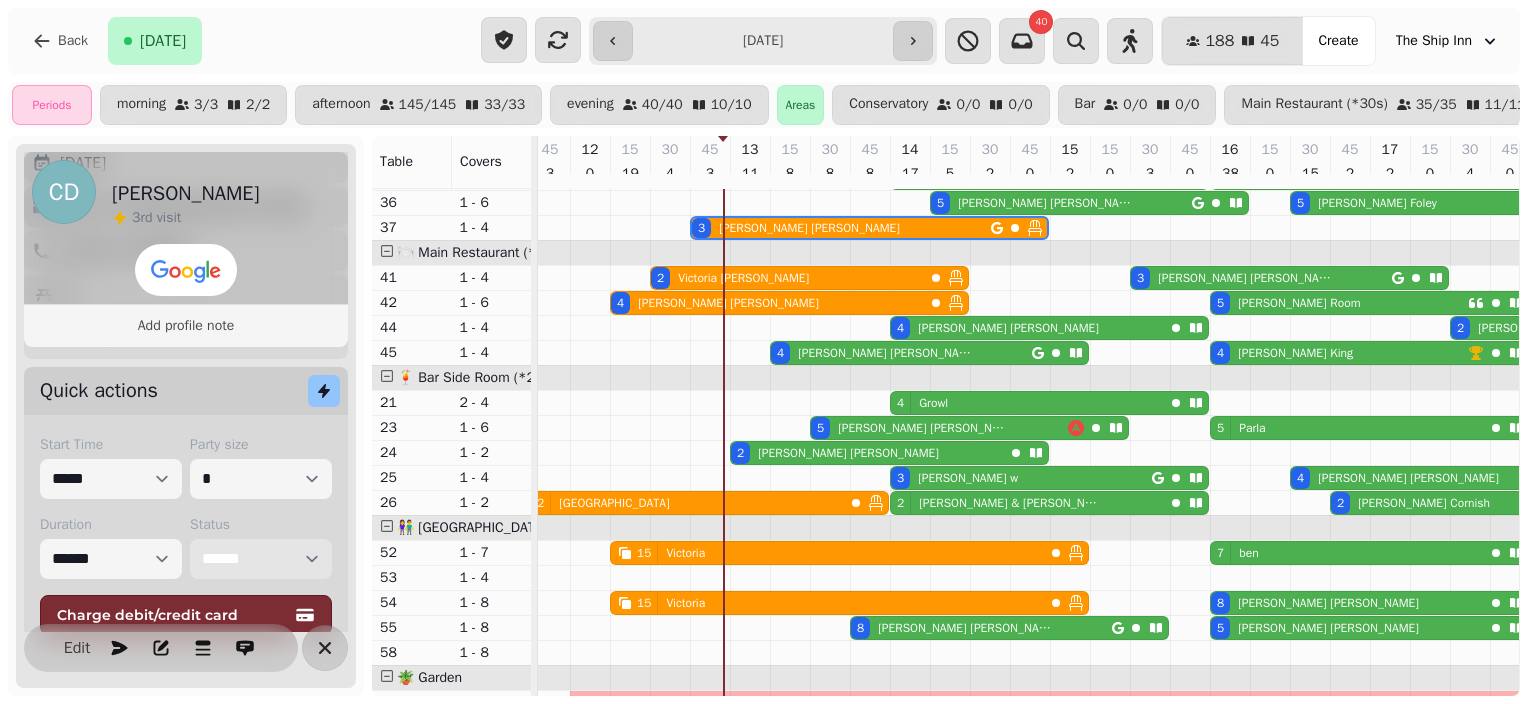 select on "**********" 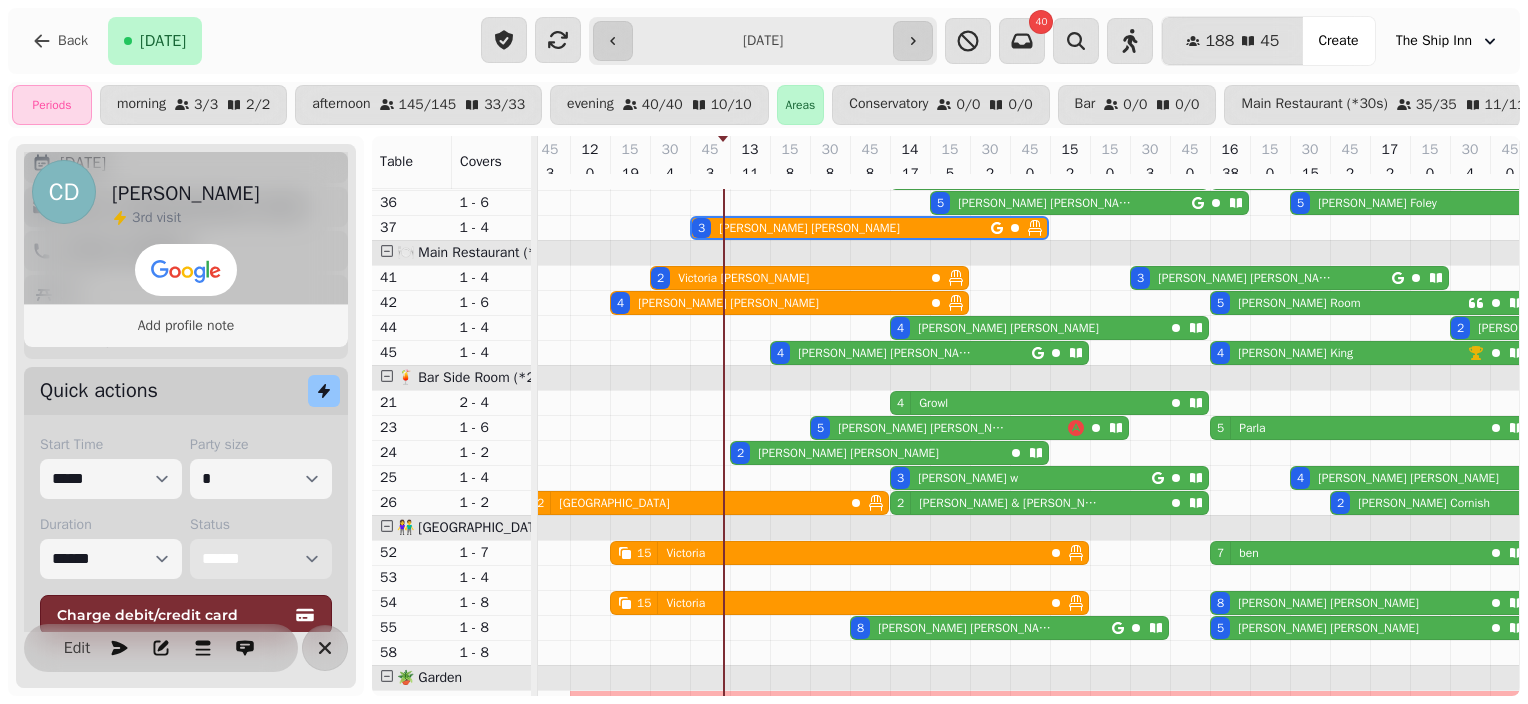 select on "****" 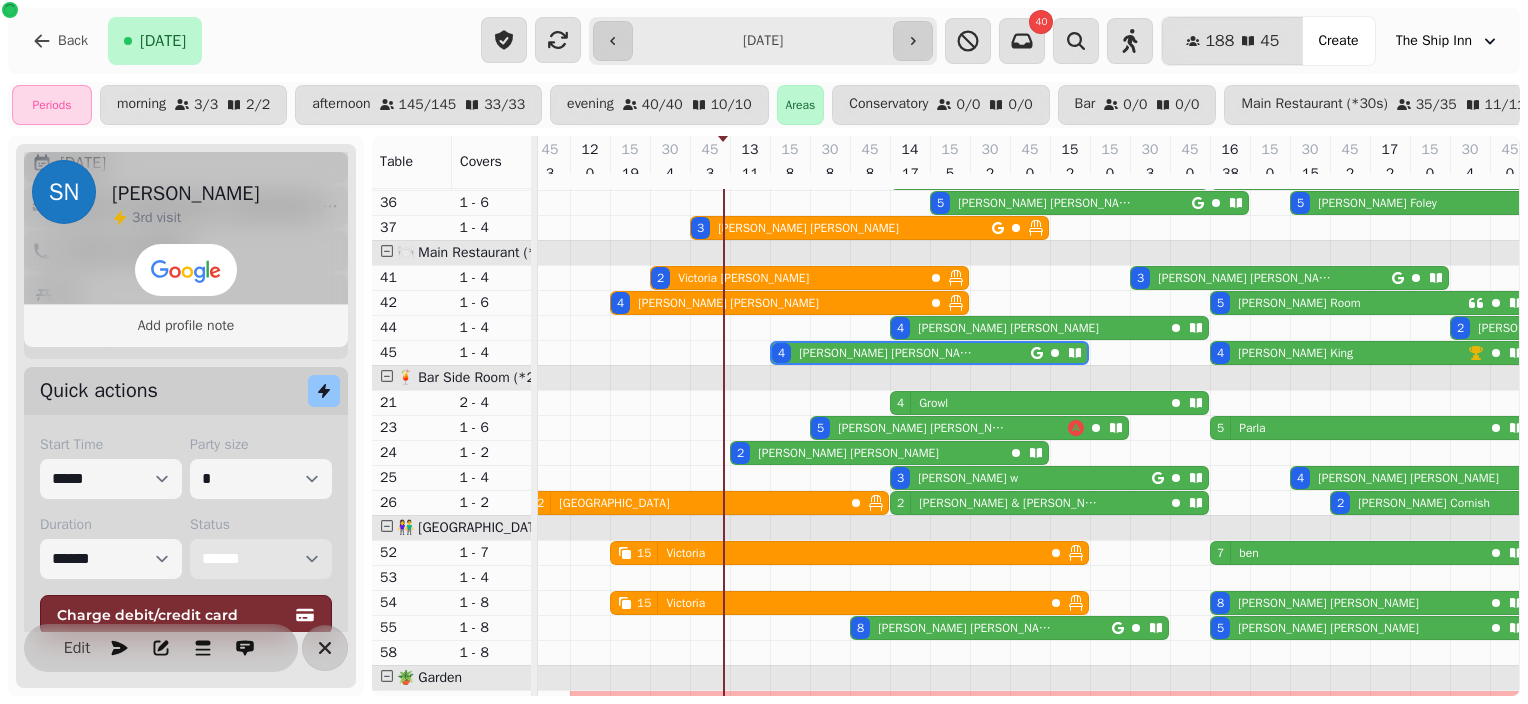 scroll, scrollTop: 0, scrollLeft: 667, axis: horizontal 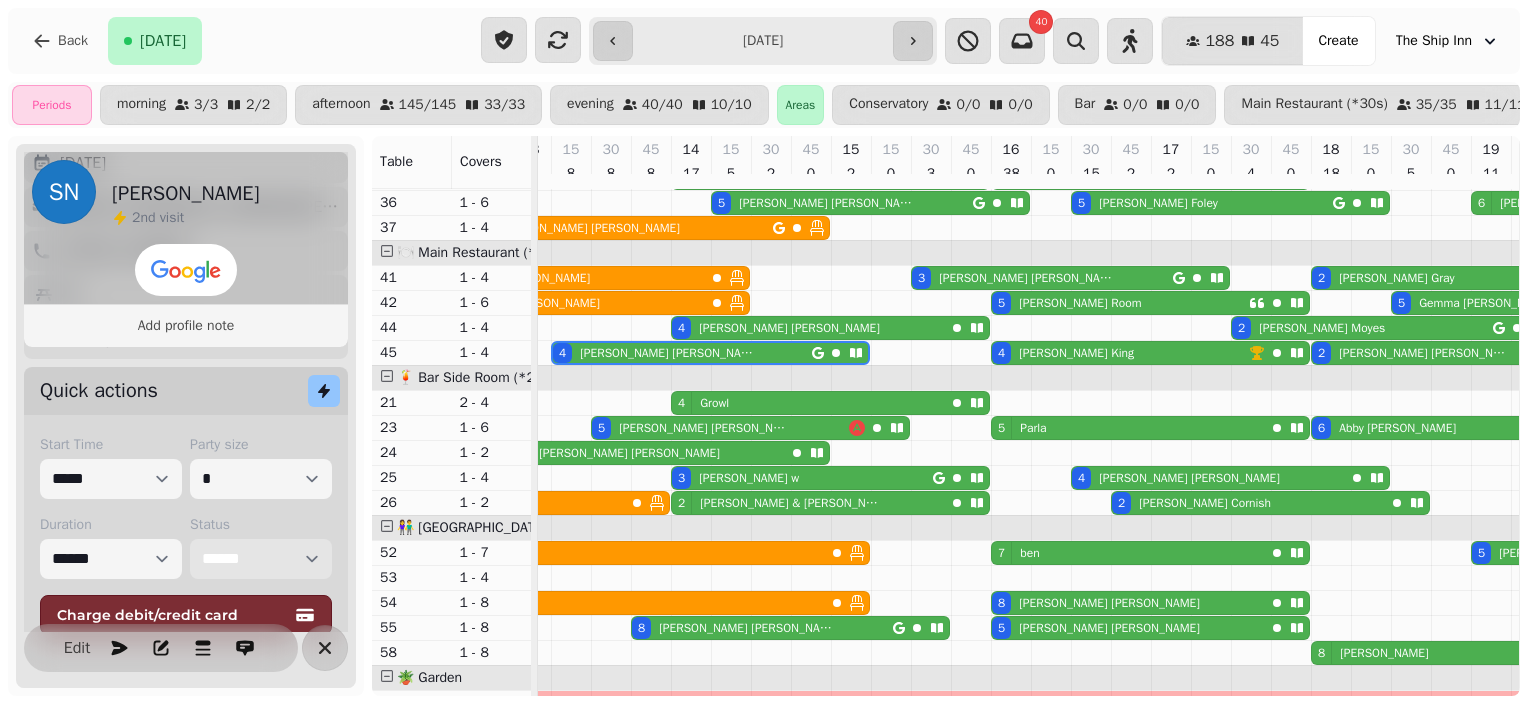 click on "**********" at bounding box center (261, 559) 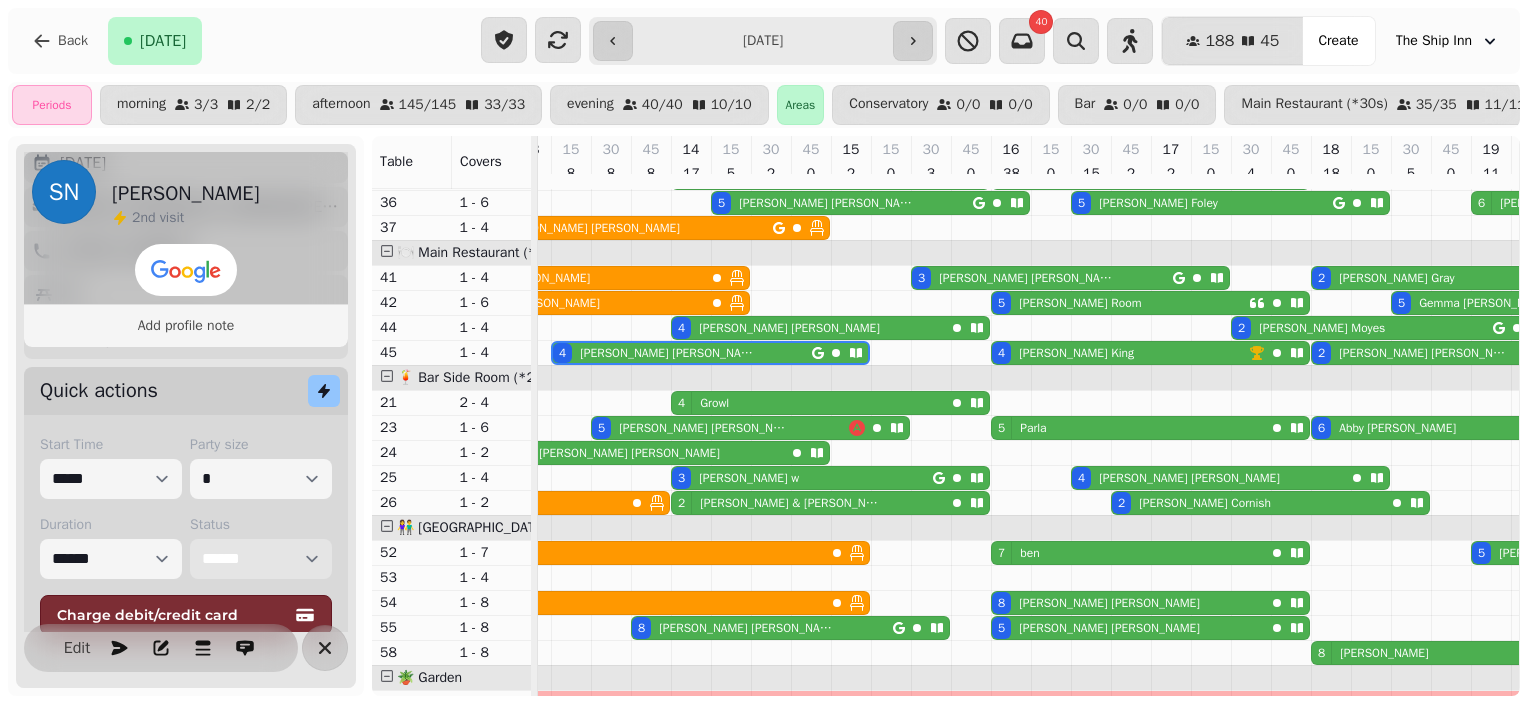 click on "**********" at bounding box center (261, 559) 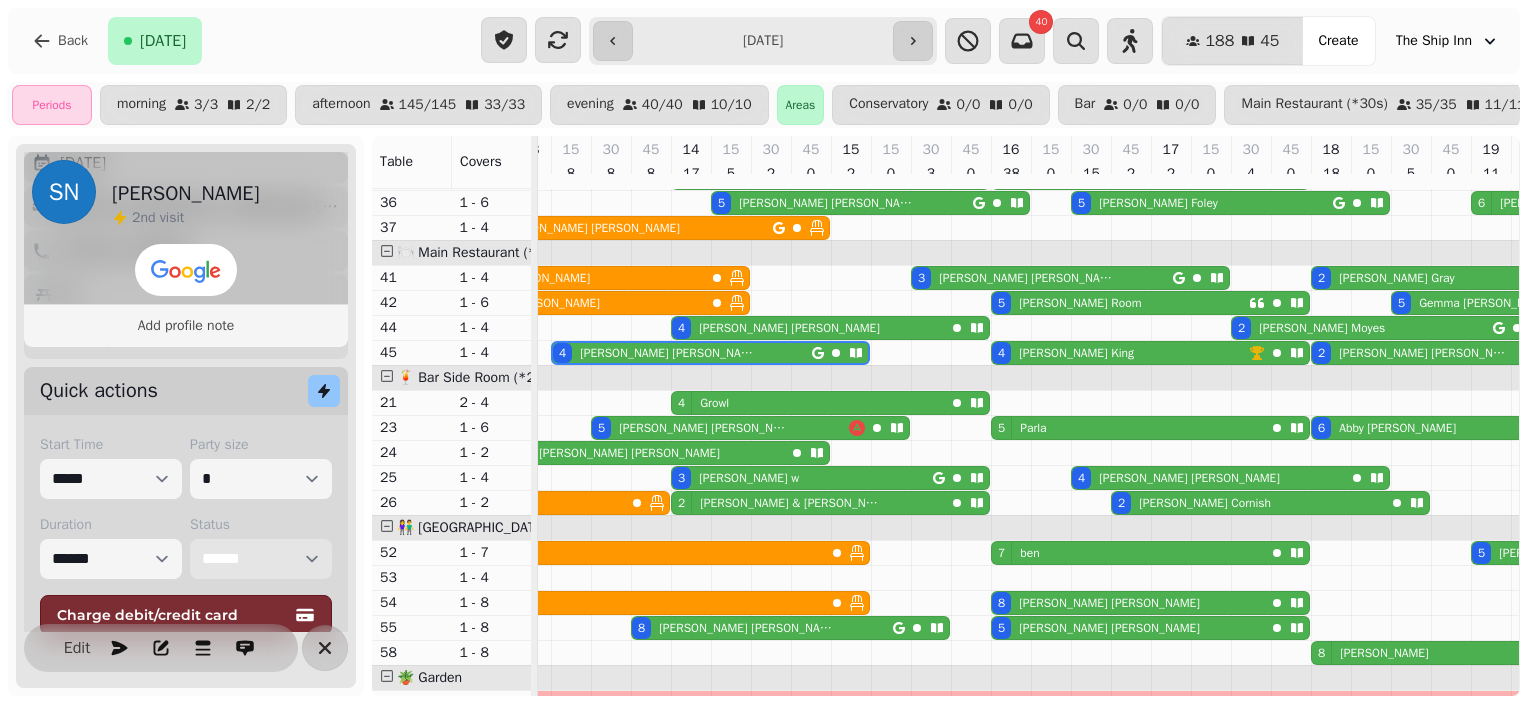 select on "******" 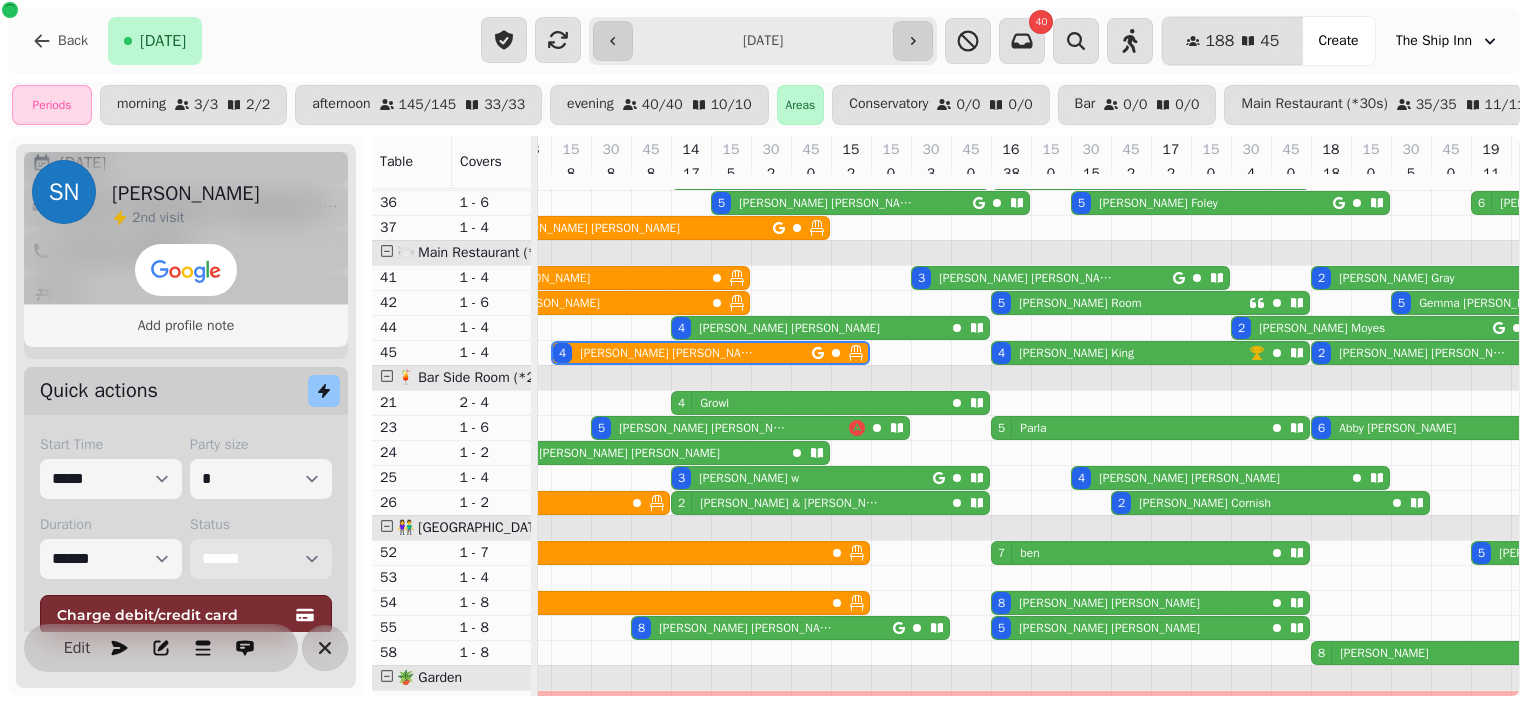 scroll, scrollTop: 298, scrollLeft: 487, axis: both 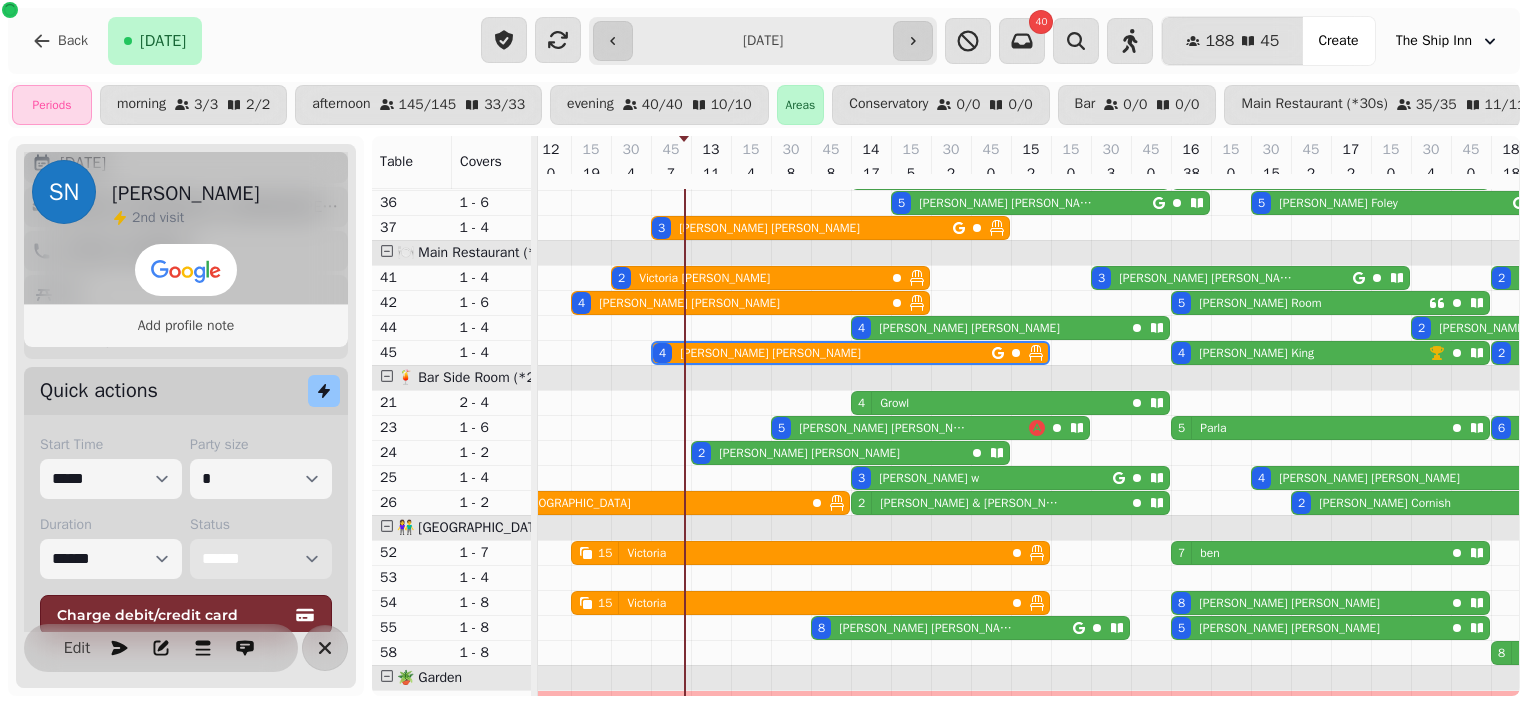 select on "**********" 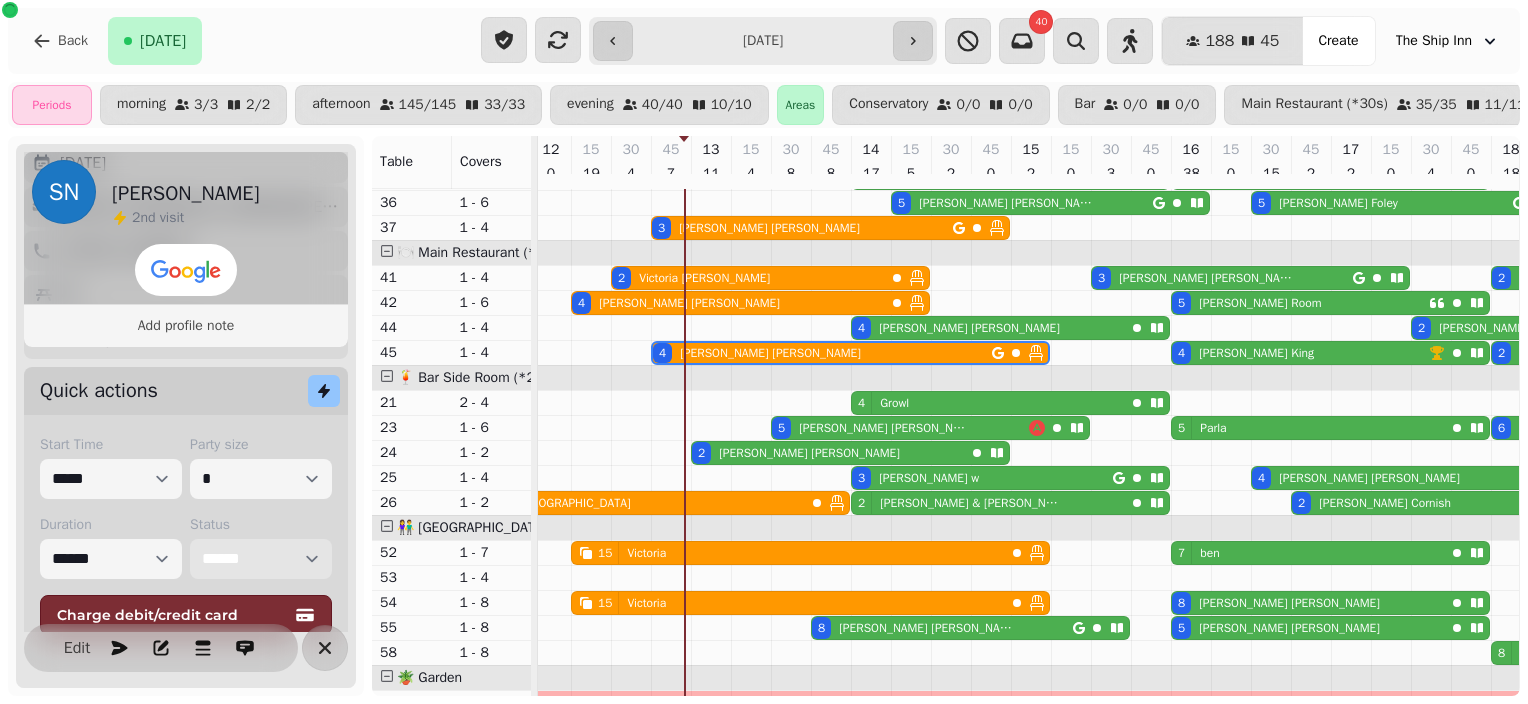 select on "****" 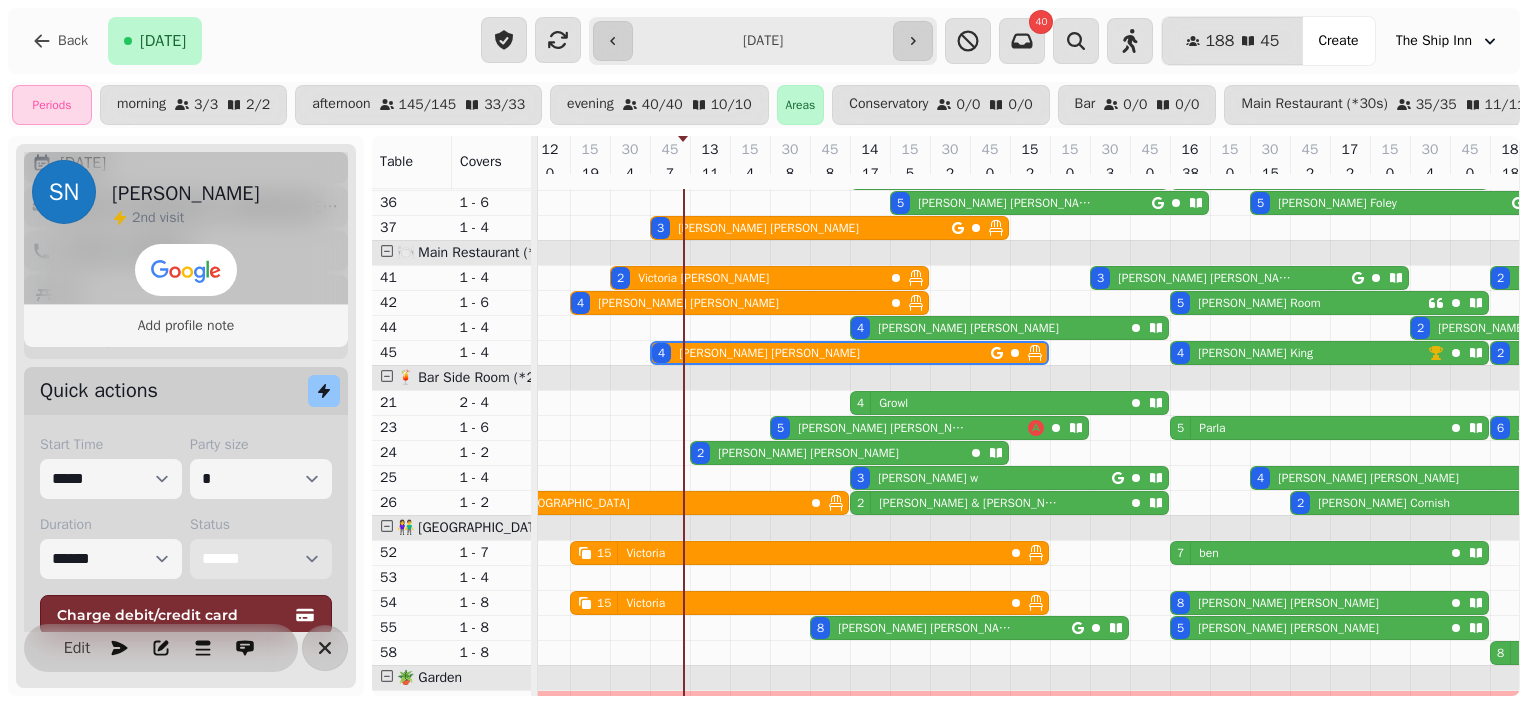 click on "2 Julie   Harris" at bounding box center [827, 453] 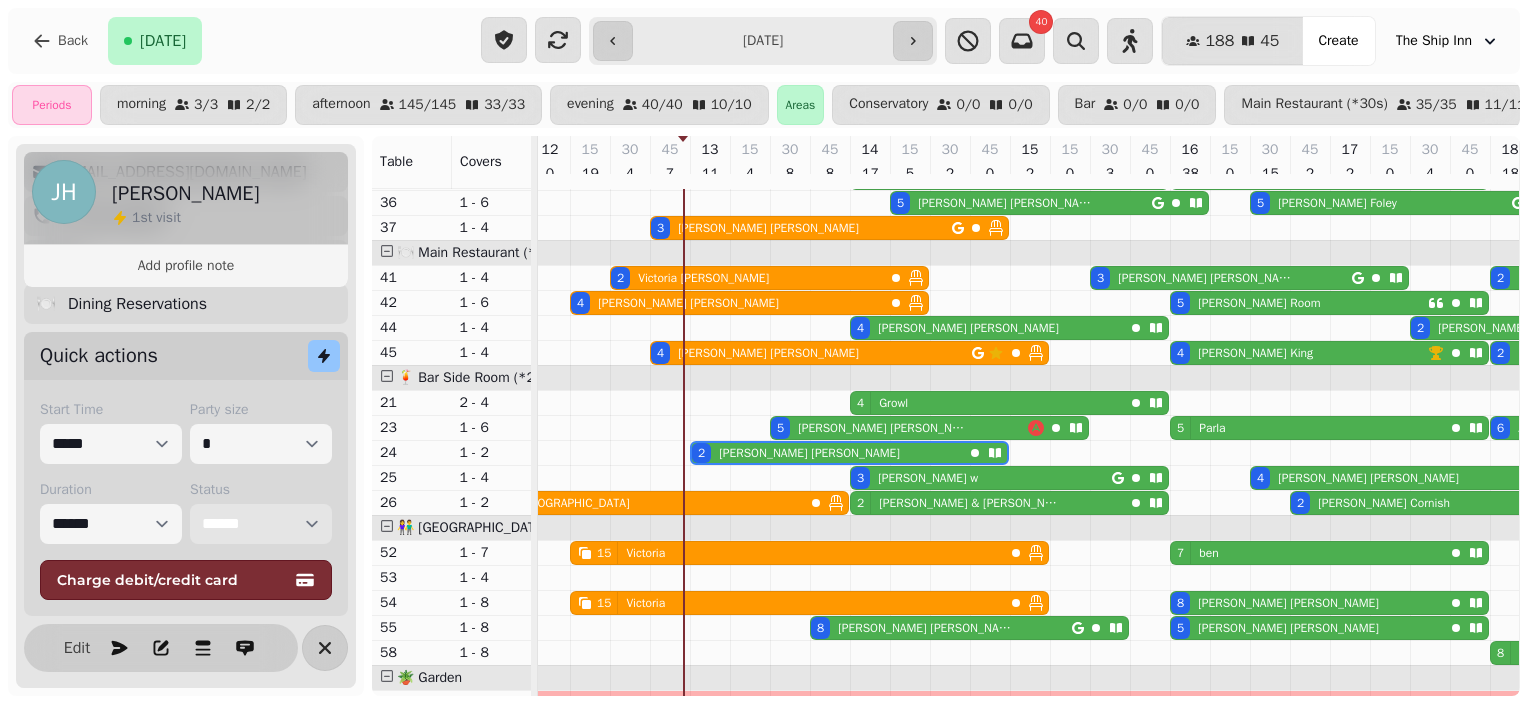 scroll, scrollTop: 196, scrollLeft: 0, axis: vertical 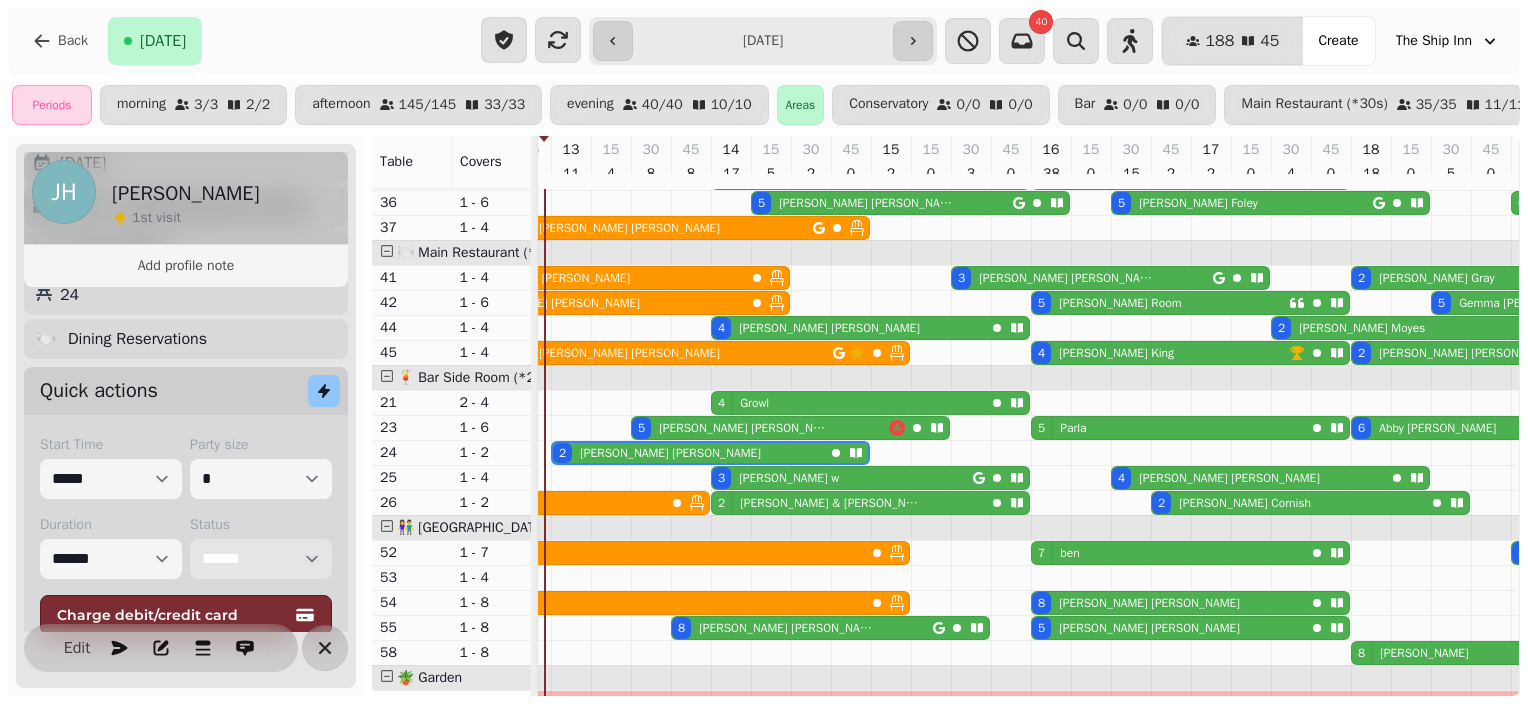 click on "**********" at bounding box center [261, 559] 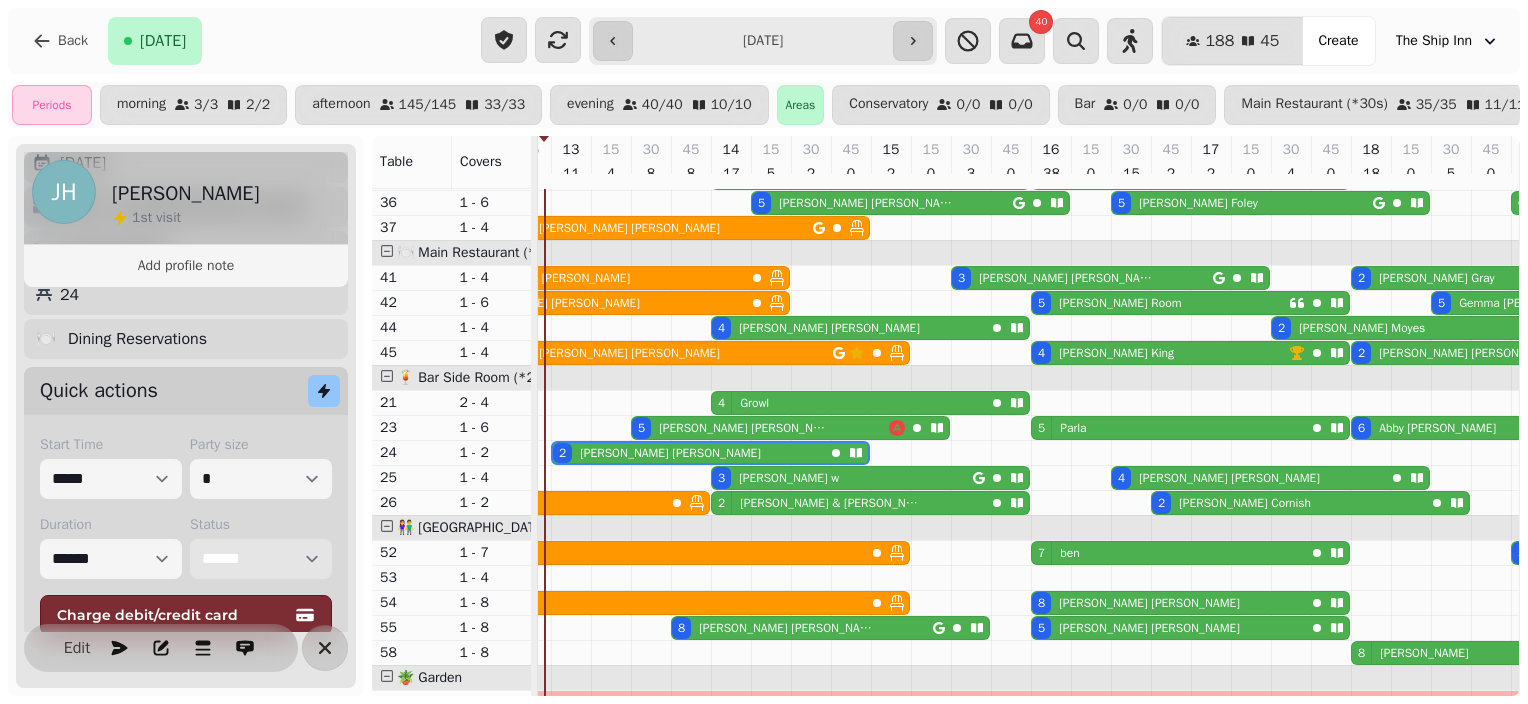 click on "**********" at bounding box center (261, 559) 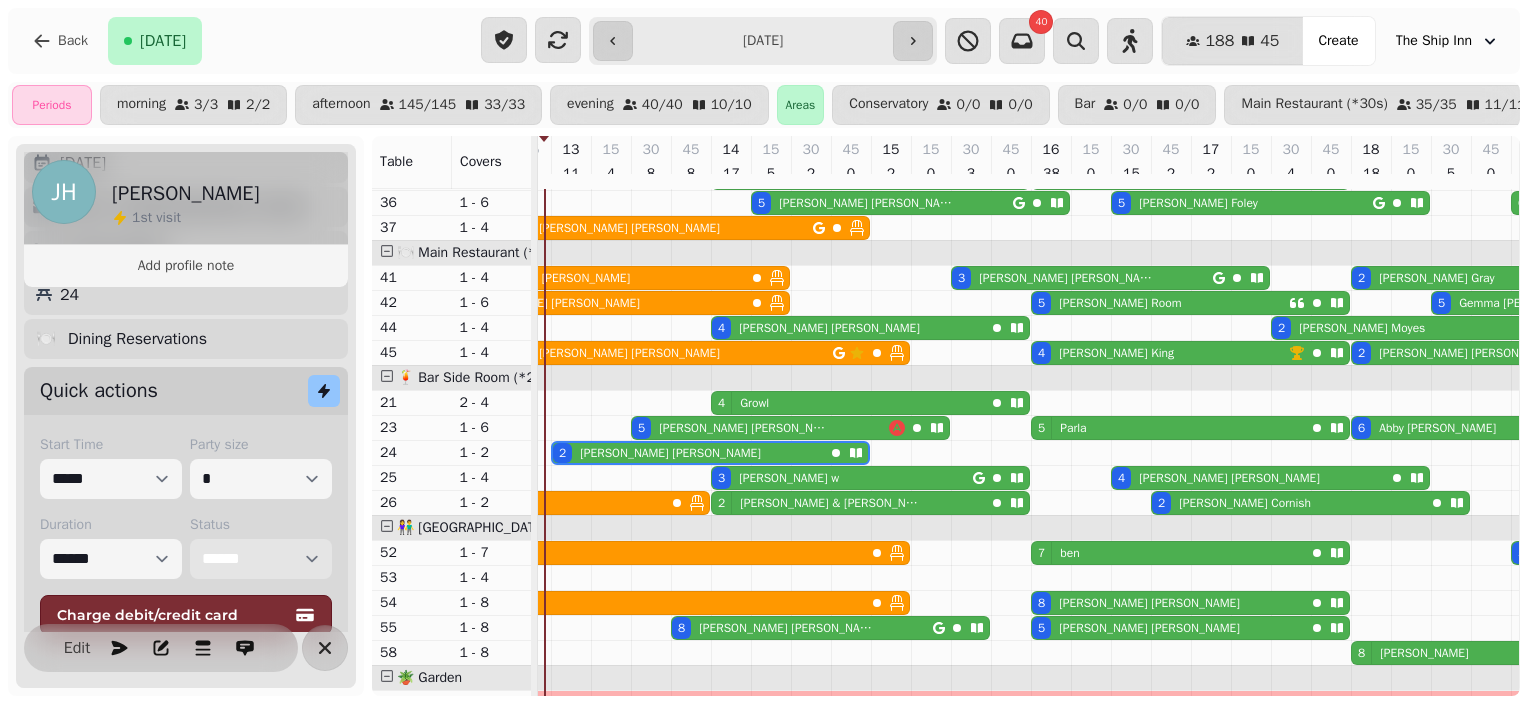 select on "******" 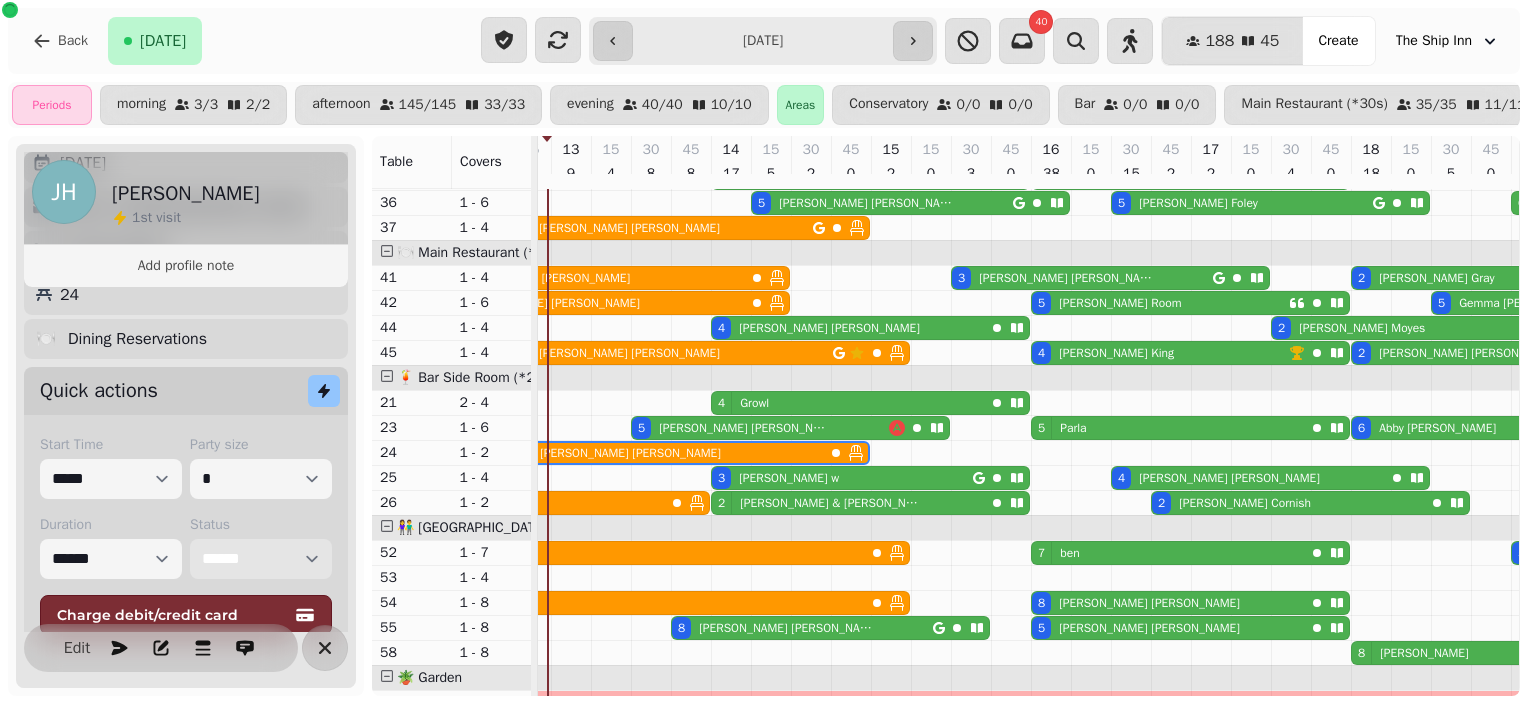 select on "**********" 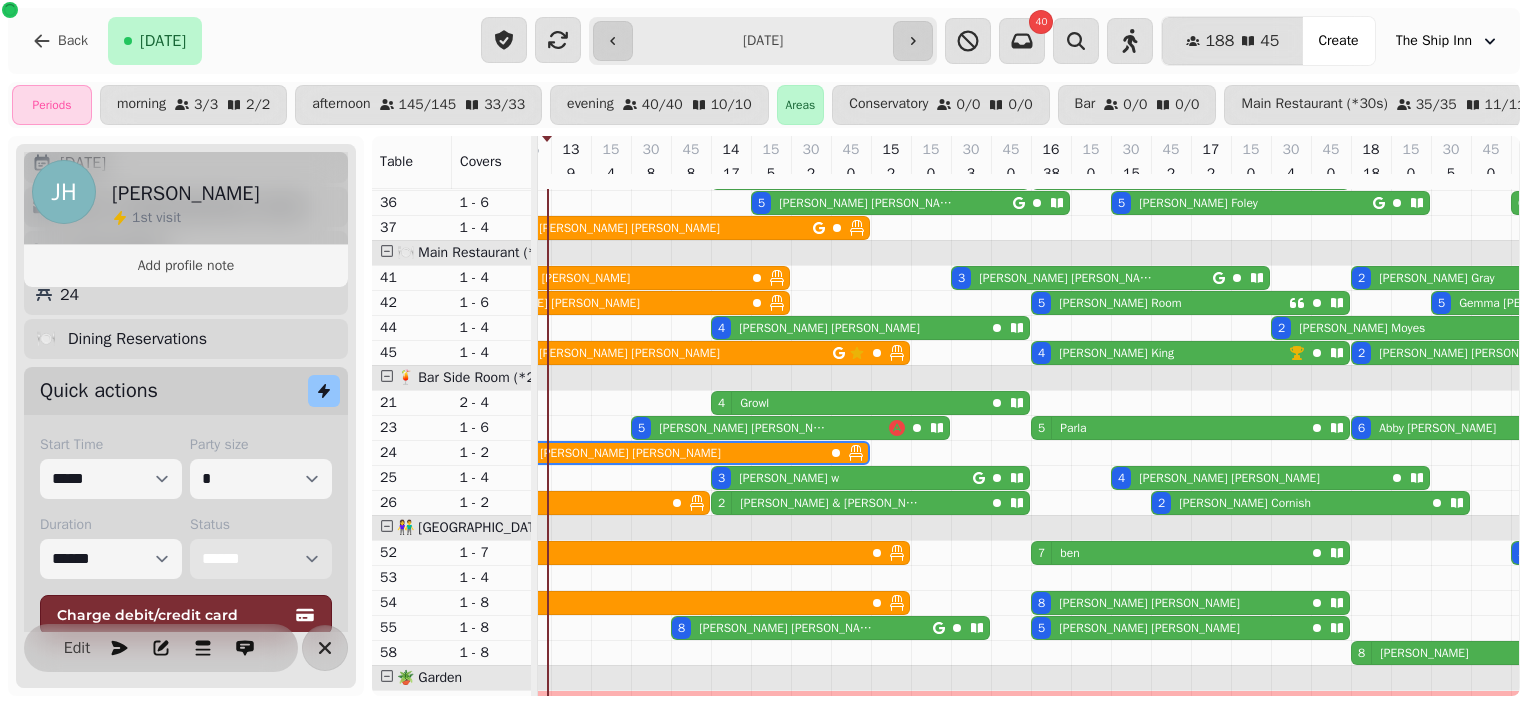 select on "****" 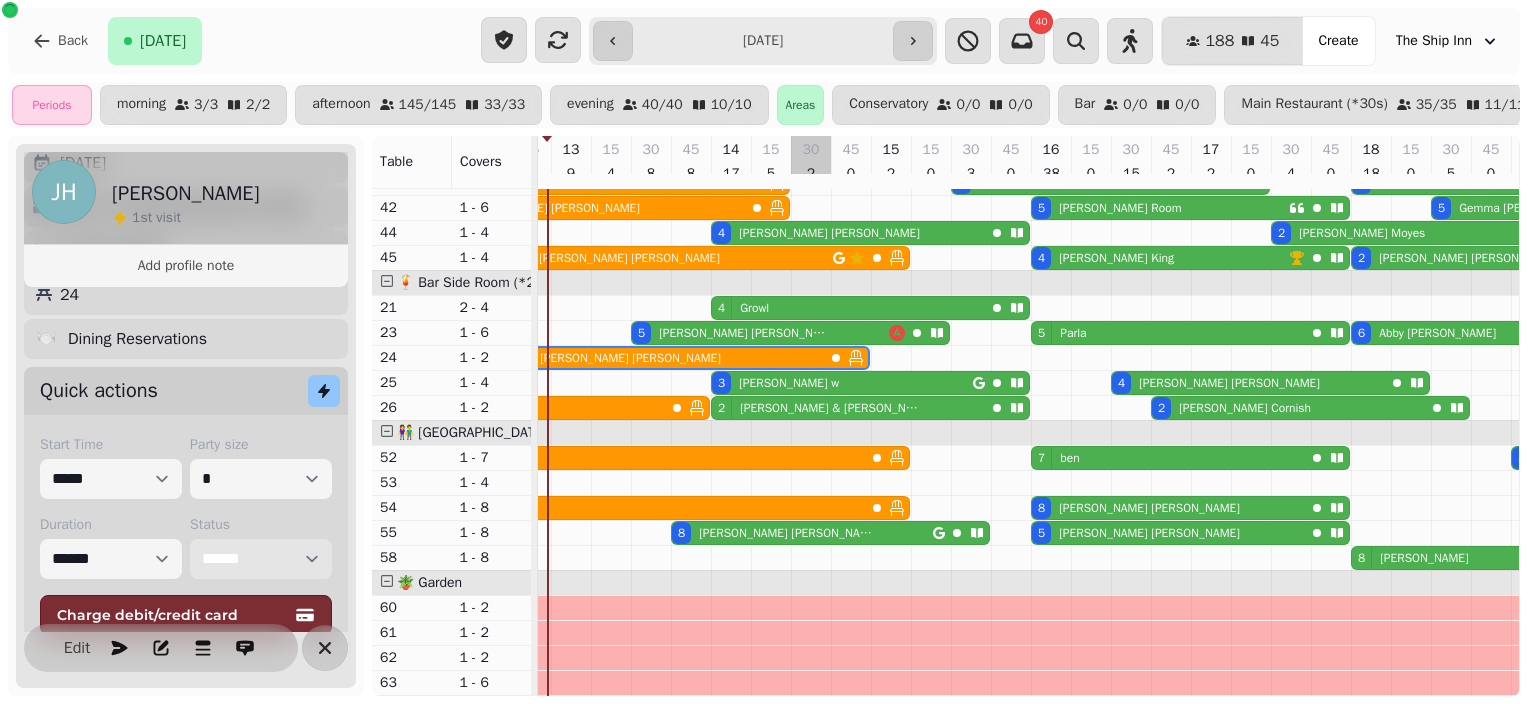 scroll, scrollTop: 367, scrollLeft: 615, axis: both 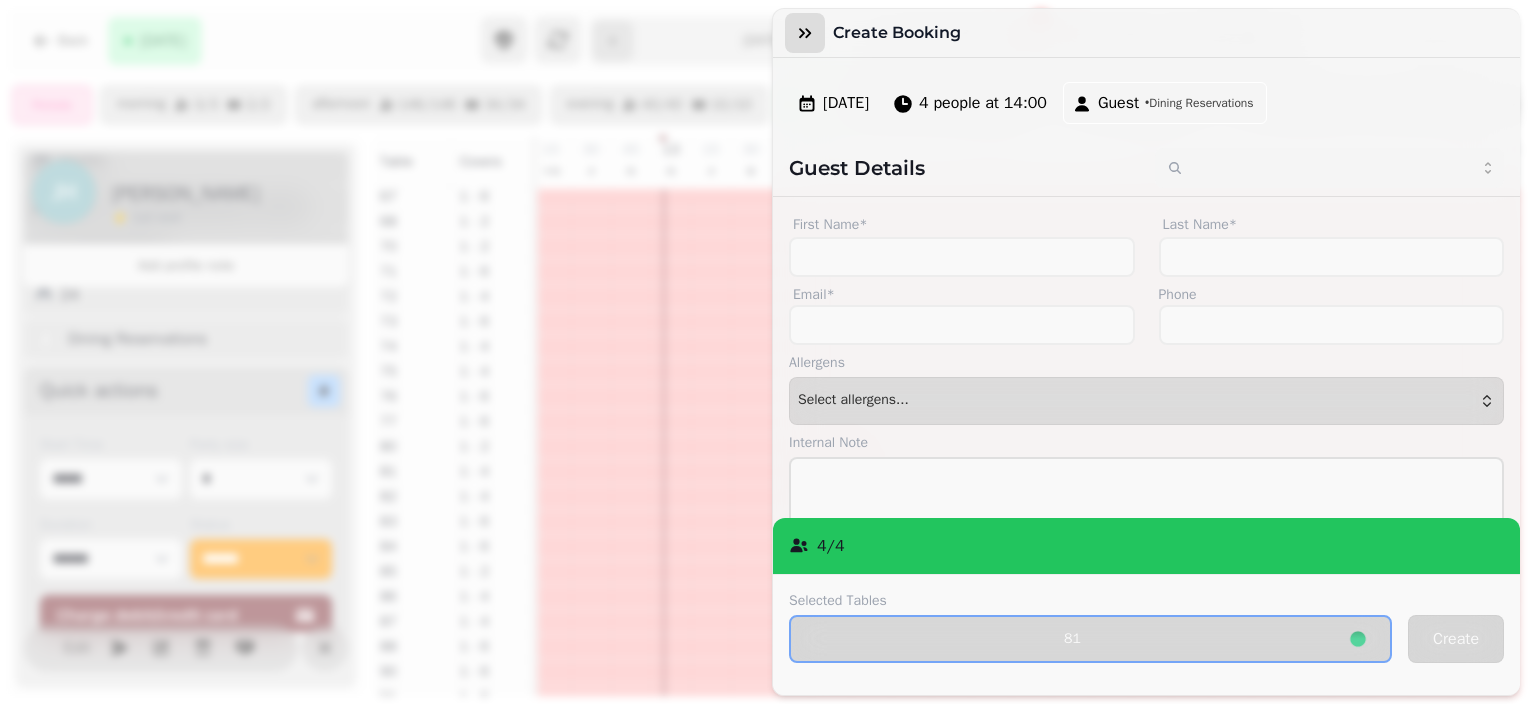 click 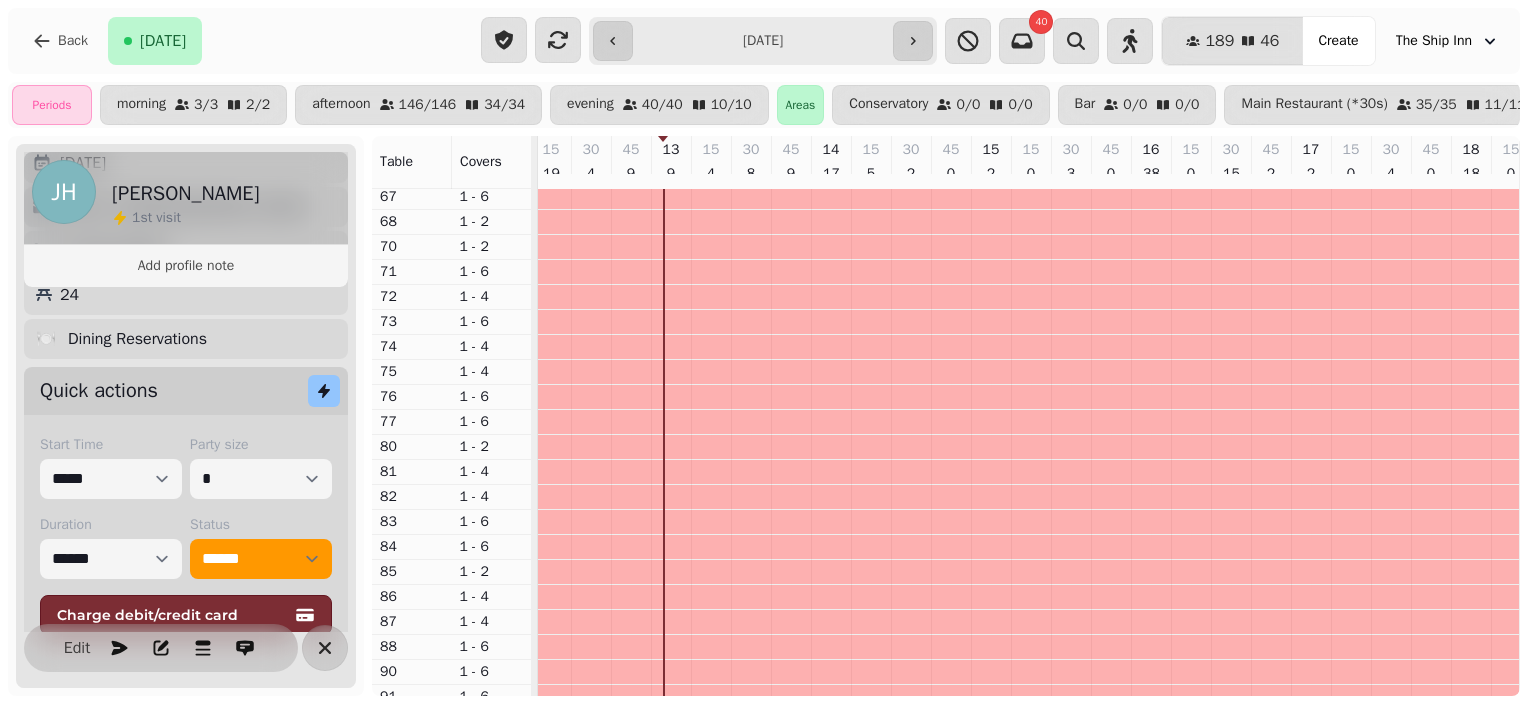 scroll, scrollTop: 450, scrollLeft: 527, axis: both 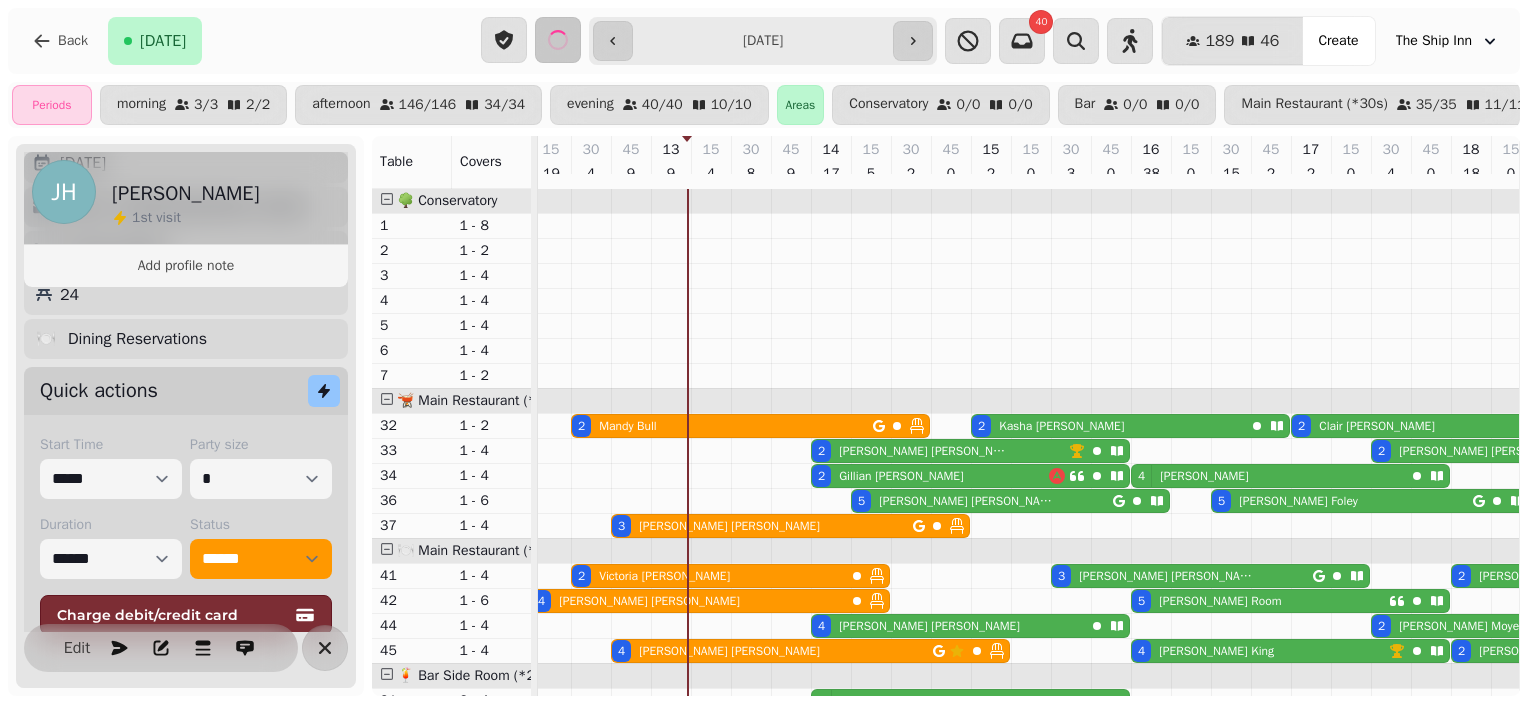 click at bounding box center (913, 41) 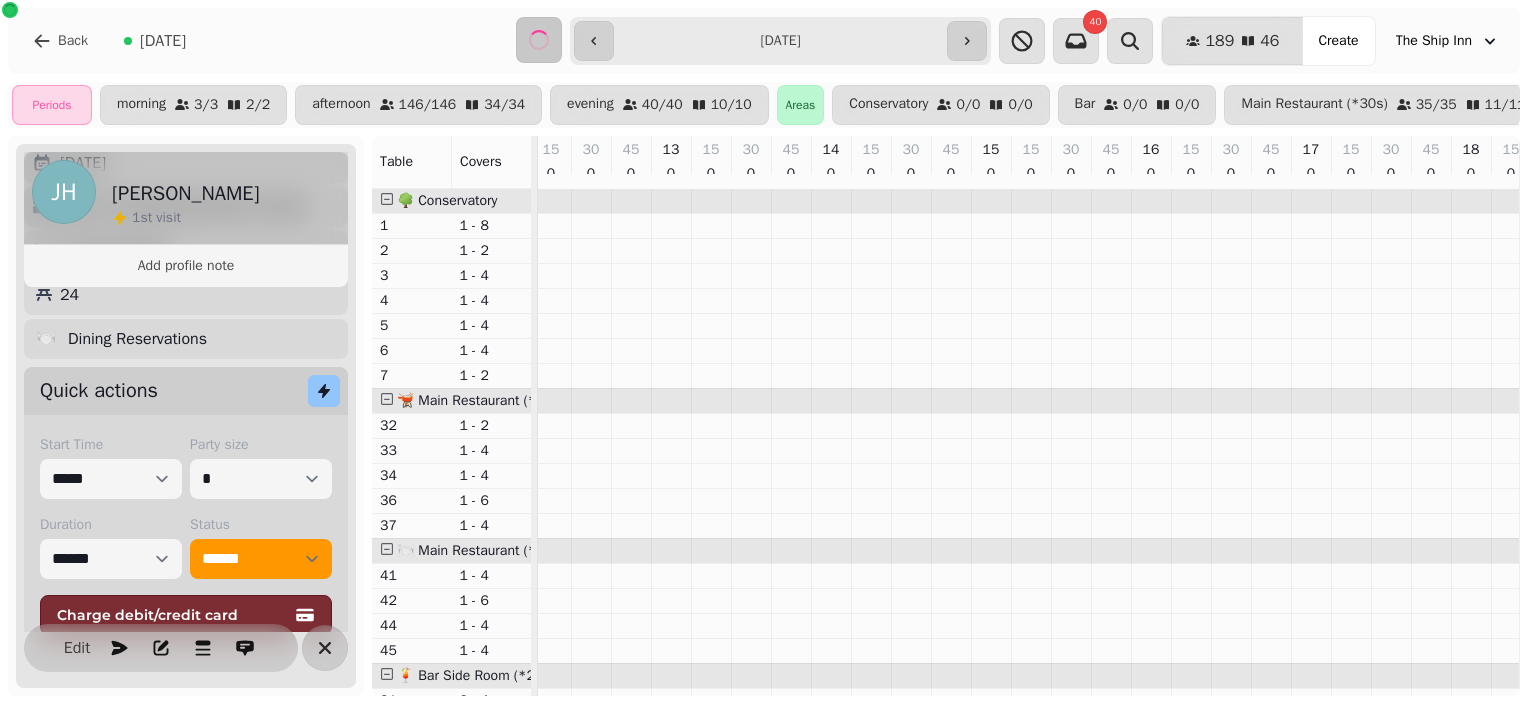 scroll, scrollTop: 0, scrollLeft: 0, axis: both 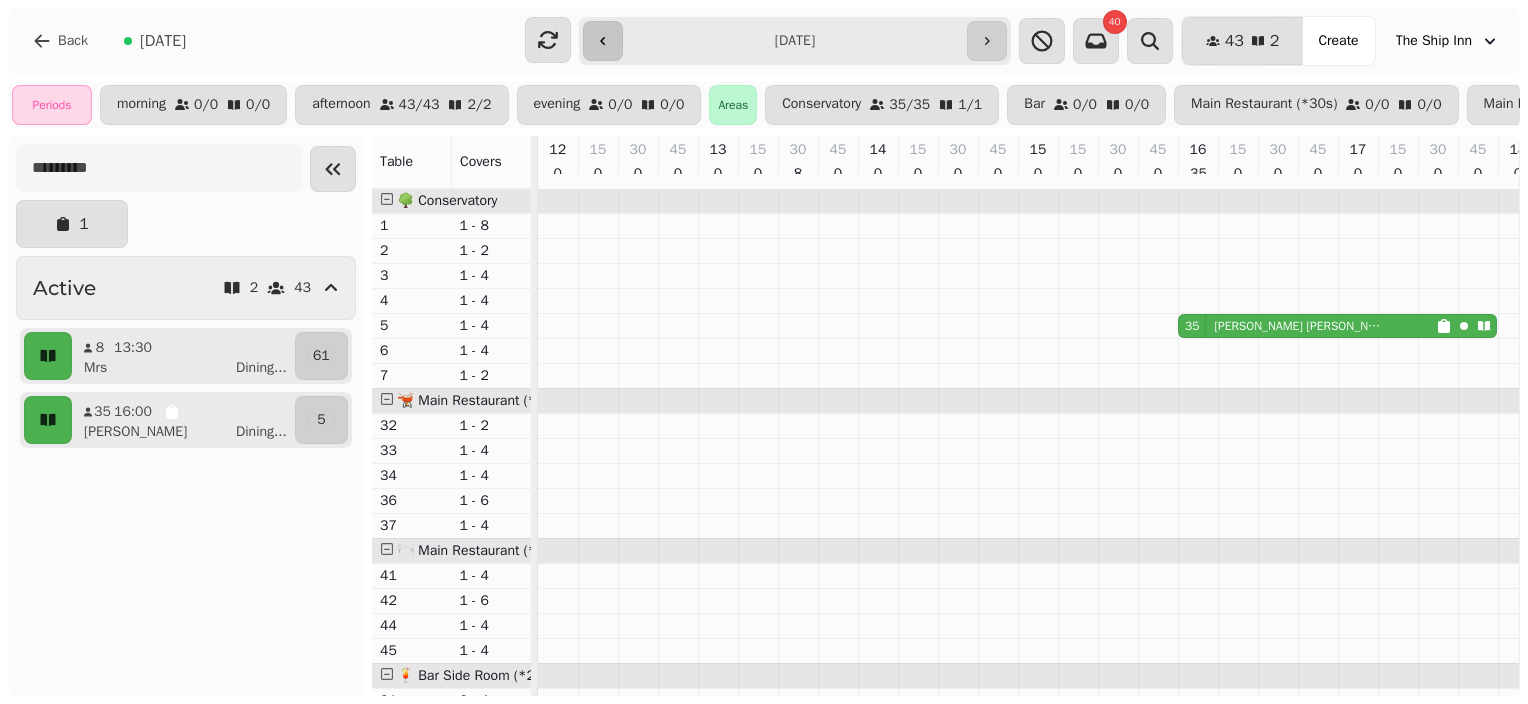 click at bounding box center [603, 41] 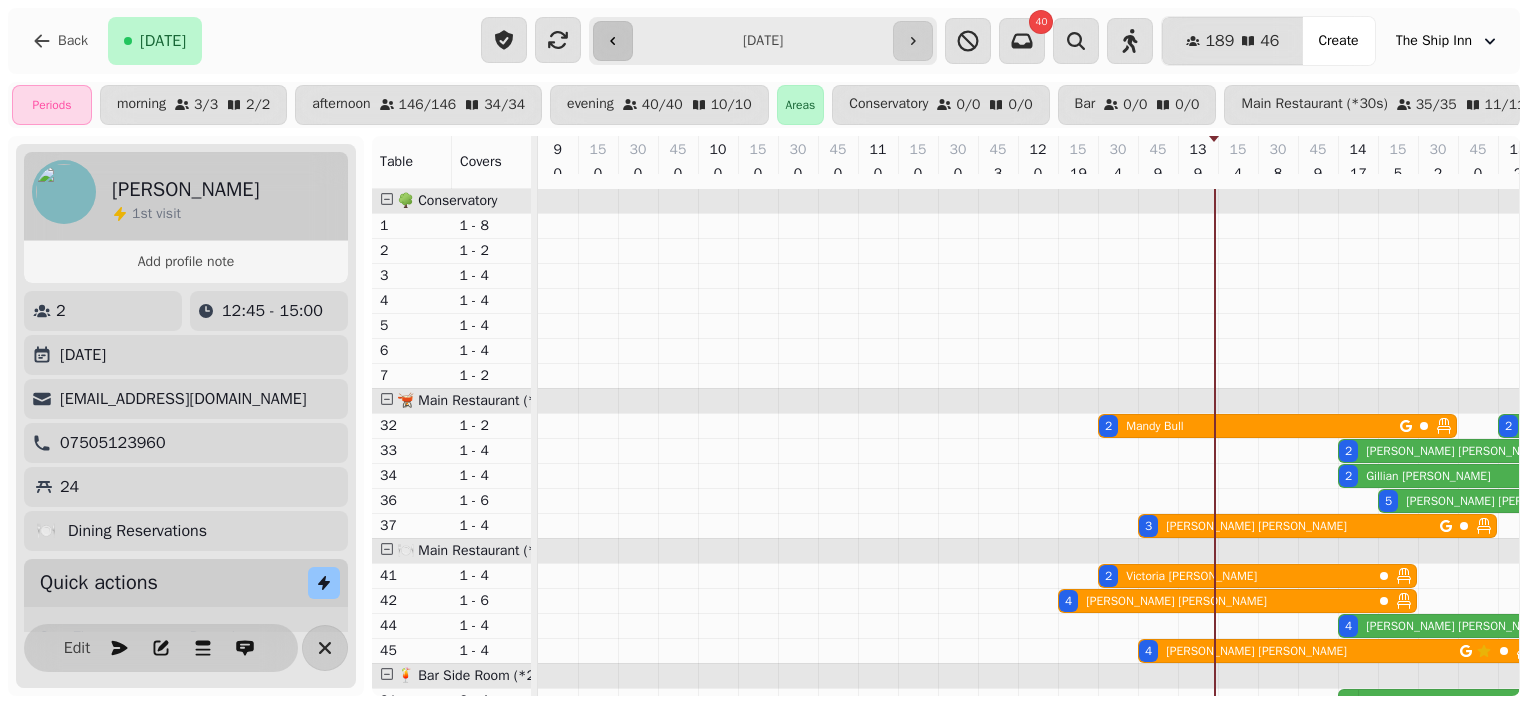 scroll, scrollTop: 0, scrollLeft: 219, axis: horizontal 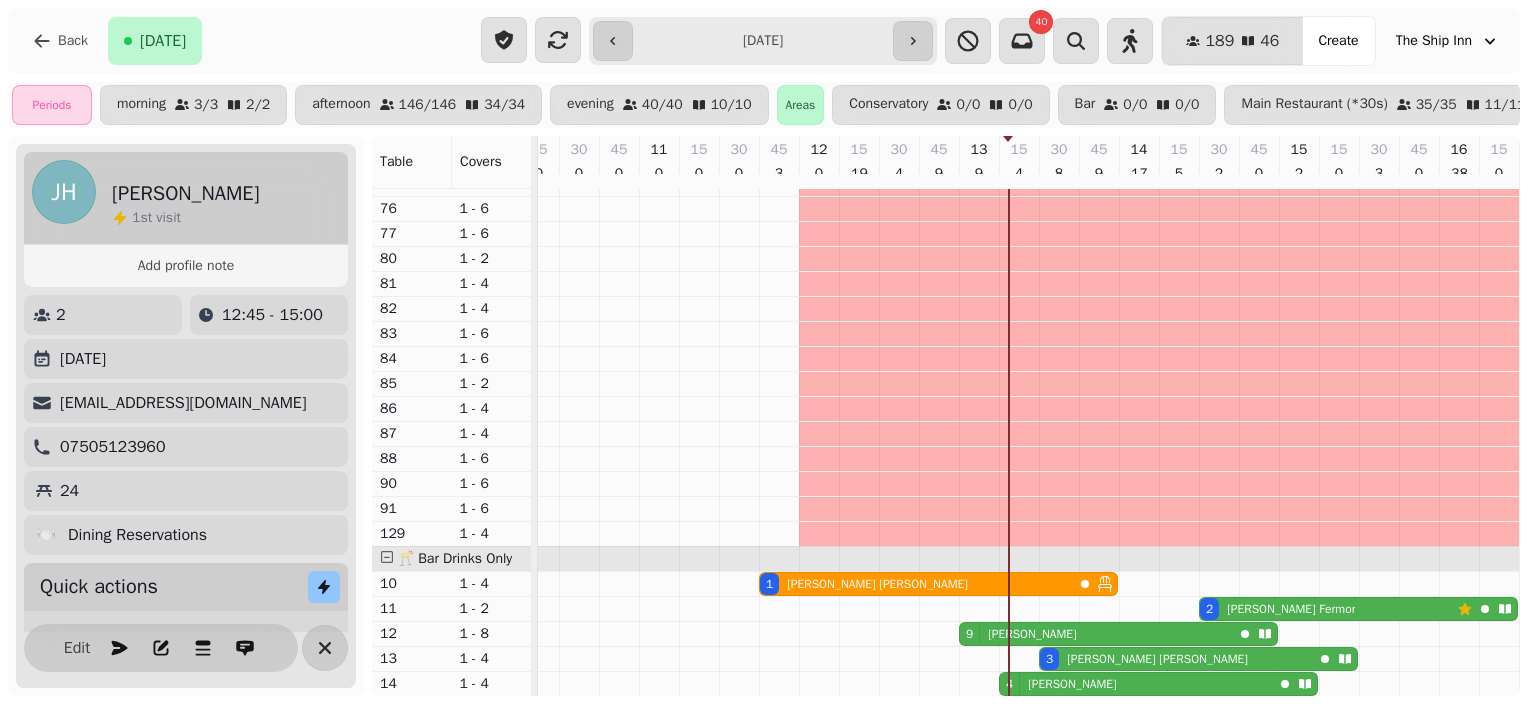 type 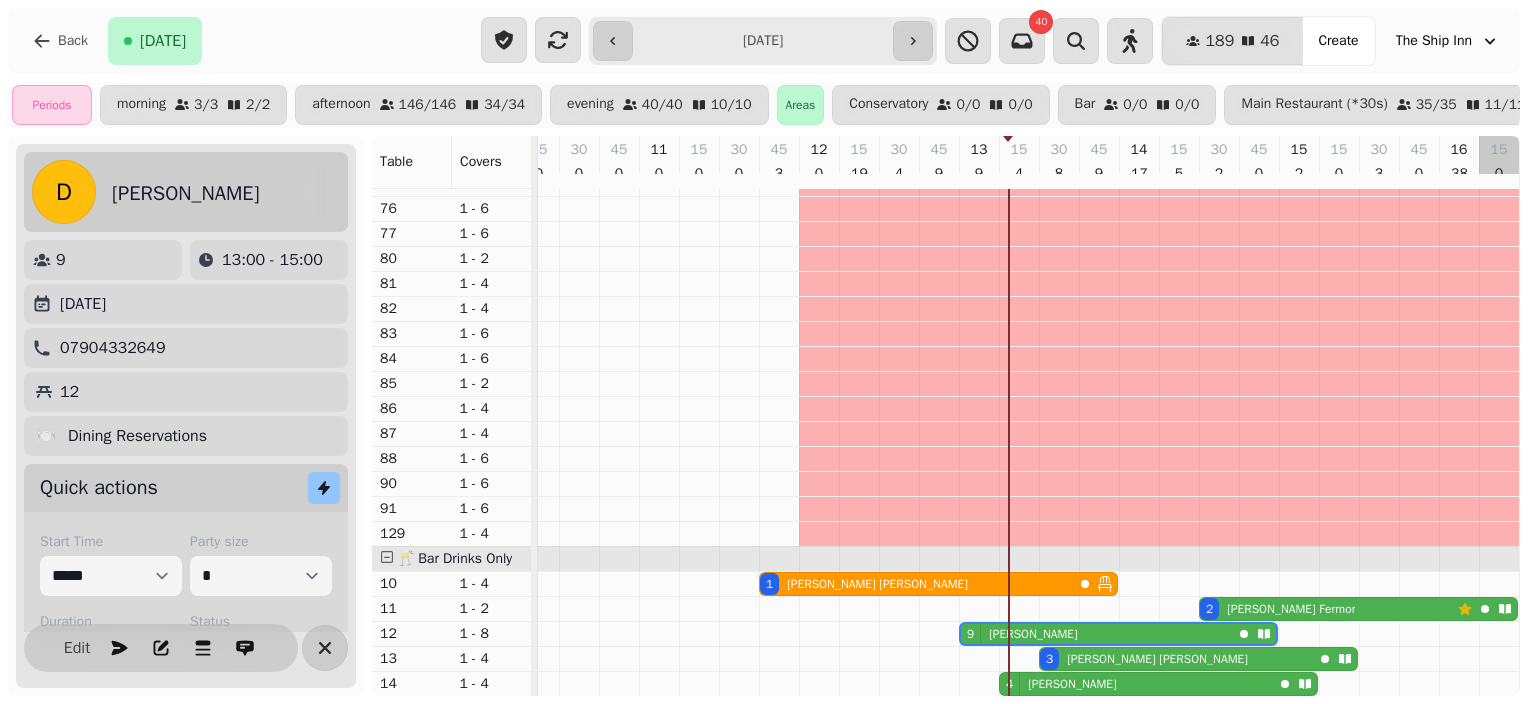 scroll, scrollTop: 0, scrollLeft: 627, axis: horizontal 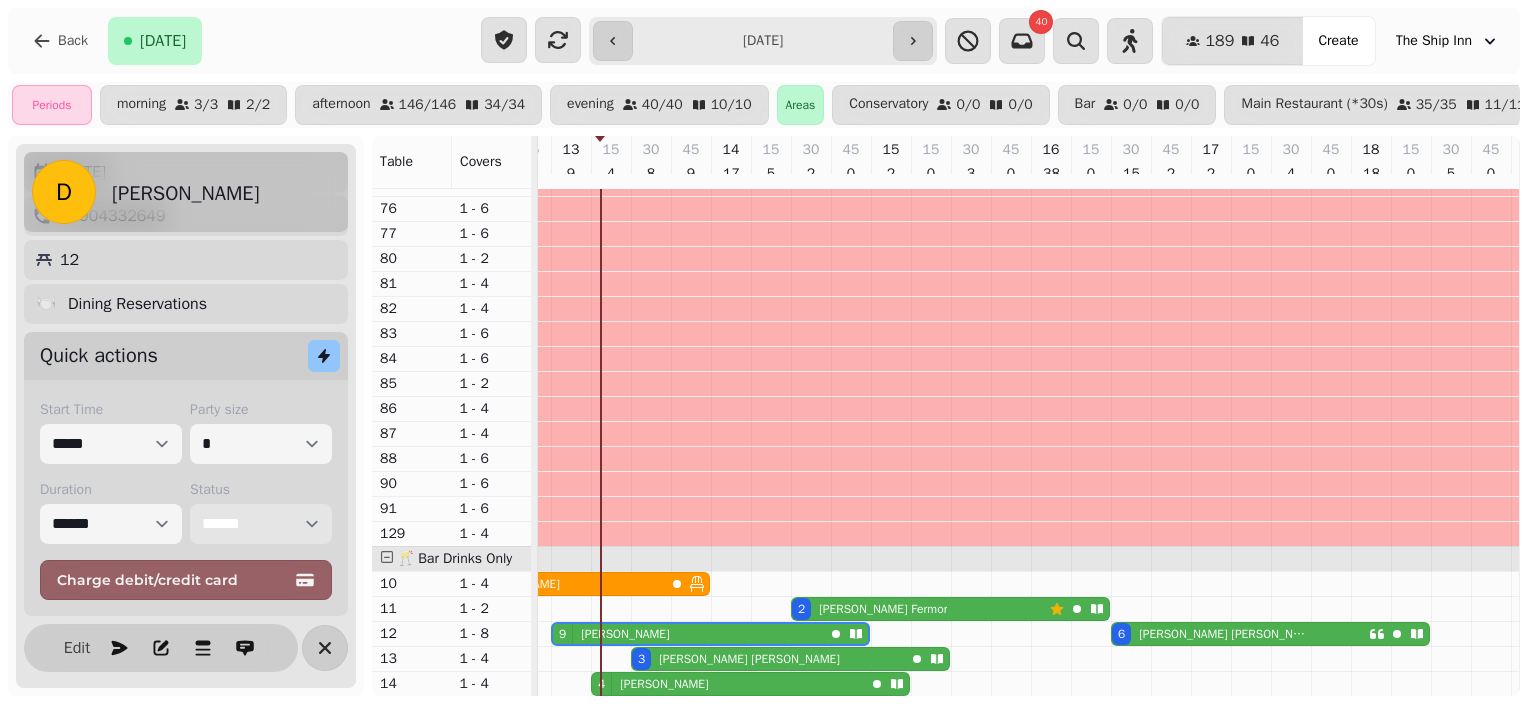 click on "**********" at bounding box center [261, 524] 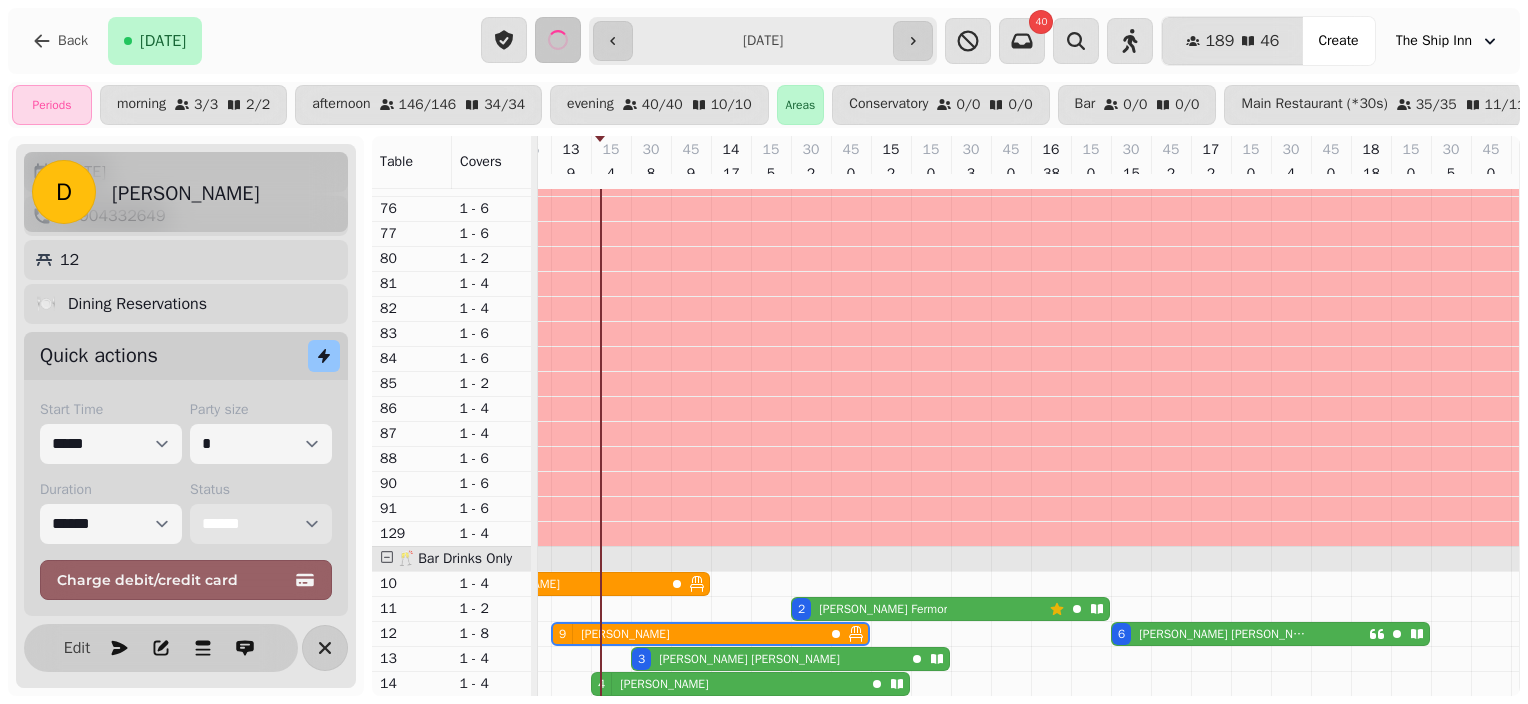 click on "4 Sue" at bounding box center [728, 684] 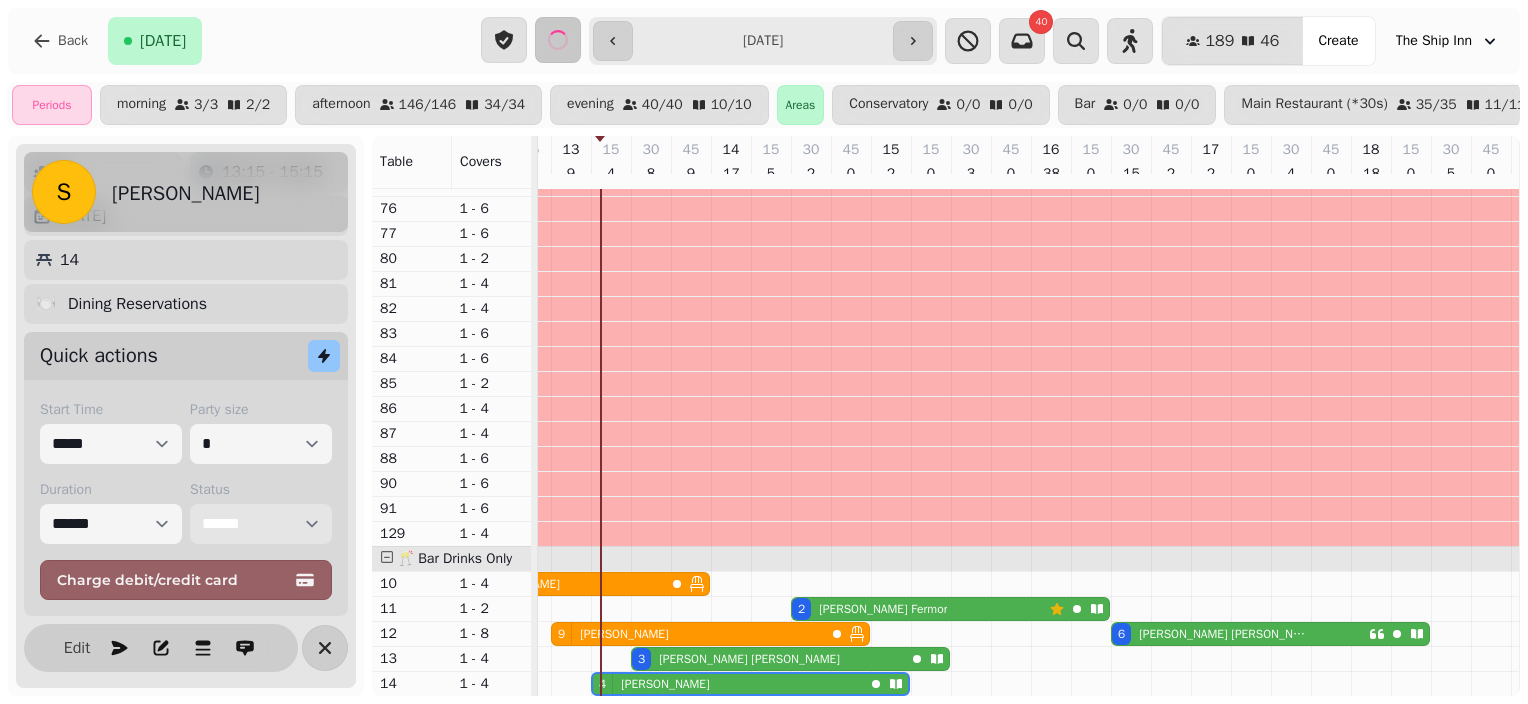 select on "**********" 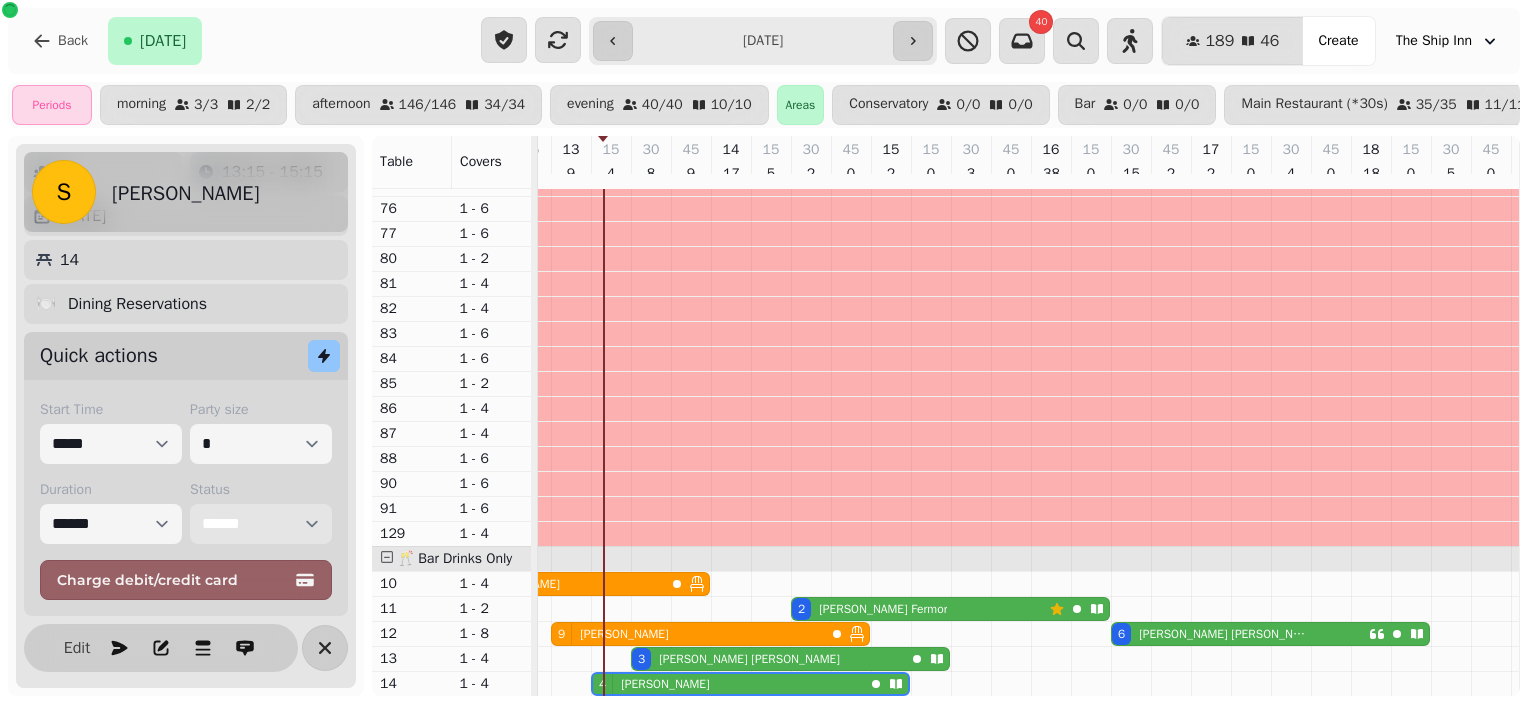 scroll, scrollTop: 98, scrollLeft: 0, axis: vertical 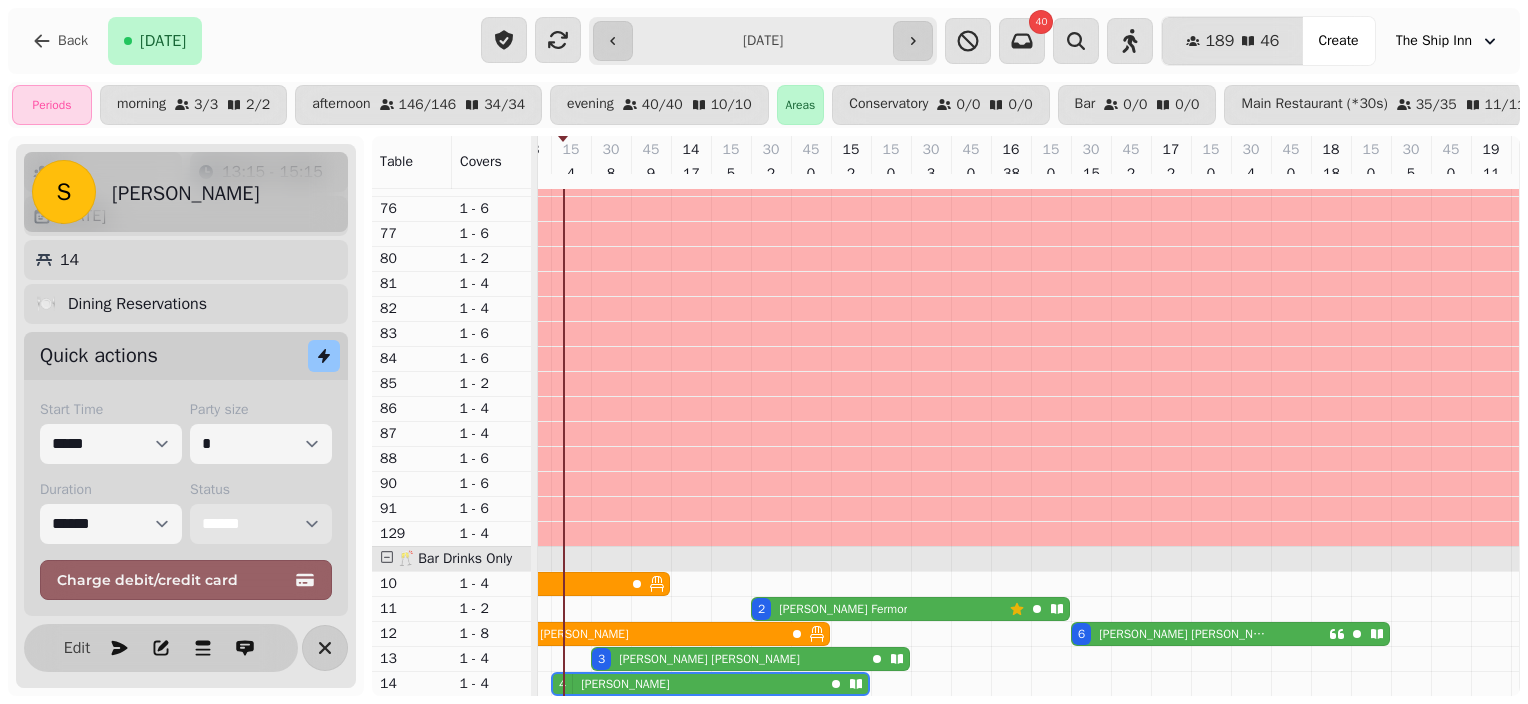 click on "**********" at bounding box center (261, 524) 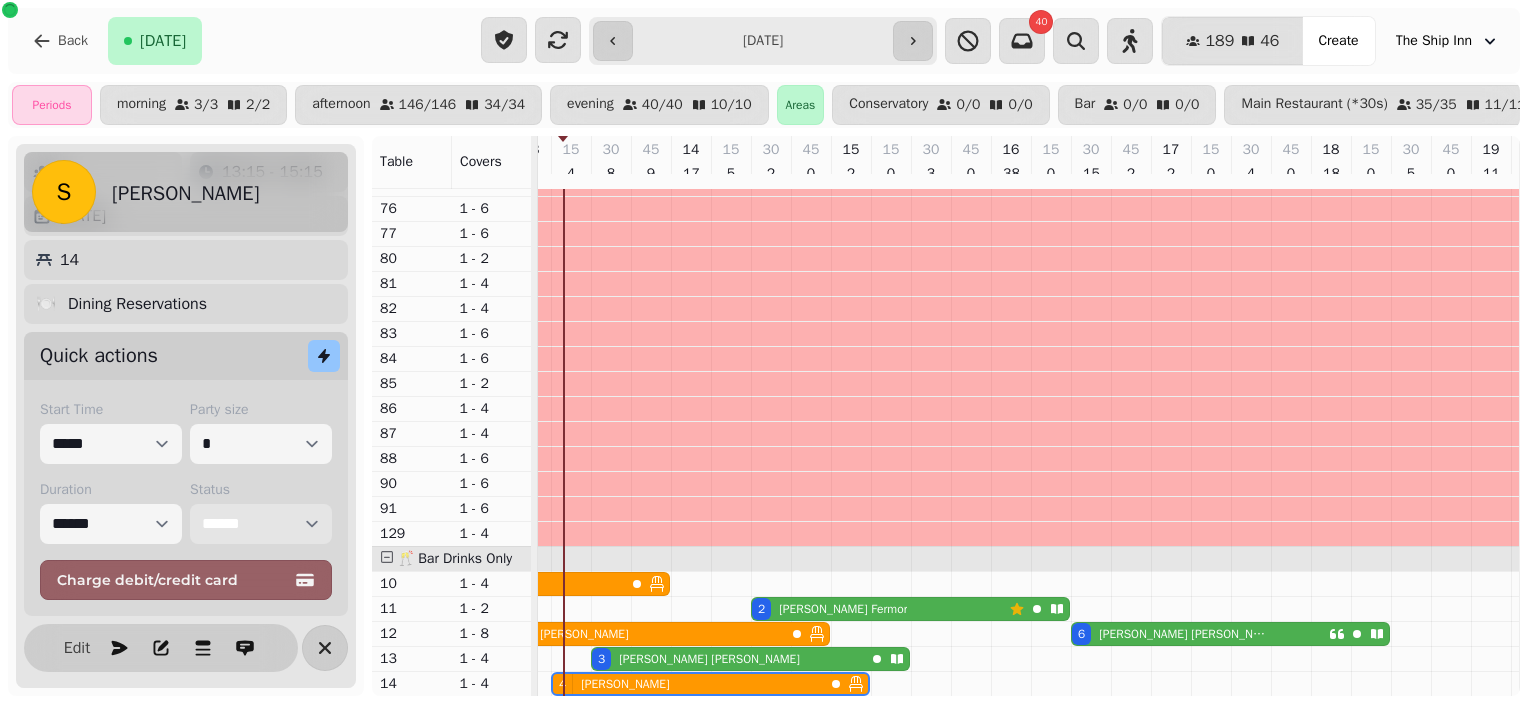 scroll, scrollTop: 743, scrollLeft: 459, axis: both 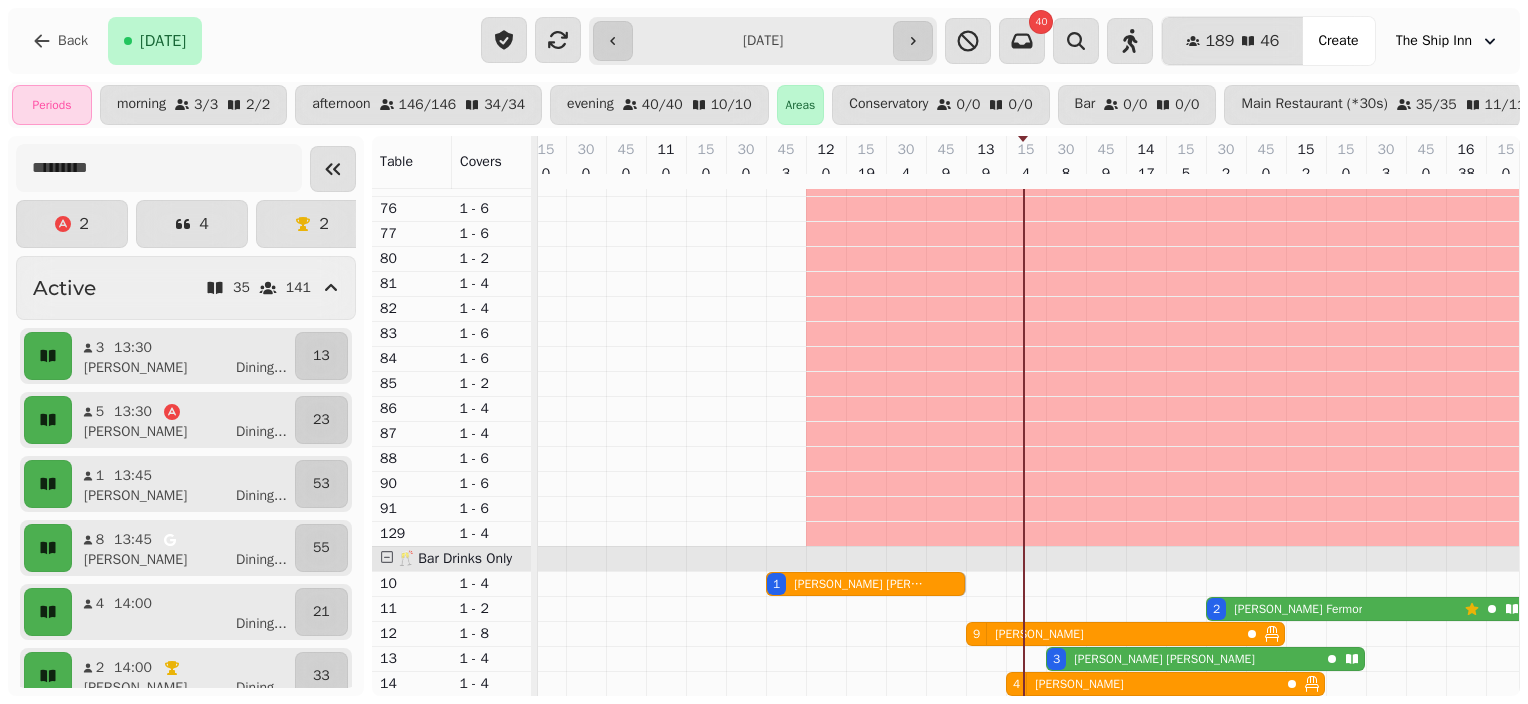 drag, startPoint x: 1121, startPoint y: 567, endPoint x: 926, endPoint y: 563, distance: 195.04102 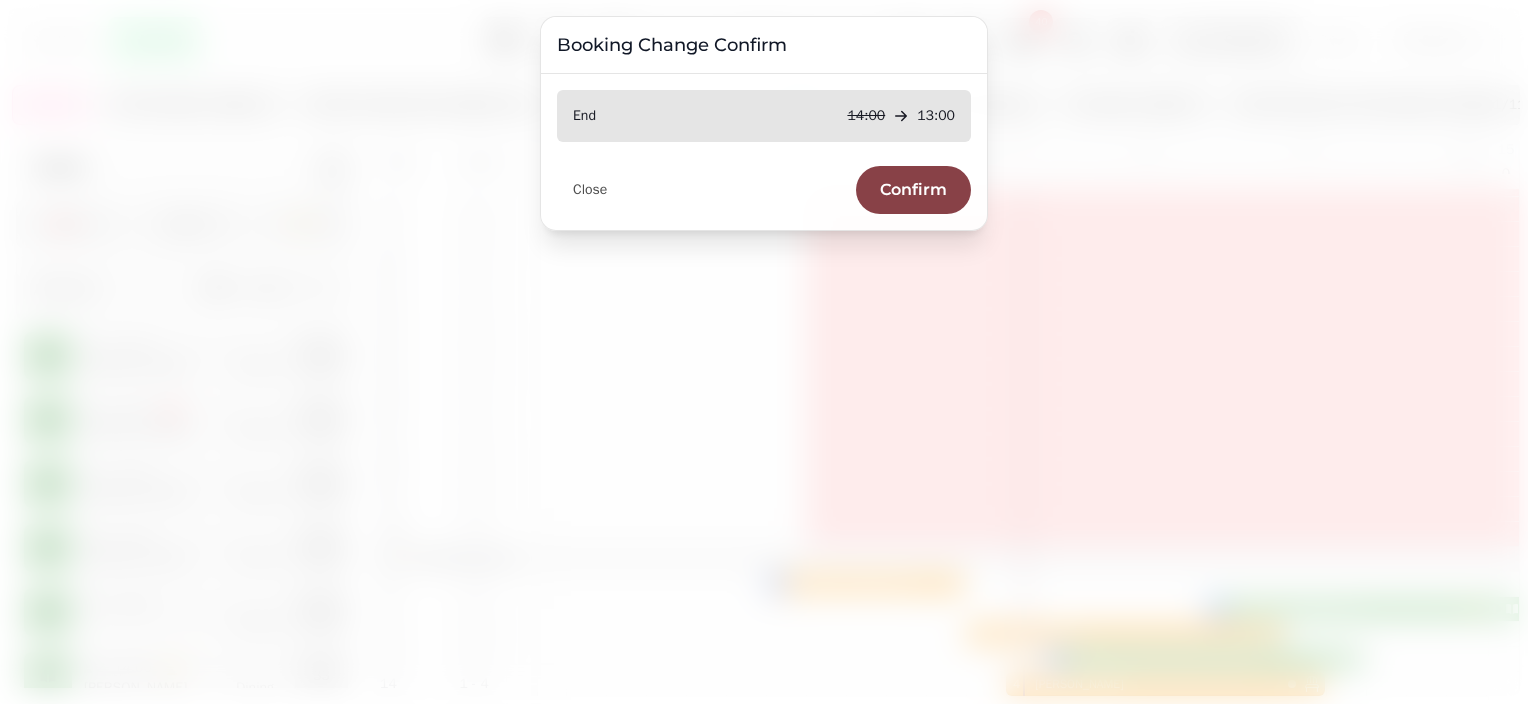 click on "Confirm" at bounding box center (913, 190) 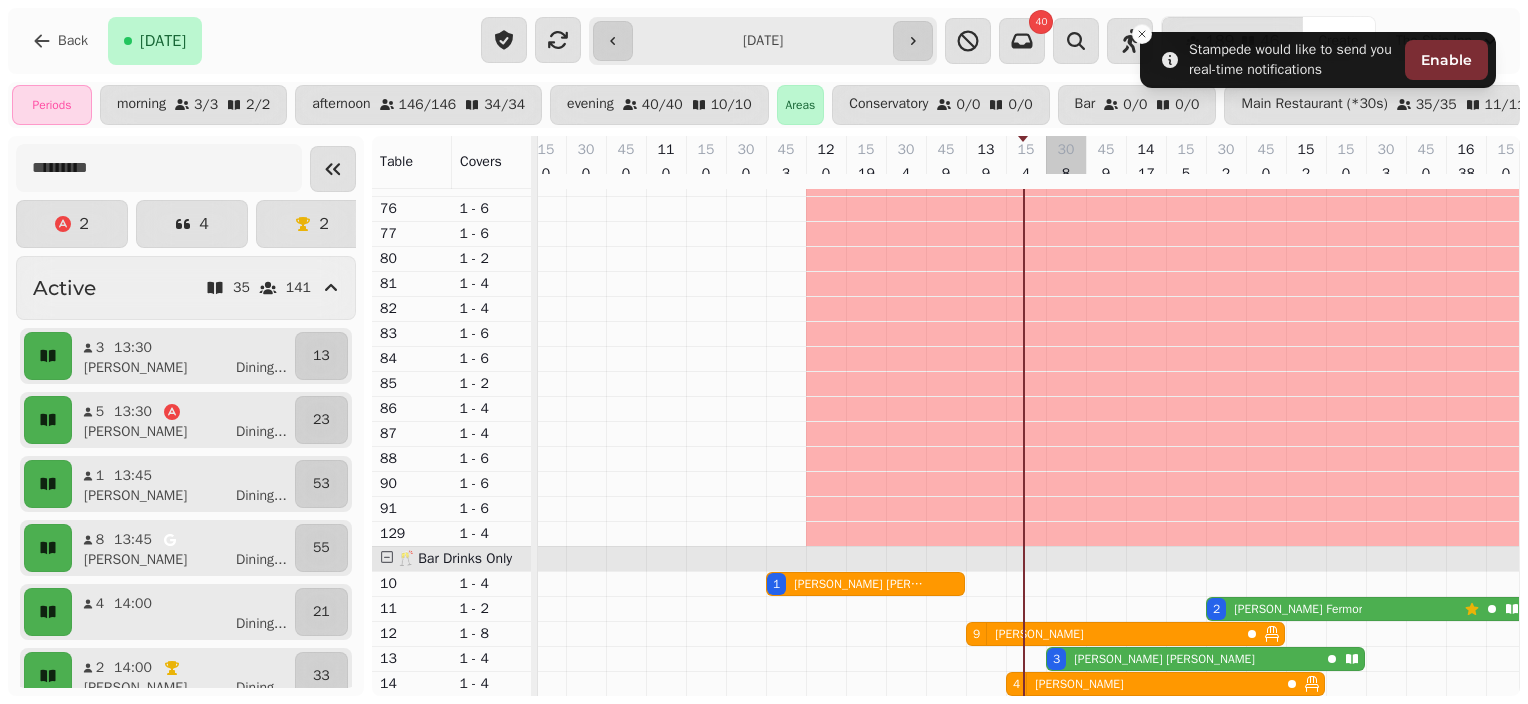 select on "*" 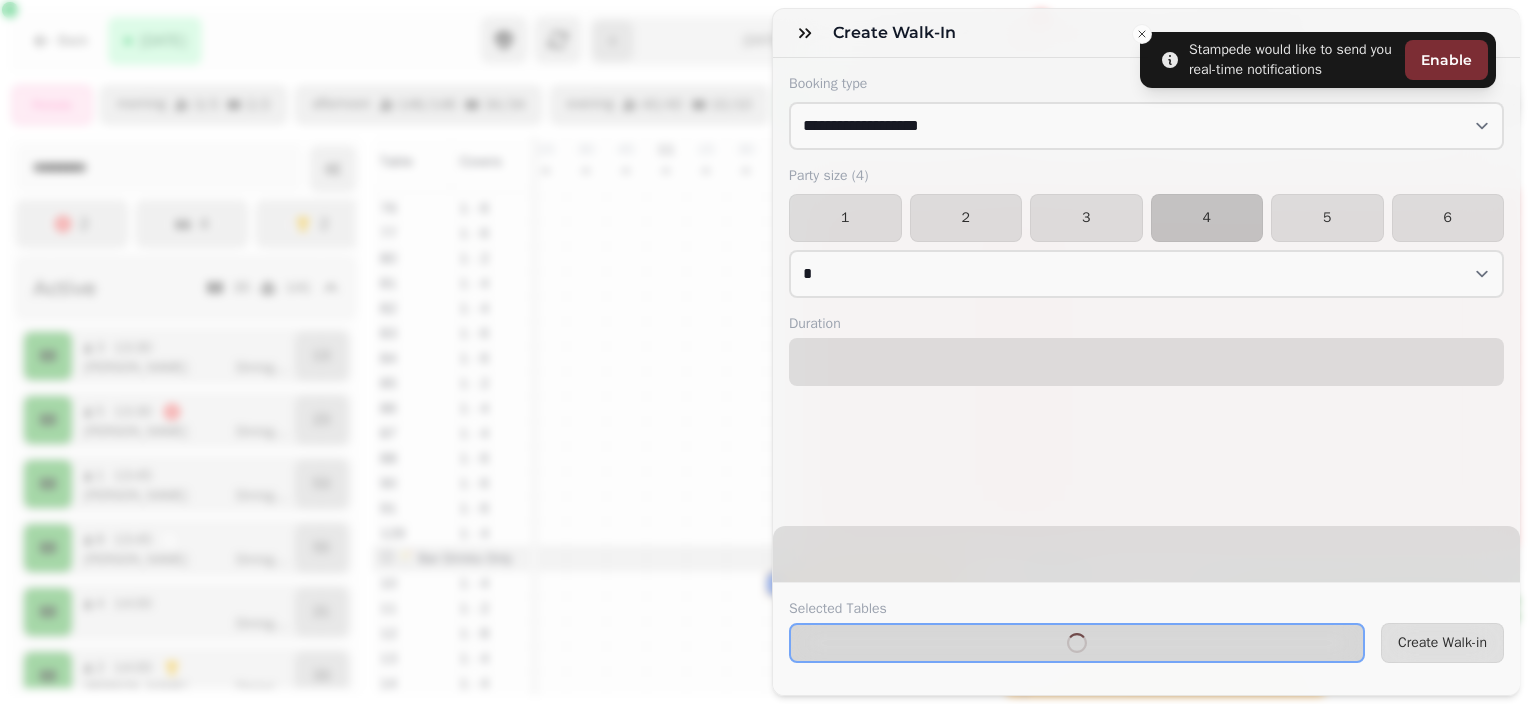 select on "****" 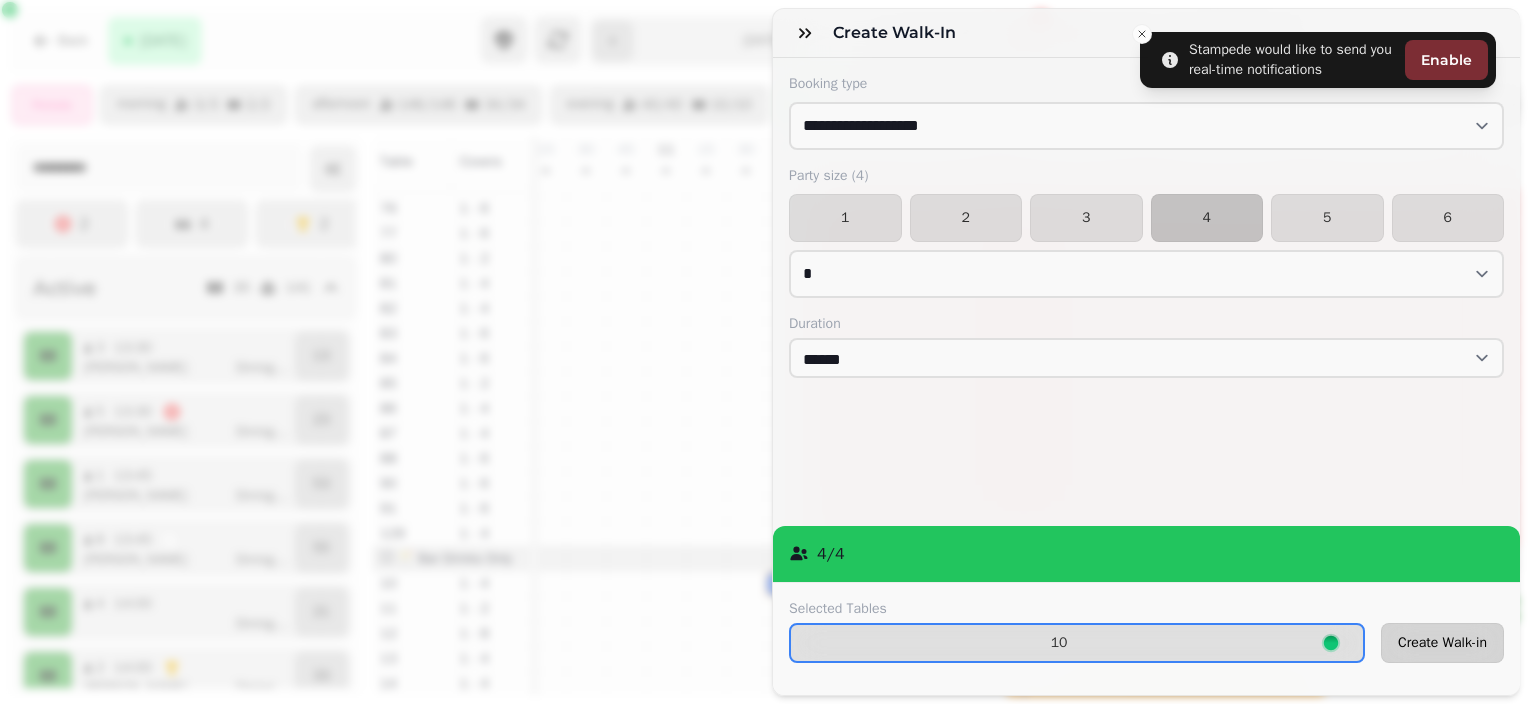 click on "Create Walk-in" at bounding box center (1442, 643) 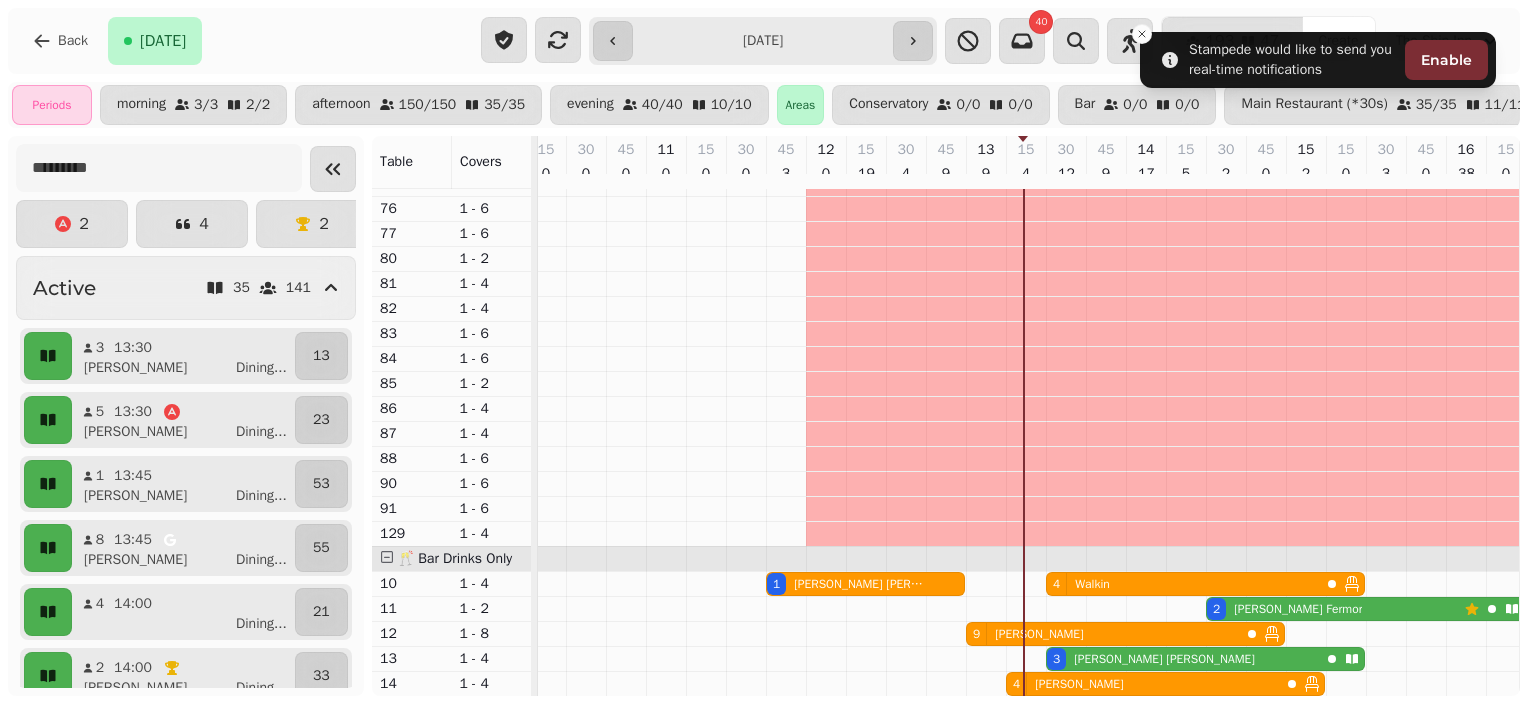 scroll, scrollTop: 747, scrollLeft: 212, axis: both 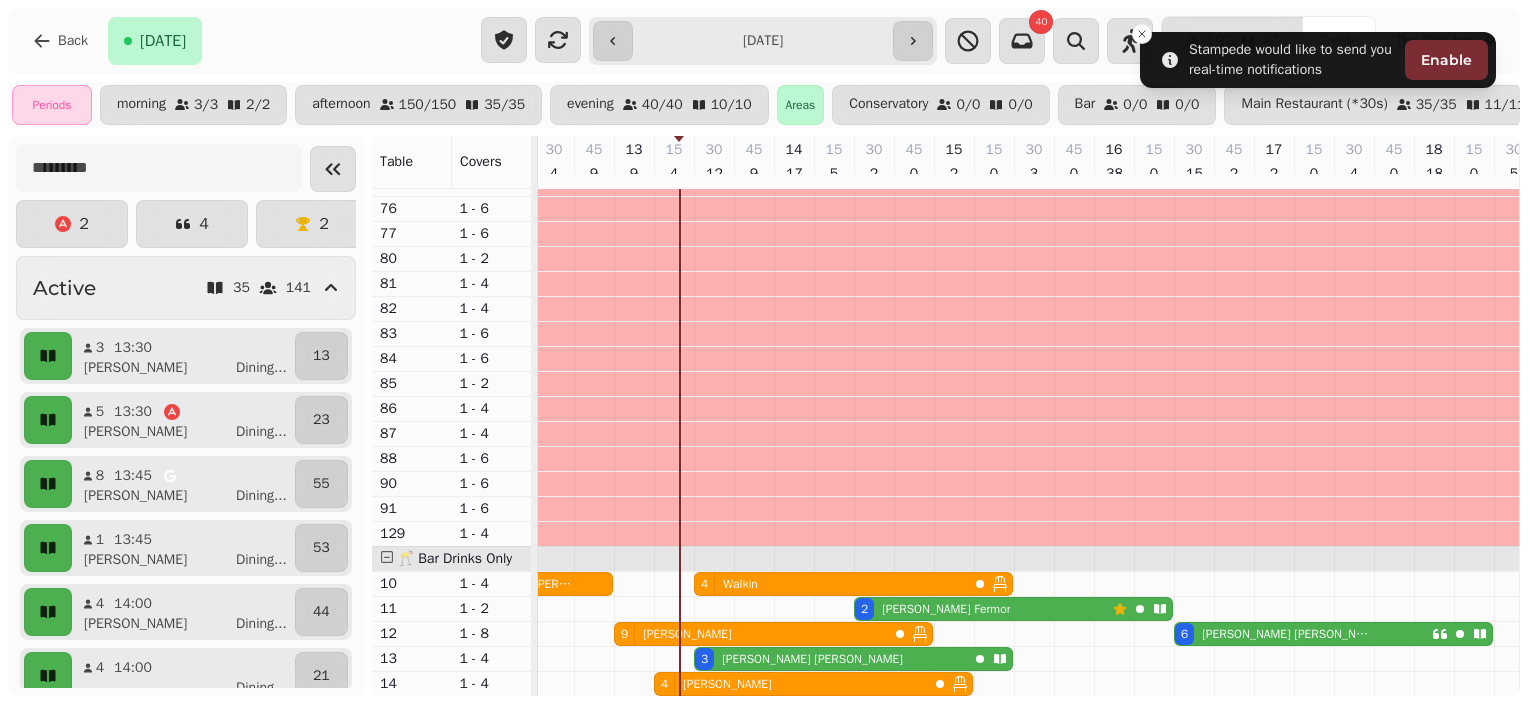 click on "3 Phoebe   Adams" at bounding box center [831, 659] 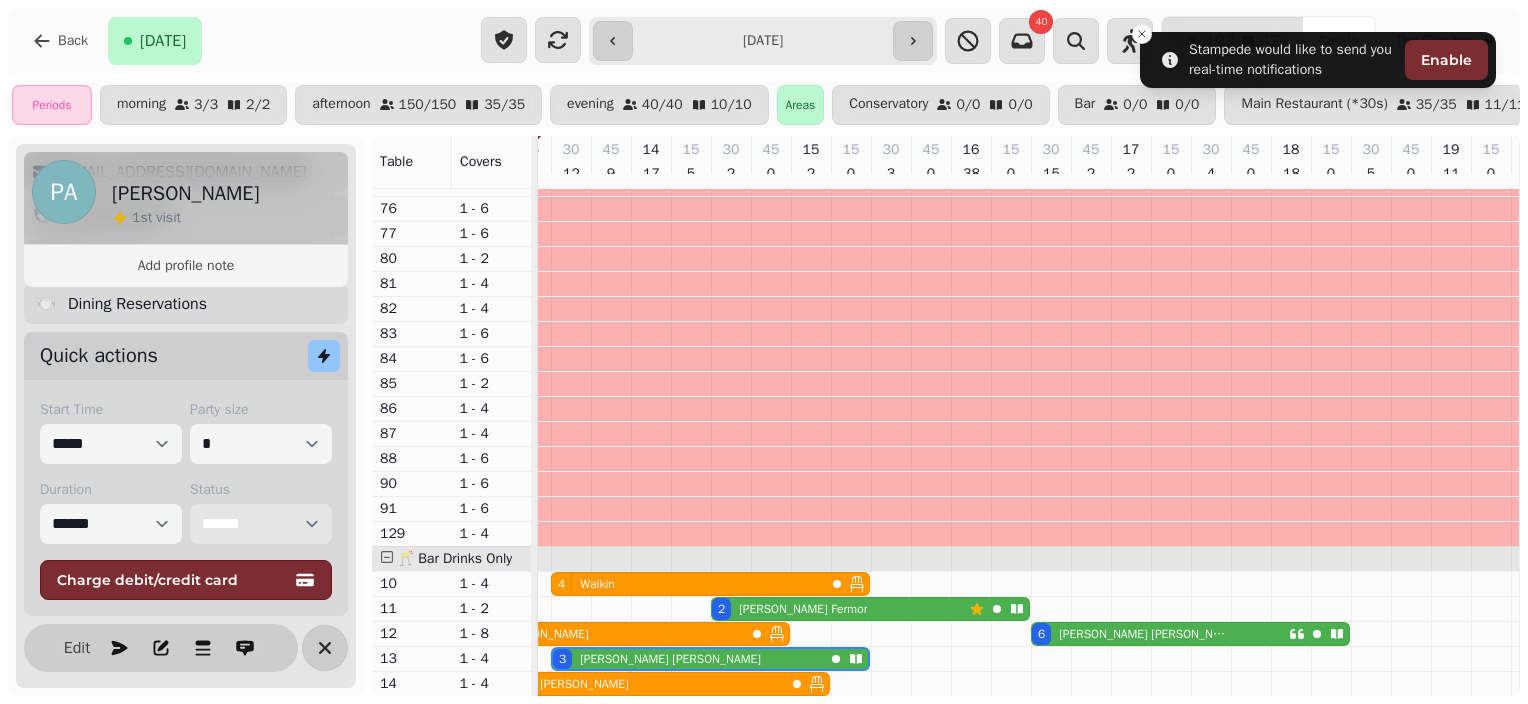 click on "**********" at bounding box center (261, 524) 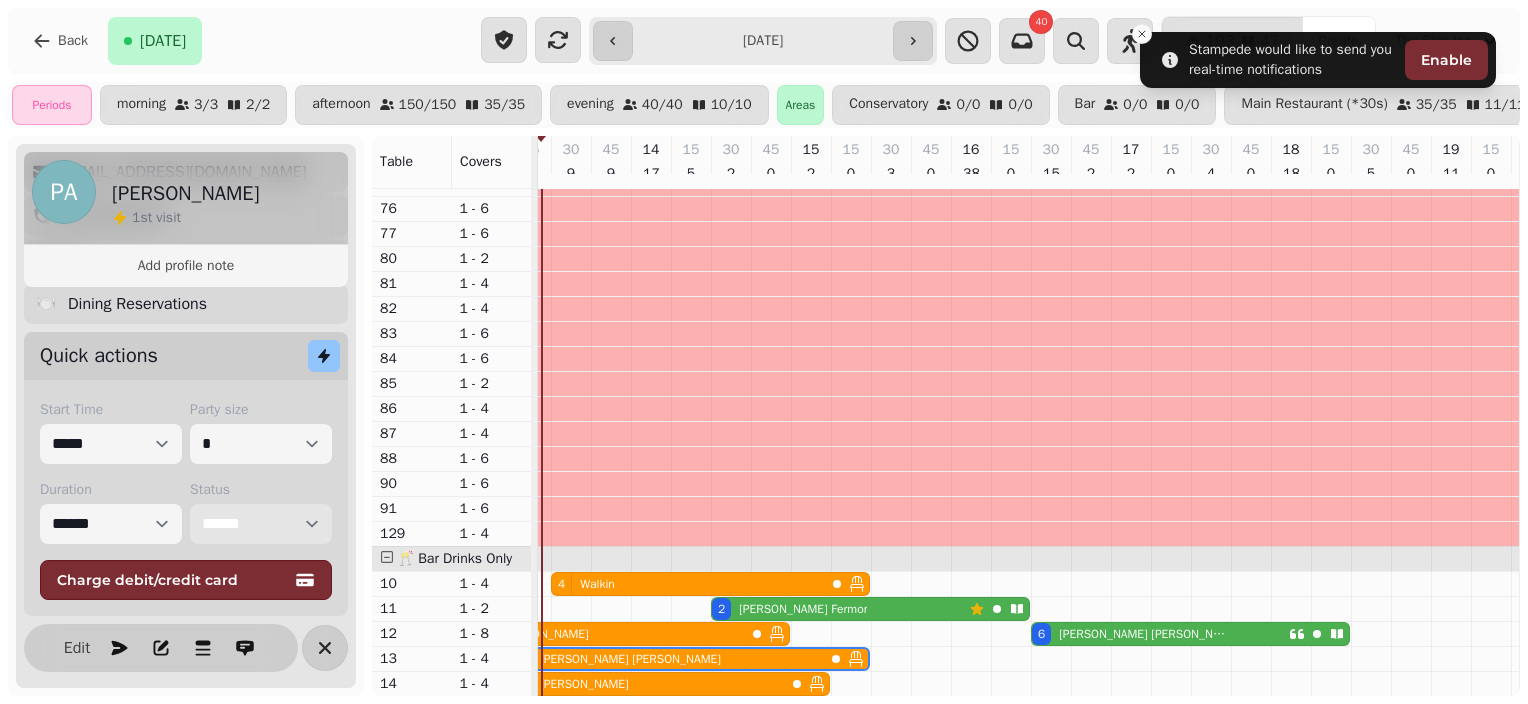 scroll, scrollTop: 1179, scrollLeft: 563, axis: both 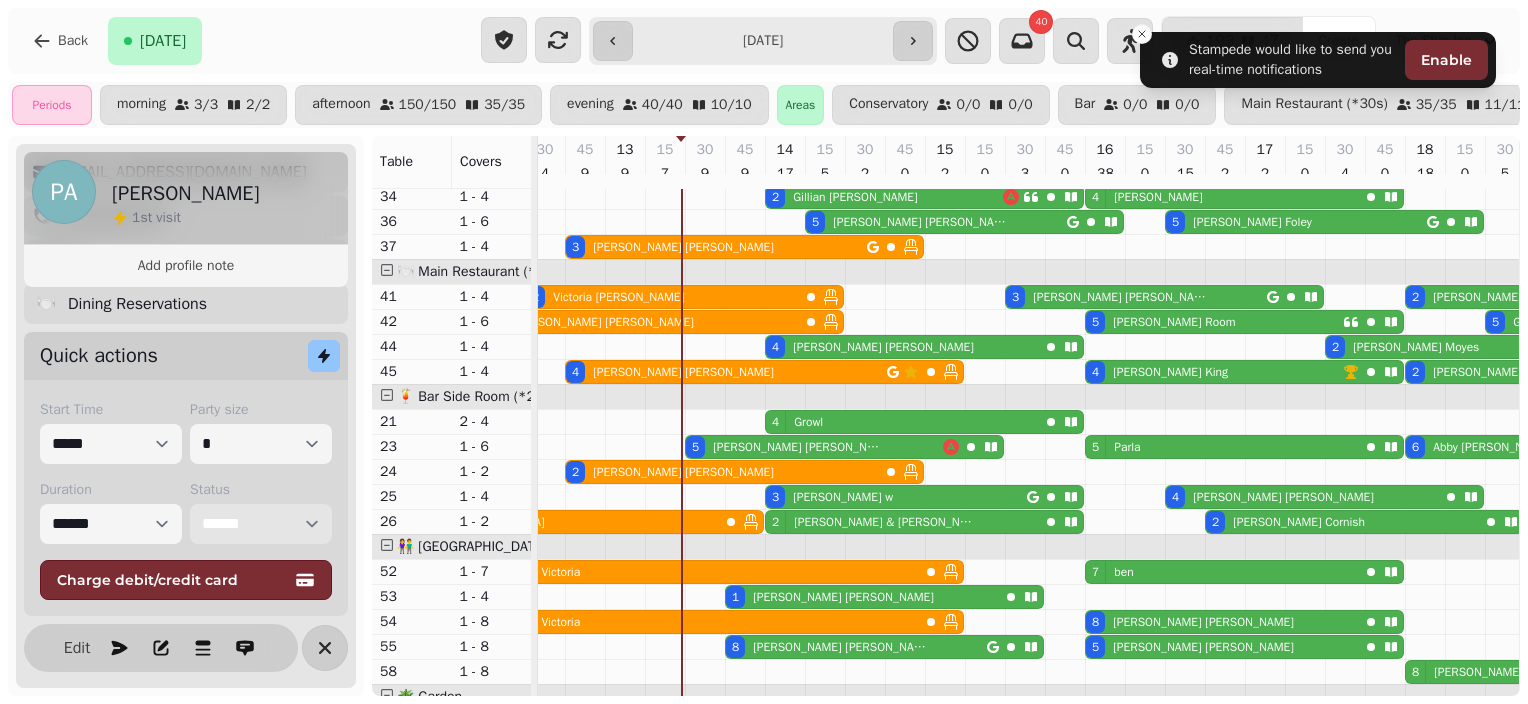 click on "5 Chloe   Collins" at bounding box center (814, 447) 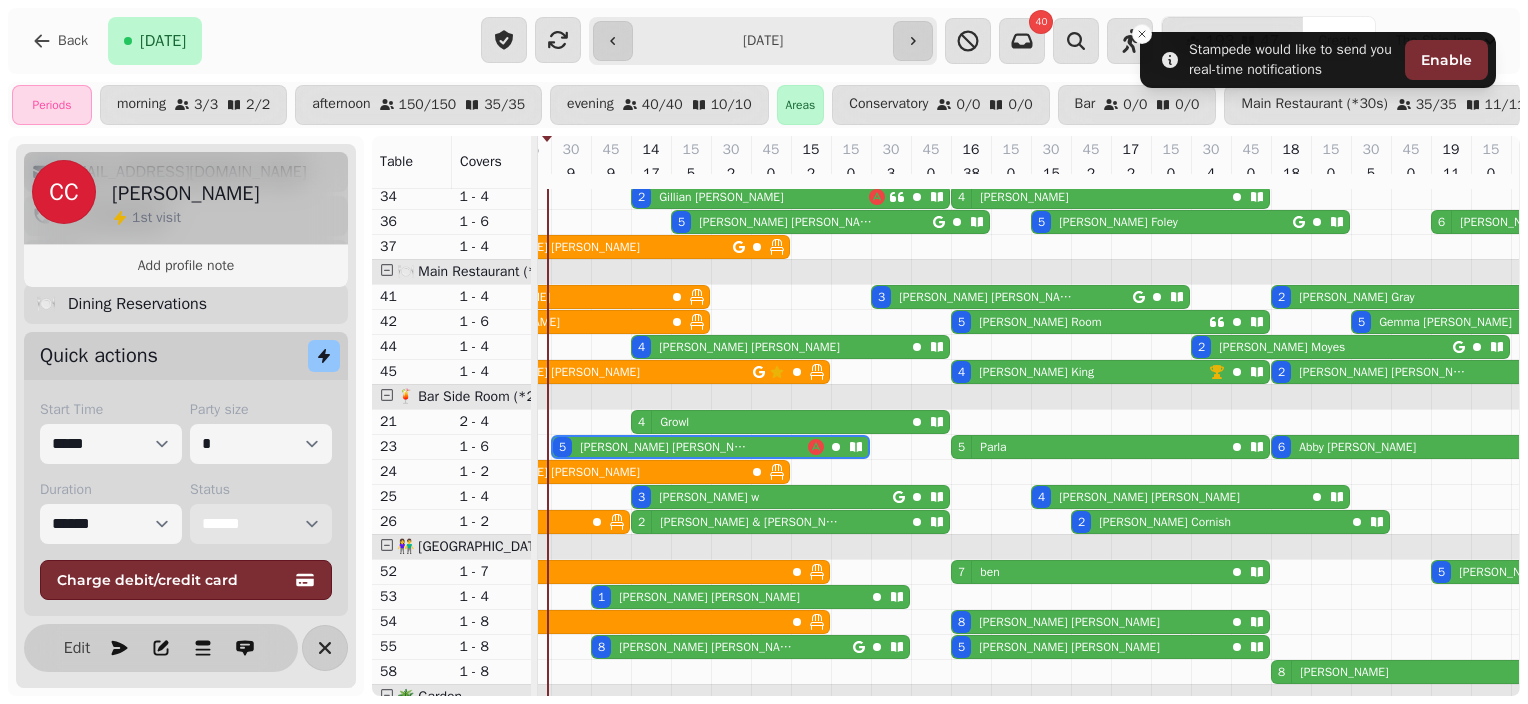 click on "**********" at bounding box center (261, 524) 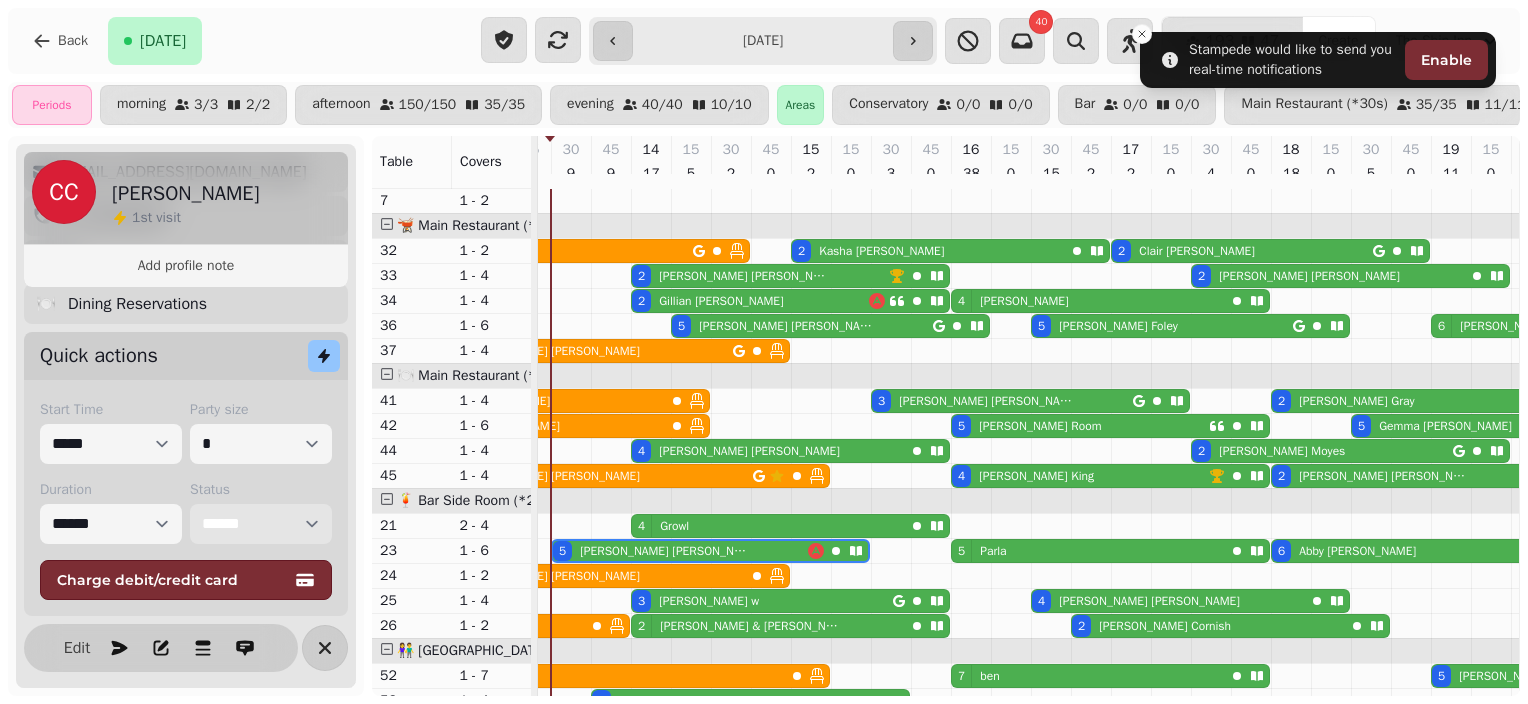 click on "**********" at bounding box center [261, 524] 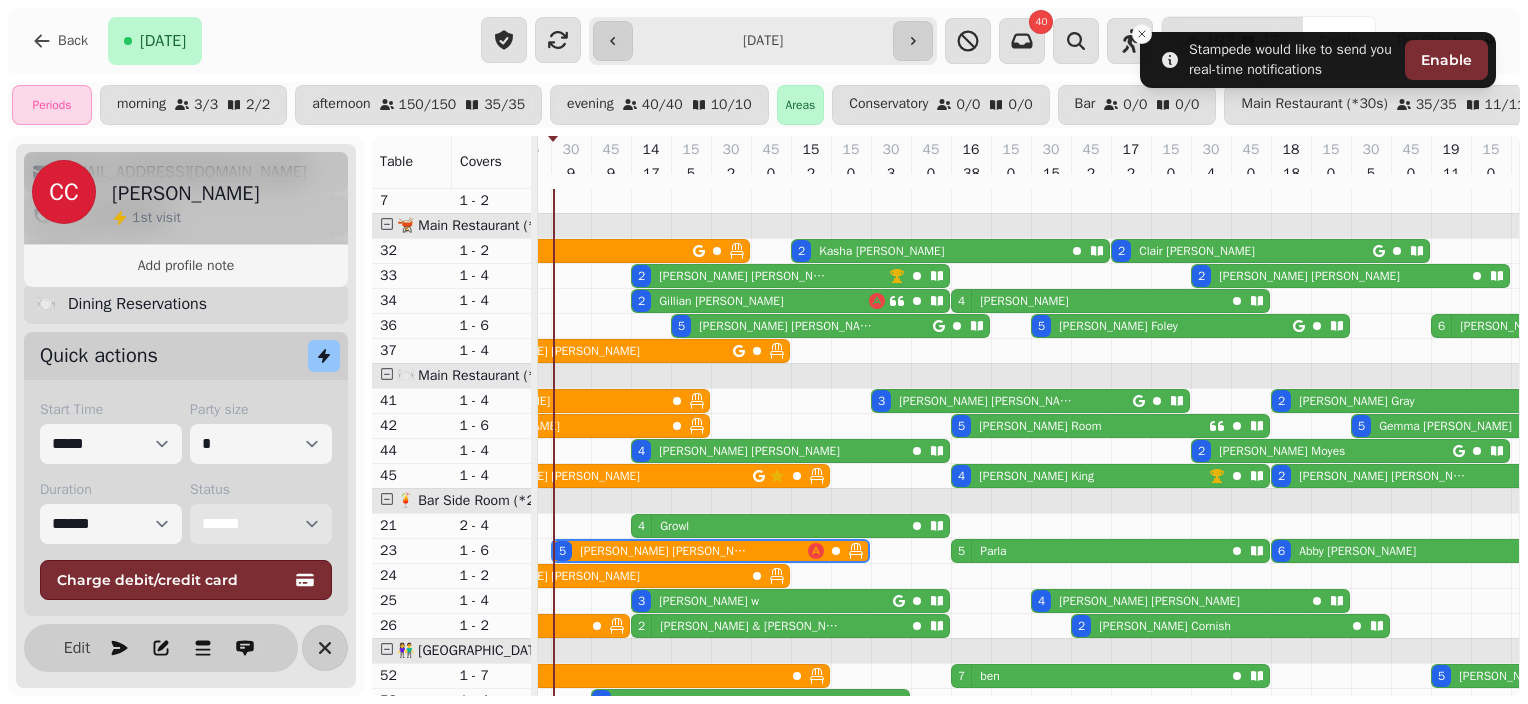 scroll, scrollTop: 0, scrollLeft: 0, axis: both 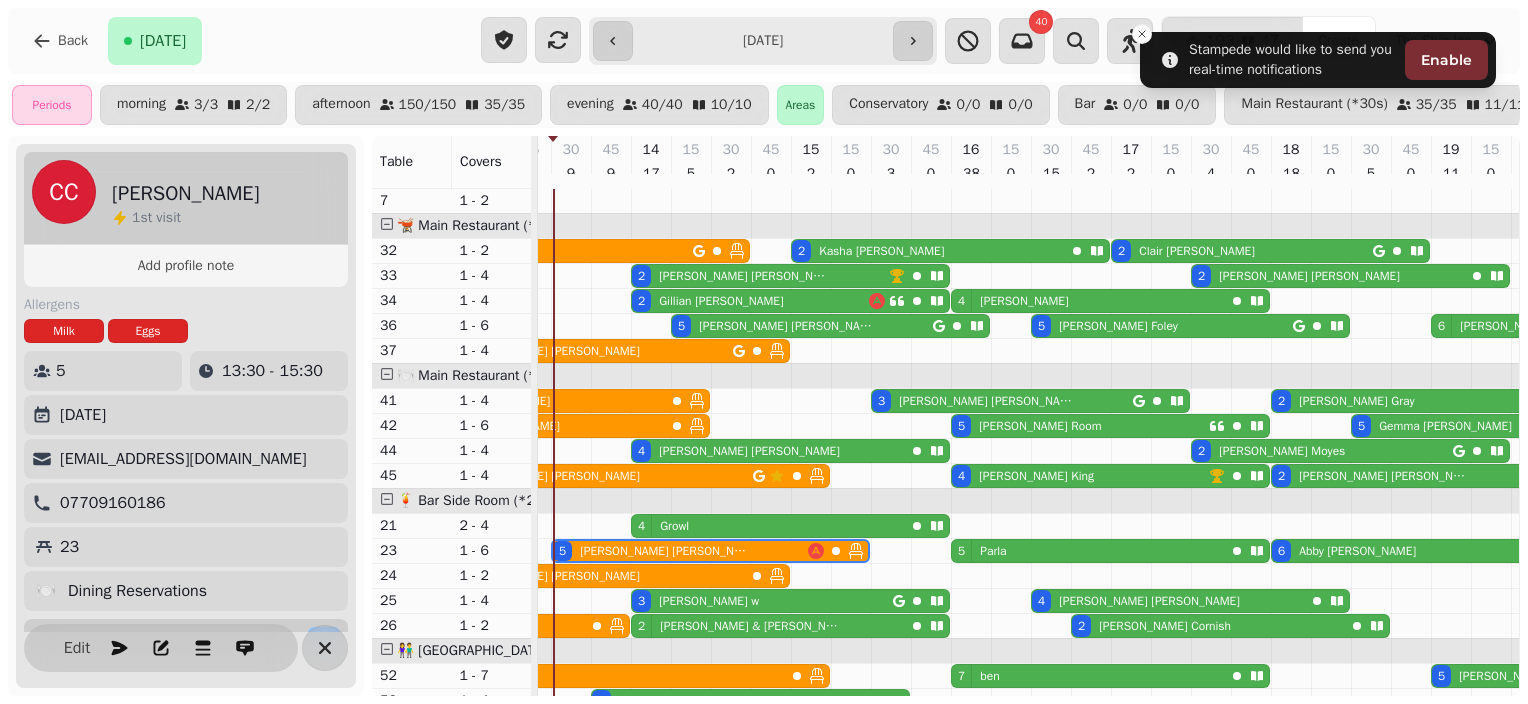 click on "2 Gillian   Patterson" at bounding box center (750, 301) 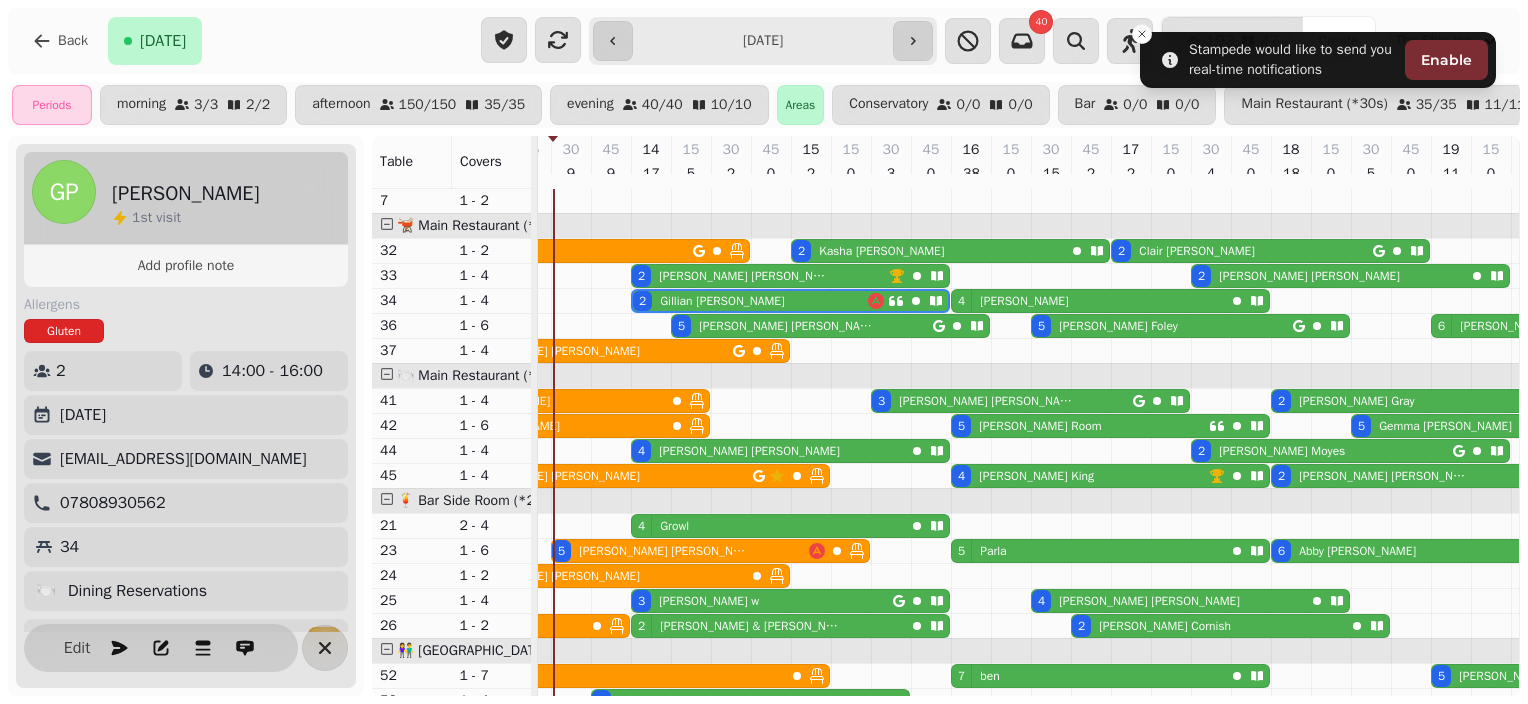 scroll, scrollTop: 0, scrollLeft: 787, axis: horizontal 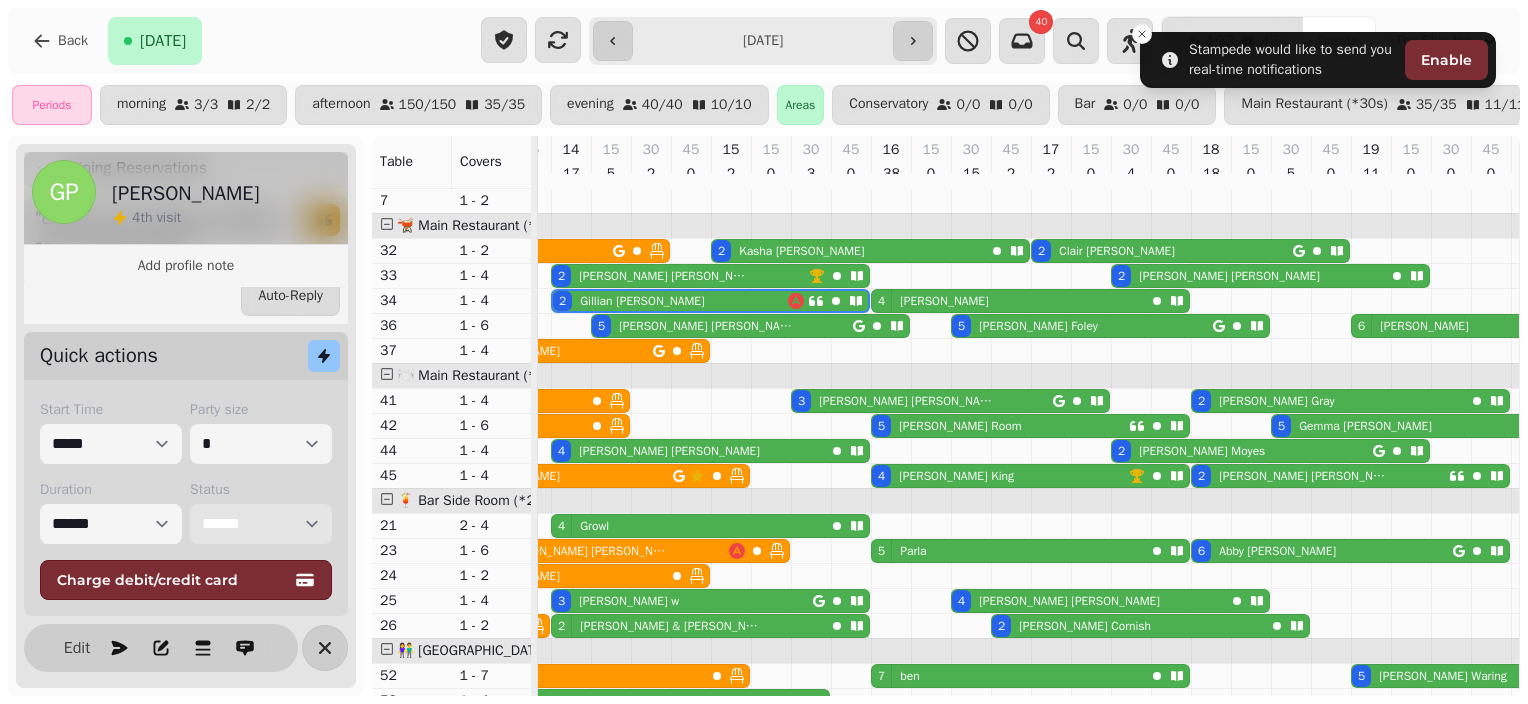 click on "**********" at bounding box center [261, 524] 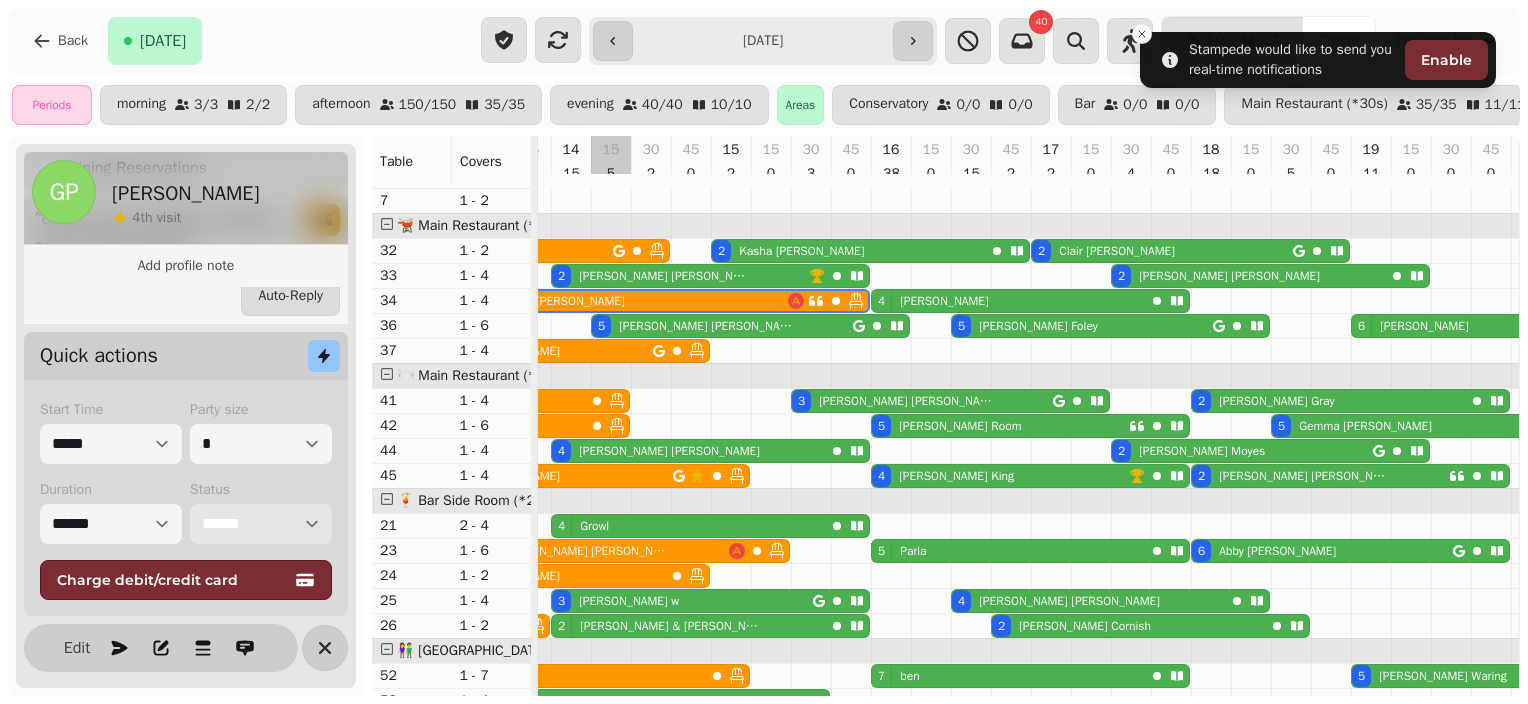 scroll, scrollTop: 175, scrollLeft: 591, axis: both 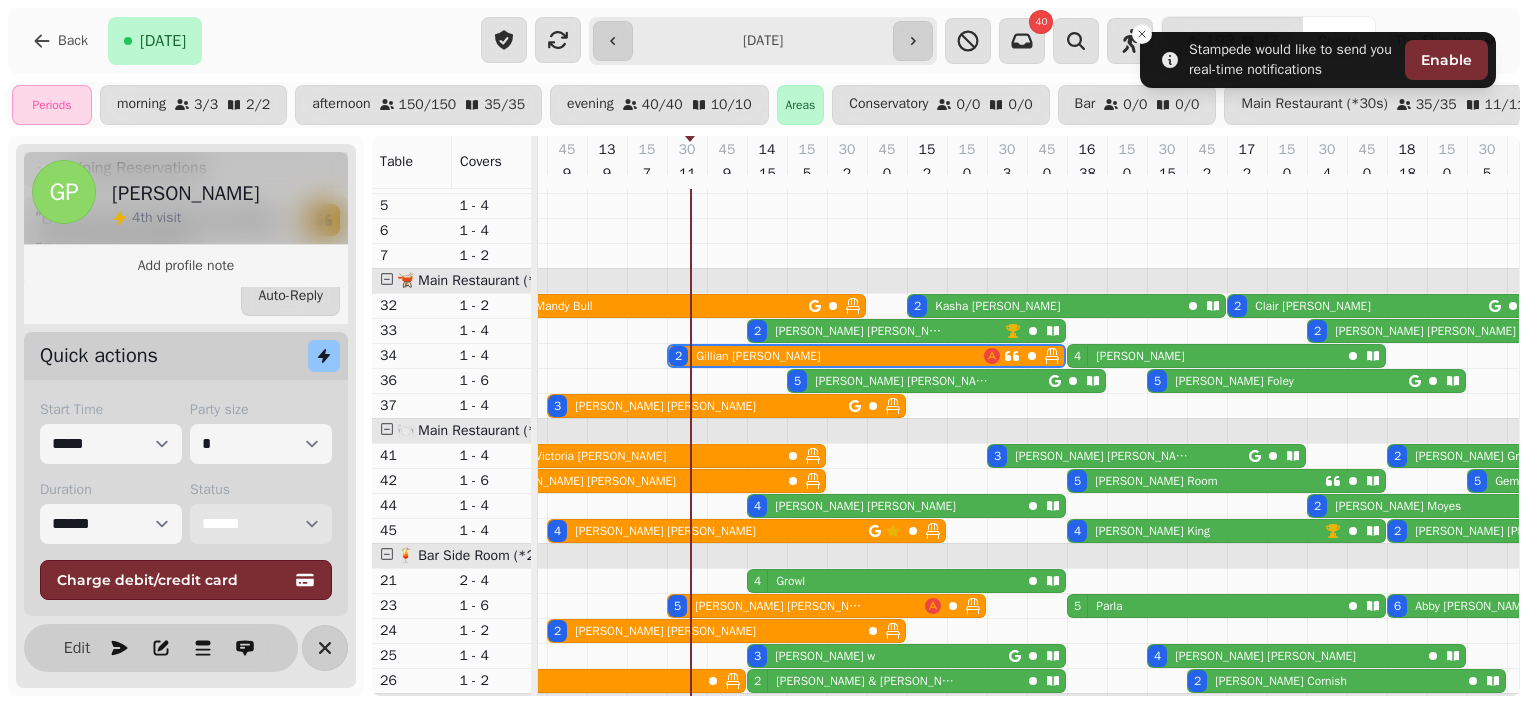 click on "Edward   Roberts" at bounding box center [865, 506] 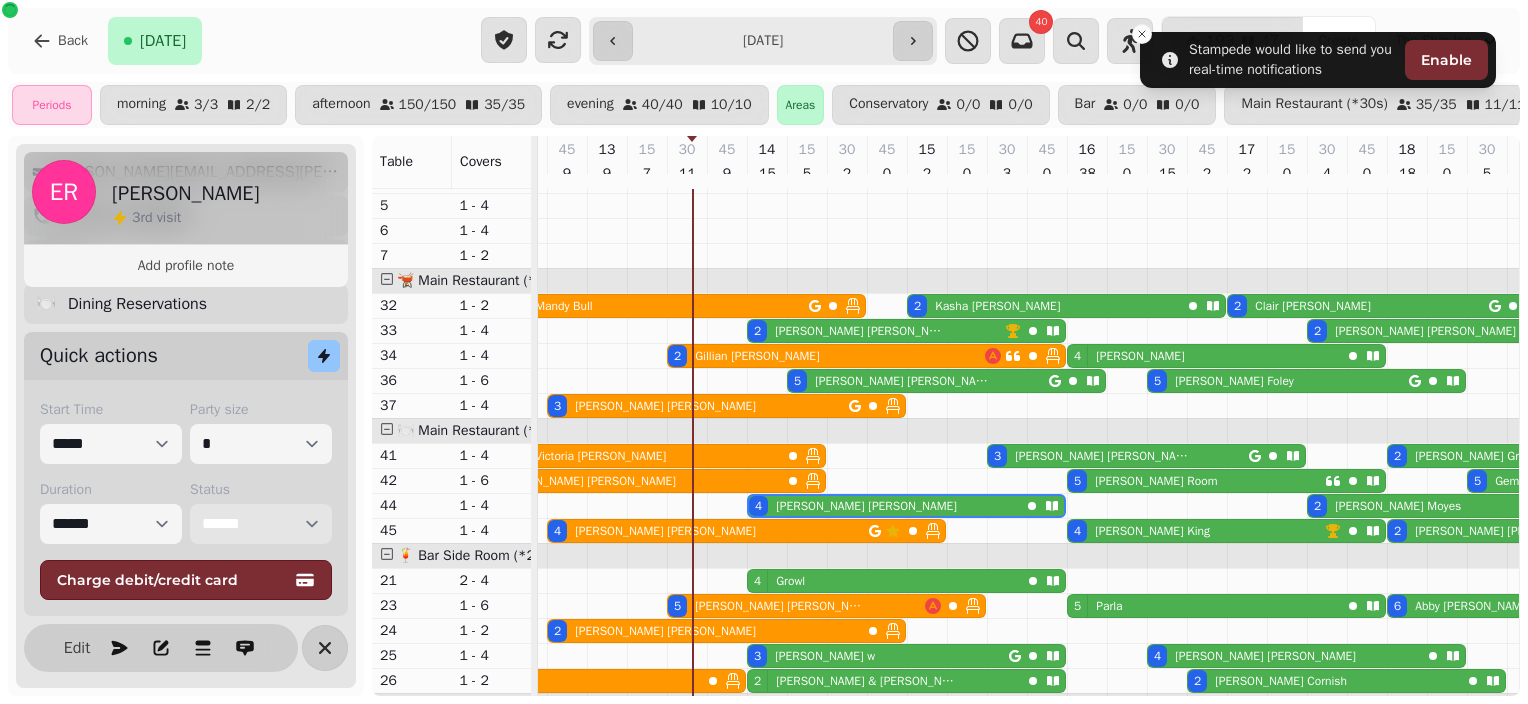scroll, scrollTop: 240, scrollLeft: 0, axis: vertical 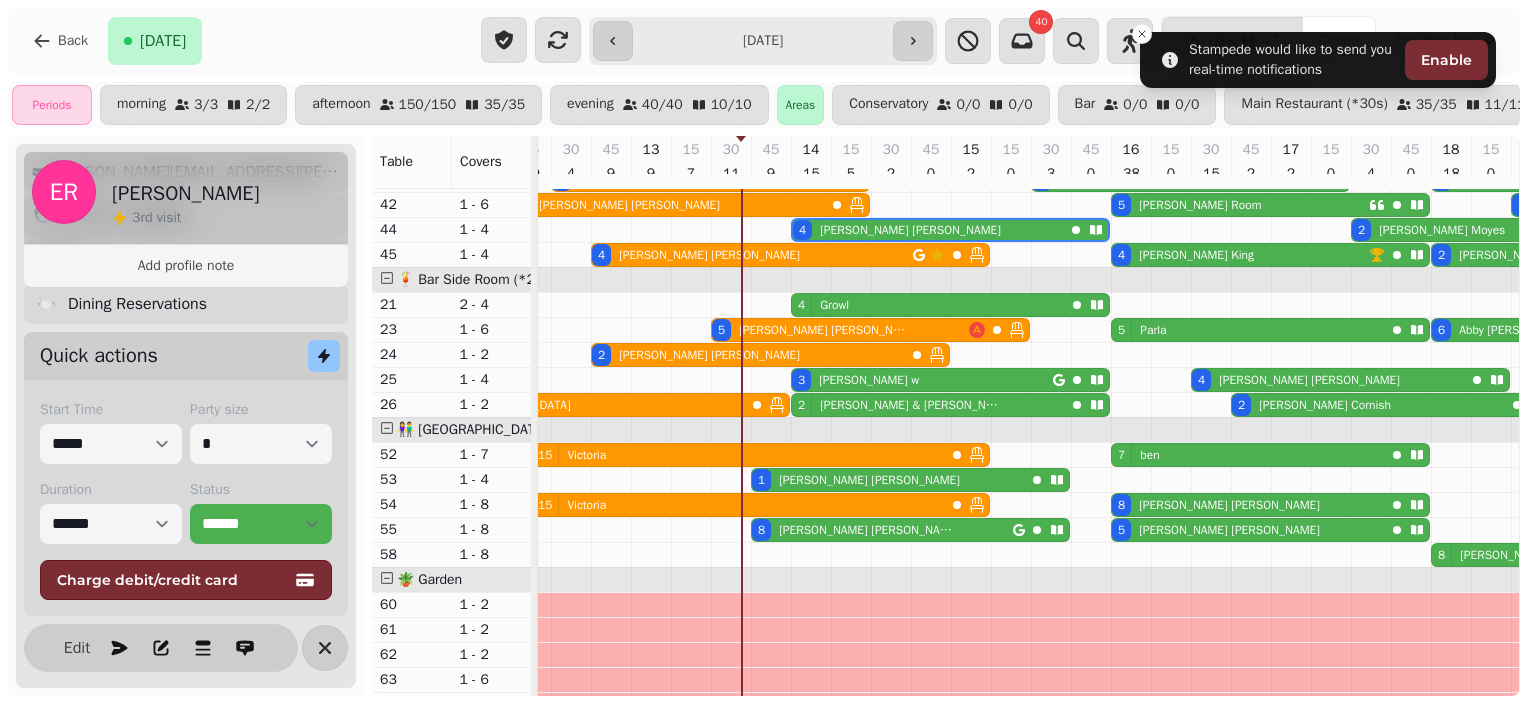 click on "Back Today" at bounding box center [244, 41] 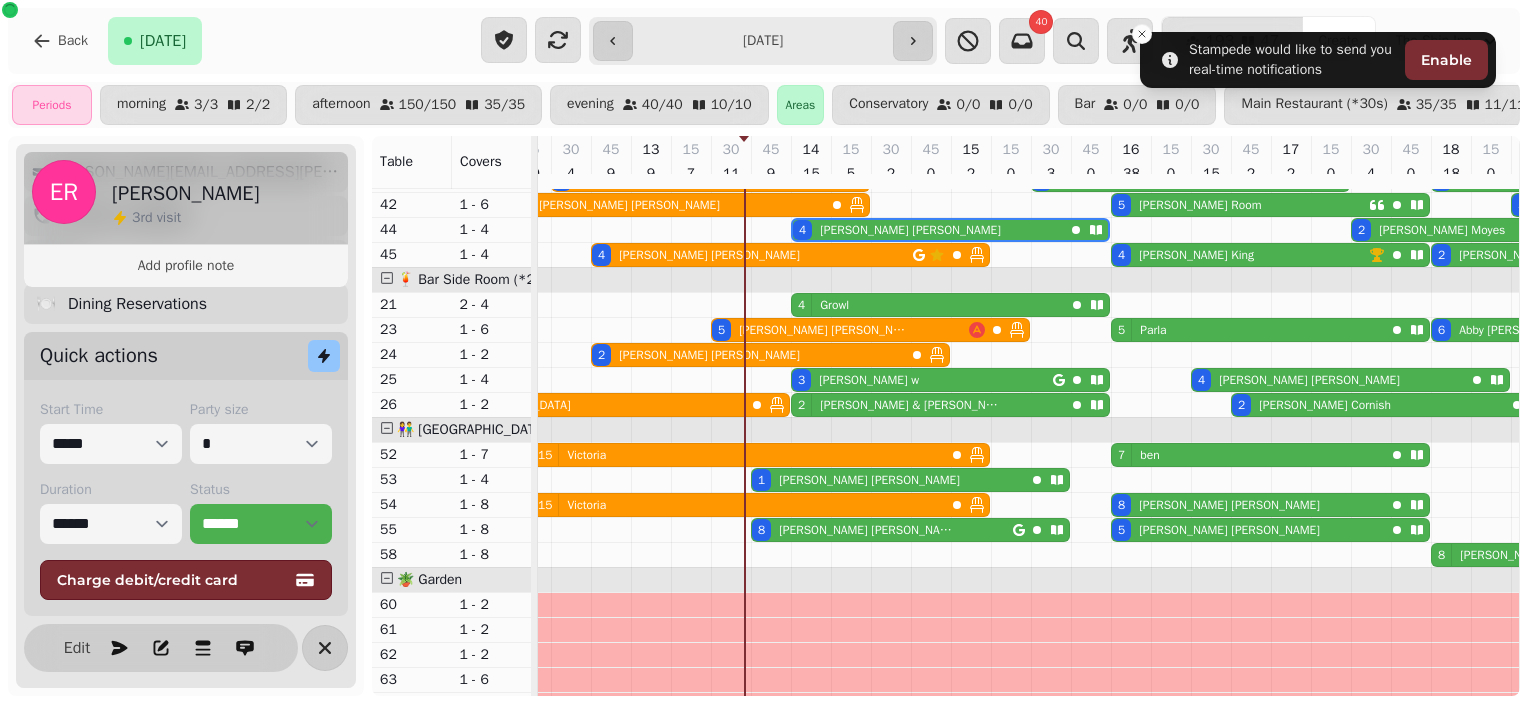 scroll, scrollTop: 684, scrollLeft: 547, axis: both 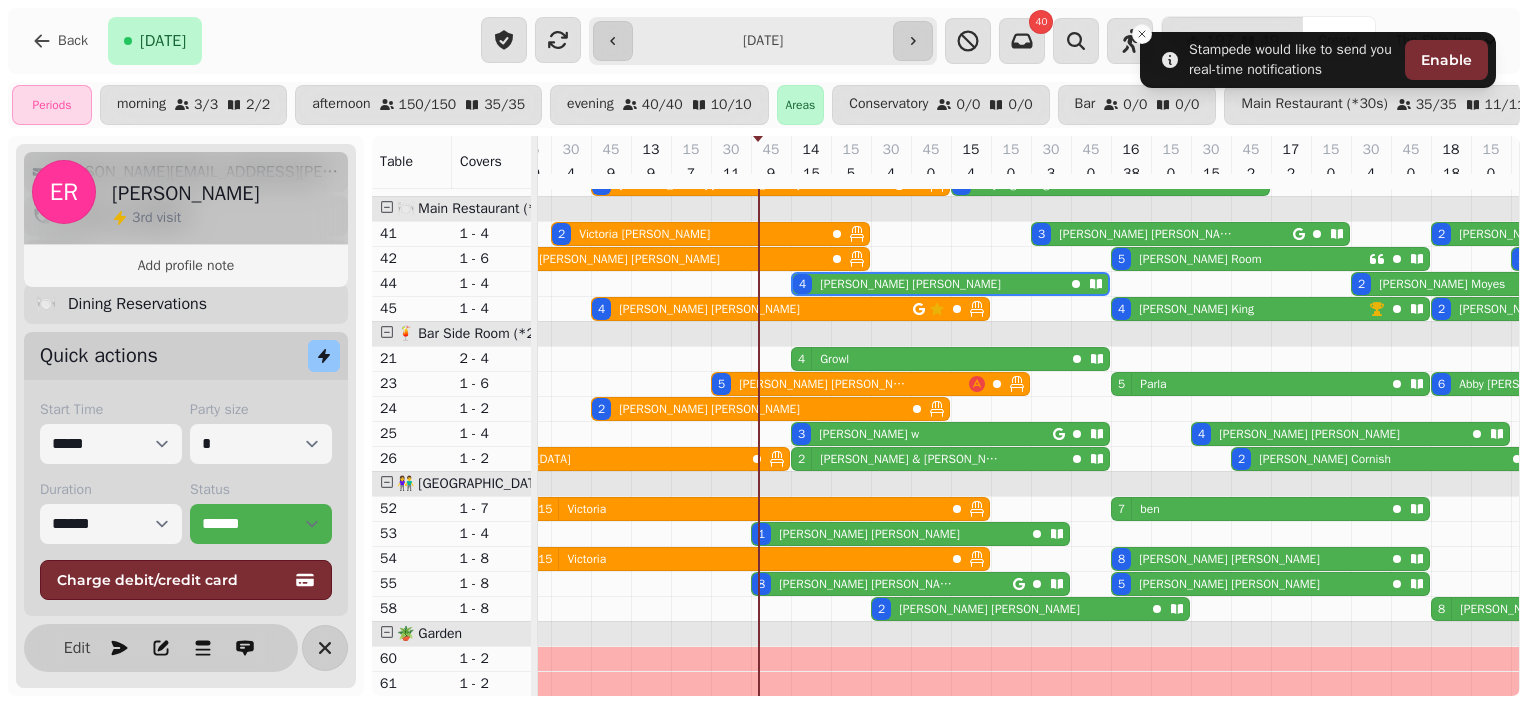 click on "15   Victoria" at bounding box center [728, 509] 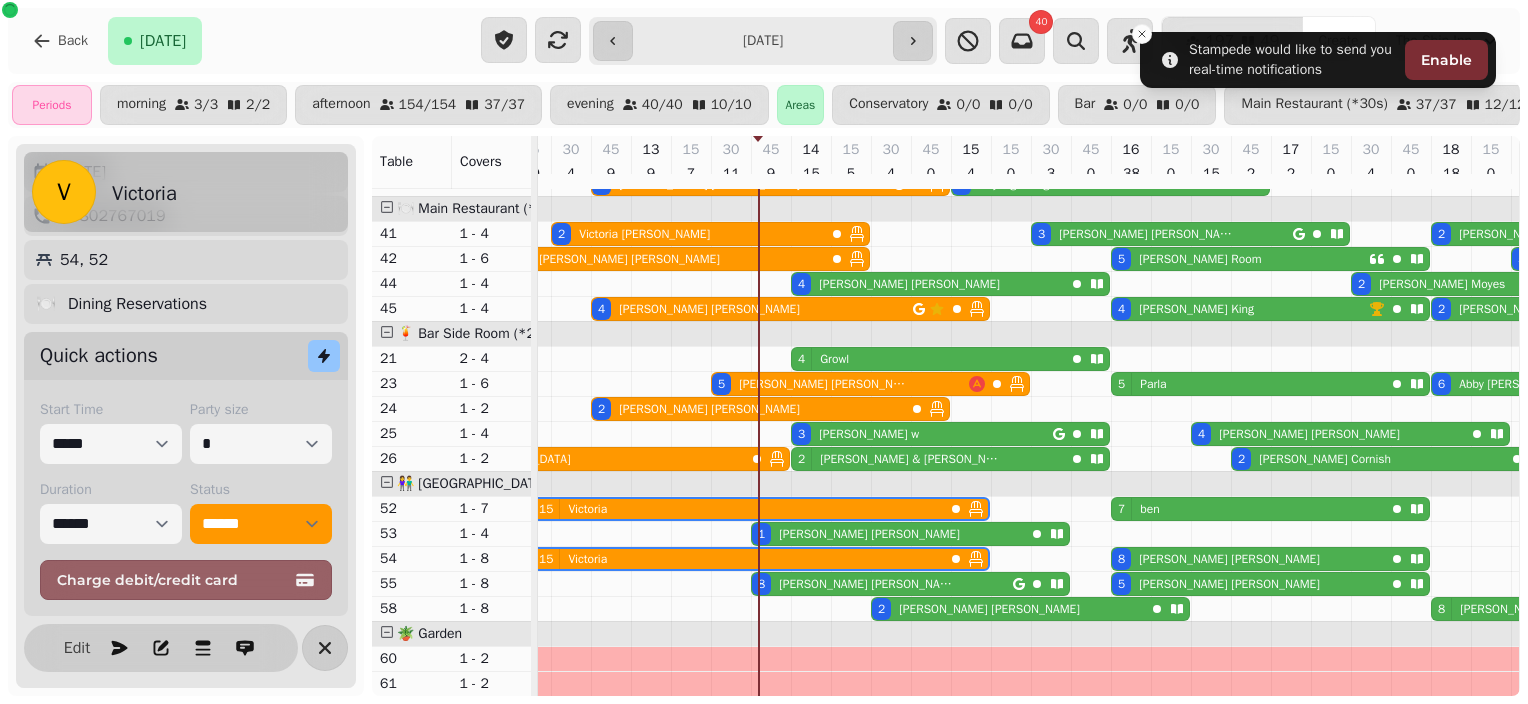 scroll, scrollTop: 142, scrollLeft: 0, axis: vertical 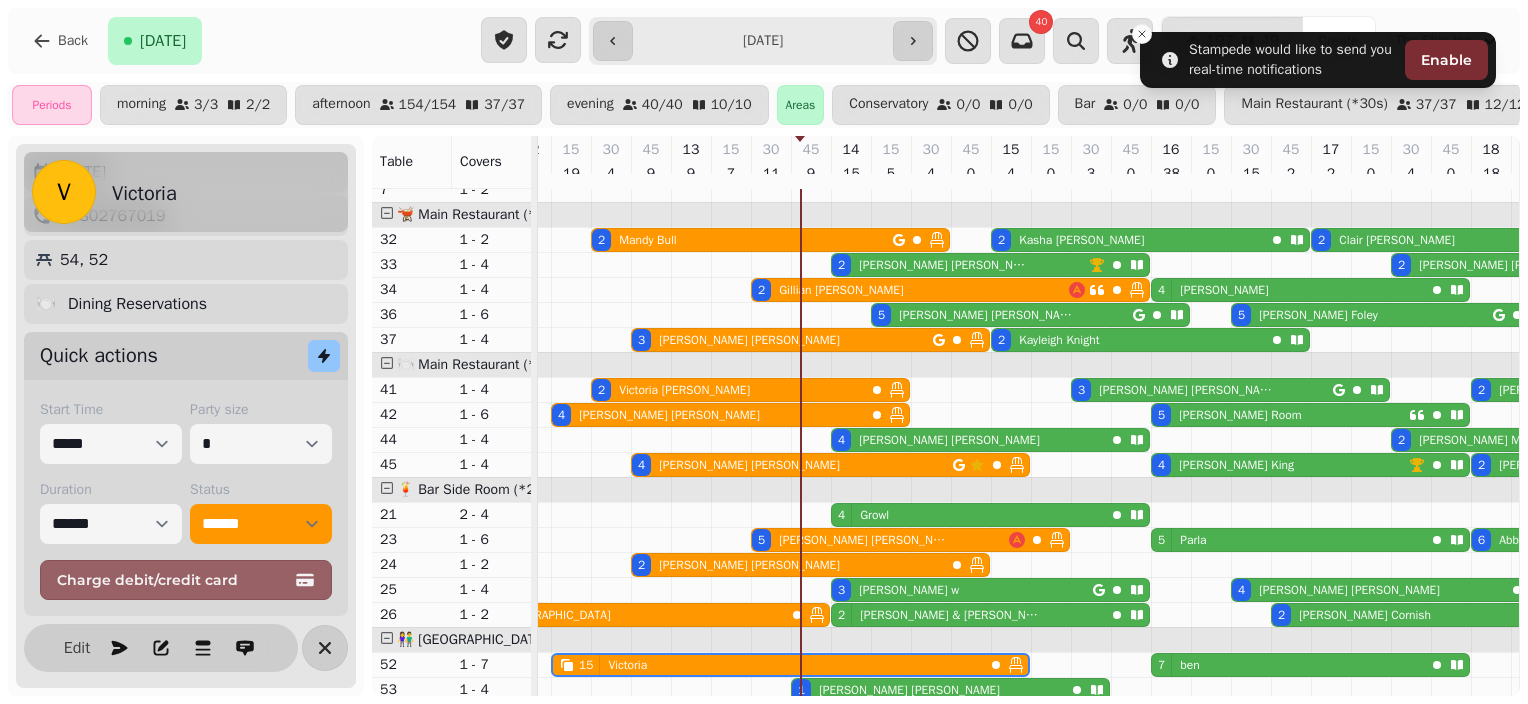 click on "Edward   Roberts" at bounding box center (949, 440) 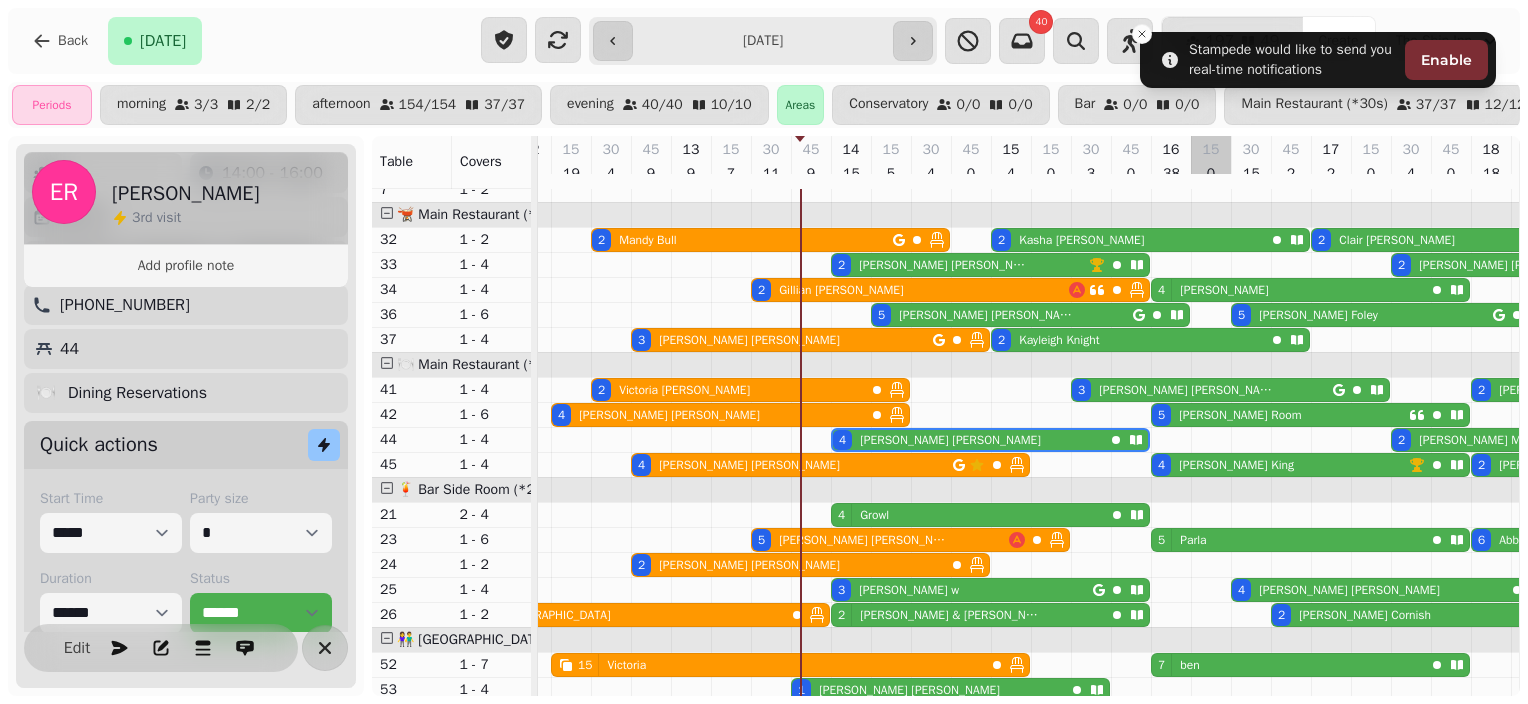 scroll, scrollTop: 240, scrollLeft: 0, axis: vertical 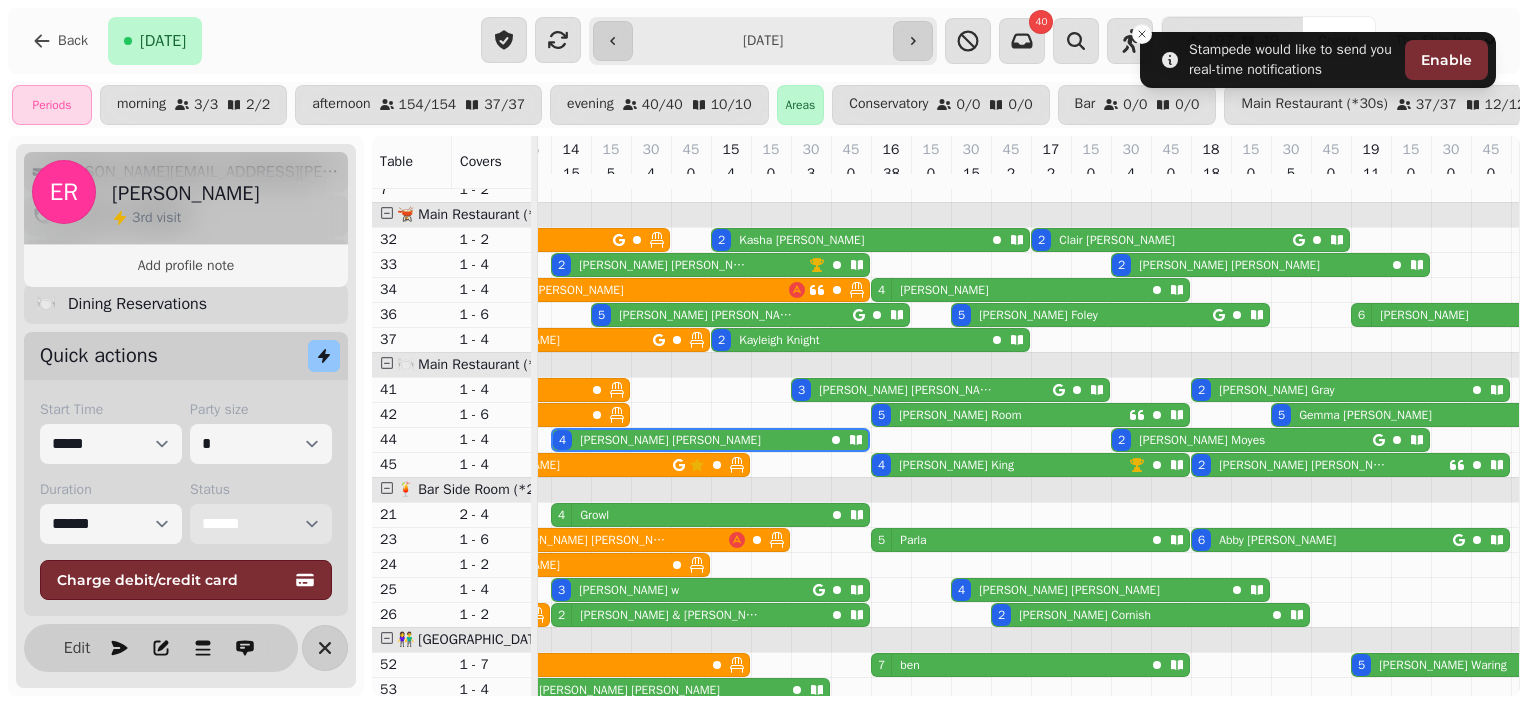 click on "**********" at bounding box center [261, 524] 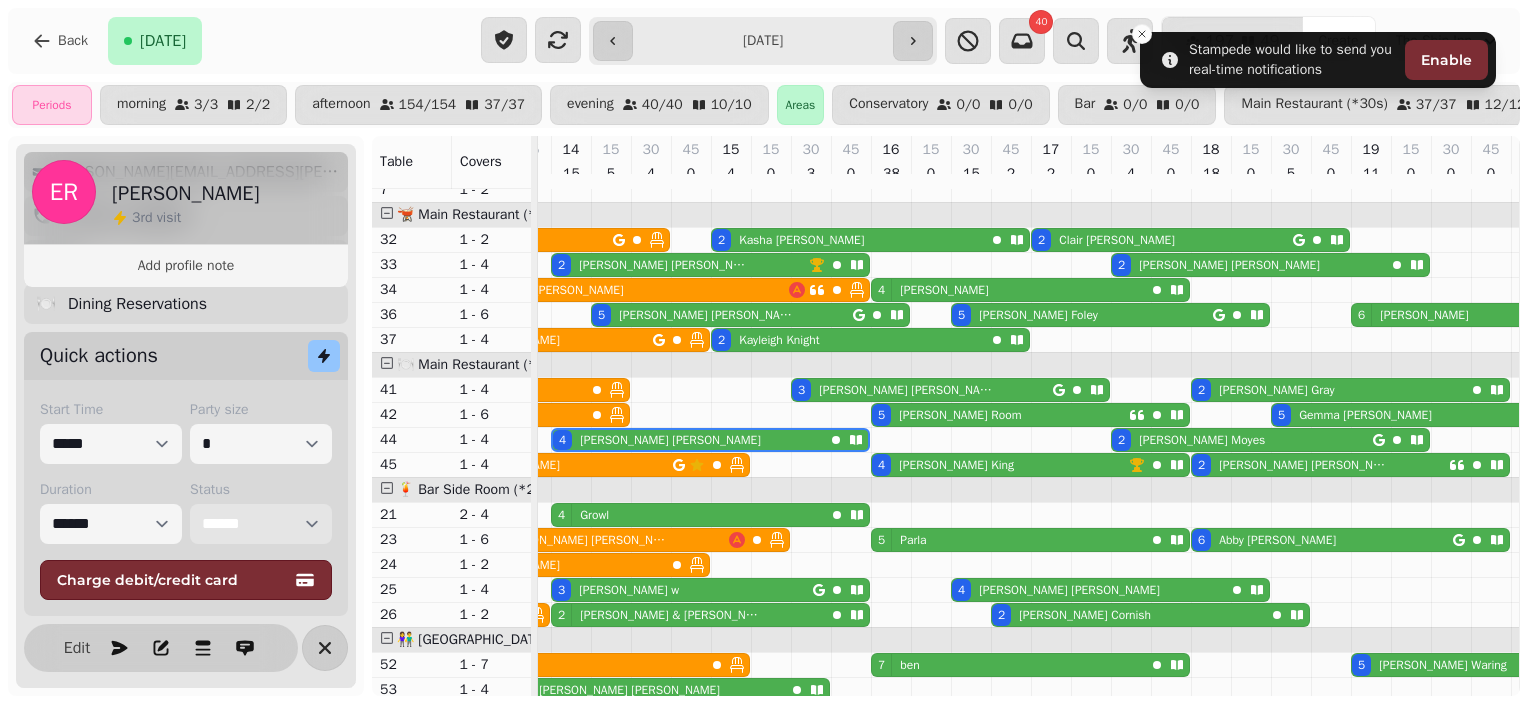 click on "**********" at bounding box center [261, 524] 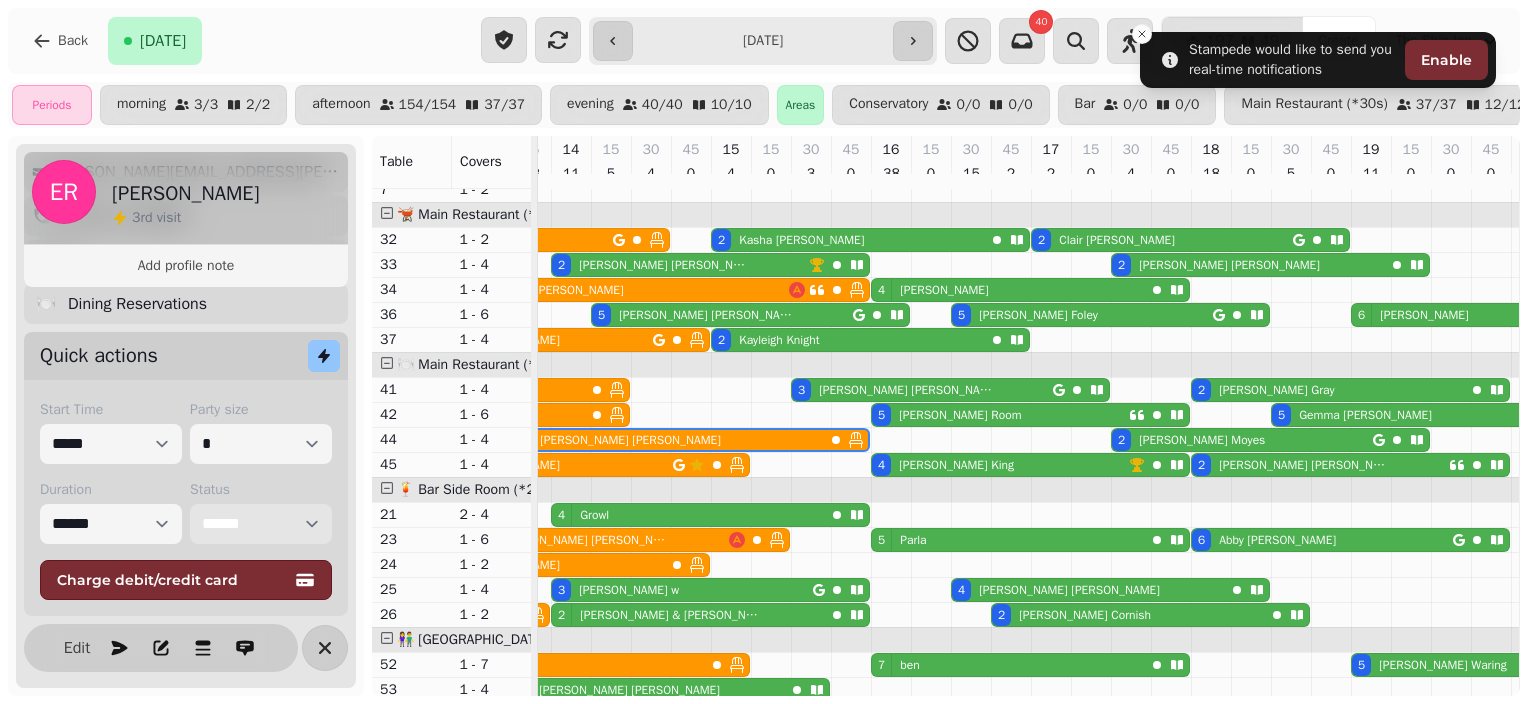 scroll, scrollTop: 316, scrollLeft: 787, axis: both 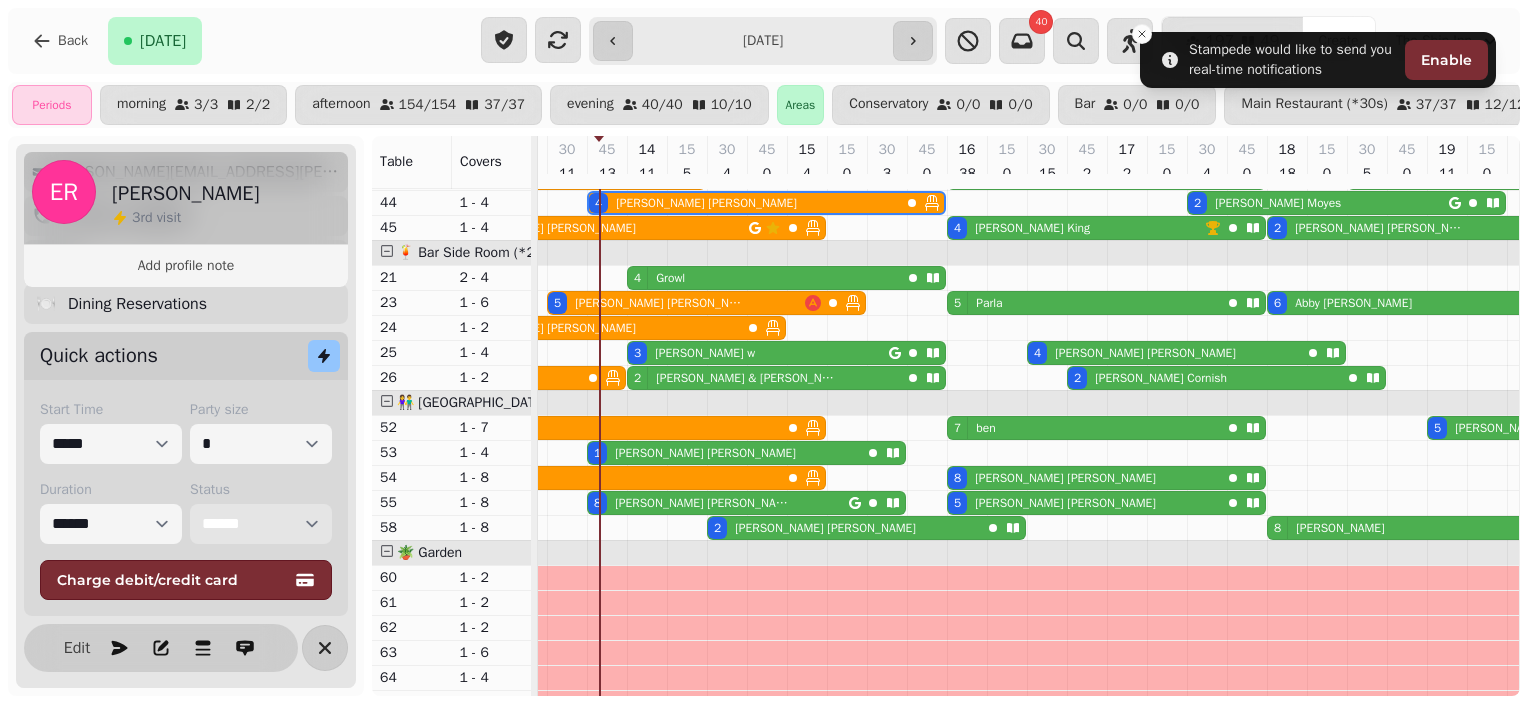 click on "15   Victoria" at bounding box center [564, 428] 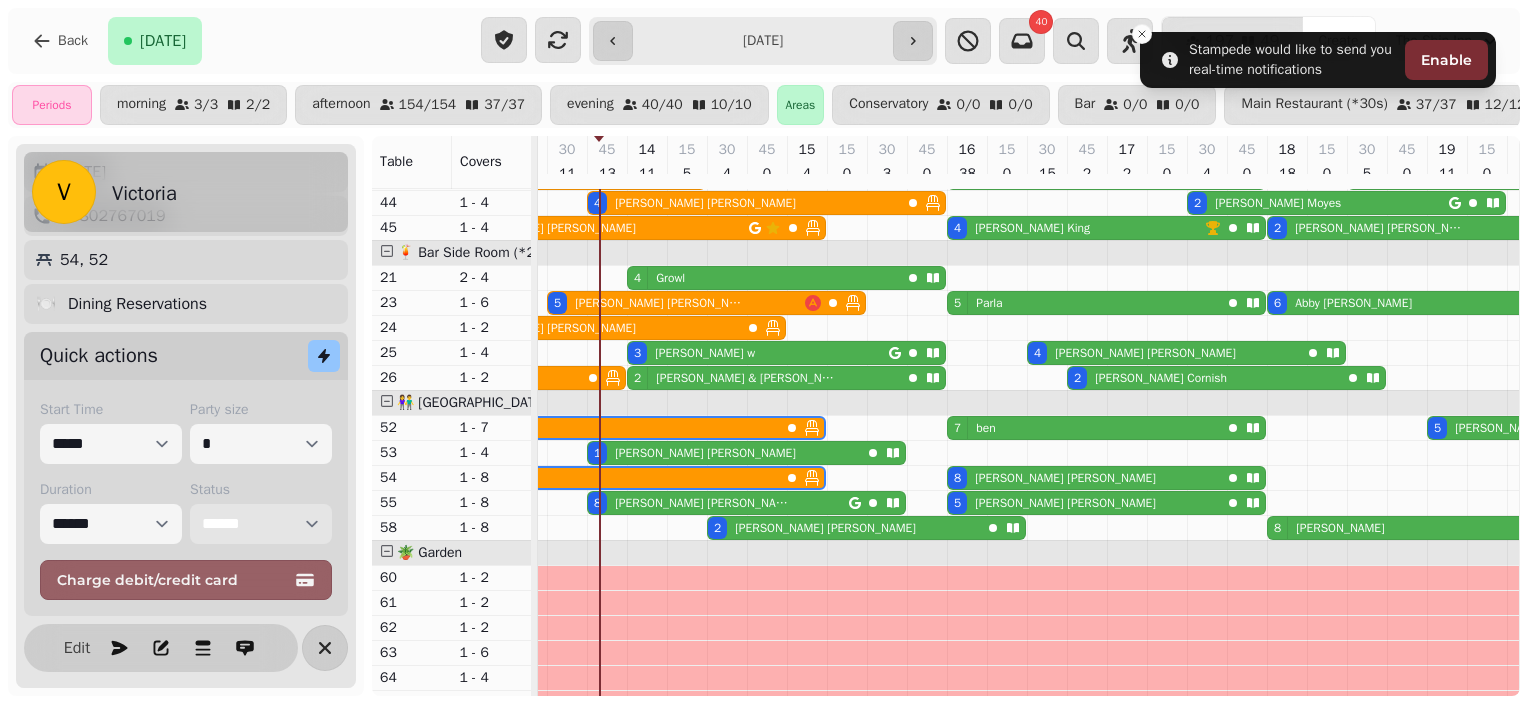 scroll, scrollTop: 142, scrollLeft: 0, axis: vertical 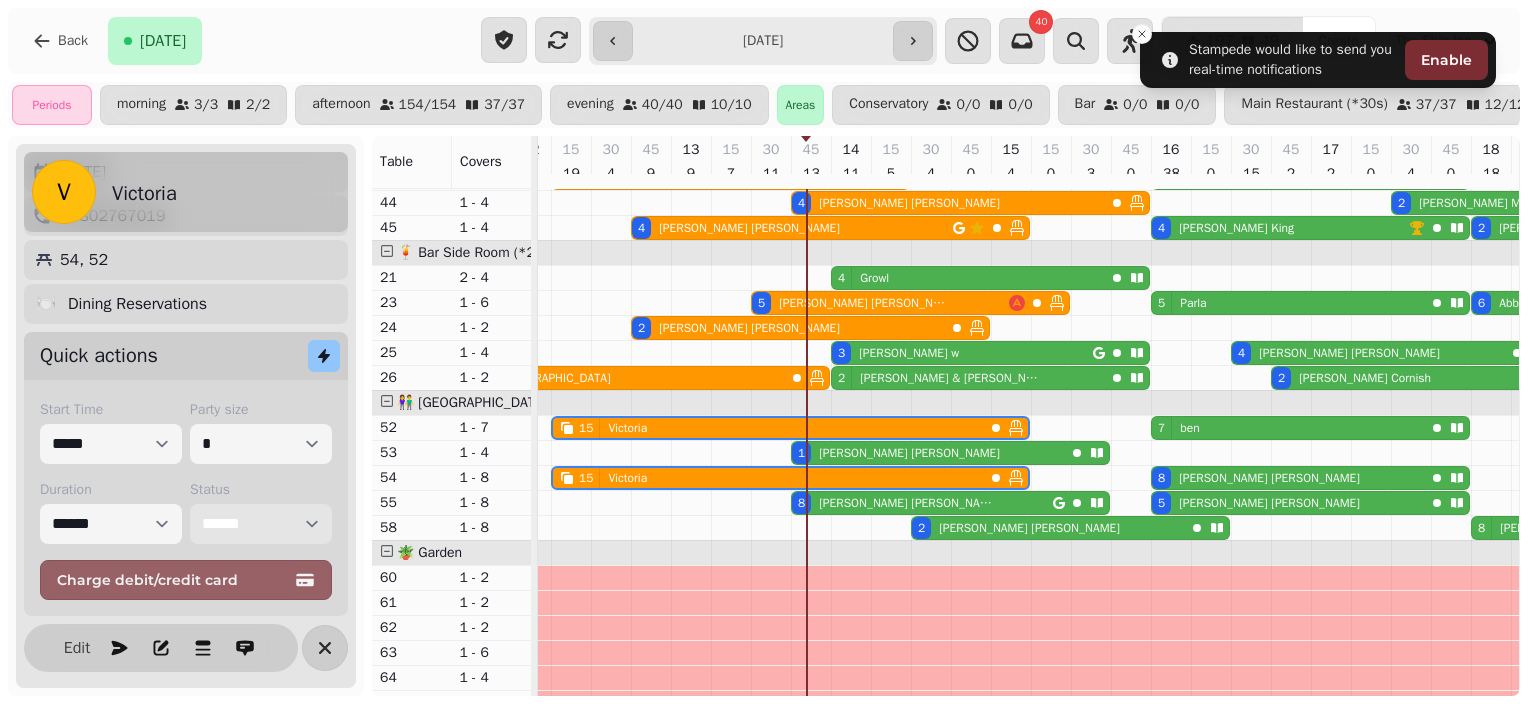 click on "Chloe   Mcgarry" at bounding box center (909, 453) 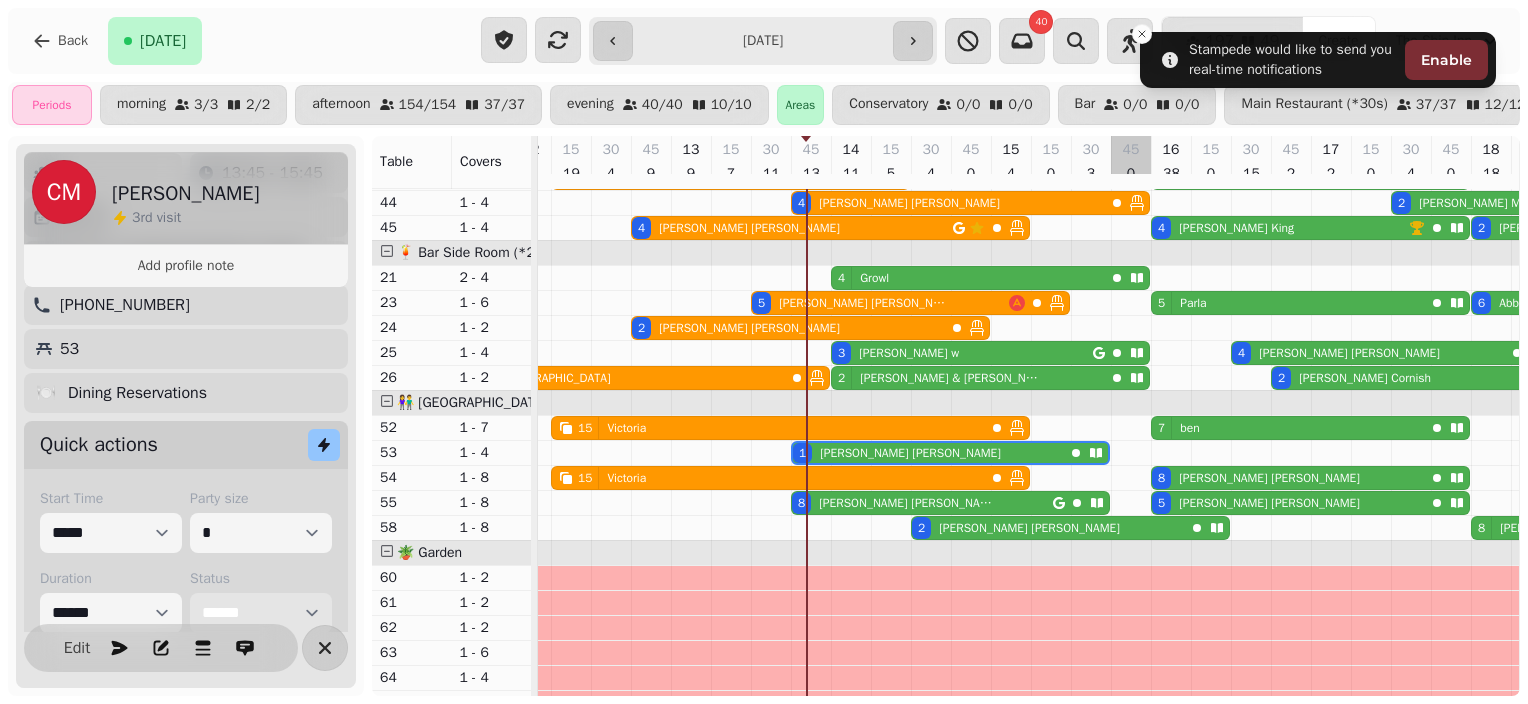 scroll, scrollTop: 240, scrollLeft: 0, axis: vertical 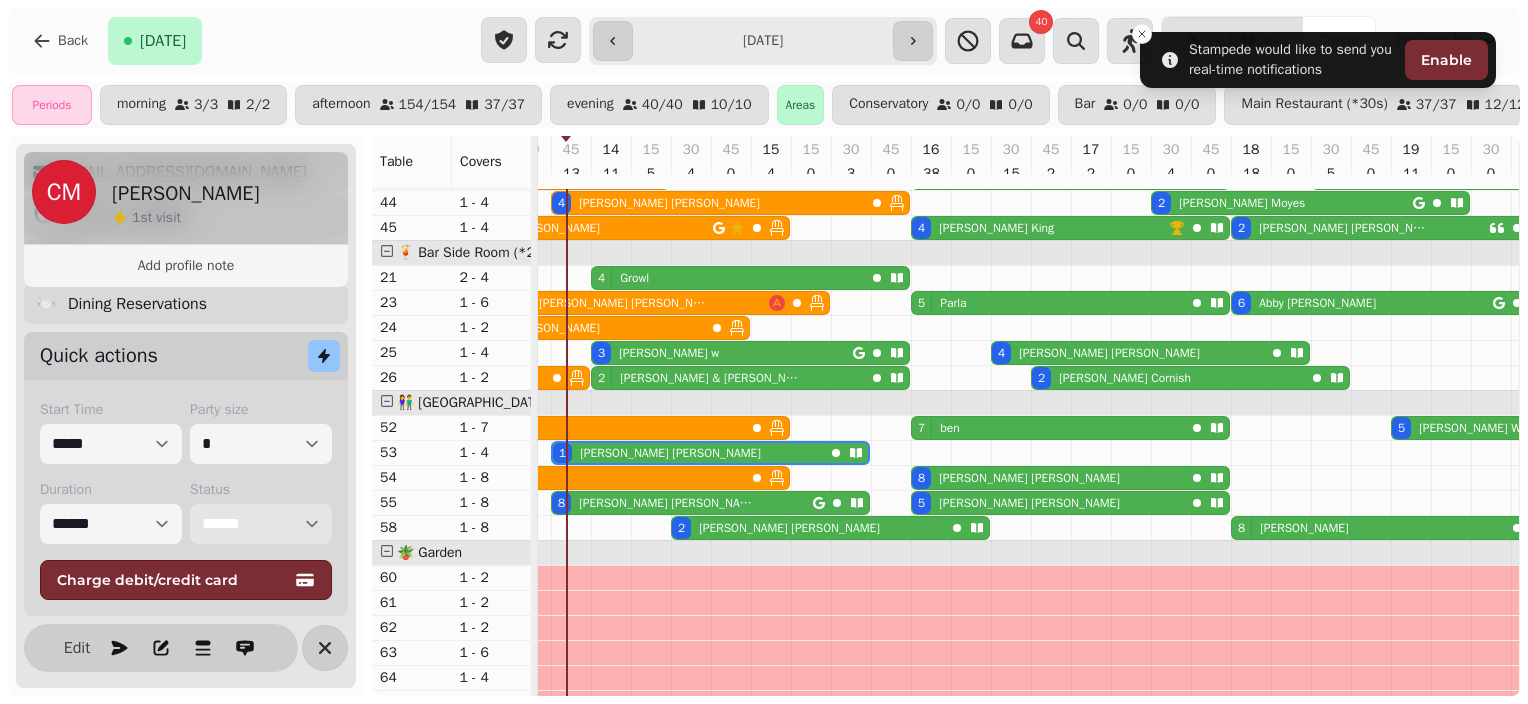 click on "**********" at bounding box center (261, 524) 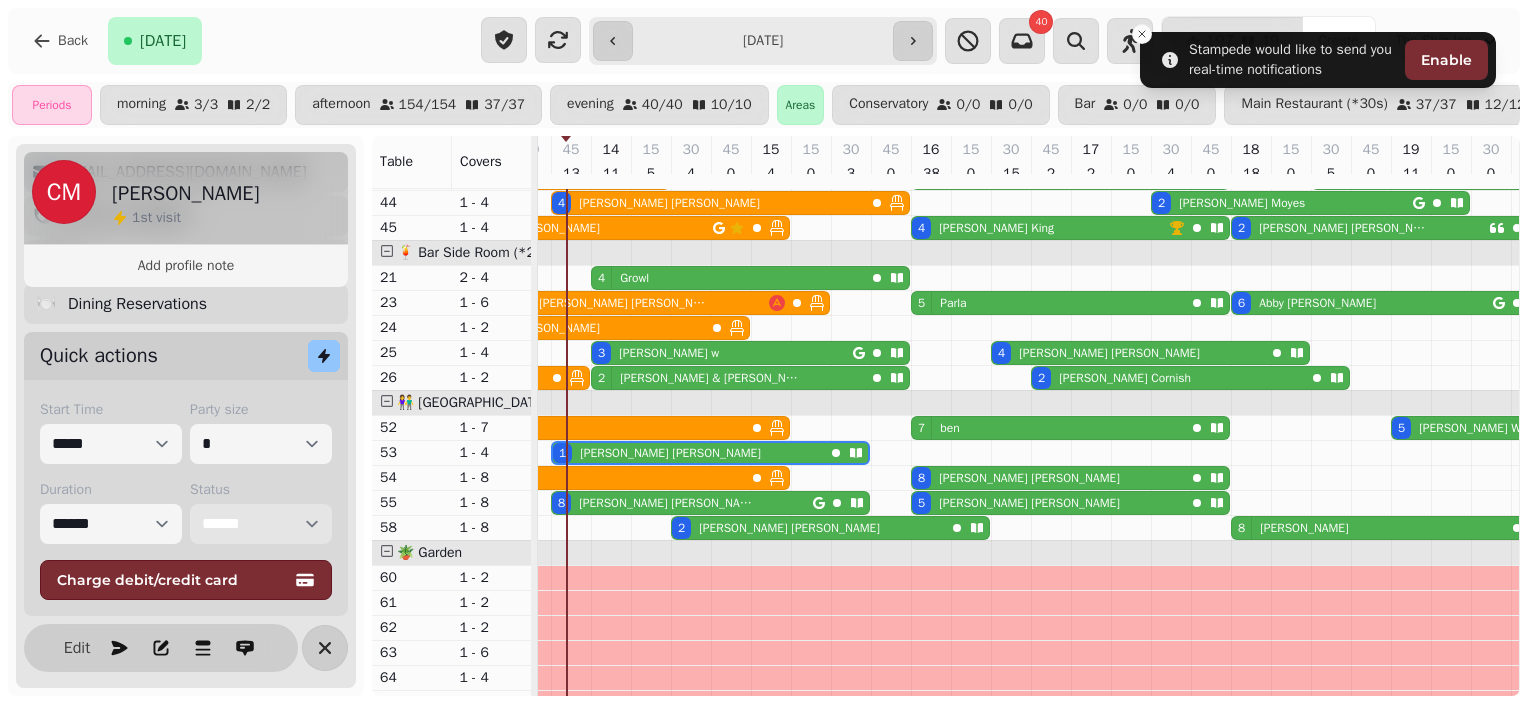 select on "******" 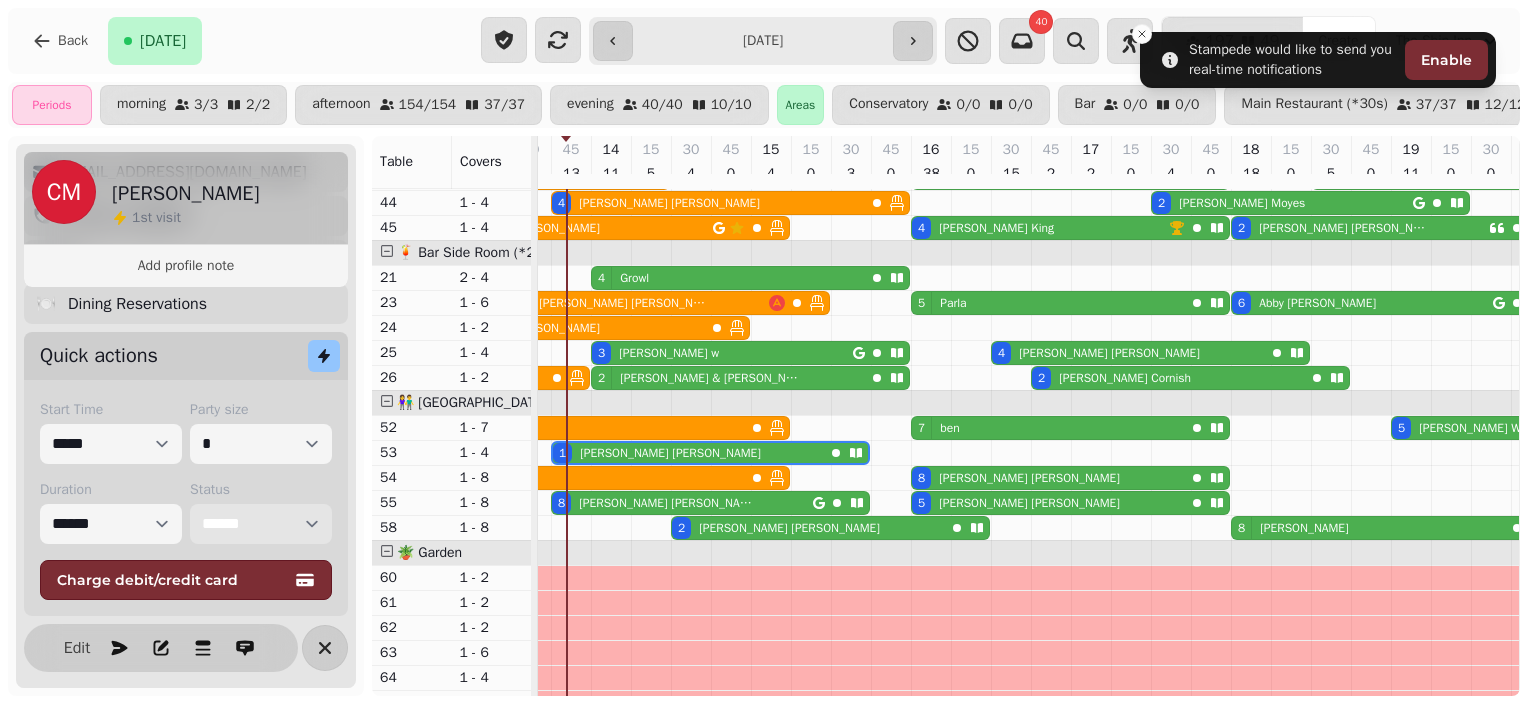 click on "**********" at bounding box center [261, 524] 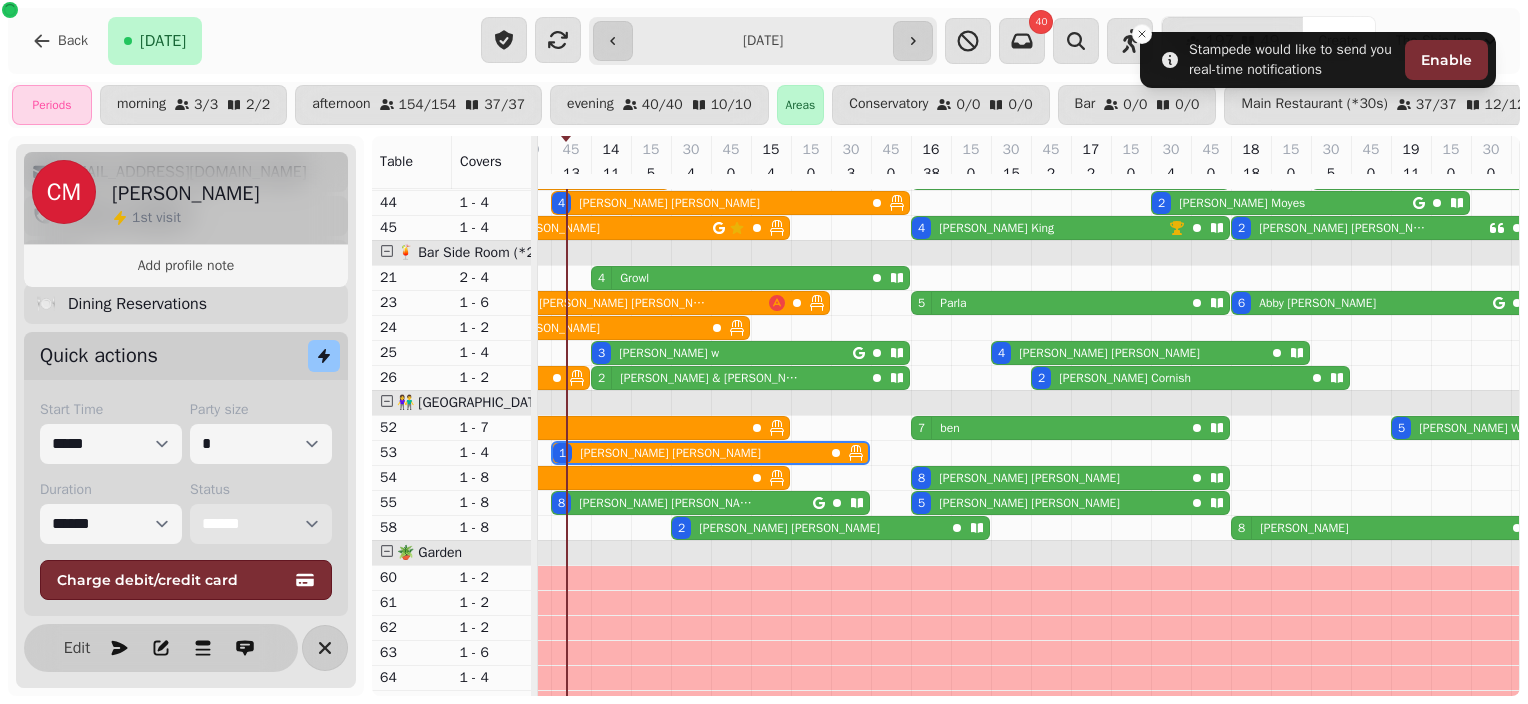 scroll, scrollTop: 371, scrollLeft: 747, axis: both 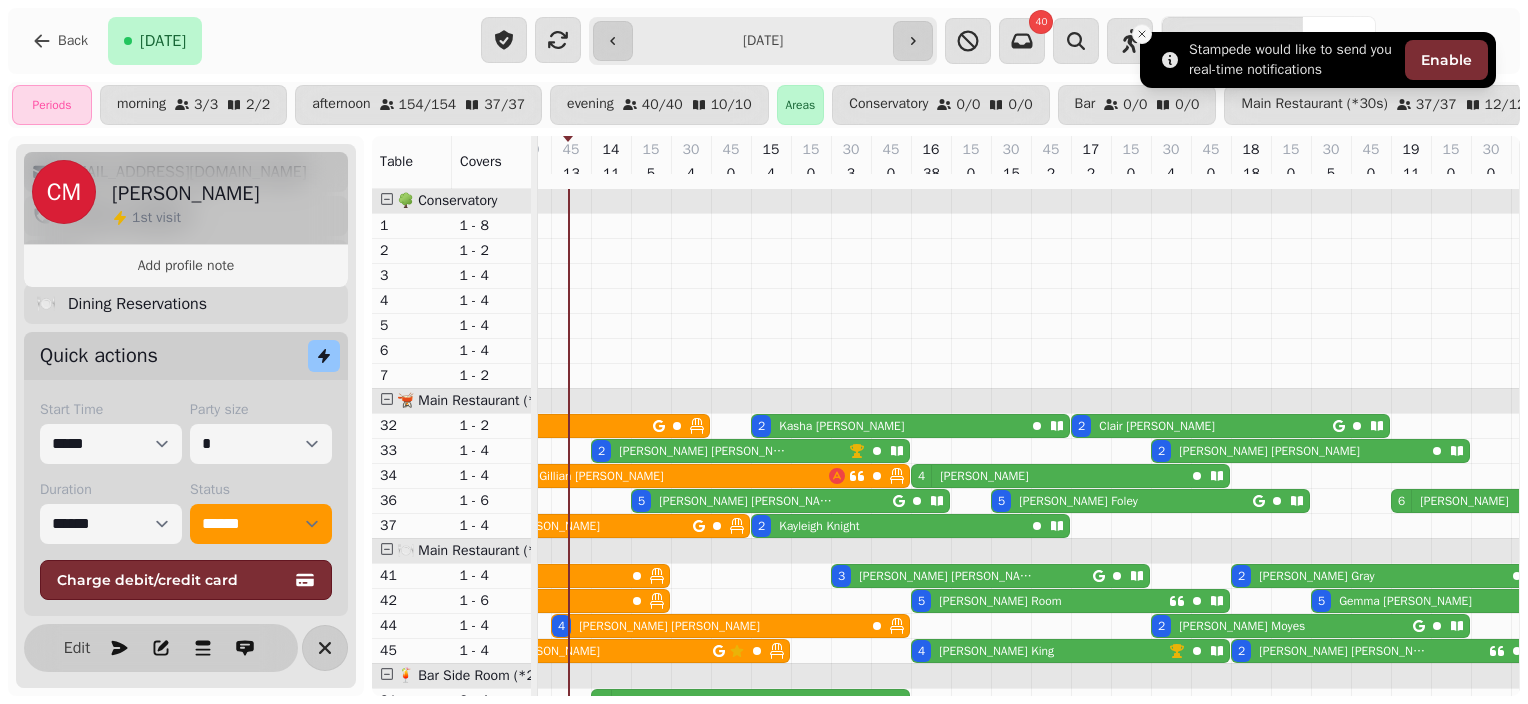 click 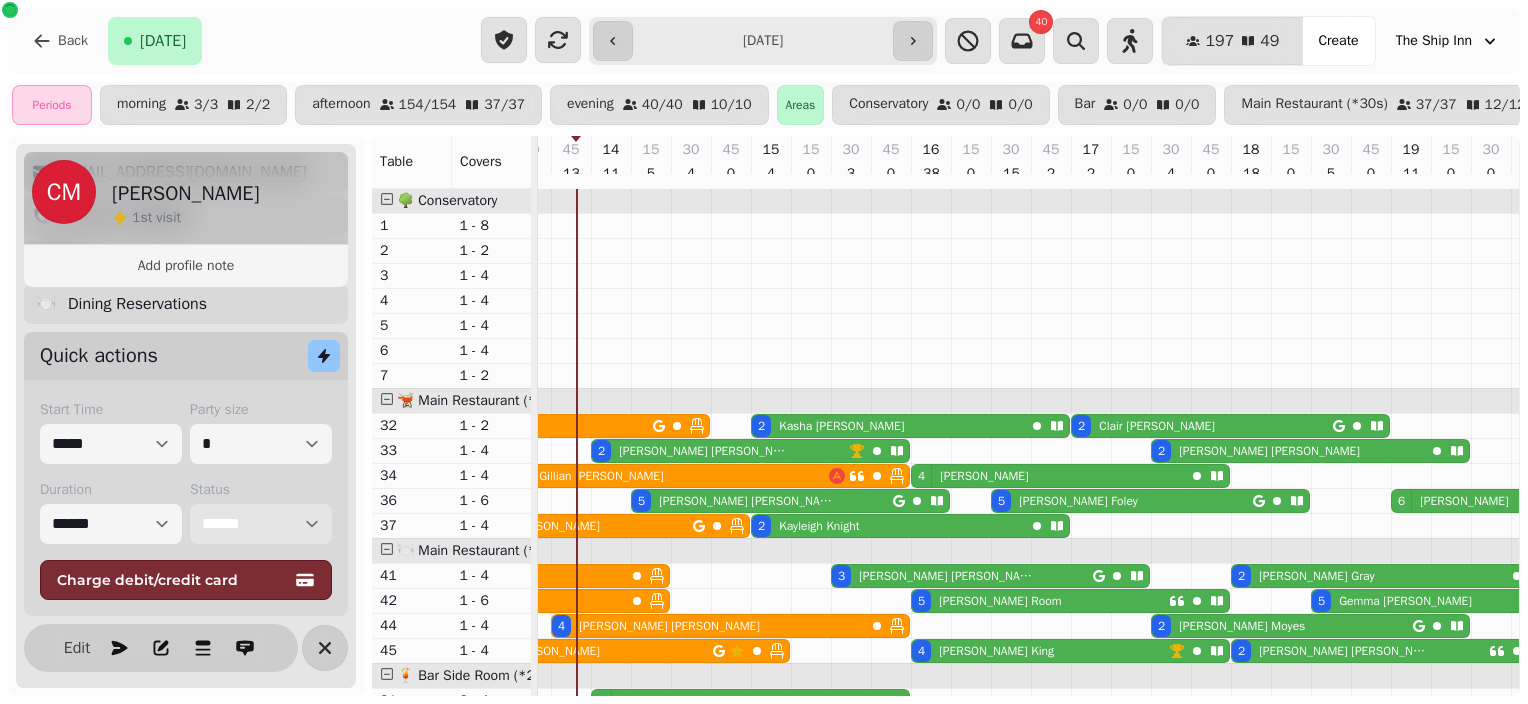 scroll, scrollTop: 247, scrollLeft: 747, axis: both 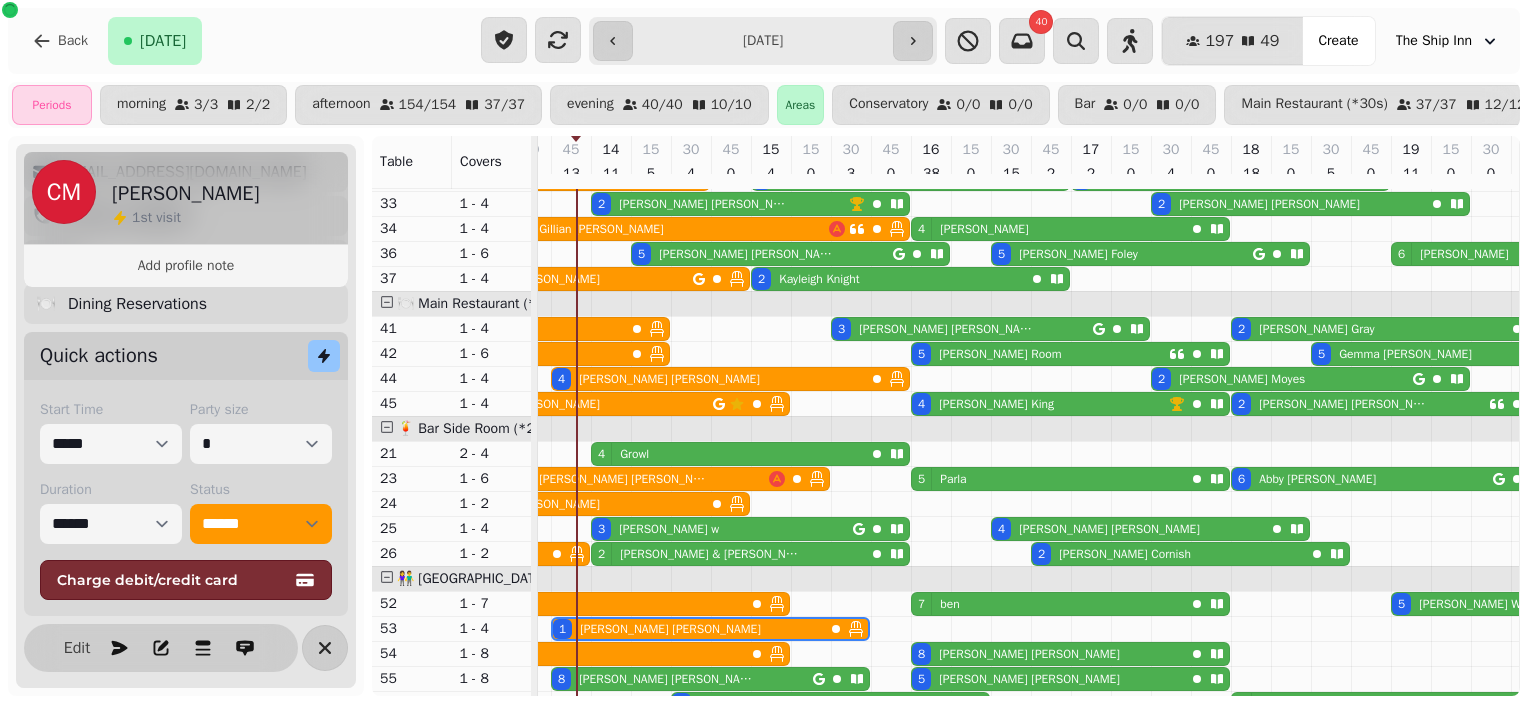 click on "**********" at bounding box center (763, 41) 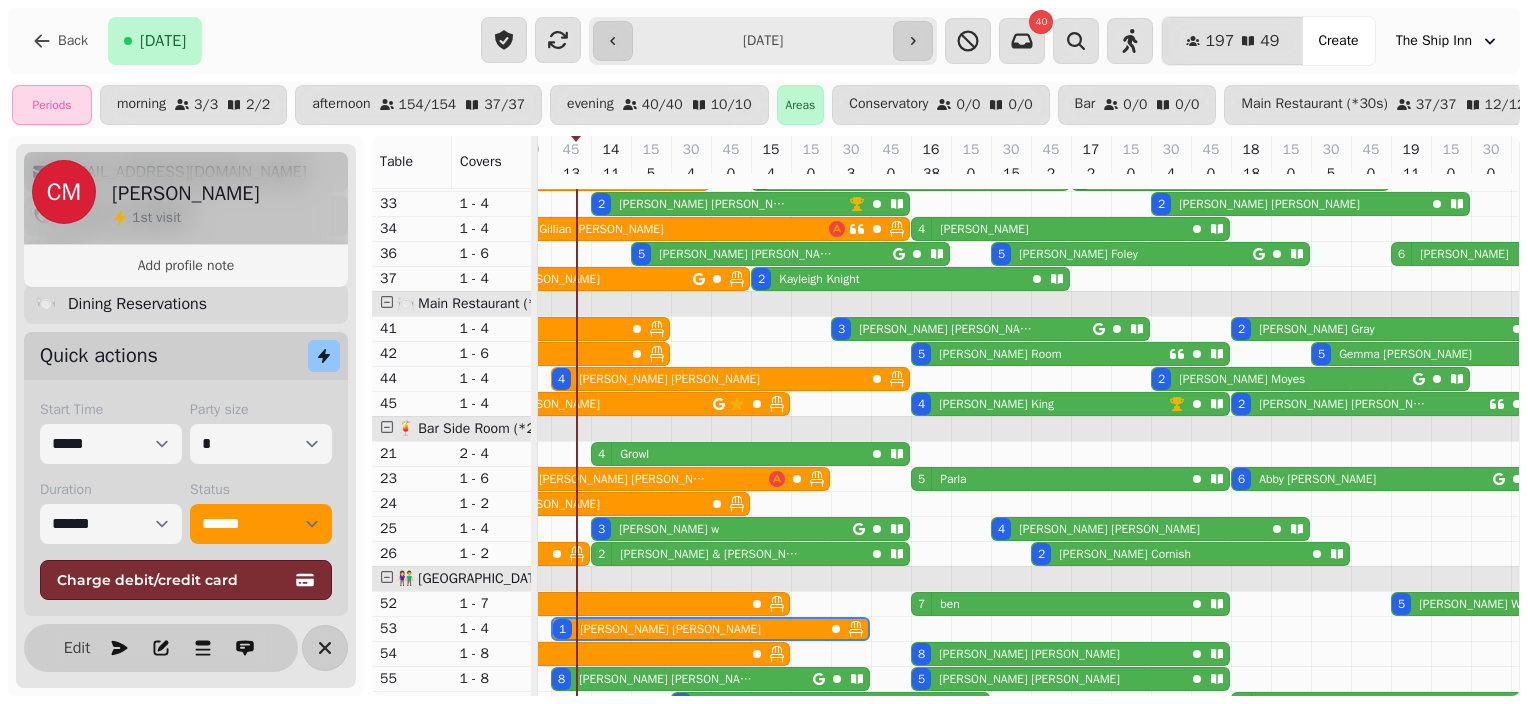 click on "**********" at bounding box center [763, 41] 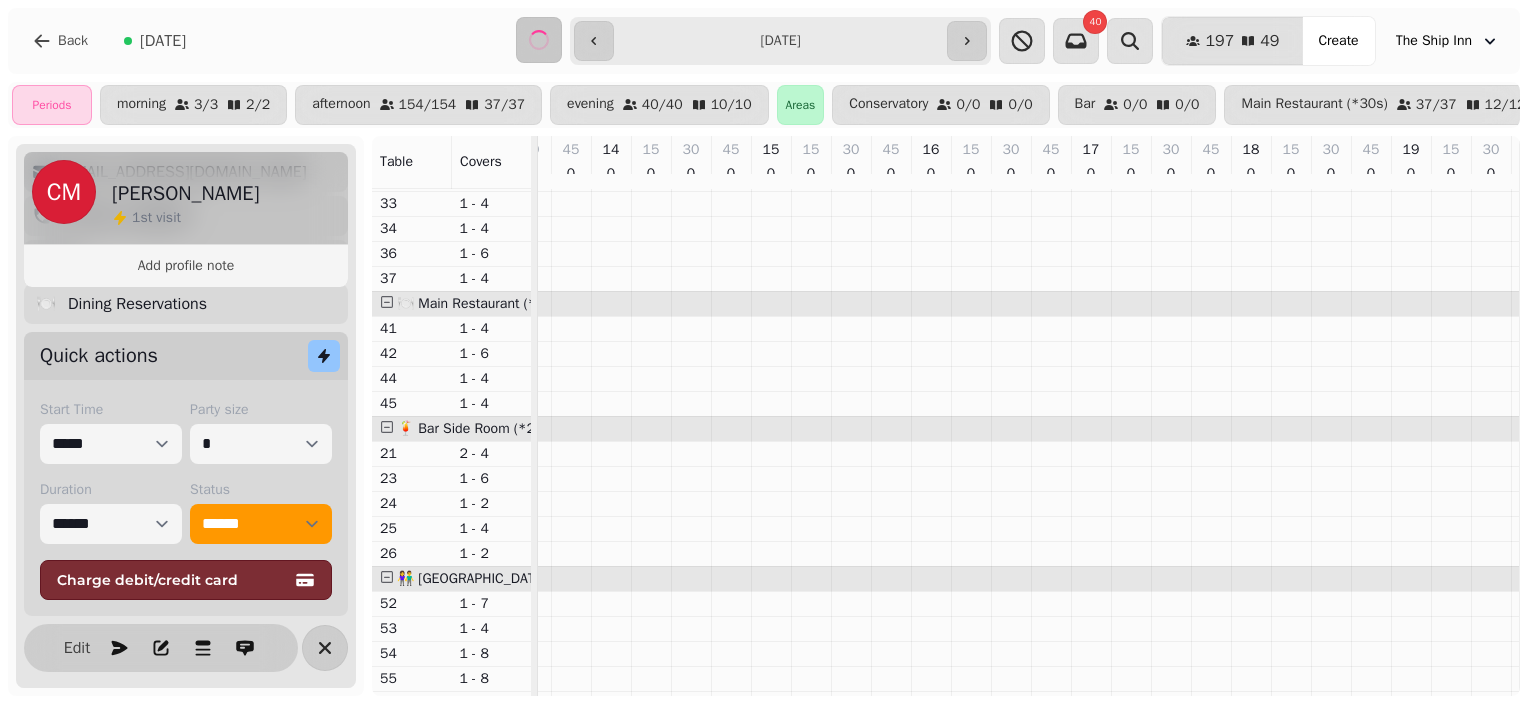 scroll, scrollTop: 0, scrollLeft: 700, axis: horizontal 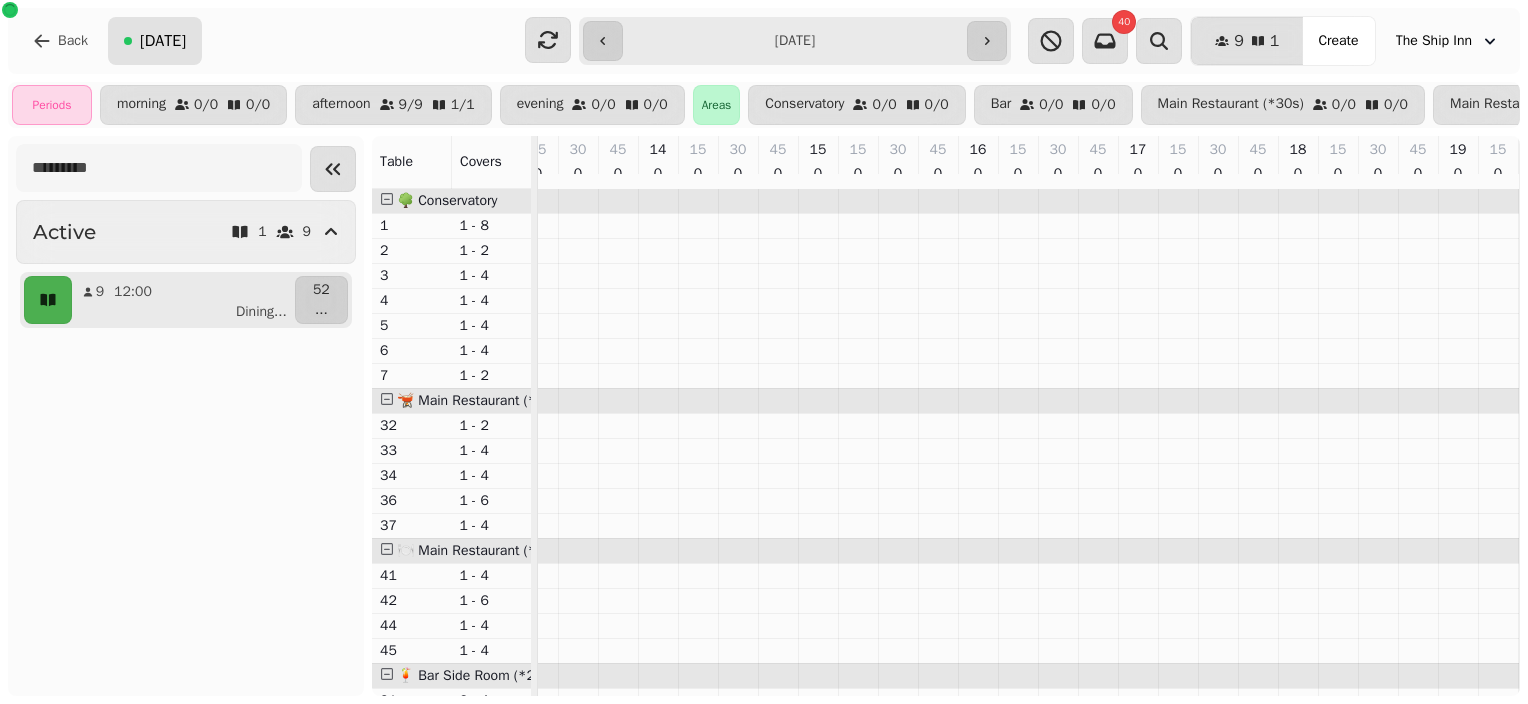 click on "[DATE]" at bounding box center [155, 41] 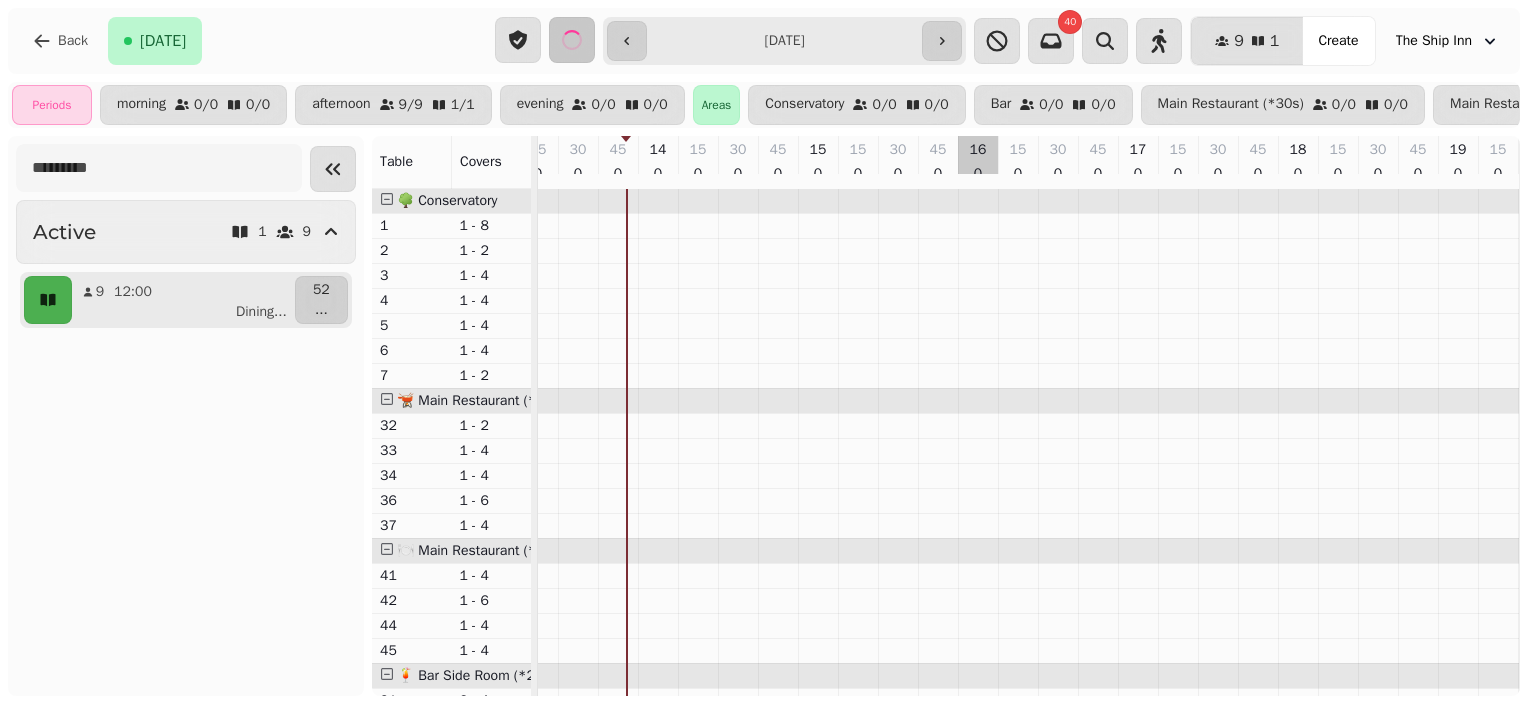type on "**********" 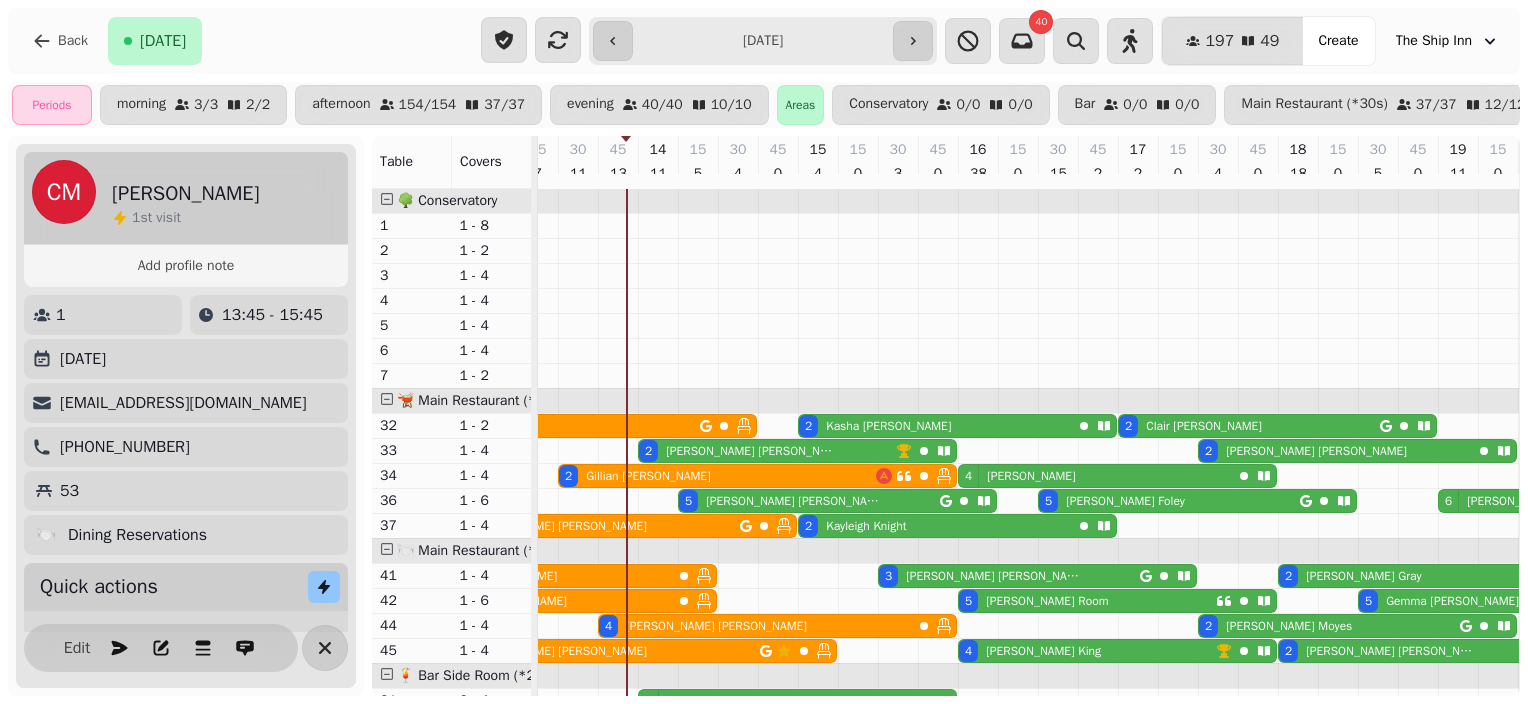 scroll, scrollTop: 140, scrollLeft: 700, axis: both 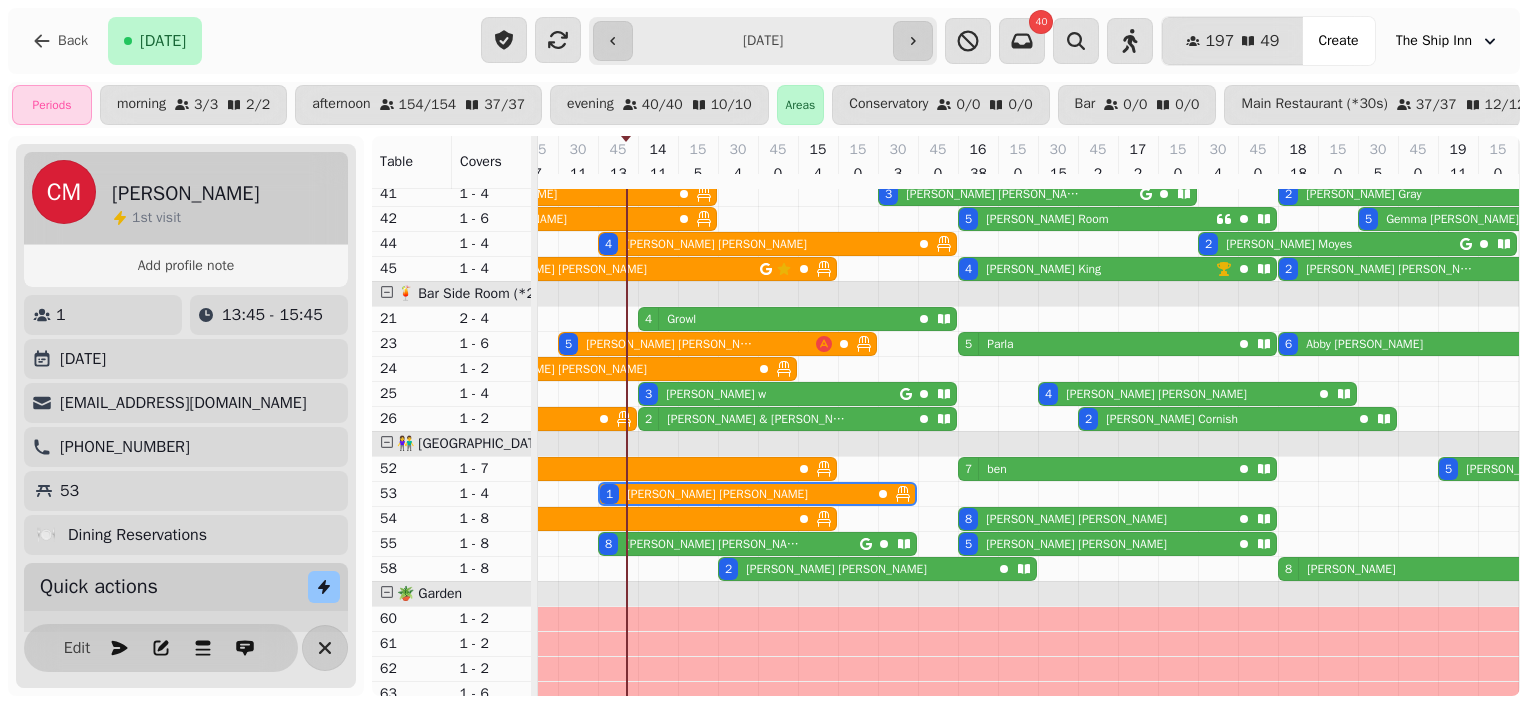 click on "[PERSON_NAME] & [PERSON_NAME]" at bounding box center (758, 419) 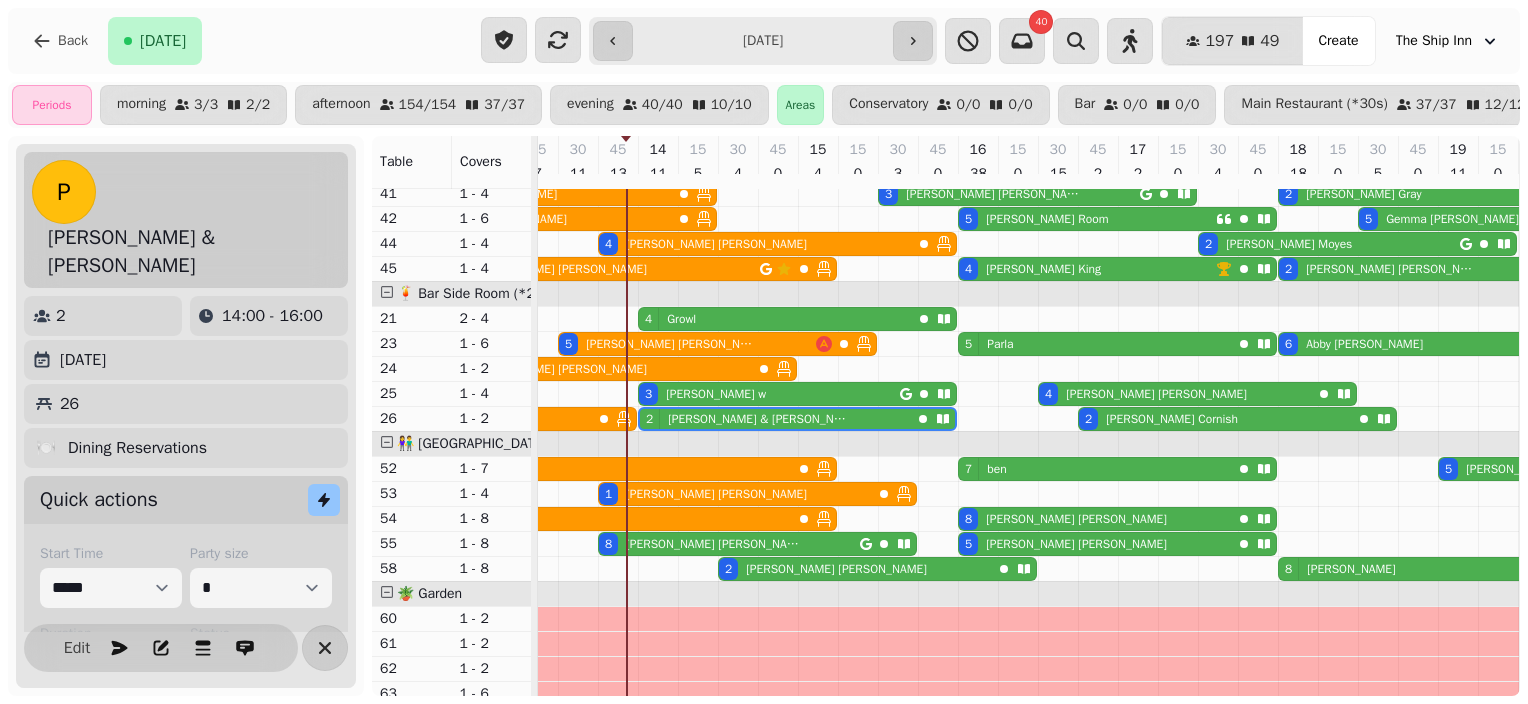 scroll, scrollTop: 0, scrollLeft: 787, axis: horizontal 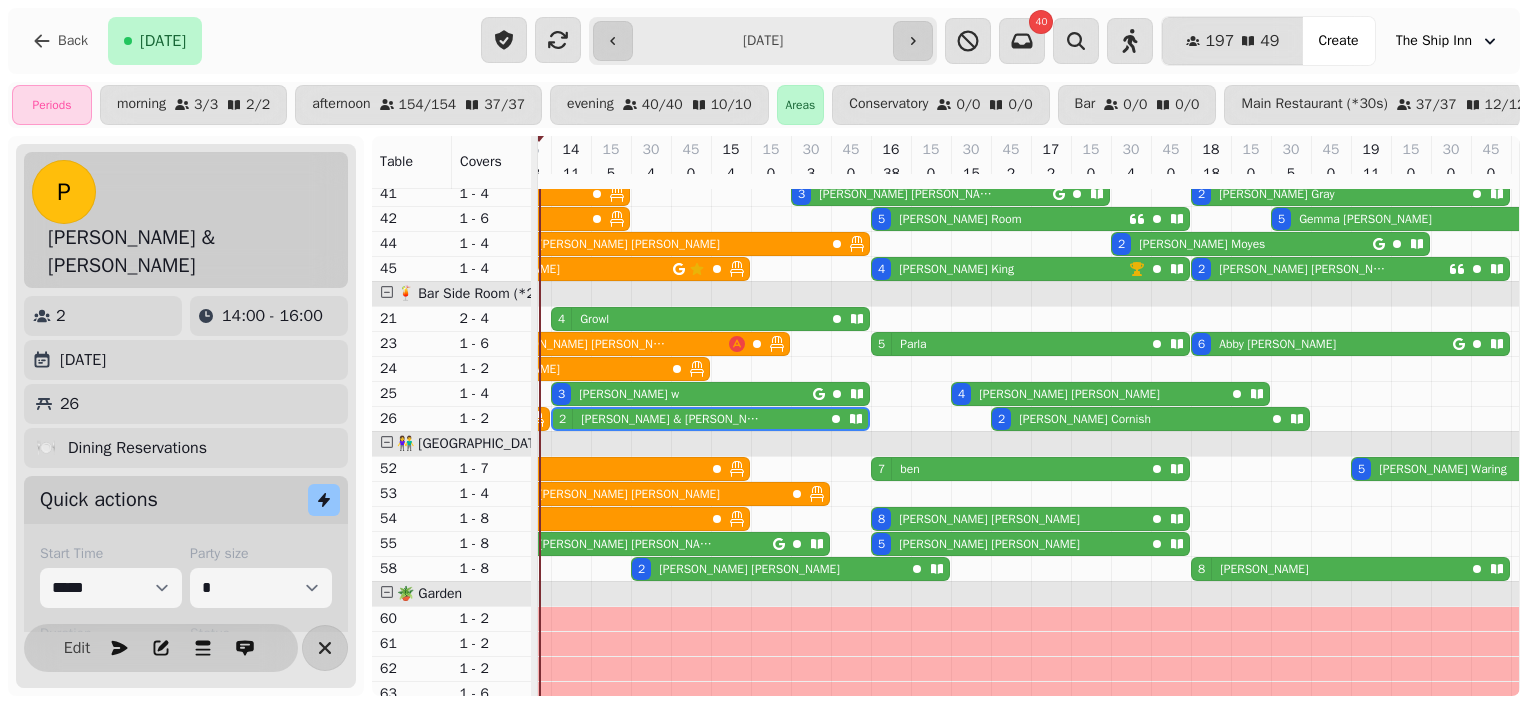 click on "**********" at bounding box center [261, 668] 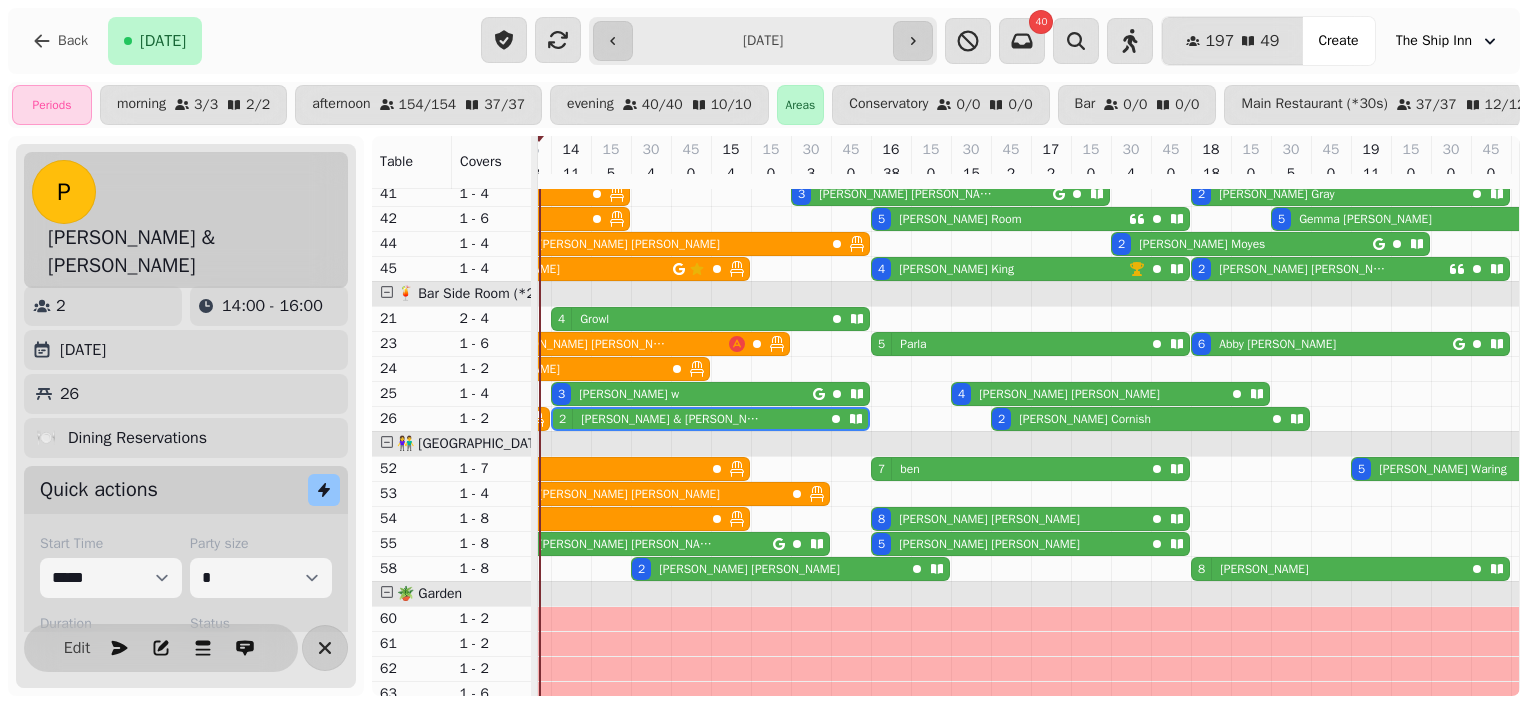 select on "******" 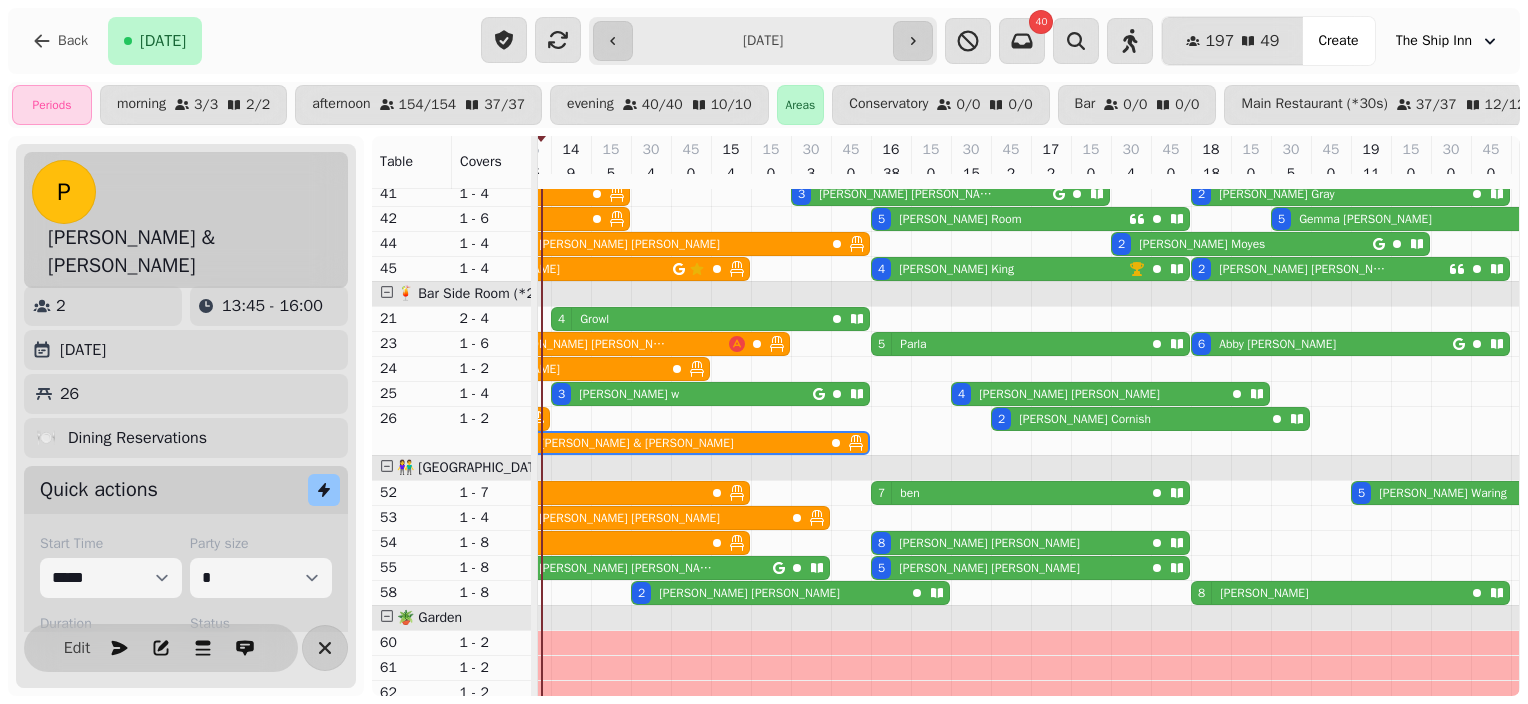 scroll, scrollTop: 382, scrollLeft: 753, axis: both 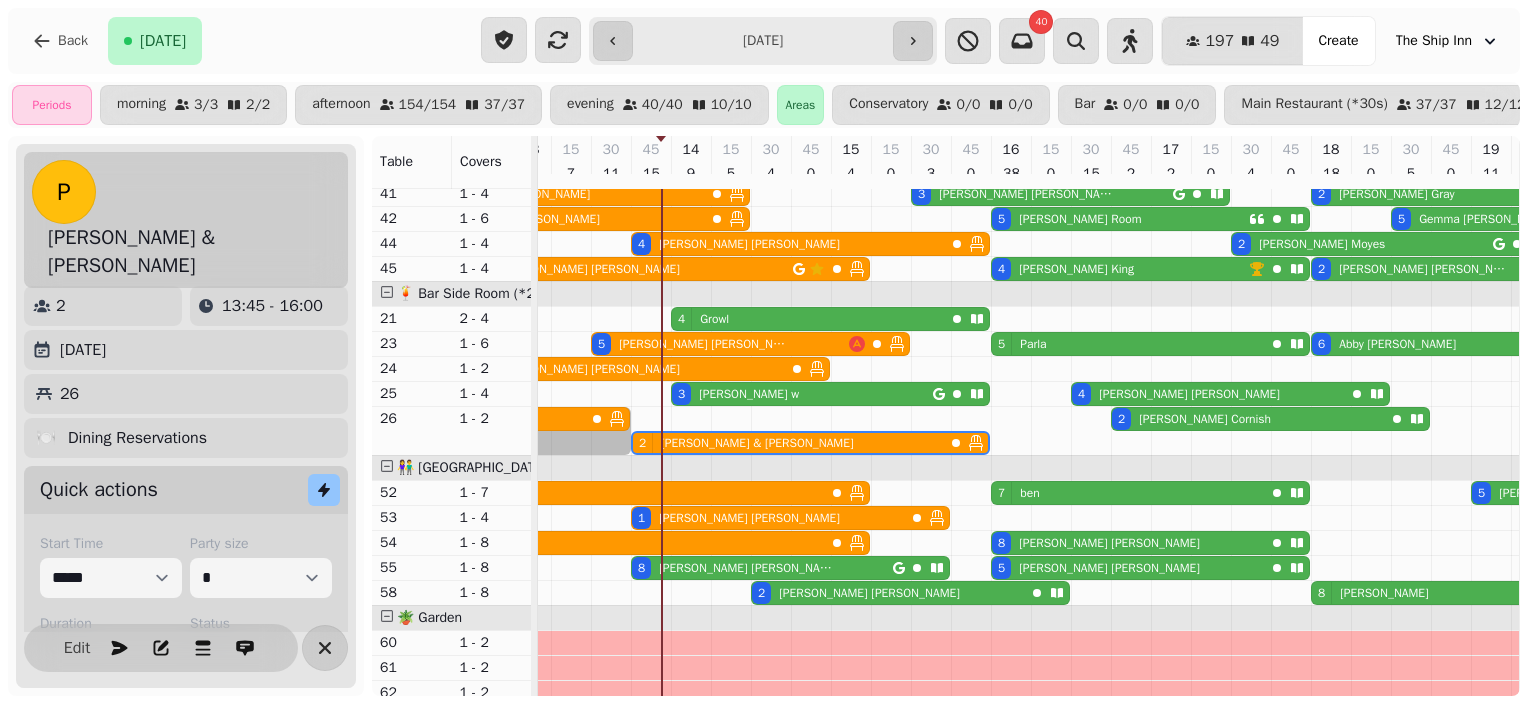 drag, startPoint x: 666, startPoint y: 421, endPoint x: 605, endPoint y: 412, distance: 61.66036 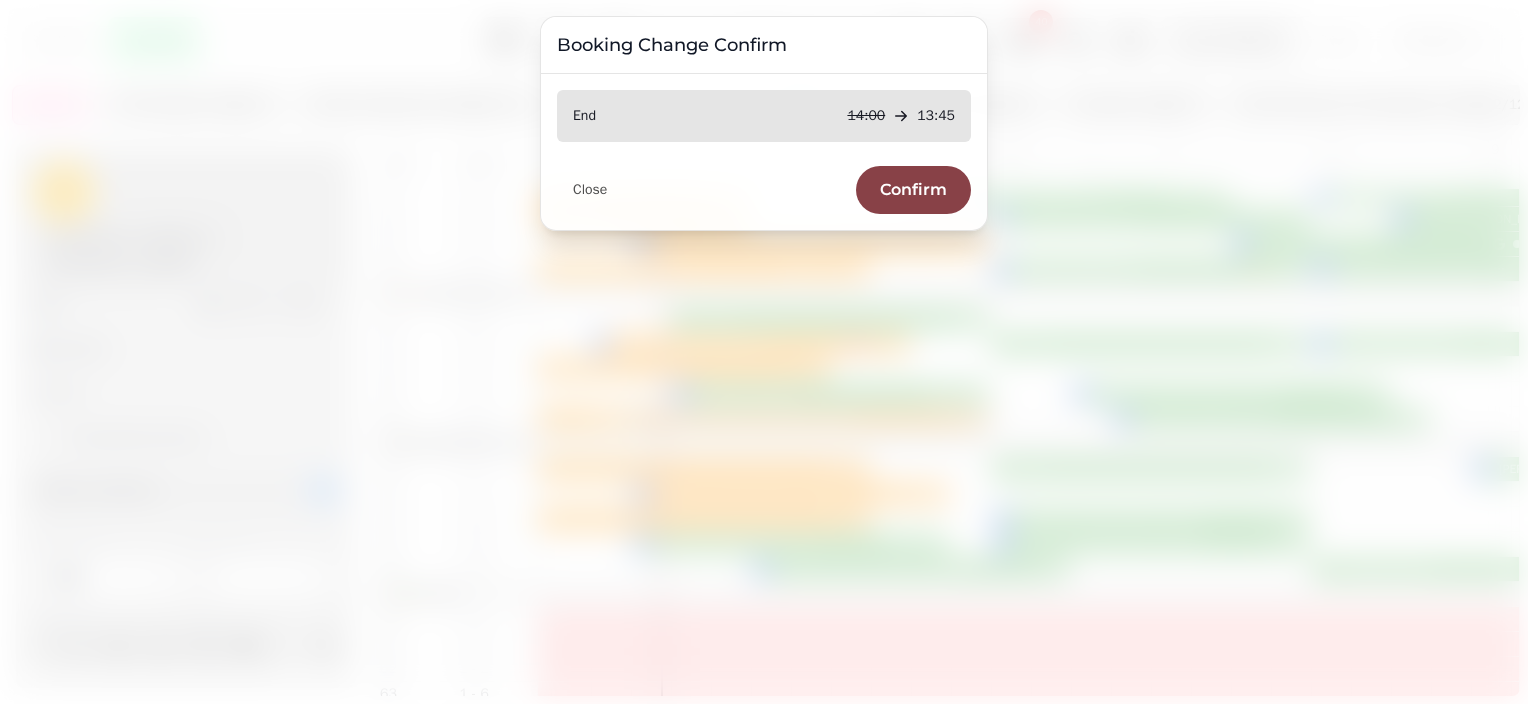 click on "Confirm" at bounding box center (913, 190) 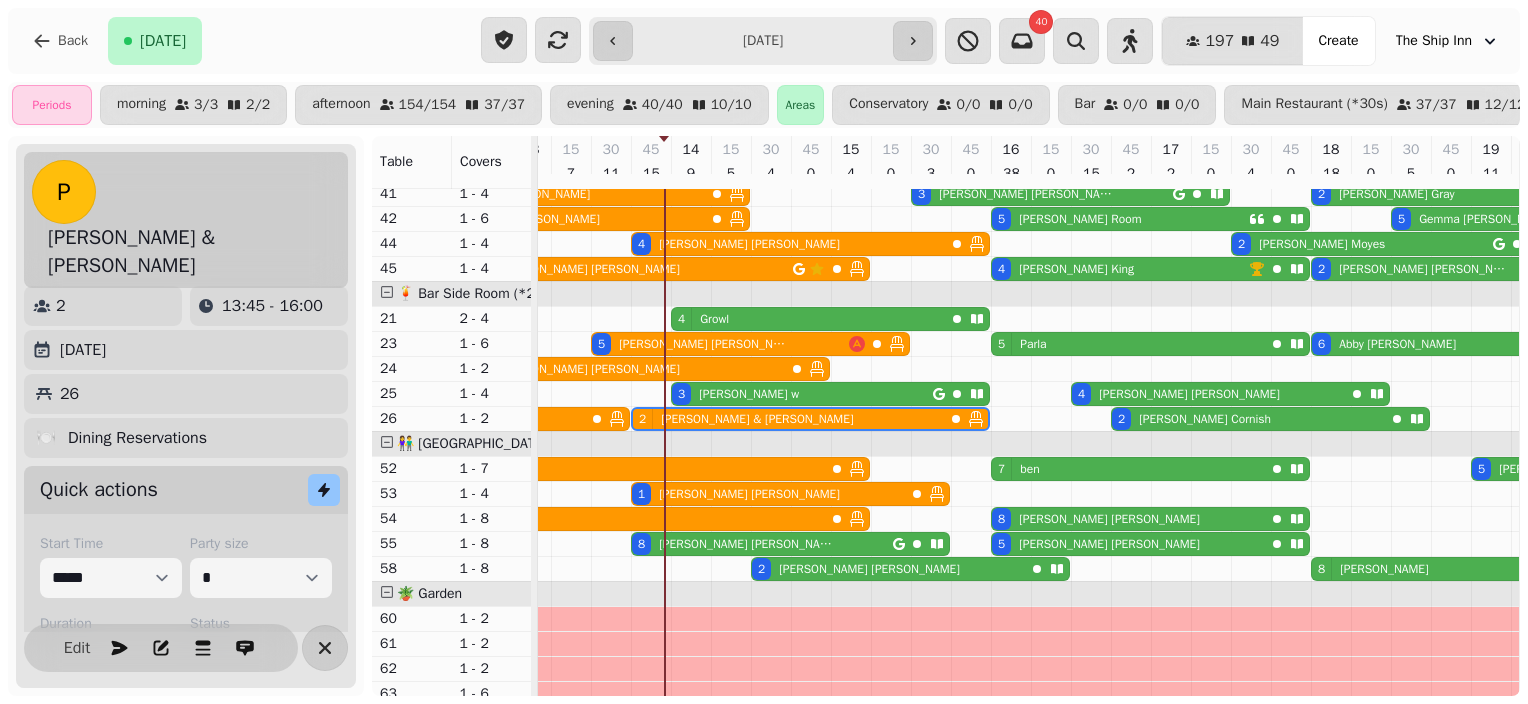 scroll, scrollTop: 0, scrollLeft: 667, axis: horizontal 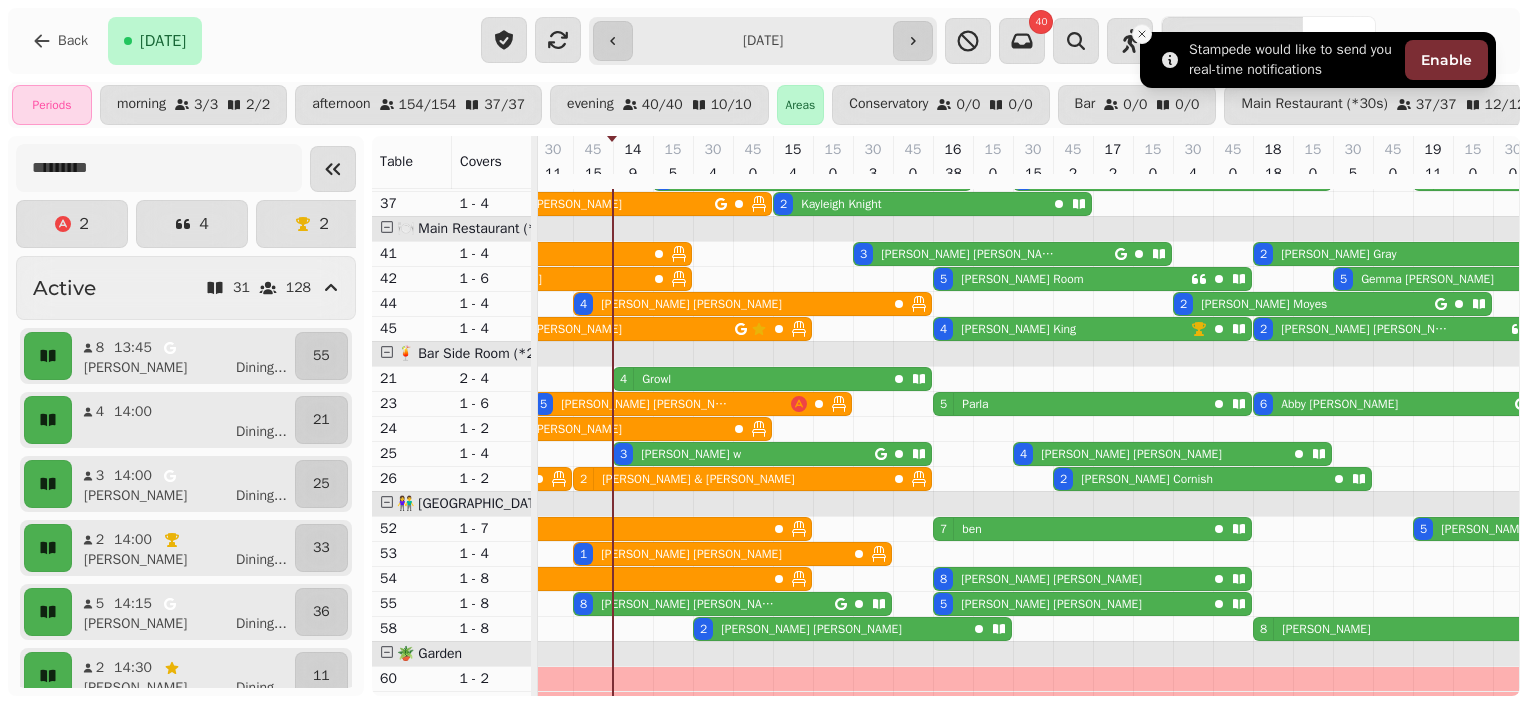 click 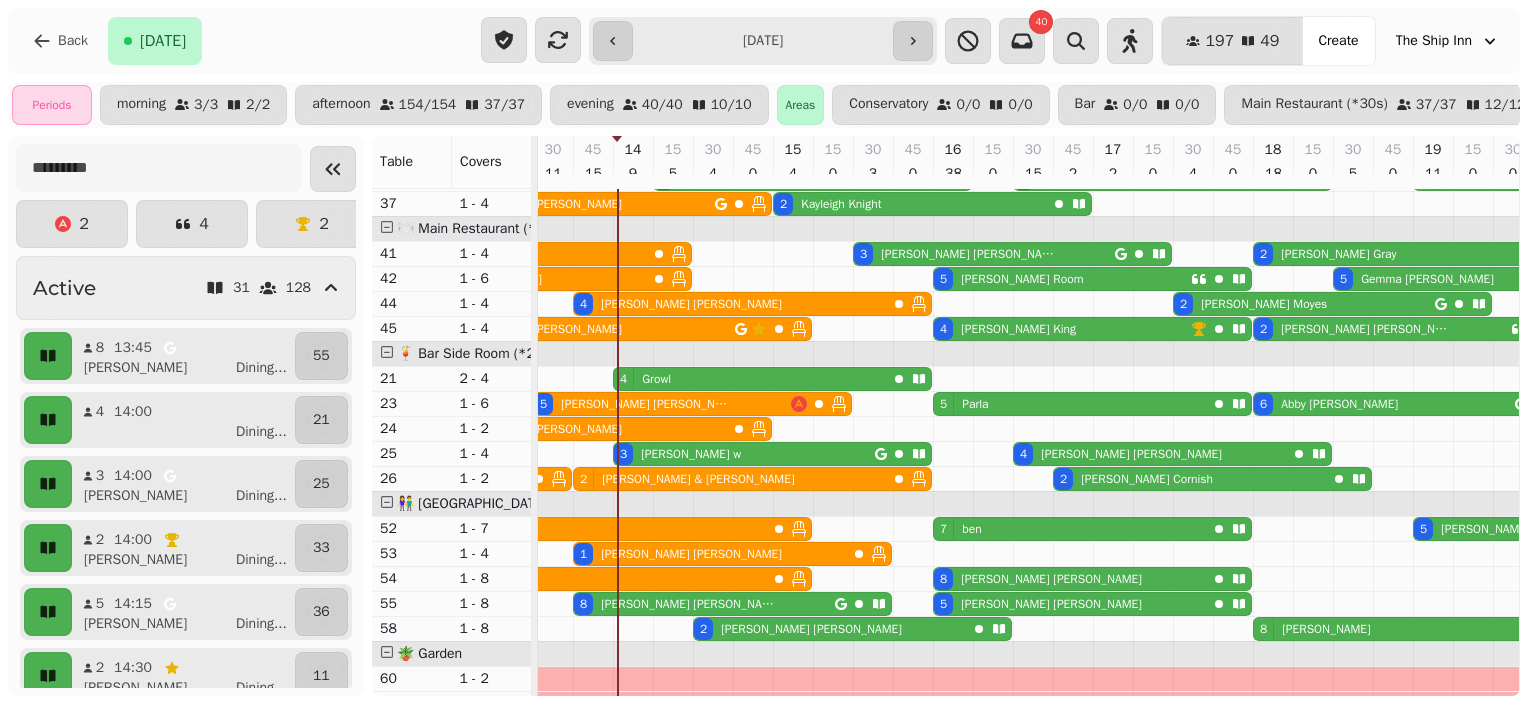 click on "3 estelle   w" at bounding box center [744, 454] 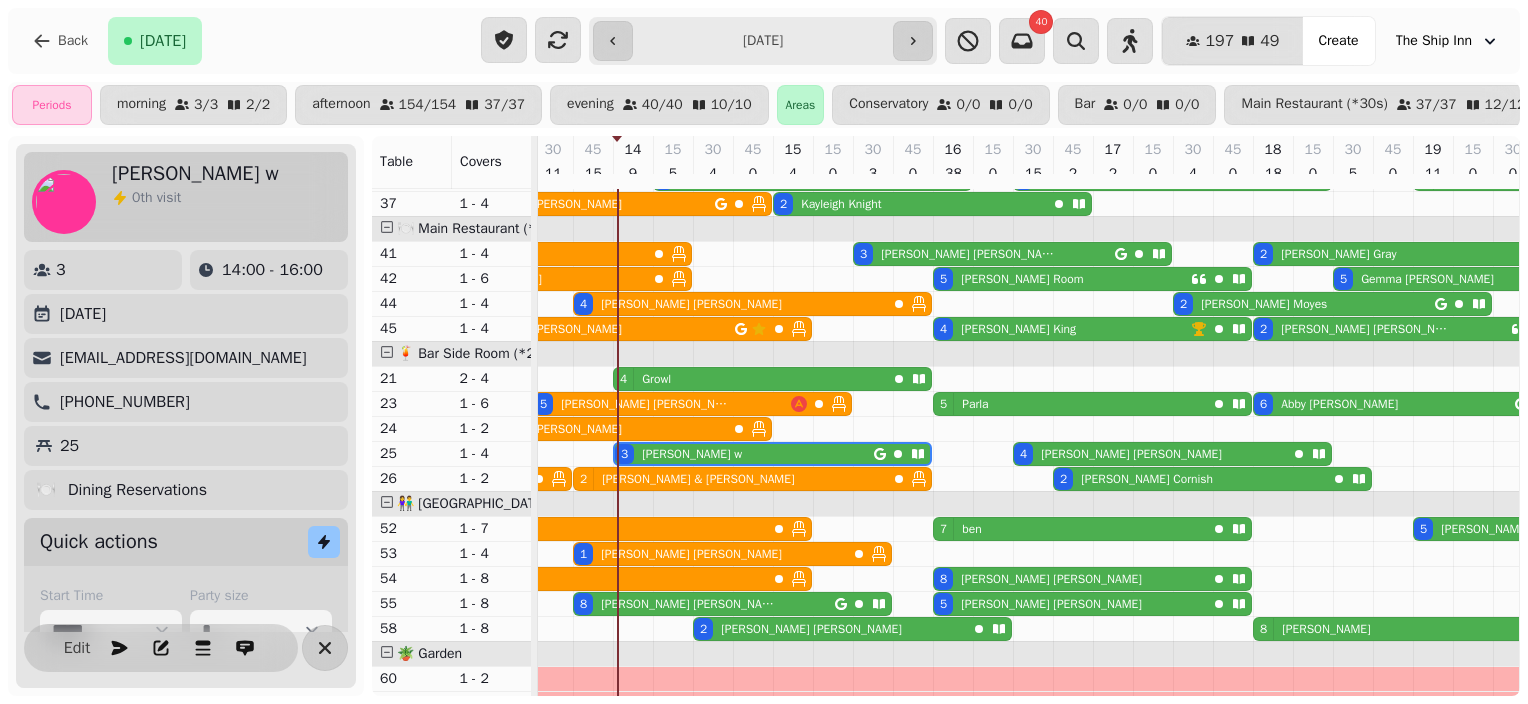 scroll, scrollTop: 0, scrollLeft: 787, axis: horizontal 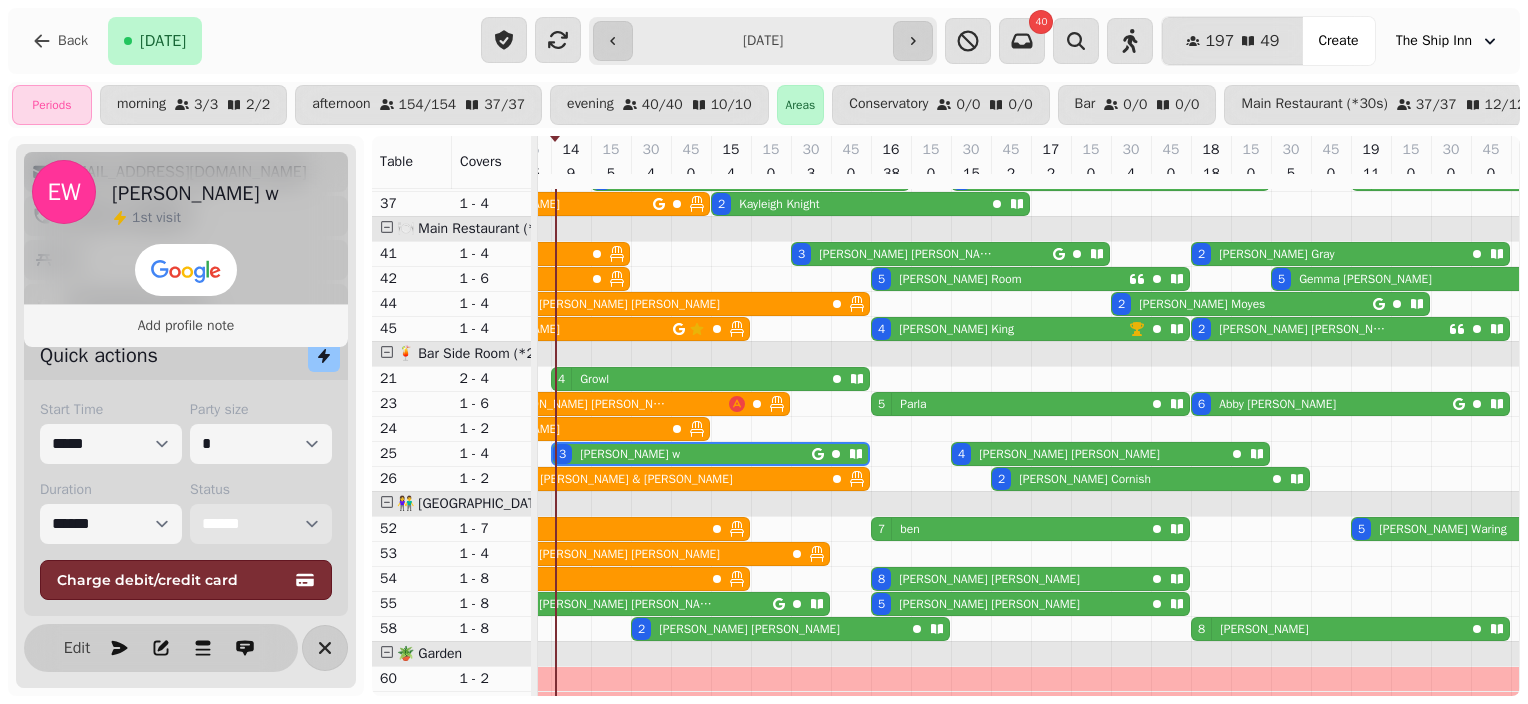 click on "**********" at bounding box center (261, 524) 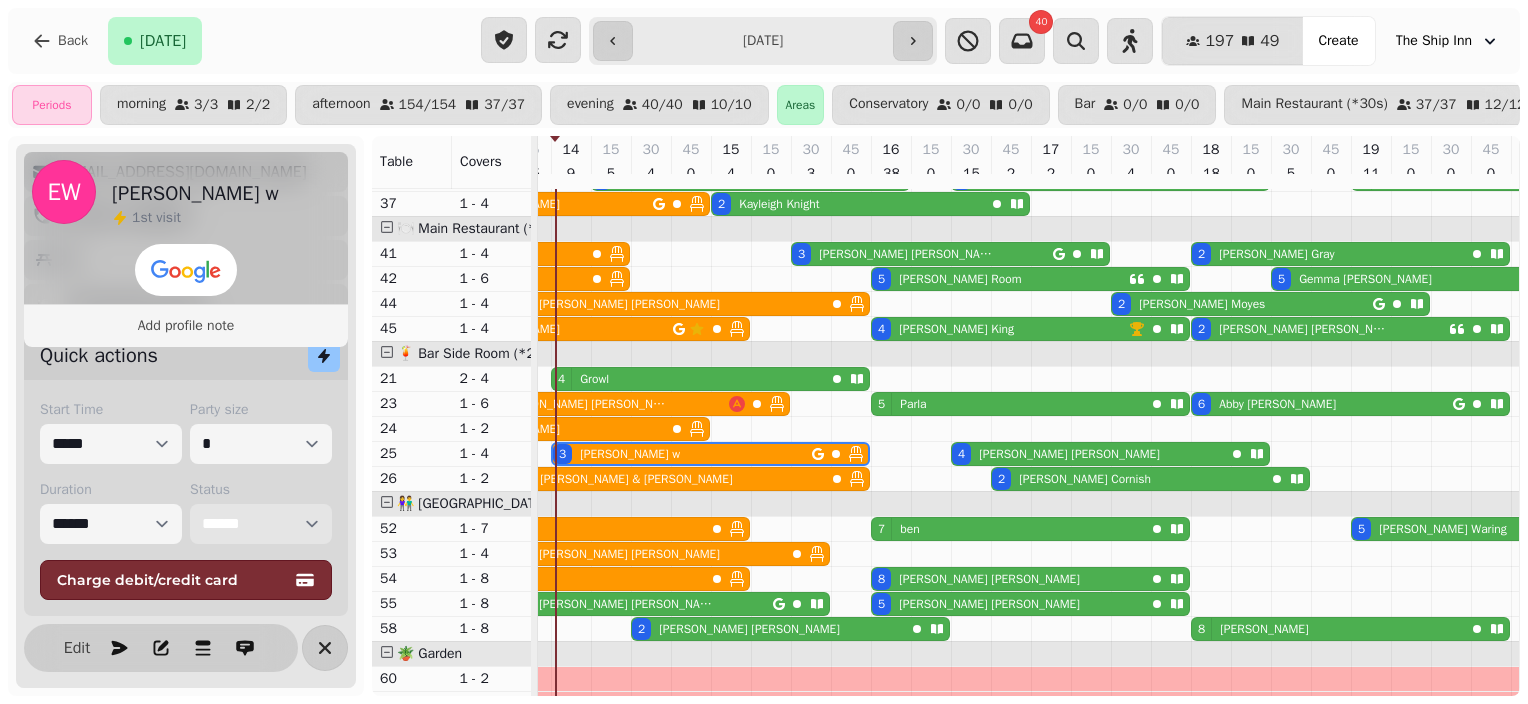 scroll, scrollTop: 202, scrollLeft: 767, axis: both 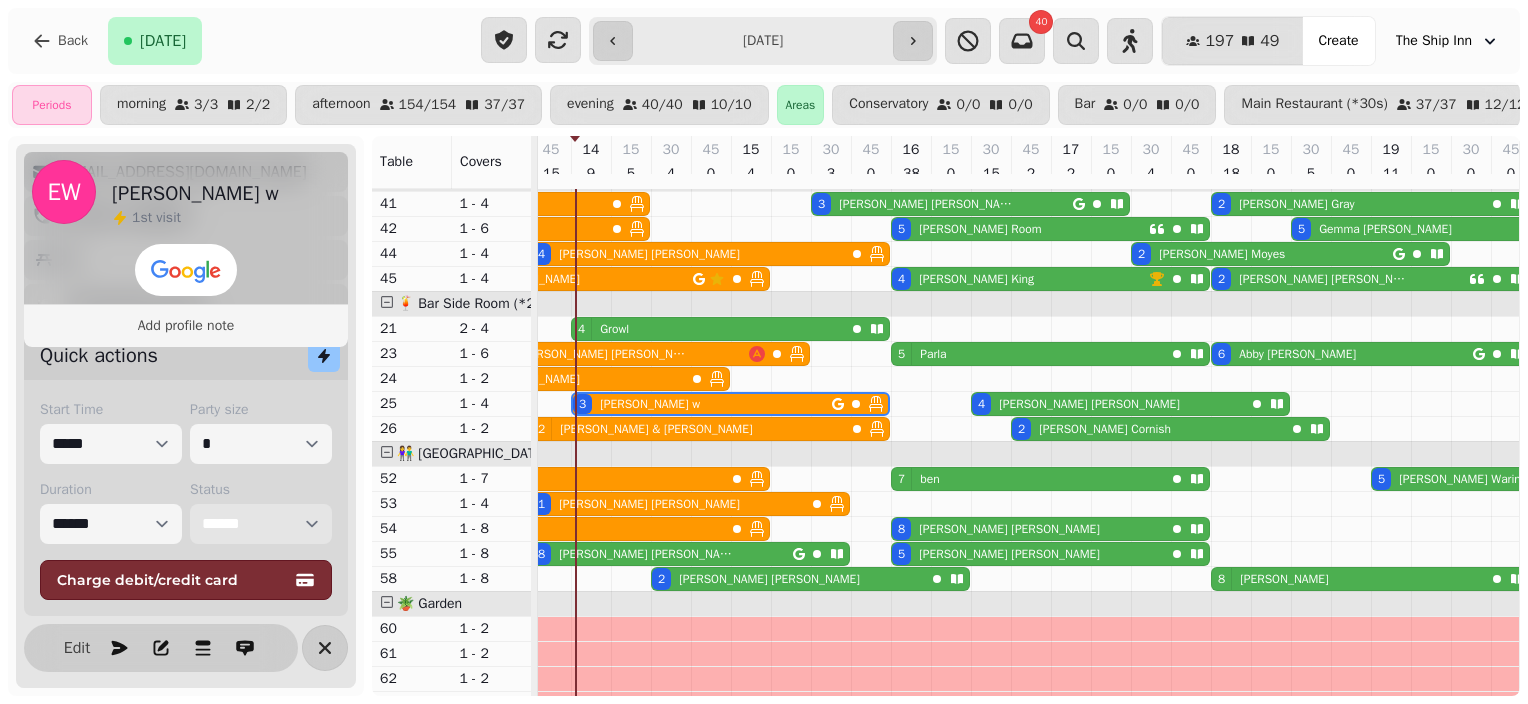 click on "4   Growl" at bounding box center (708, 329) 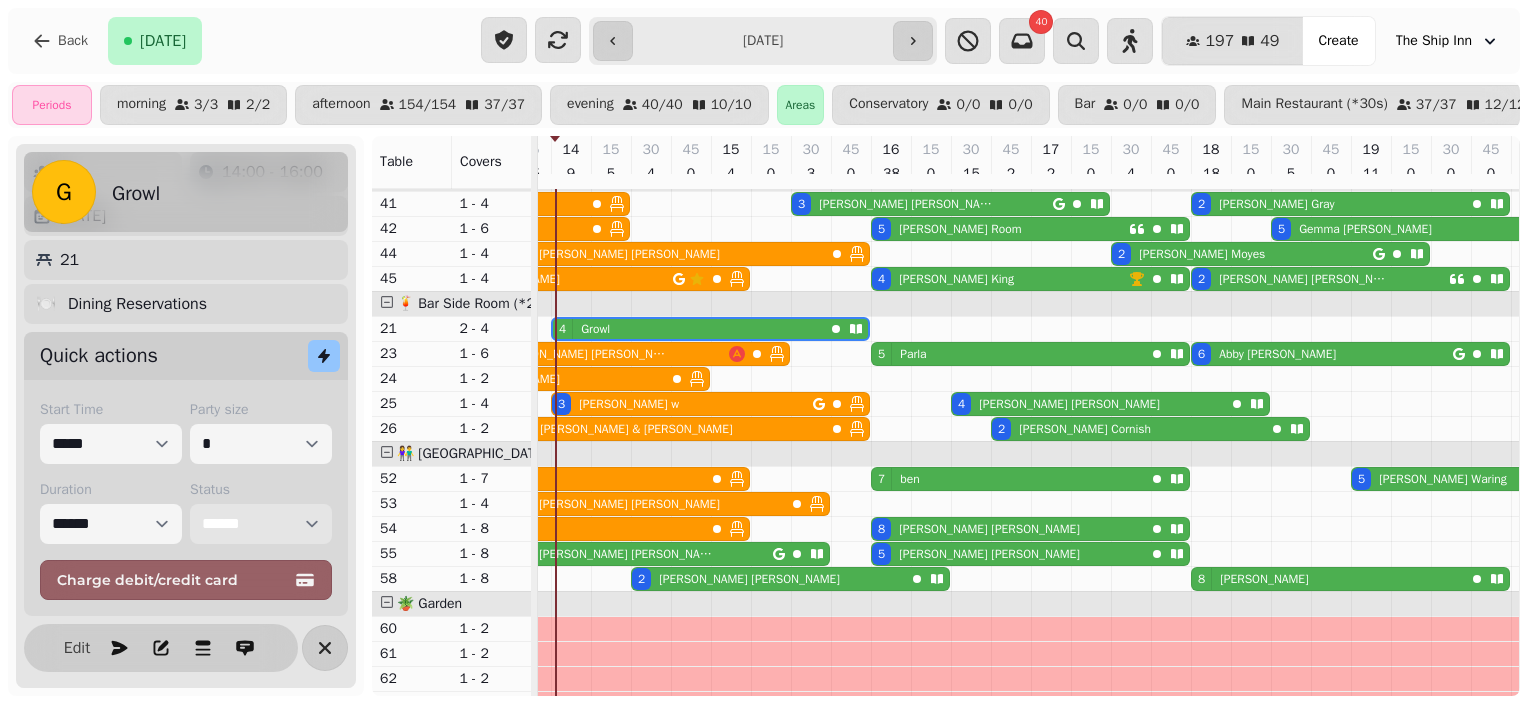 click on "**********" at bounding box center (261, 524) 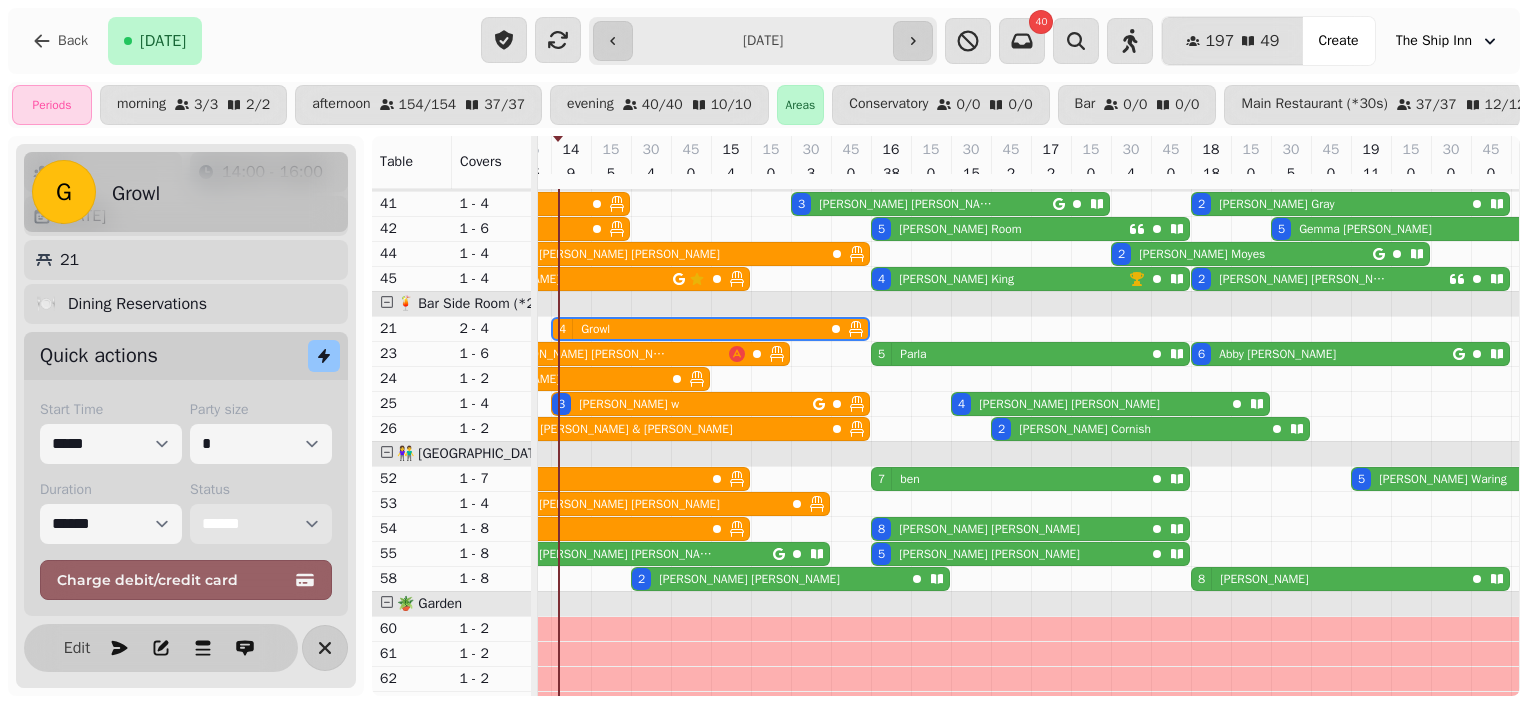 scroll, scrollTop: 188, scrollLeft: 787, axis: both 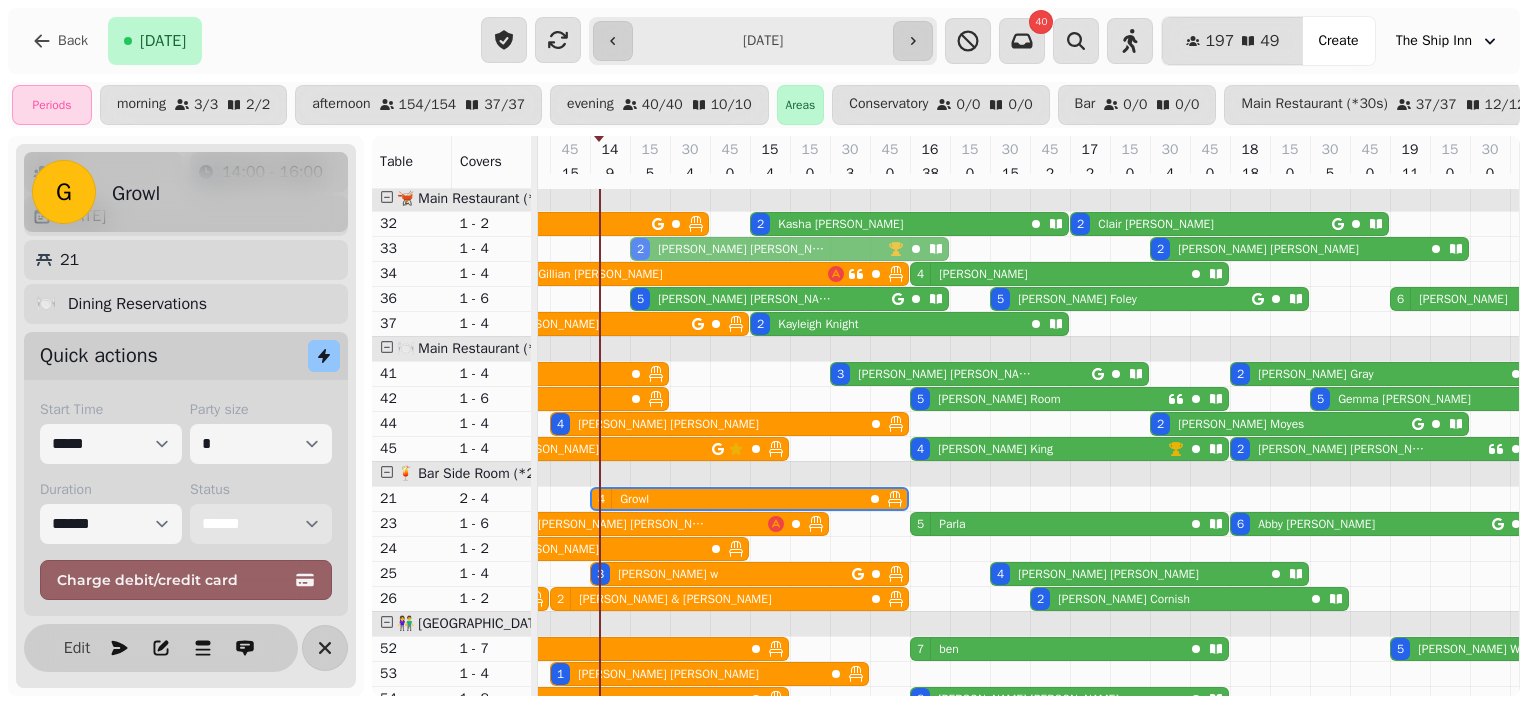 drag, startPoint x: 633, startPoint y: 257, endPoint x: 664, endPoint y: 256, distance: 31.016125 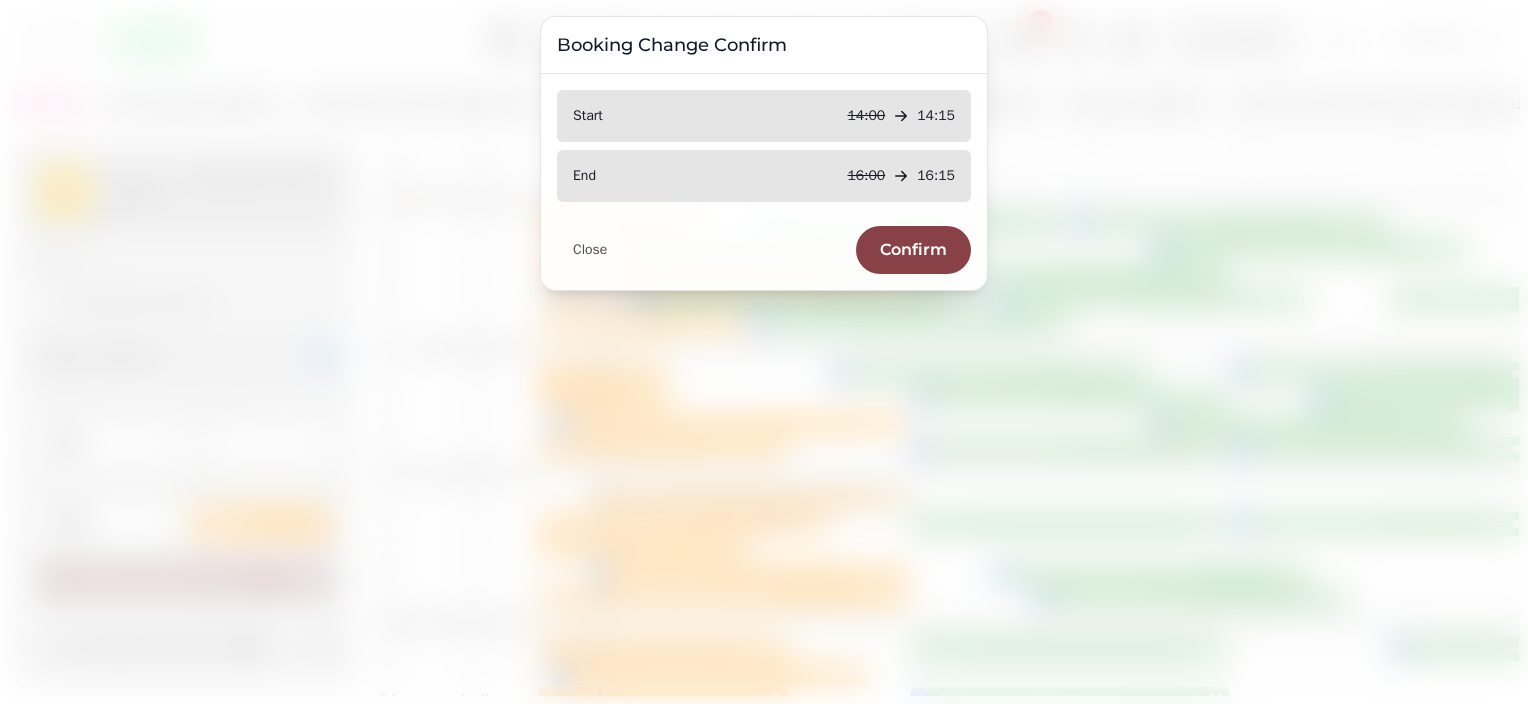 click on "Confirm" at bounding box center [913, 250] 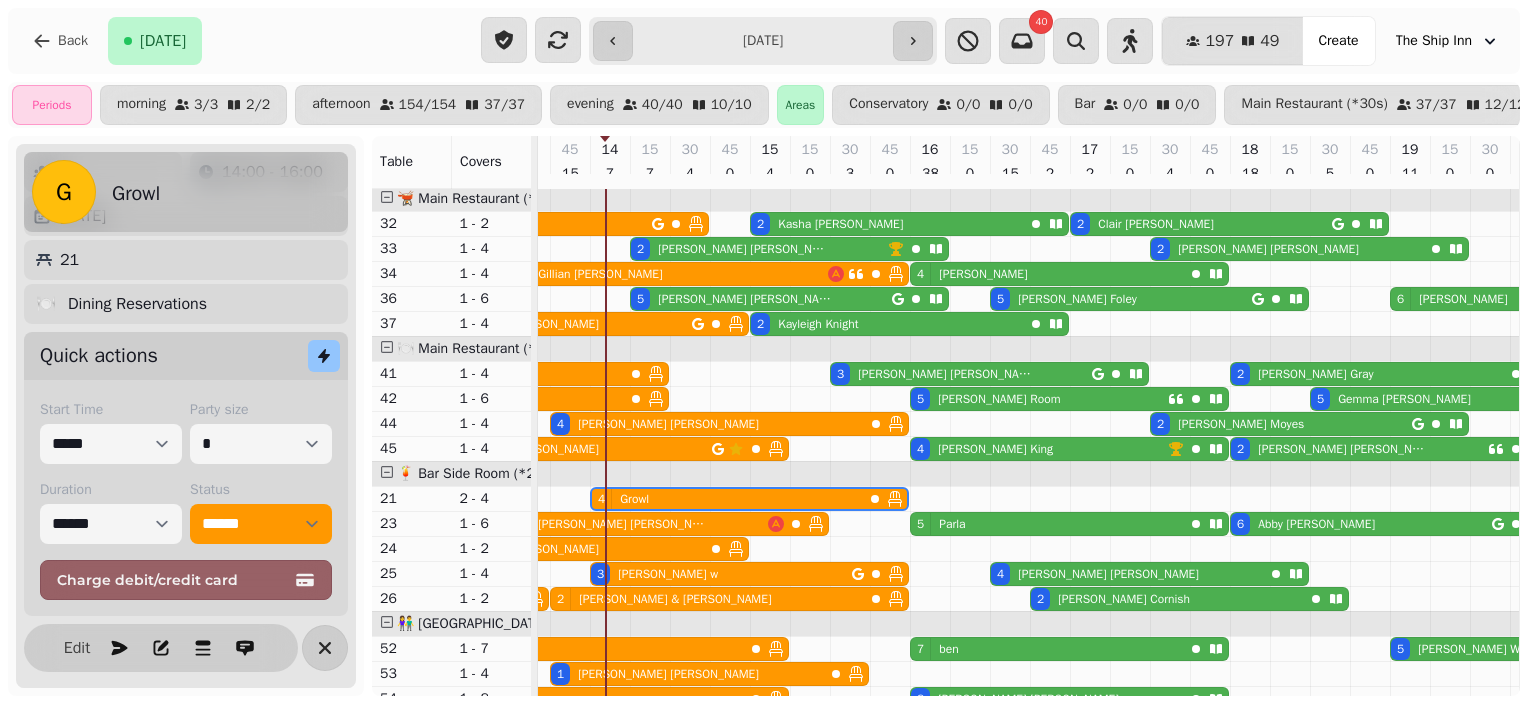 scroll, scrollTop: 328, scrollLeft: 748, axis: both 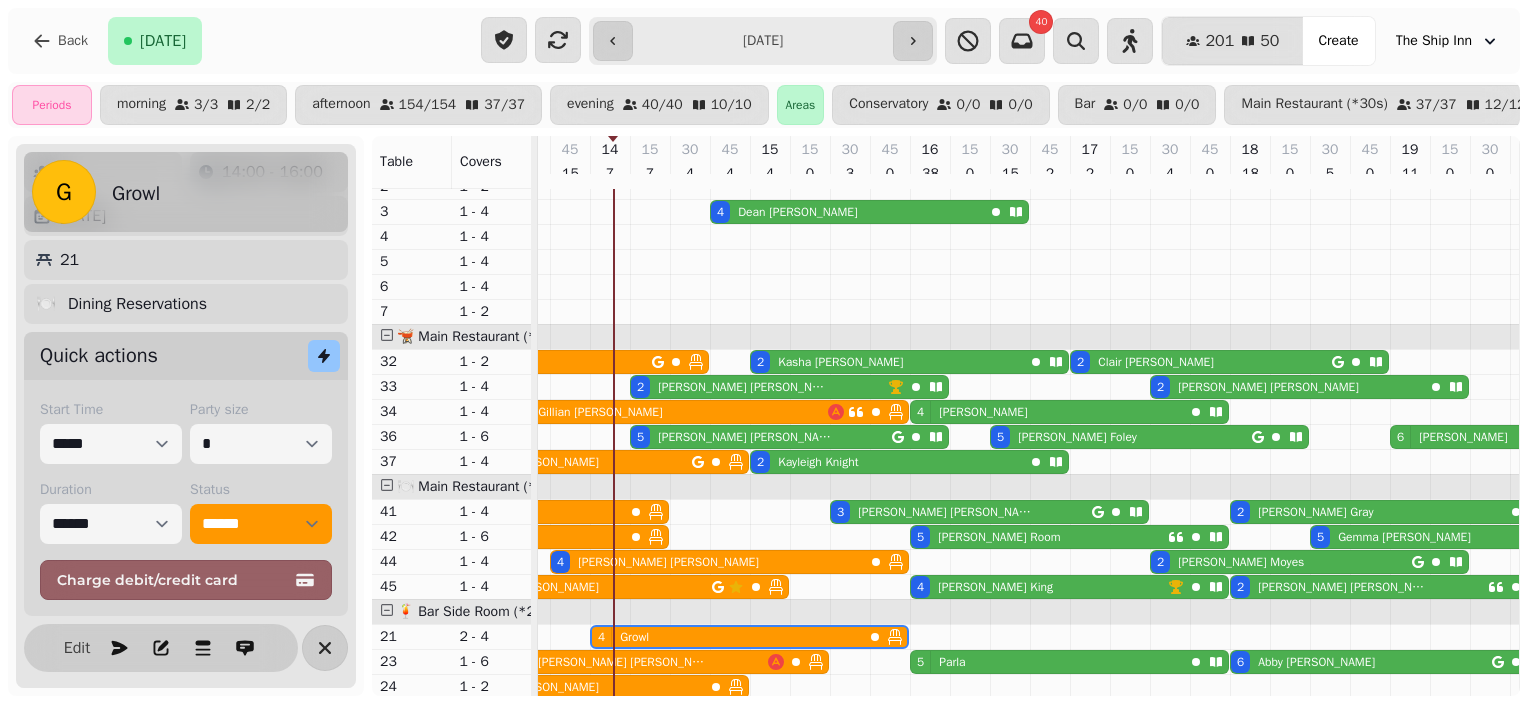 click on "2 Emily   Goddard" at bounding box center [759, 387] 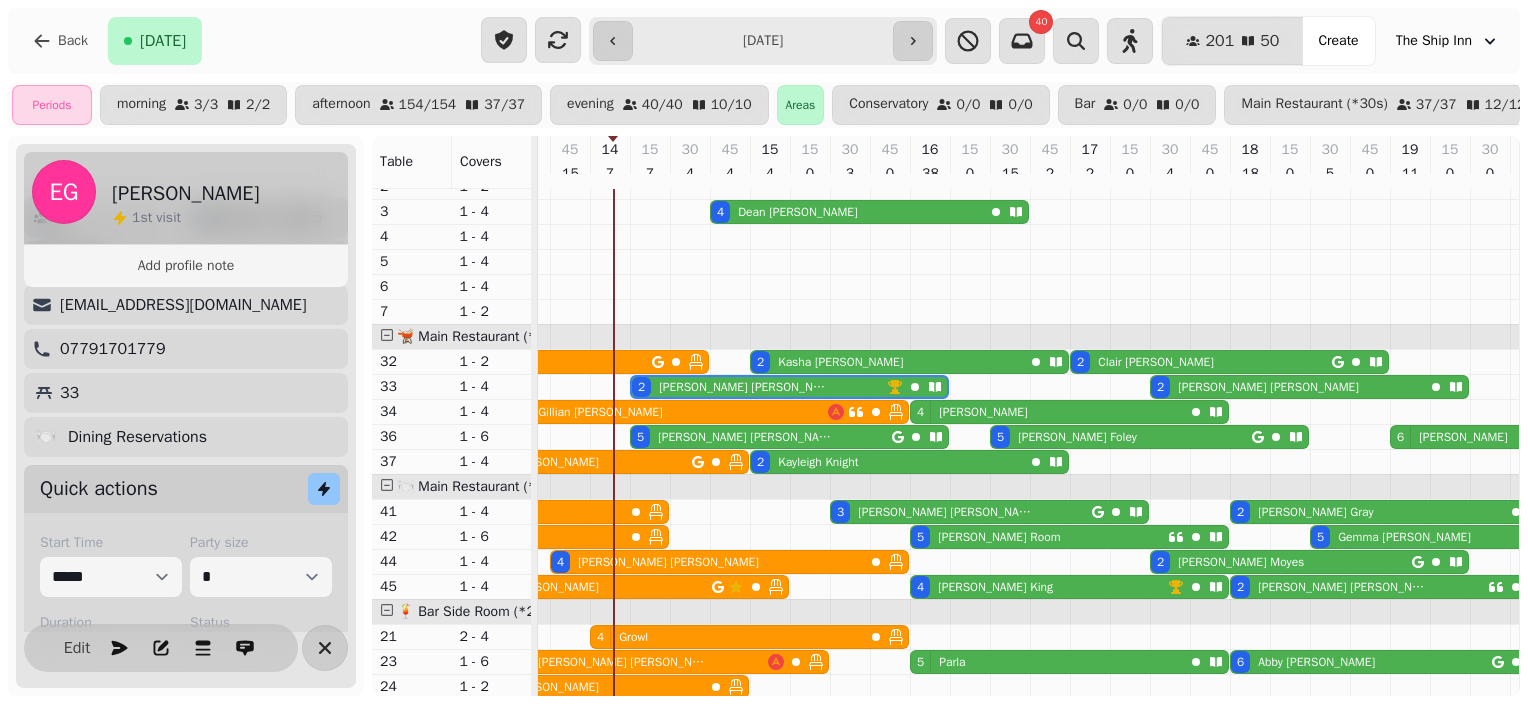 scroll, scrollTop: 152, scrollLeft: 0, axis: vertical 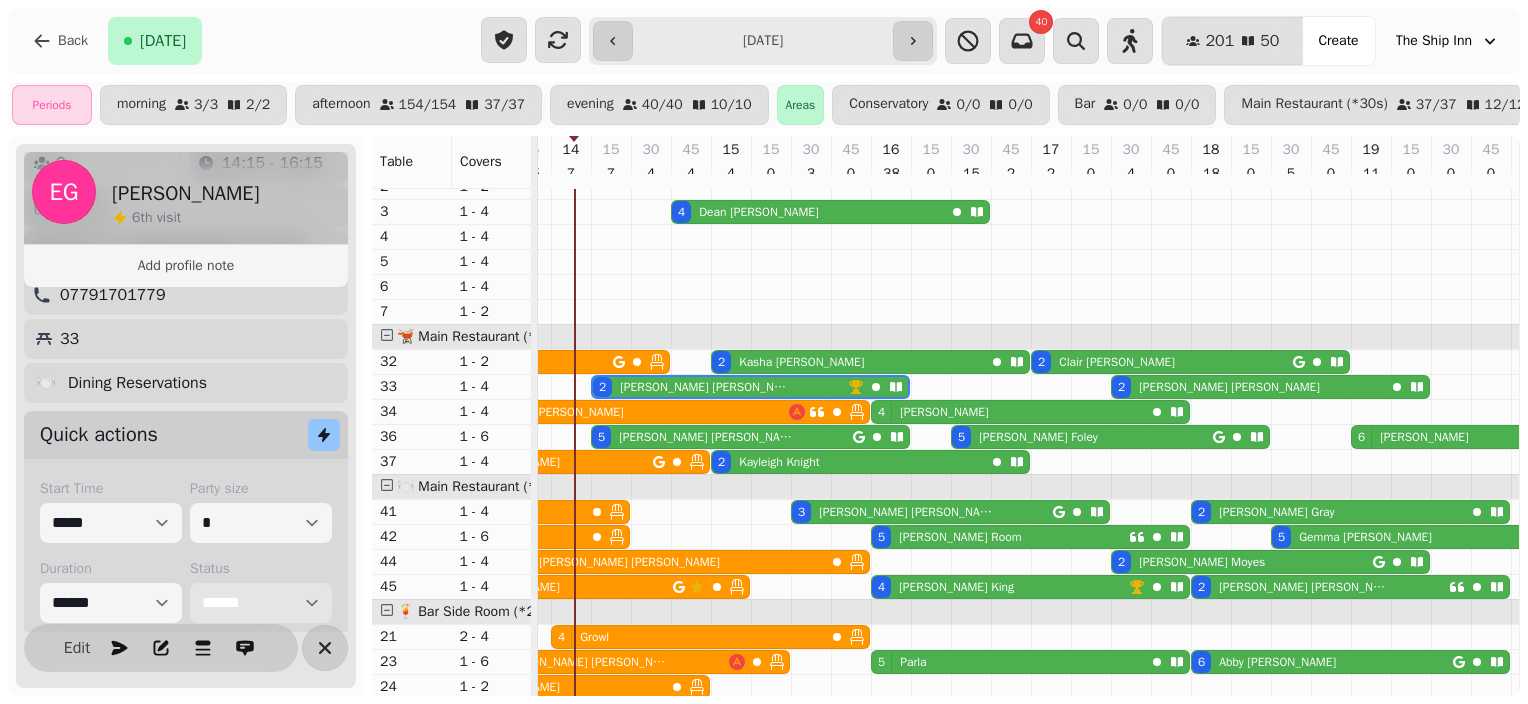 click on "**********" at bounding box center (261, 603) 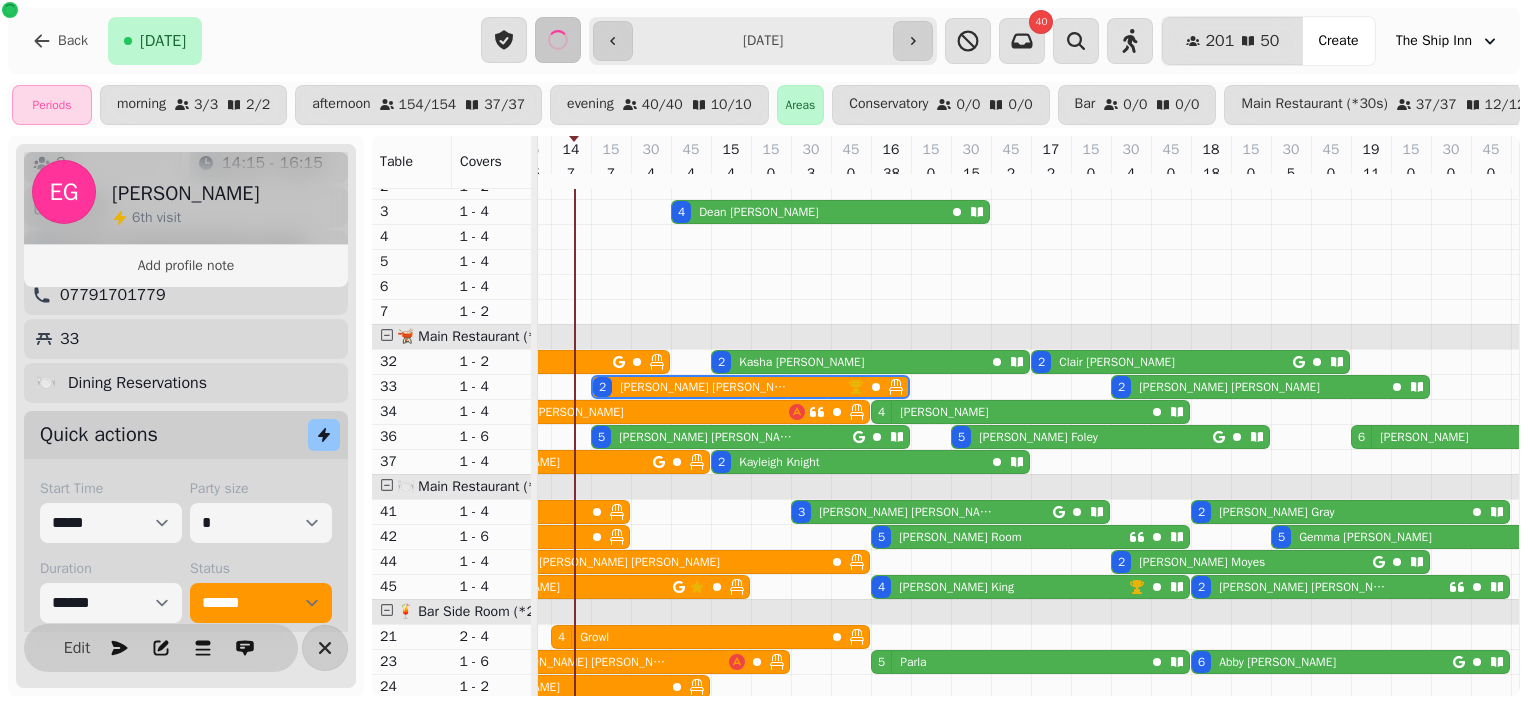 click on "Back [DATE]" at bounding box center [244, 41] 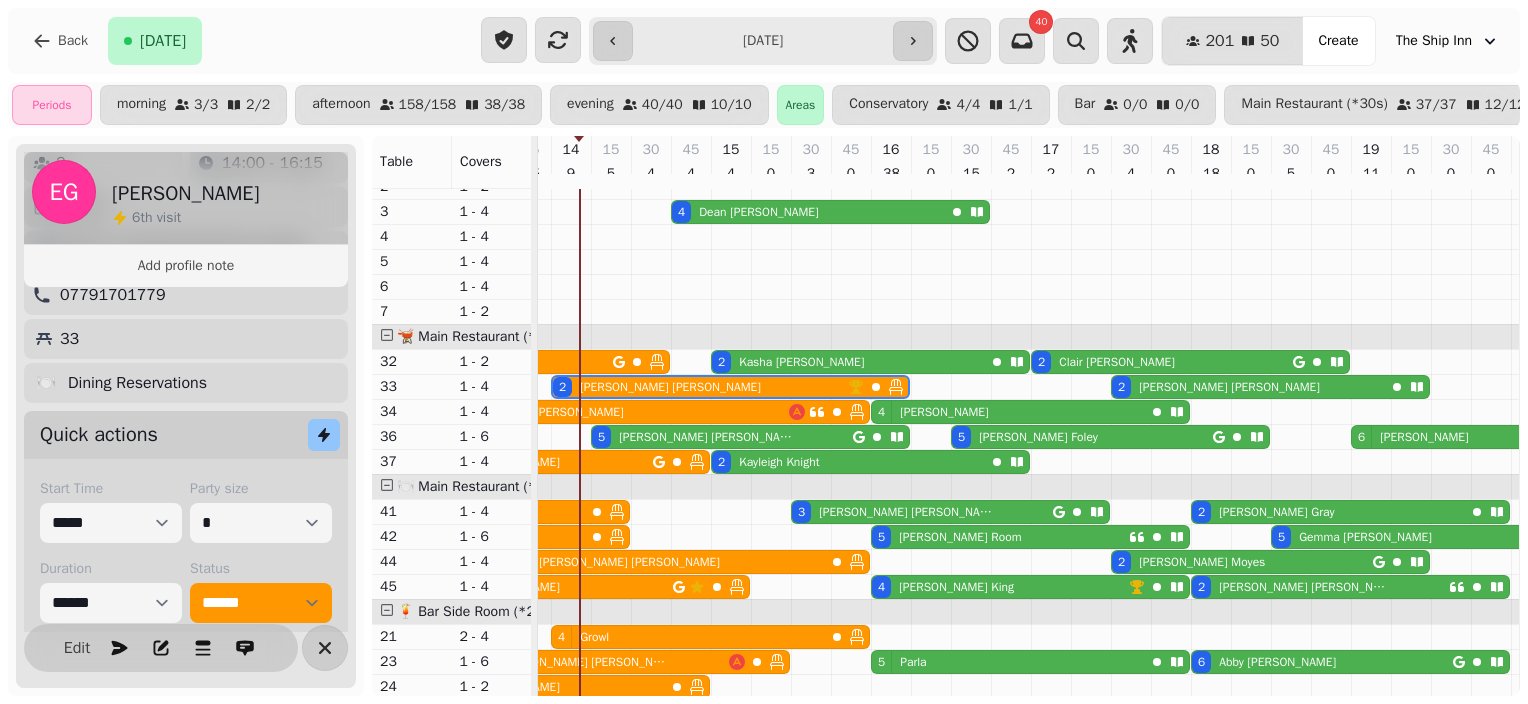scroll, scrollTop: 647, scrollLeft: 787, axis: both 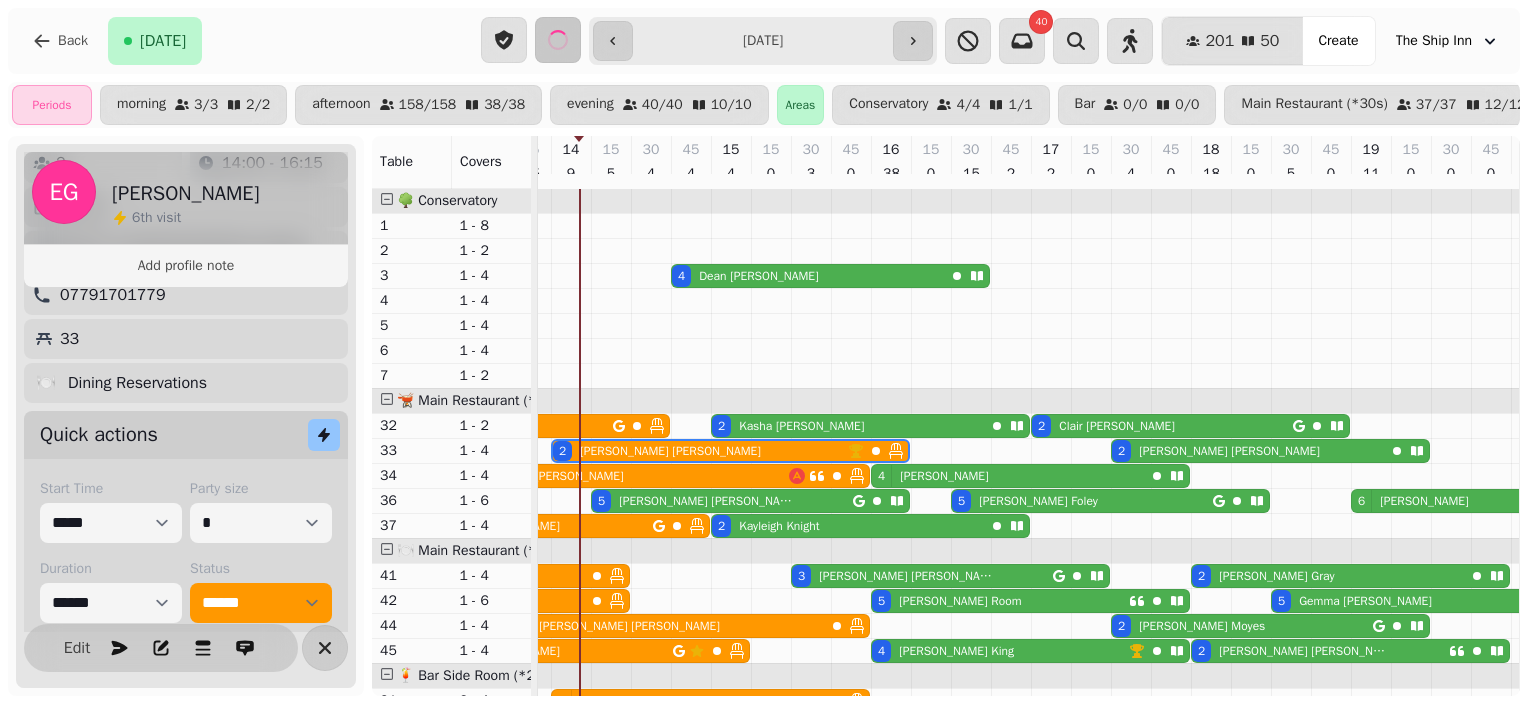 click on "Ted   Robinson" at bounding box center (706, 501) 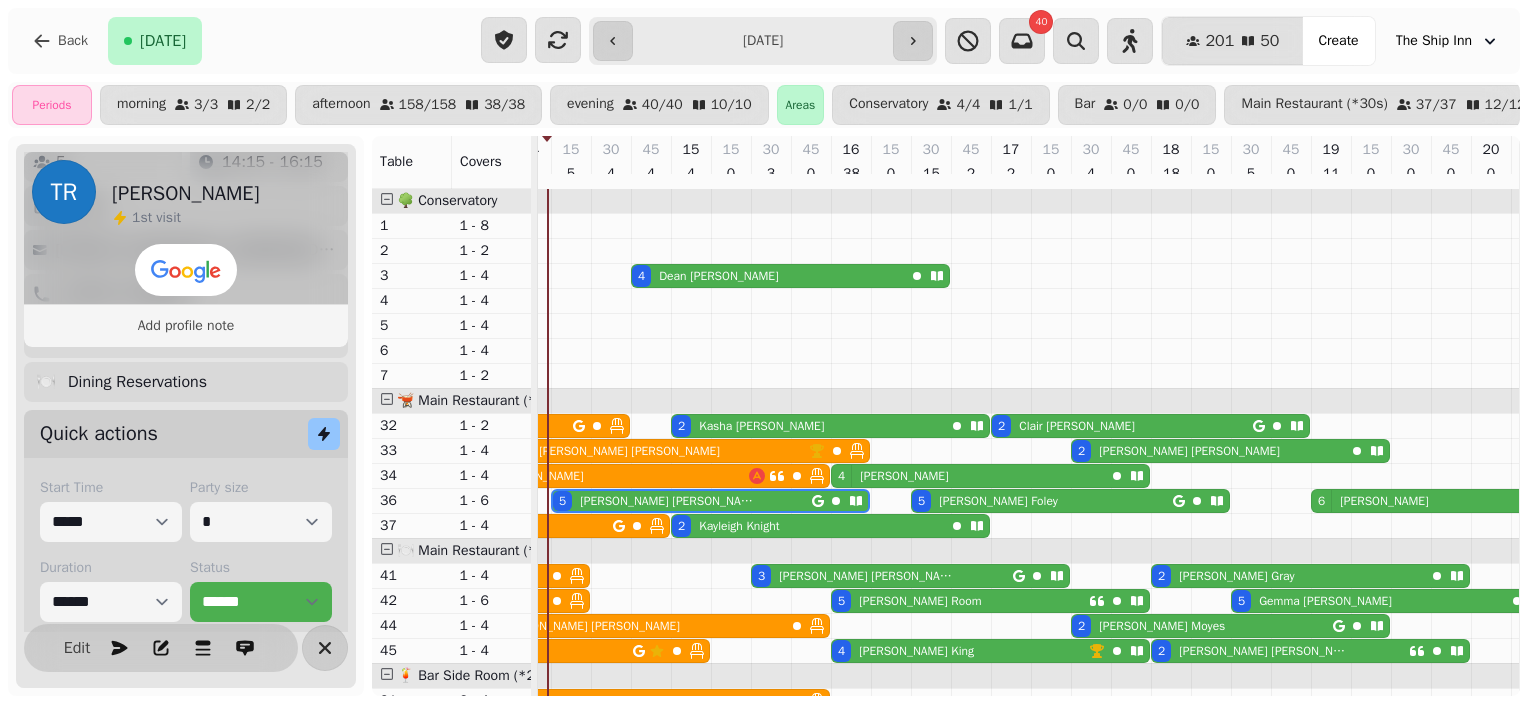 scroll, scrollTop: 88, scrollLeft: 827, axis: both 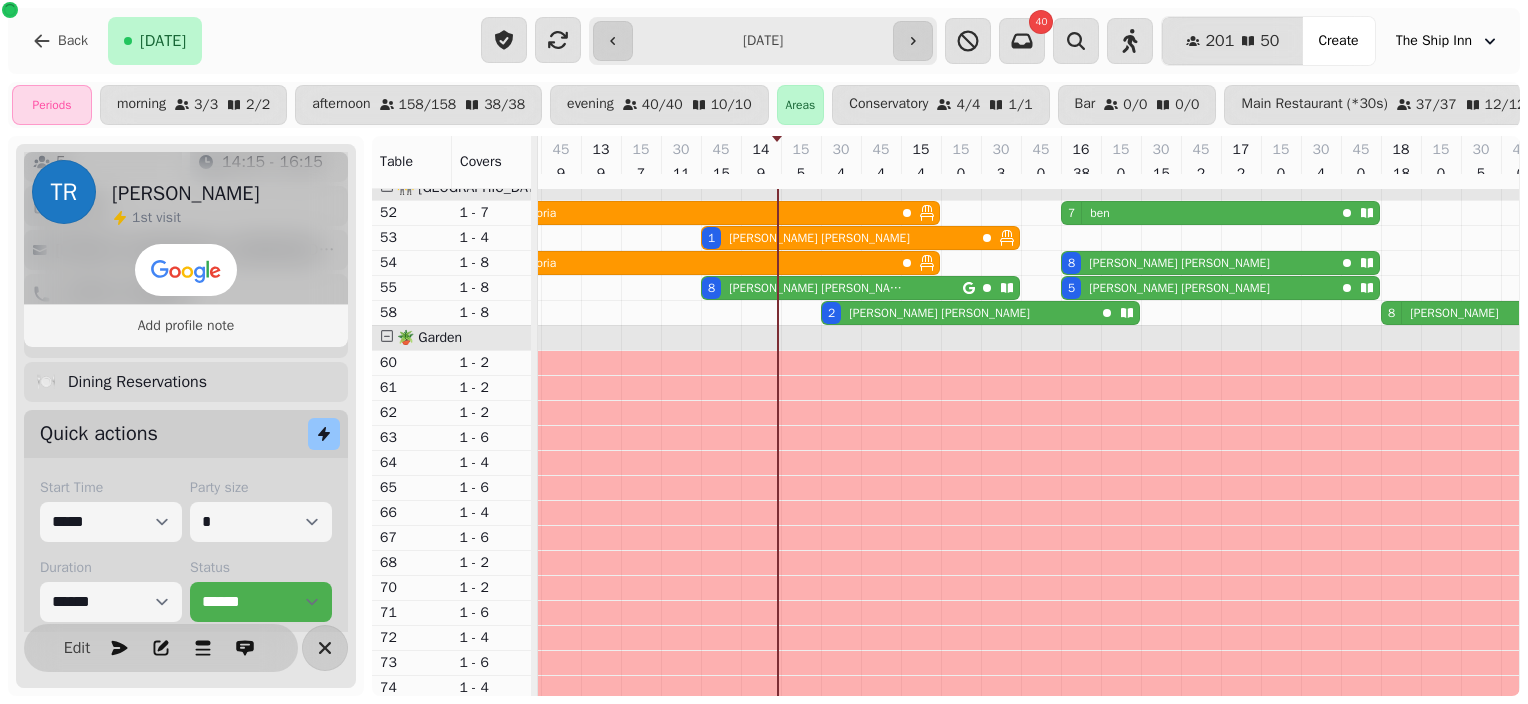 click on "Kate    Rowbottom" at bounding box center (816, 288) 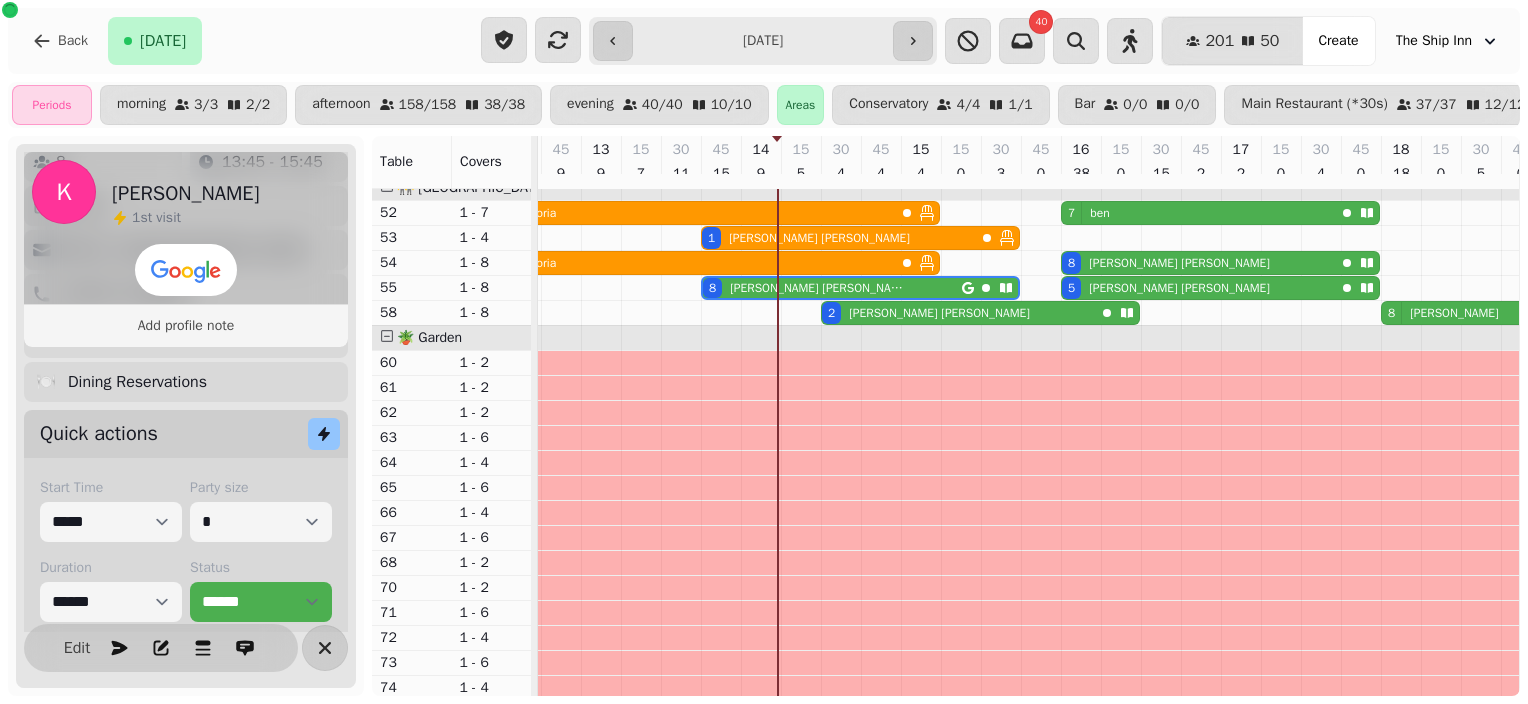 scroll, scrollTop: 0, scrollLeft: 747, axis: horizontal 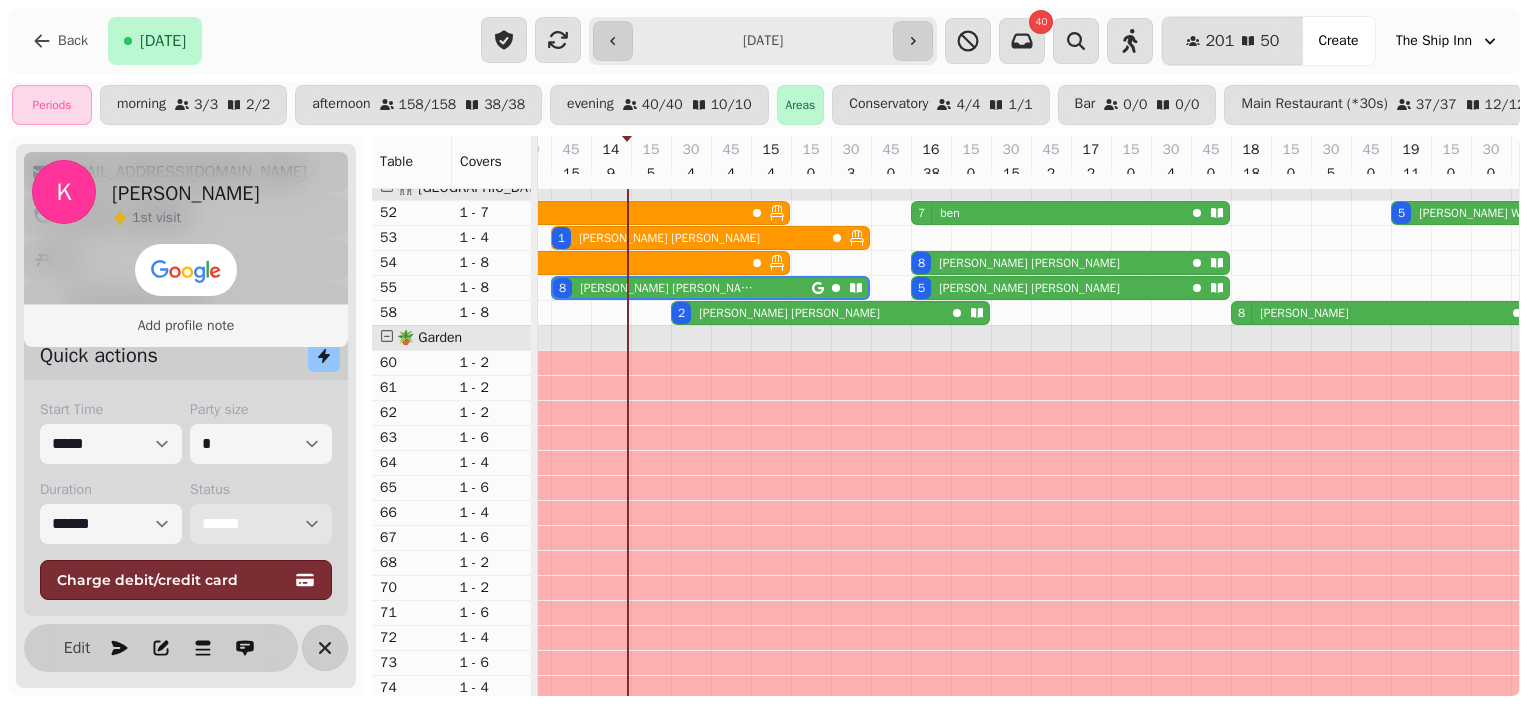 click on "**********" at bounding box center (261, 524) 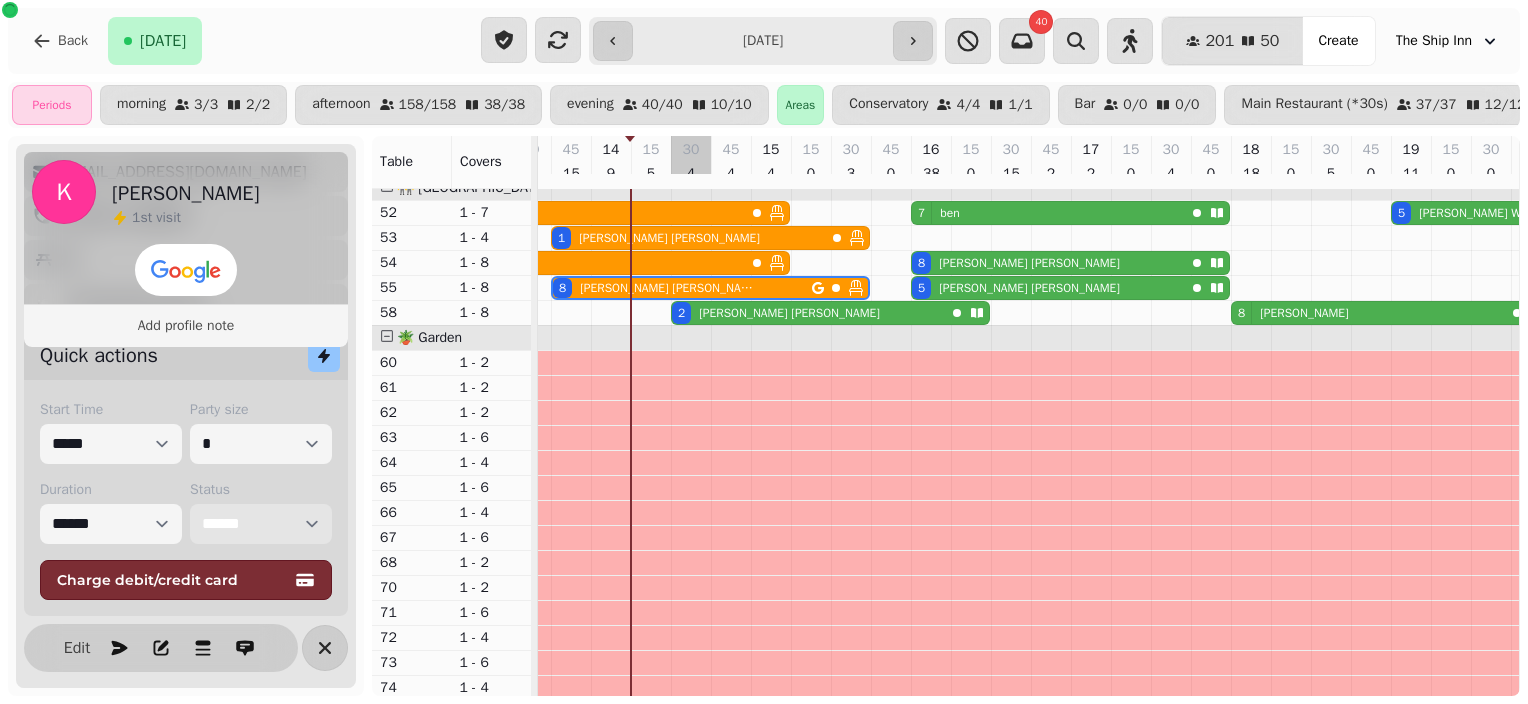 scroll, scrollTop: 0, scrollLeft: 747, axis: horizontal 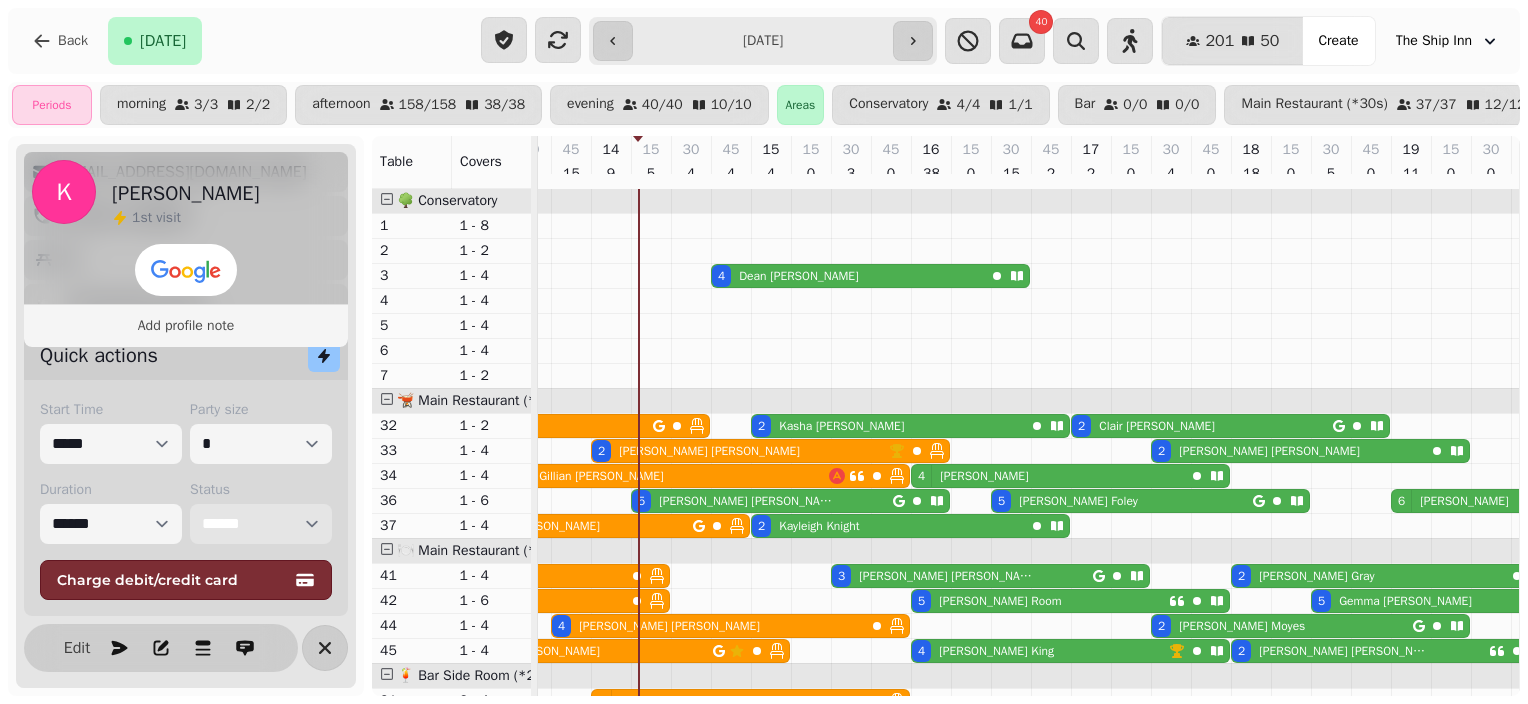 click on "Ted   Robinson" at bounding box center (746, 501) 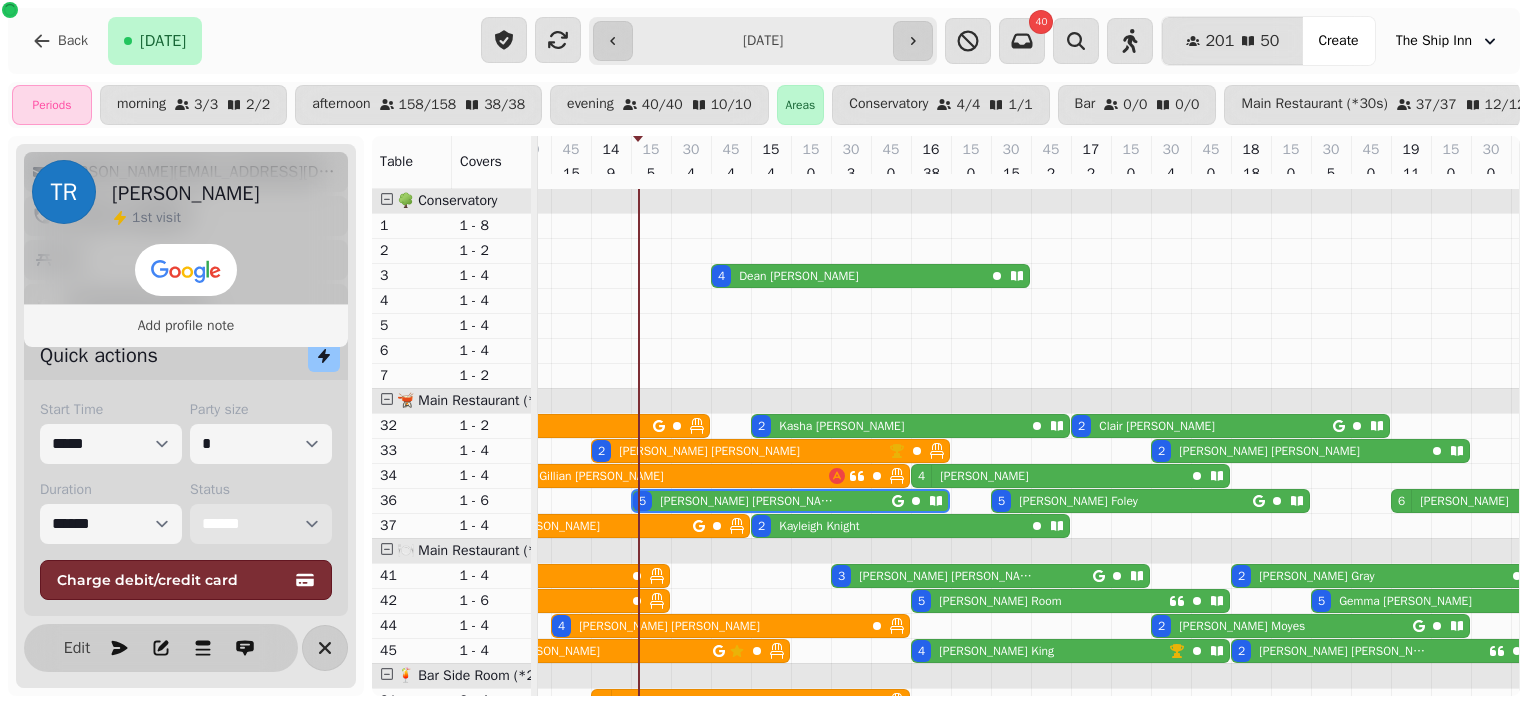 scroll, scrollTop: 0, scrollLeft: 827, axis: horizontal 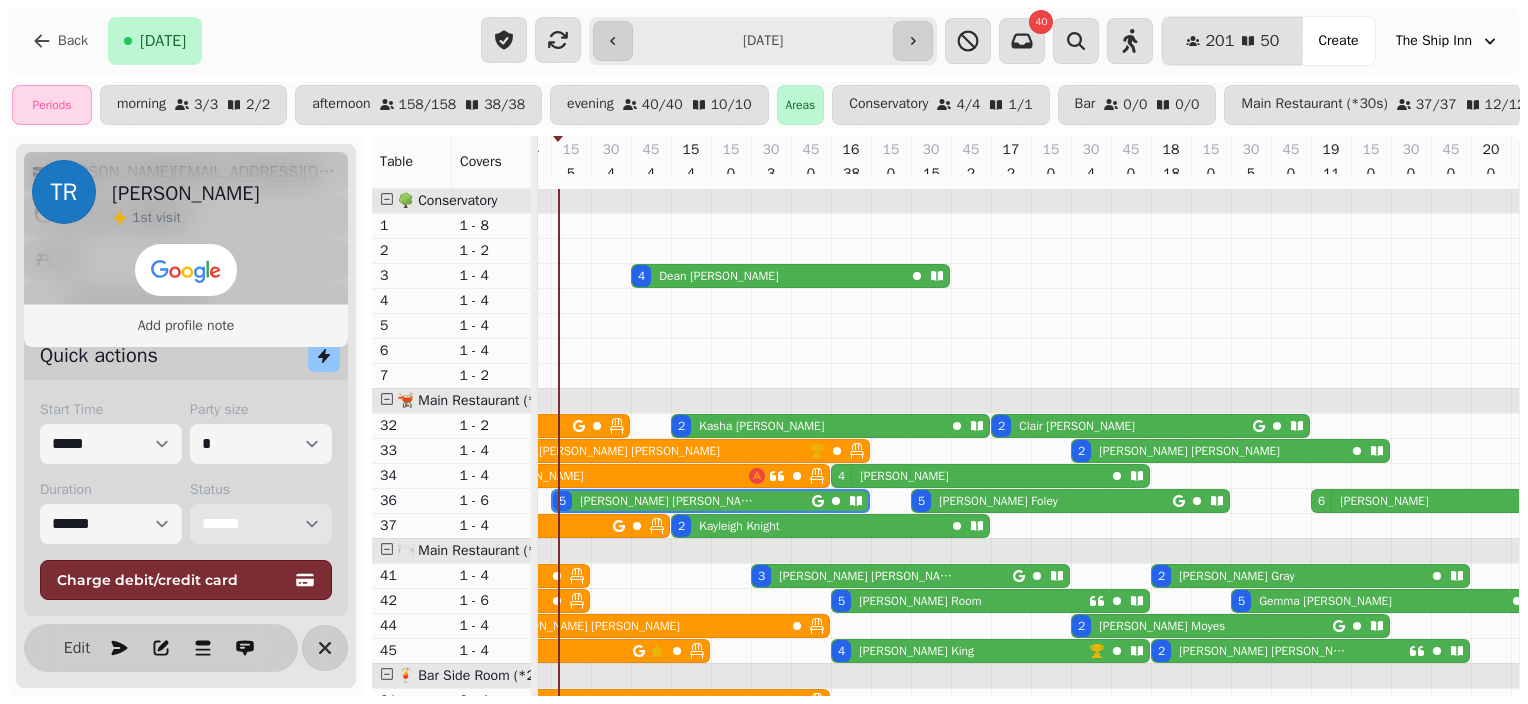 click on "**********" at bounding box center (261, 524) 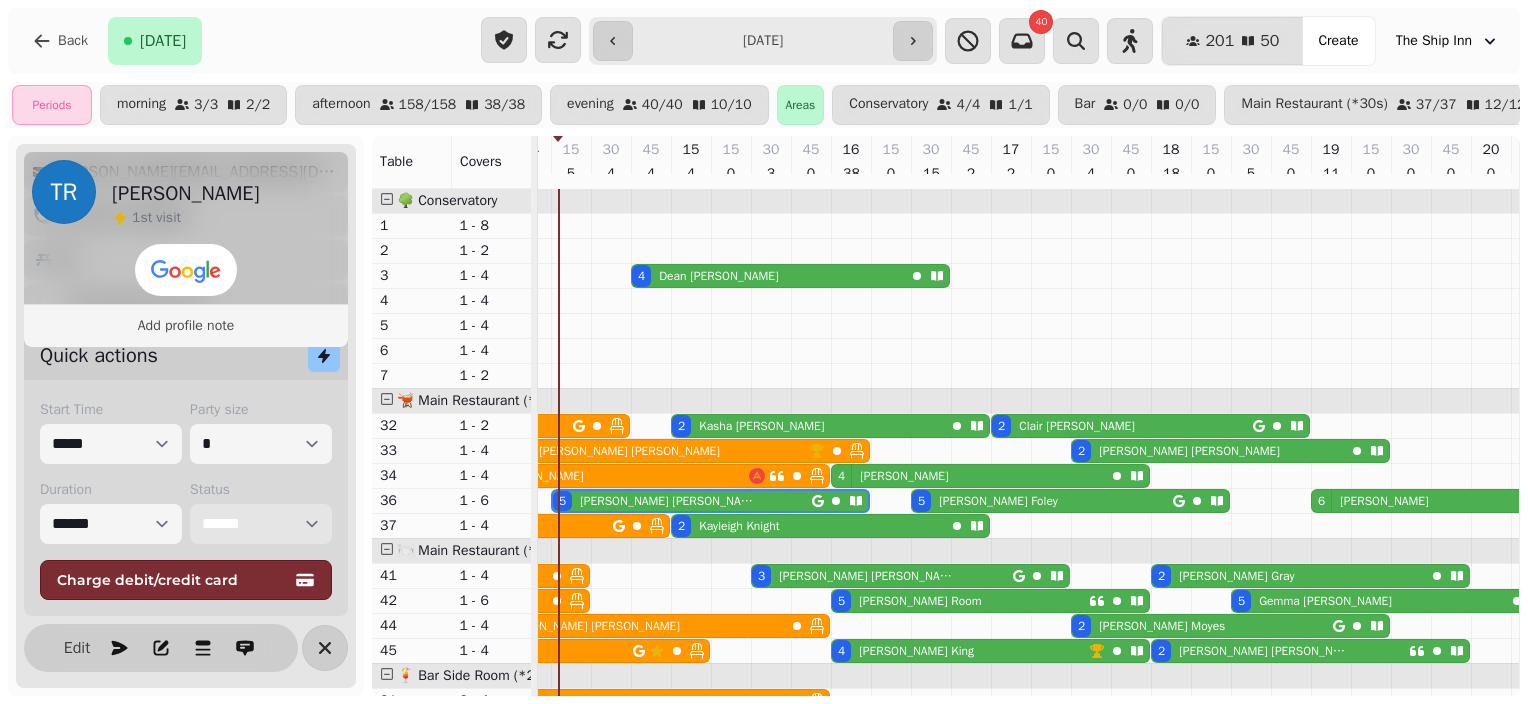 select on "******" 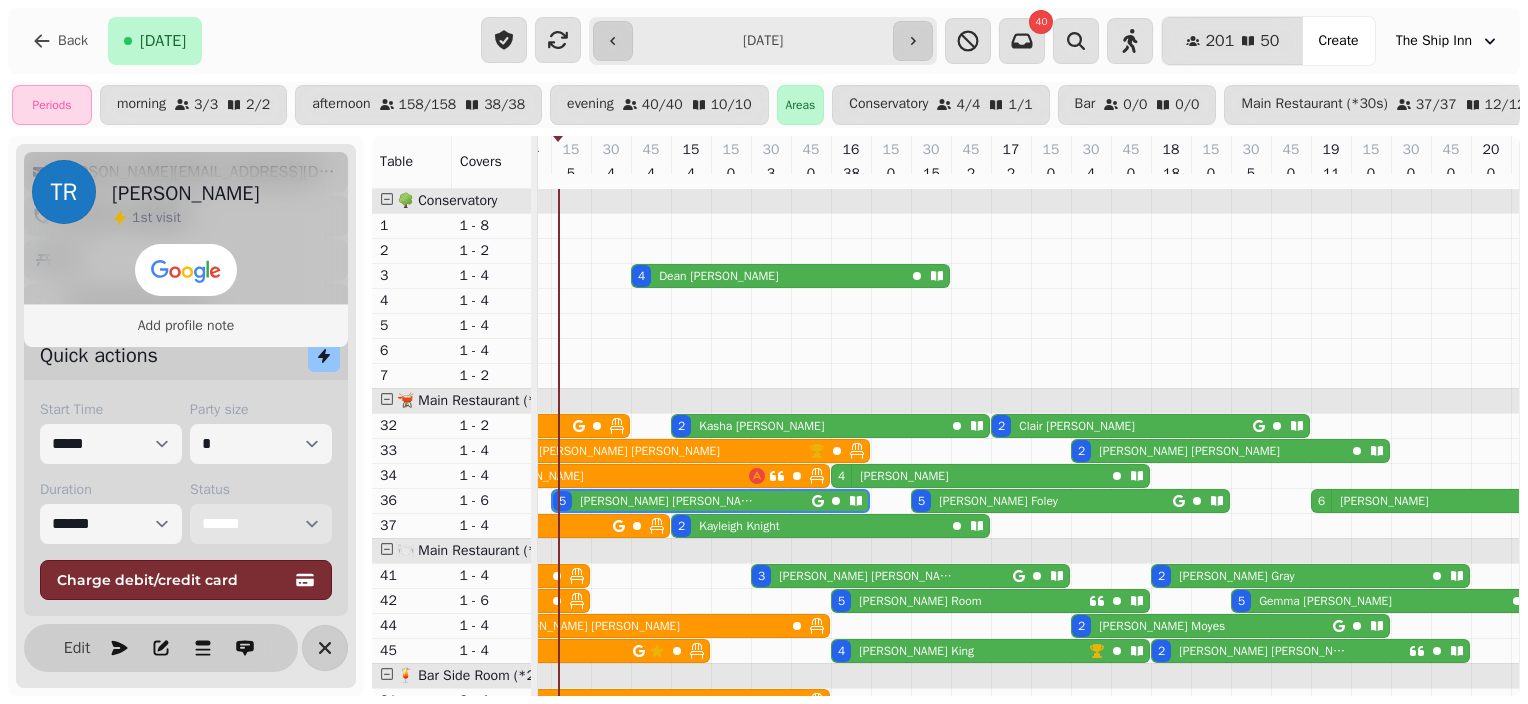 click on "**********" at bounding box center [261, 524] 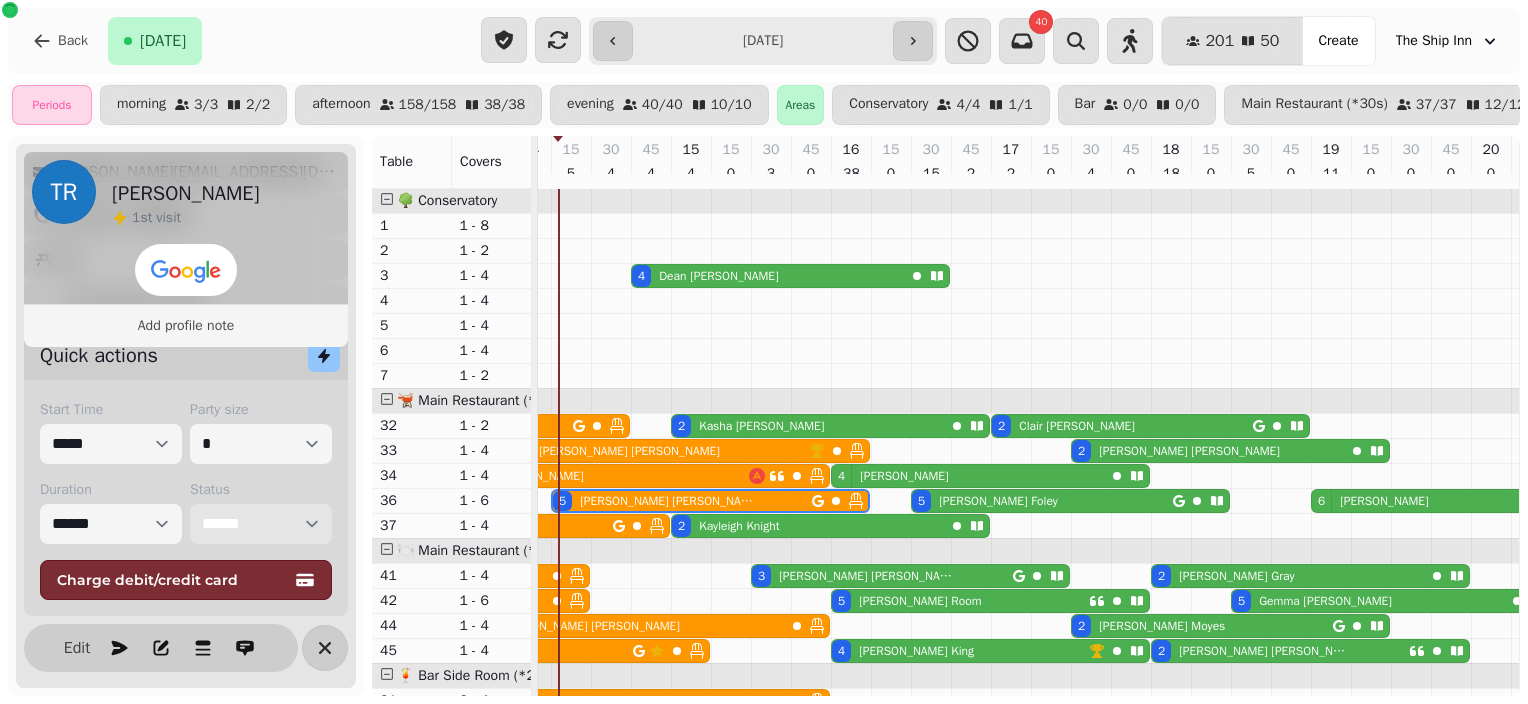 scroll, scrollTop: 212, scrollLeft: 827, axis: both 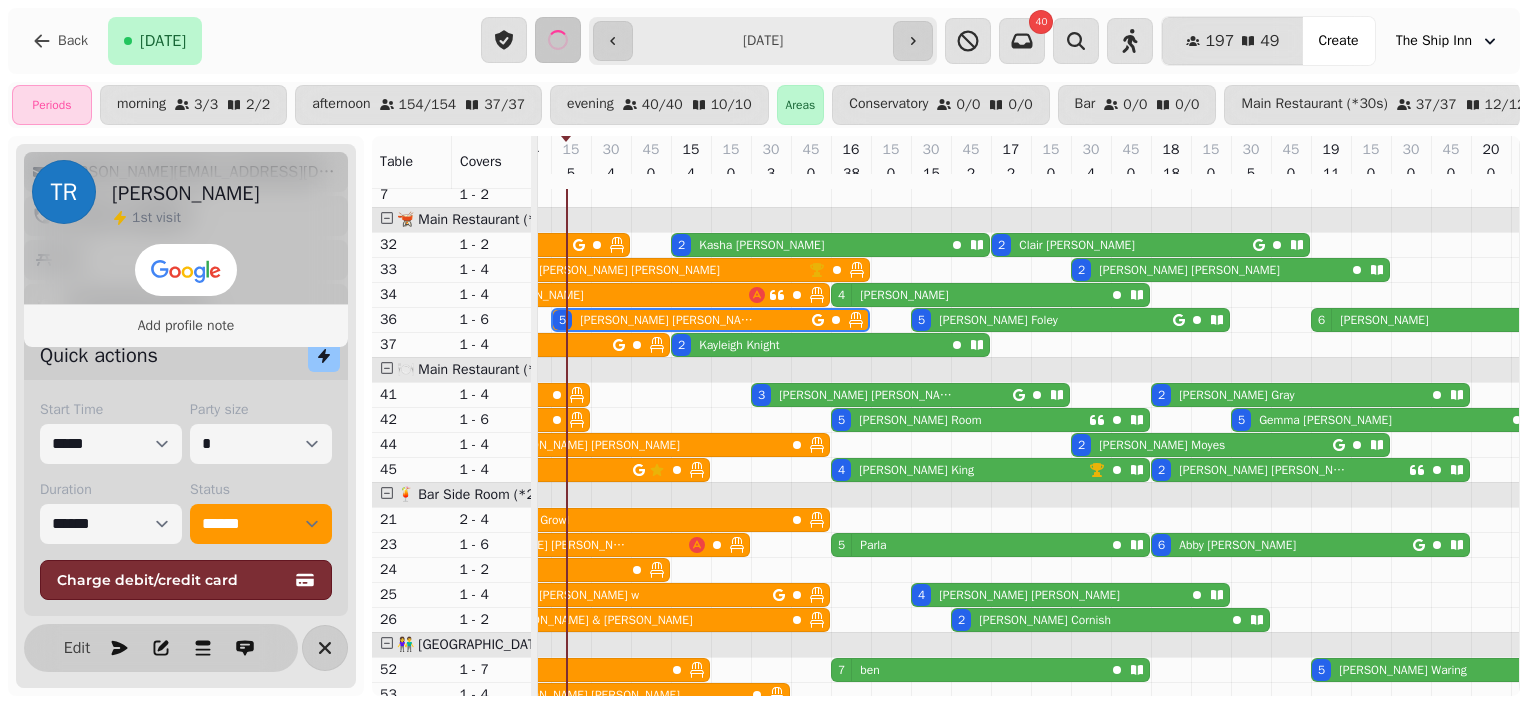 click on "**********" at bounding box center (763, 41) 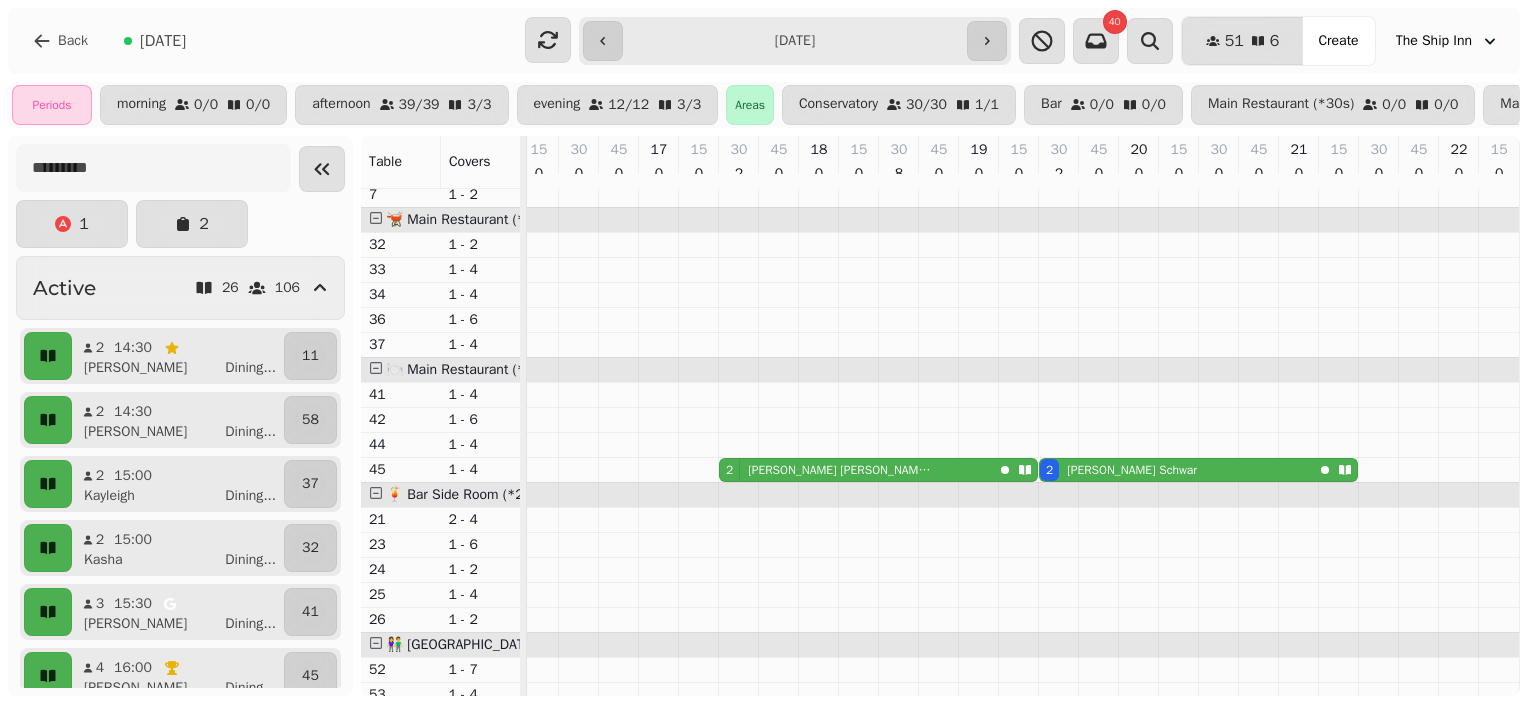 scroll, scrollTop: 0, scrollLeft: 318, axis: horizontal 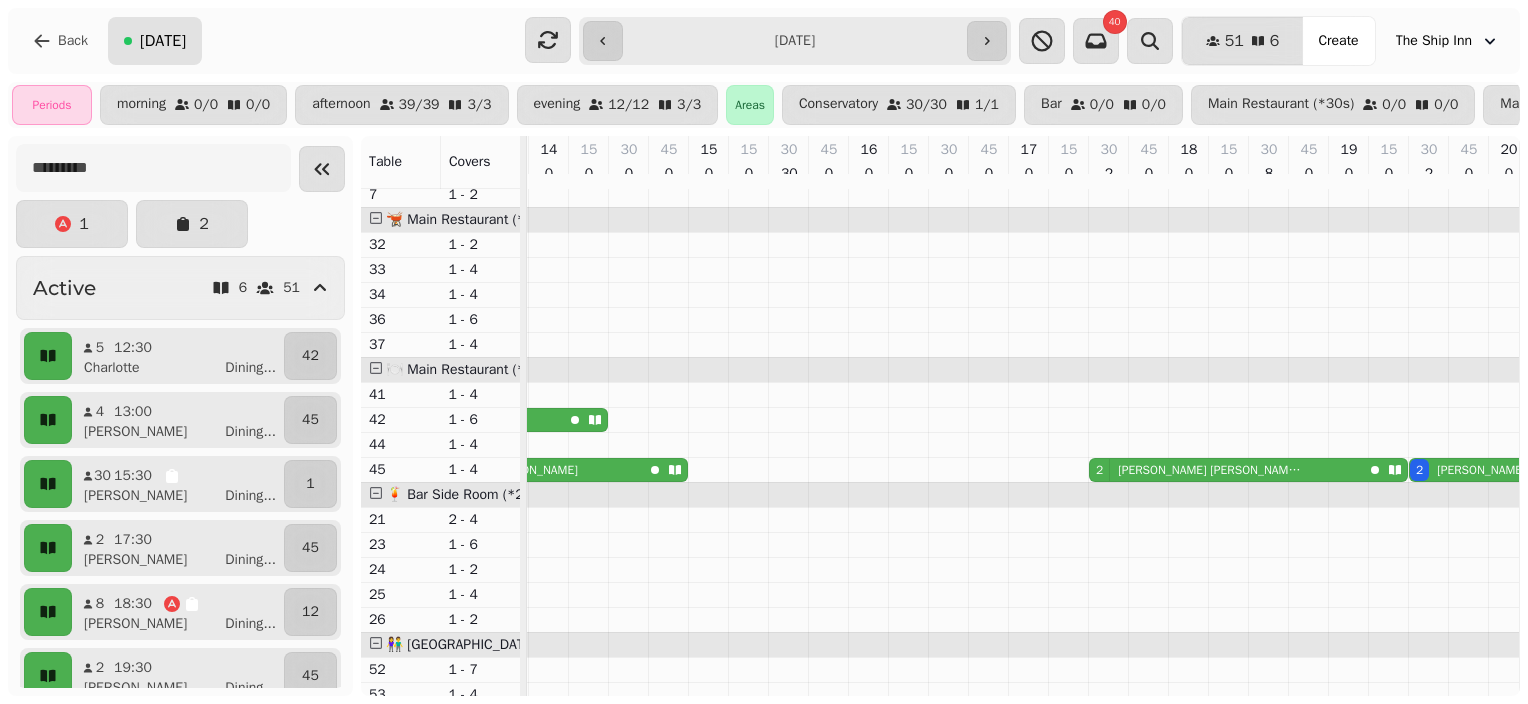 click on "[DATE]" at bounding box center [155, 41] 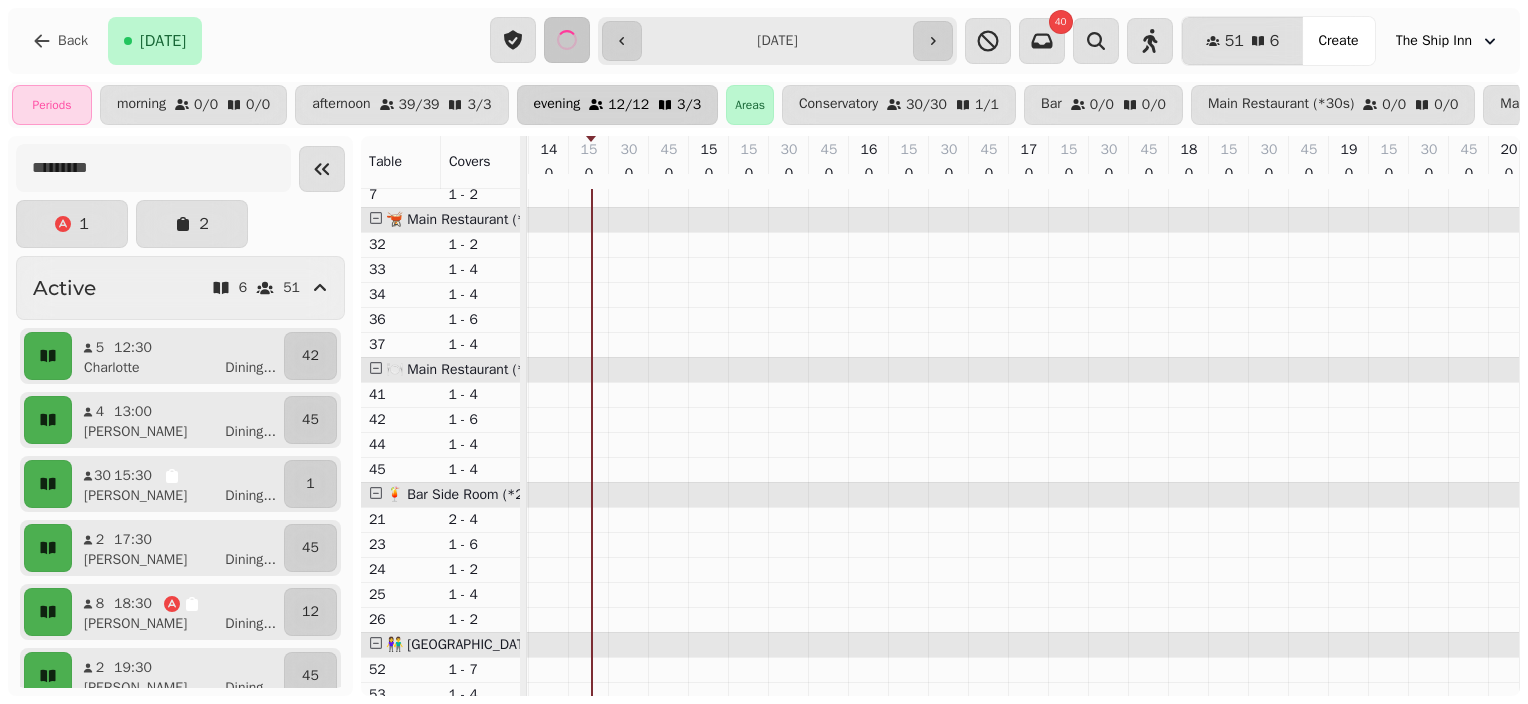 type on "**********" 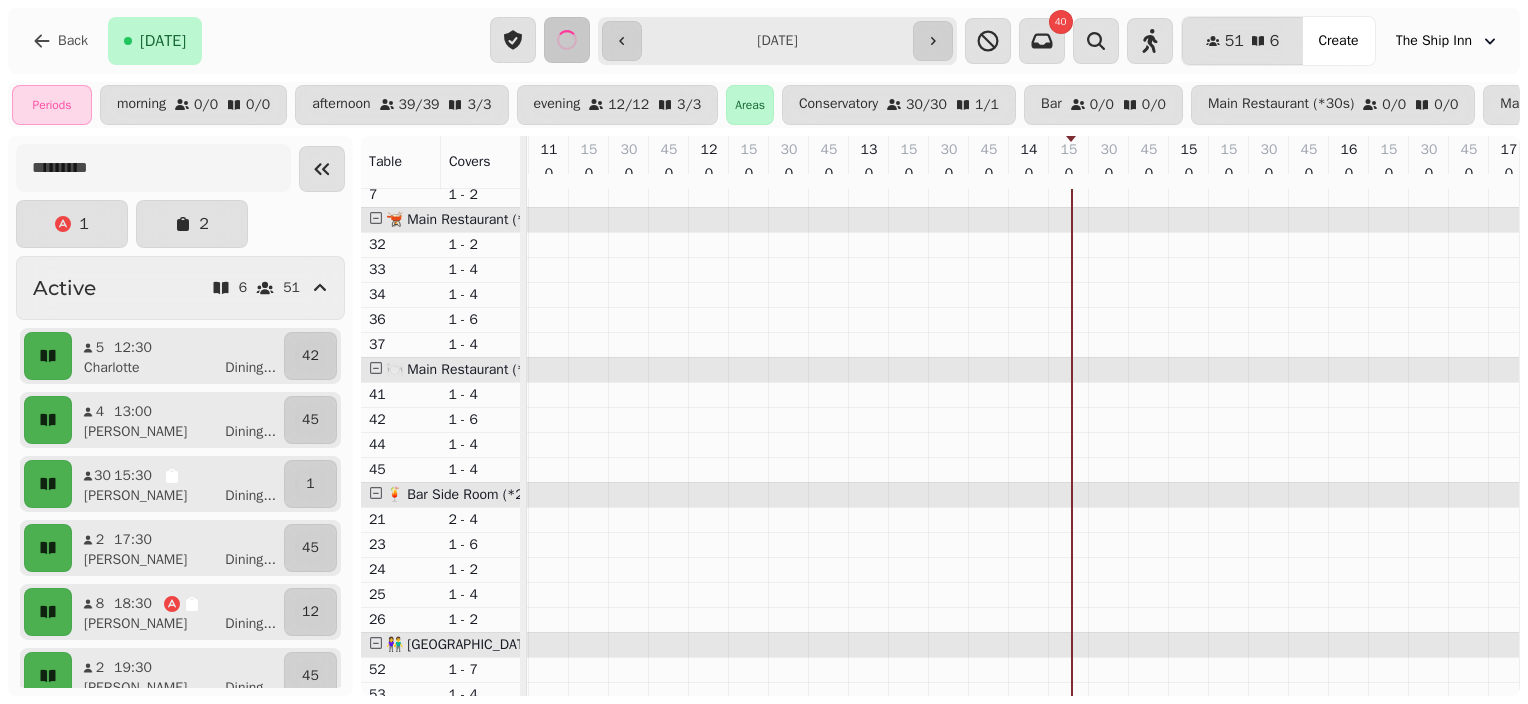 select on "**********" 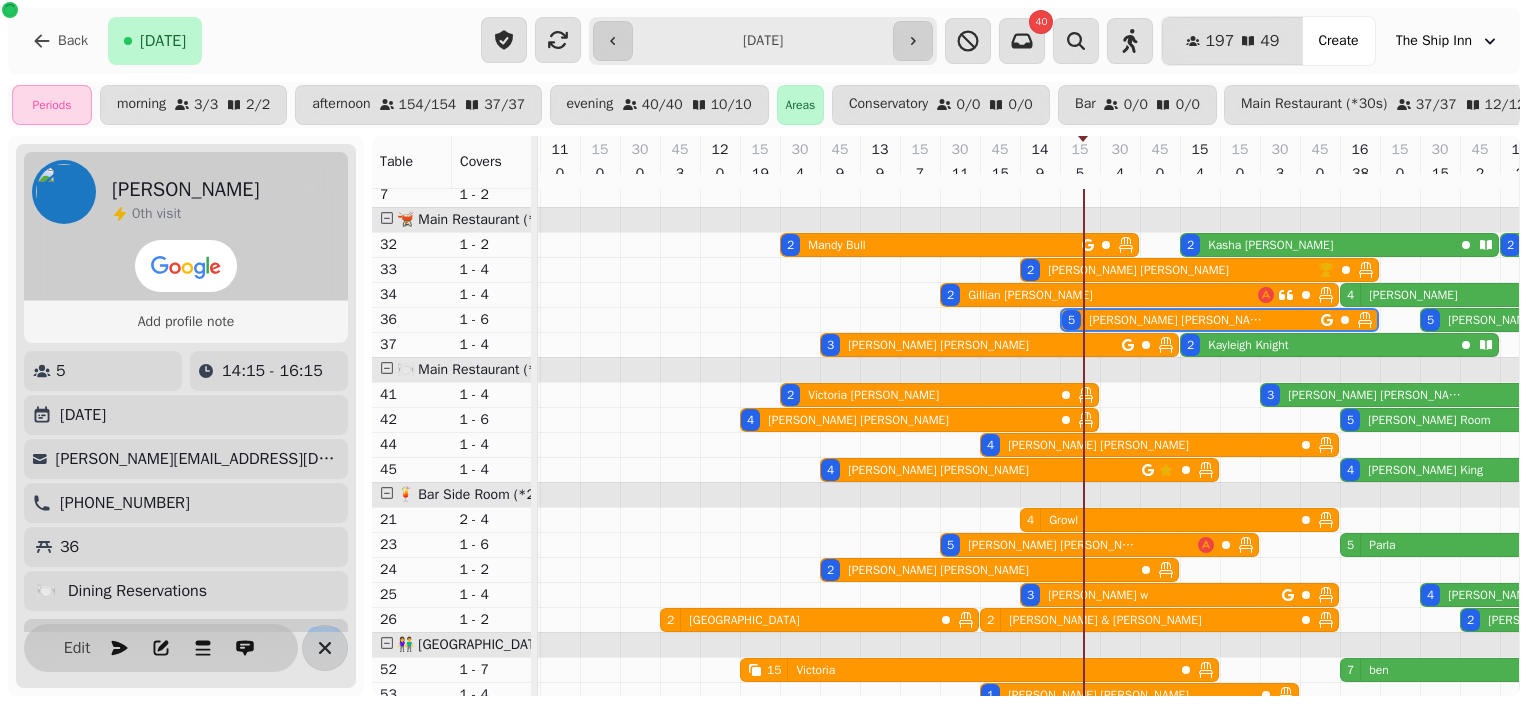 scroll, scrollTop: 0, scrollLeft: 798, axis: horizontal 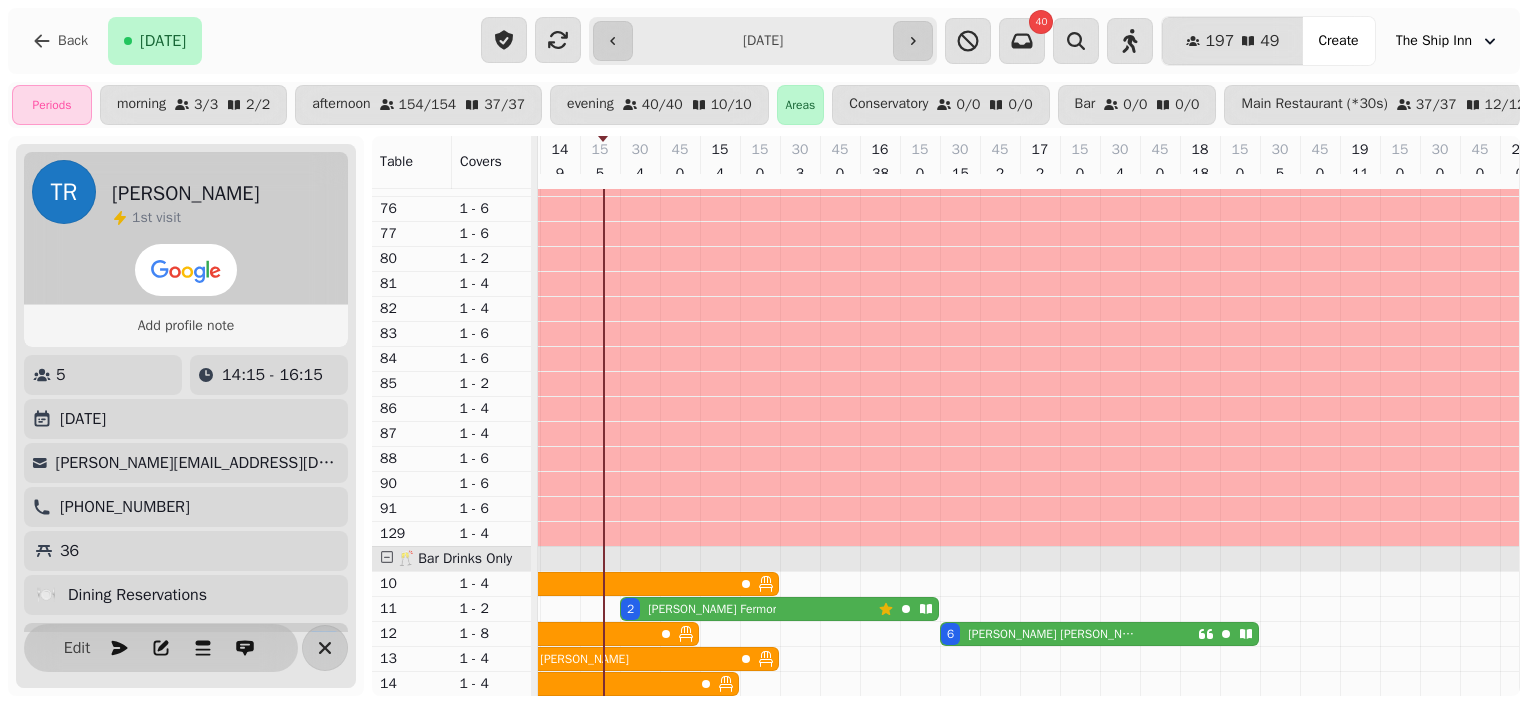 click on "Denise   Fermor" at bounding box center [712, 609] 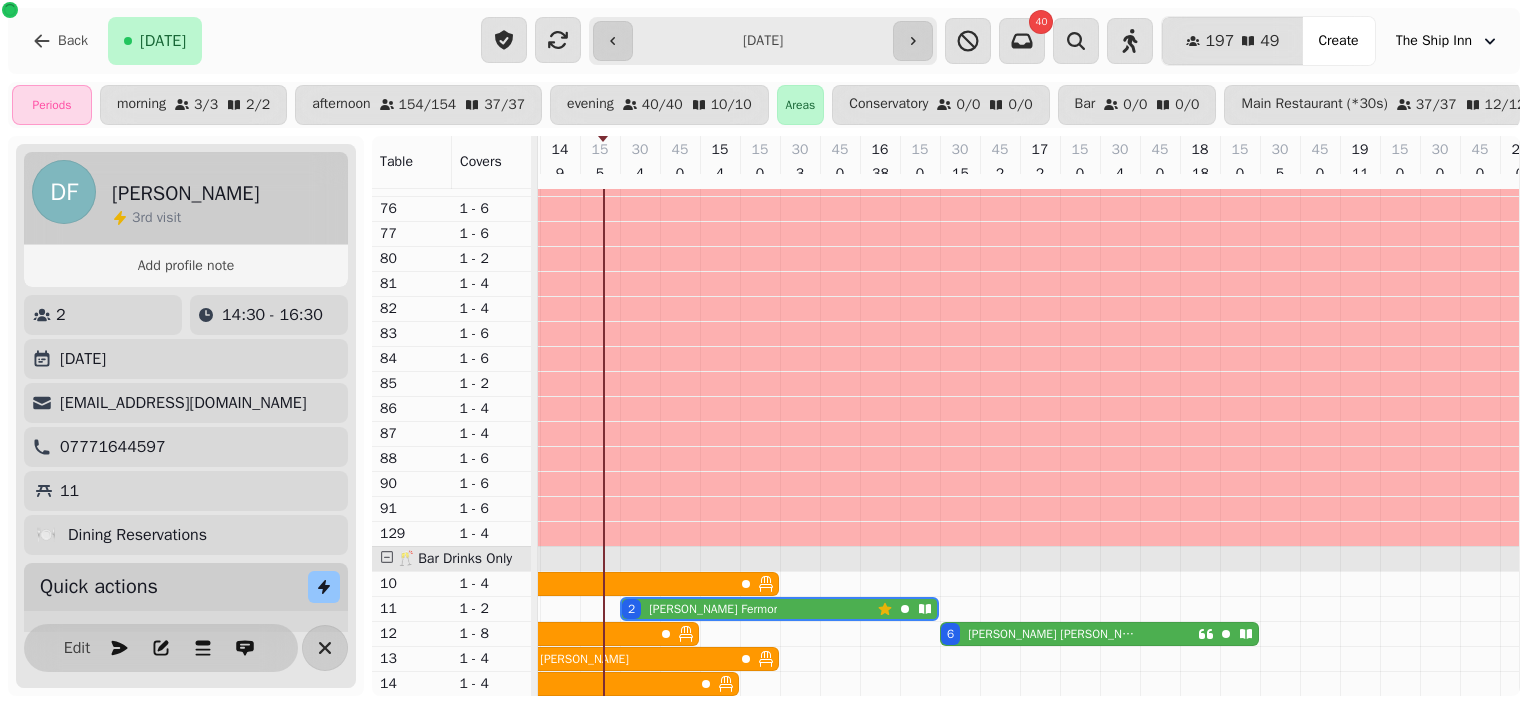 scroll, scrollTop: 0, scrollLeft: 867, axis: horizontal 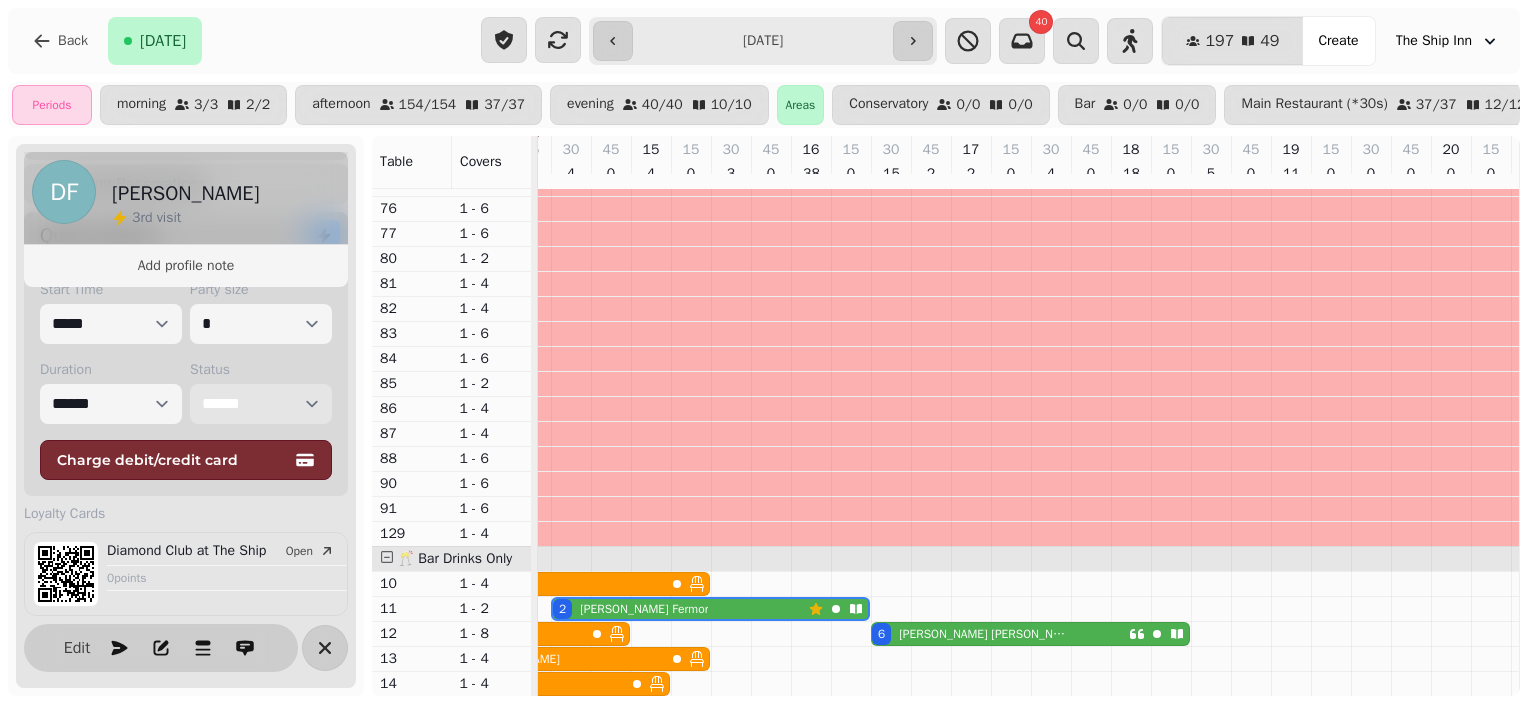 click on "**********" at bounding box center (261, 404) 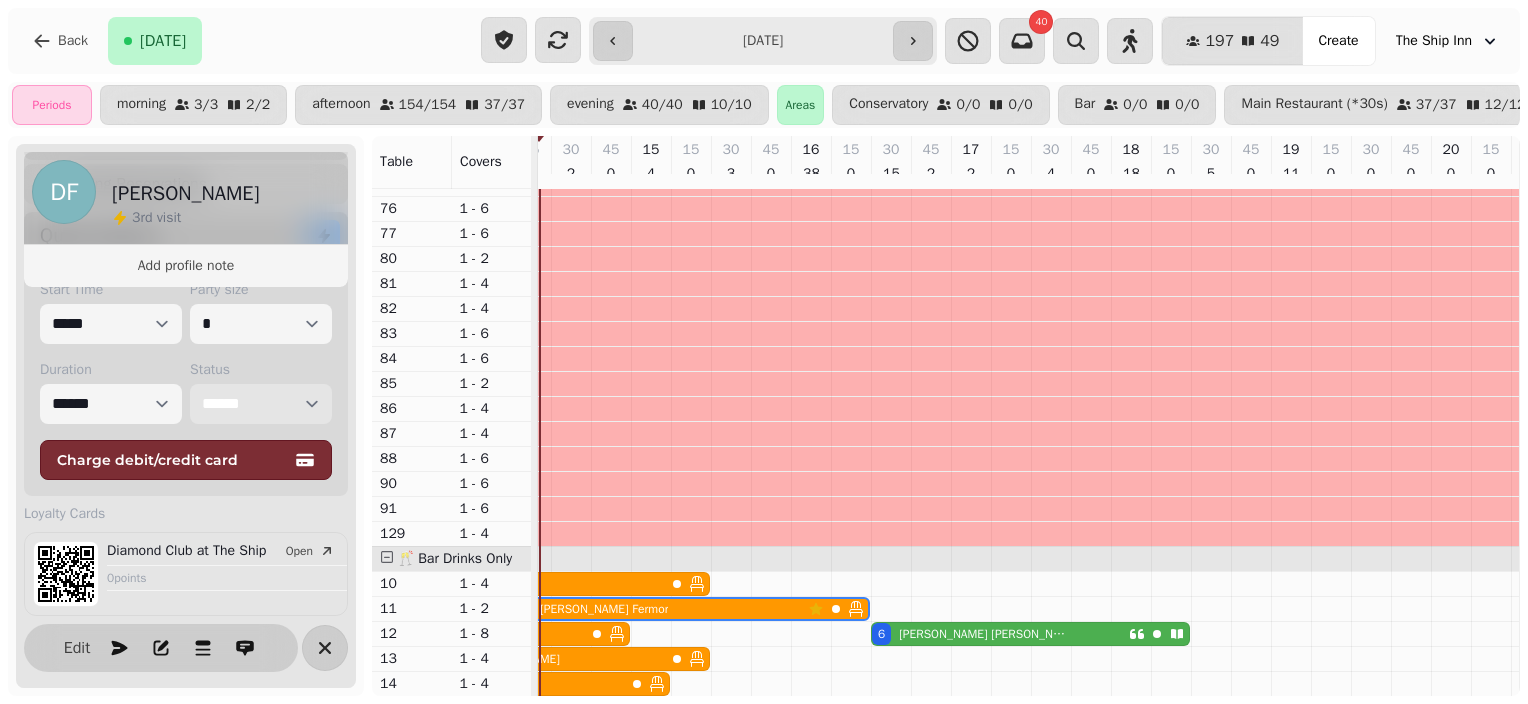scroll, scrollTop: 0, scrollLeft: 867, axis: horizontal 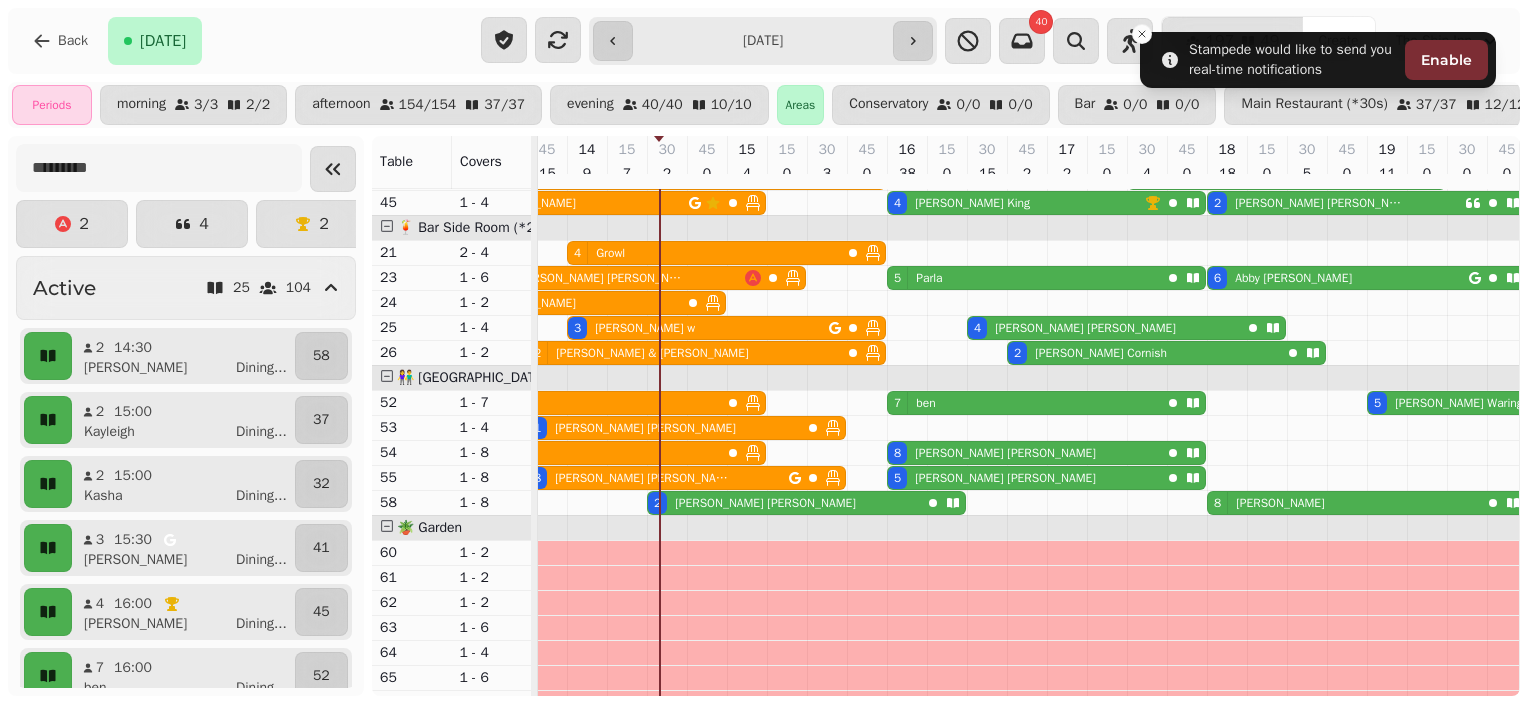 click on "Martina   Carrington" at bounding box center [765, 503] 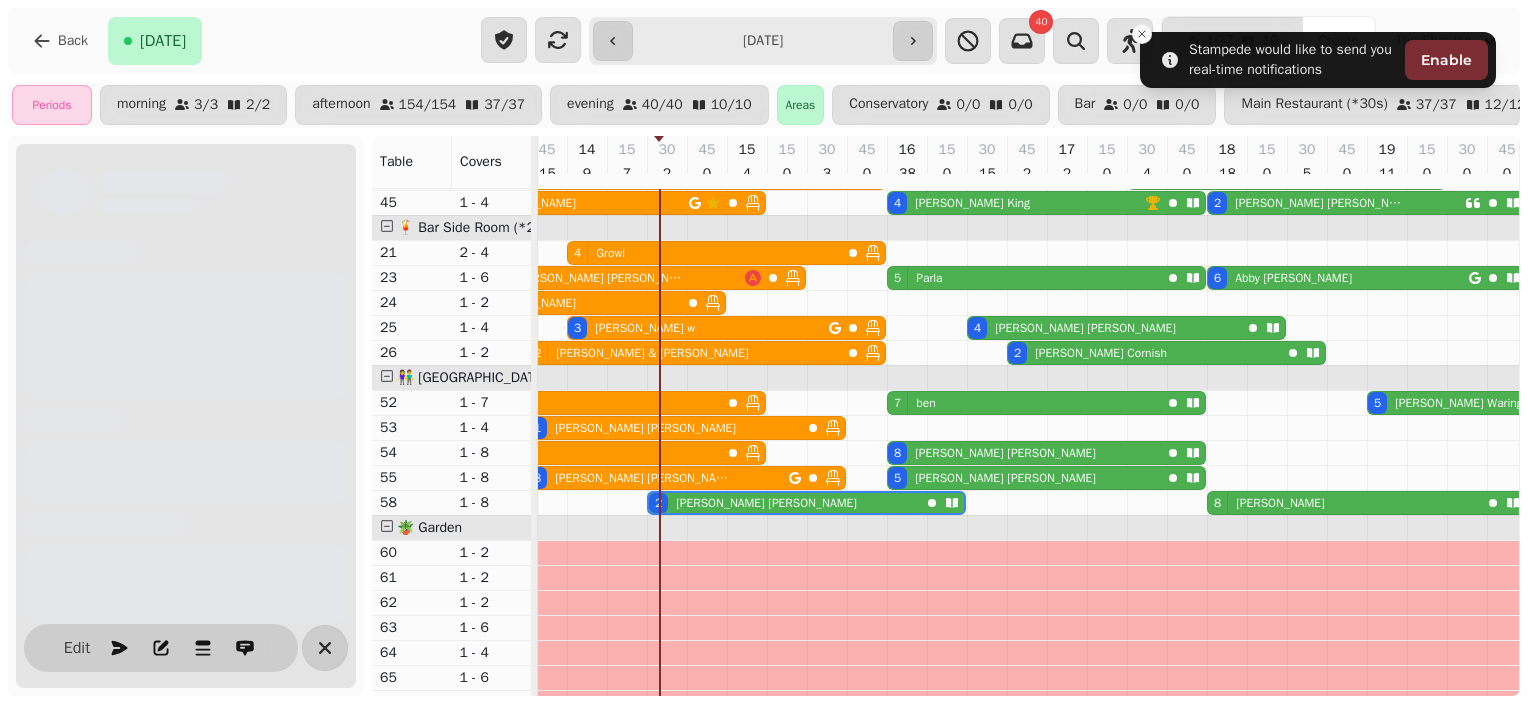 scroll, scrollTop: 0, scrollLeft: 867, axis: horizontal 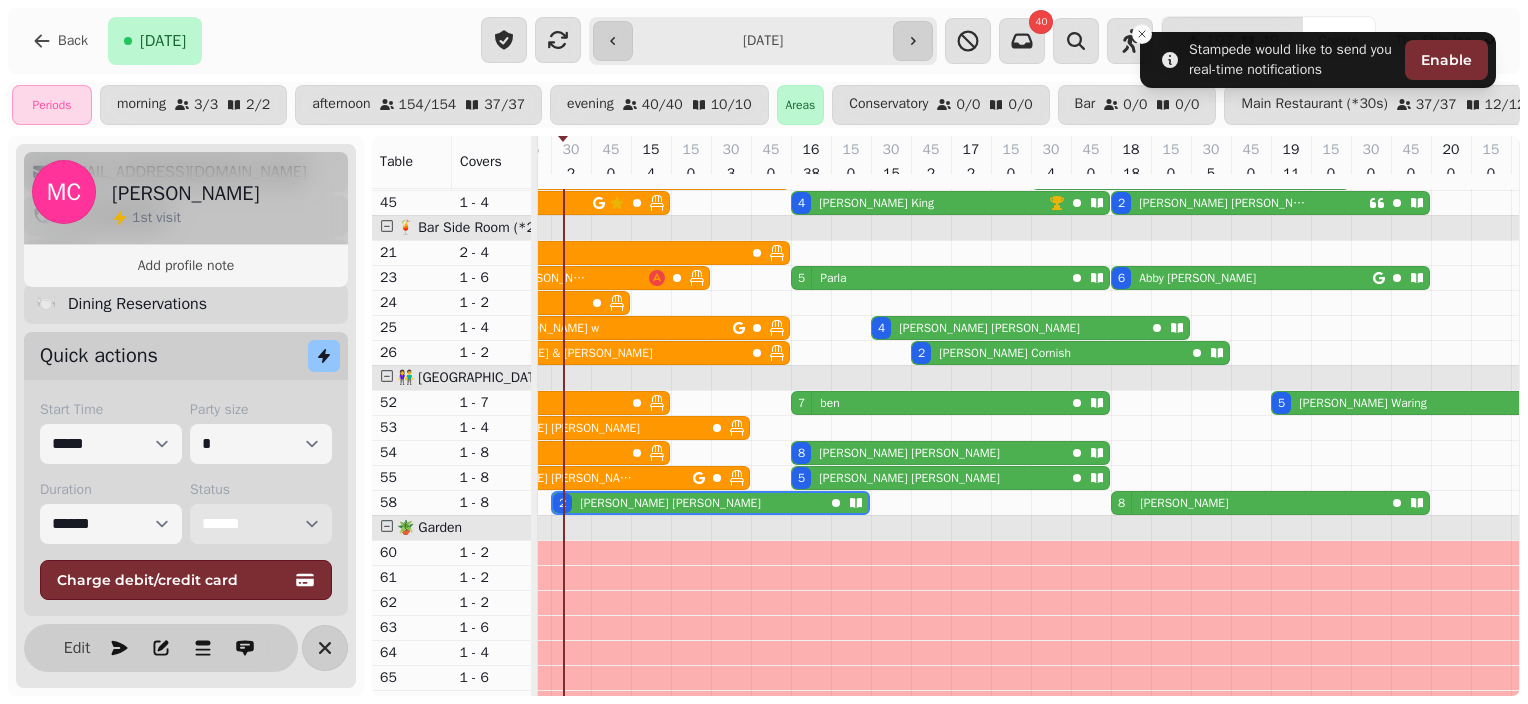 click on "**********" at bounding box center [261, 524] 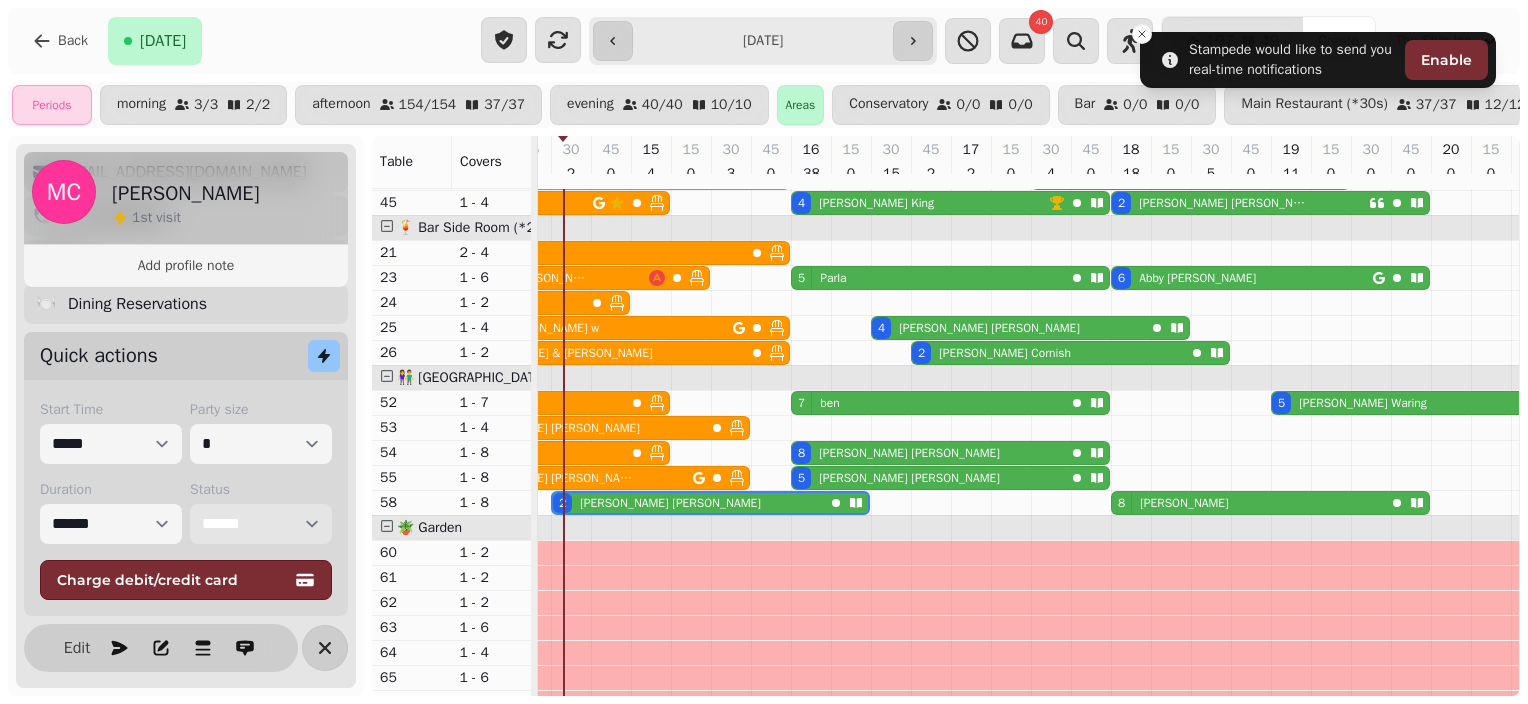 click on "**********" at bounding box center (261, 524) 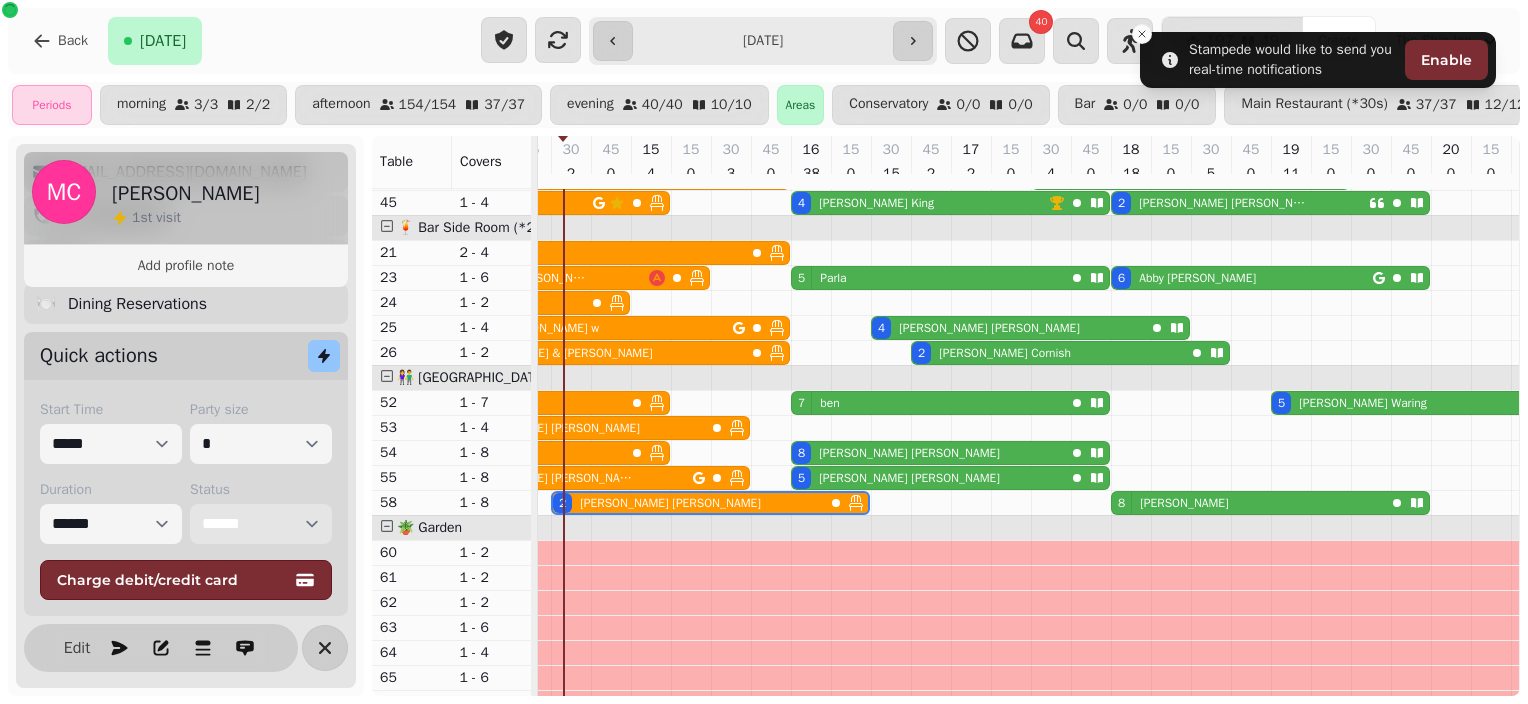 scroll, scrollTop: 1179, scrollLeft: 867, axis: both 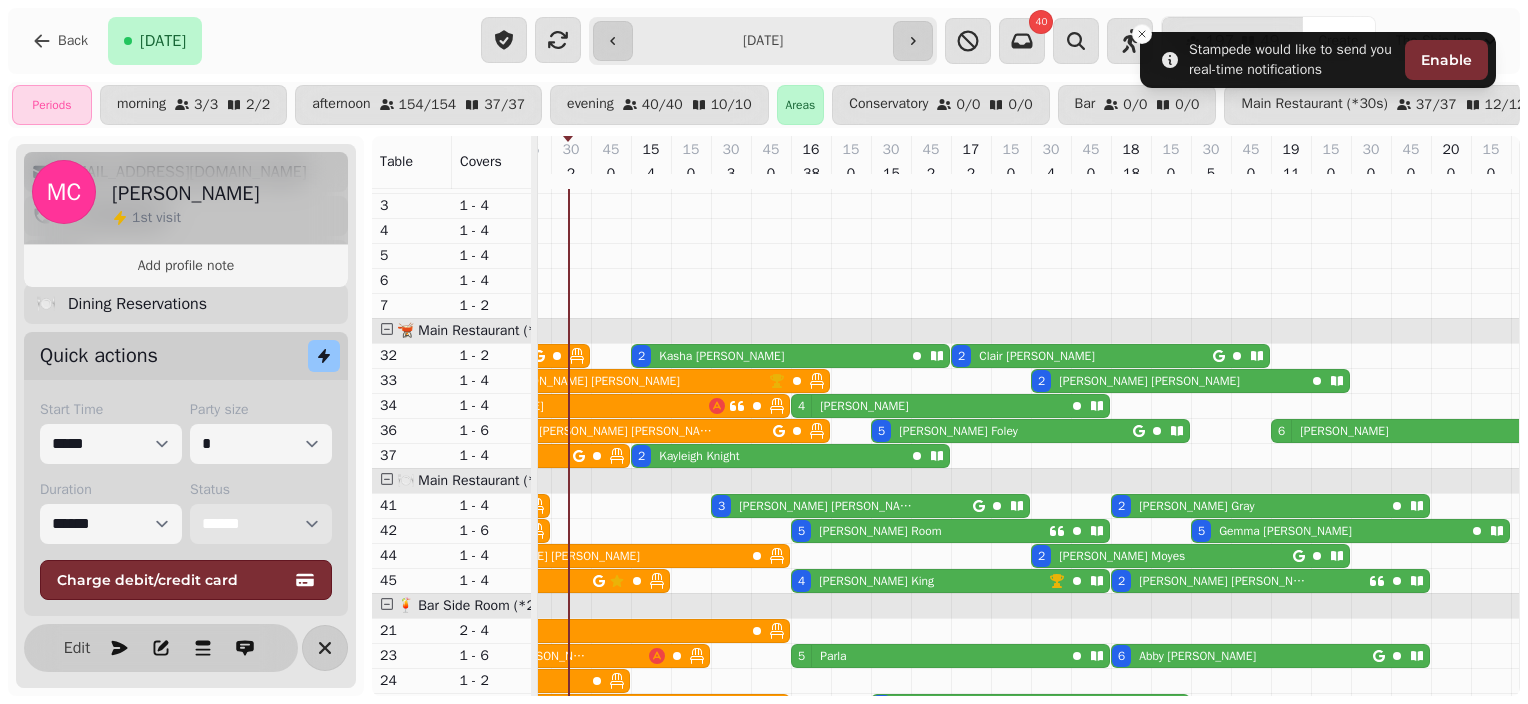 click on "Kasha   Miller" at bounding box center [717, 356] 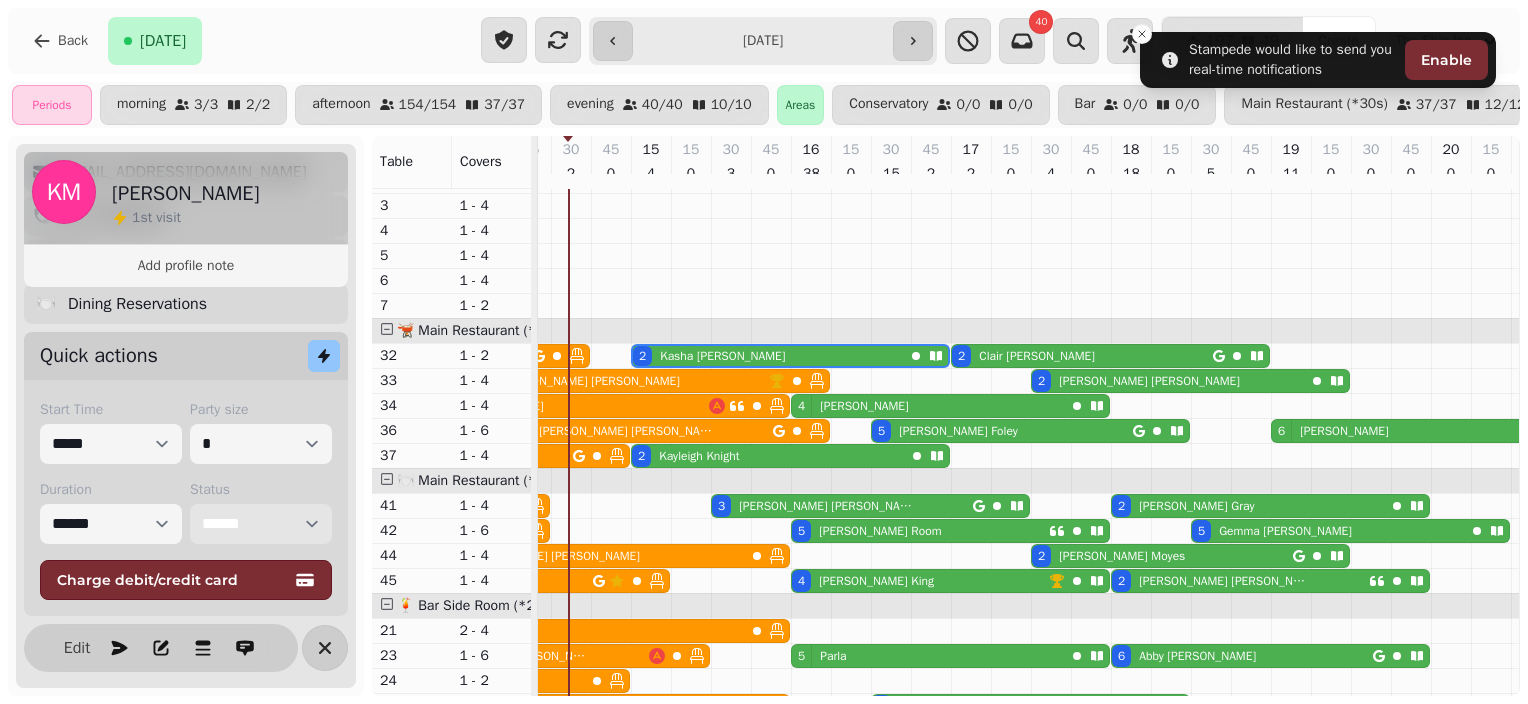 scroll, scrollTop: 0, scrollLeft: 947, axis: horizontal 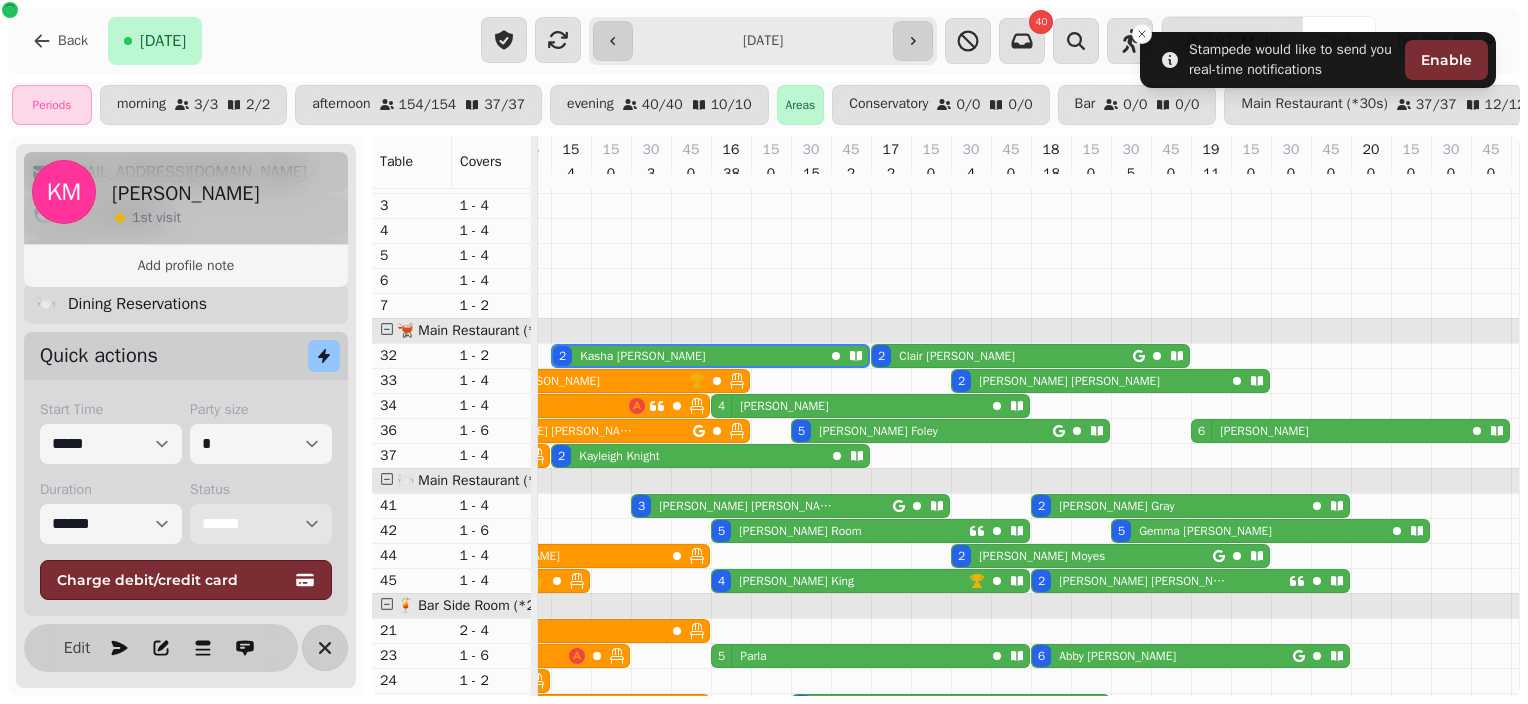 click on "**********" at bounding box center (261, 524) 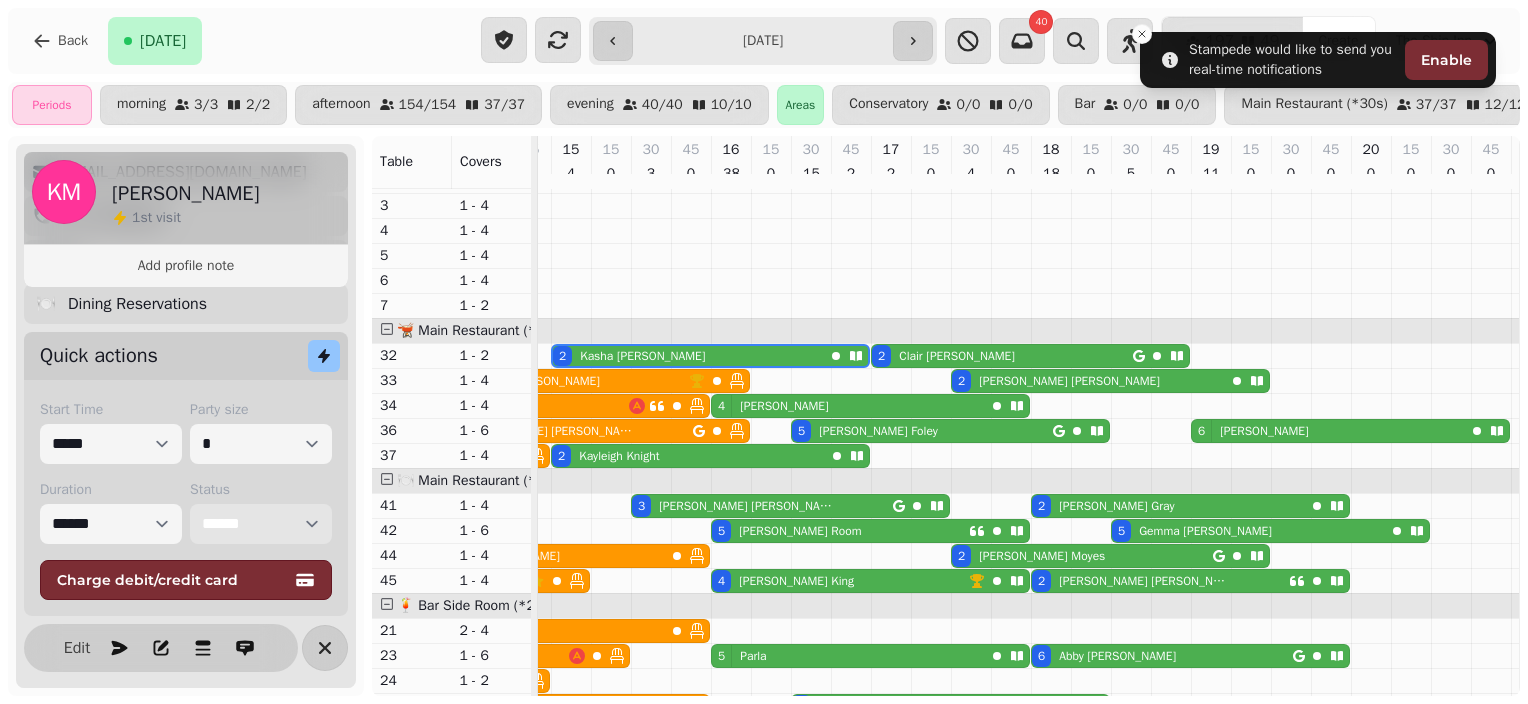 select on "******" 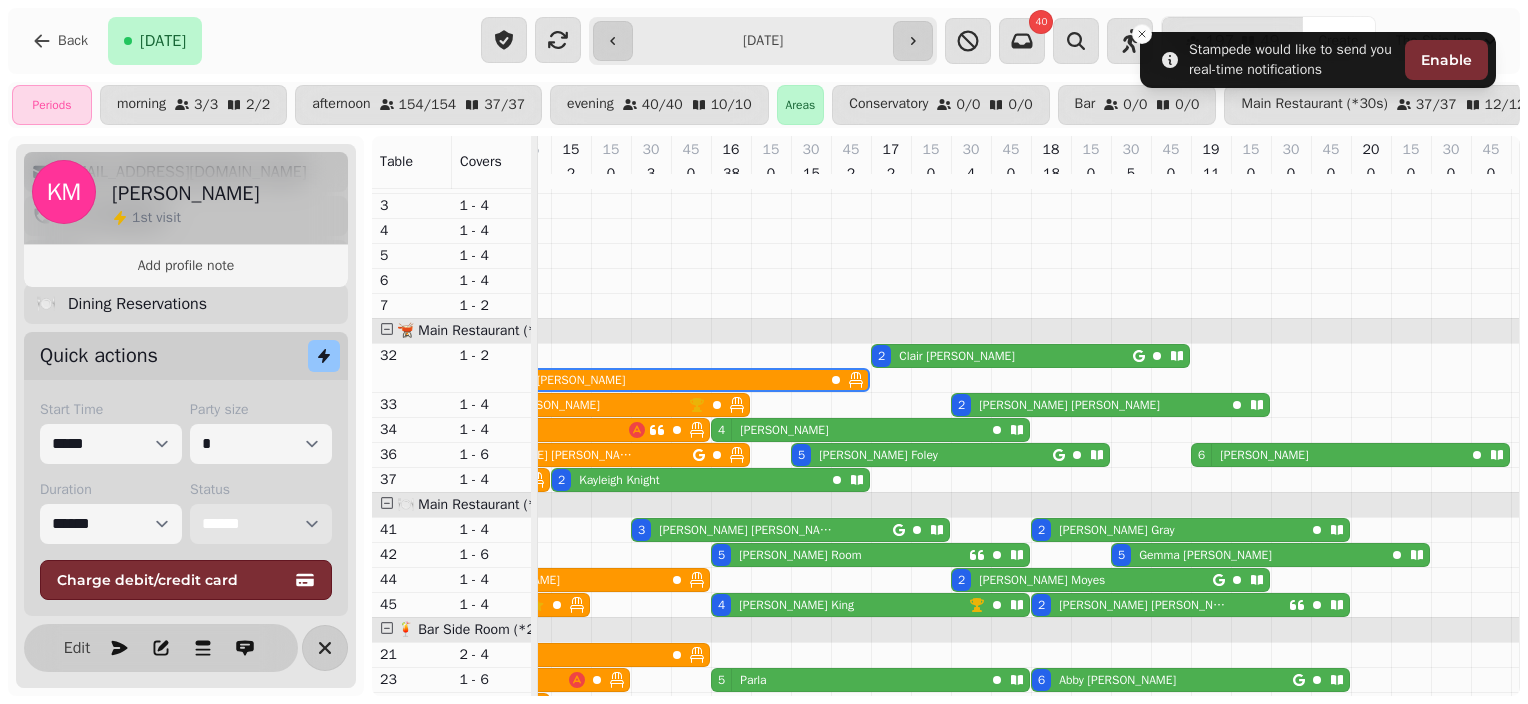 scroll, scrollTop: 402, scrollLeft: 947, axis: both 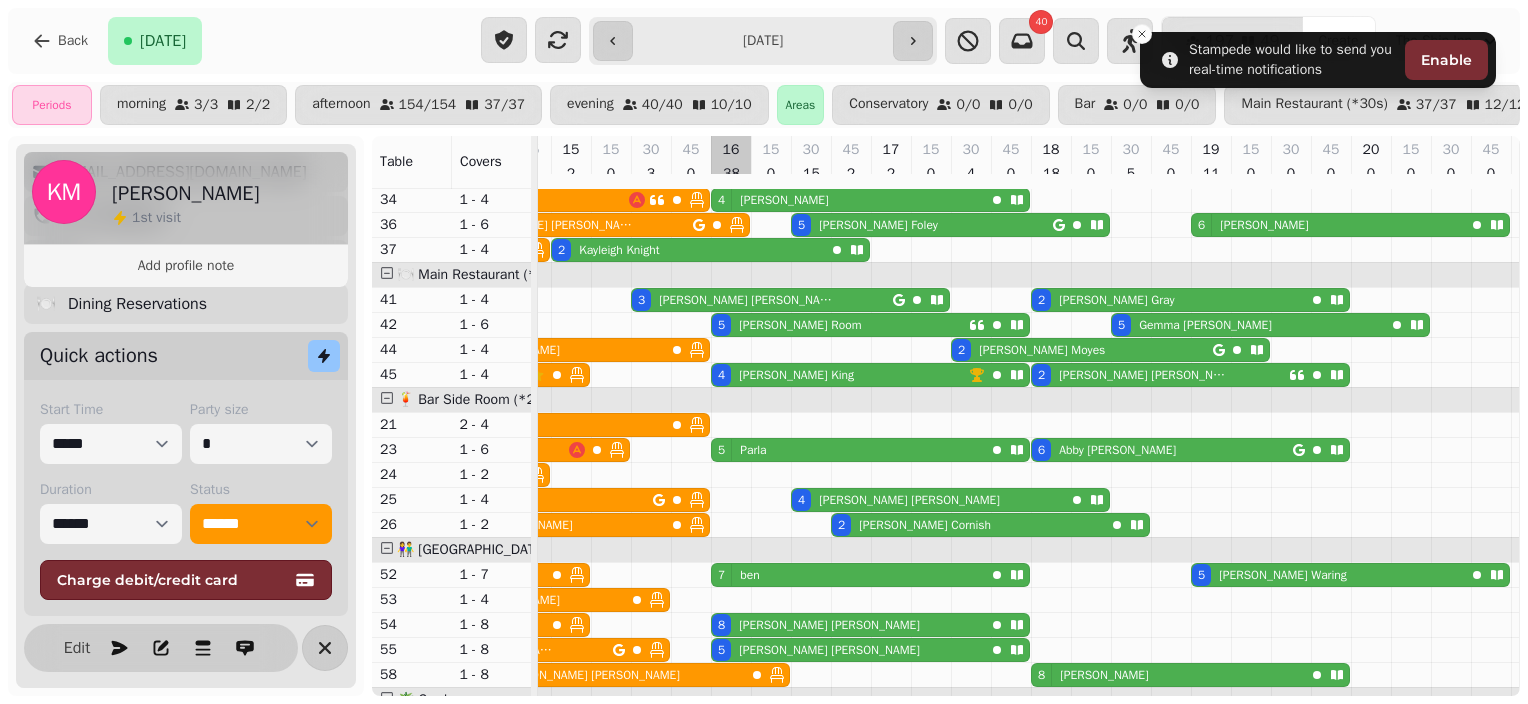 click at bounding box center (651, 738) 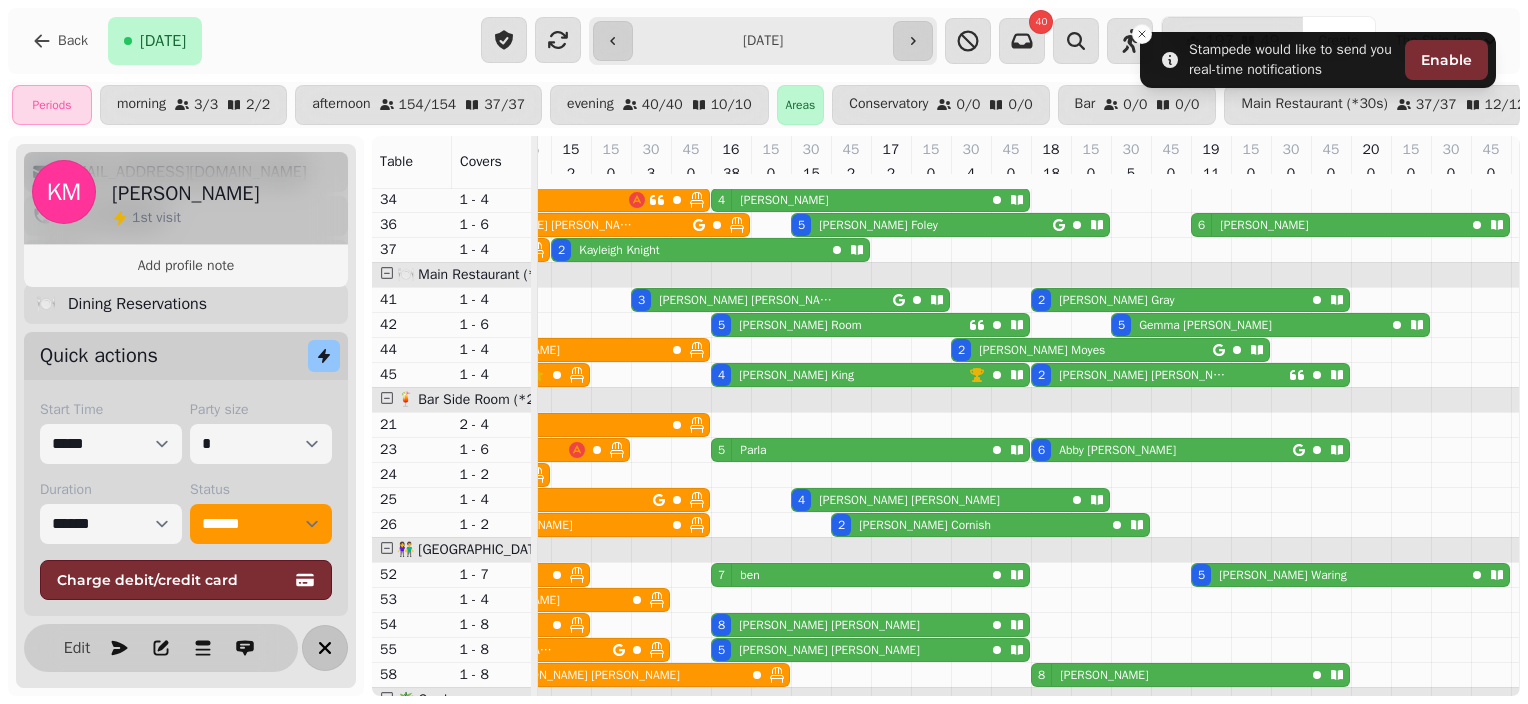 click at bounding box center [325, 648] 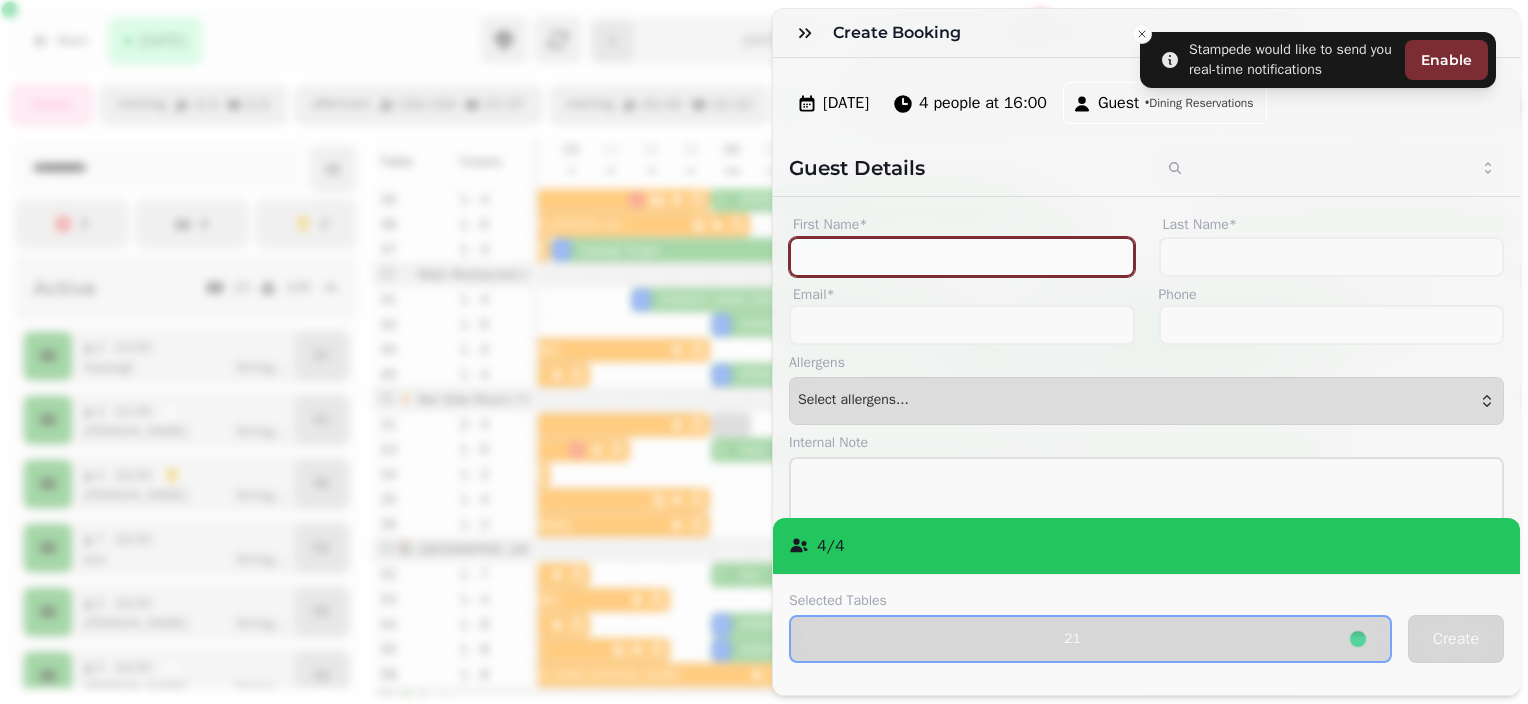 click on "First Name*" at bounding box center [962, 257] 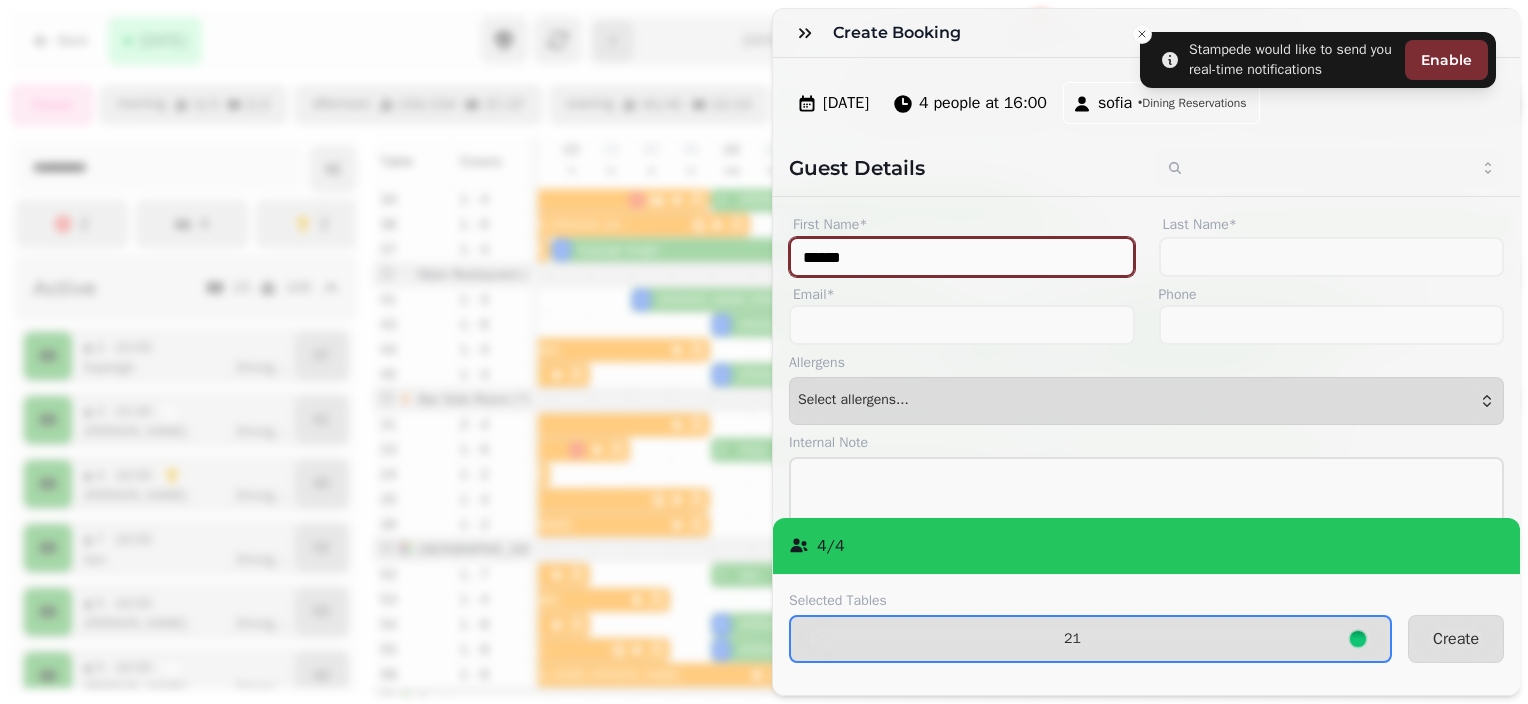 type on "*****" 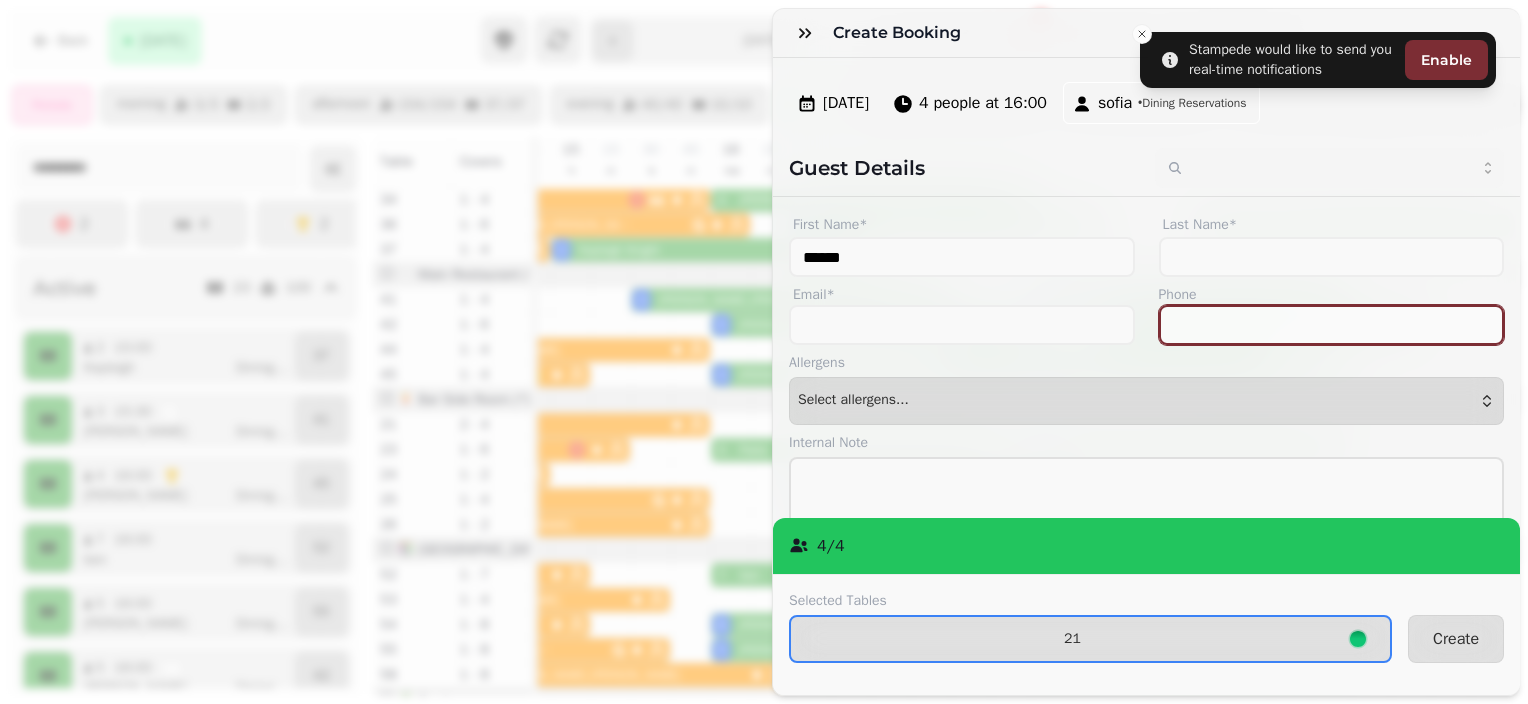 click on "Phone" at bounding box center [1332, 325] 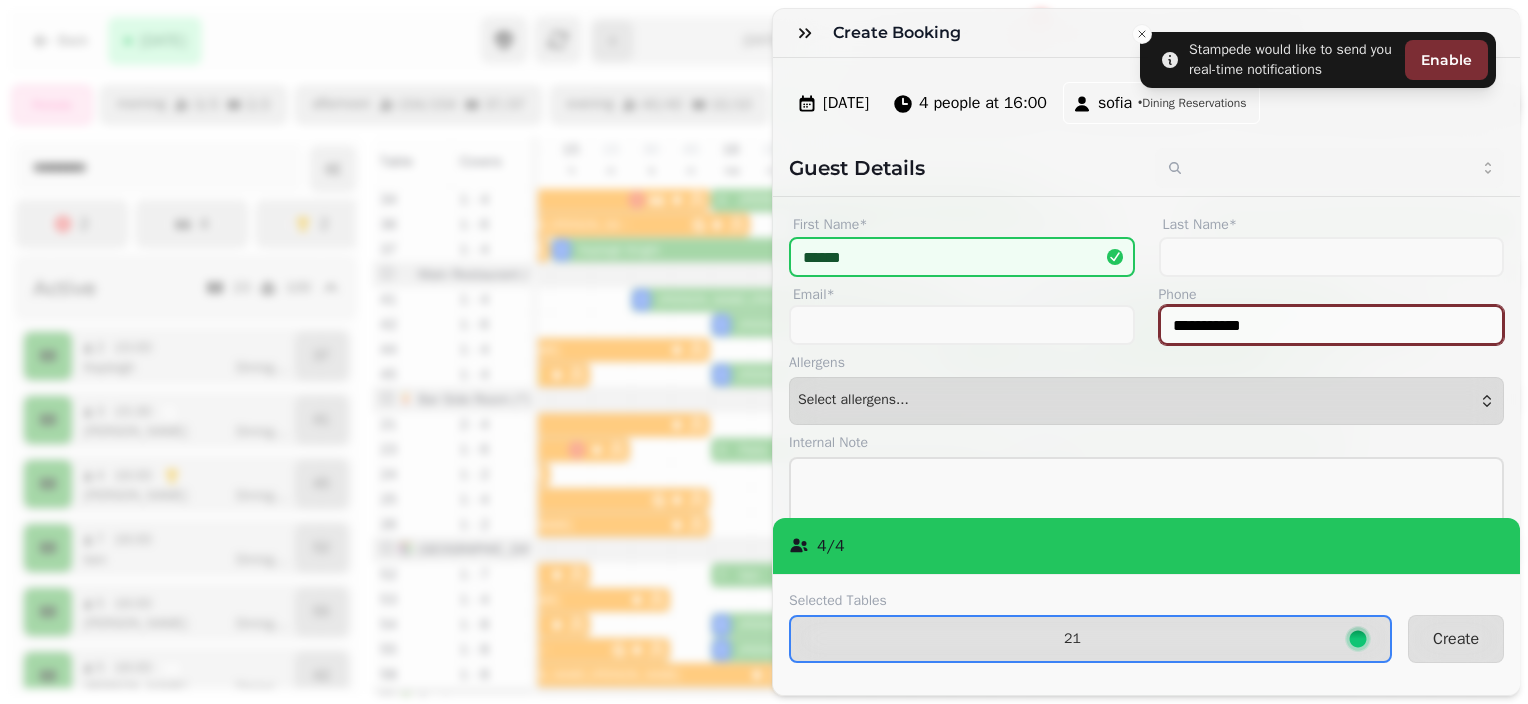 type on "**********" 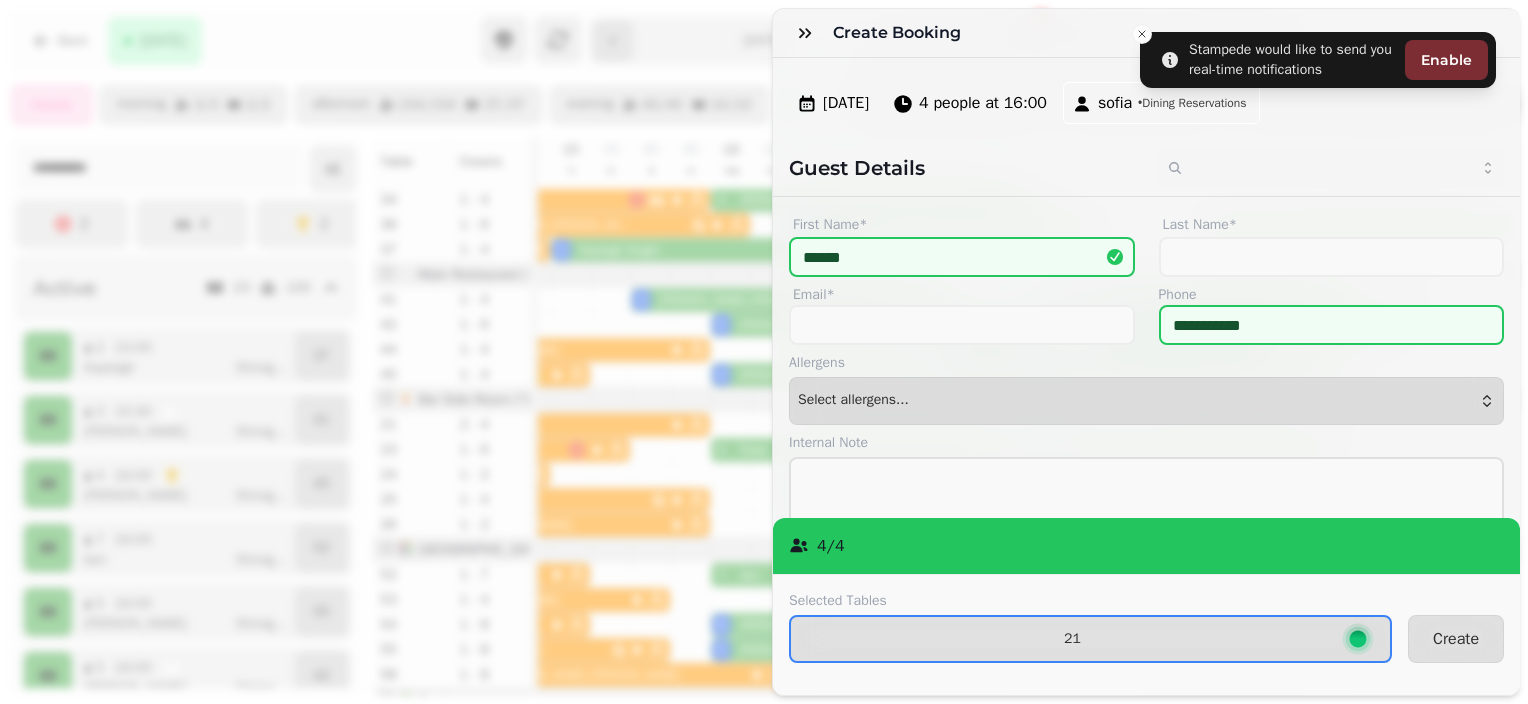 click on "Internal Note" at bounding box center [1146, 443] 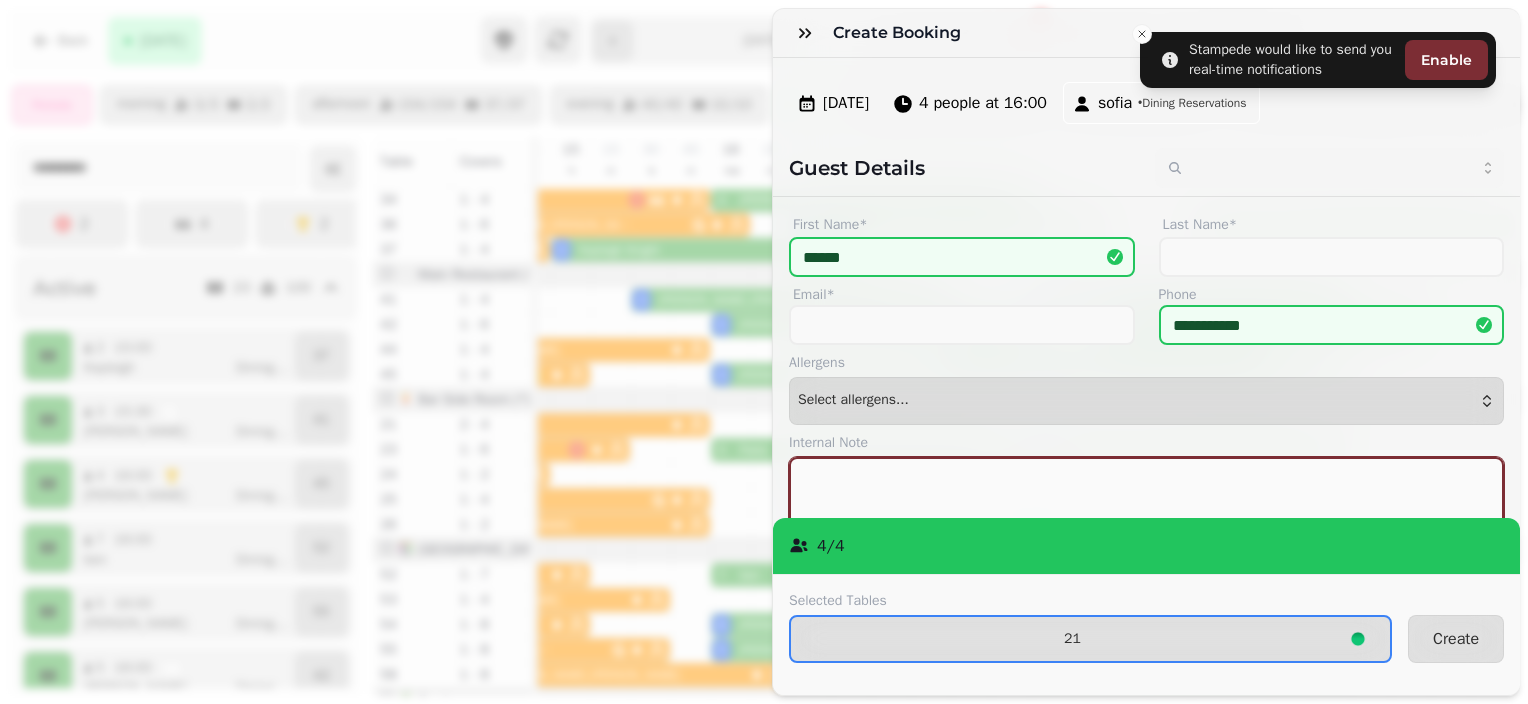 click at bounding box center (1146, 495) 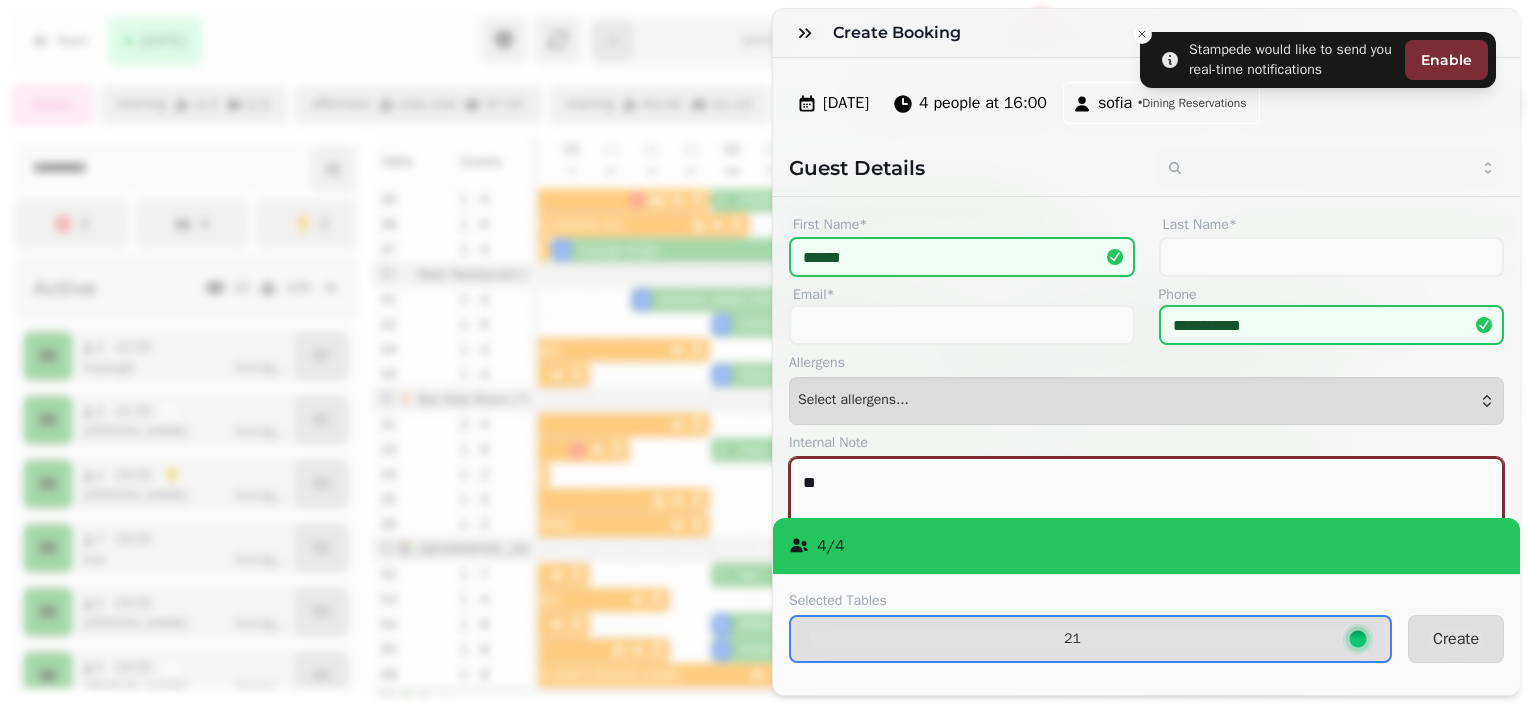 scroll, scrollTop: 20, scrollLeft: 0, axis: vertical 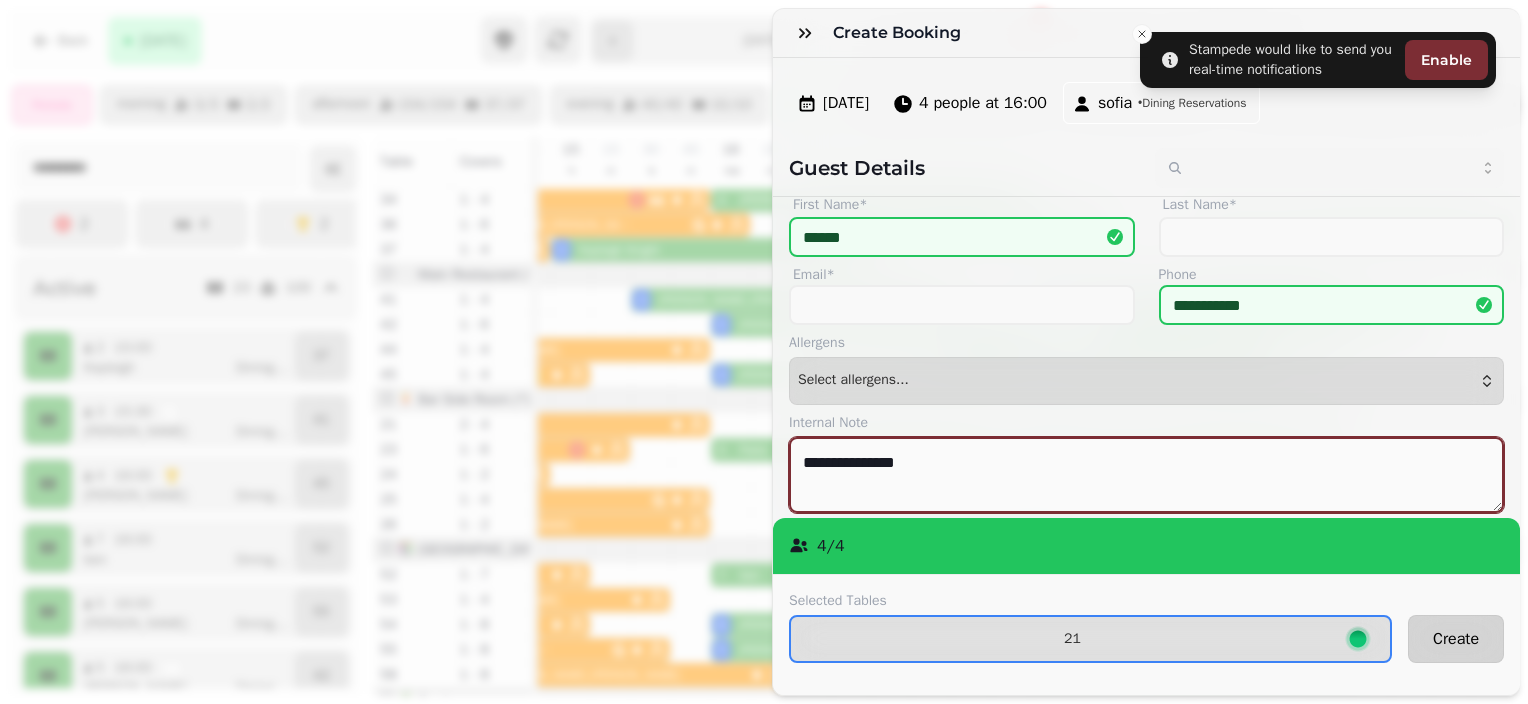 type on "**********" 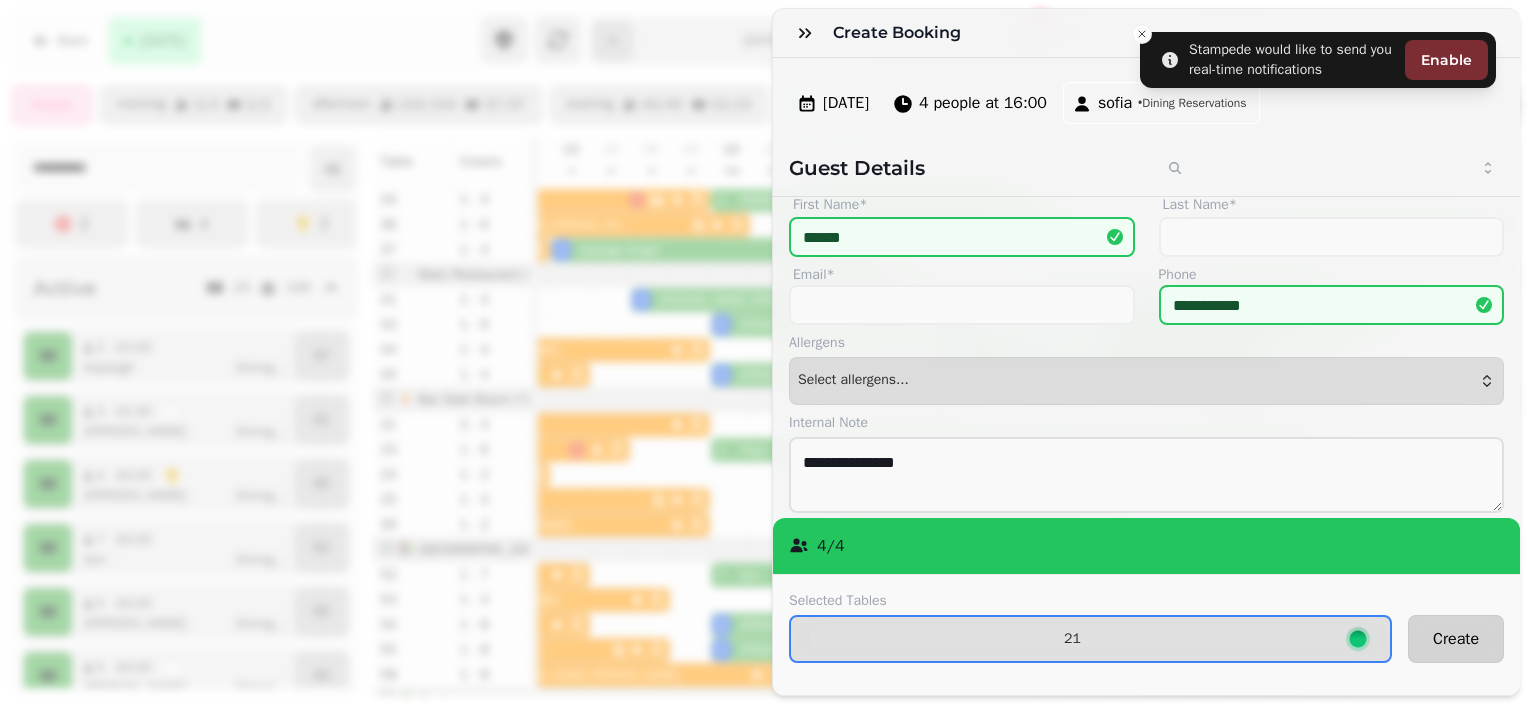 click on "Create" at bounding box center (1456, 639) 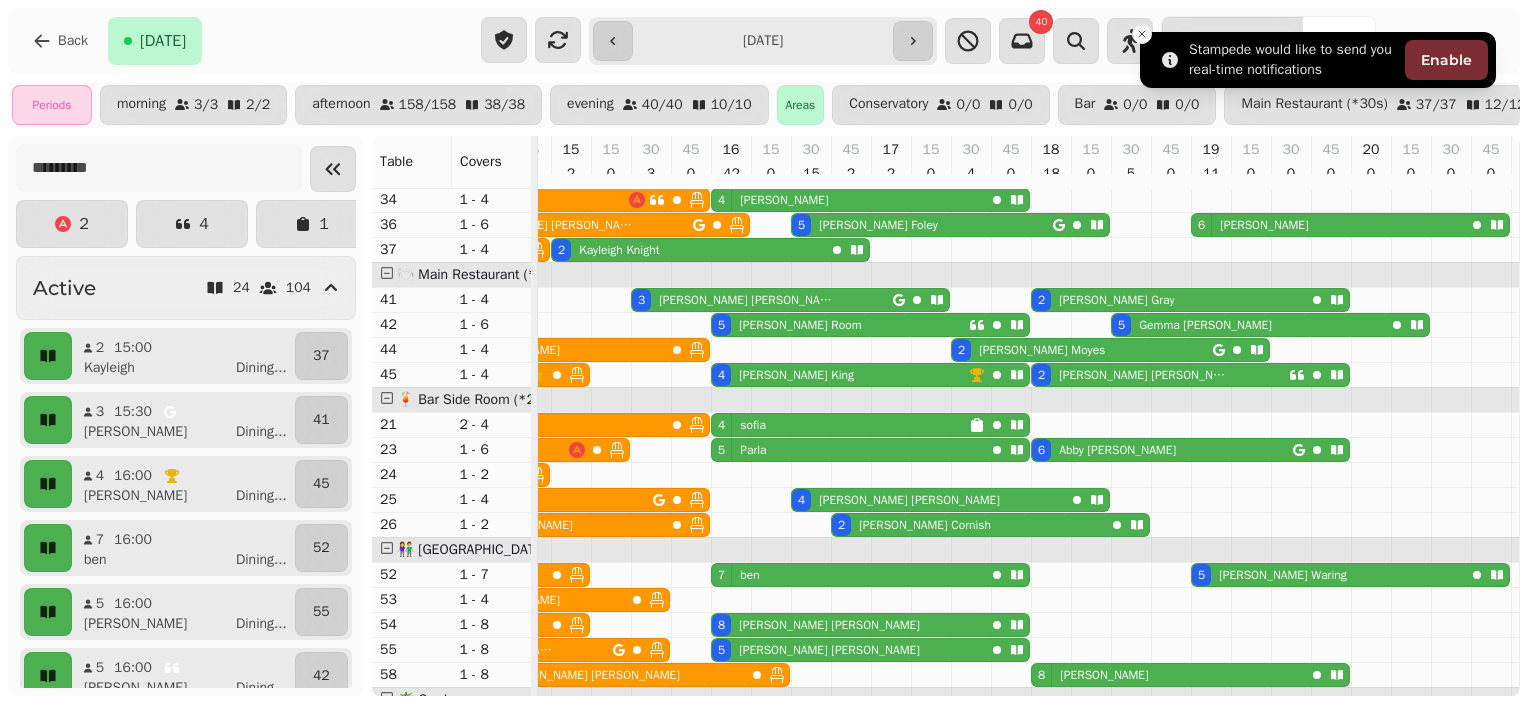 click 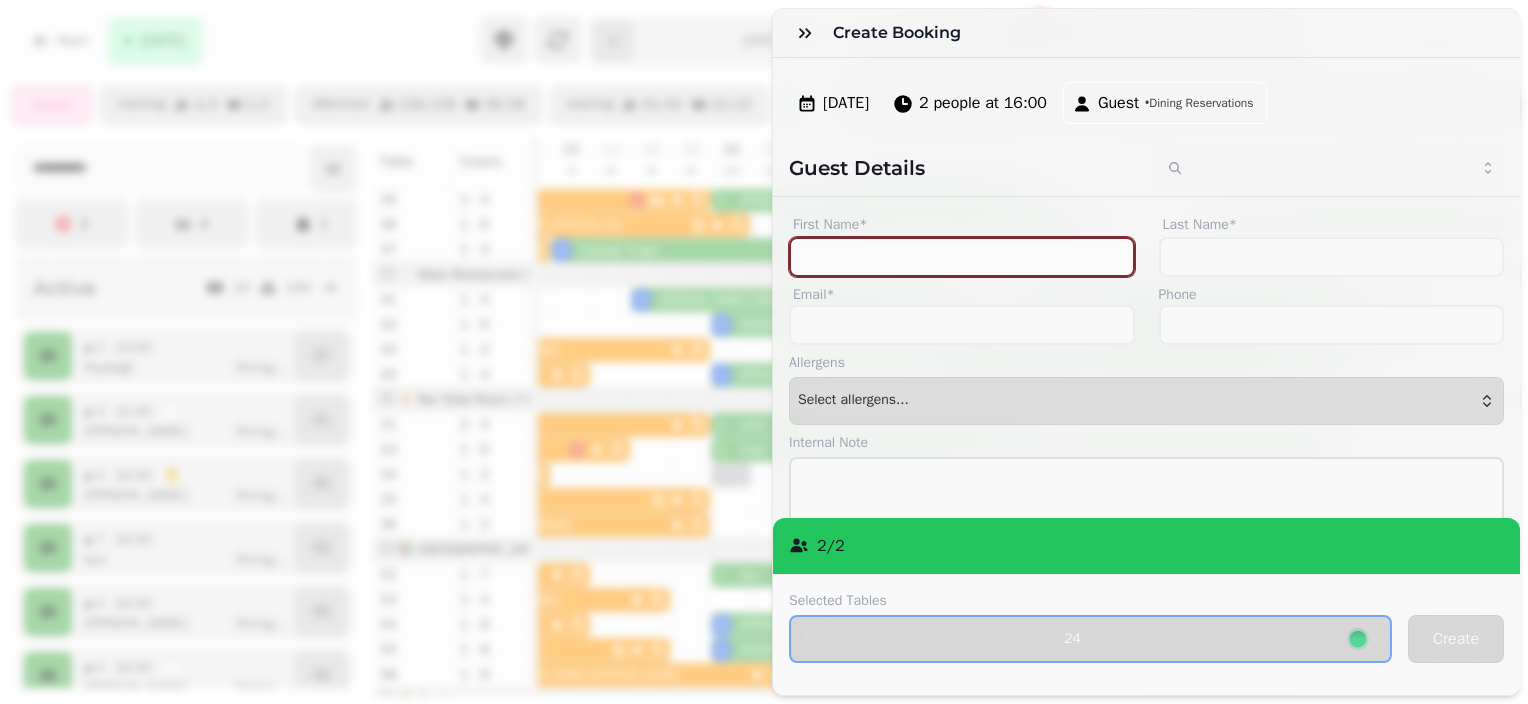 click on "First Name*" at bounding box center [962, 257] 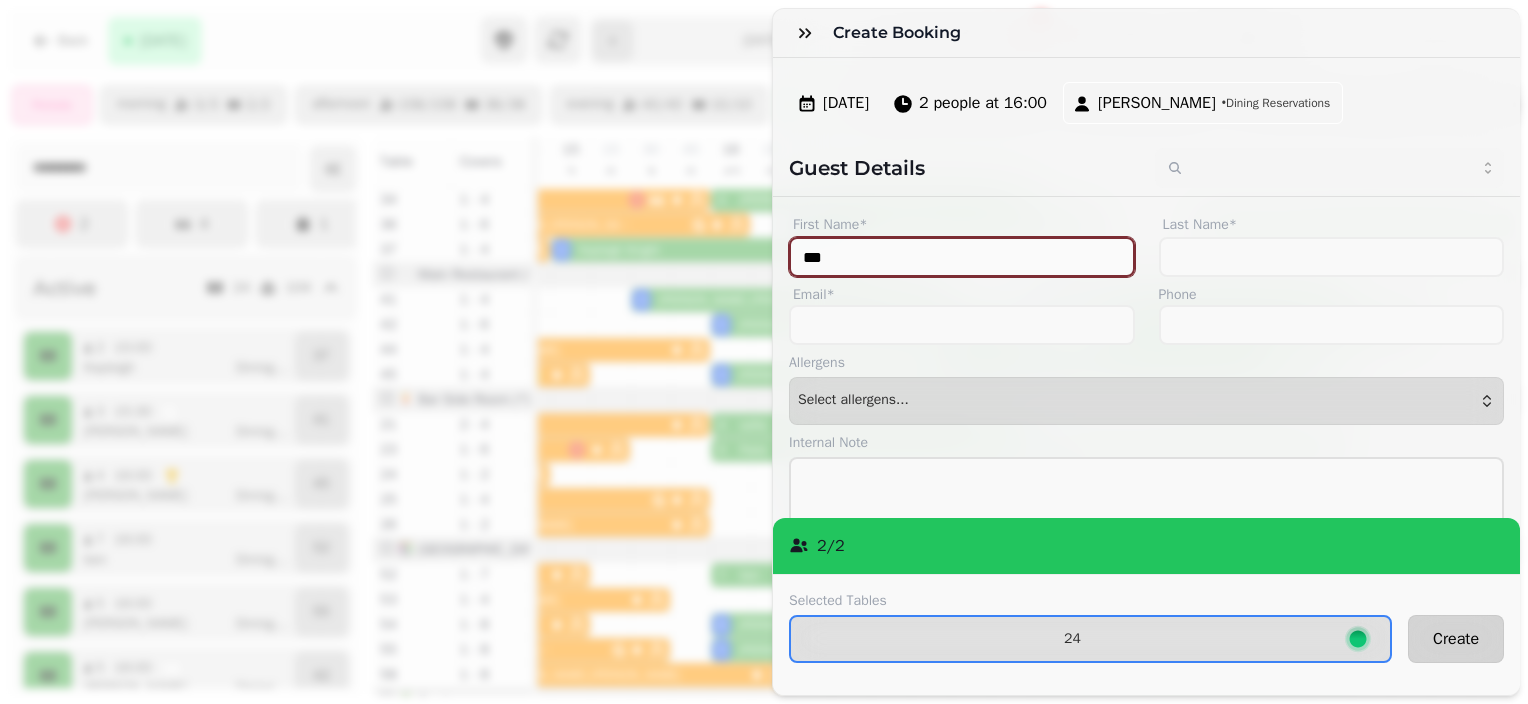 type on "***" 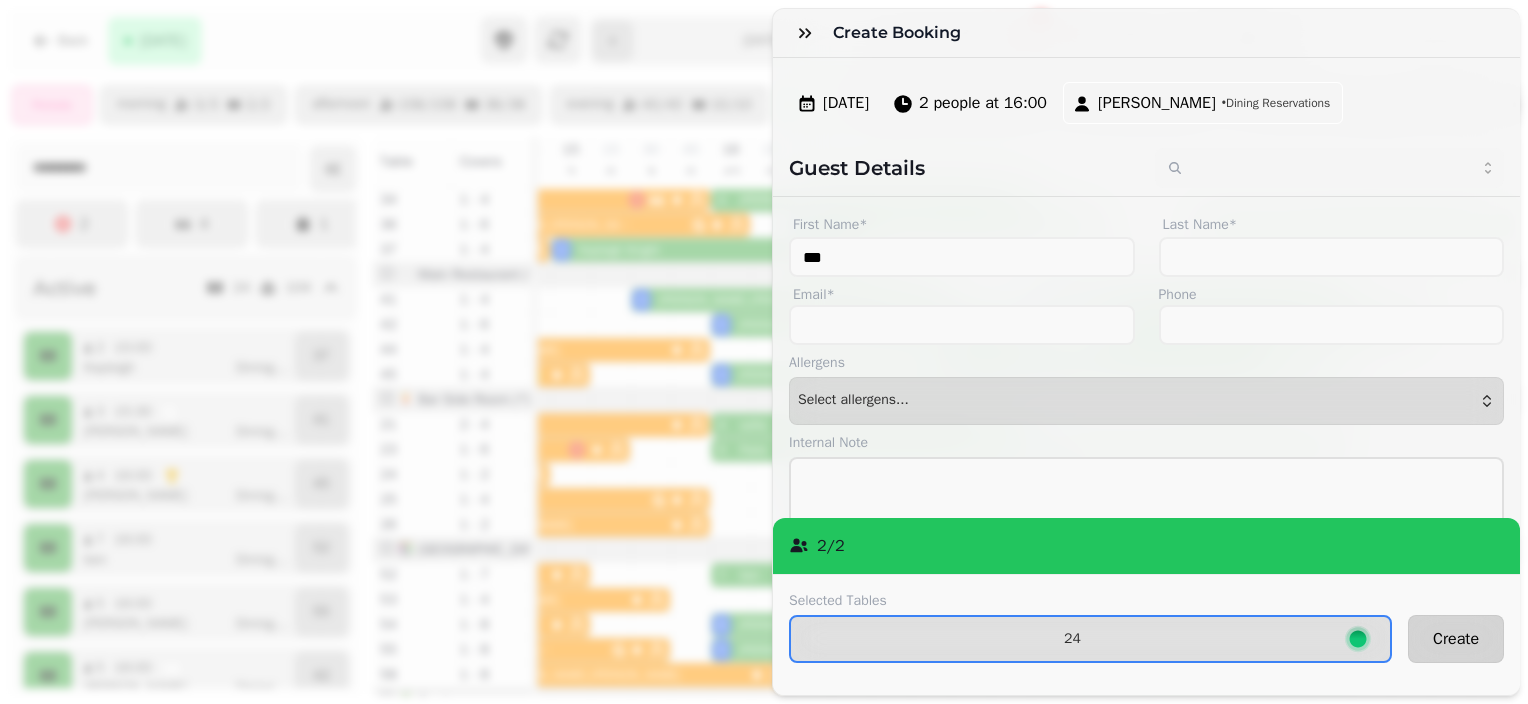 click on "Create" at bounding box center [1456, 639] 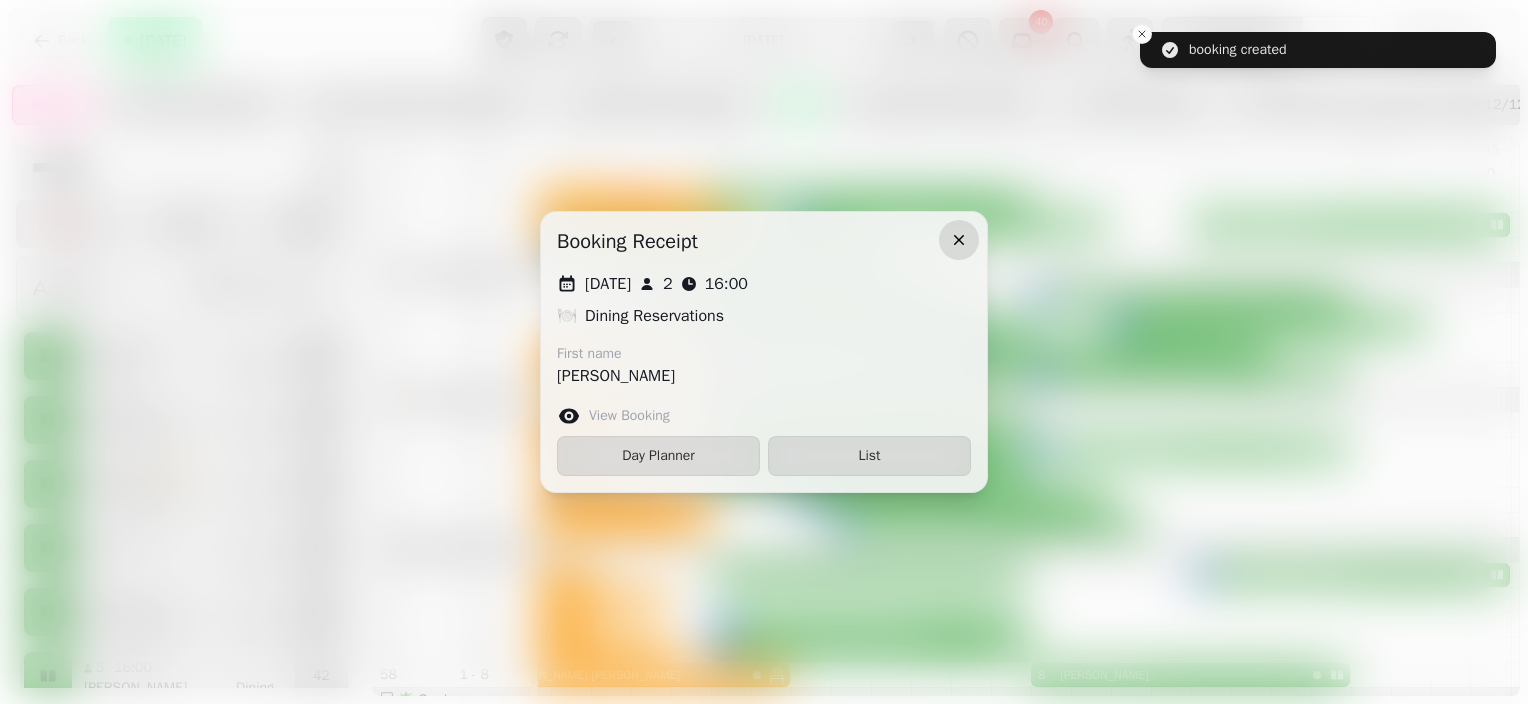 click 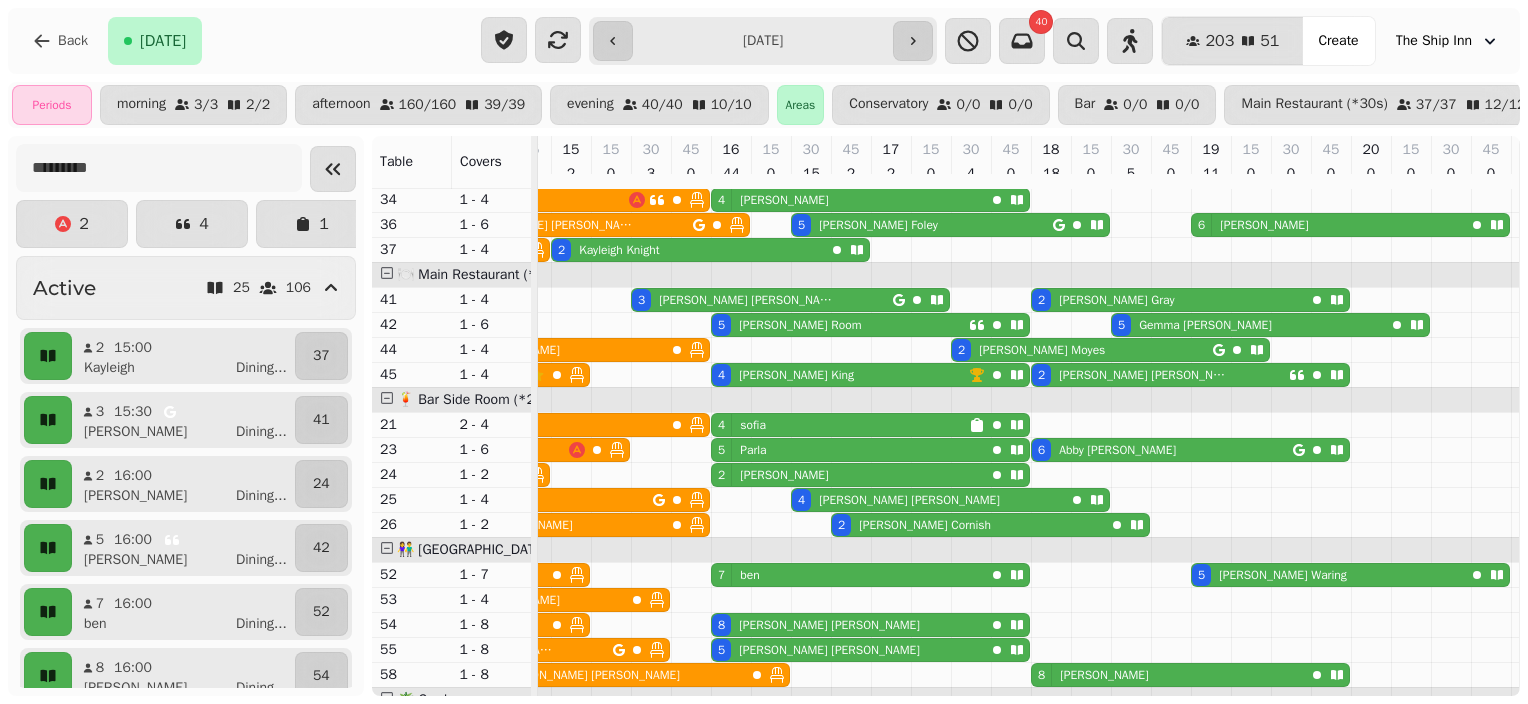 scroll, scrollTop: 1203, scrollLeft: 947, axis: both 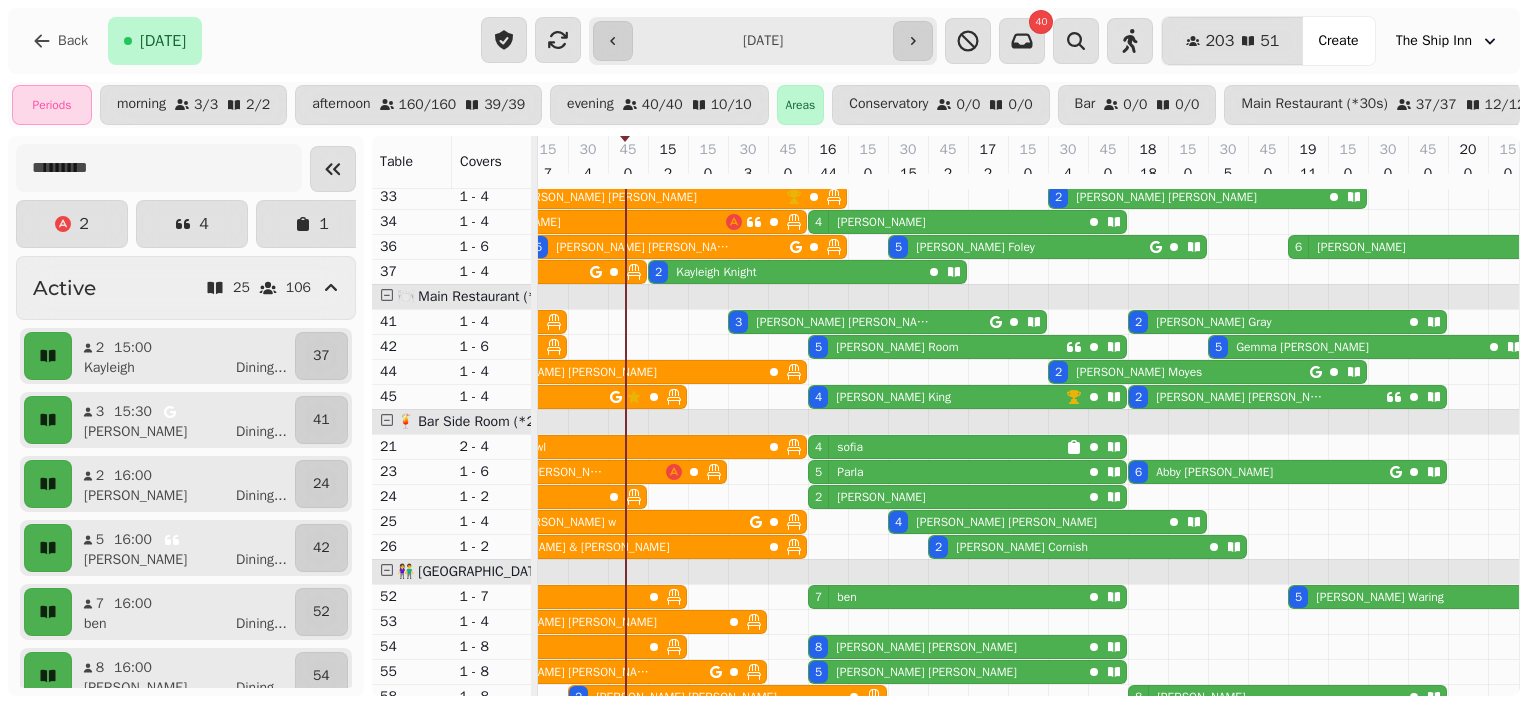 click on "4 sofia" at bounding box center [937, 447] 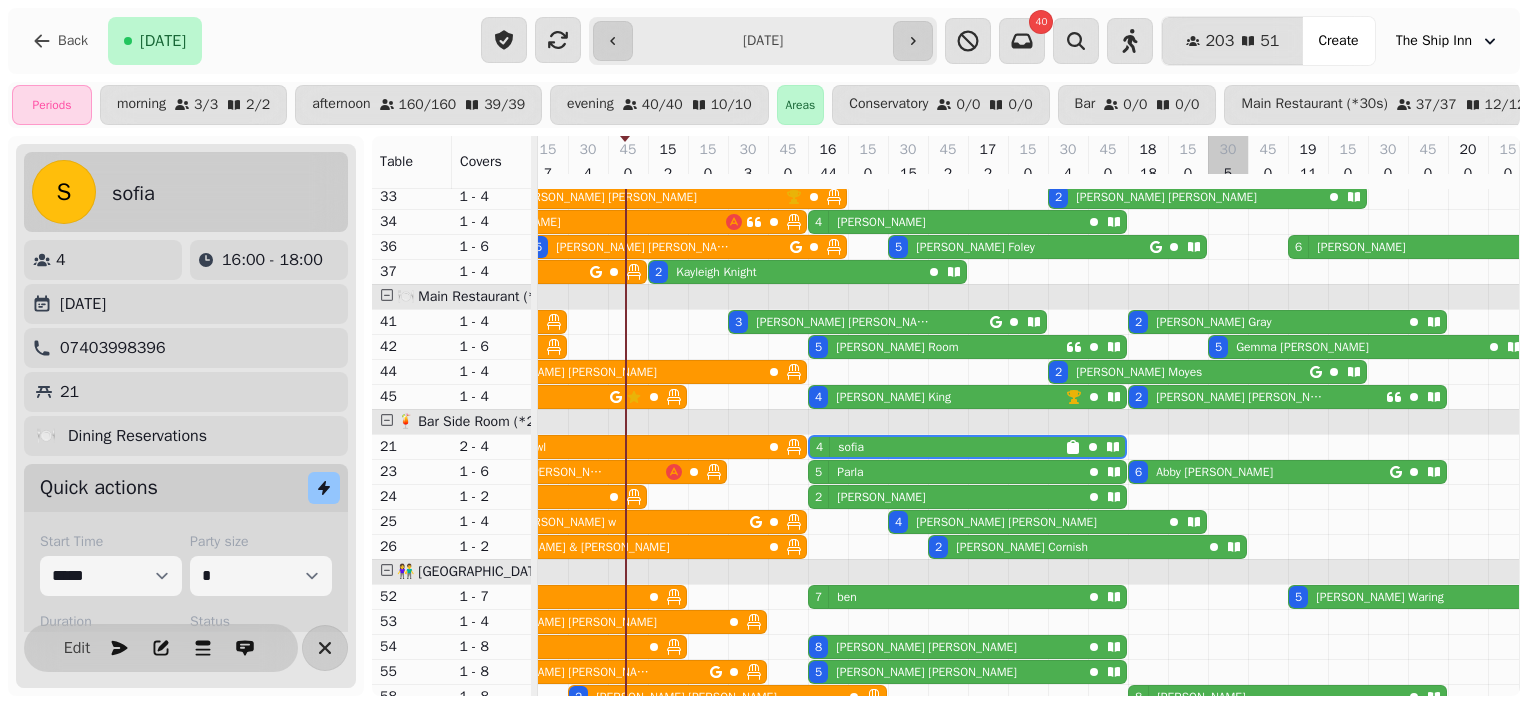 scroll, scrollTop: 0, scrollLeft: 1107, axis: horizontal 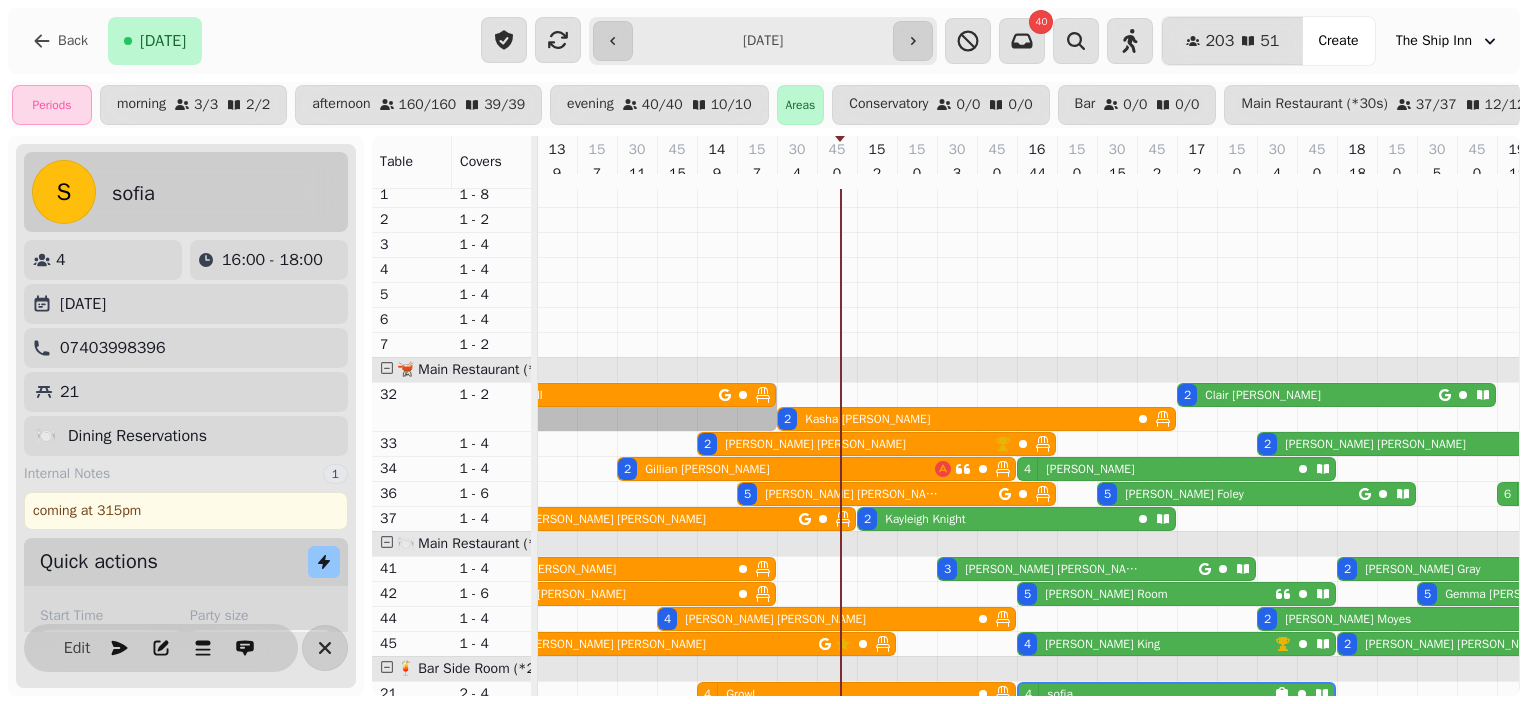 drag, startPoint x: 813, startPoint y: 399, endPoint x: 760, endPoint y: 396, distance: 53.08484 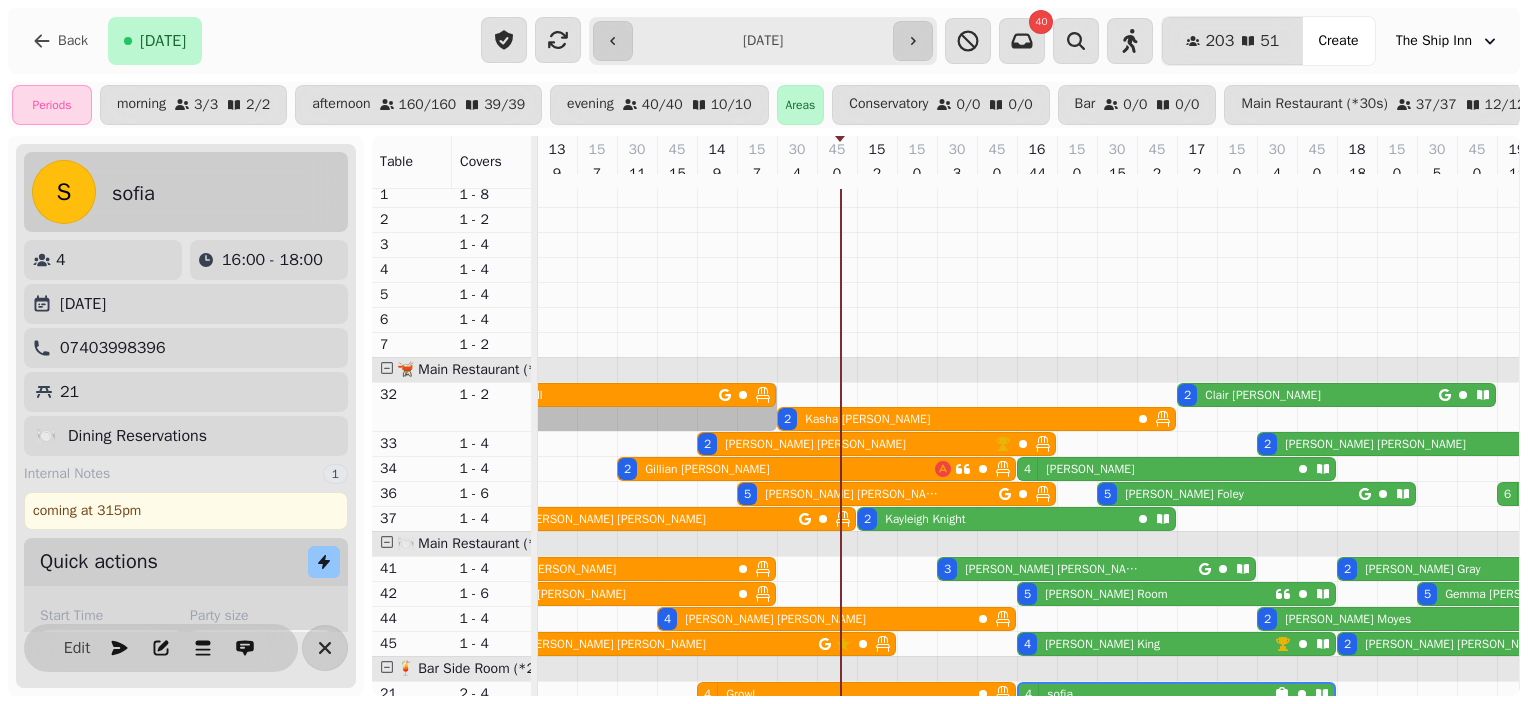 click on "2 Mandy   Bull 2 Clair   Chambers 2 Kasha   Miller 2 Mandy   Bull" at bounding box center (-103, 407) 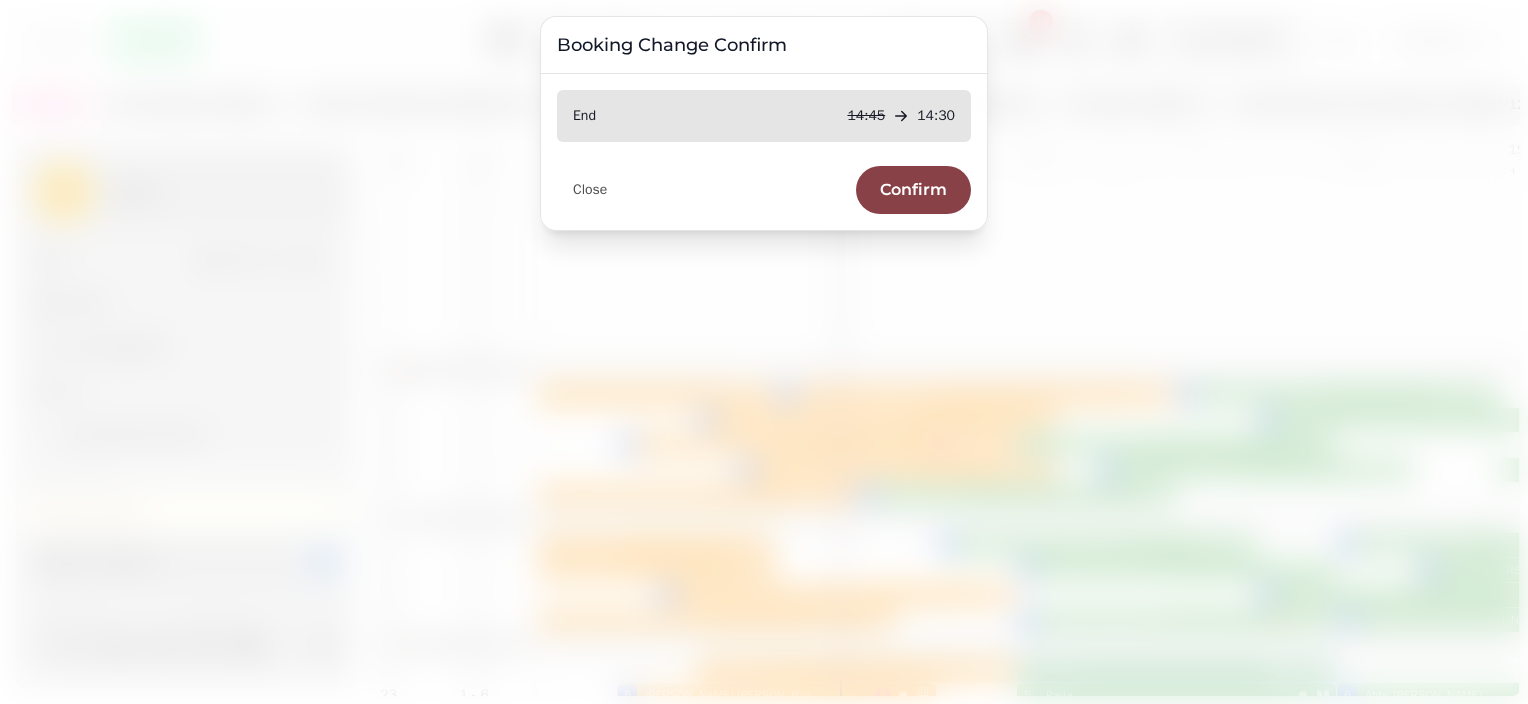 click on "Confirm" at bounding box center [913, 190] 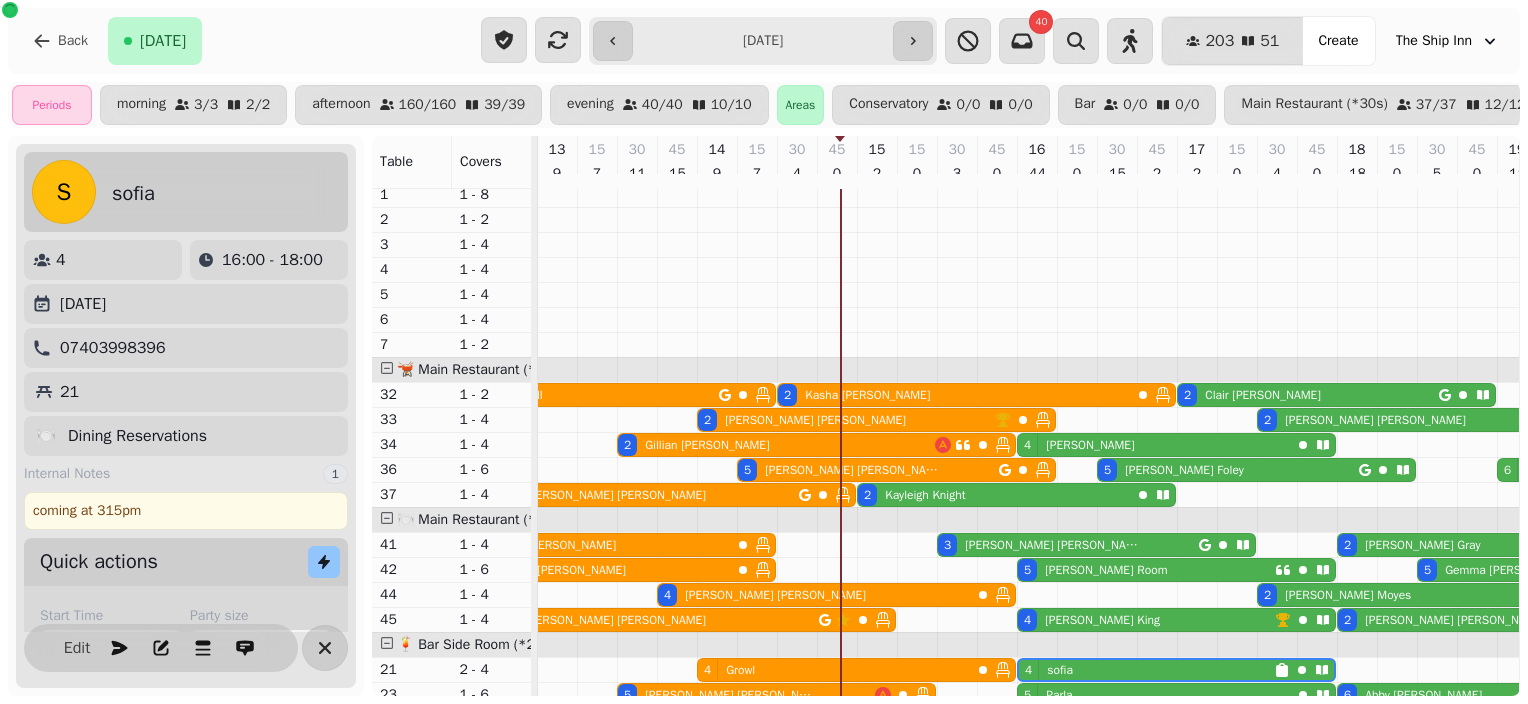 scroll, scrollTop: 228, scrollLeft: 641, axis: both 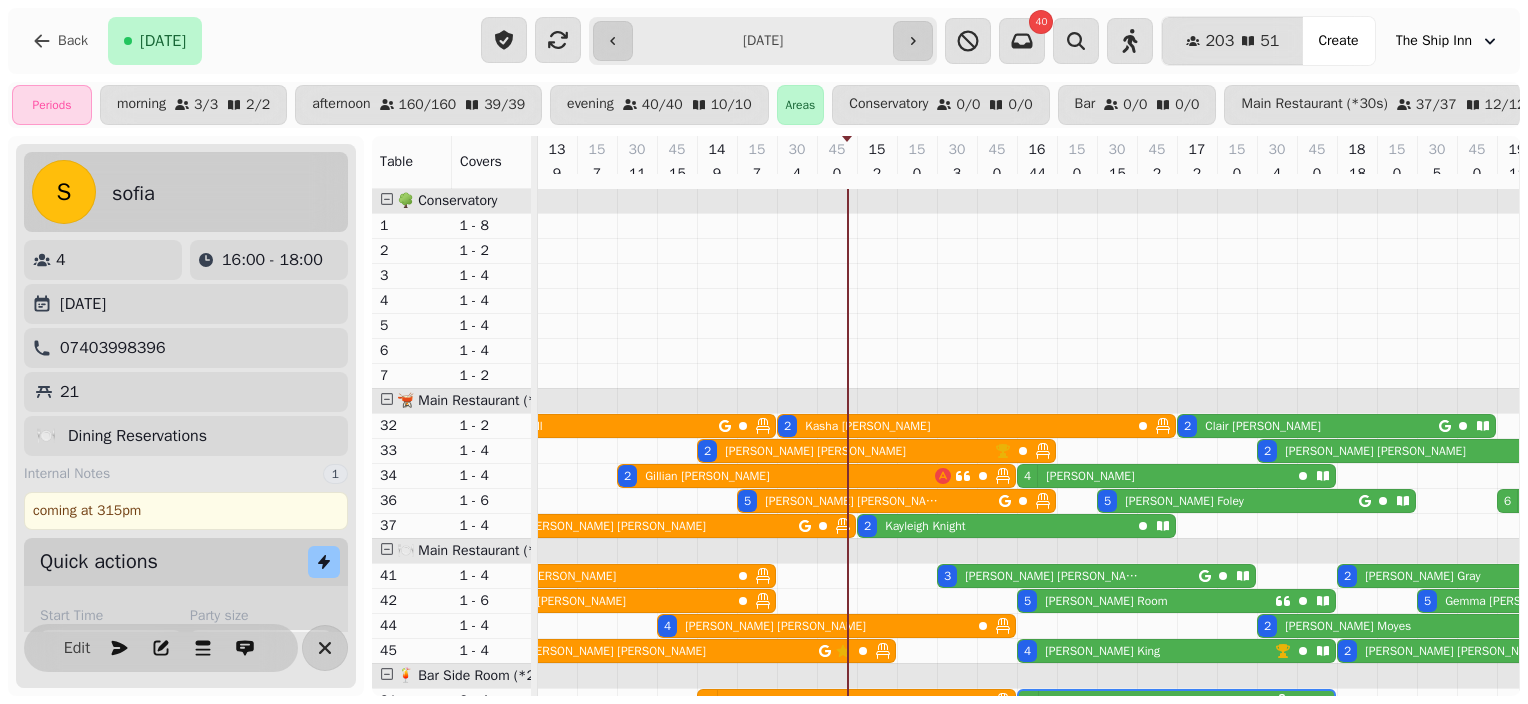click on "Kayleigh   Knight" at bounding box center [925, 526] 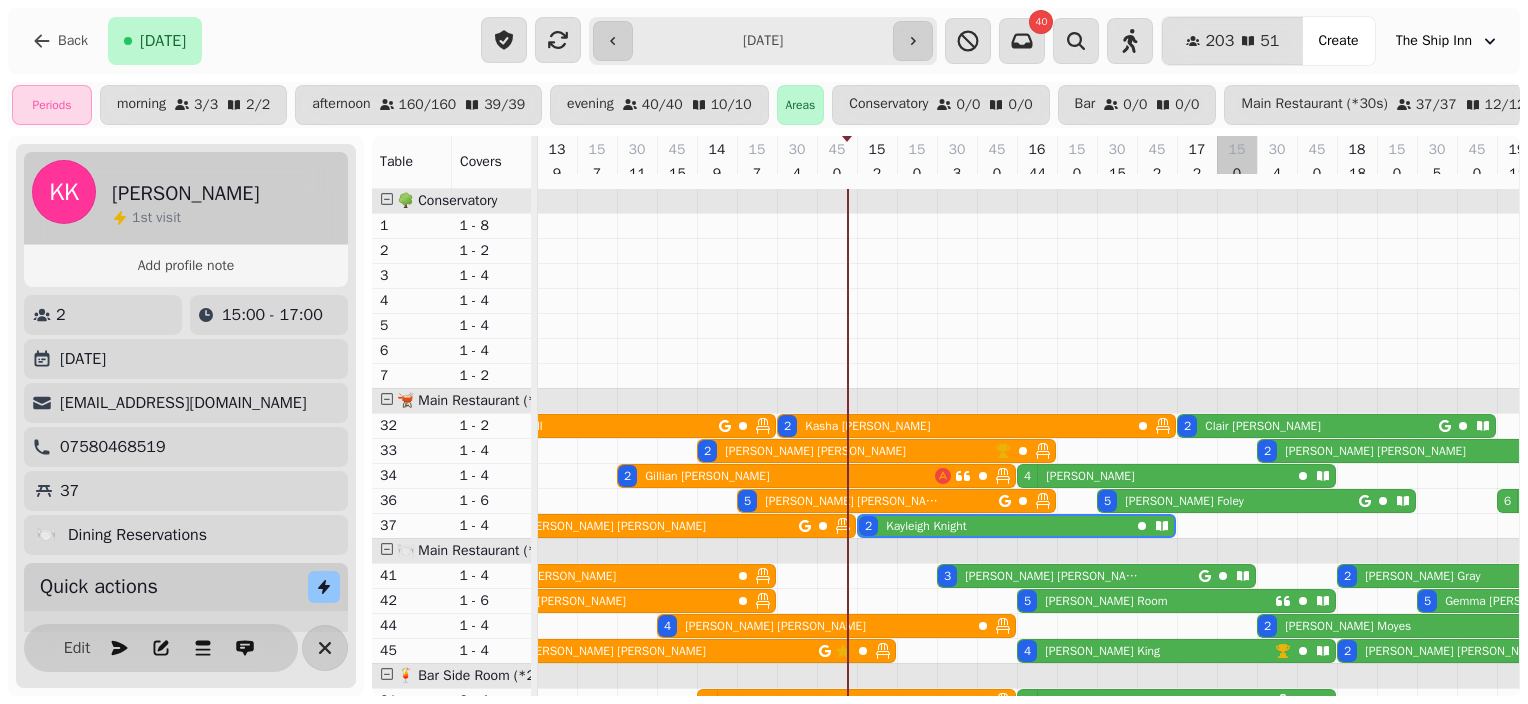 scroll, scrollTop: 0, scrollLeft: 947, axis: horizontal 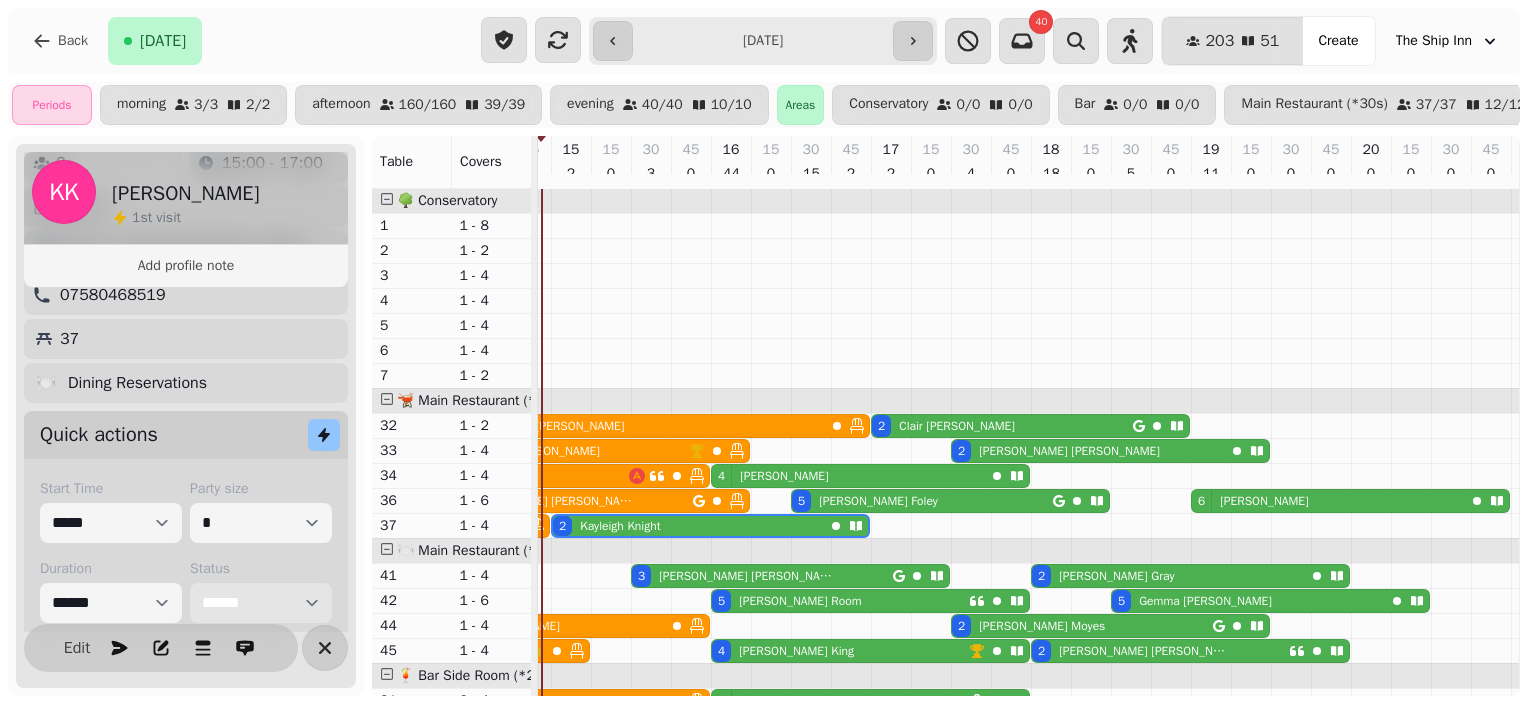 click on "**********" at bounding box center [261, 603] 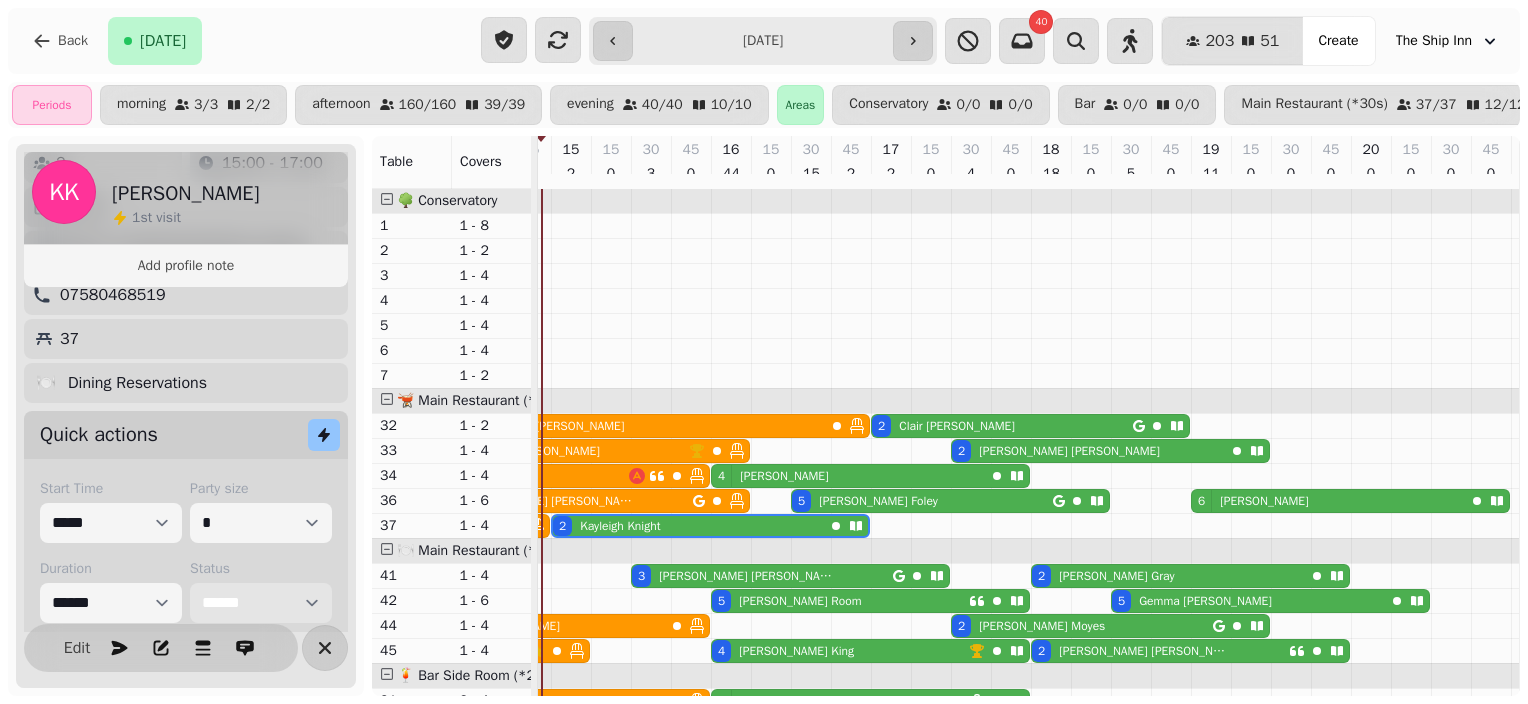 select on "******" 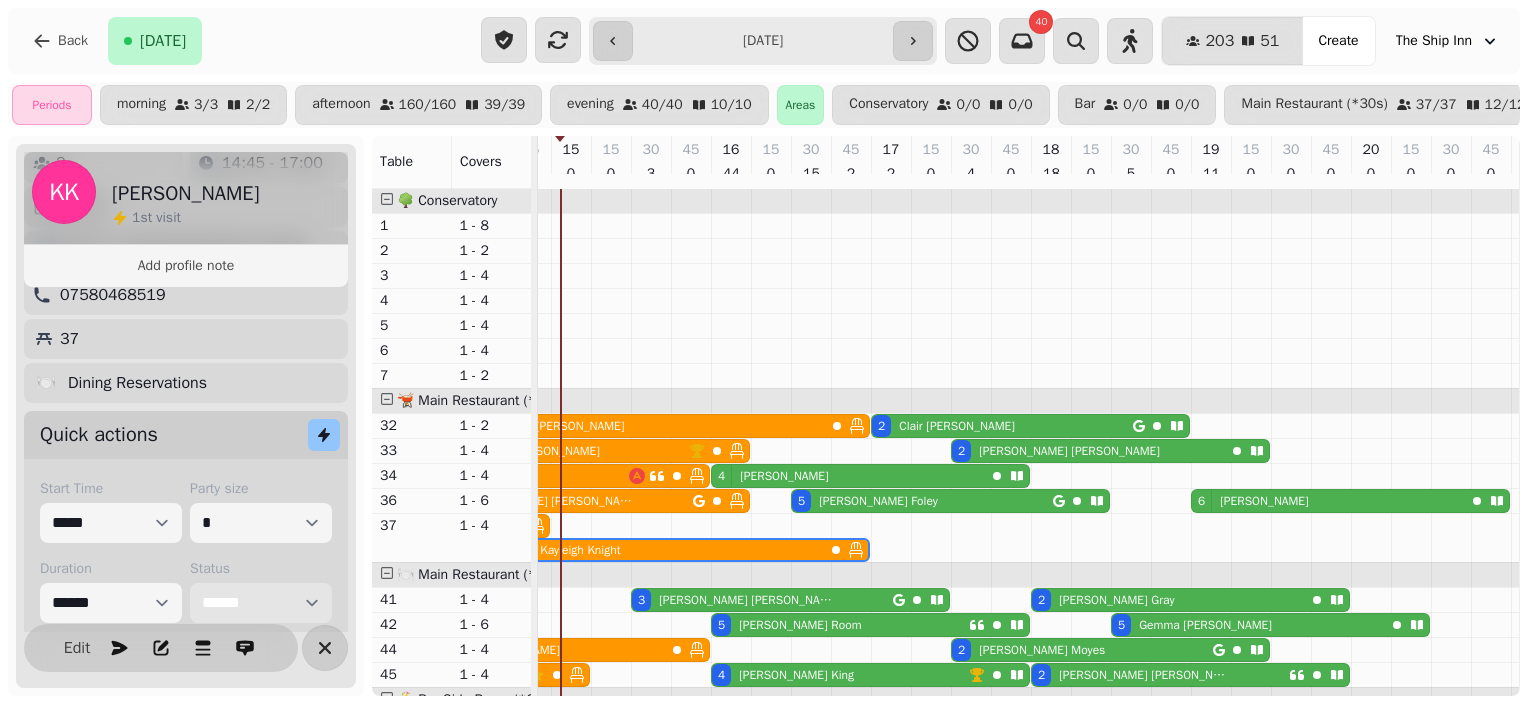 click on "2 Kasha   Miller" at bounding box center [648, 426] 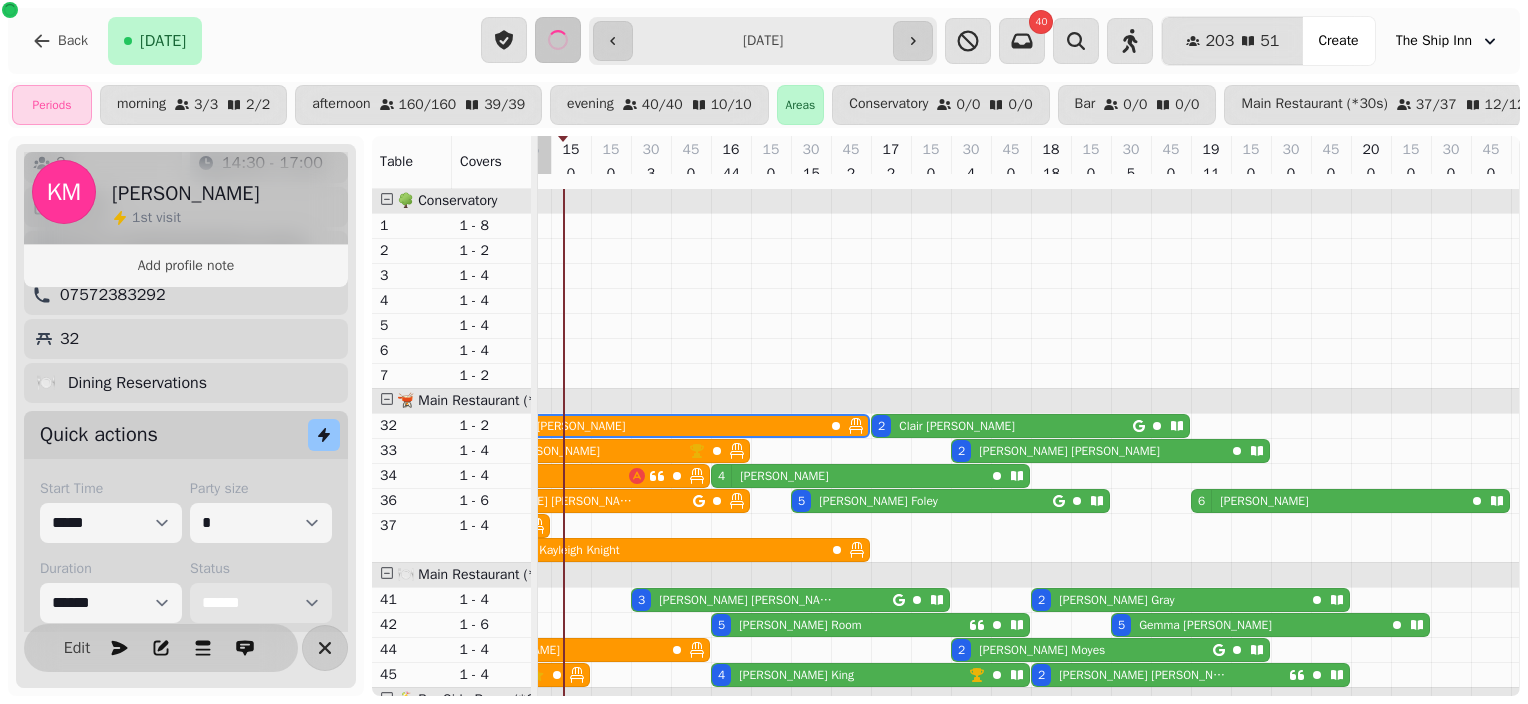 scroll, scrollTop: 0, scrollLeft: 867, axis: horizontal 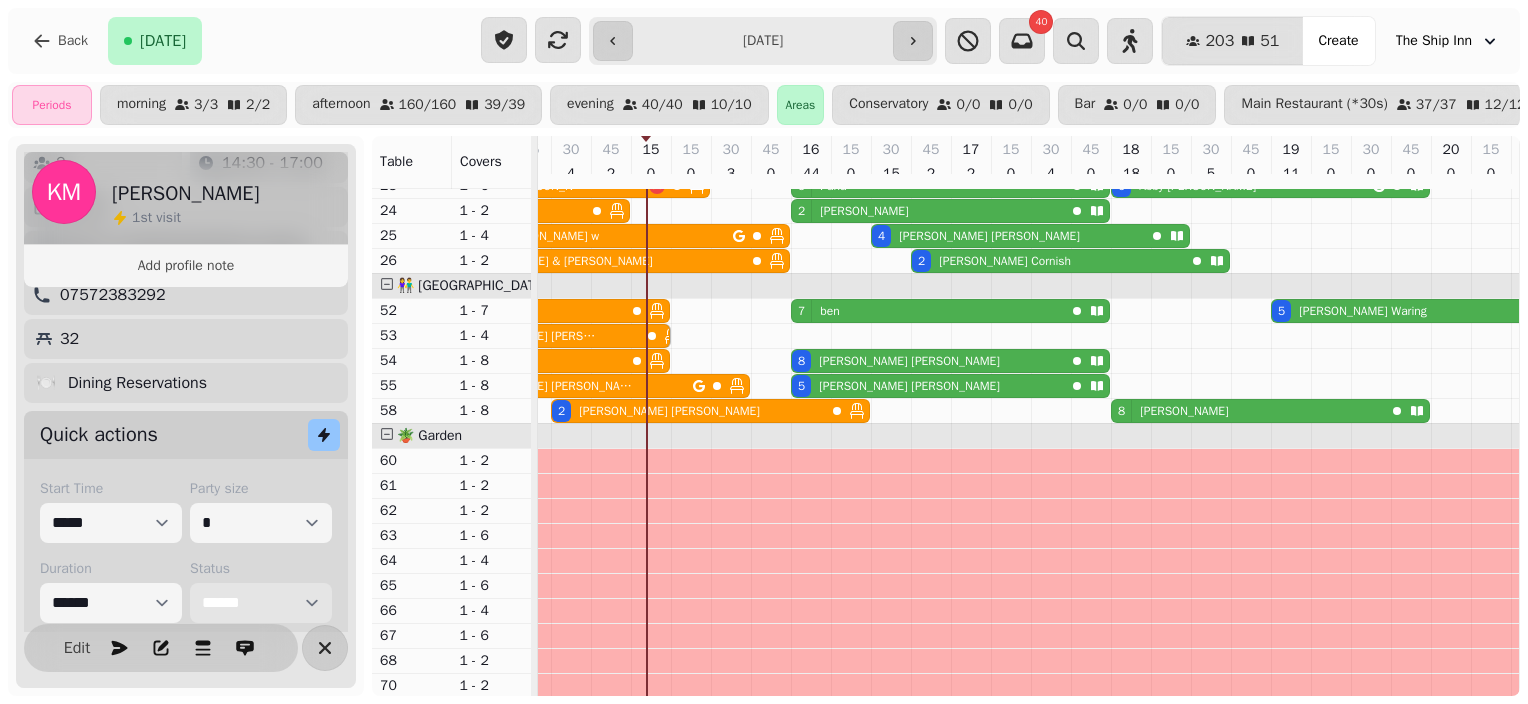drag, startPoint x: 746, startPoint y: 336, endPoint x: 667, endPoint y: 333, distance: 79.05694 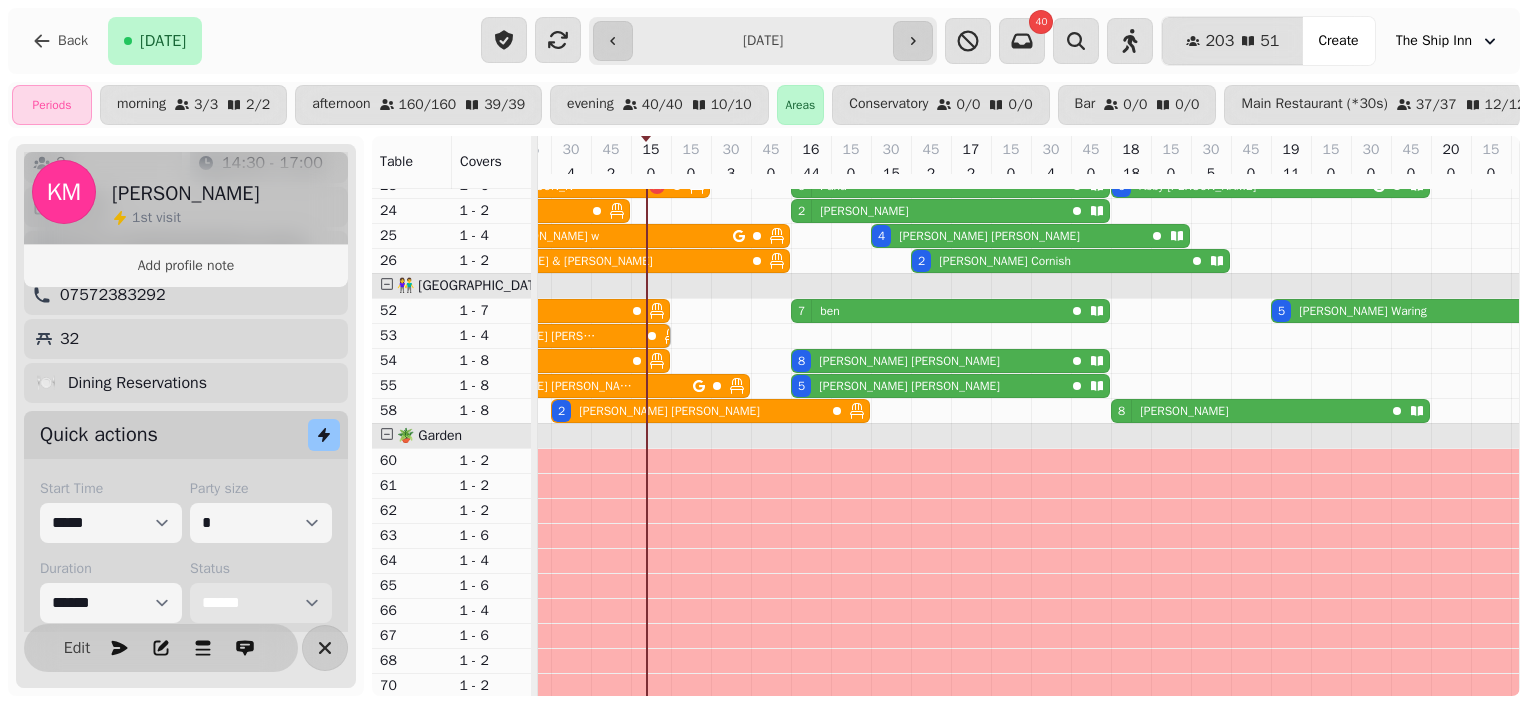 click on "1 Chloe   Mcgarry 1 Chloe   Mcgarry" at bounding box center [-329, 336] 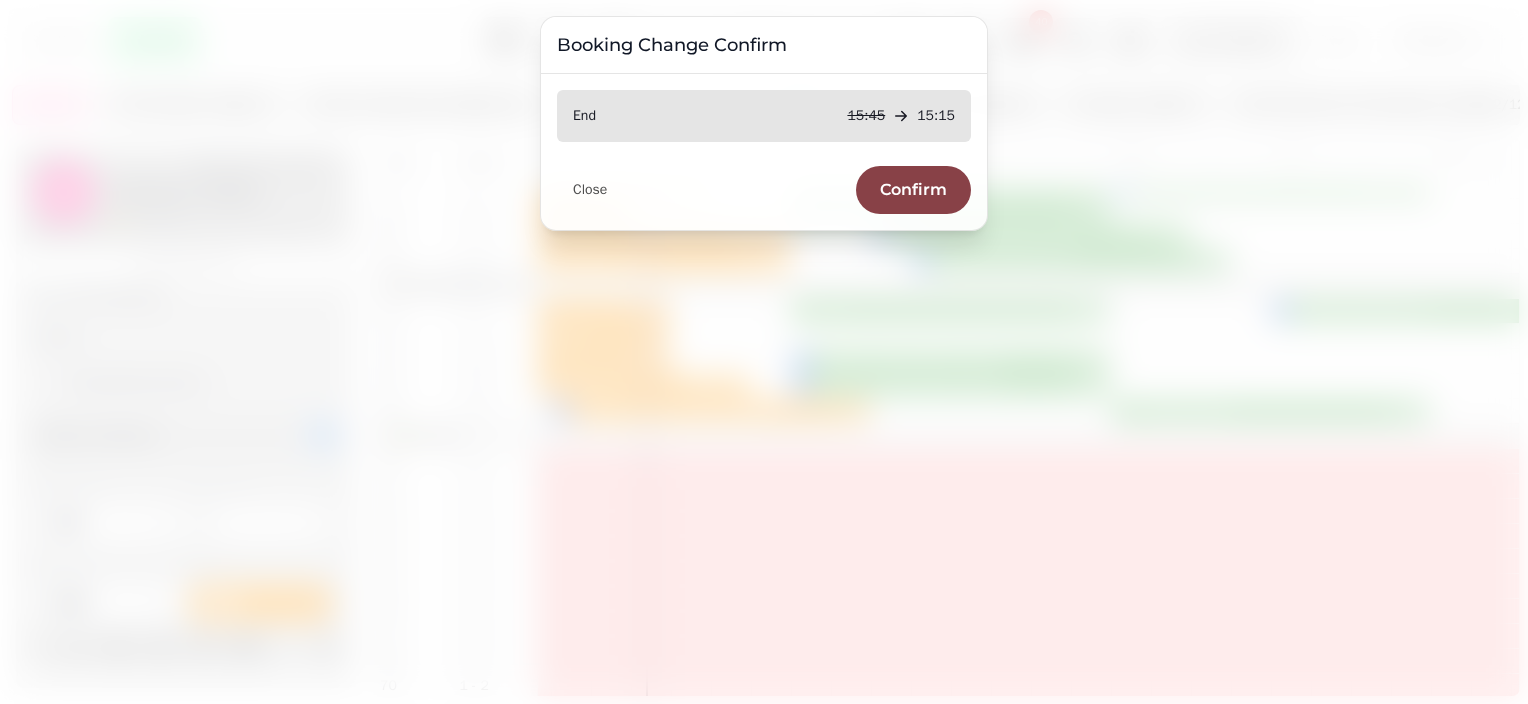 click on "Confirm" at bounding box center [913, 190] 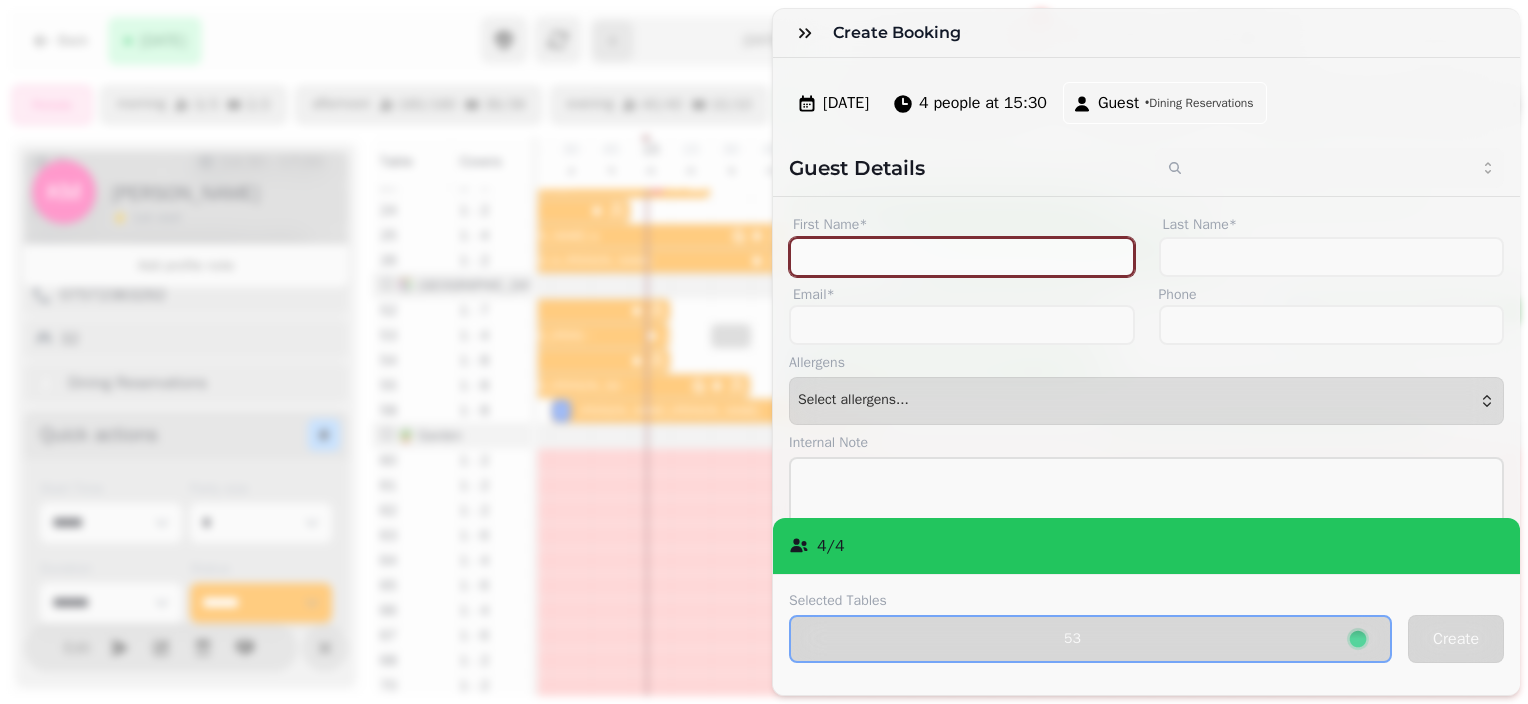 click on "First Name*" at bounding box center [962, 257] 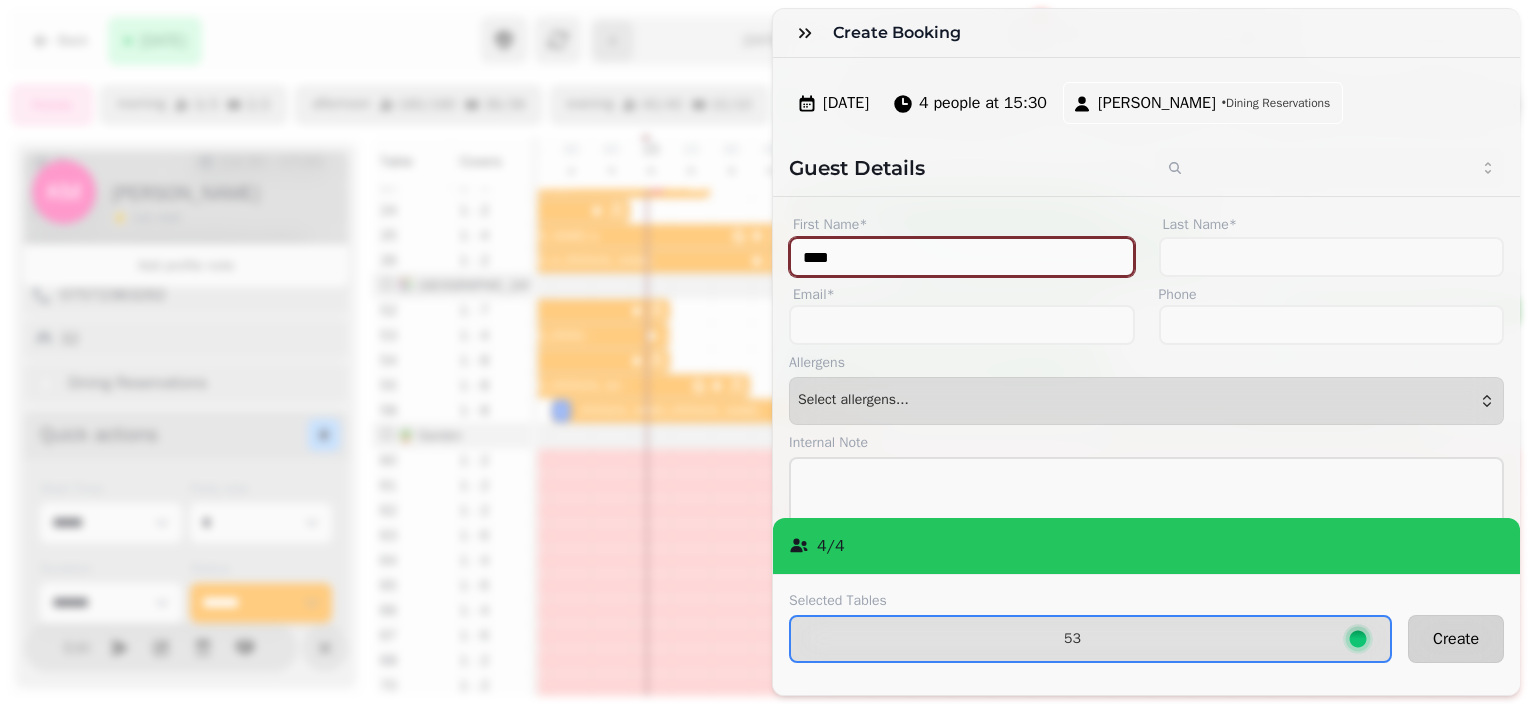 type on "****" 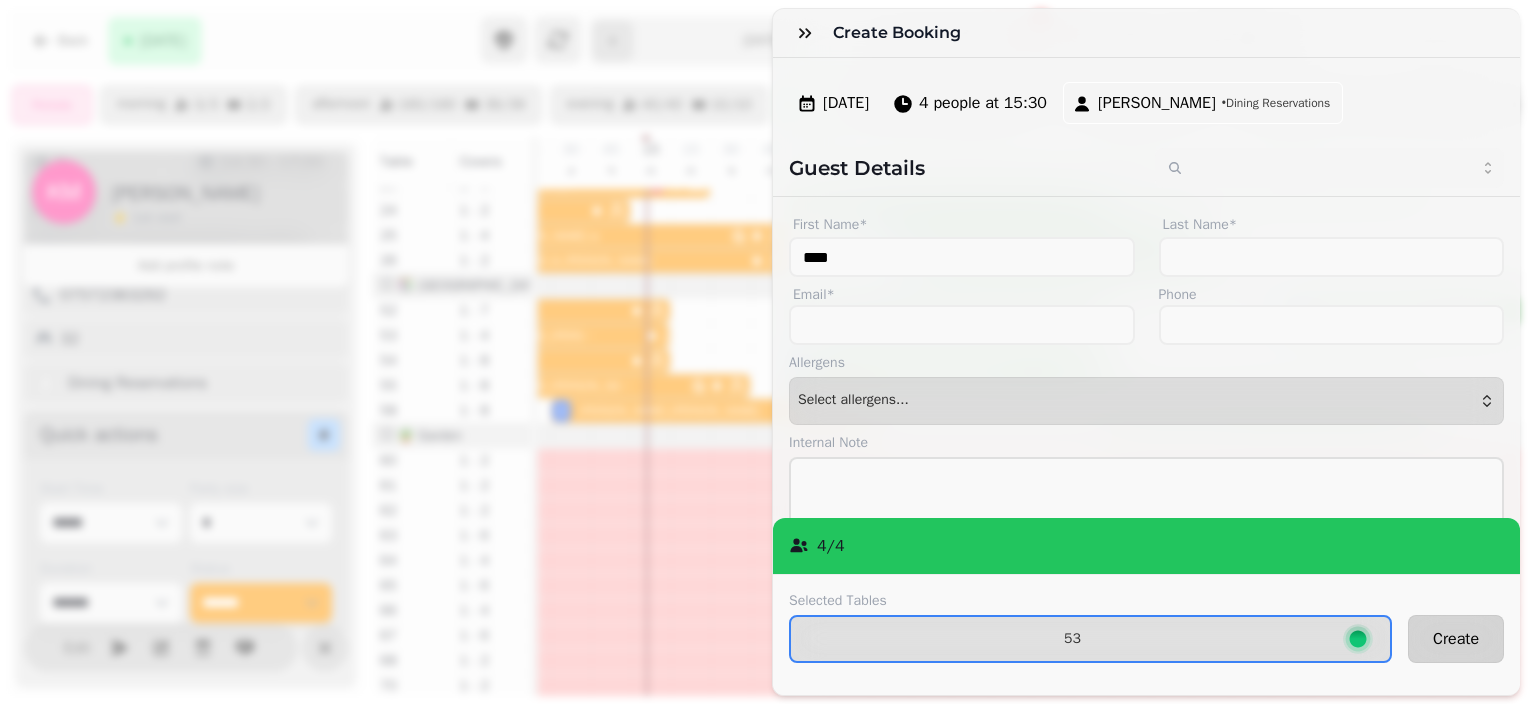 click on "Create" at bounding box center [1456, 639] 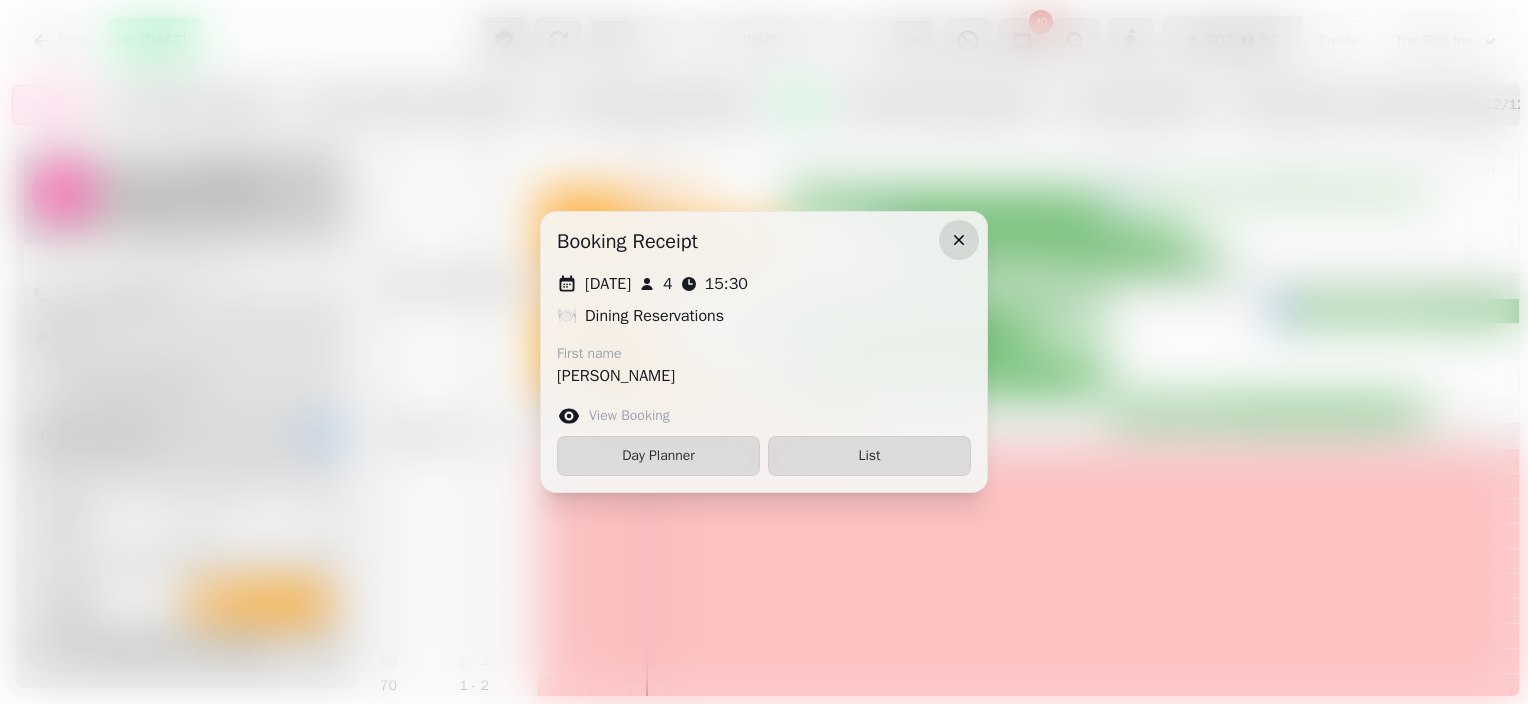 click 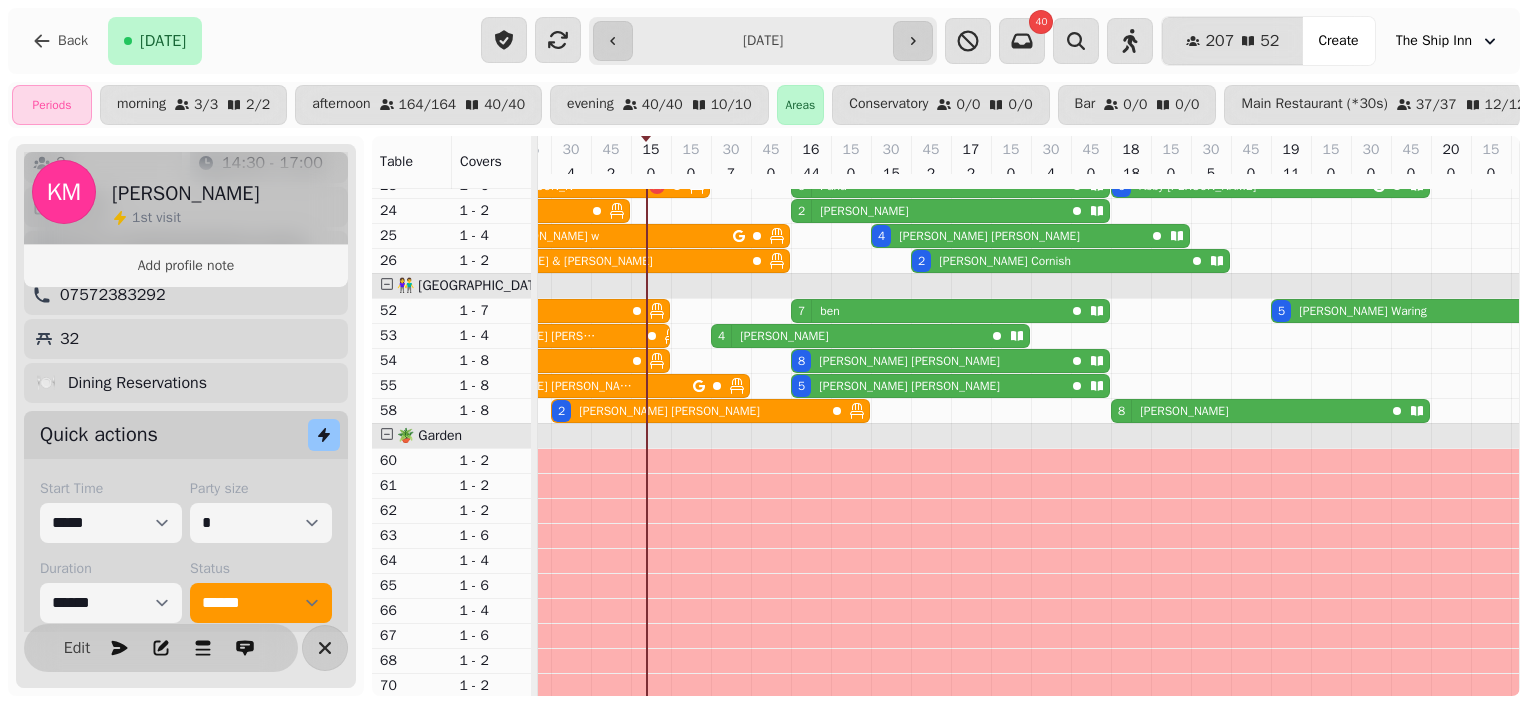 scroll, scrollTop: 1203, scrollLeft: 867, axis: both 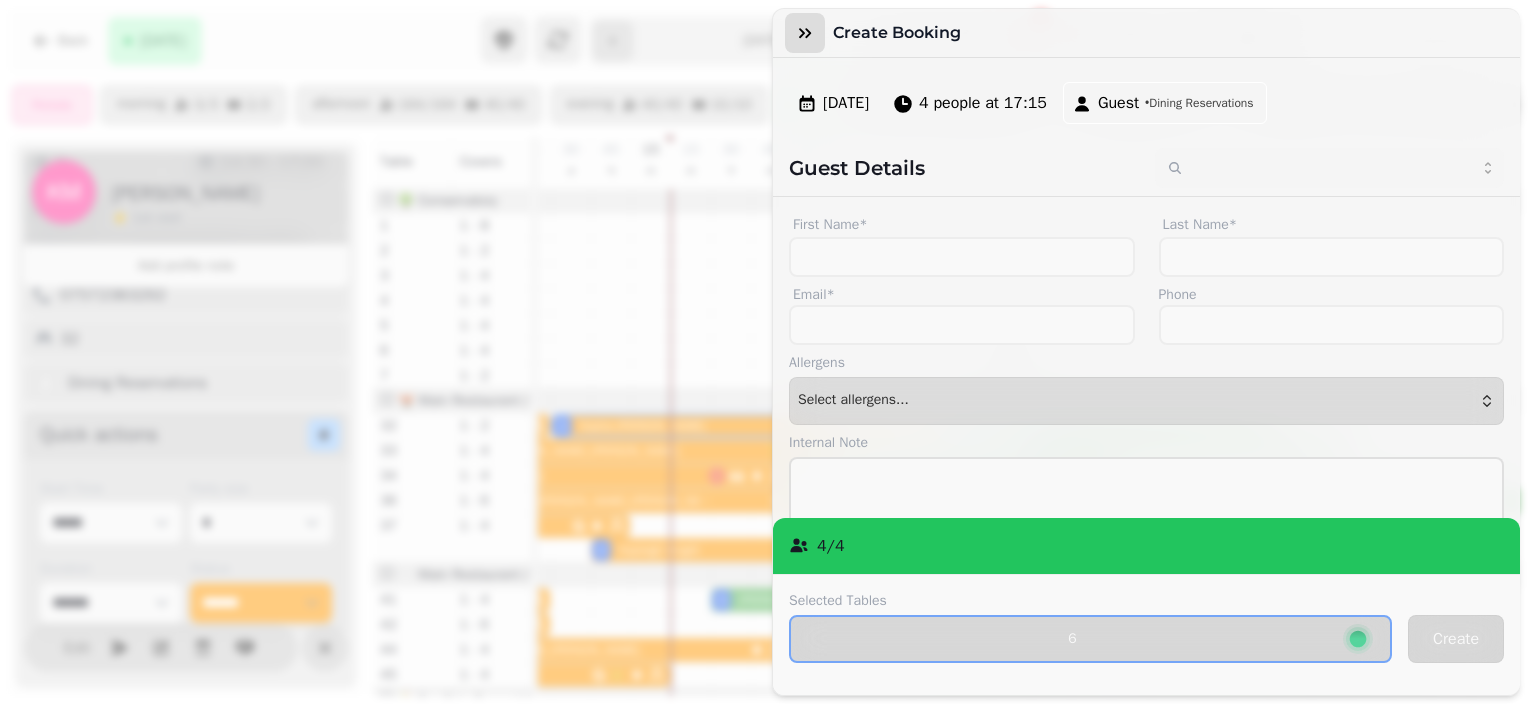 click 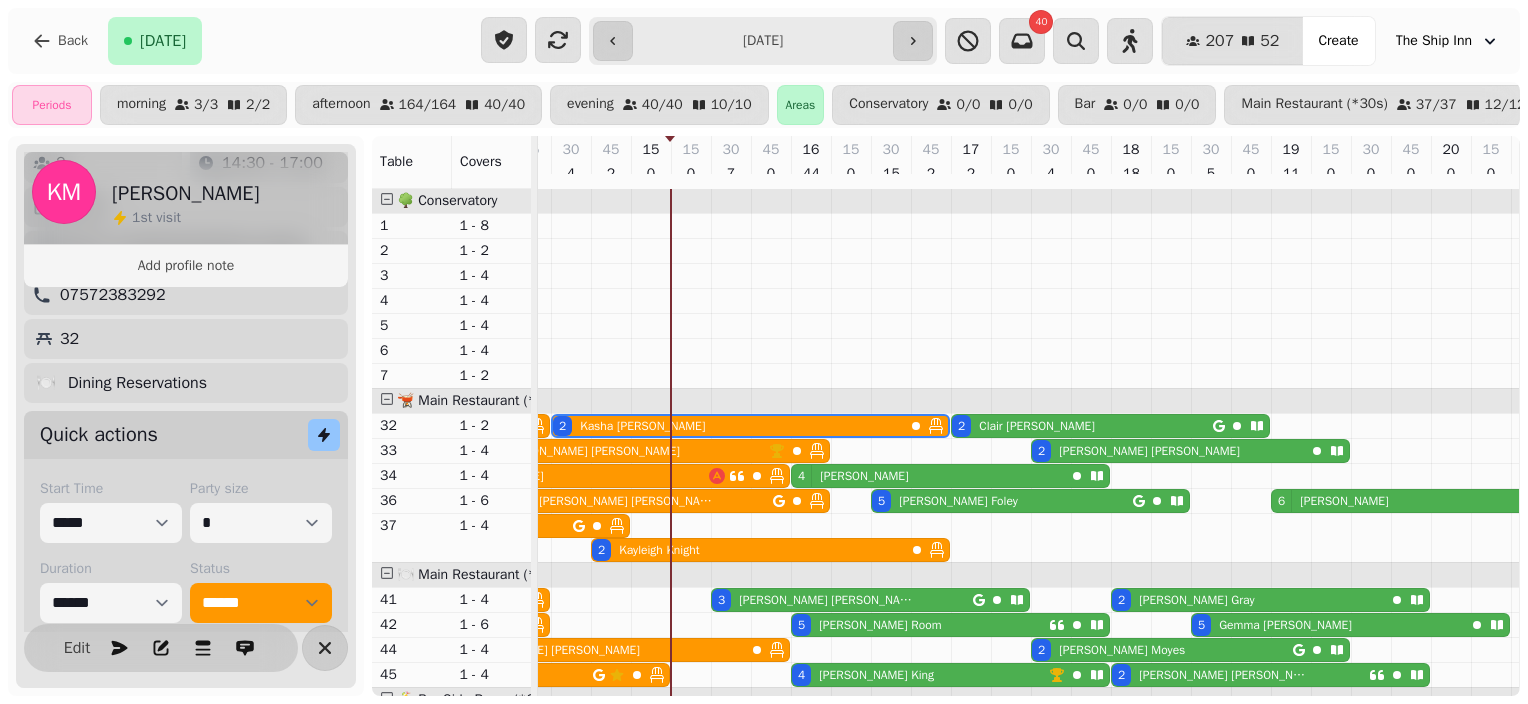 click on "**********" at bounding box center (763, 41) 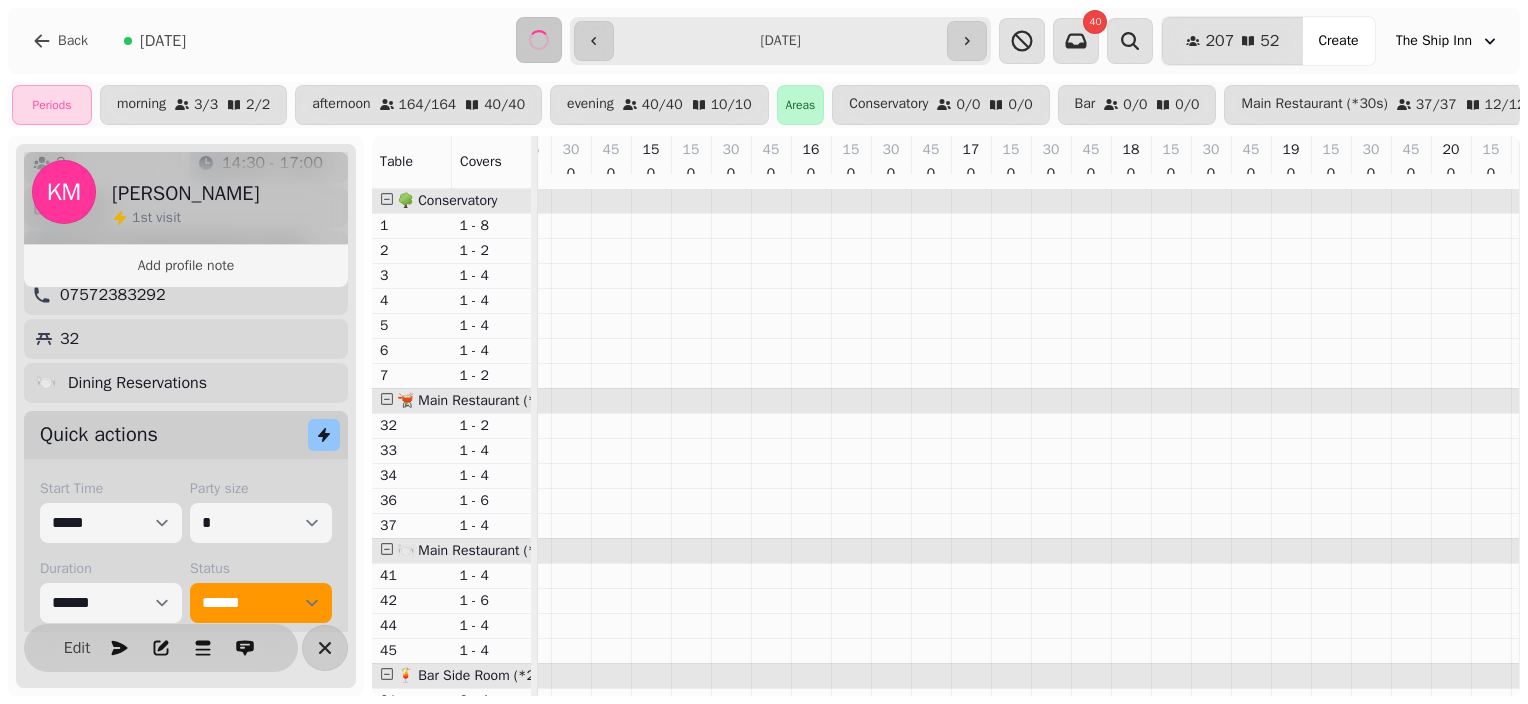 scroll, scrollTop: 0, scrollLeft: 874, axis: horizontal 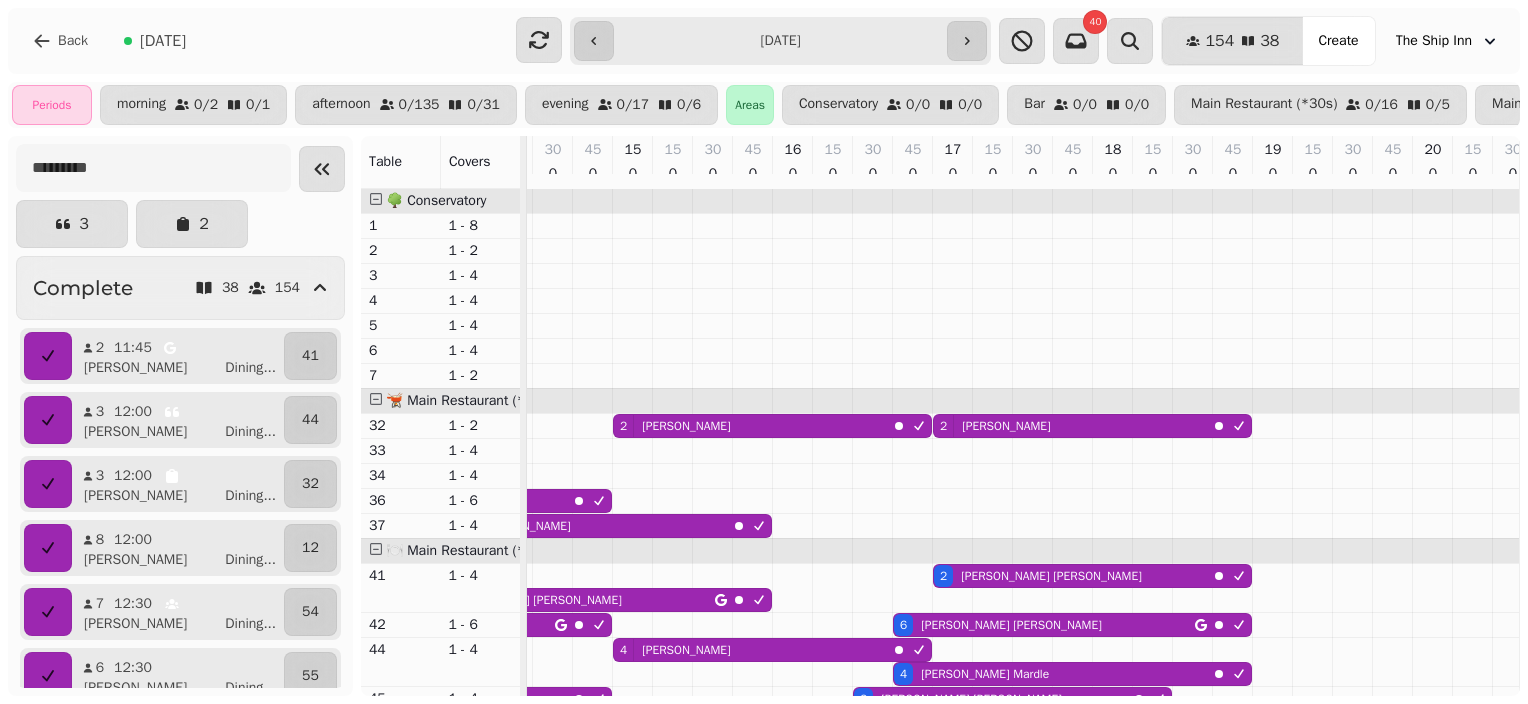 click on "**********" at bounding box center [781, 41] 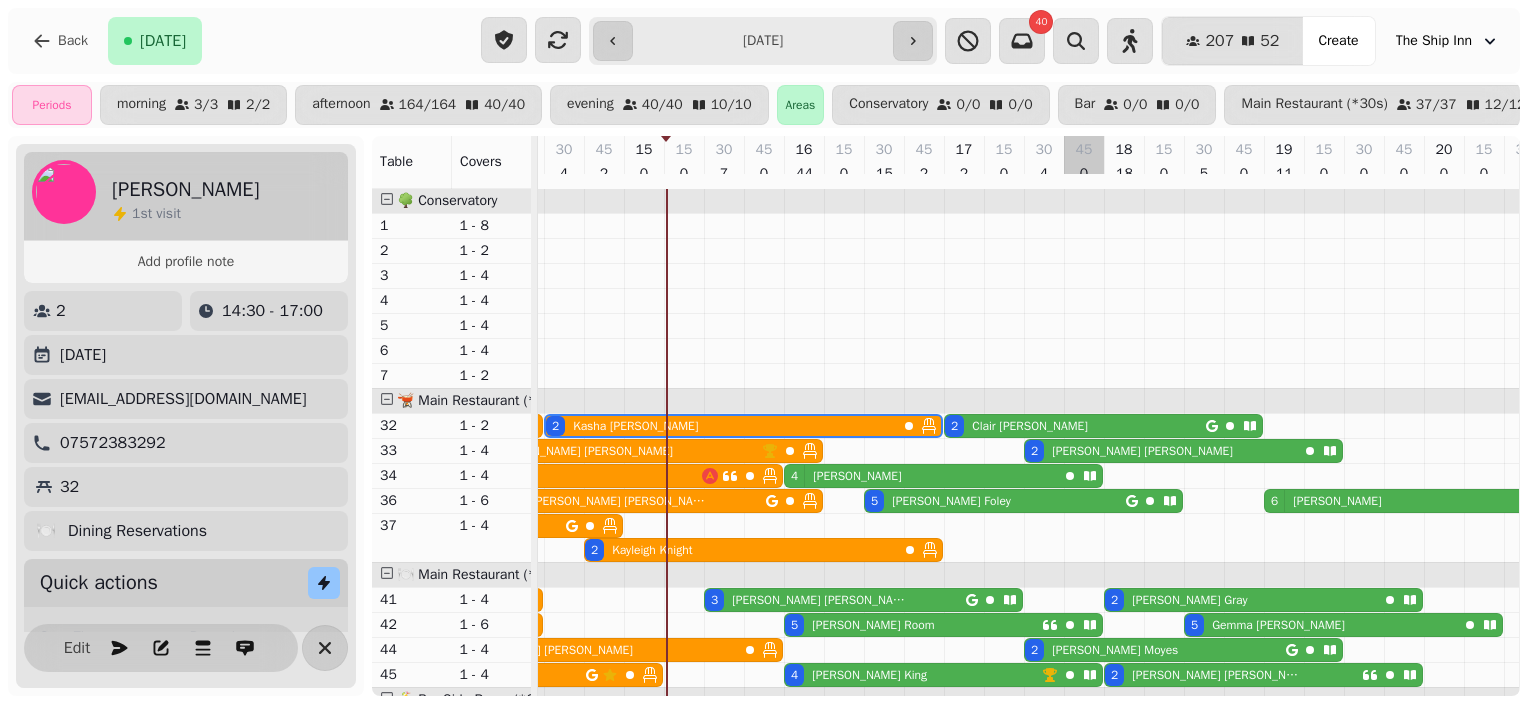 scroll, scrollTop: 918, scrollLeft: 874, axis: both 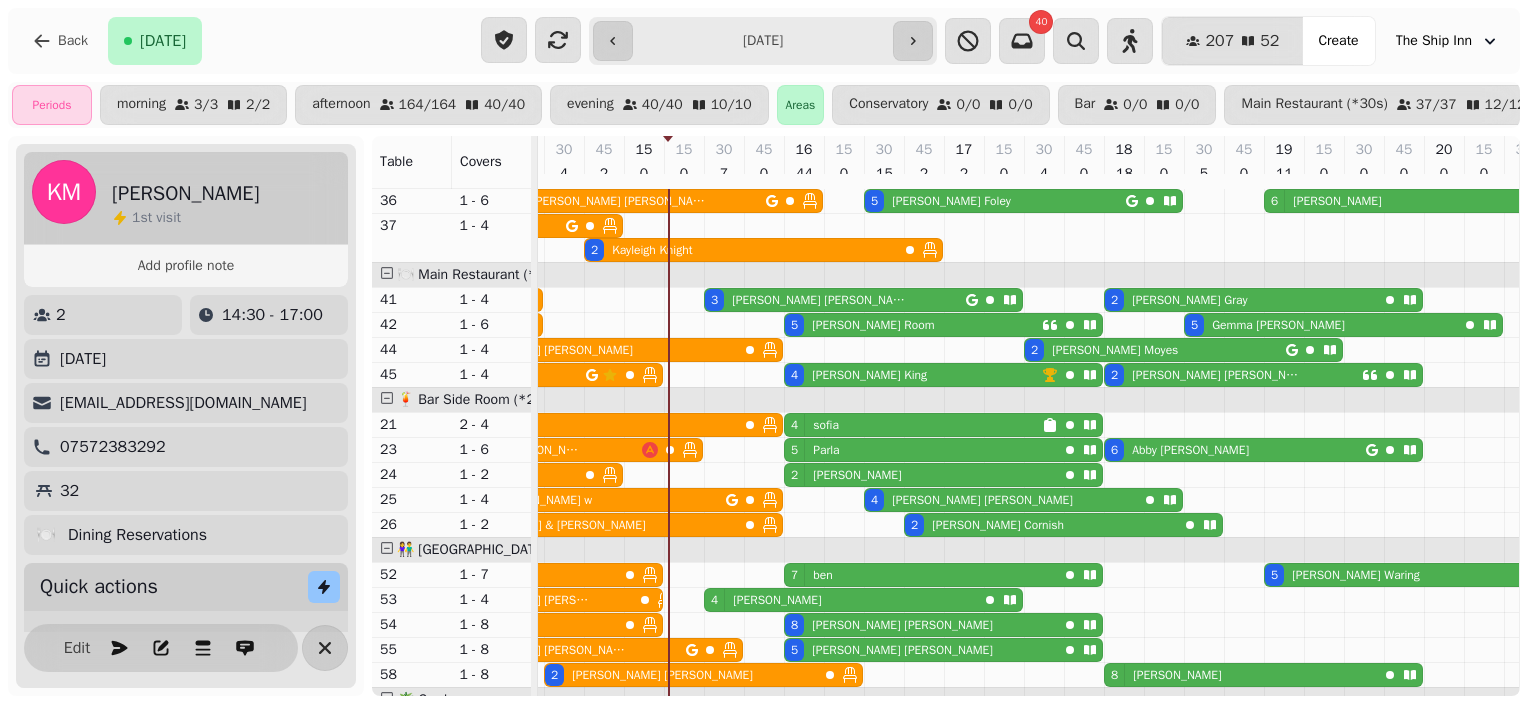 click on "4 sofia" at bounding box center [913, 425] 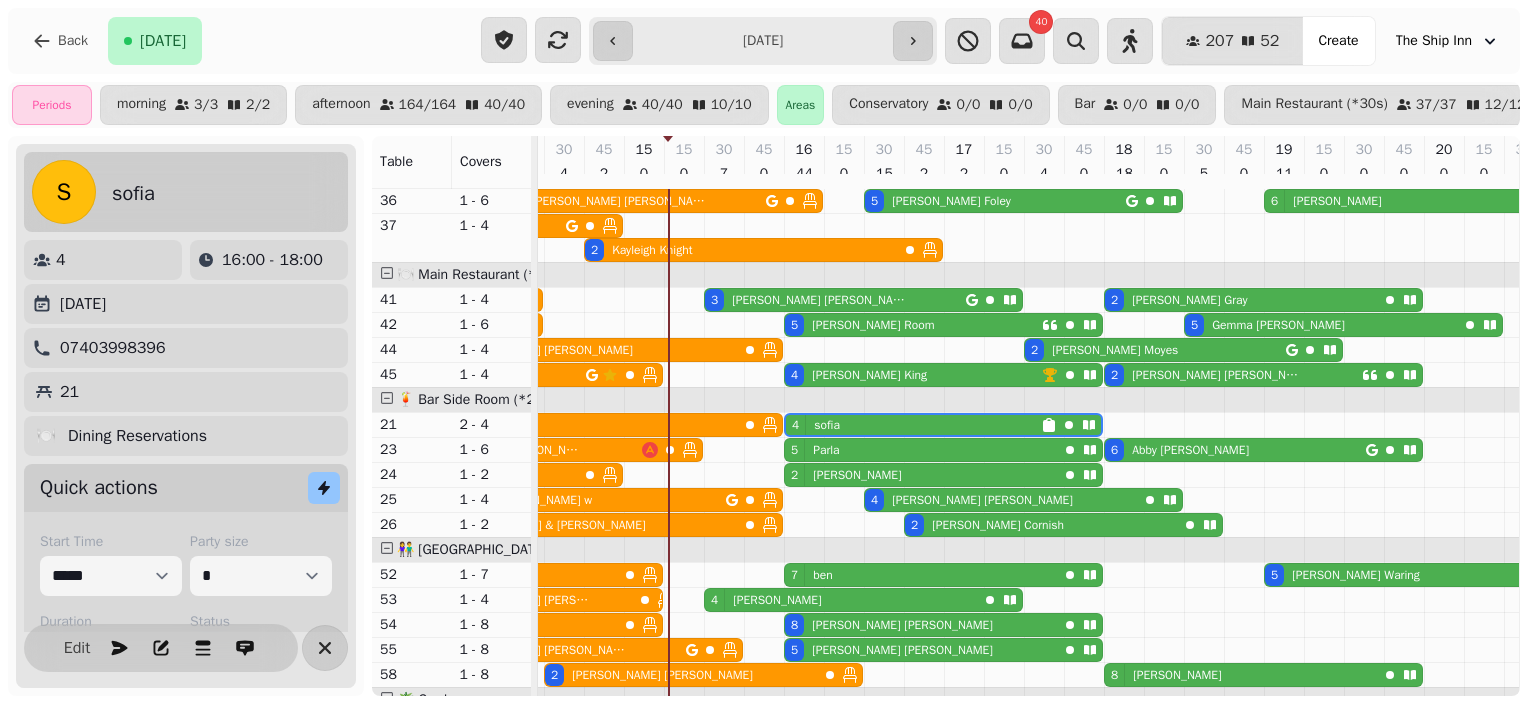 scroll, scrollTop: 0, scrollLeft: 1107, axis: horizontal 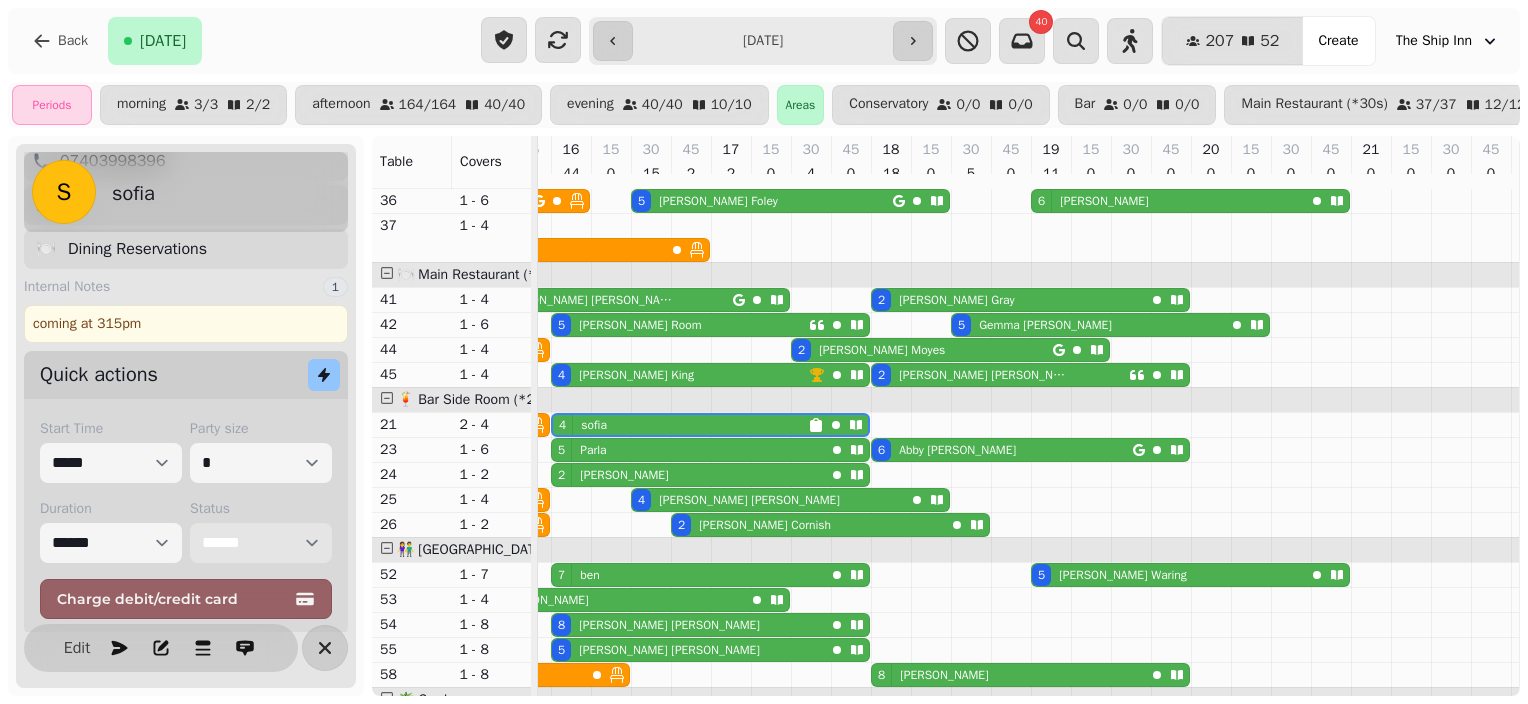 click on "**********" at bounding box center (261, 543) 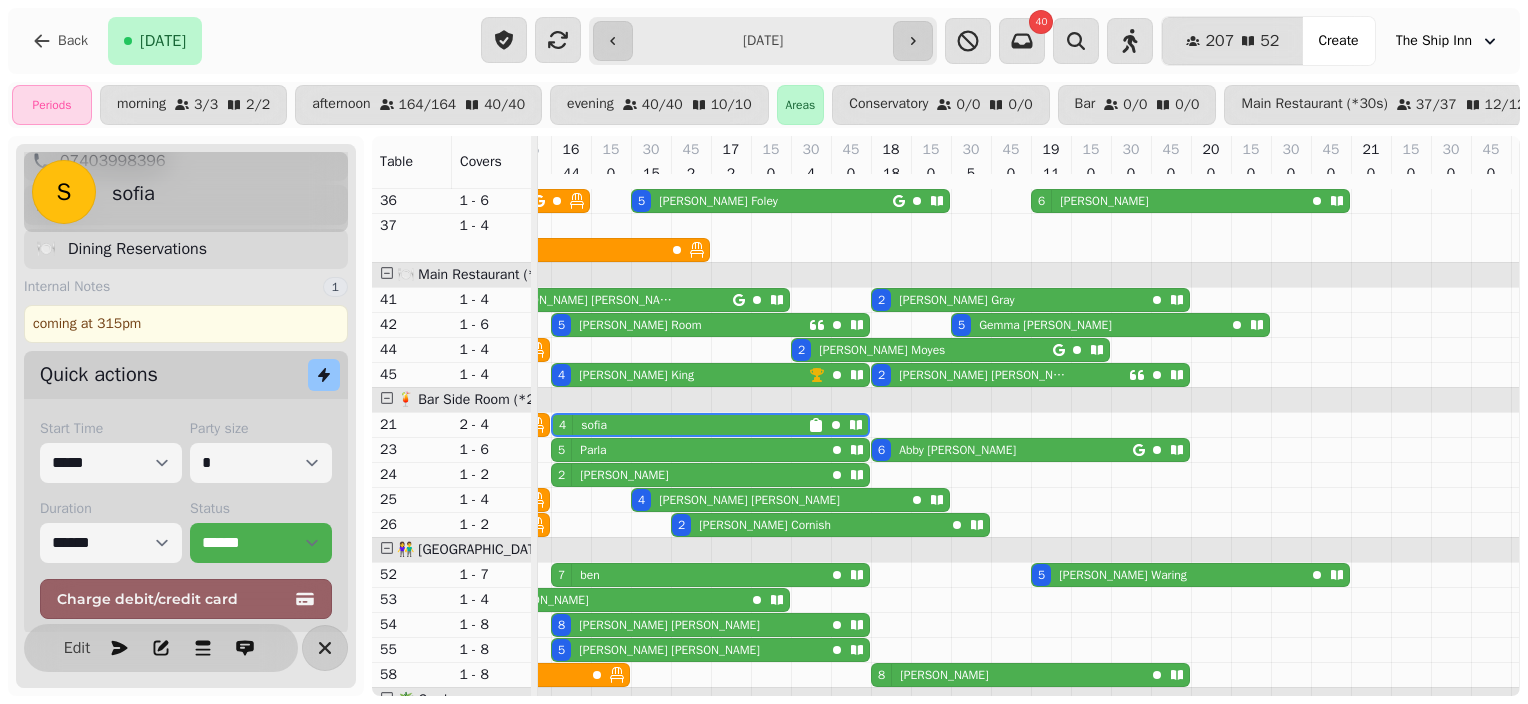 click on "2 4 1 2 Active 25 108 4 15:30 Goff Dining ... 53 3 15:30 samantha Dining ... 41 2 16:00 Sam Dining ... 24 4 16:00 Gisella Dining ... 34 5 16:00 Dining ... 23 7 16:00  ben Dining ... 52 5 16:00 Laura Dining ... 42 8 16:00 Joe Dining ... 54 4 16:00 sofia  Dining ... 21 5 16:00 Steve Dining ... 55 4 16:00 James Dining ... 45 5 16:30 John Dining ... 36 4 16:30 Shane Dining ... 25 6 16:30 Ellie Dining ... 12 2 16:45 Michael Dining ... 26 2 17:00 Clair Dining ... 32 2 17:30 Julie Dining ... 44 2 17:30 Lewis Dining ... 33 2 18:00 David Dining ... 41 6 18:00 Abby Dining ... 23 2 18:00 George Dining ... 45 8 18:00 Hannah Dining ... 58 5 18:30 Gemma Dining ... 42 5 19:00 Luke Dining ... 52 6 19:00 trotter Dining ... 36 Seated 15 50 3 13:15 Phoebe Dining ... 13 5 13:30 Chloe Dining ... 23 4 13:30 Walkin Dining ... 10 2 13:30 Gillian Dining ... 34 2 13:45 Paul & Lin... Dining ... 26 4 13:45 Edward Dining ... 44 8 13:45 Kate  Dining ... 55 4 14:00 Dining ... 21 3 14:00 estelle Dining ... 25 2 14:00 Emily Dining ... 33 2 5" at bounding box center (764, 416) 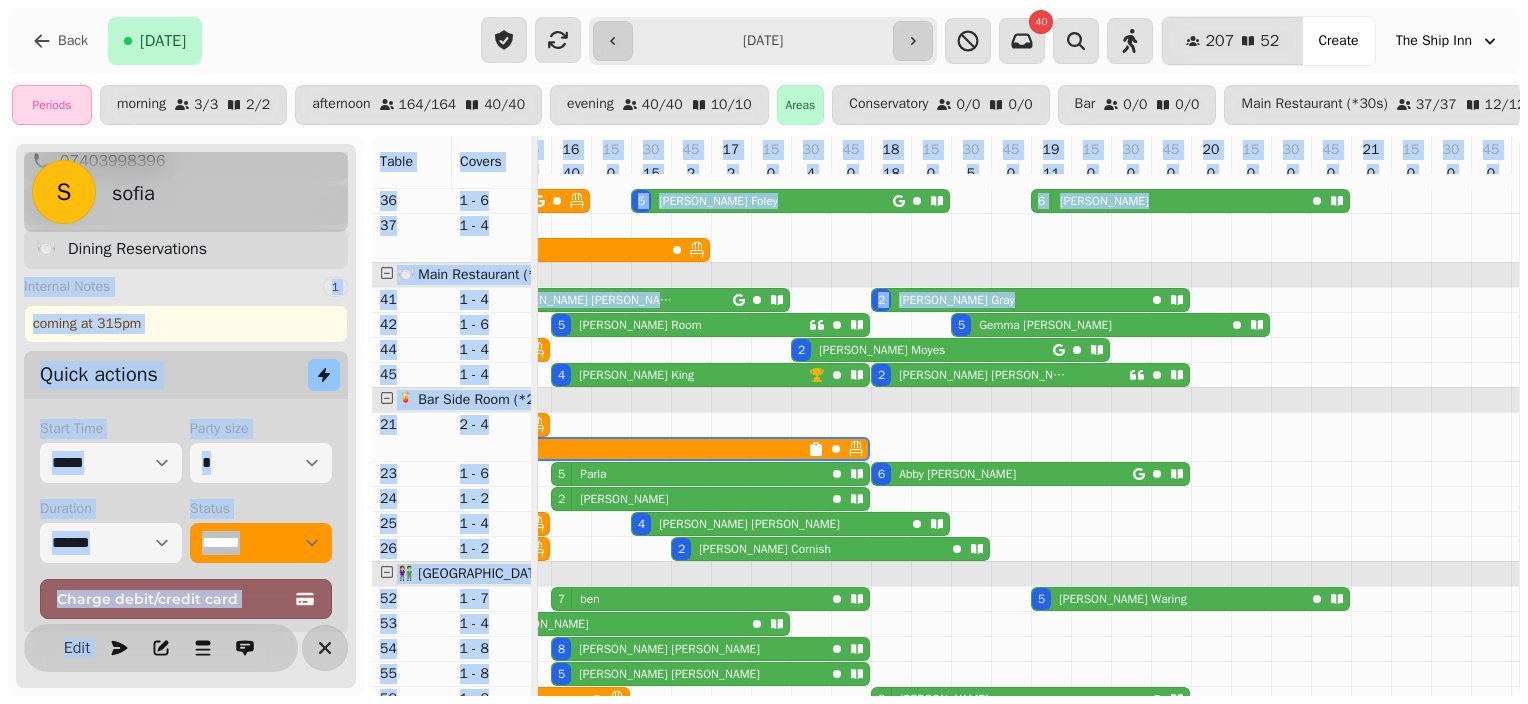 click on "2 Julie   Moyes" at bounding box center (922, 350) 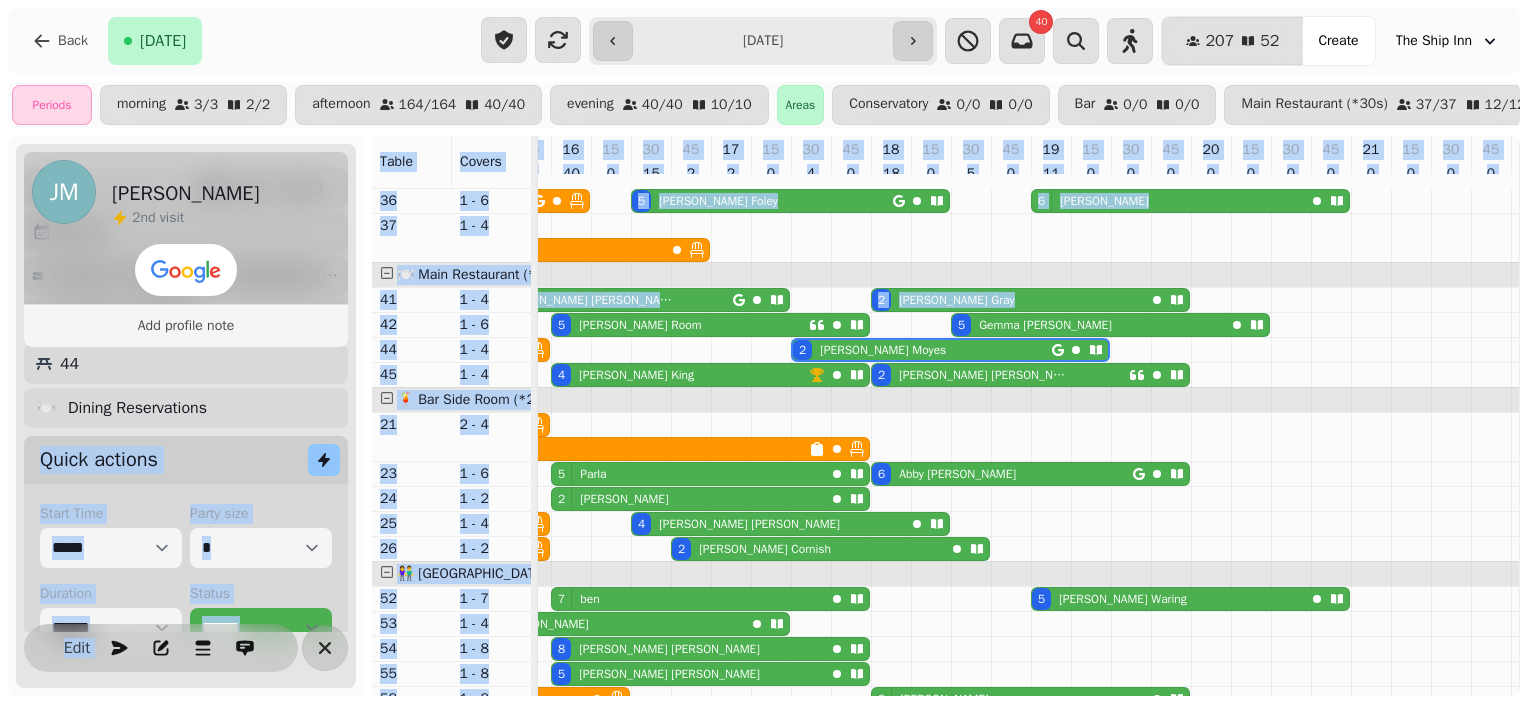 scroll, scrollTop: 345, scrollLeft: 0, axis: vertical 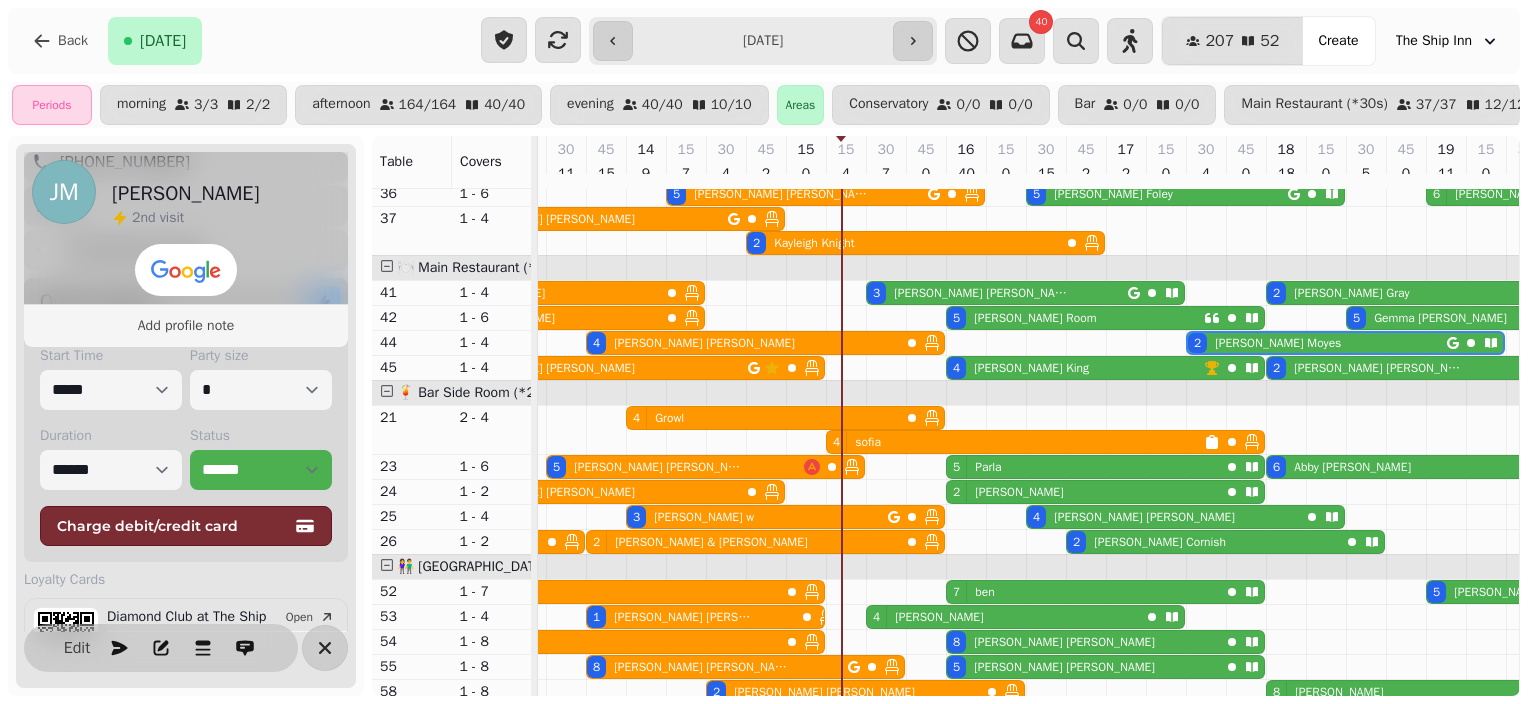 click on "3 samantha   gillings" at bounding box center (997, 293) 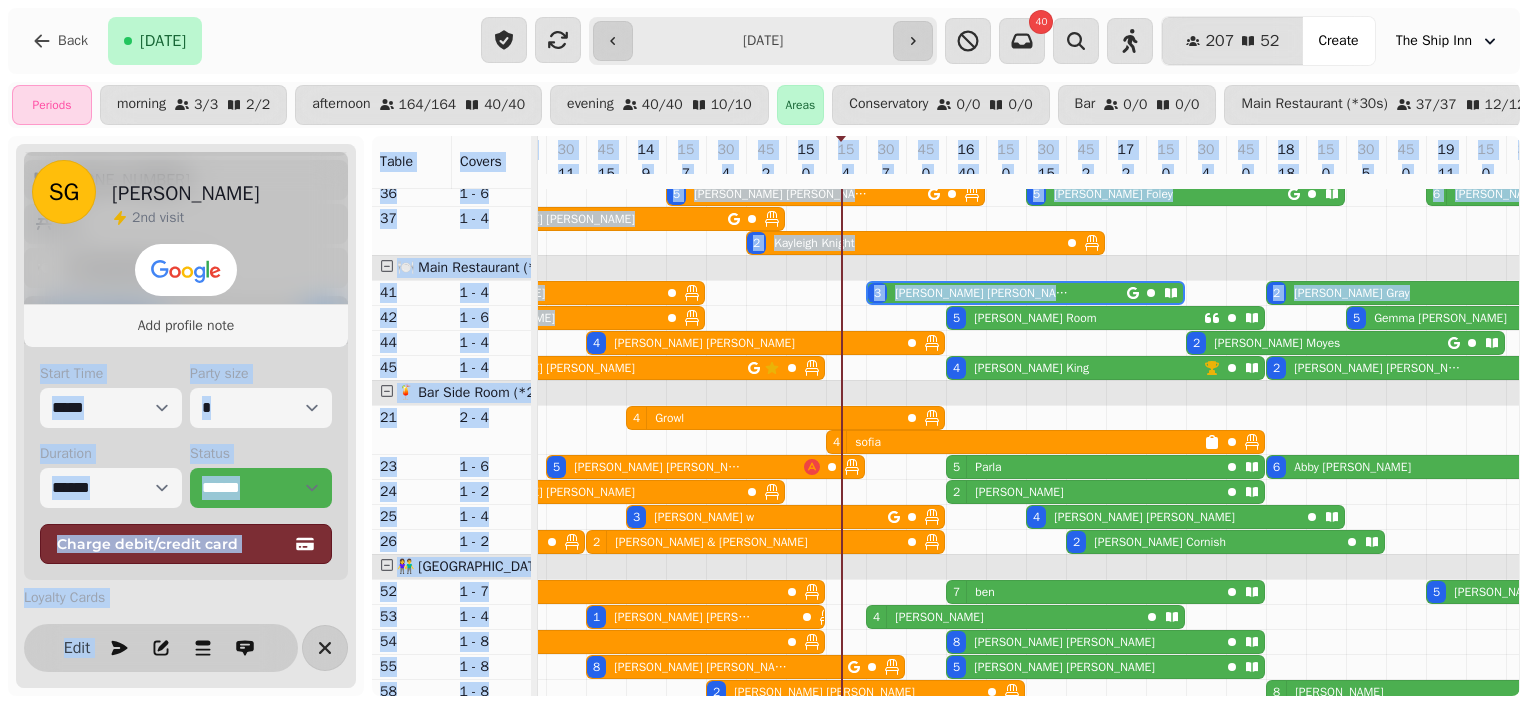 scroll, scrollTop: 300, scrollLeft: 0, axis: vertical 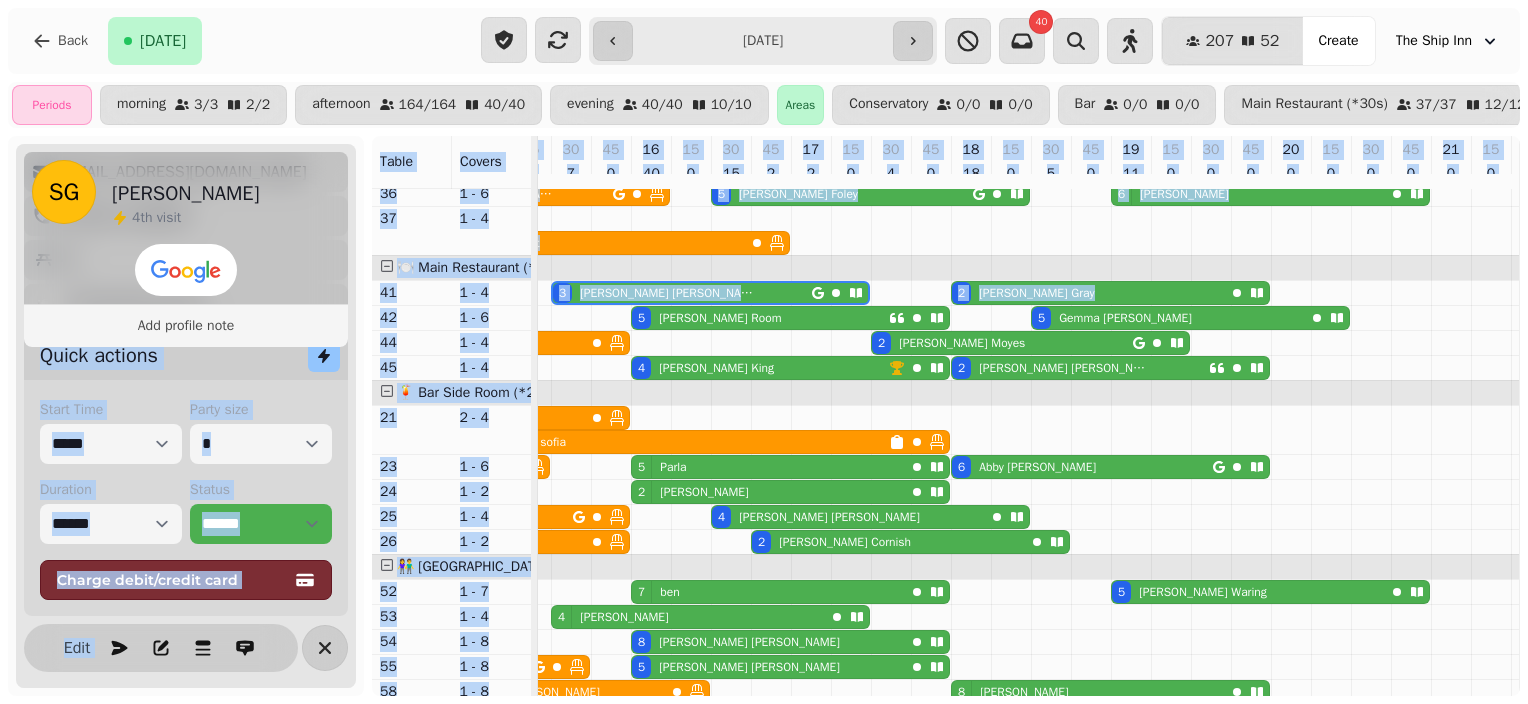click on "2 David   Gray" at bounding box center (1088, 293) 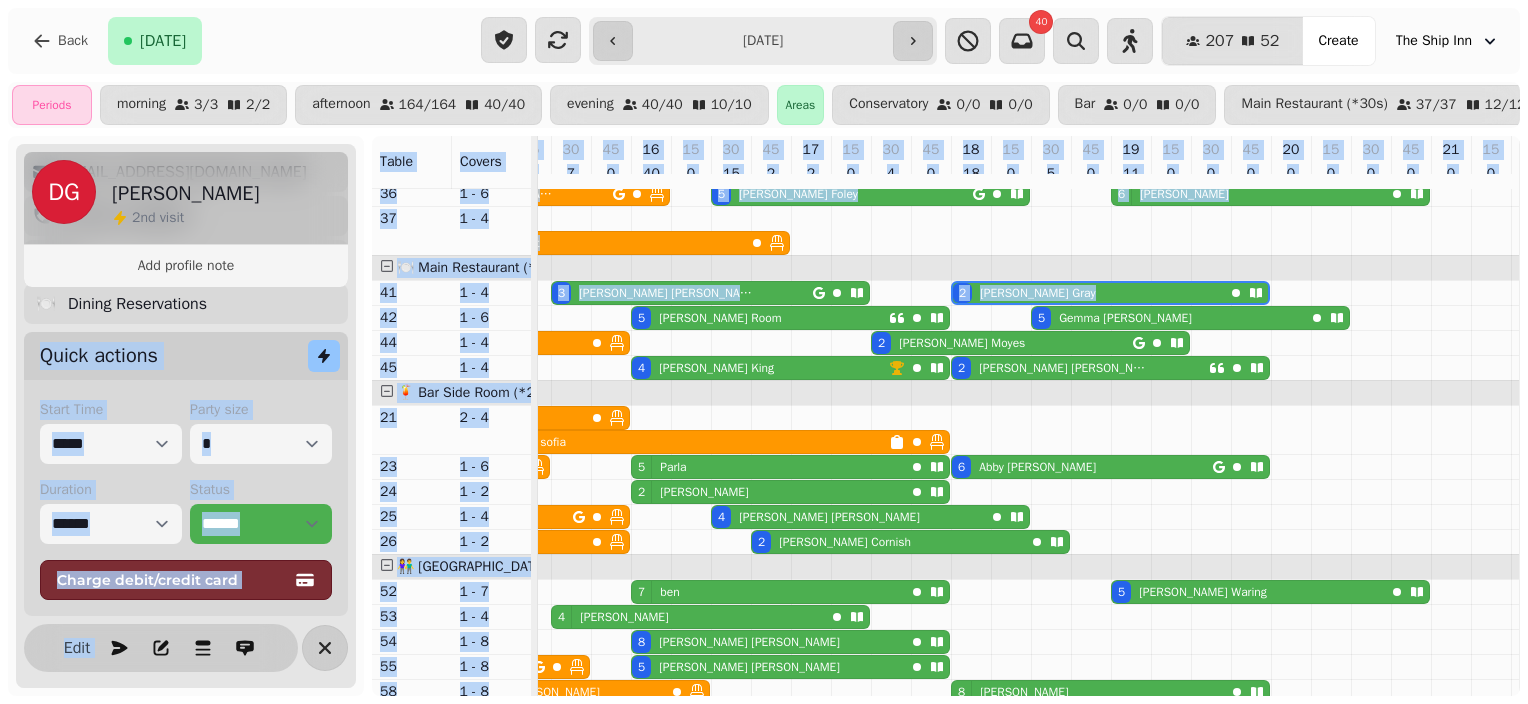 scroll, scrollTop: 240, scrollLeft: 0, axis: vertical 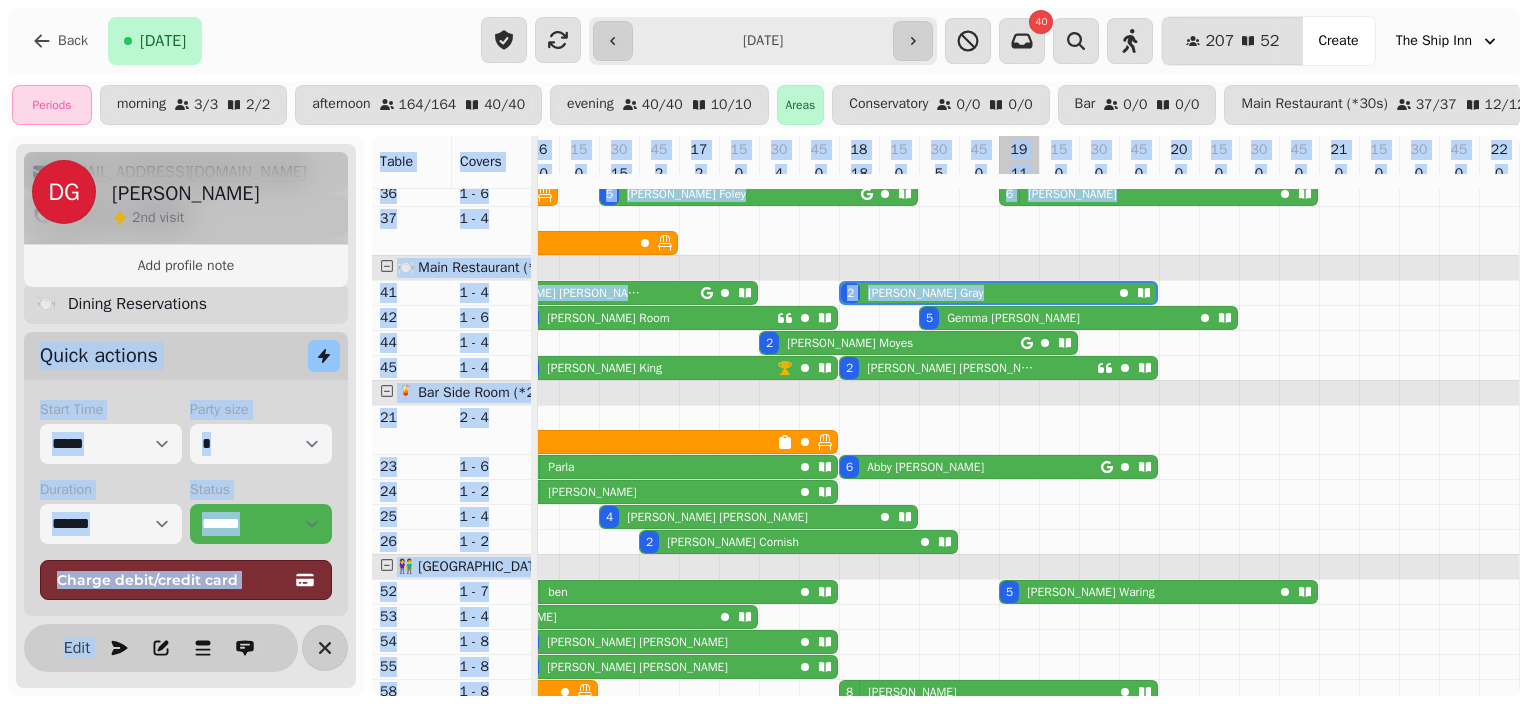 click at bounding box center (1019, 743) 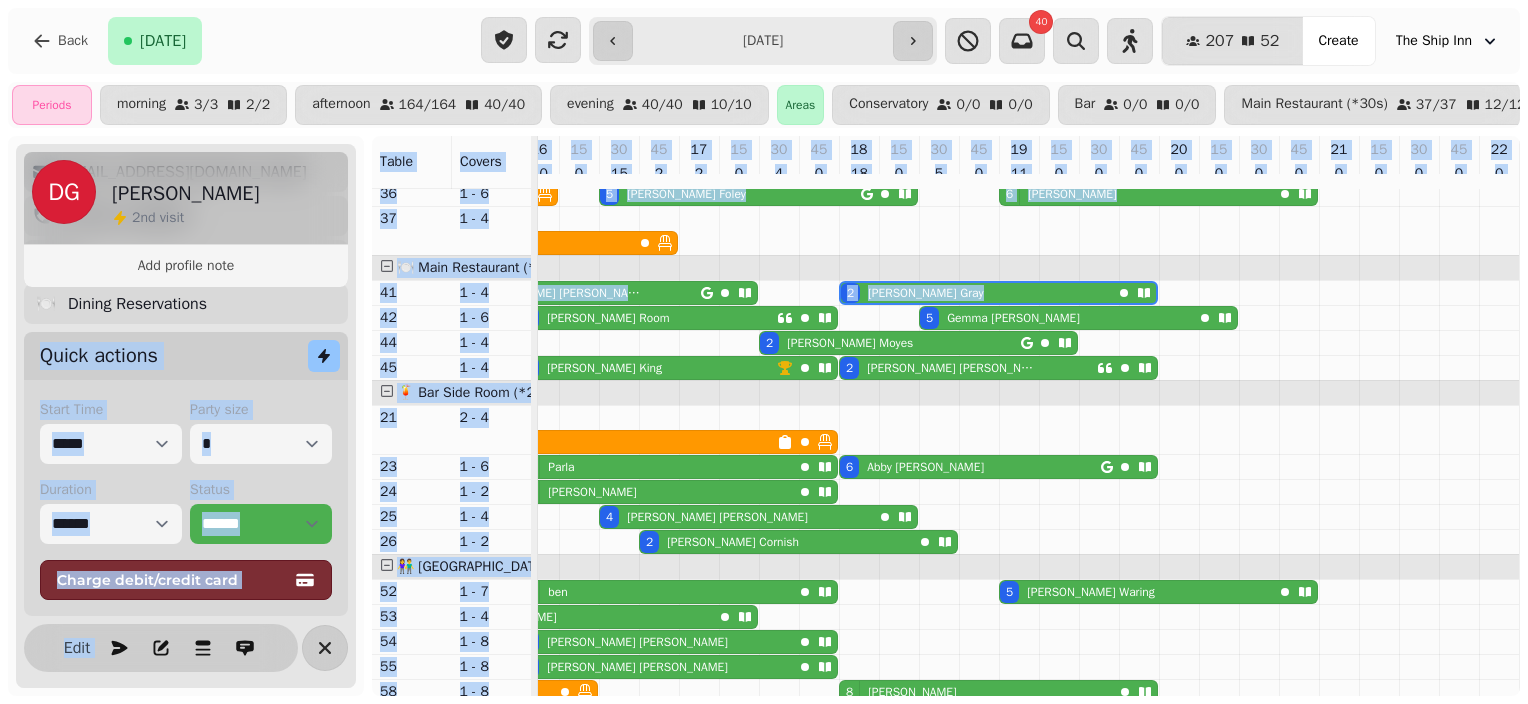 click on "2 David   Gray" at bounding box center (976, 293) 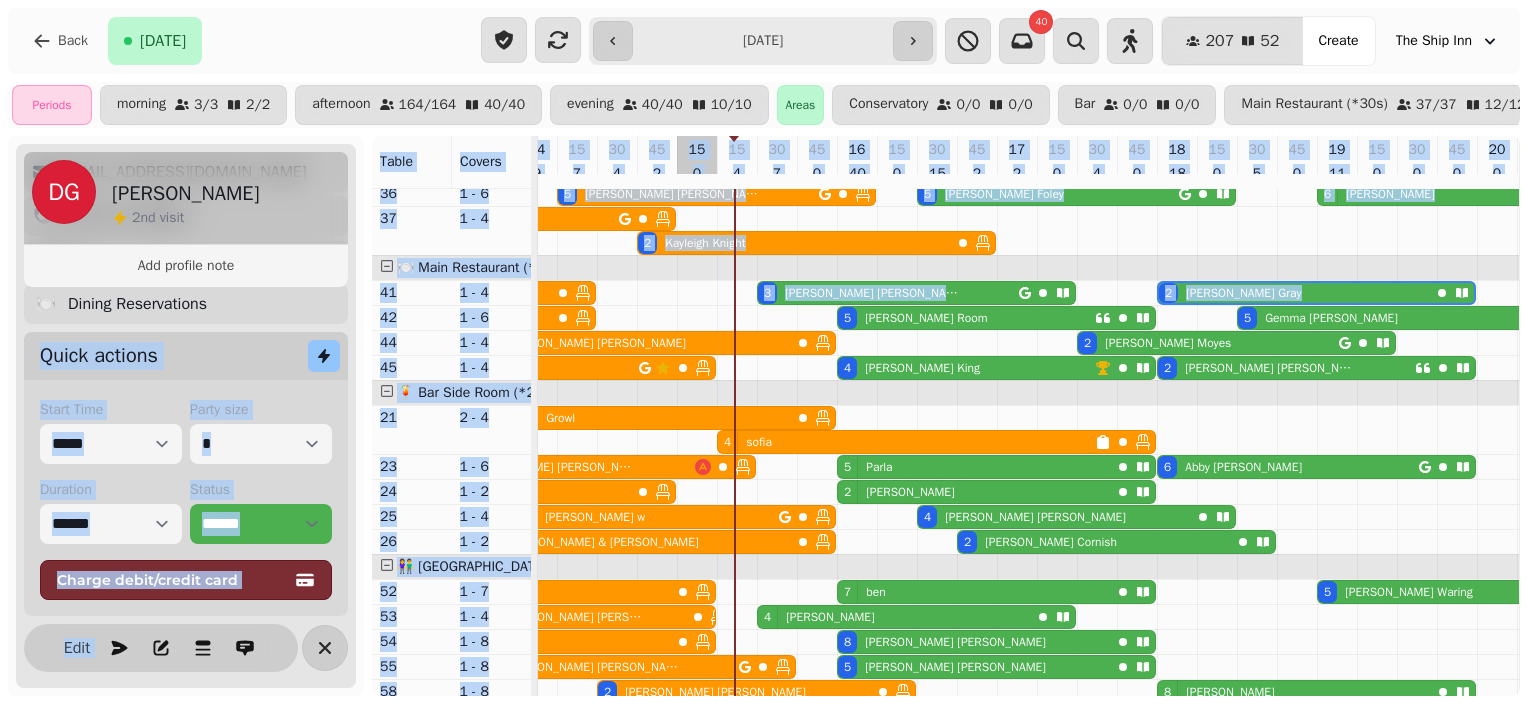 scroll, scrollTop: 307, scrollLeft: 821, axis: both 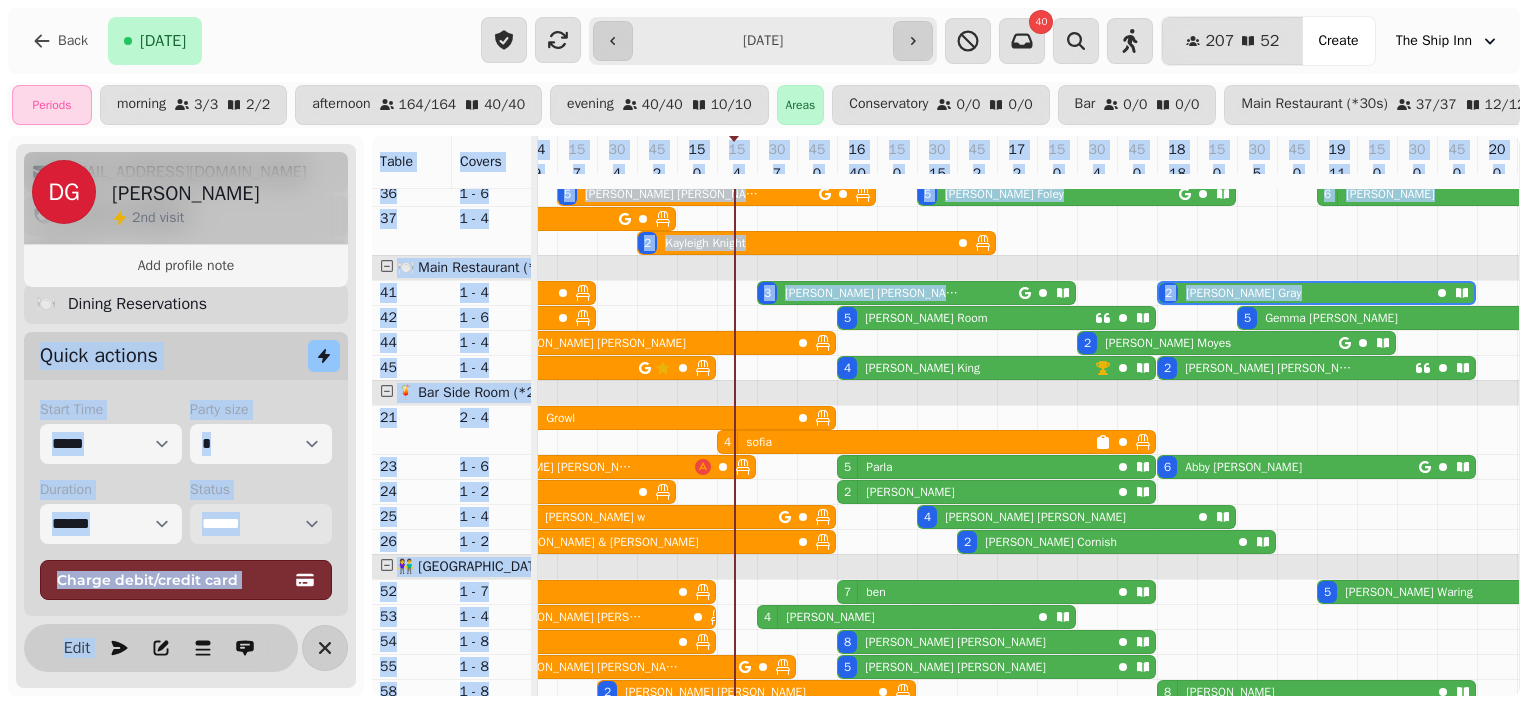 click on "**********" at bounding box center [261, 524] 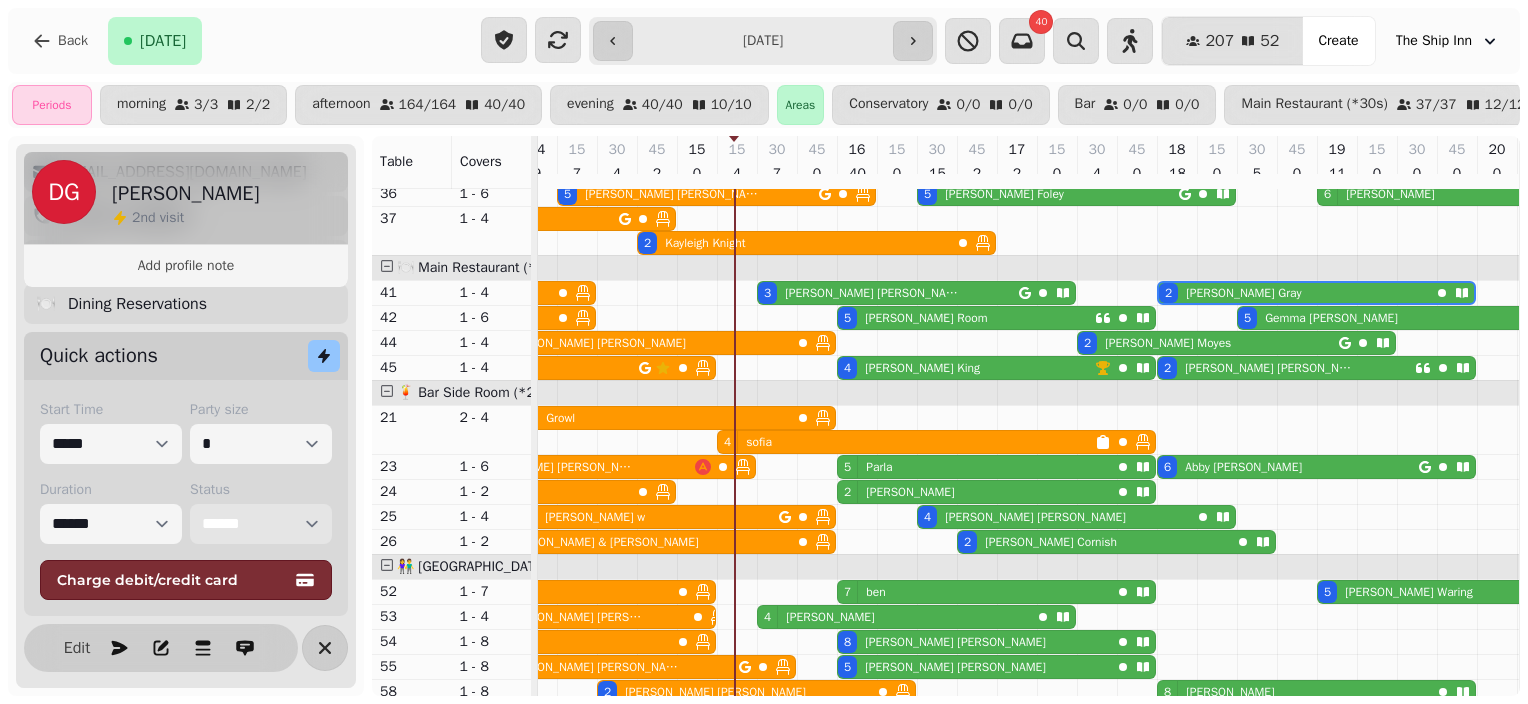 click on "3 samantha   gillings" at bounding box center [888, 293] 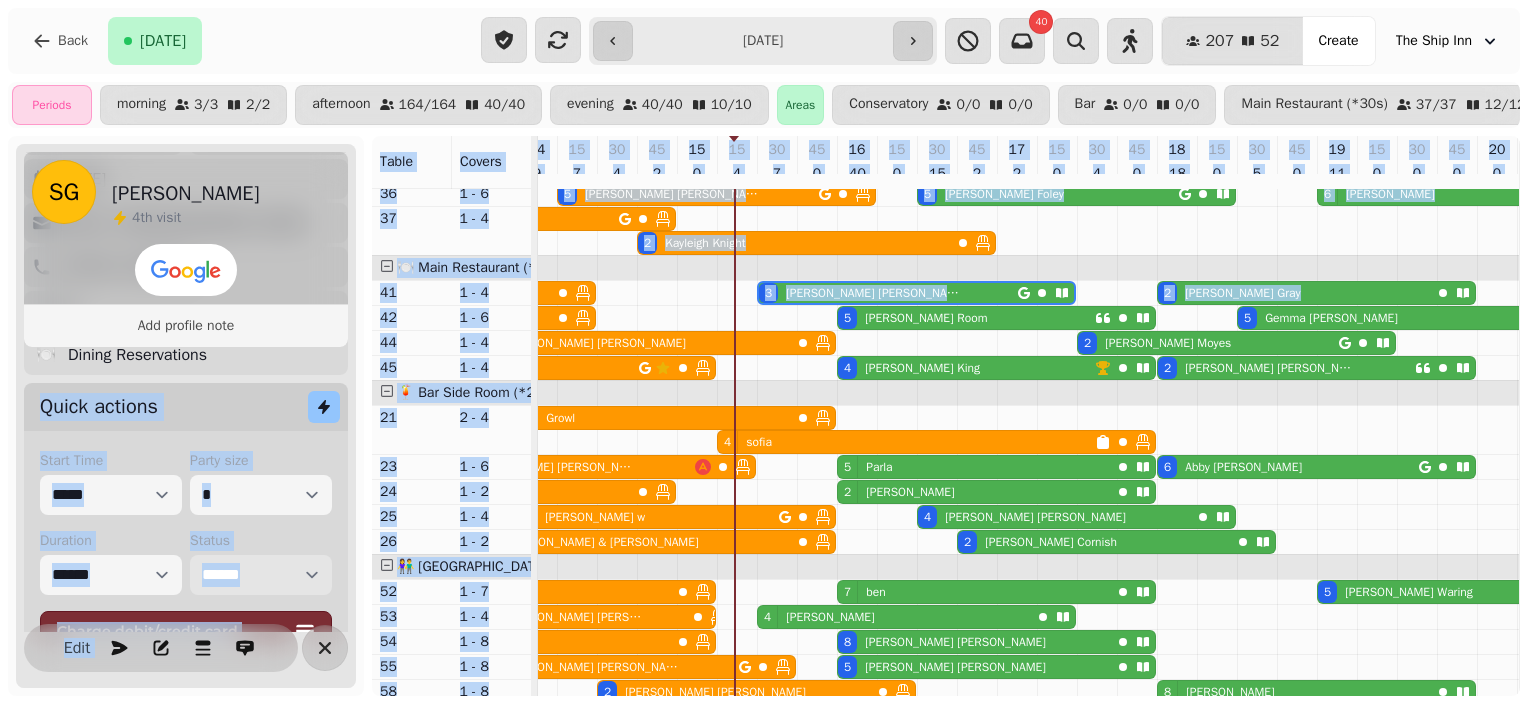 scroll, scrollTop: 300, scrollLeft: 0, axis: vertical 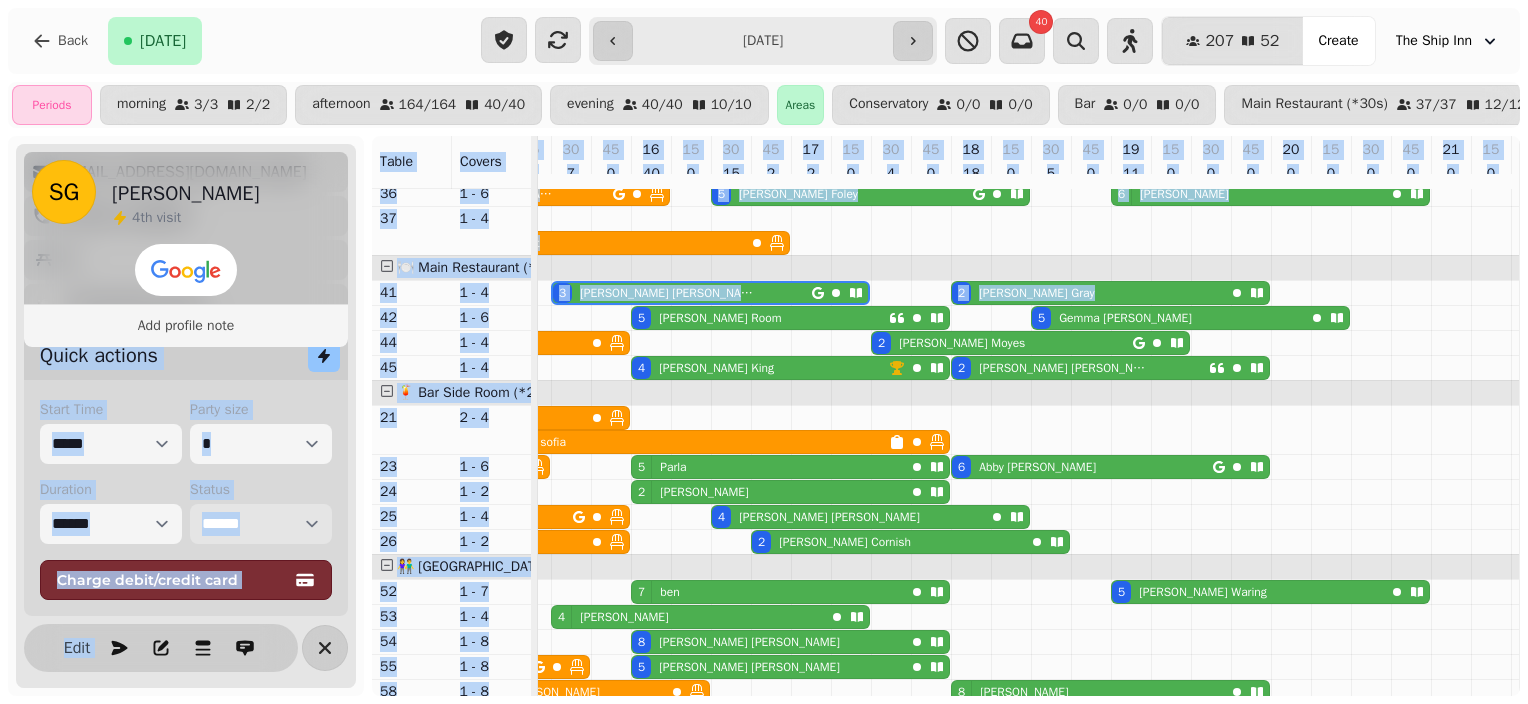 click on "**********" at bounding box center [261, 524] 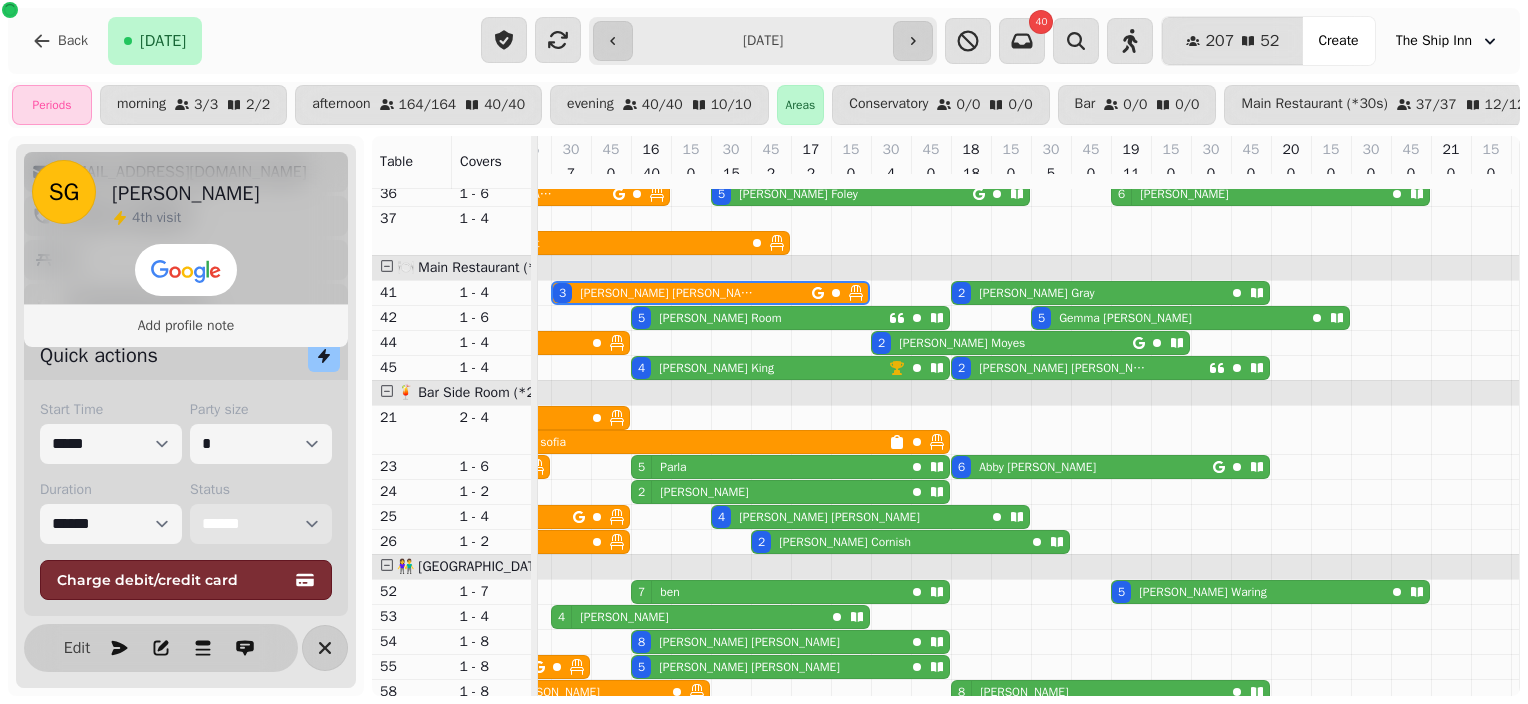 click on "3 samantha   gillings" at bounding box center [682, 293] 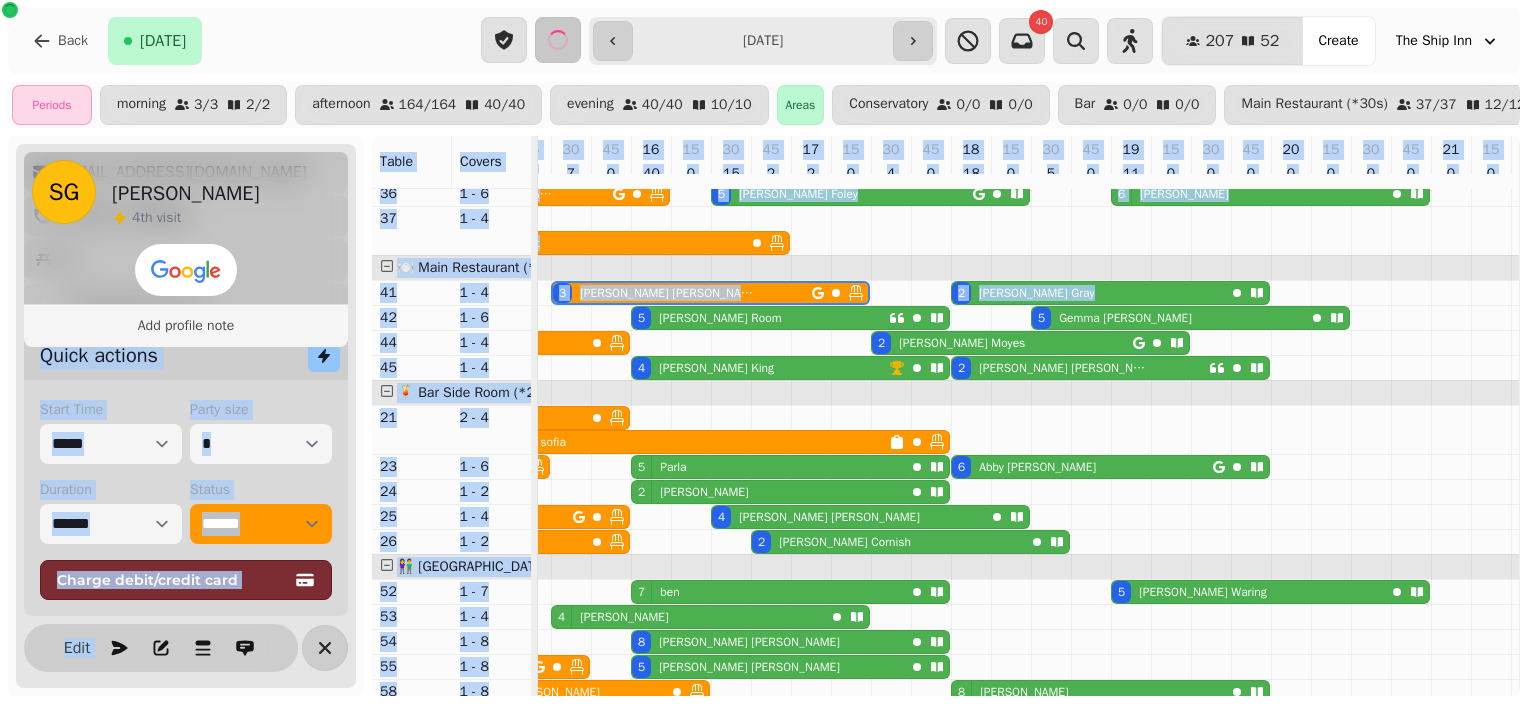 click on "Back [DATE]" at bounding box center (244, 41) 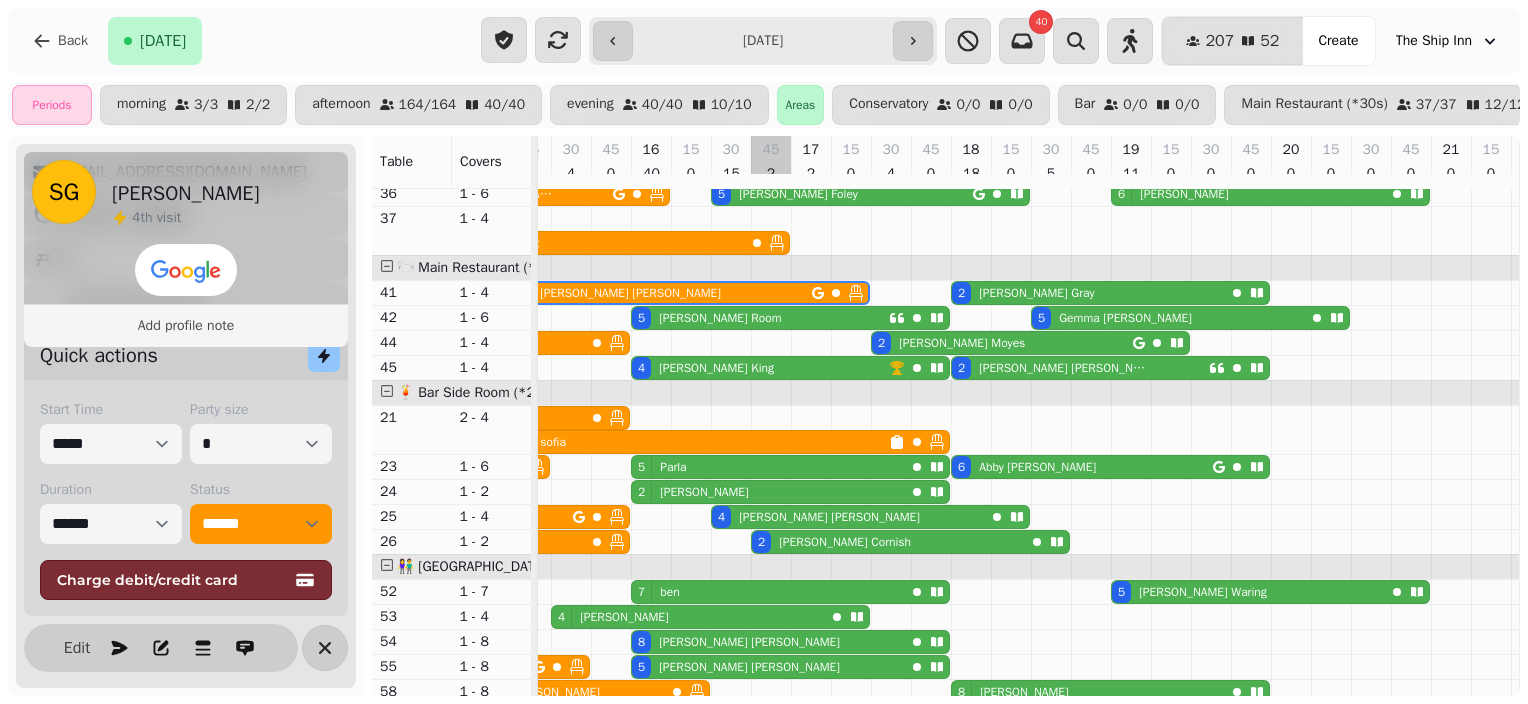scroll, scrollTop: 48, scrollLeft: 1027, axis: both 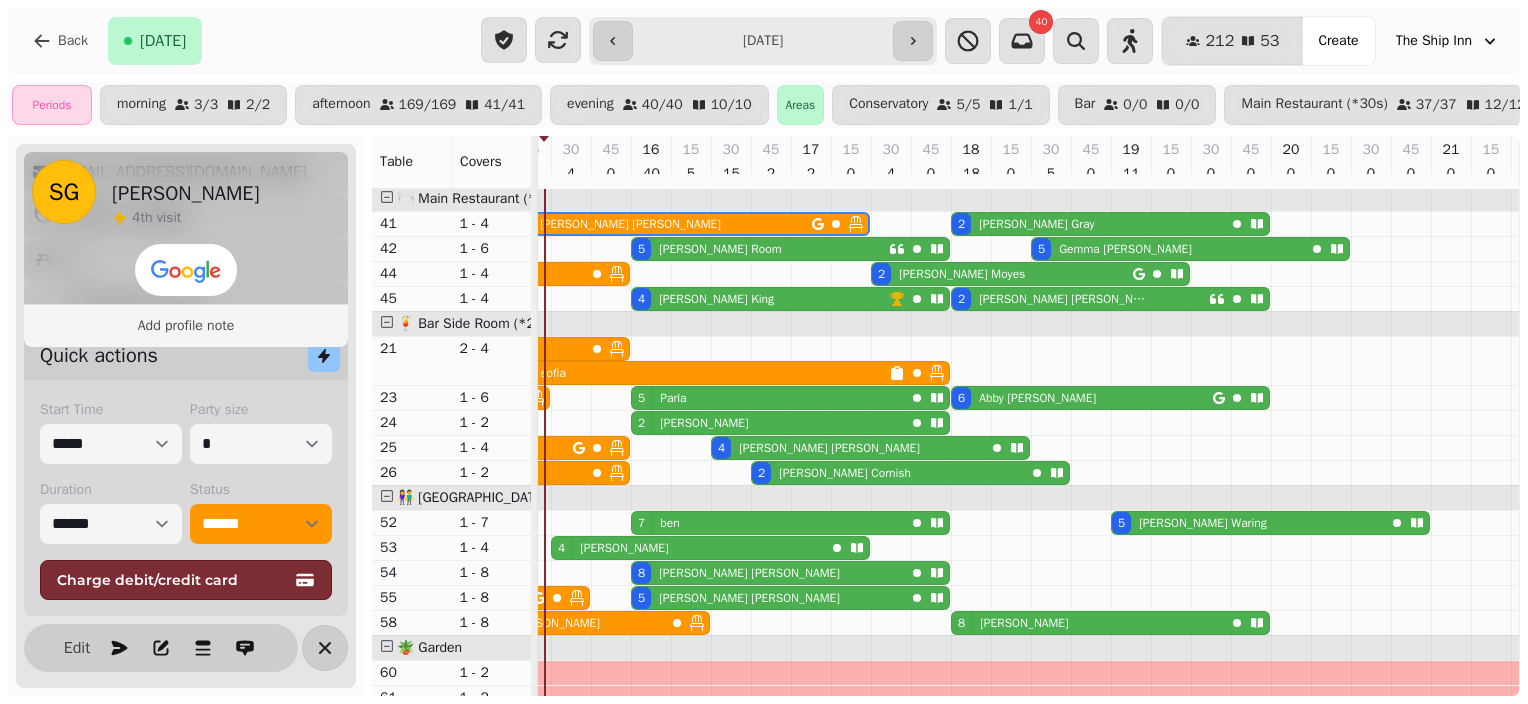 click on "4 Goff" at bounding box center [688, 548] 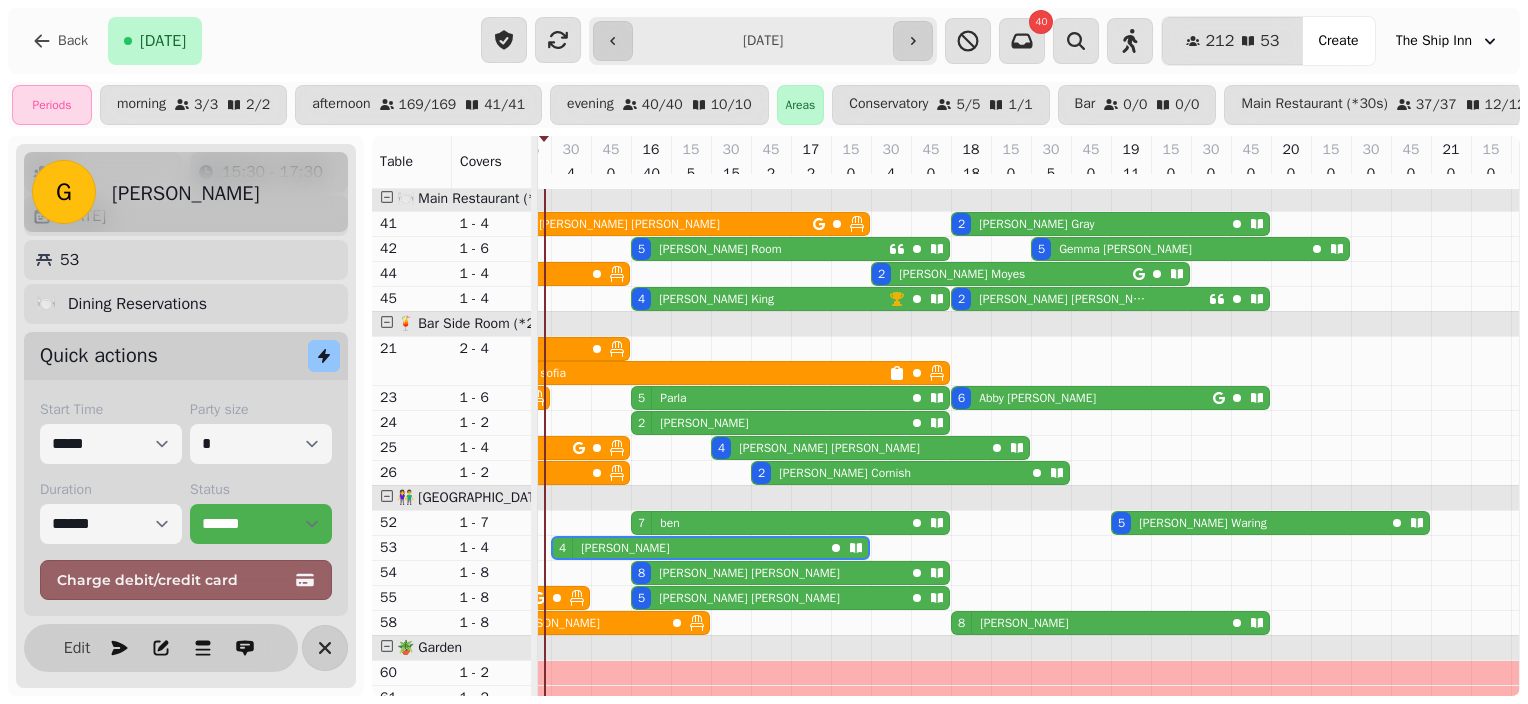 scroll, scrollTop: 98, scrollLeft: 0, axis: vertical 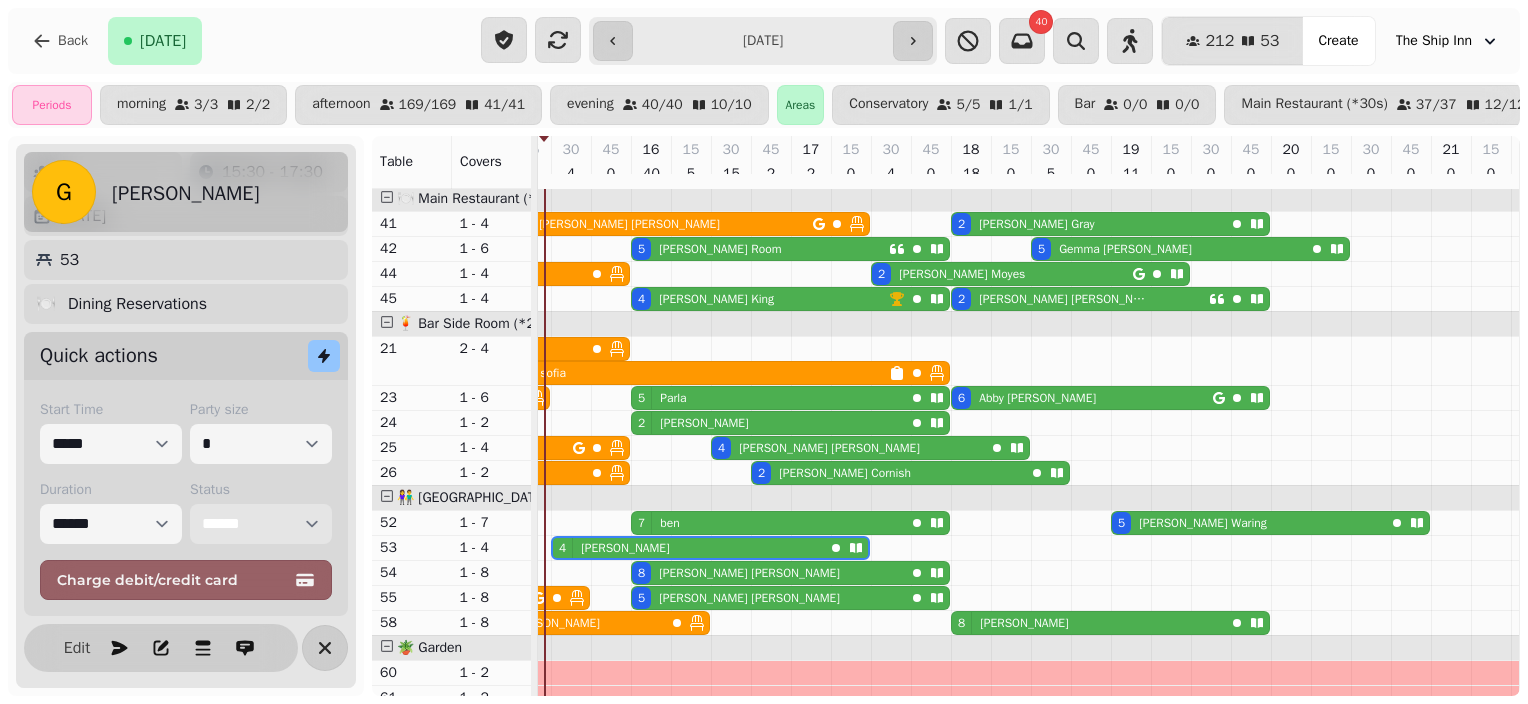 click on "**********" at bounding box center [261, 524] 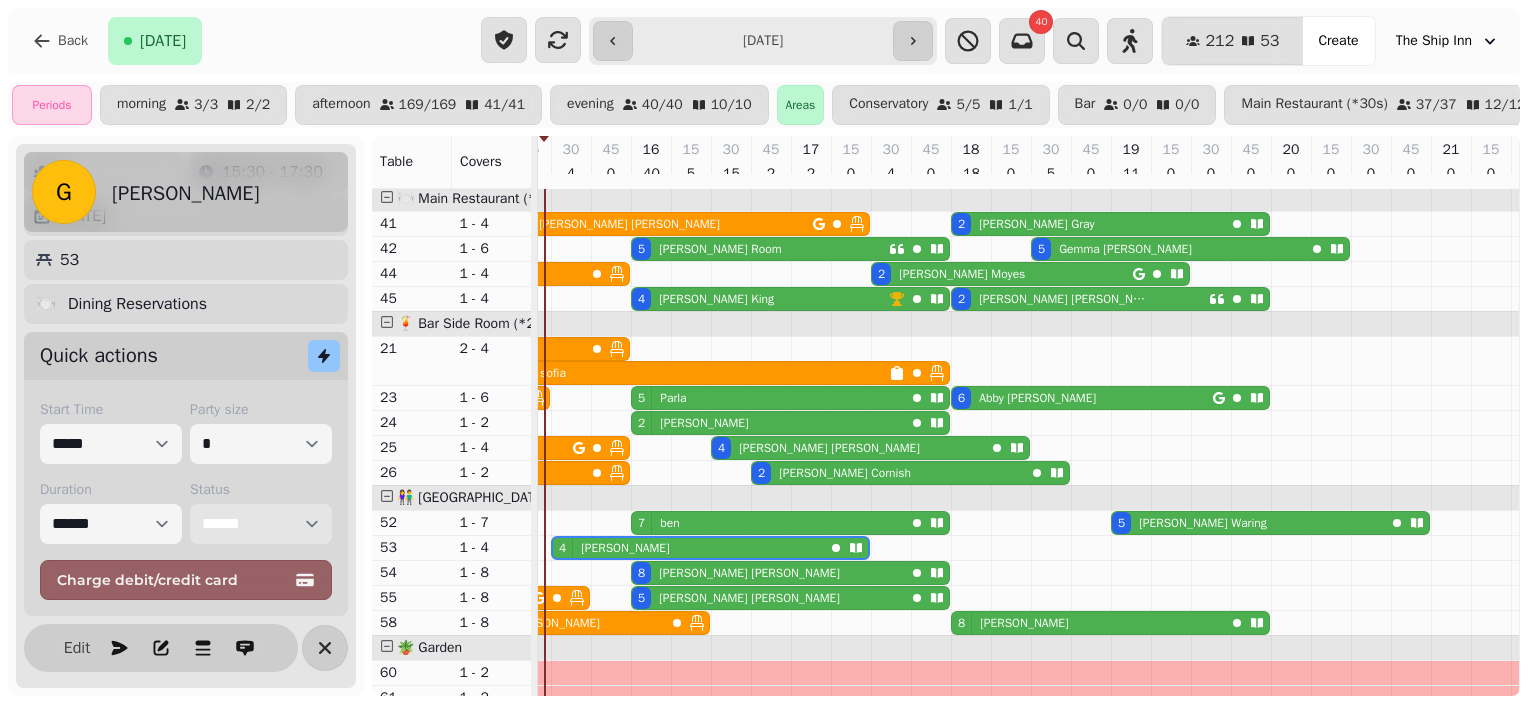 click on "**********" at bounding box center (261, 524) 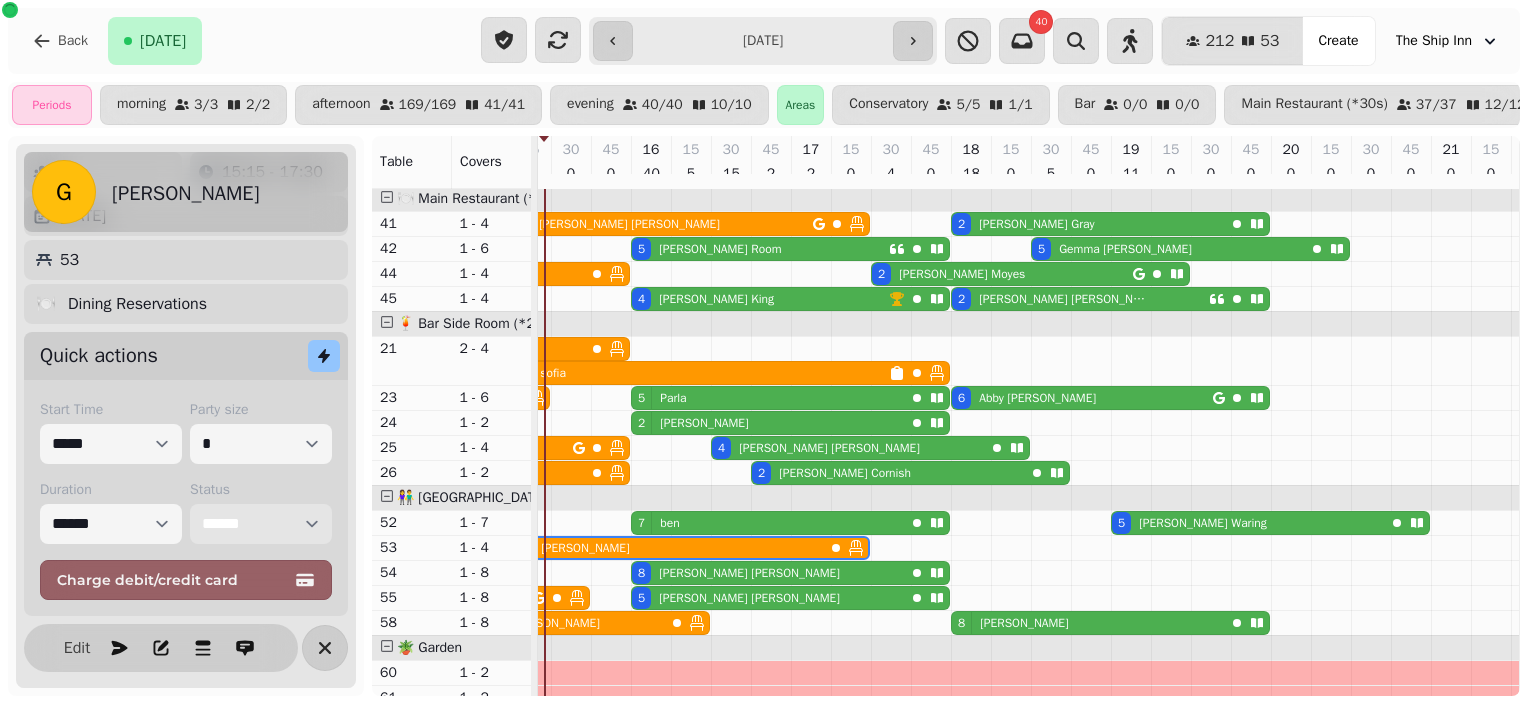 scroll, scrollTop: 723, scrollLeft: 1027, axis: both 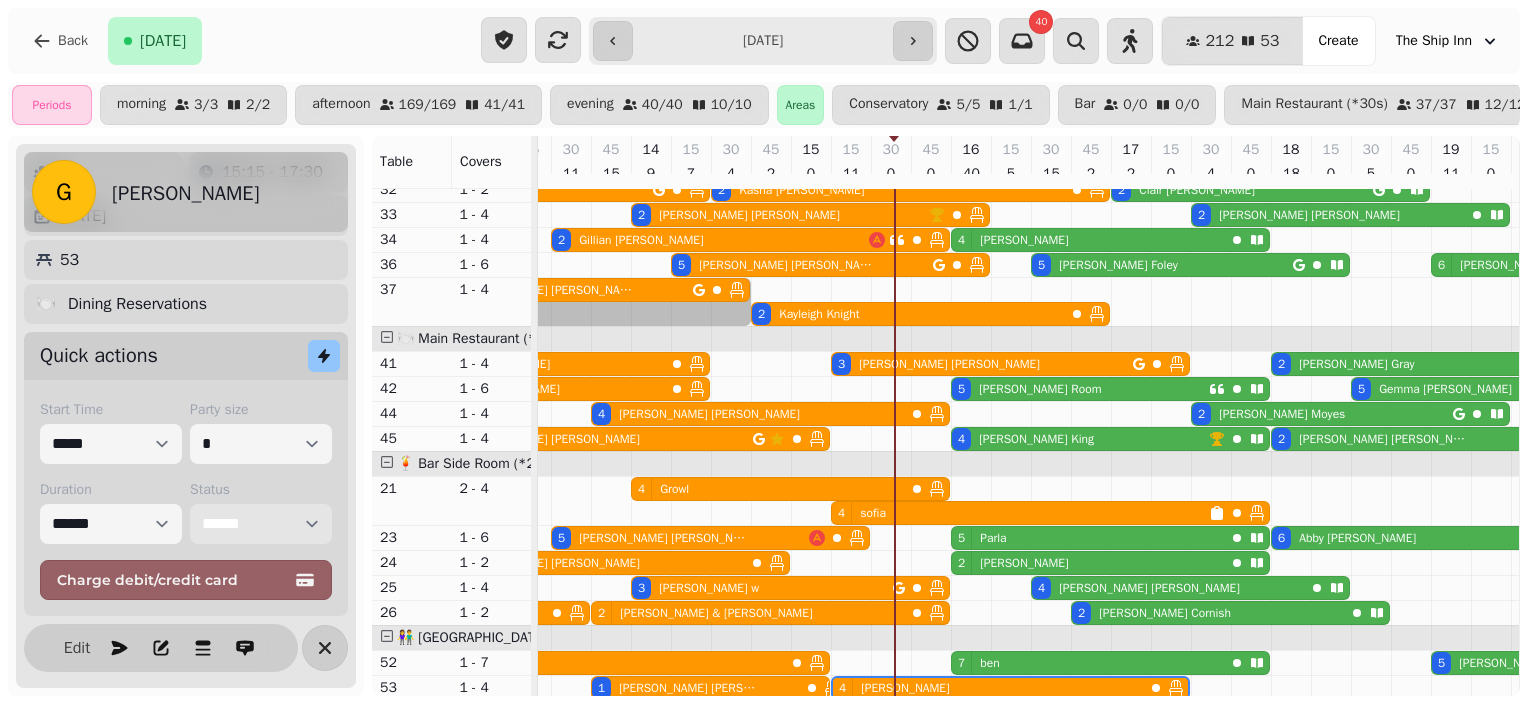 drag, startPoint x: 788, startPoint y: 296, endPoint x: 736, endPoint y: 298, distance: 52.03845 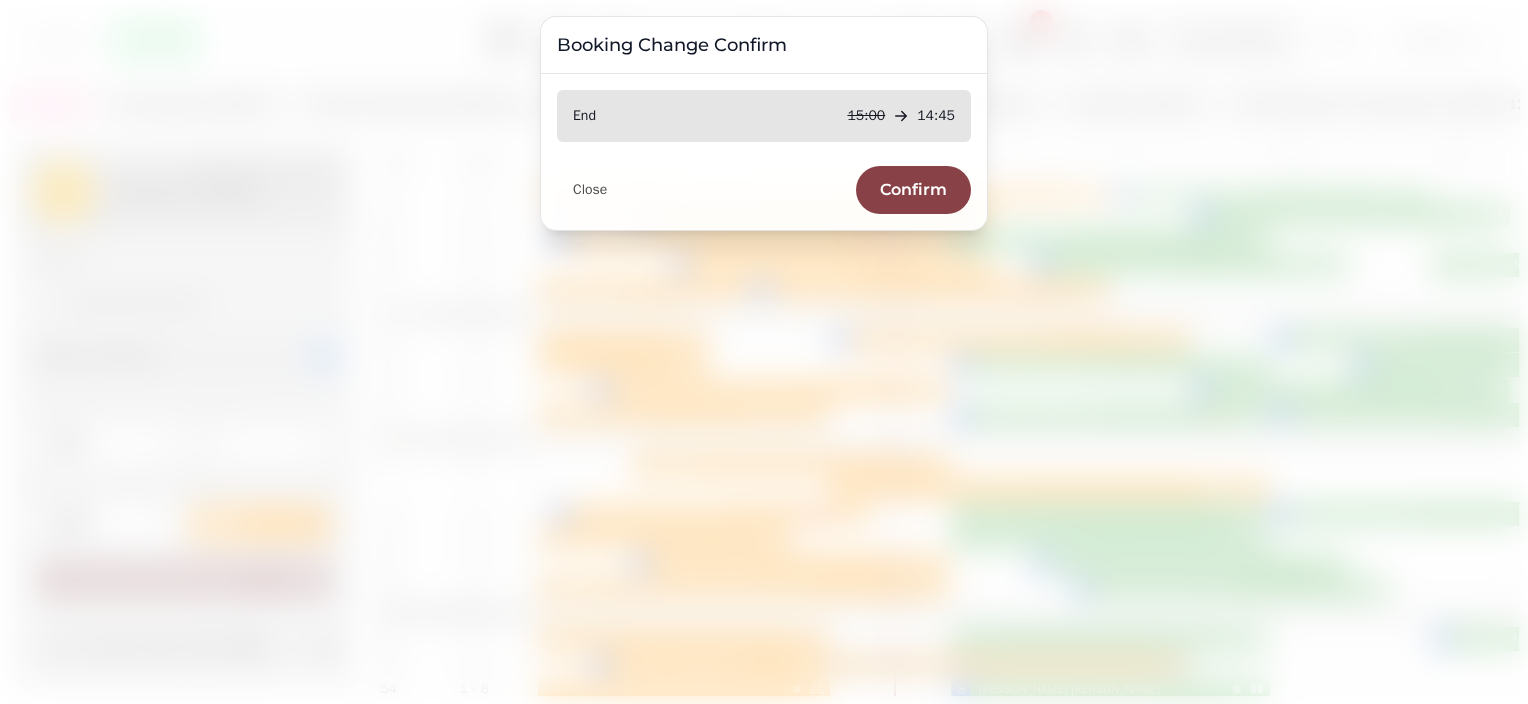 click on "Confirm" at bounding box center (913, 190) 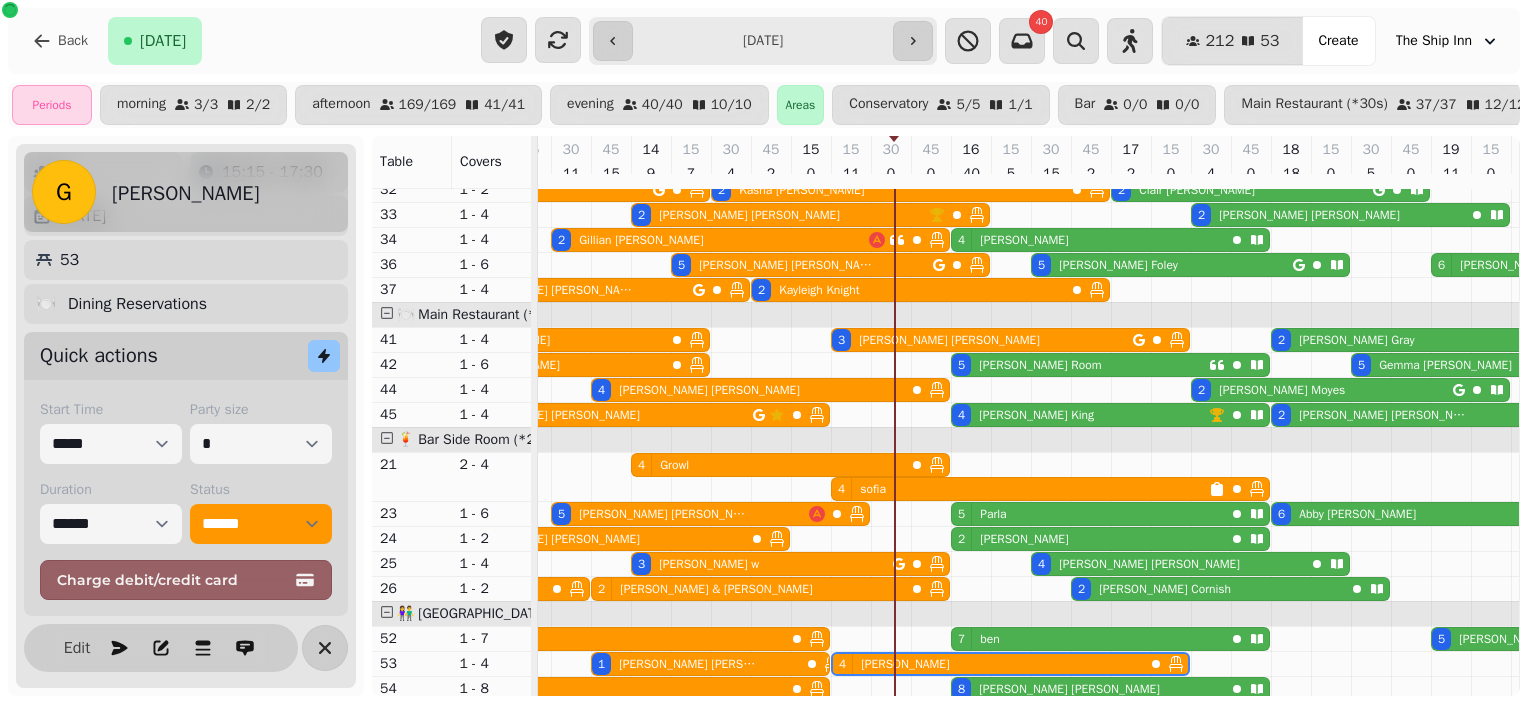 scroll, scrollTop: 408, scrollLeft: 707, axis: both 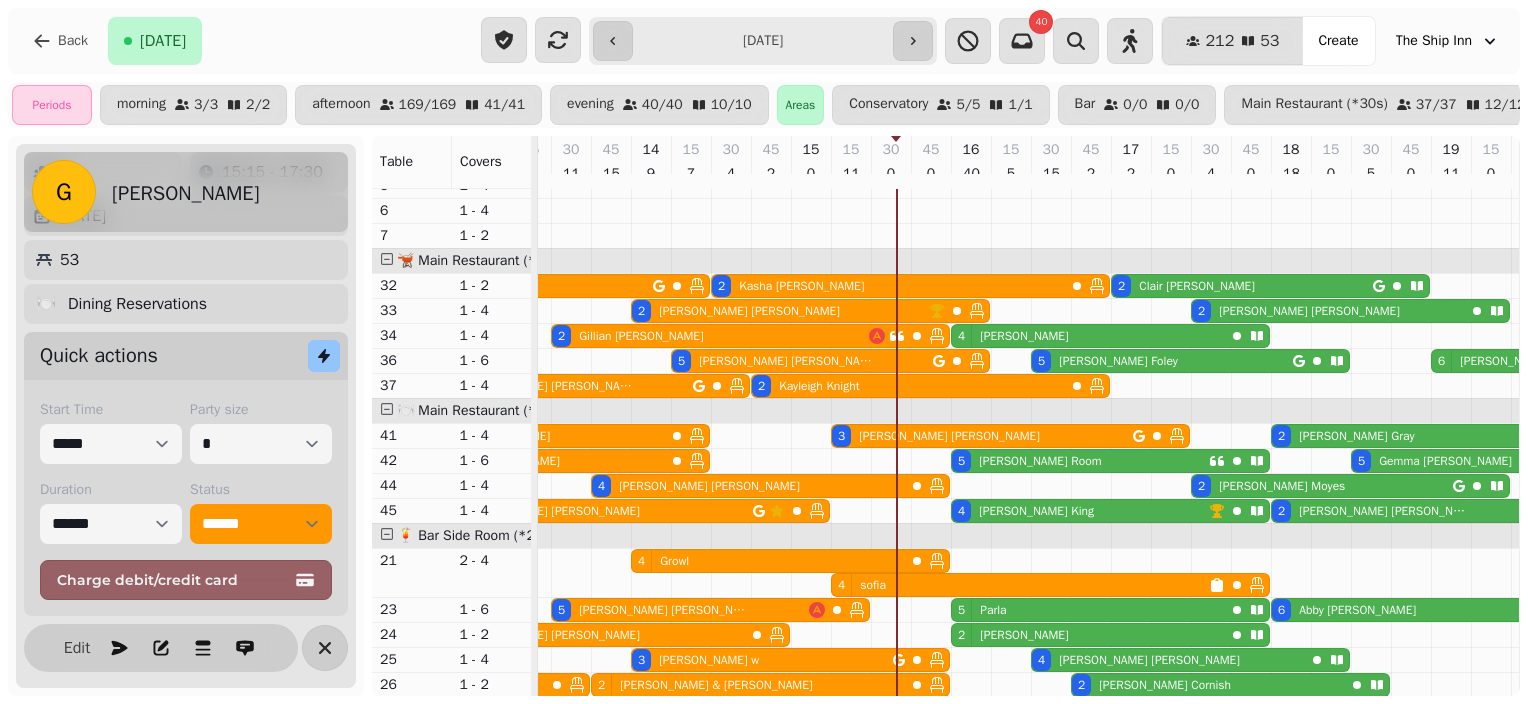 click on "5   Parla" at bounding box center [1088, 610] 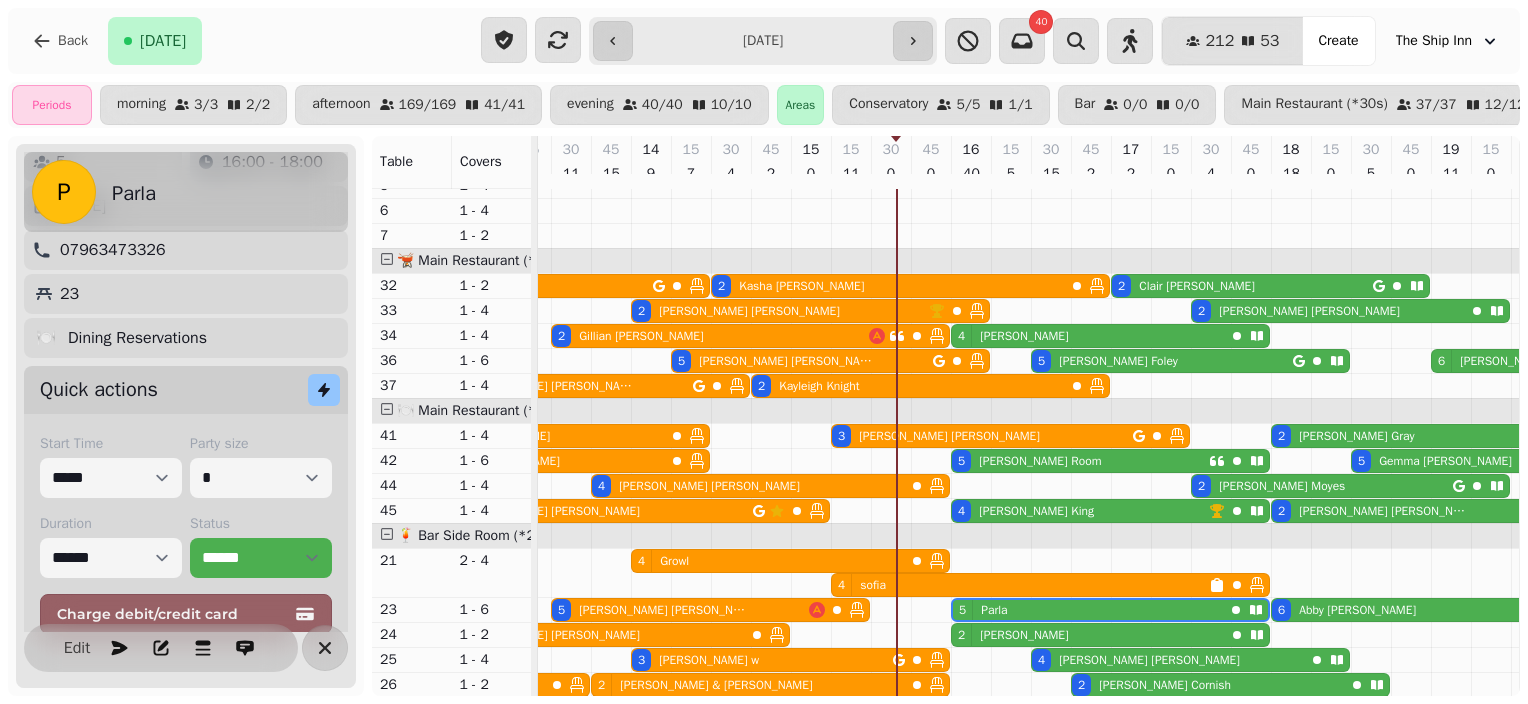 scroll, scrollTop: 0, scrollLeft: 1107, axis: horizontal 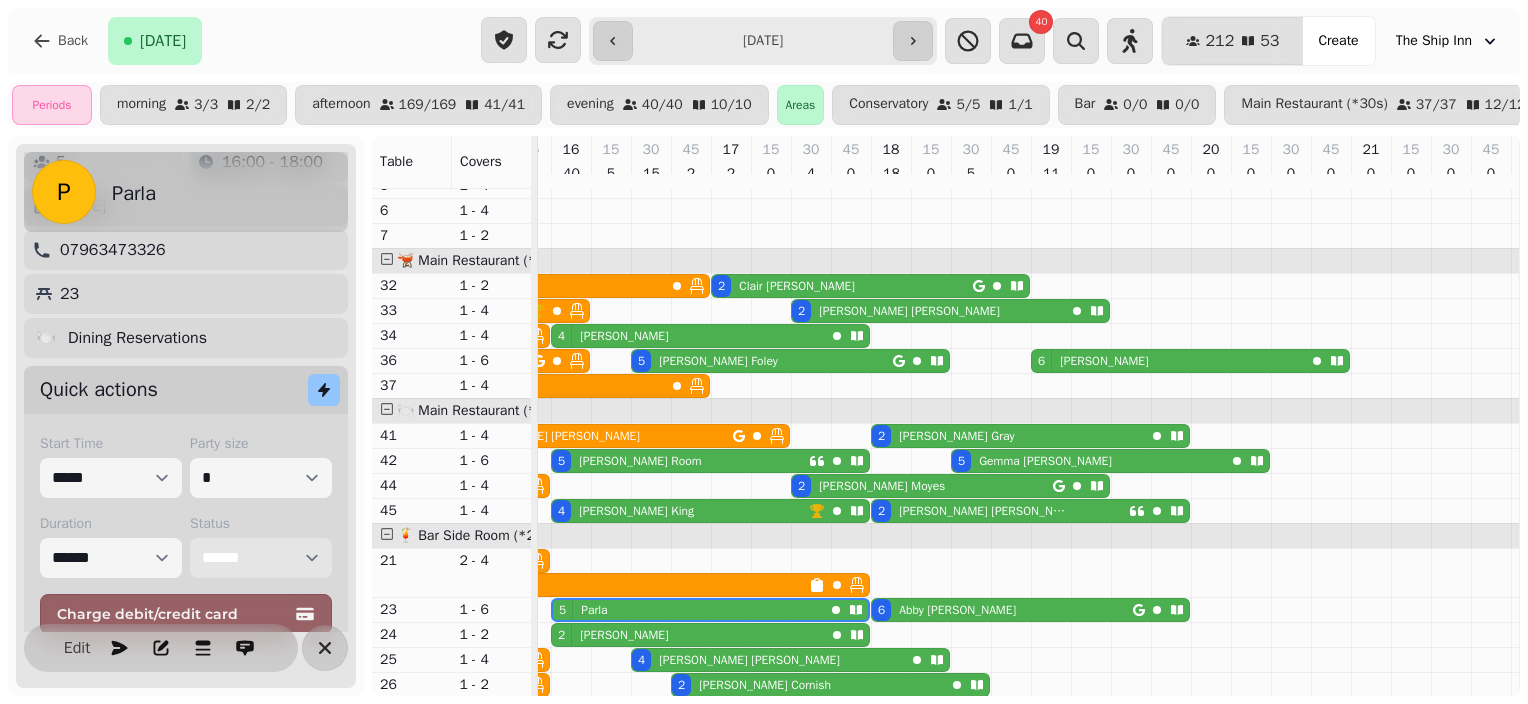 click on "**********" at bounding box center (261, 558) 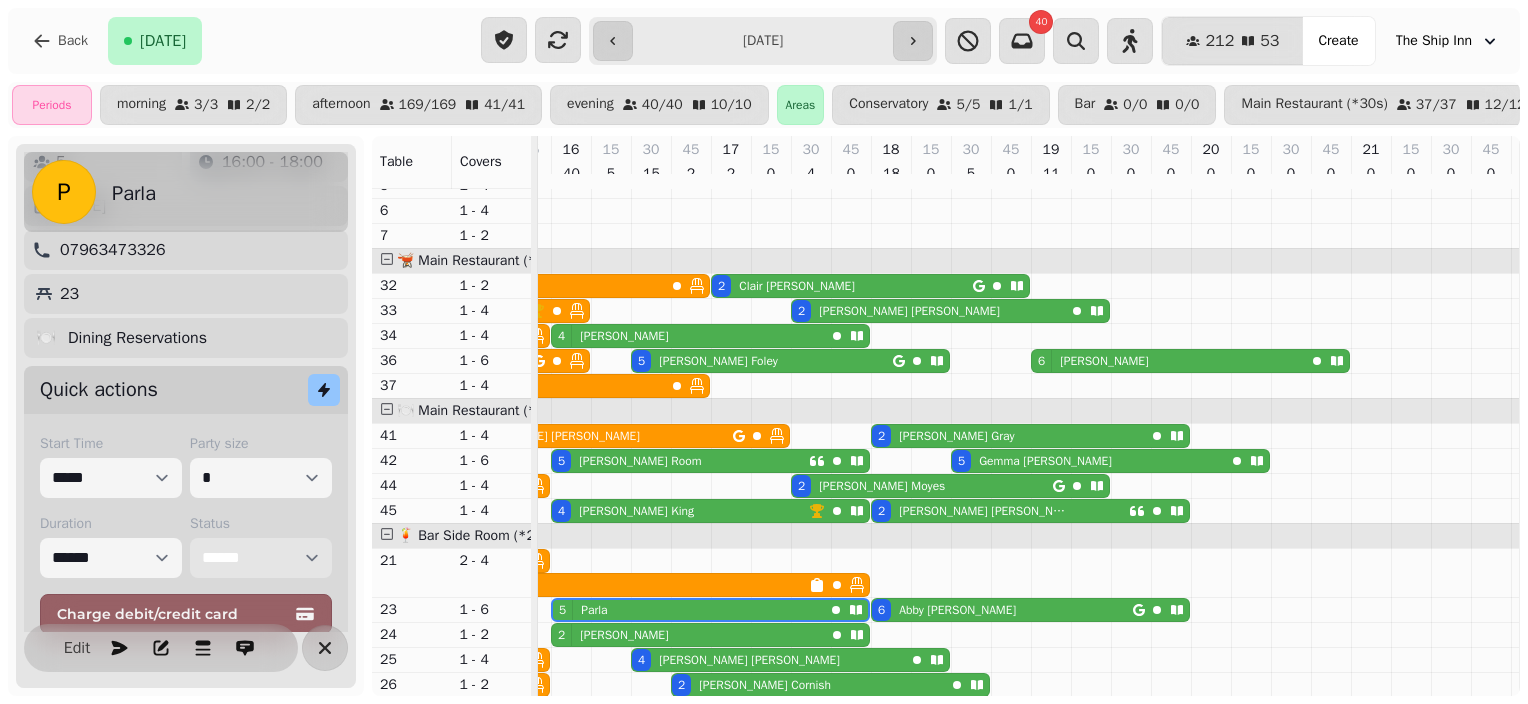 click on "**********" at bounding box center (261, 558) 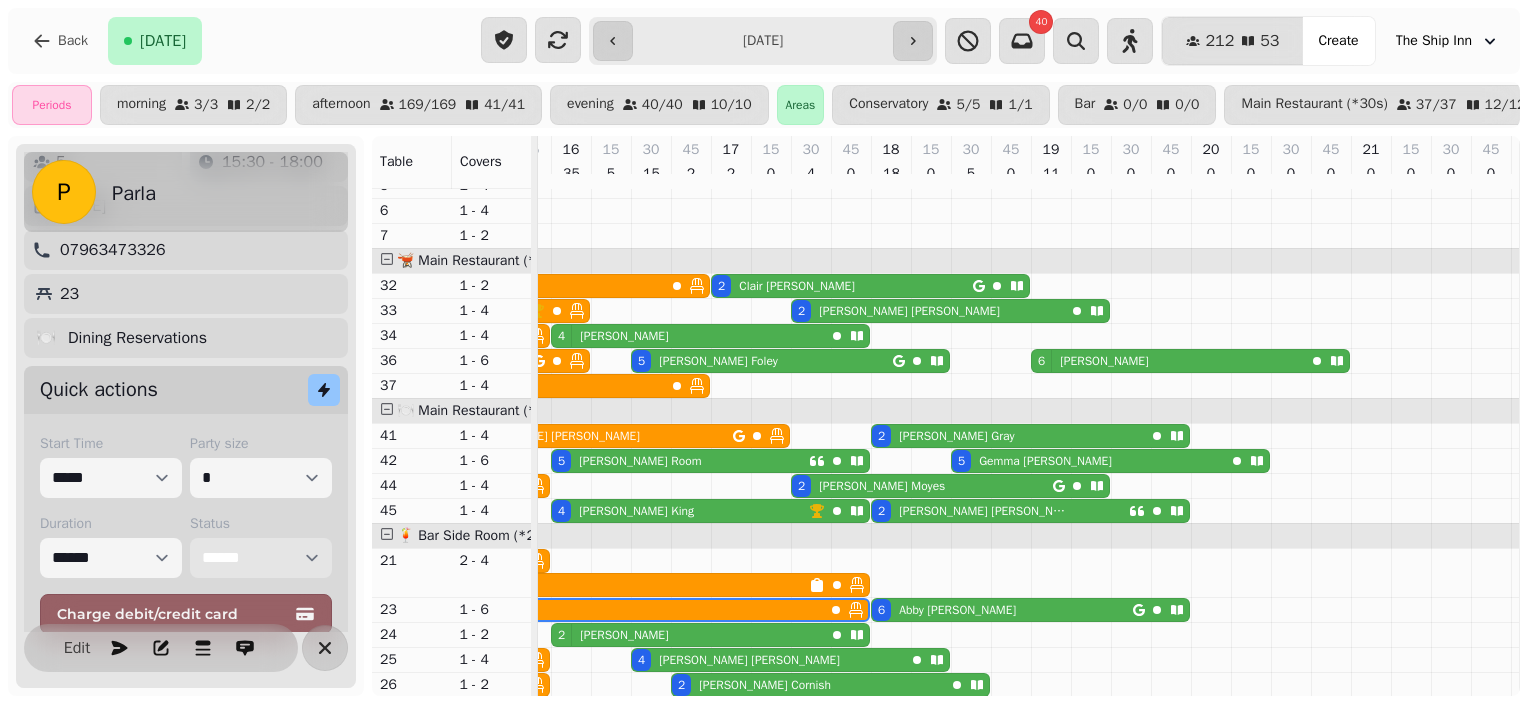 click on "5 John   Foley" at bounding box center [762, 361] 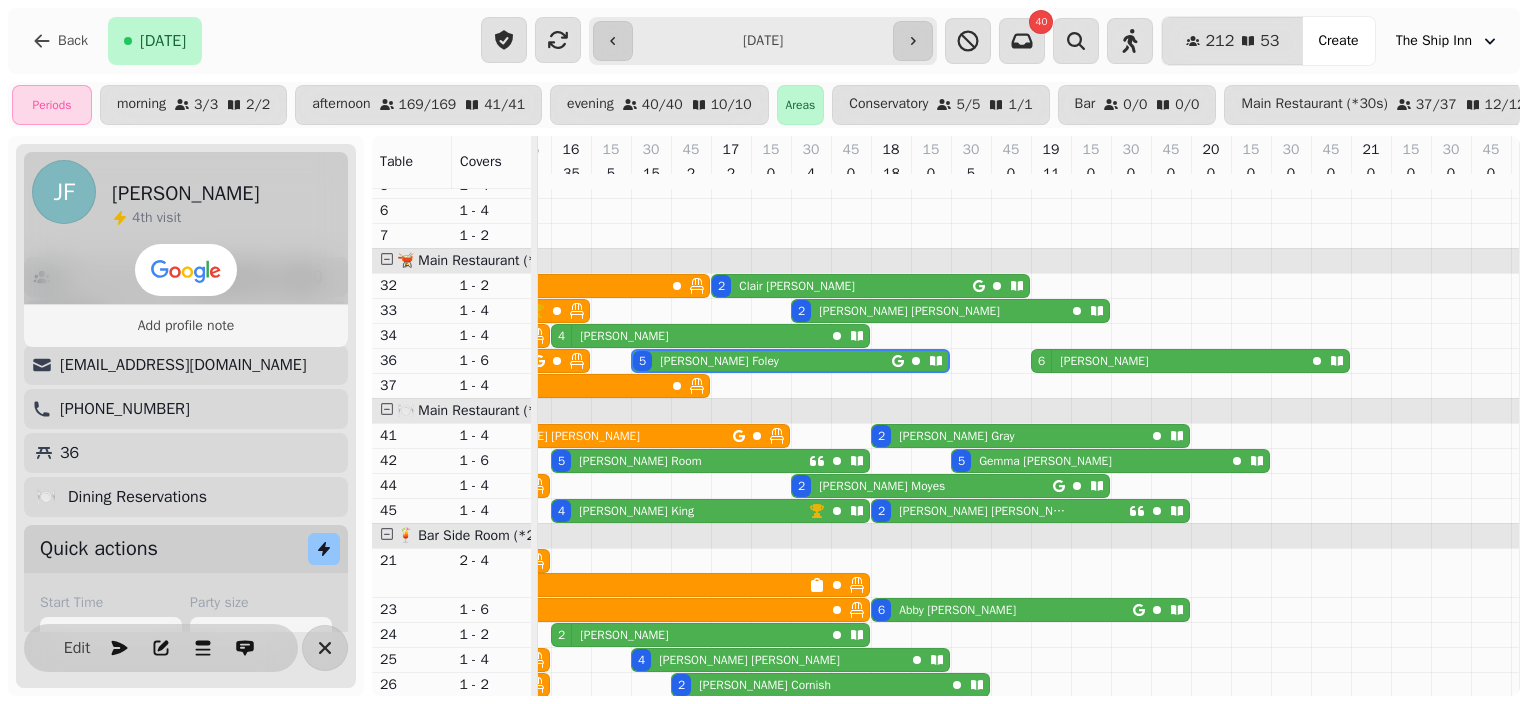 scroll, scrollTop: 212, scrollLeft: 0, axis: vertical 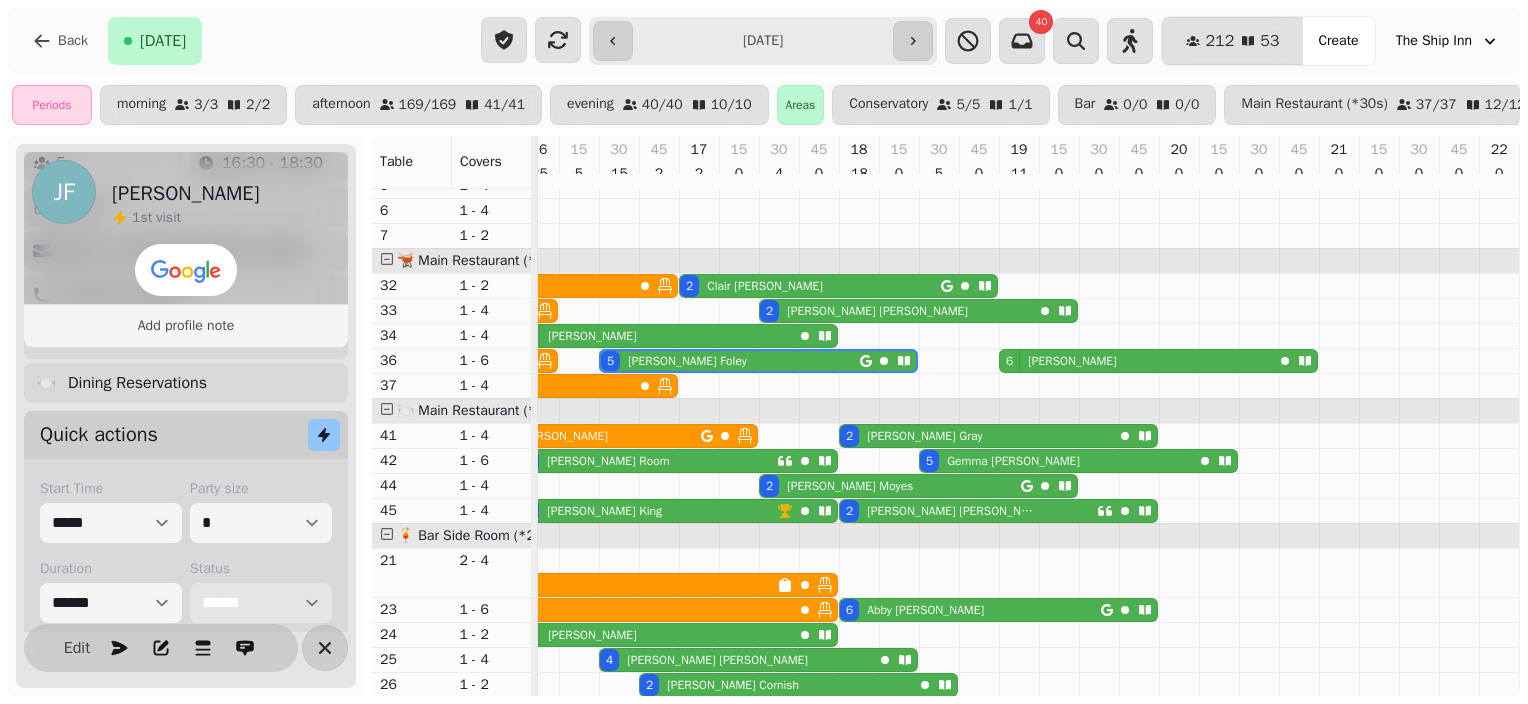 click on "5 John   Foley" at bounding box center [730, 361] 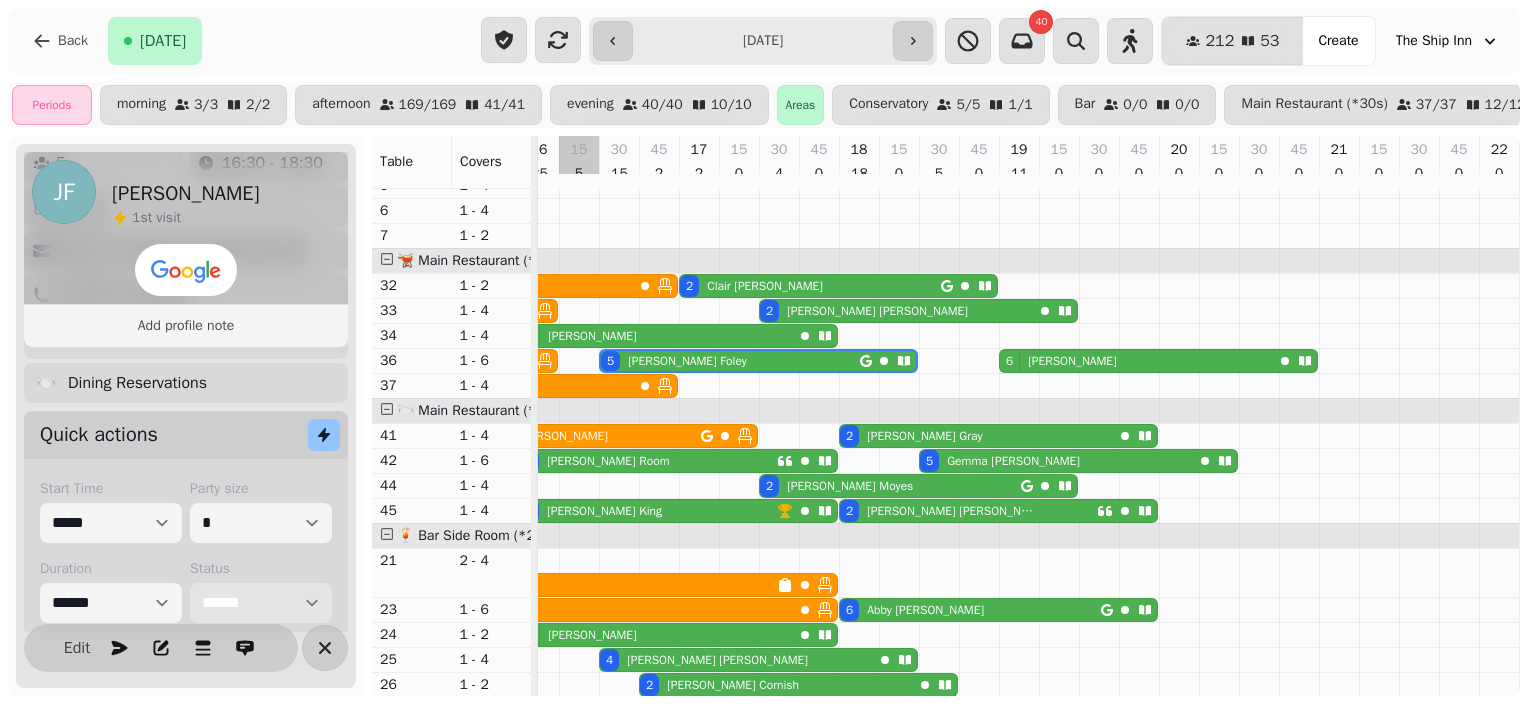 scroll, scrollTop: 140, scrollLeft: 951, axis: both 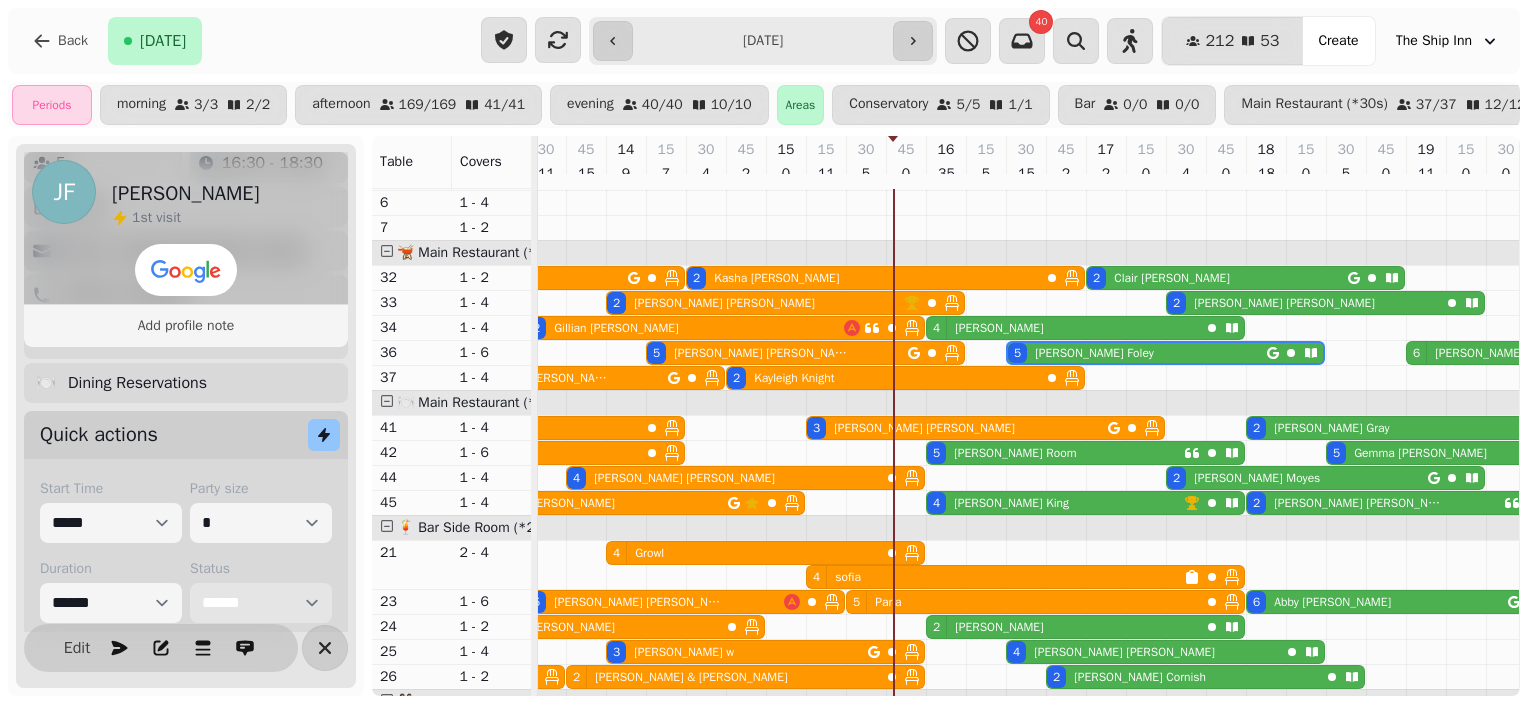 click on "Laura   Room" at bounding box center [1015, 453] 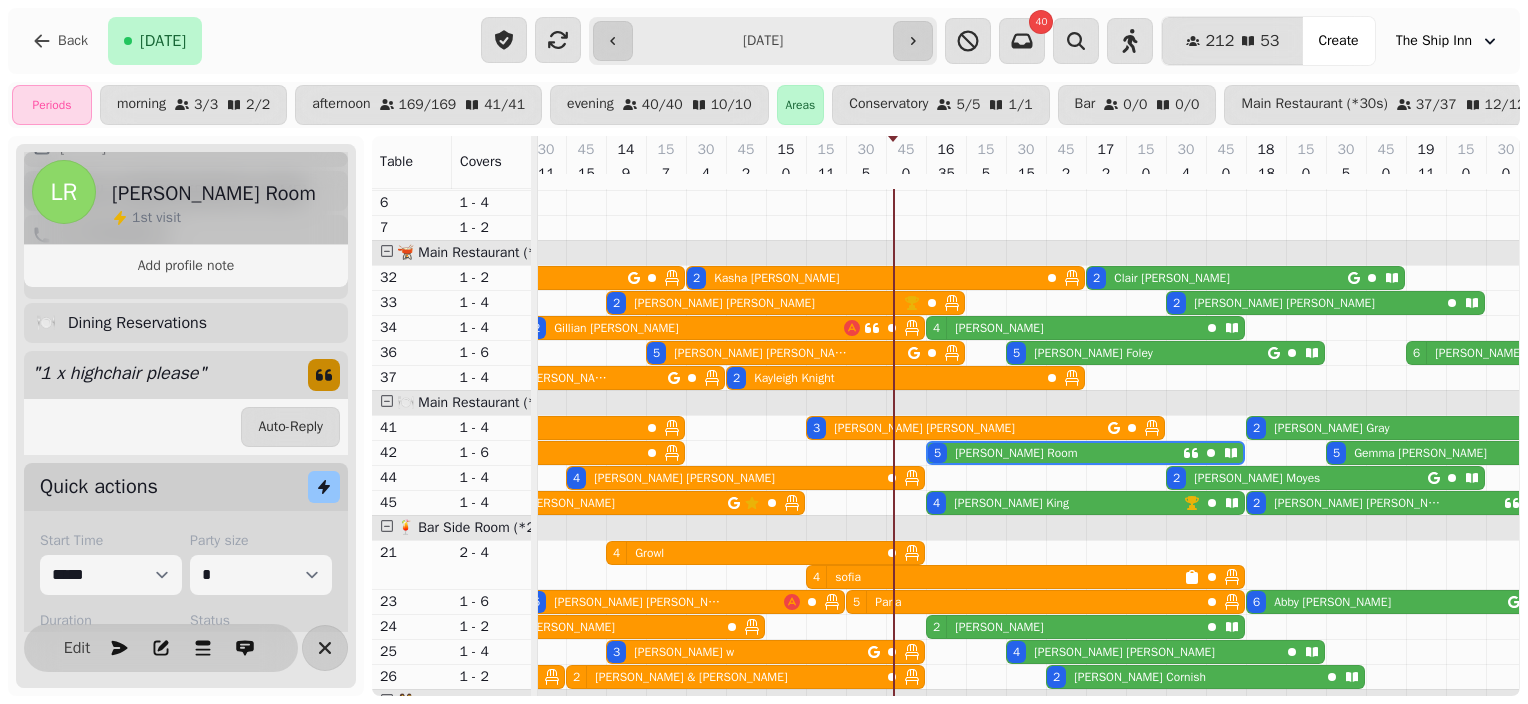 scroll, scrollTop: 152, scrollLeft: 0, axis: vertical 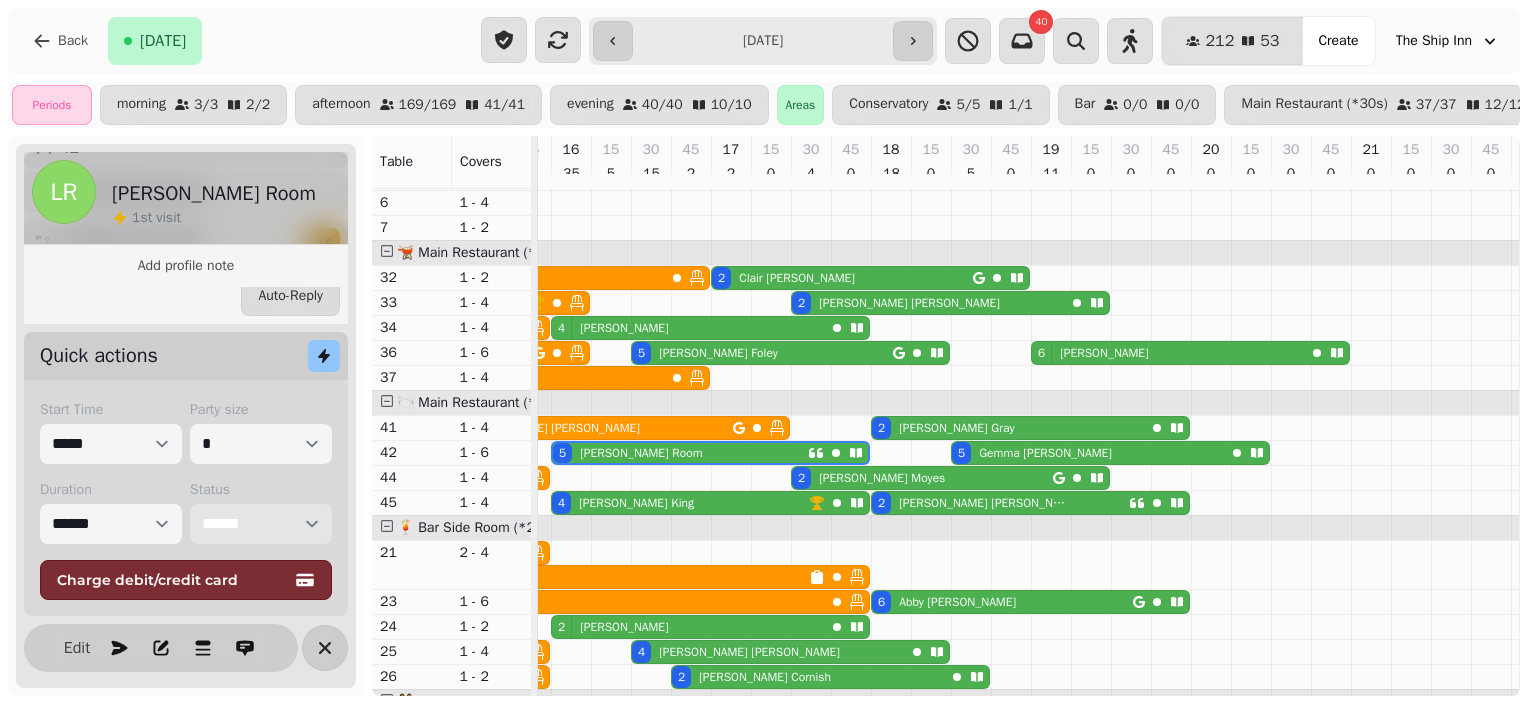 click on "**********" at bounding box center (261, 524) 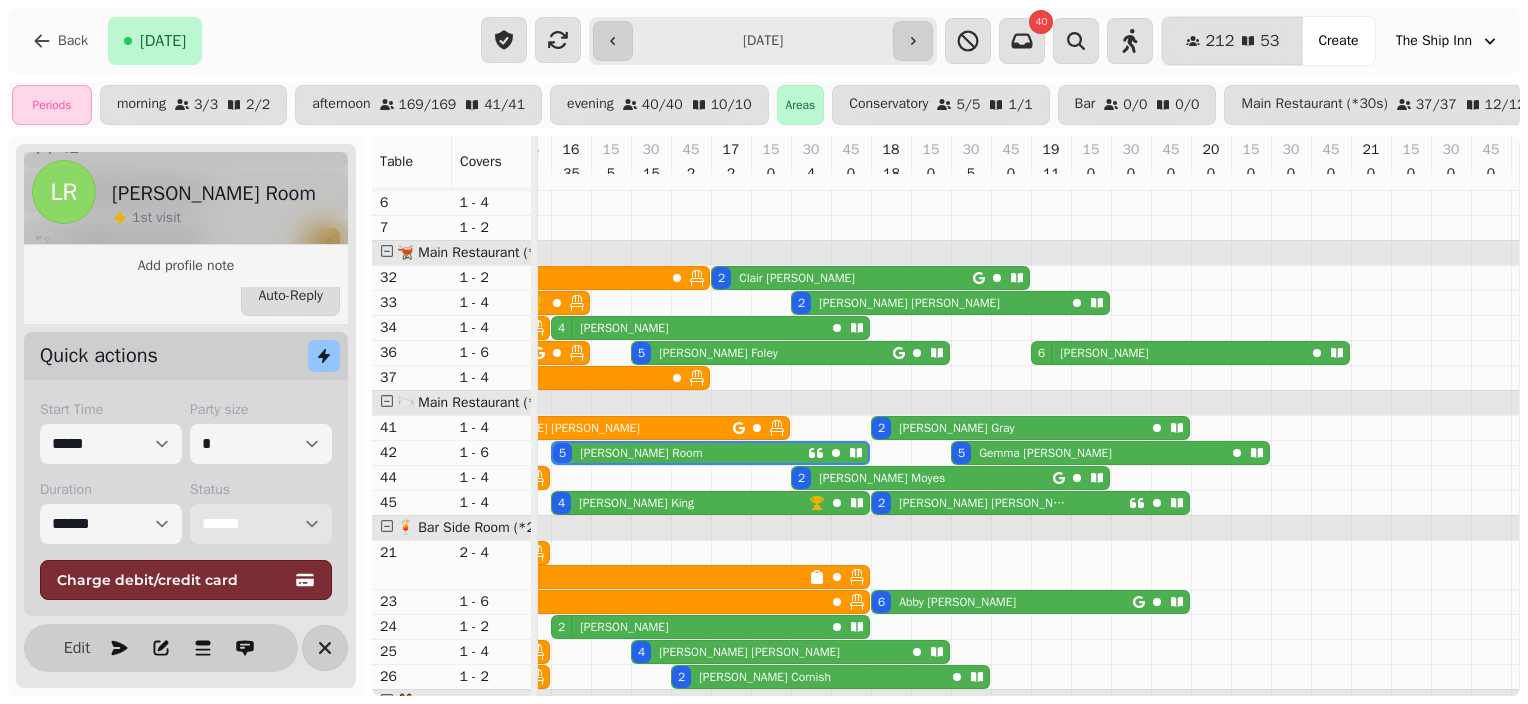 select on "******" 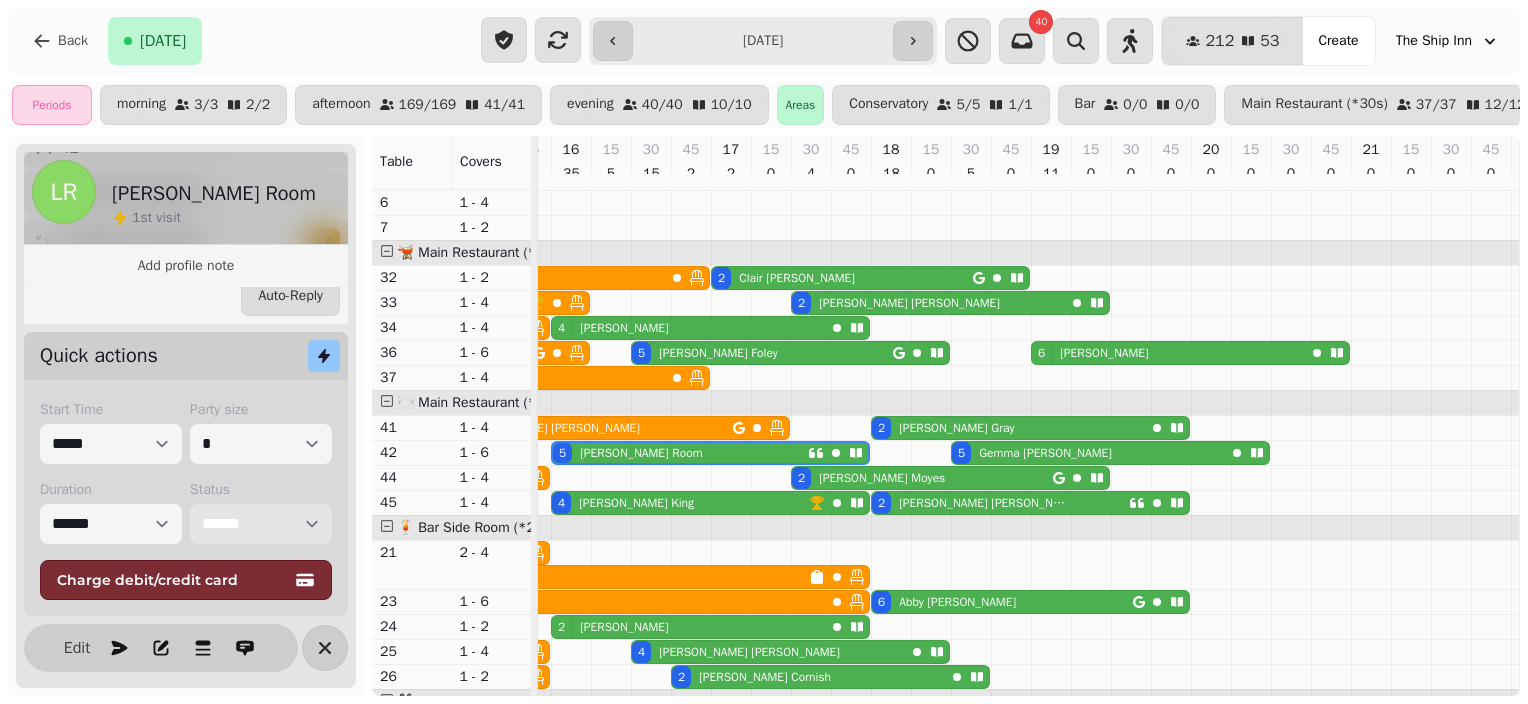 click on "**********" at bounding box center (261, 524) 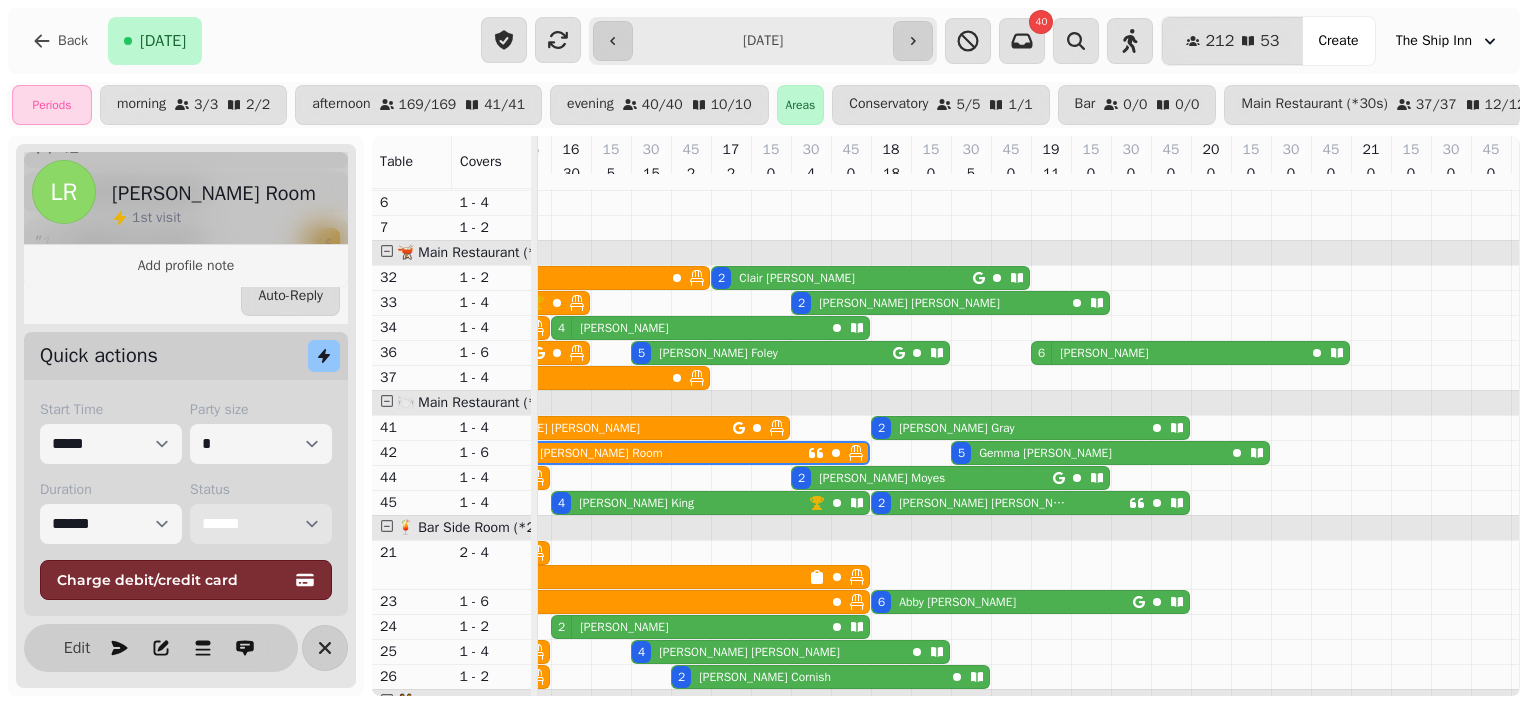 scroll, scrollTop: 262, scrollLeft: 1107, axis: both 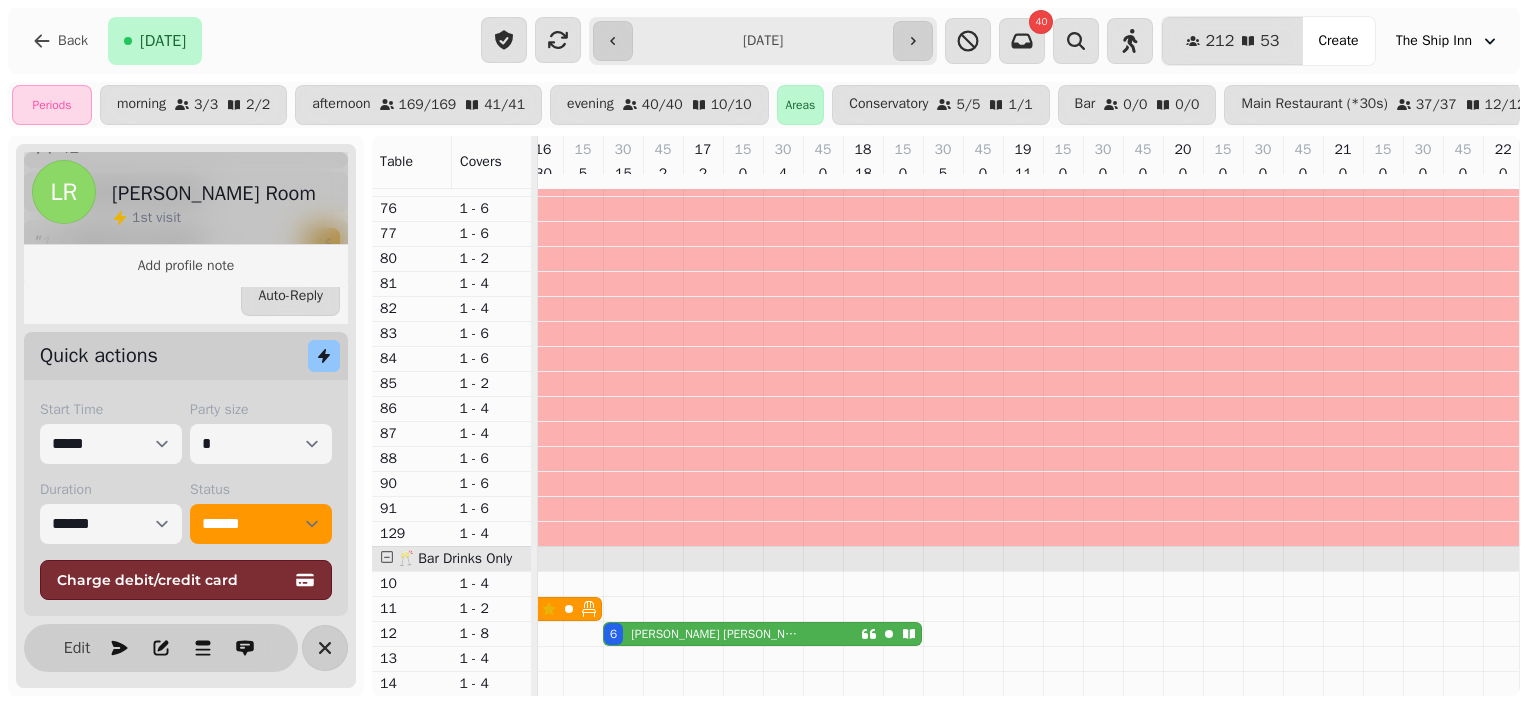 click on "**********" at bounding box center [763, 41] 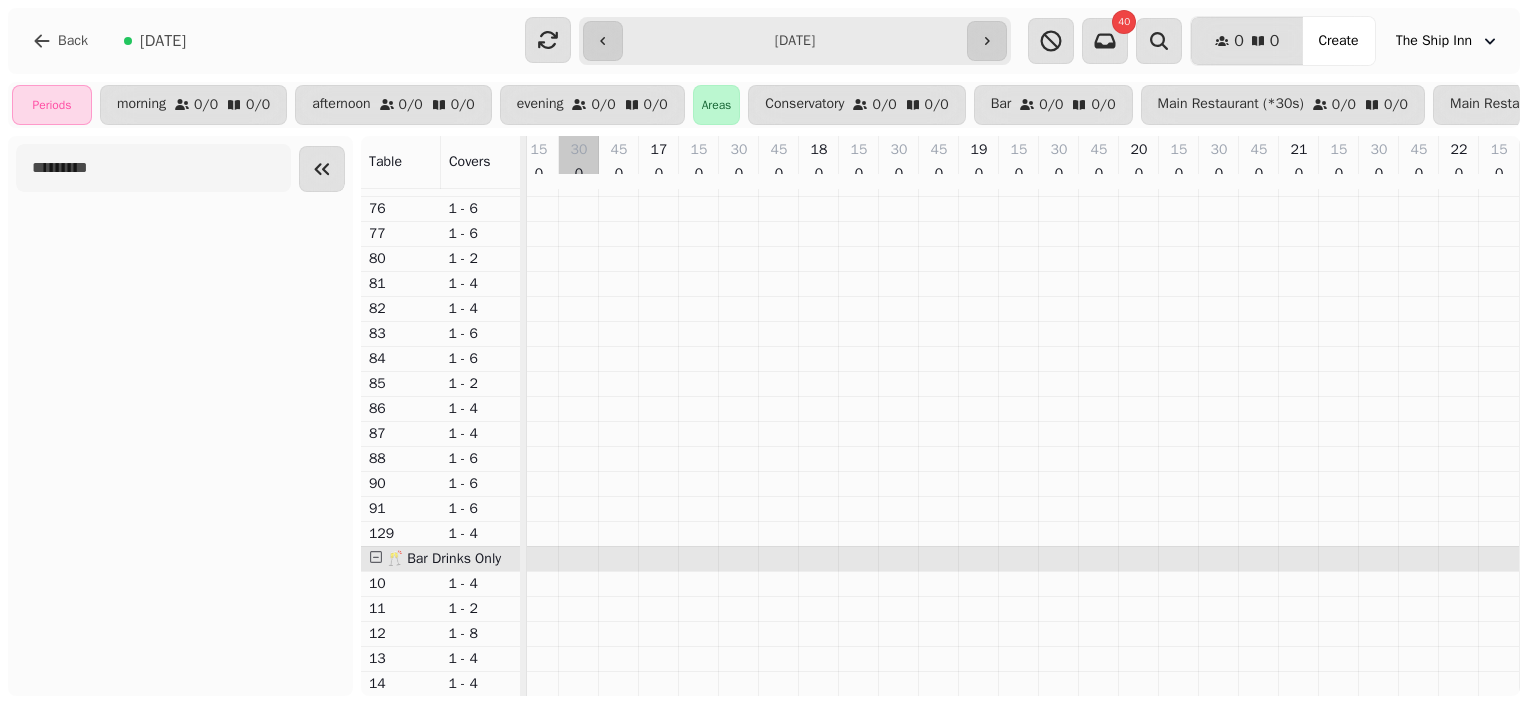 scroll, scrollTop: 0, scrollLeft: 394, axis: horizontal 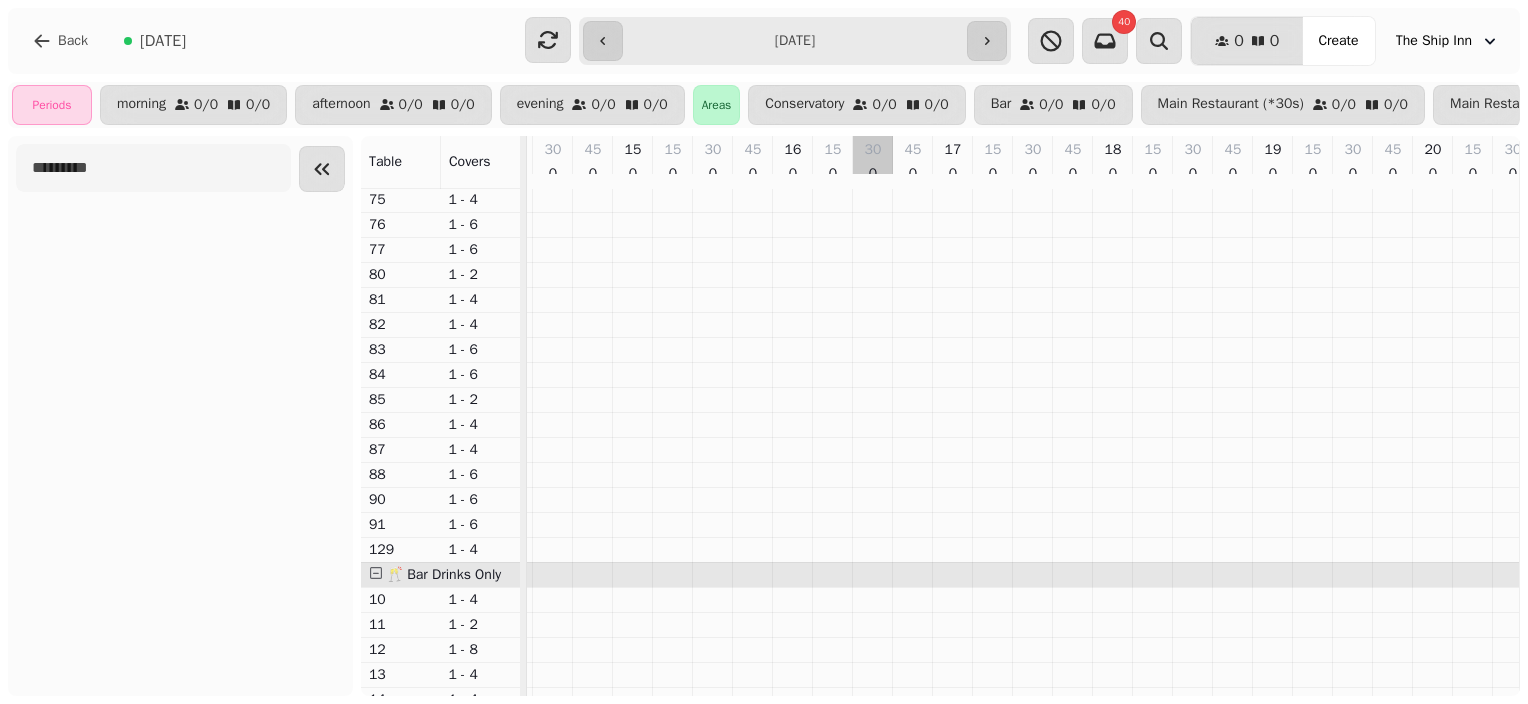 type on "**********" 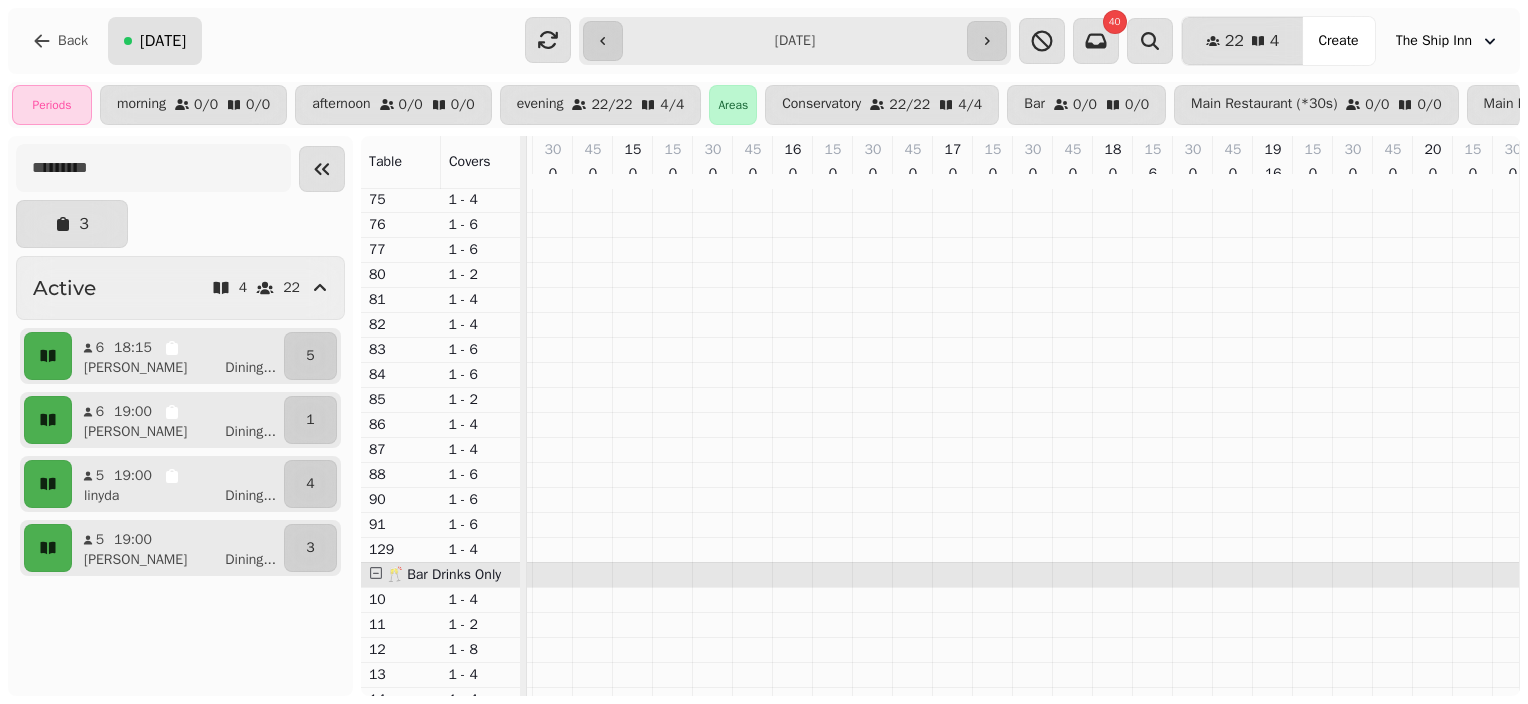 click on "[DATE]" at bounding box center [163, 41] 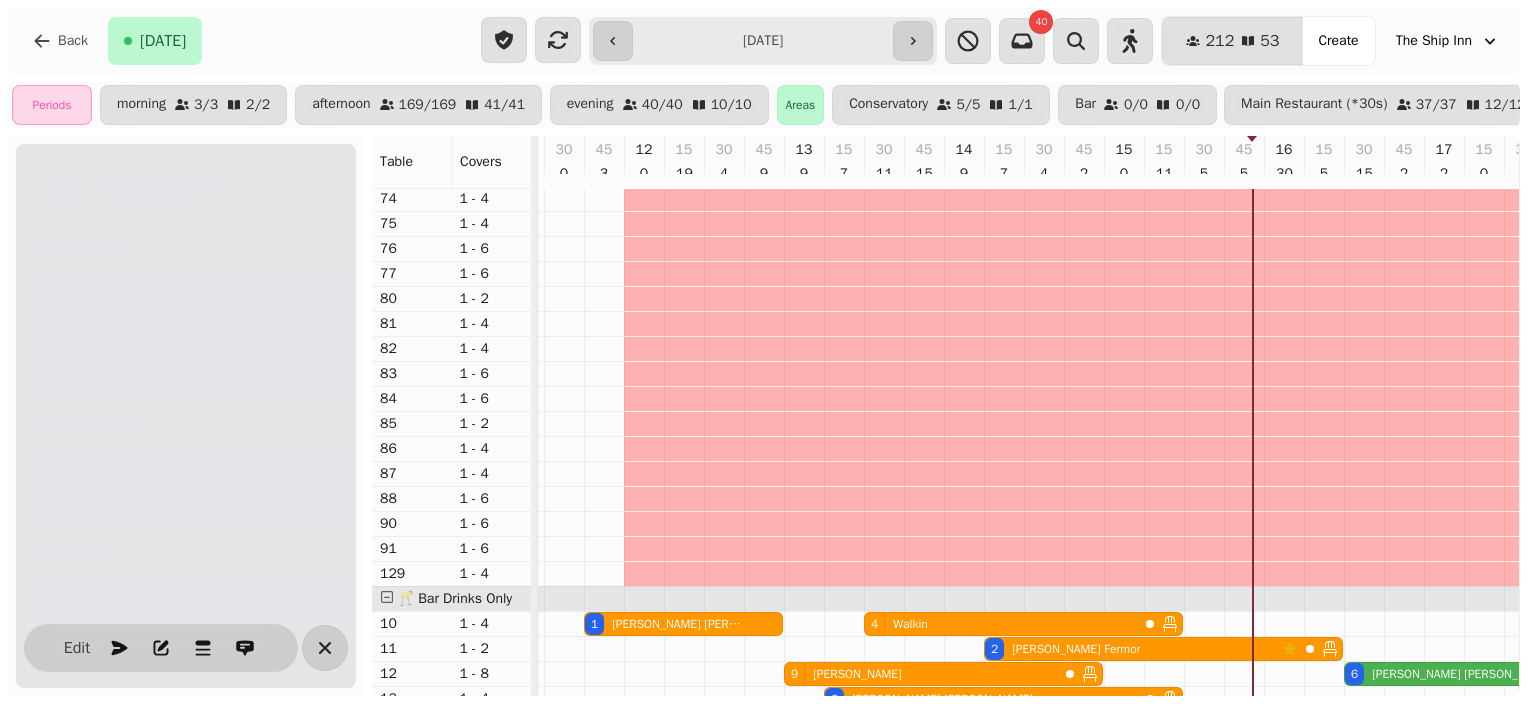 type on "**********" 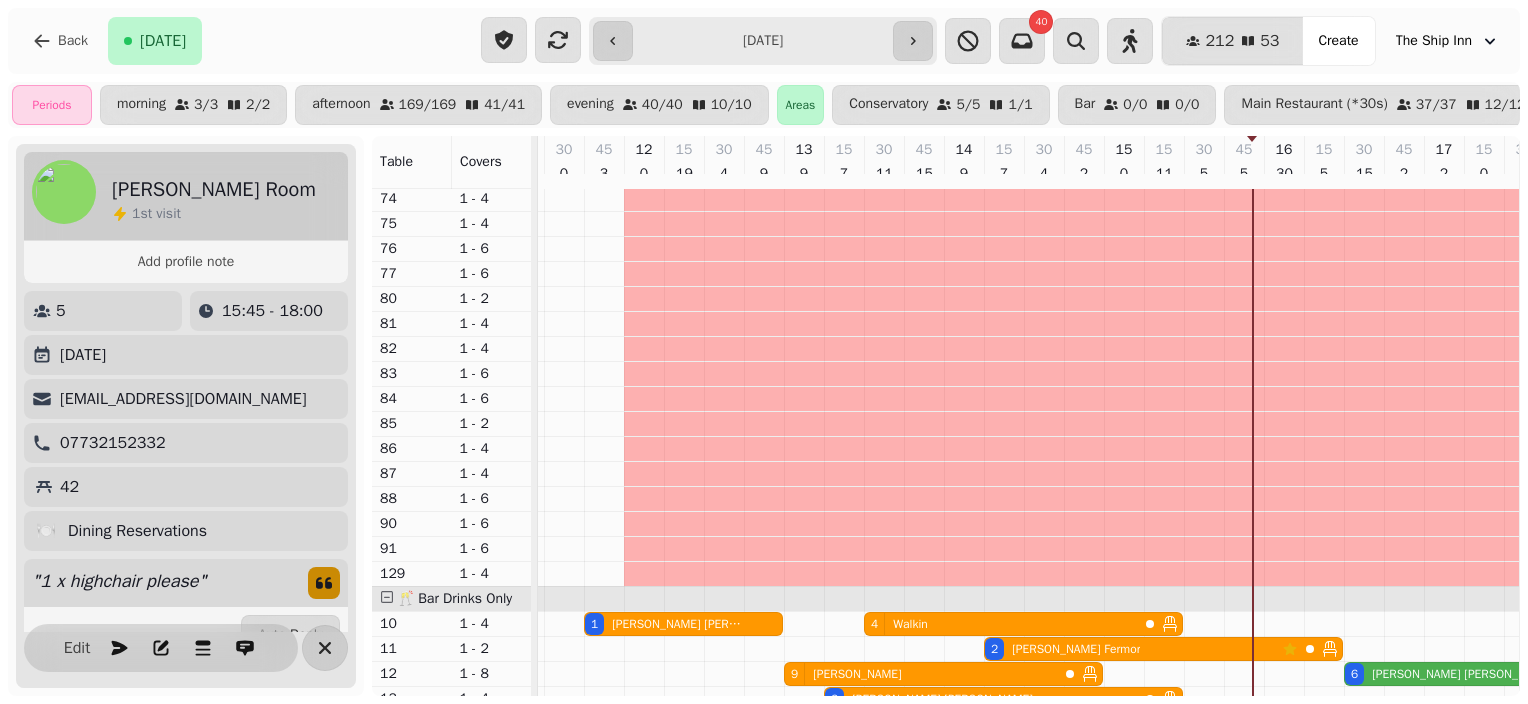 scroll, scrollTop: 0, scrollLeft: 874, axis: horizontal 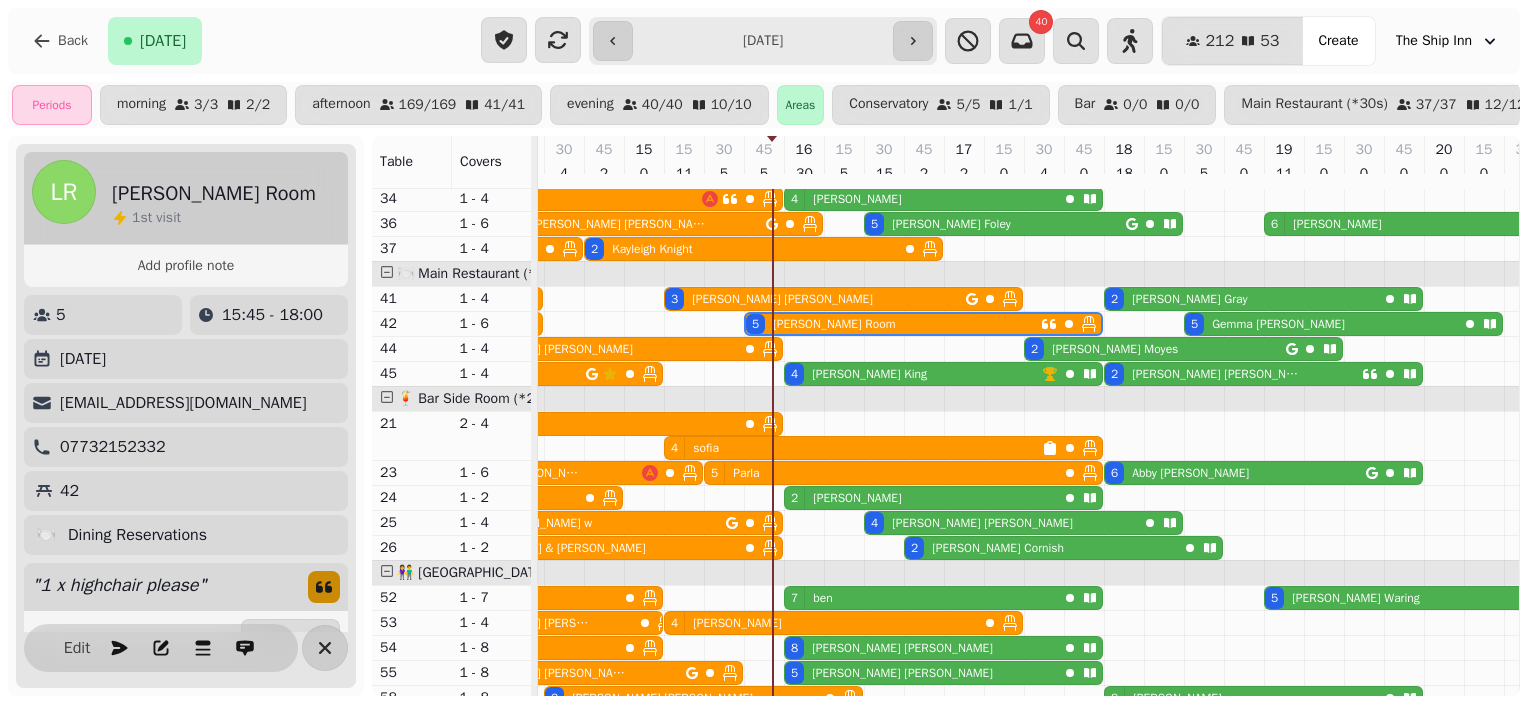 click on "4 James   King" at bounding box center (913, 374) 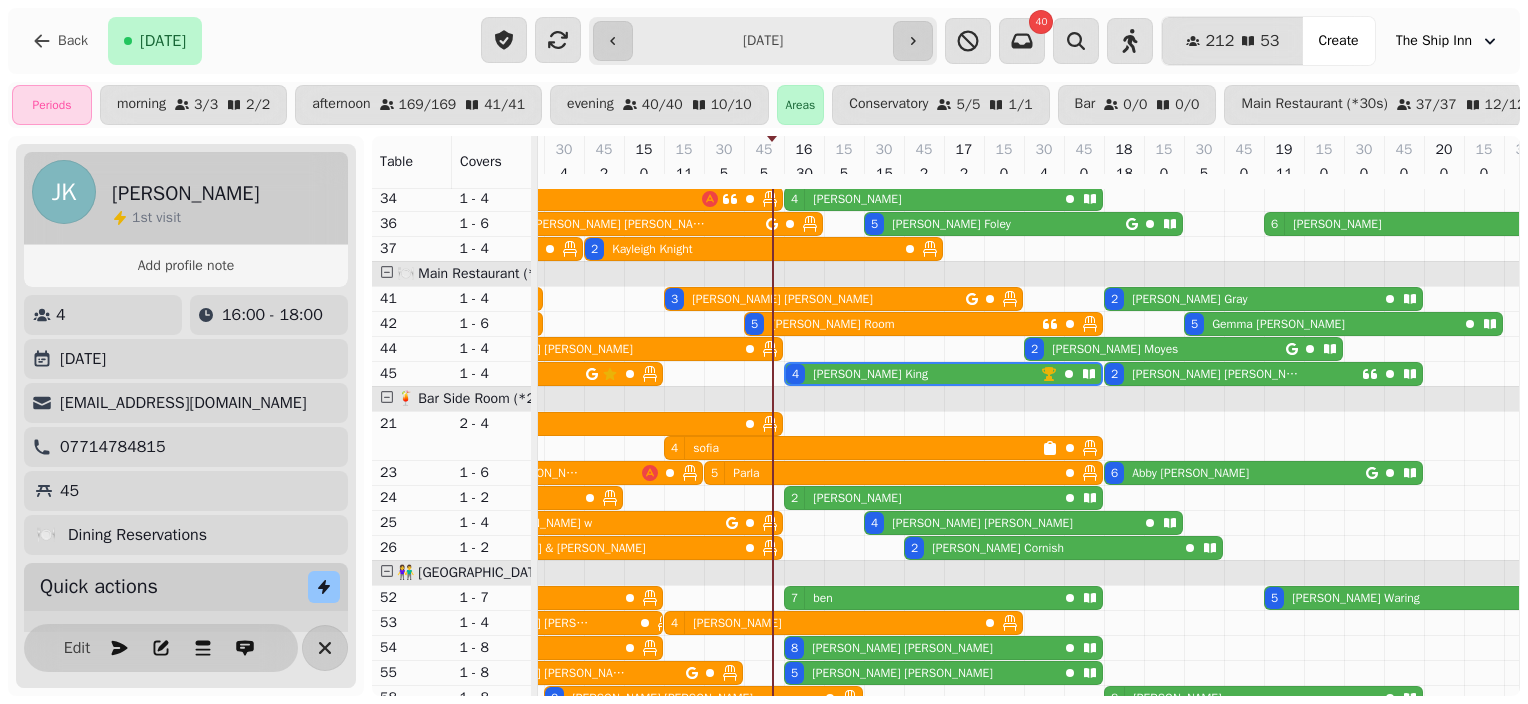 scroll, scrollTop: 0, scrollLeft: 1107, axis: horizontal 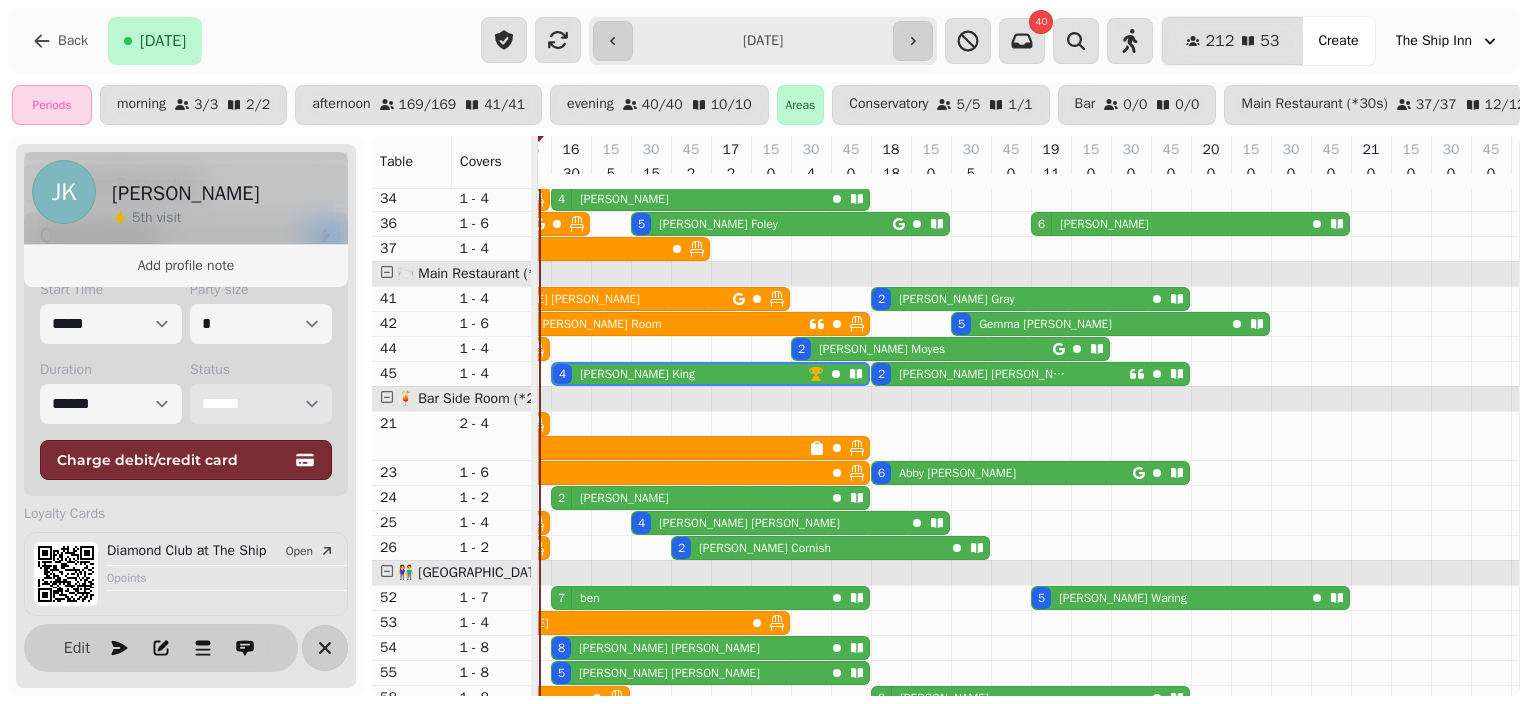 click on "**********" at bounding box center (261, 404) 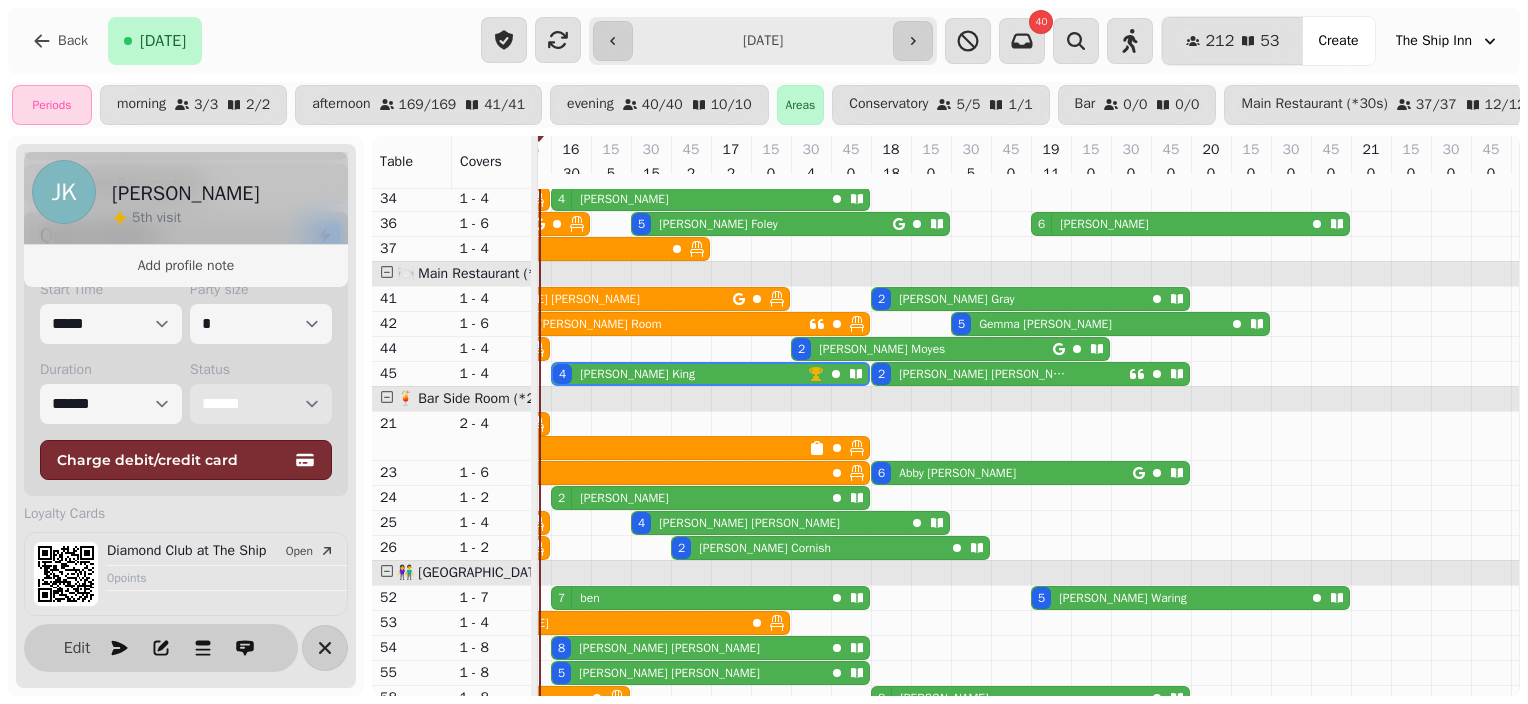 click on "**********" at bounding box center (261, 404) 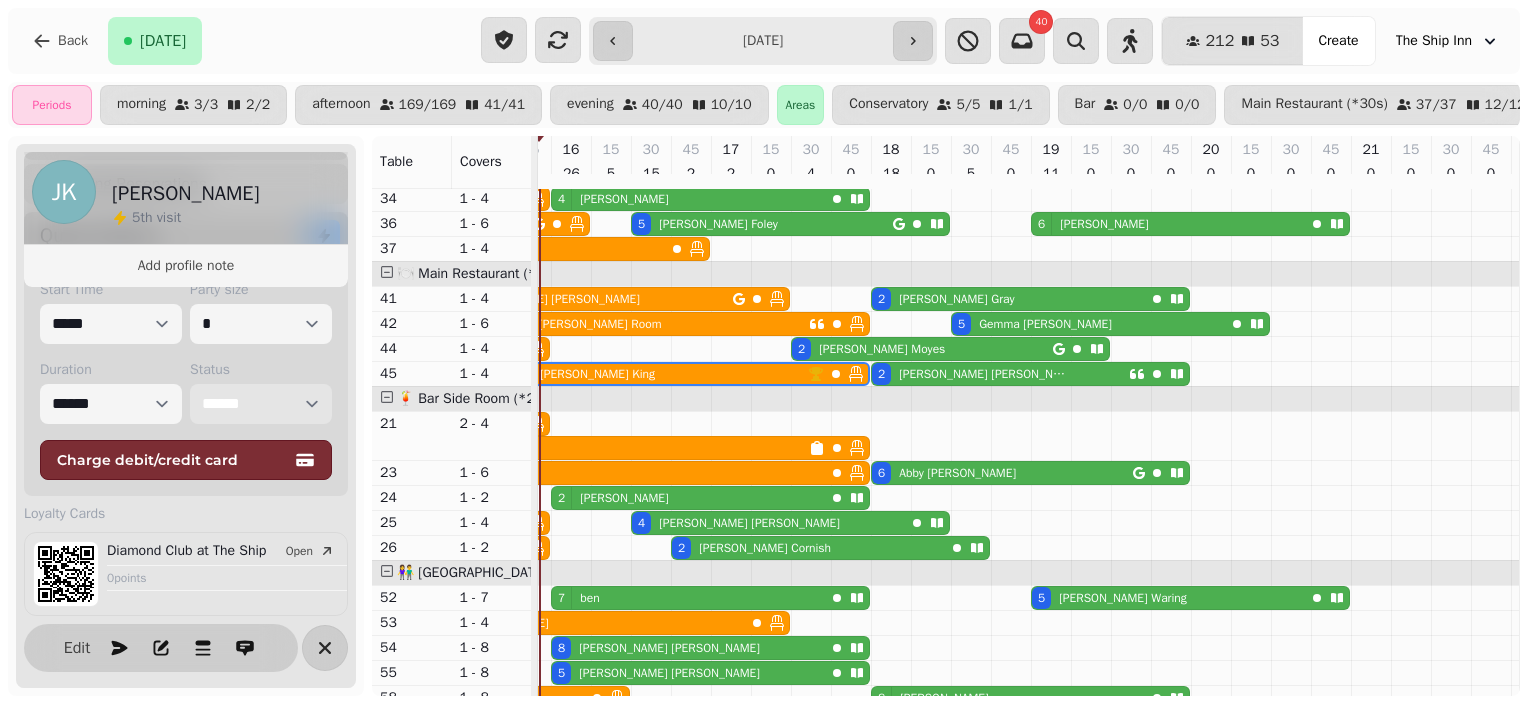 scroll, scrollTop: 1144, scrollLeft: 1107, axis: both 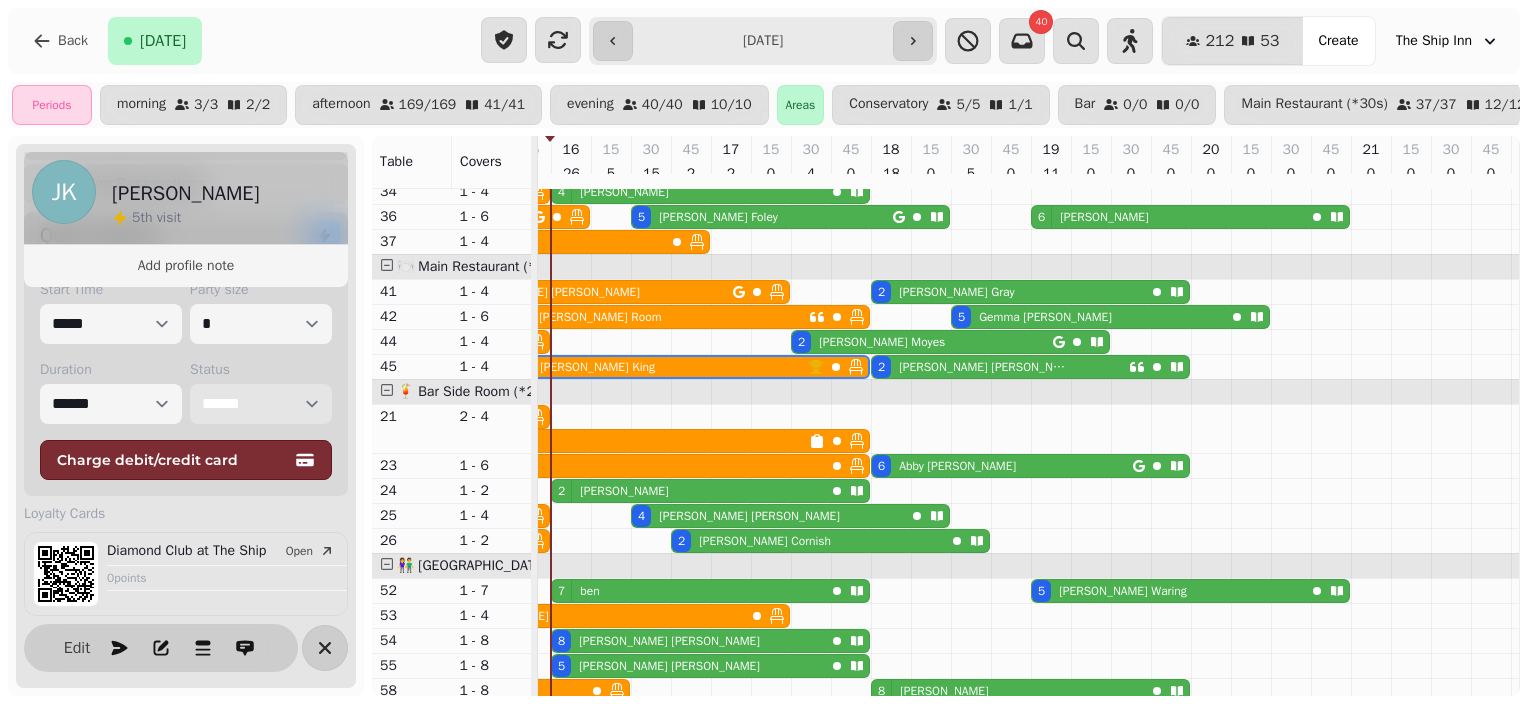 click on "2 Sam" at bounding box center [688, 491] 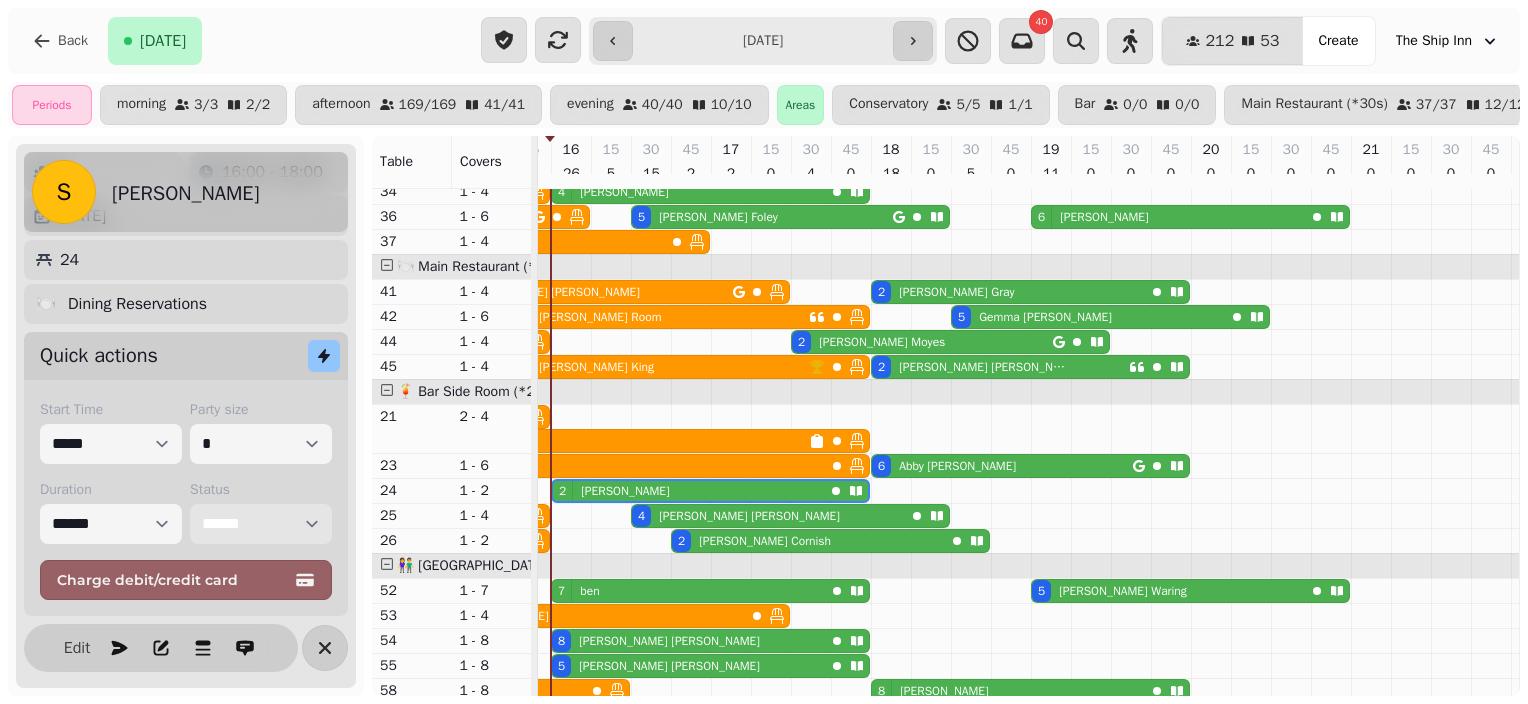 scroll, scrollTop: 98, scrollLeft: 0, axis: vertical 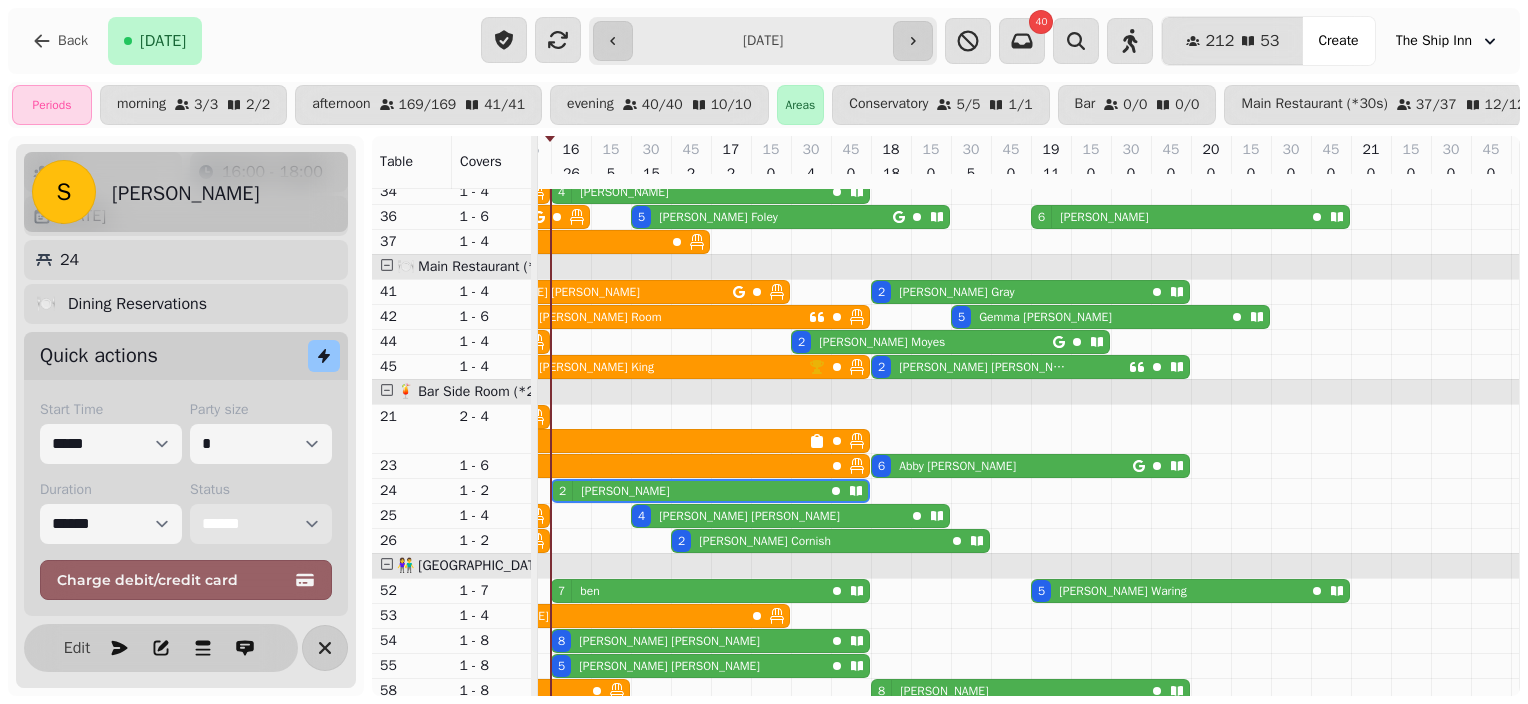 click on "**********" at bounding box center (261, 524) 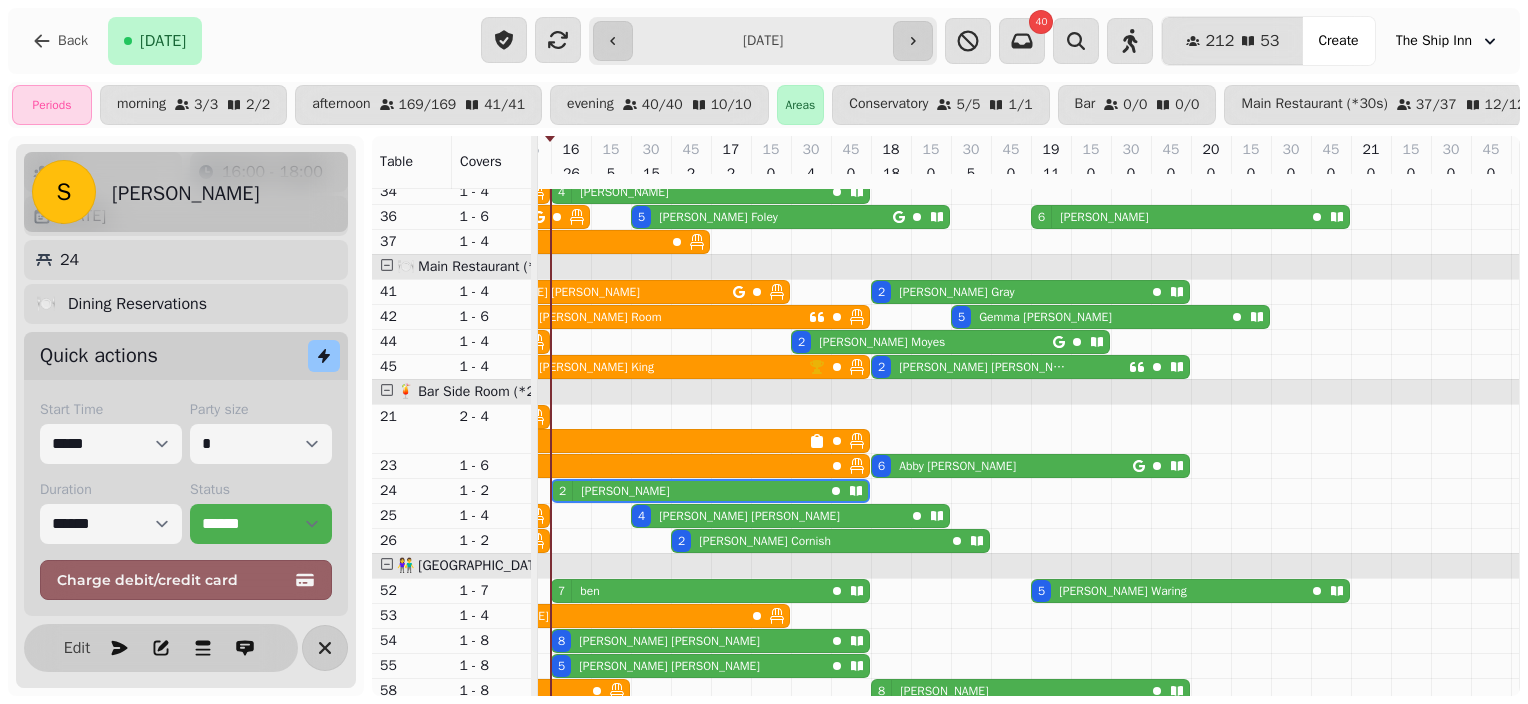 click on "2 4 1 2 Active 20 88 8 16:00 Joe Dining ... 54 5 16:00 Steve Dining ... 55 4 16:00 Gisella Dining ... 34 2 16:00 Sam Dining ... 24 7 16:00  ben Dining ... 52 5 16:15 sophie Dining ... 1 4 16:30 Shane Dining ... 25 6 16:30 Ellie Dining ... 12 5 16:30 John Dining ... 36 2 16:45 Michael Dining ... 26 2 17:00 Clair Dining ... 32 2 17:30 Julie Dining ... 44 2 17:30 Lewis Dining ... 33 2 18:00 David Dining ... 41 2 18:00 George Dining ... 45 6 18:00 Abby Dining ... 23 8 18:00 Hannah Dining ... 58 5 18:30 Gemma Dining ... 42 5 19:00 Luke Dining ... 52 6 19:00 trotter Dining ... 36 Seated 17 55 2 13:30 Gillian Dining ... 34 4 13:45 Edward Dining ... 44 2 13:45 Paul & Lin... Dining ... 26 3 14:00 estelle Dining ... 25 4 14:00 Dining ... 21 2 14:00 Emily Dining ... 33 5 14:15 Ted Dining ... 36 2 14:15 Denise Dining ... 11 2 14:30 Kasha Dining ... 32 2 14:30 Martina Dining ... 58 2 14:45 Kayleigh Dining ... 37 4 15:15 Goff Dining ... 53 3 15:15 samantha Dining ... 41 4 15:15 sofia  Dining ... 21 5 15:30 Dining ... 23 4" at bounding box center [764, 416] 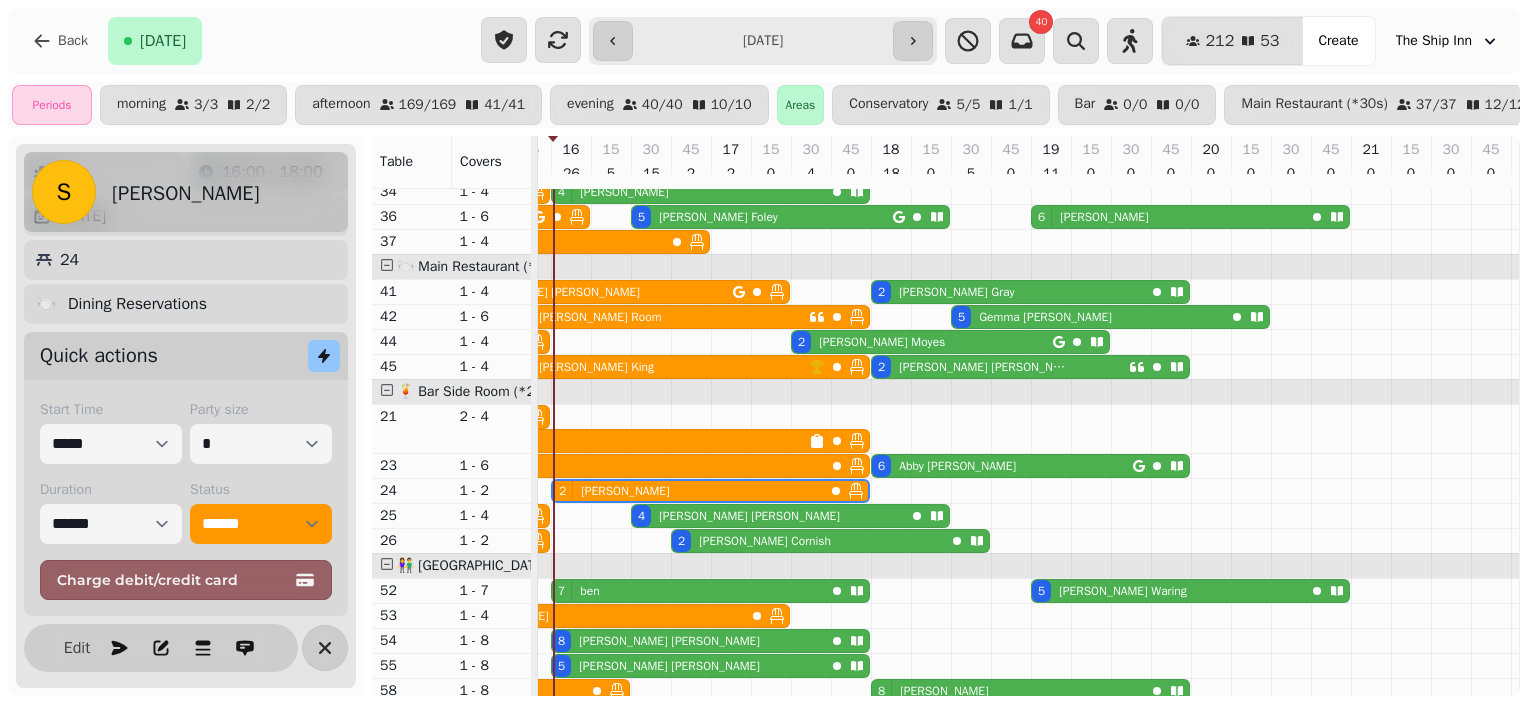 scroll, scrollTop: 52, scrollLeft: 1107, axis: both 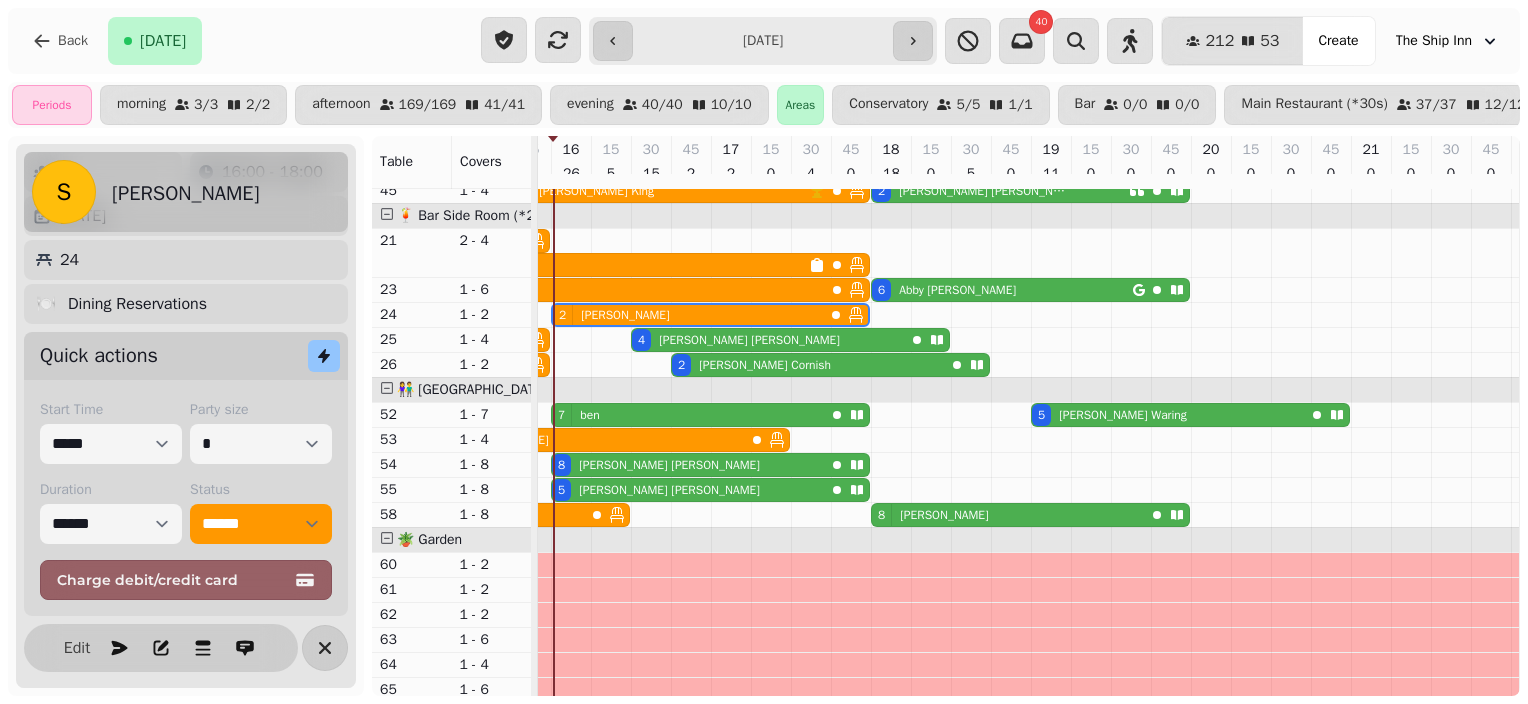 click on "5 Steve   Downes" at bounding box center (688, 490) 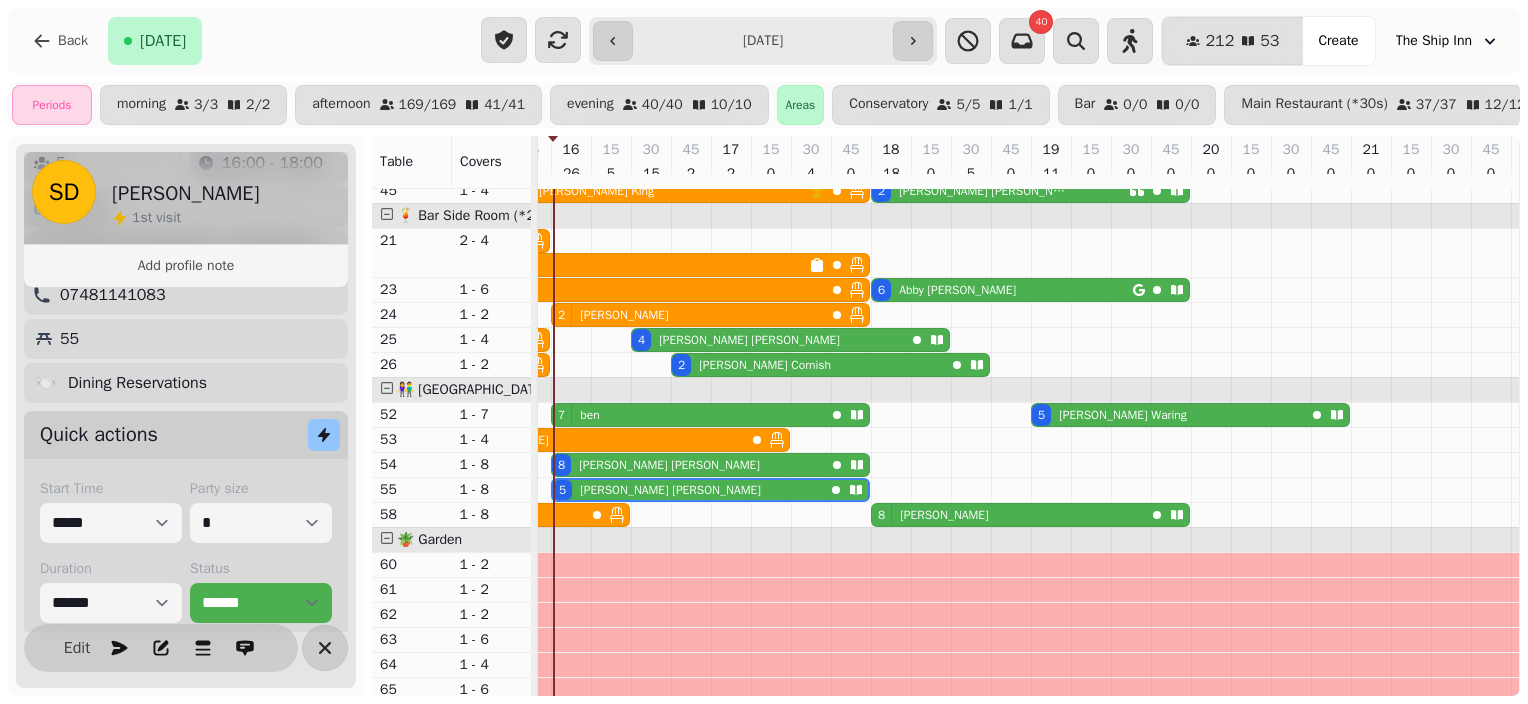 scroll, scrollTop: 240, scrollLeft: 0, axis: vertical 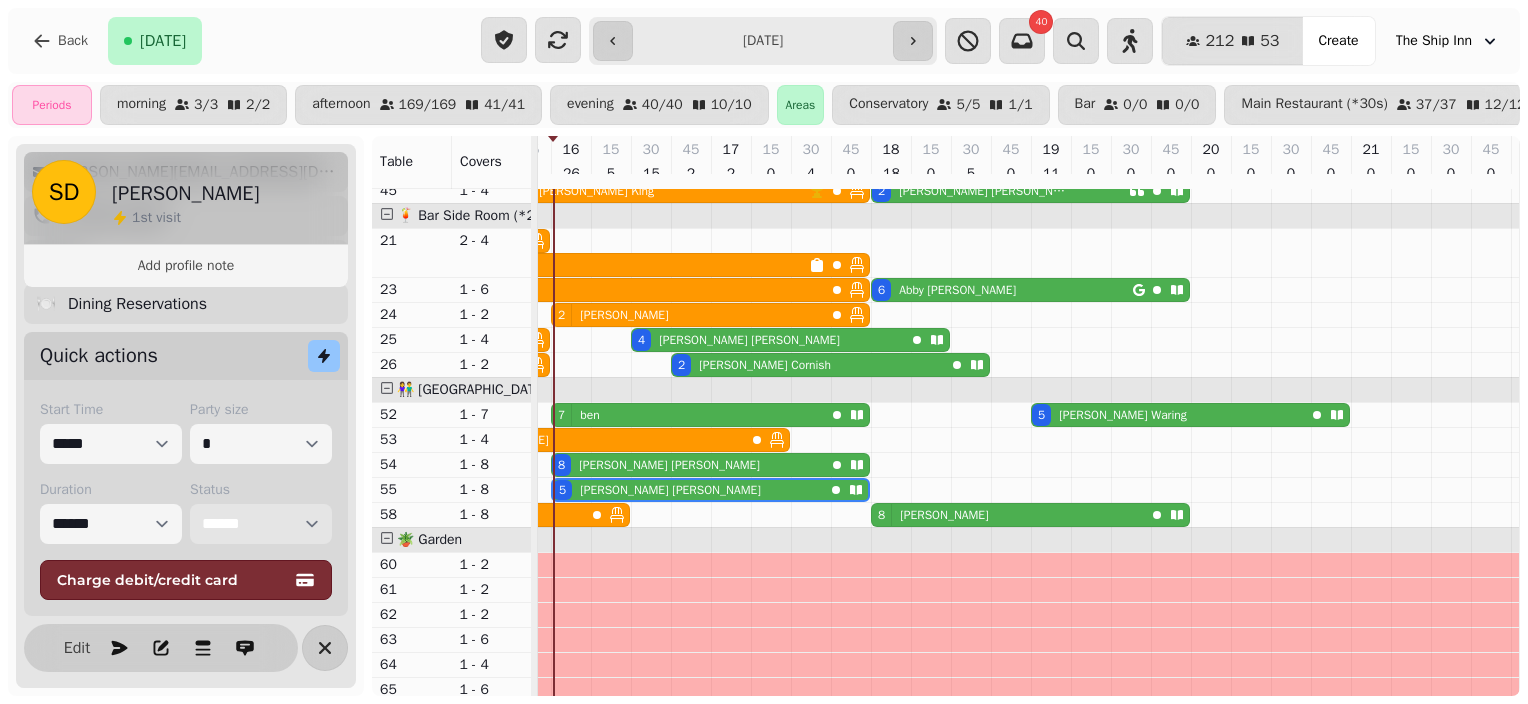 click on "**********" at bounding box center (261, 524) 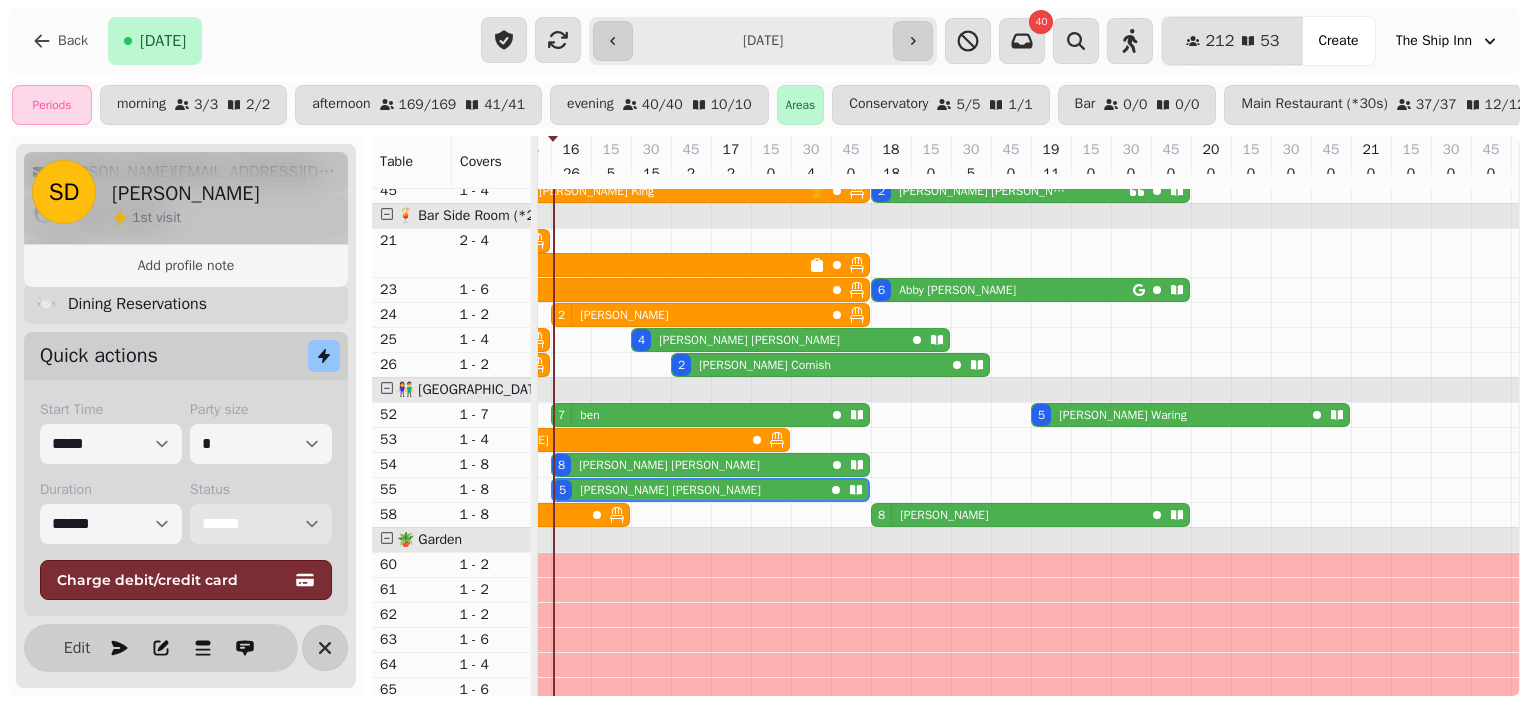 click on "**********" at bounding box center [261, 524] 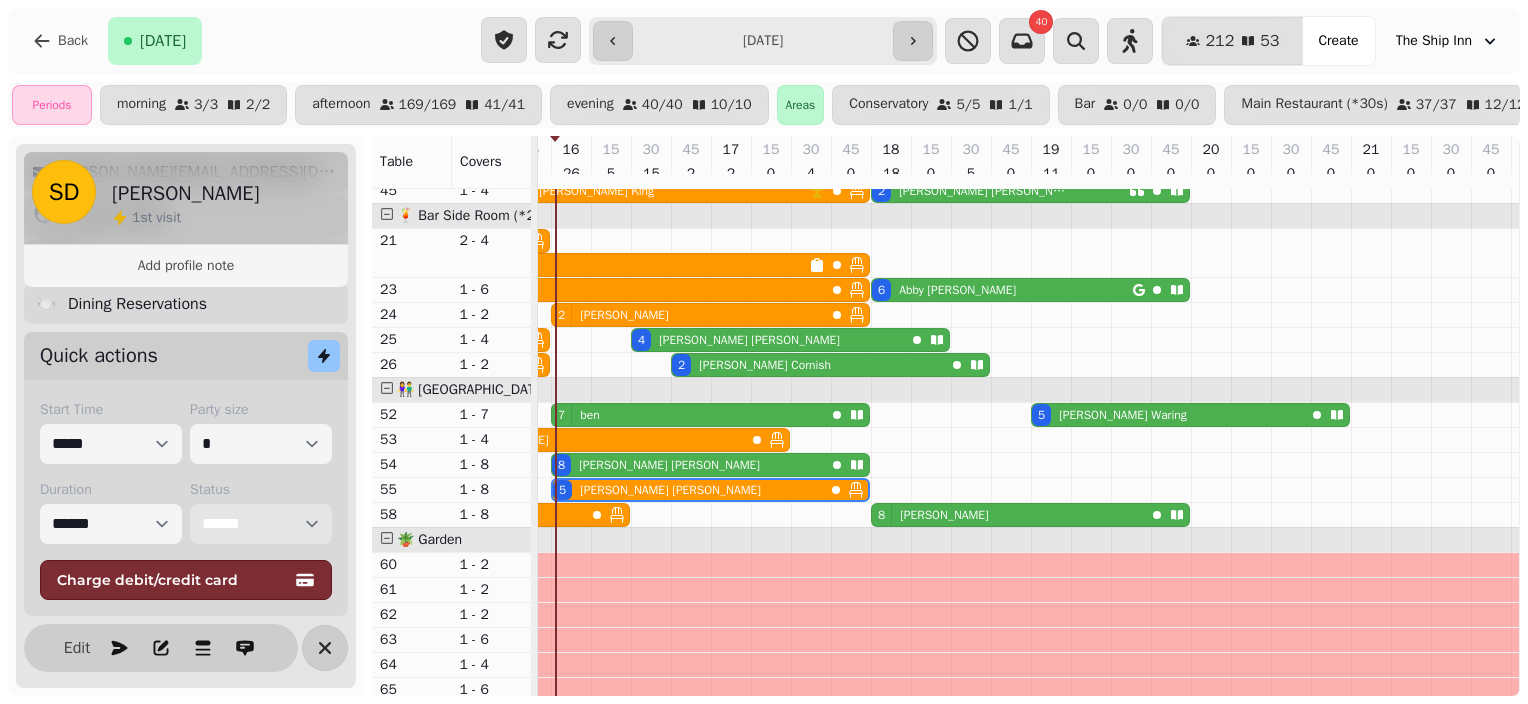 click on "7  ben" at bounding box center (688, 415) 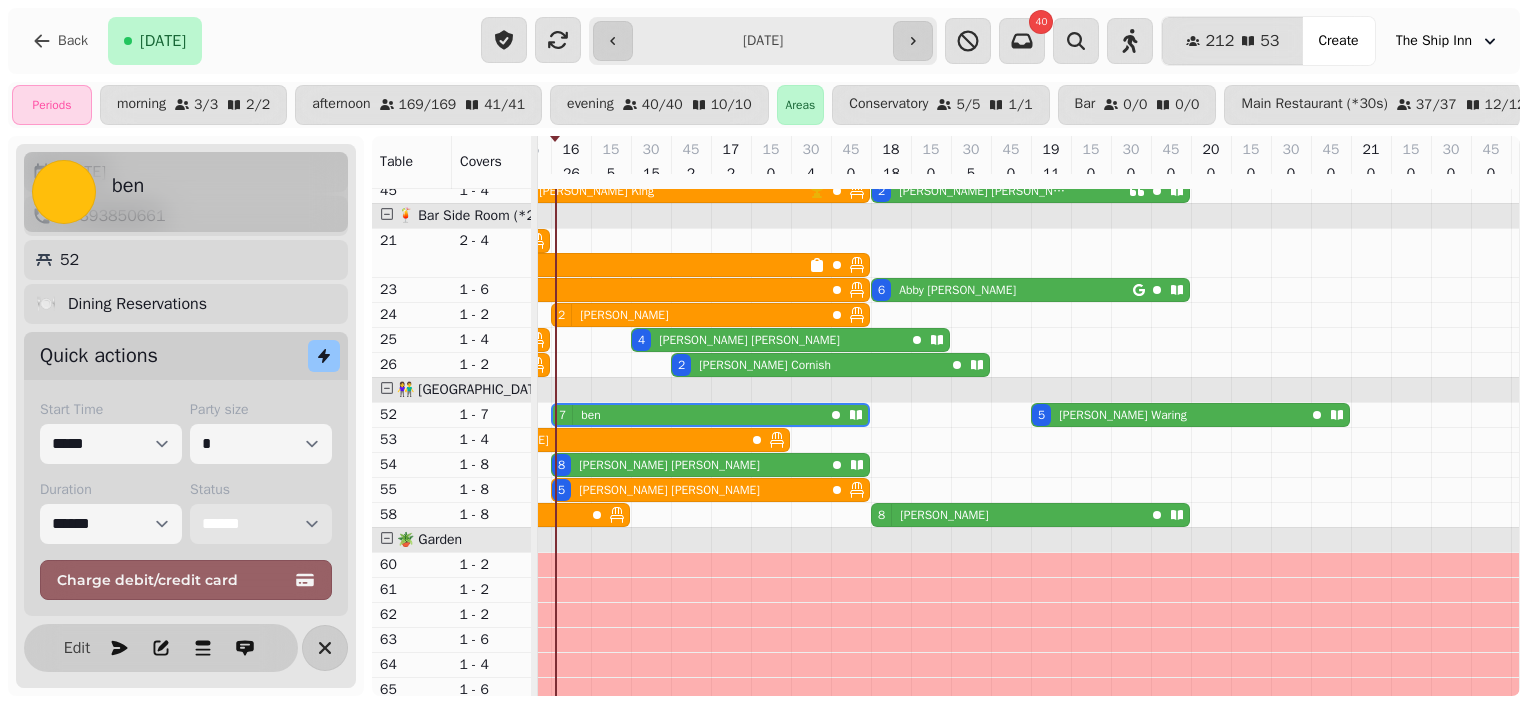scroll, scrollTop: 141, scrollLeft: 0, axis: vertical 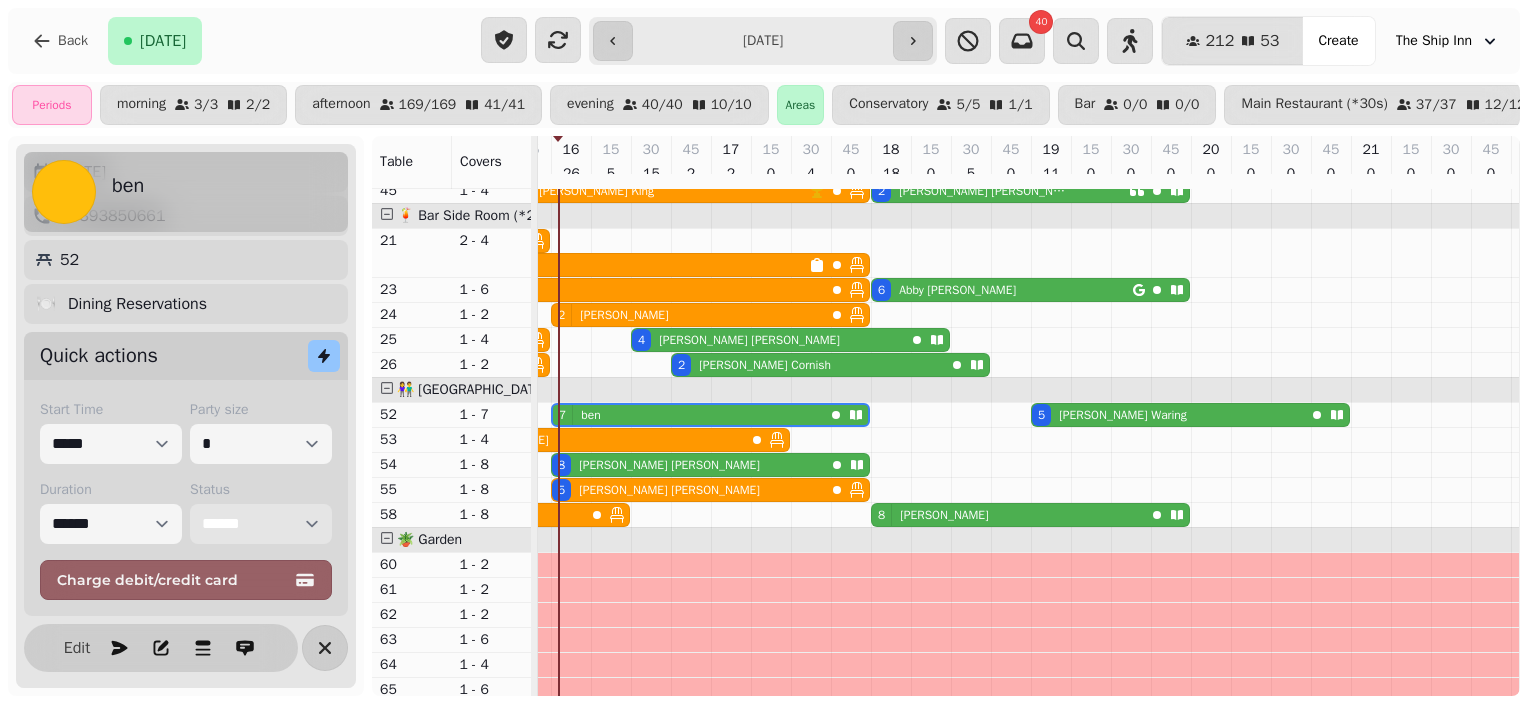 click on "**********" at bounding box center [261, 524] 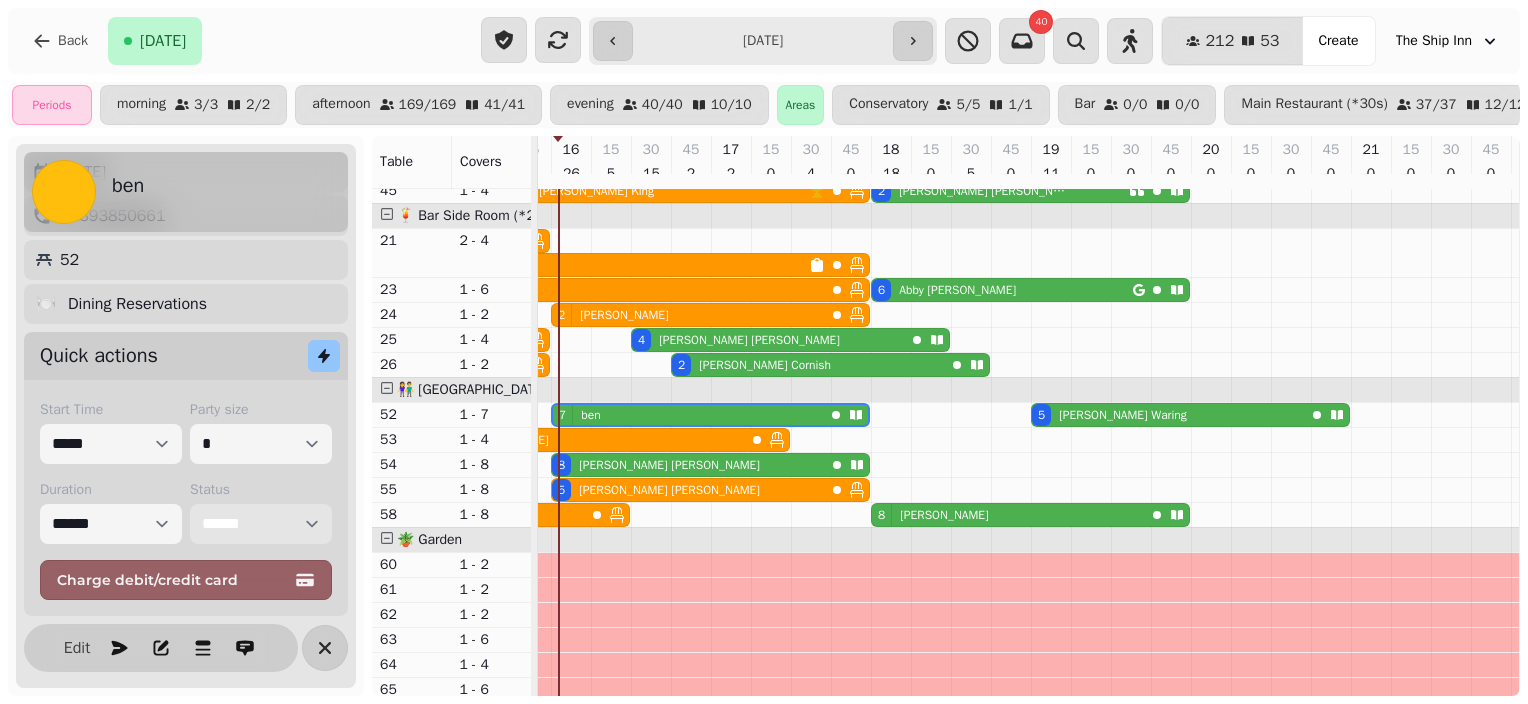click on "**********" at bounding box center [261, 524] 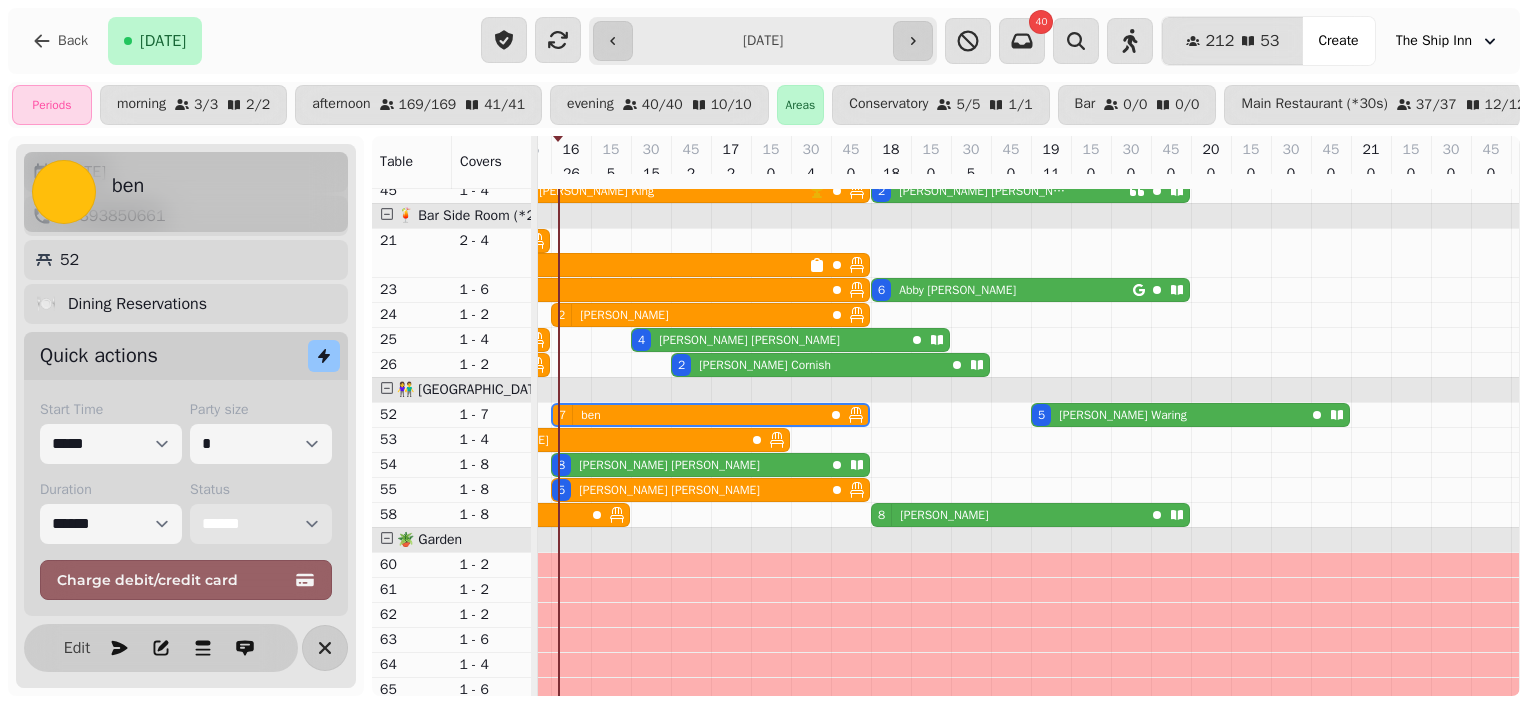 scroll, scrollTop: 59, scrollLeft: 1107, axis: both 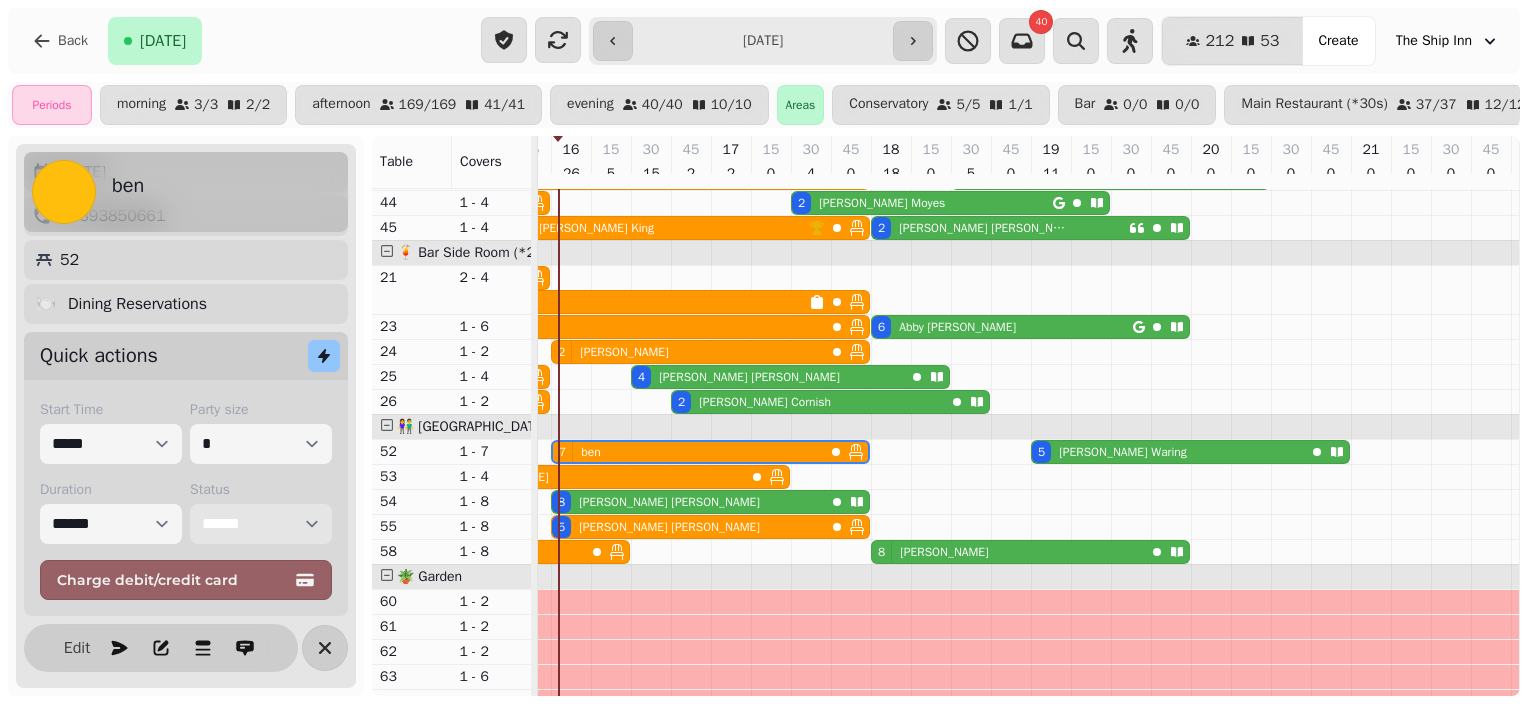 click on "8 Joe   Parrington" at bounding box center (688, 502) 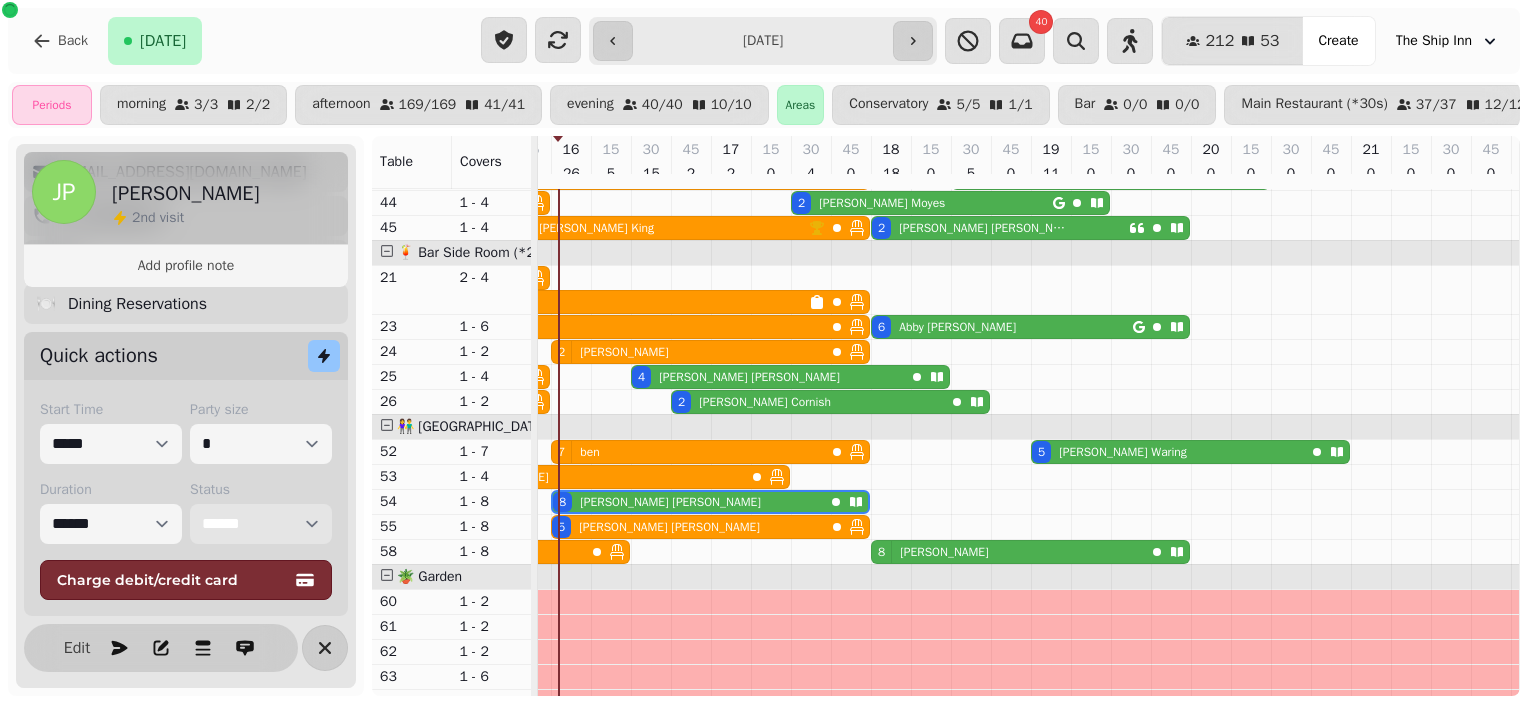 click on "**********" at bounding box center [261, 524] 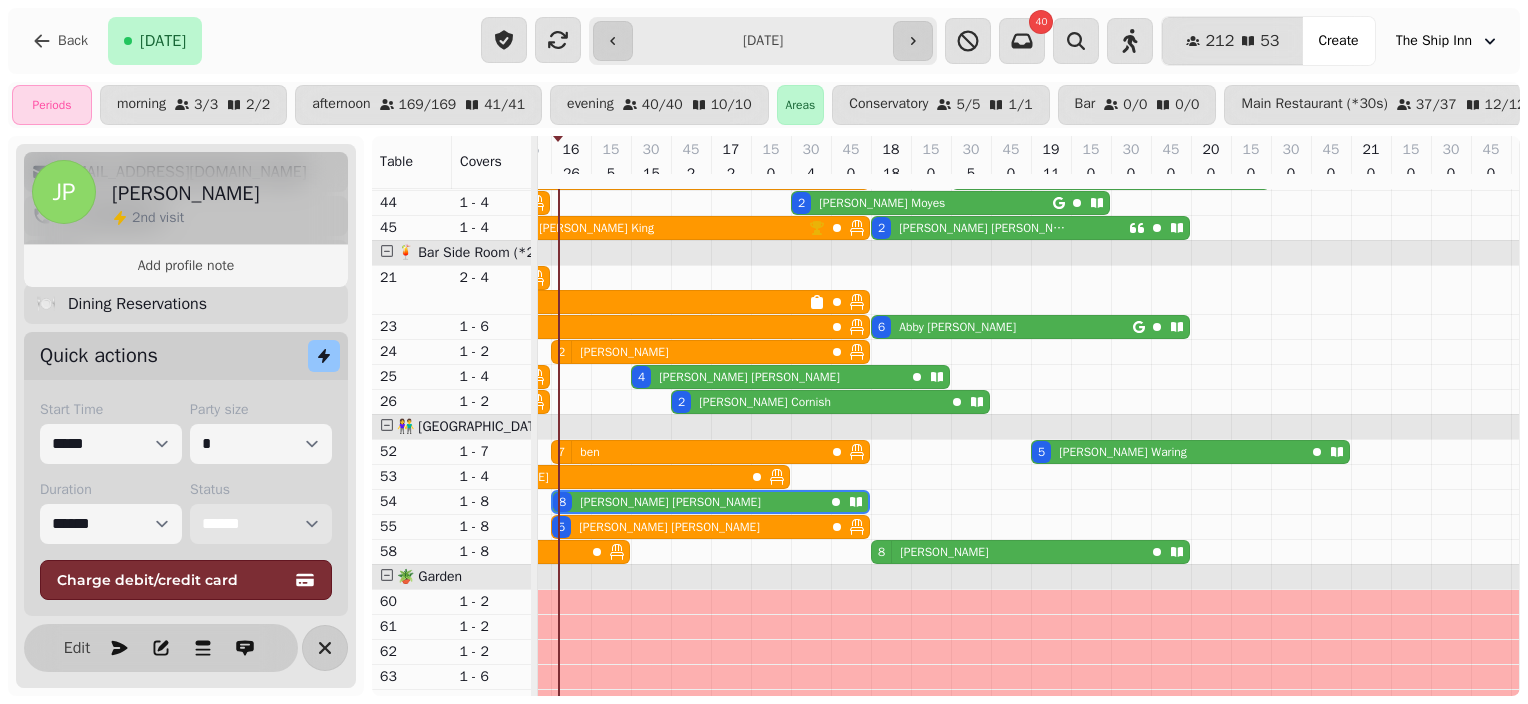 click on "**********" at bounding box center (261, 524) 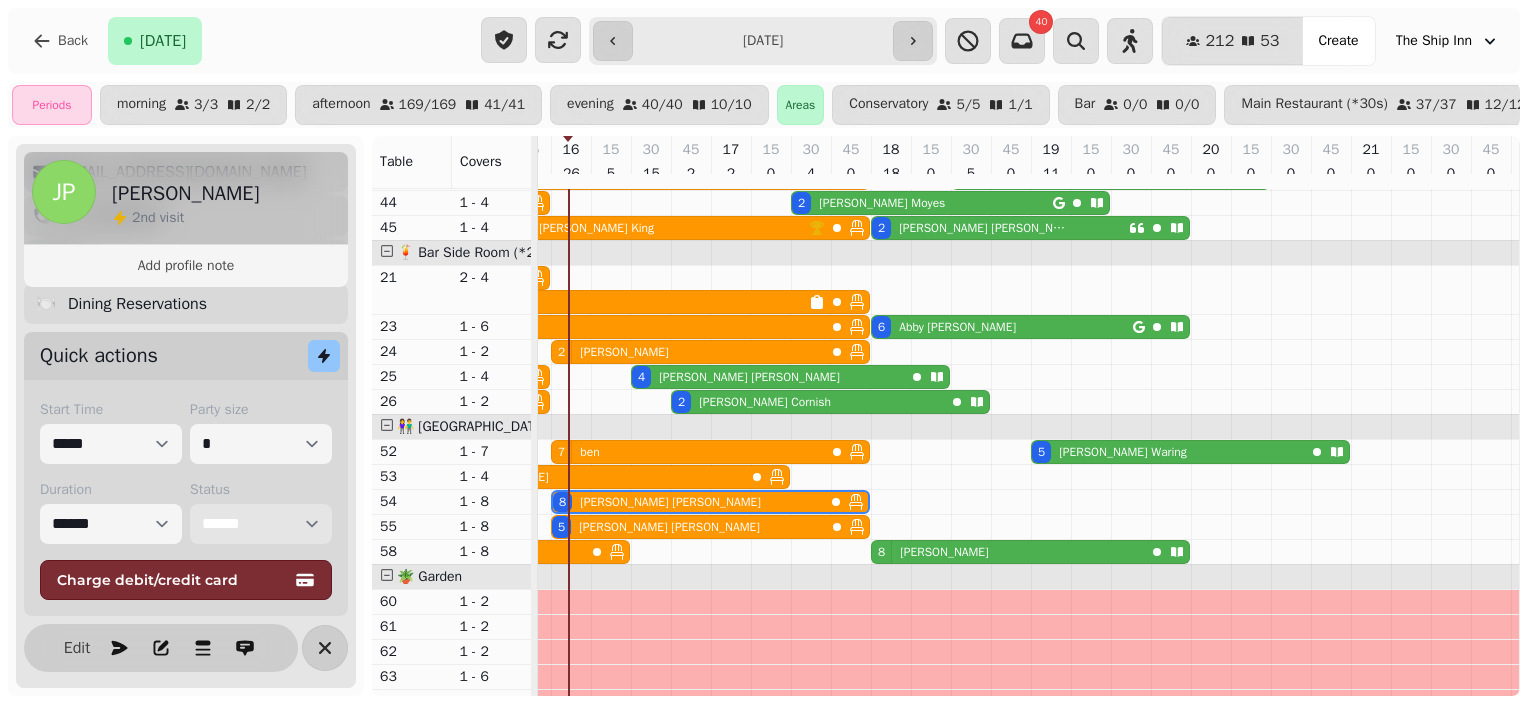 scroll, scrollTop: 142, scrollLeft: 1107, axis: both 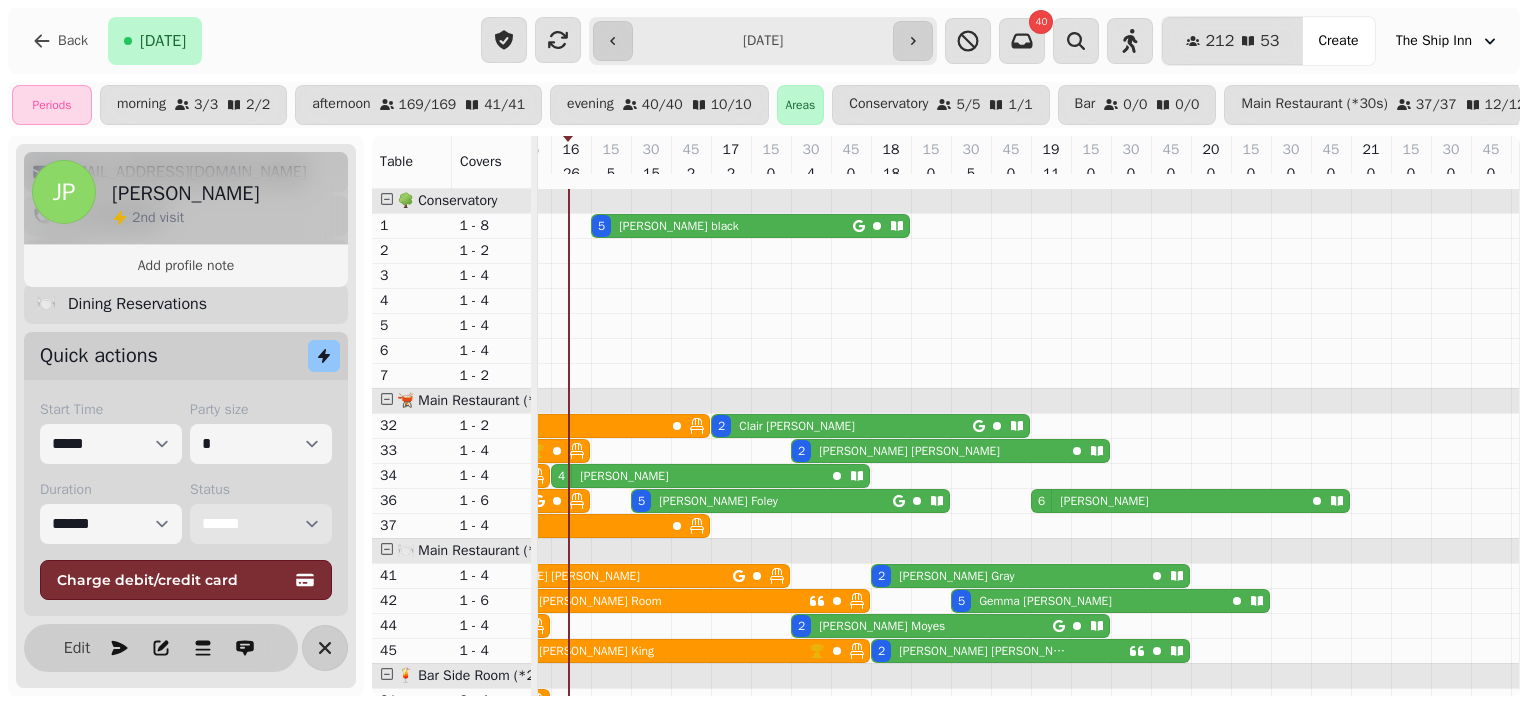click on "sophie   black" at bounding box center [679, 226] 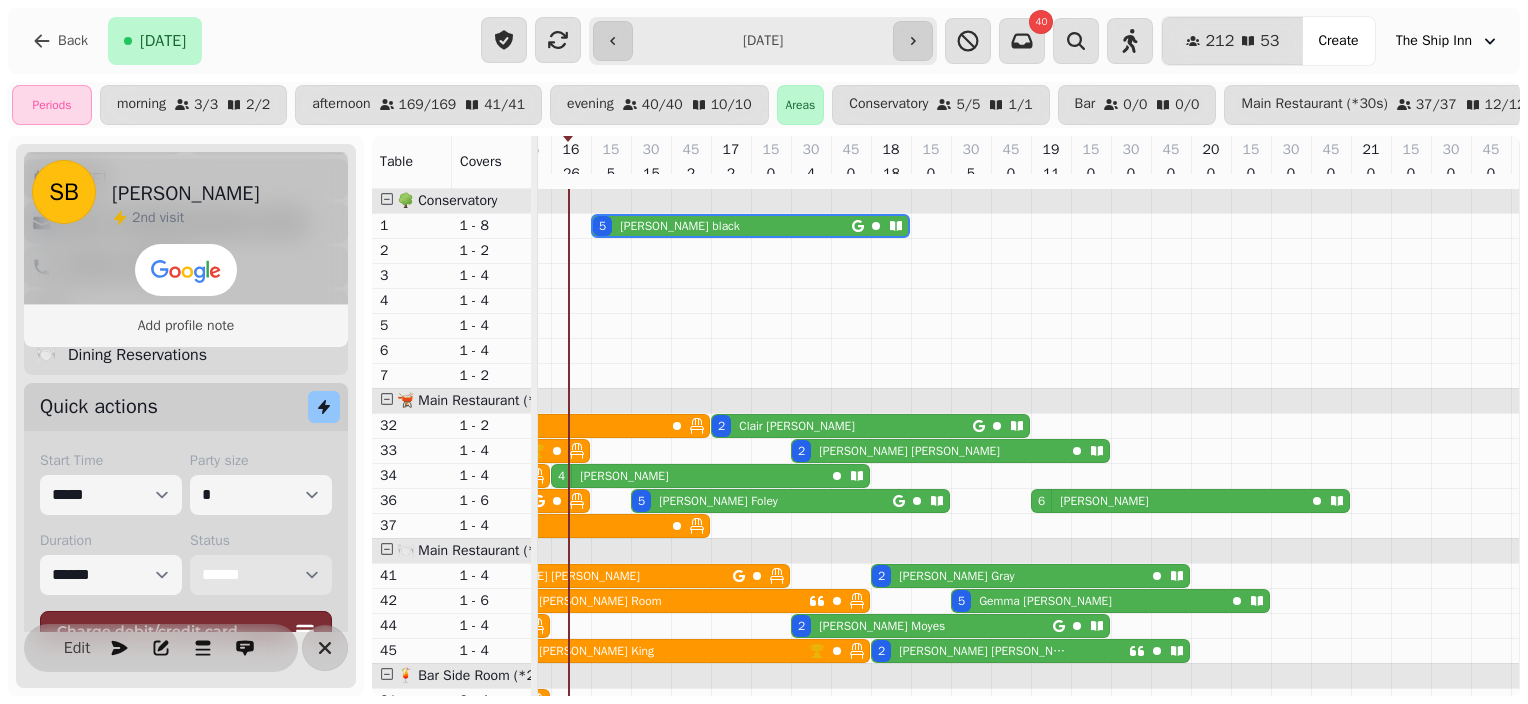 scroll, scrollTop: 300, scrollLeft: 0, axis: vertical 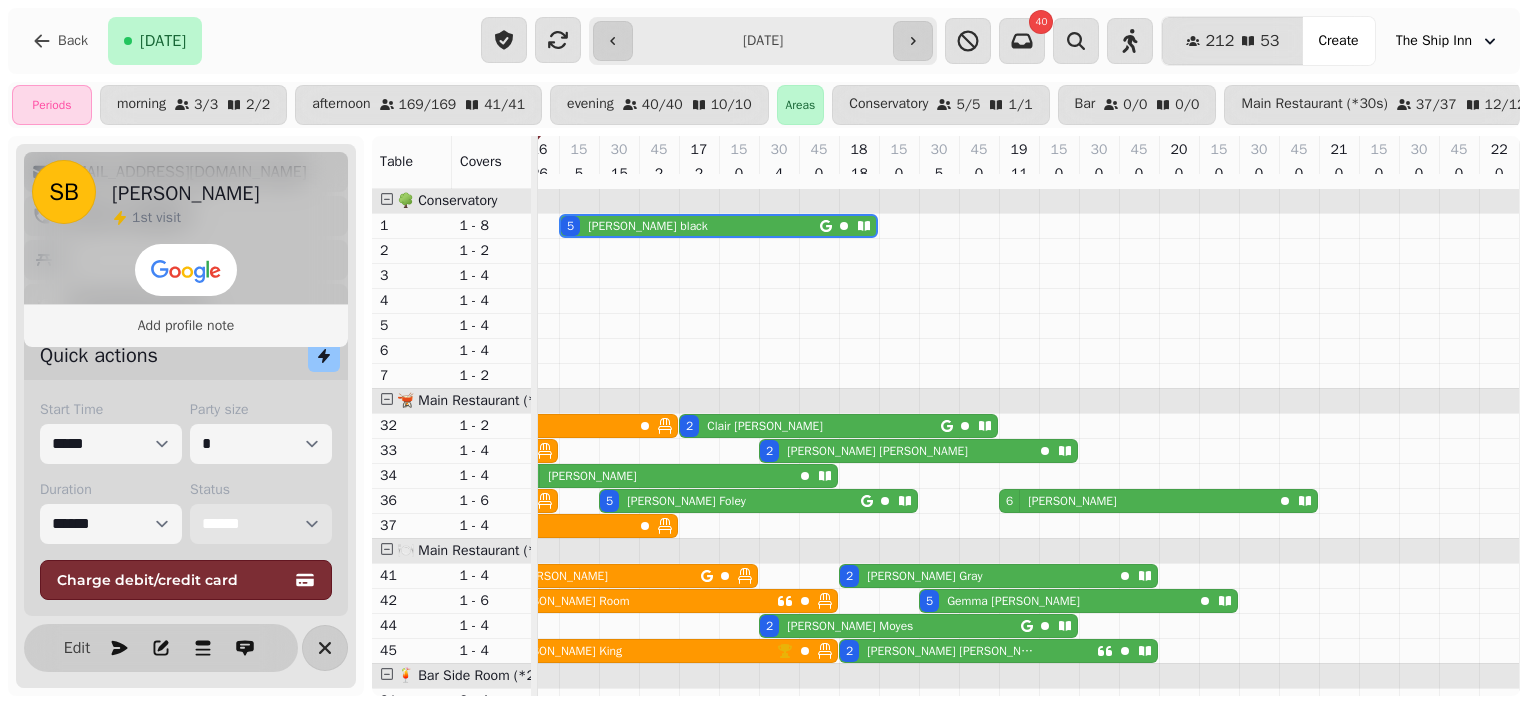 click on "**********" at bounding box center [261, 524] 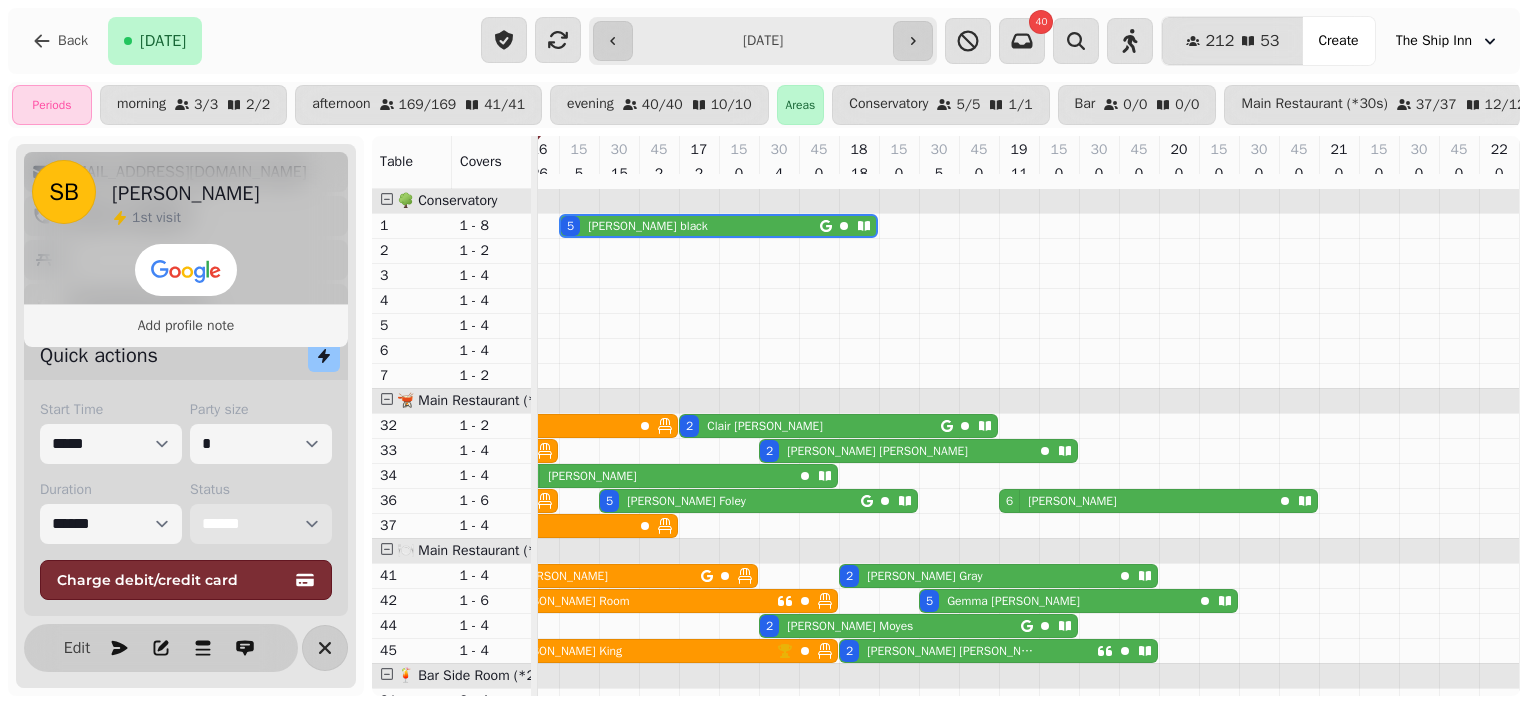 select on "******" 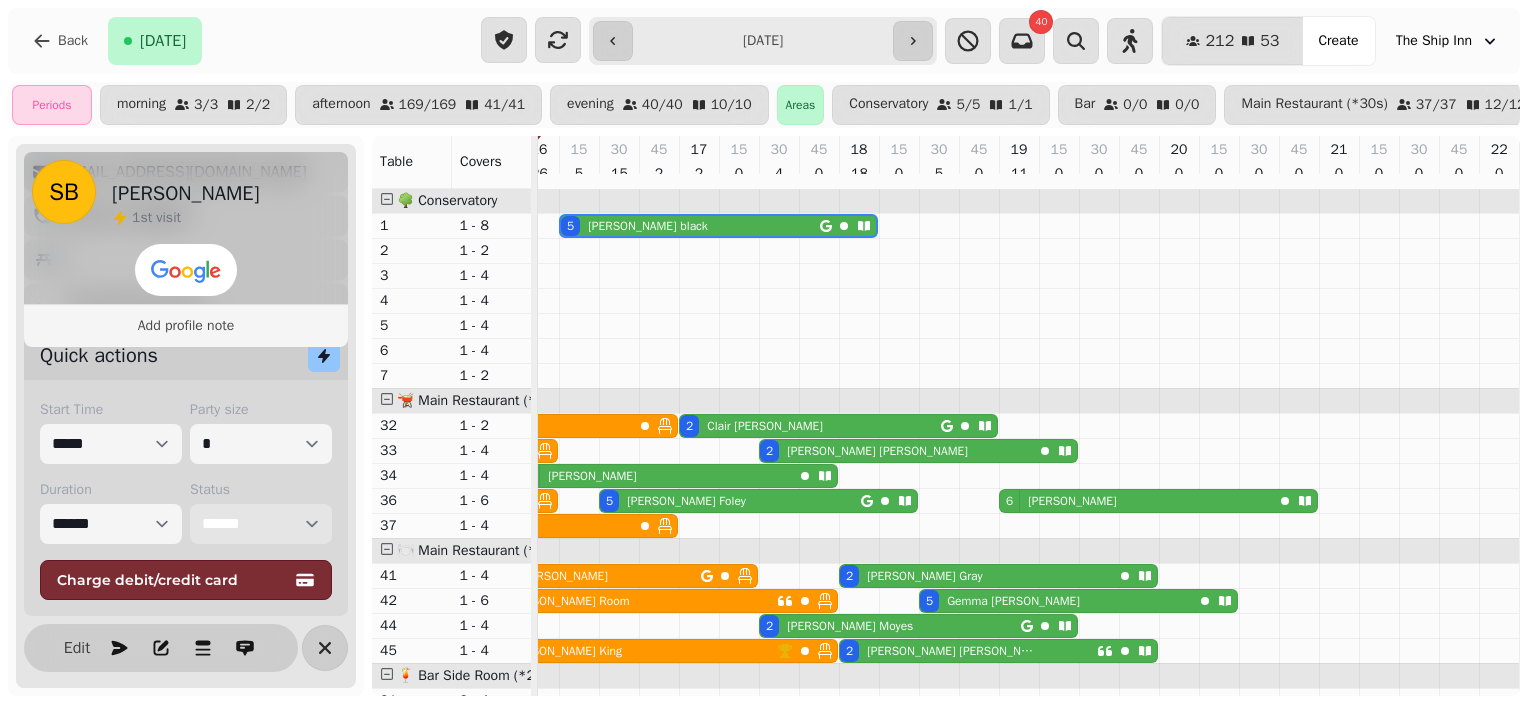 click on "**********" at bounding box center (261, 524) 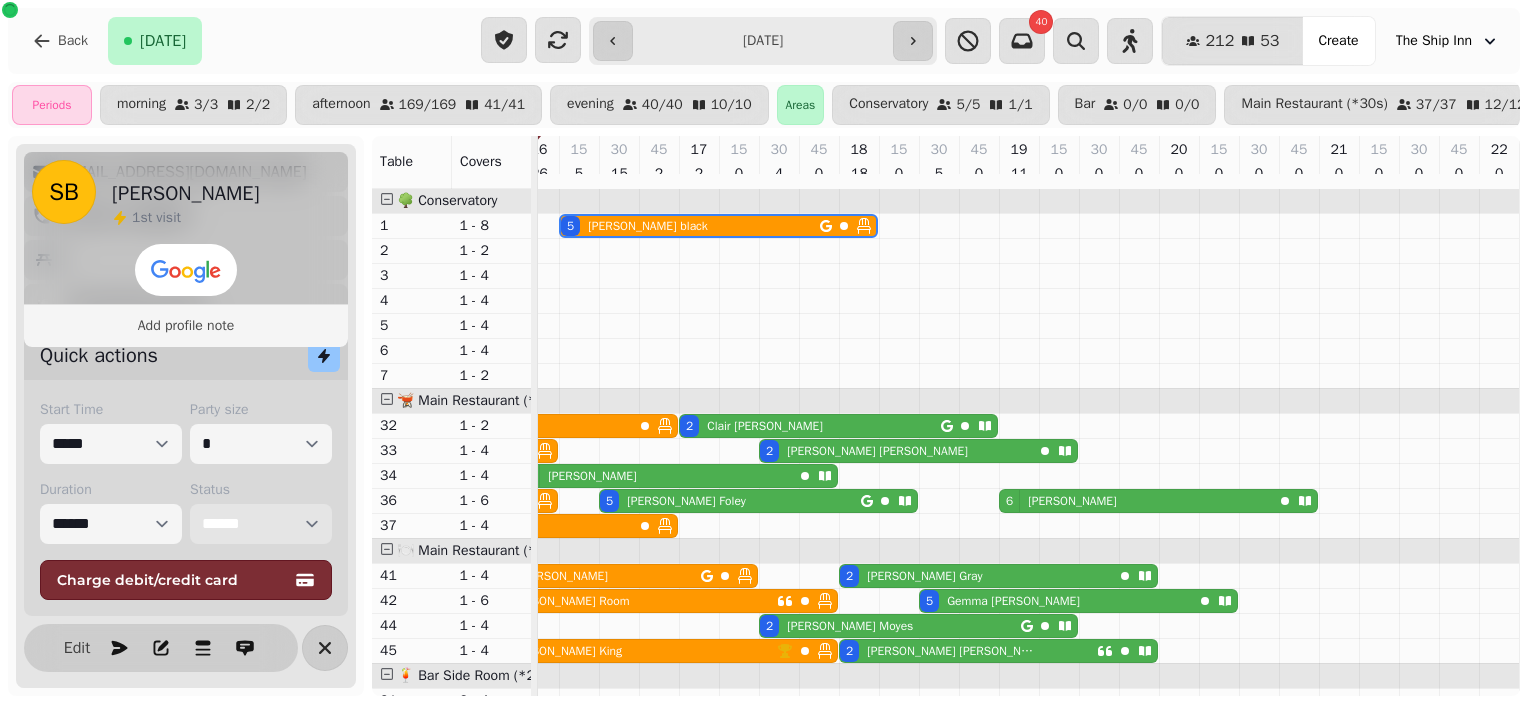 scroll, scrollTop: 0, scrollLeft: 908, axis: horizontal 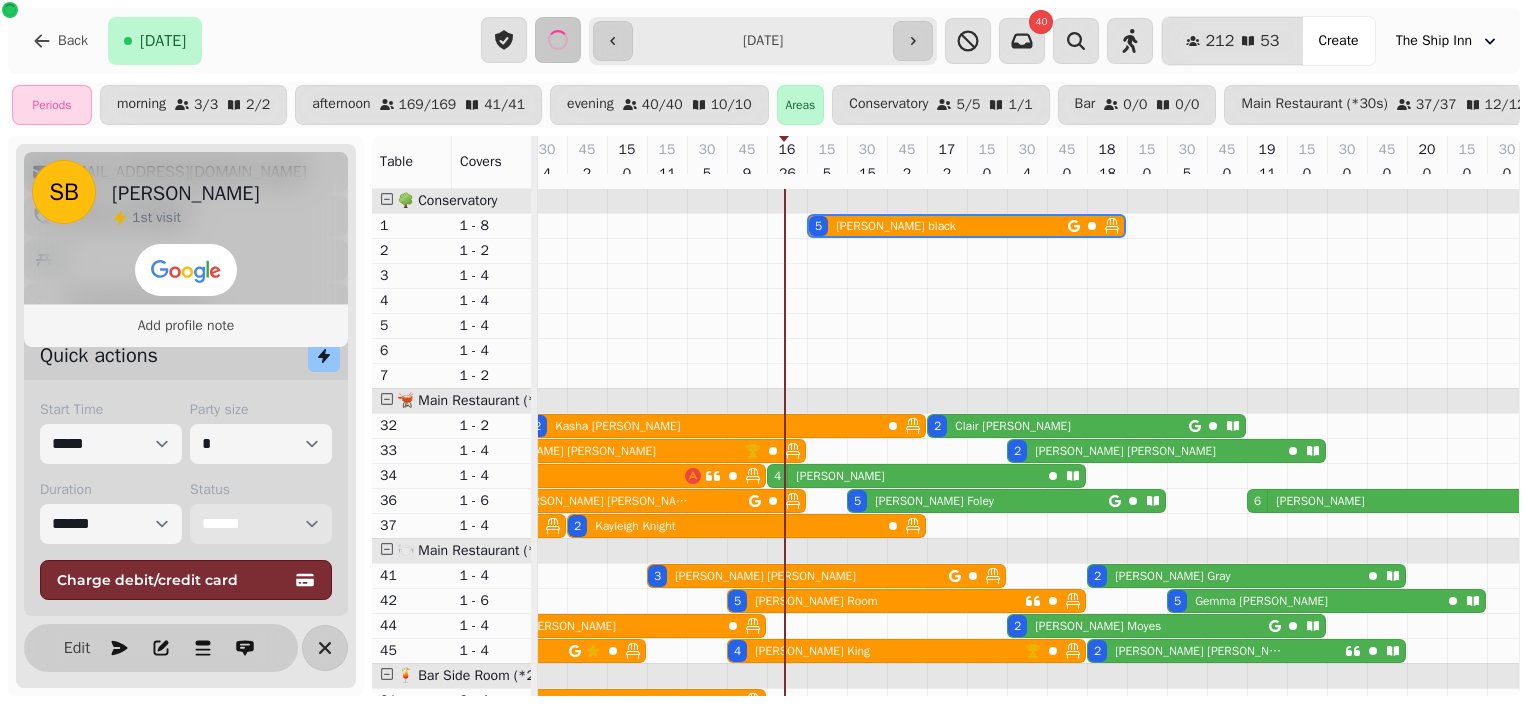 click on "4 James   King" at bounding box center [876, 651] 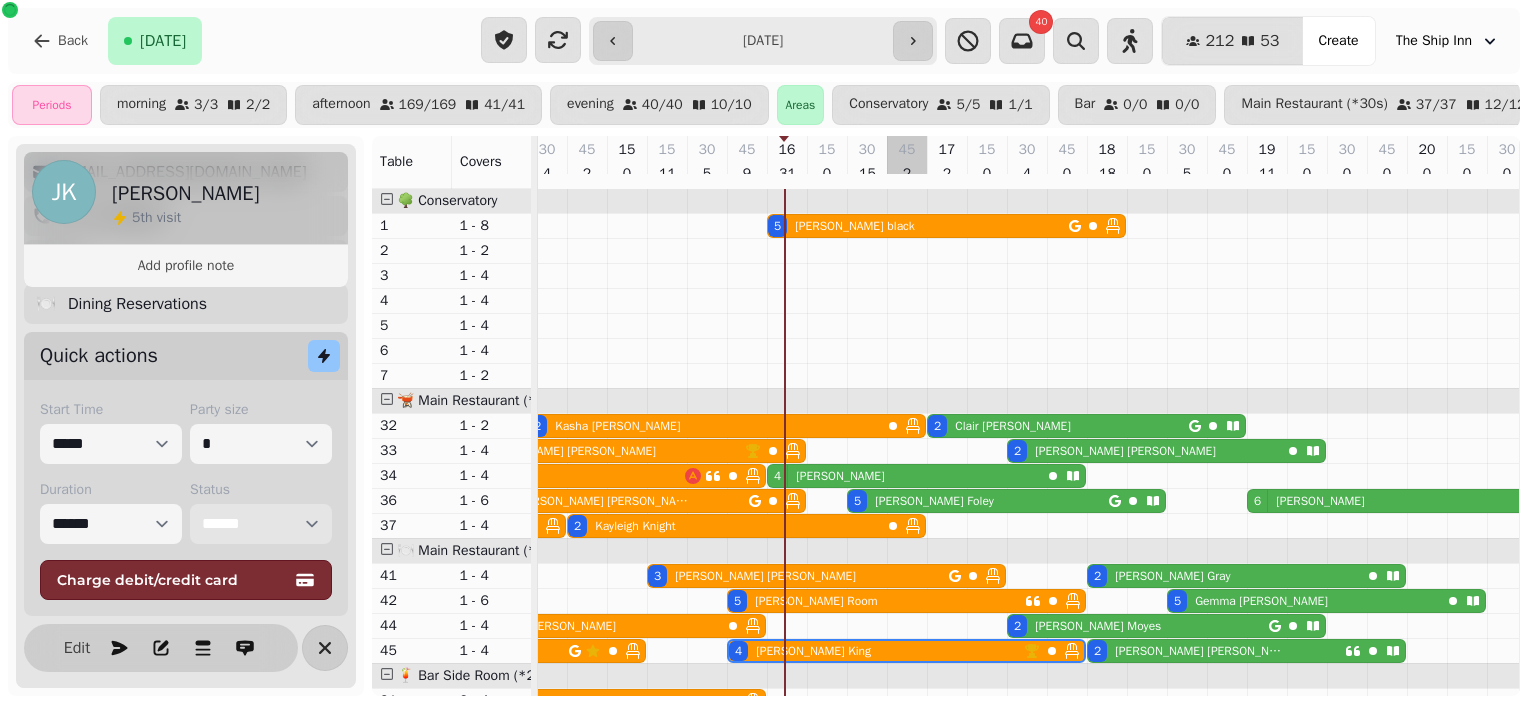 scroll, scrollTop: 172, scrollLeft: 1067, axis: both 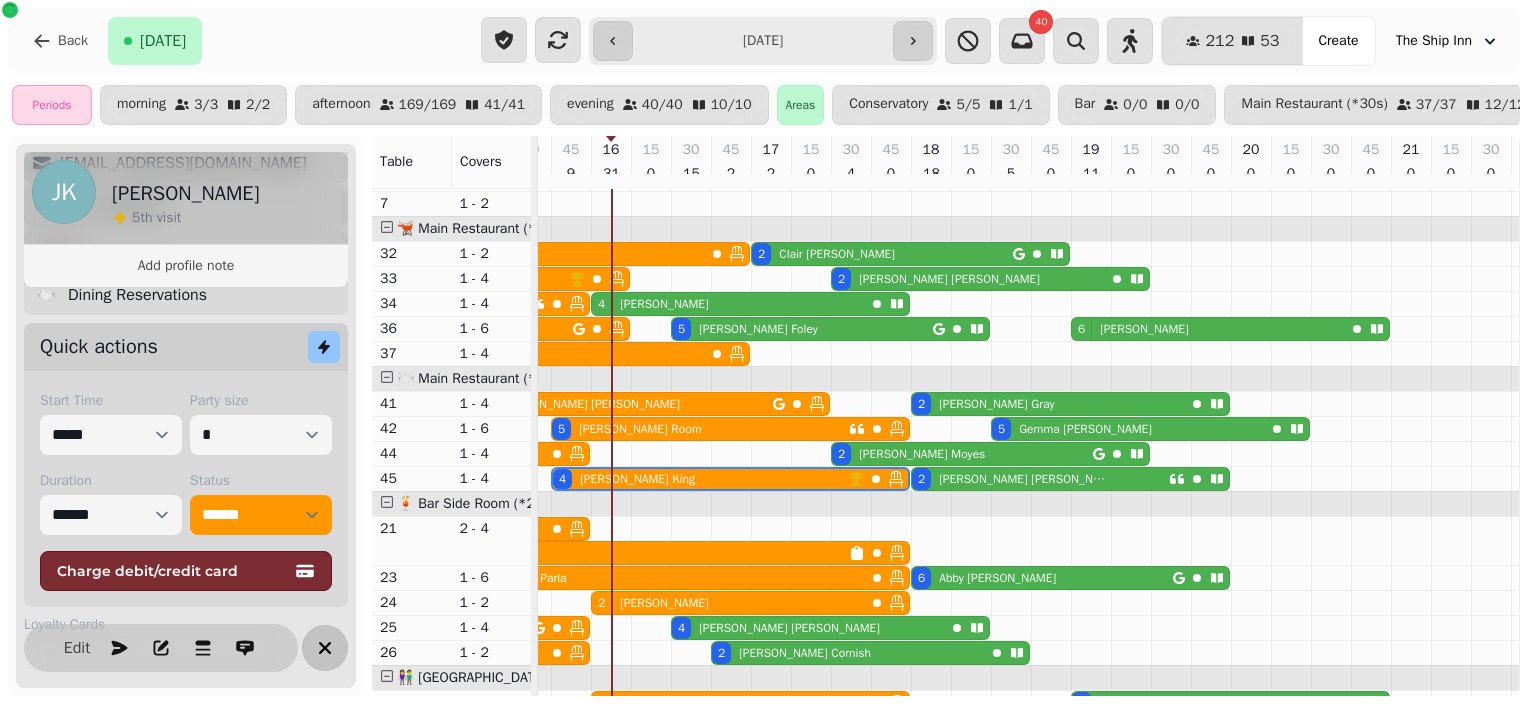 click 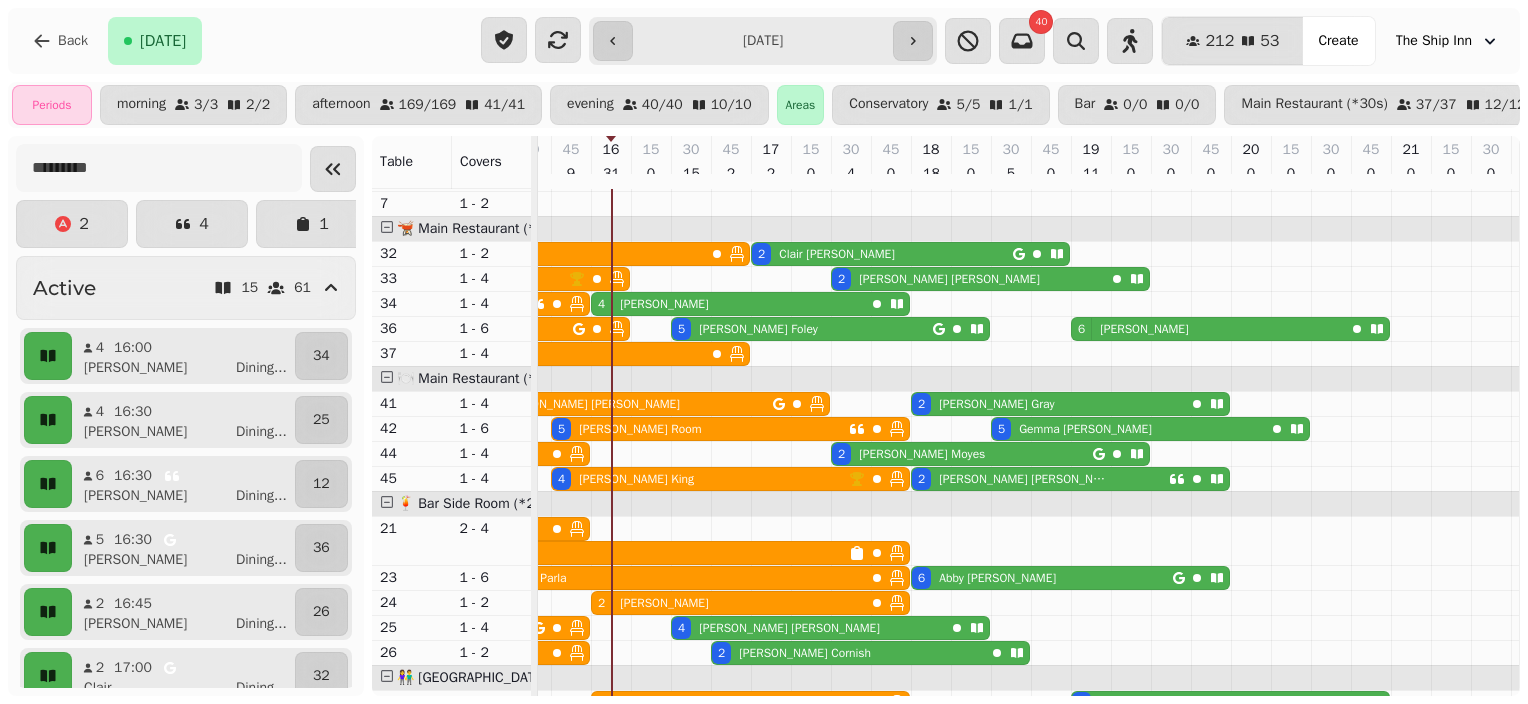click on "4 Gisella" at bounding box center [728, 304] 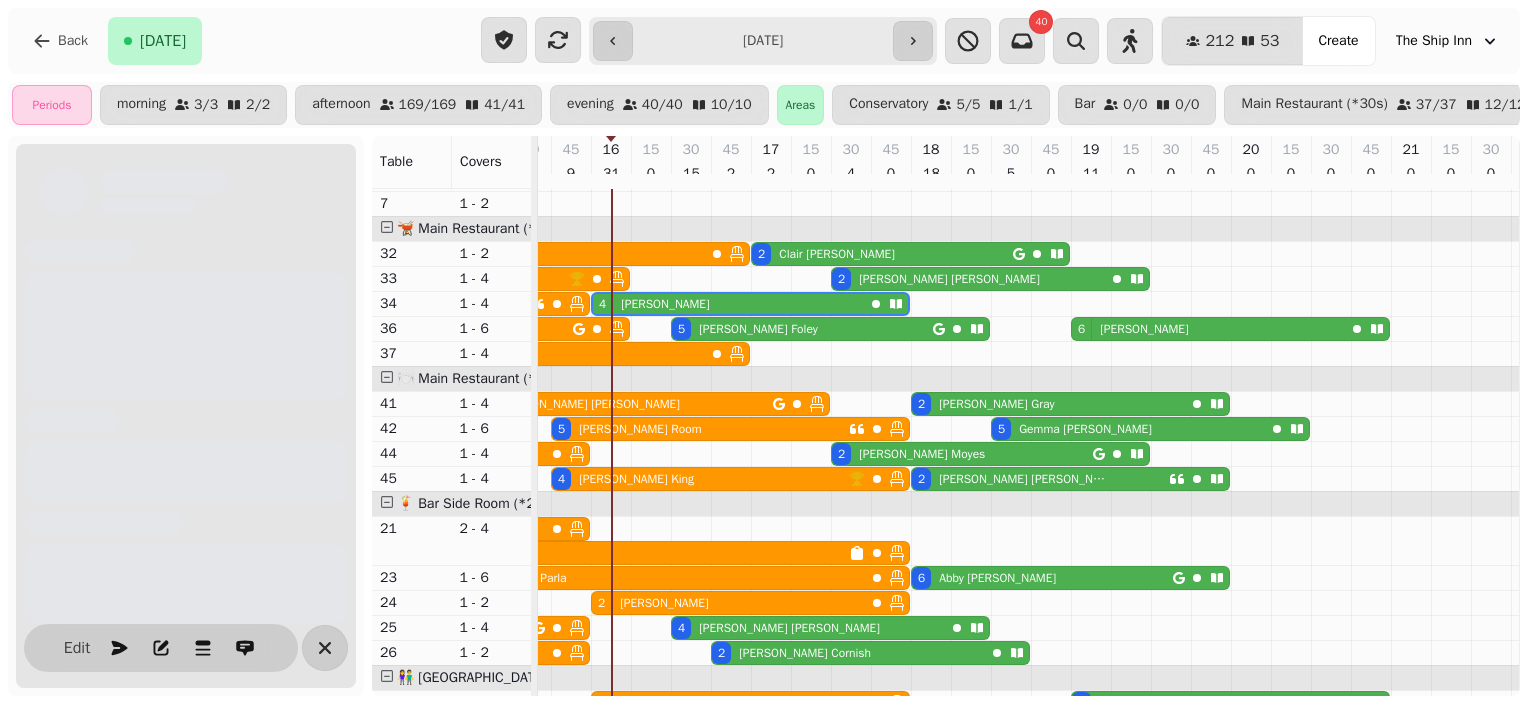 scroll, scrollTop: 0, scrollLeft: 1107, axis: horizontal 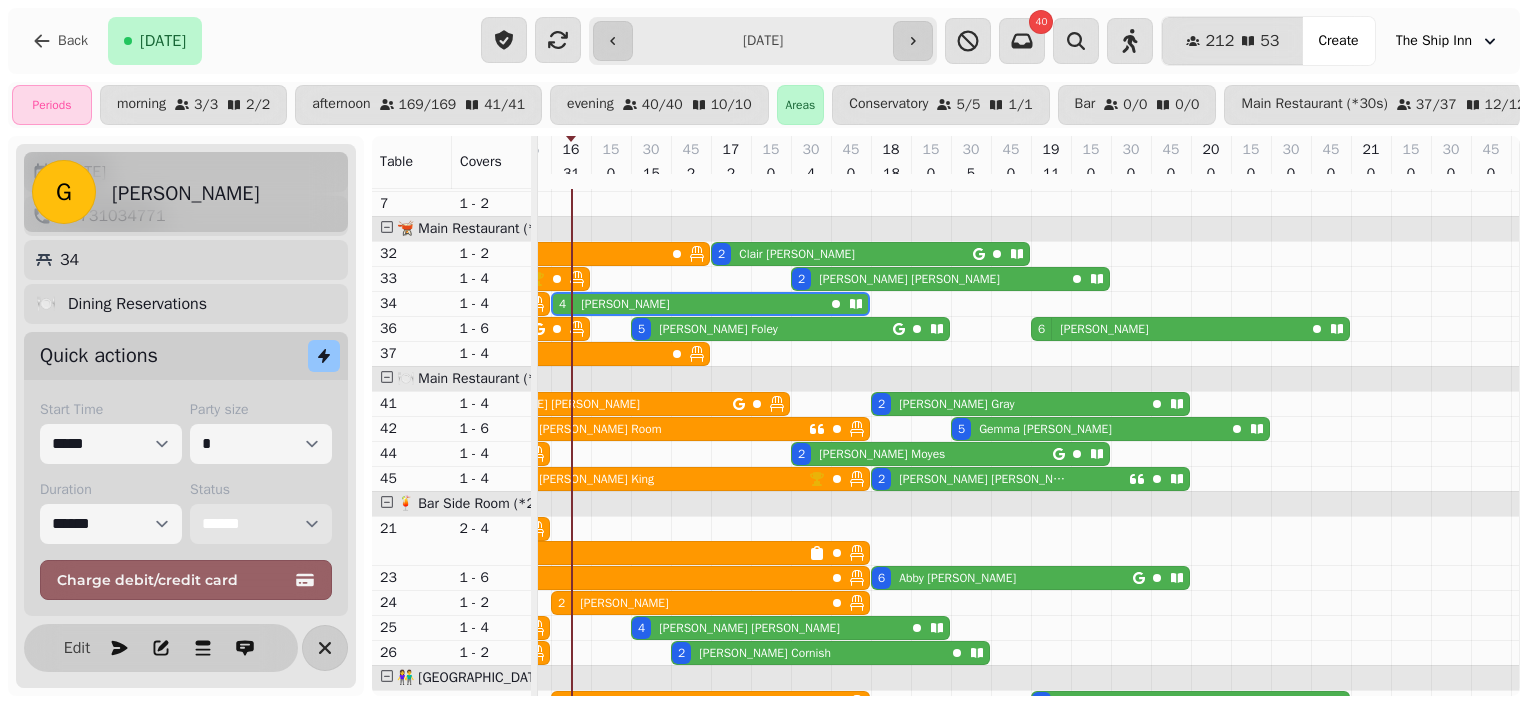 click on "**********" at bounding box center (261, 524) 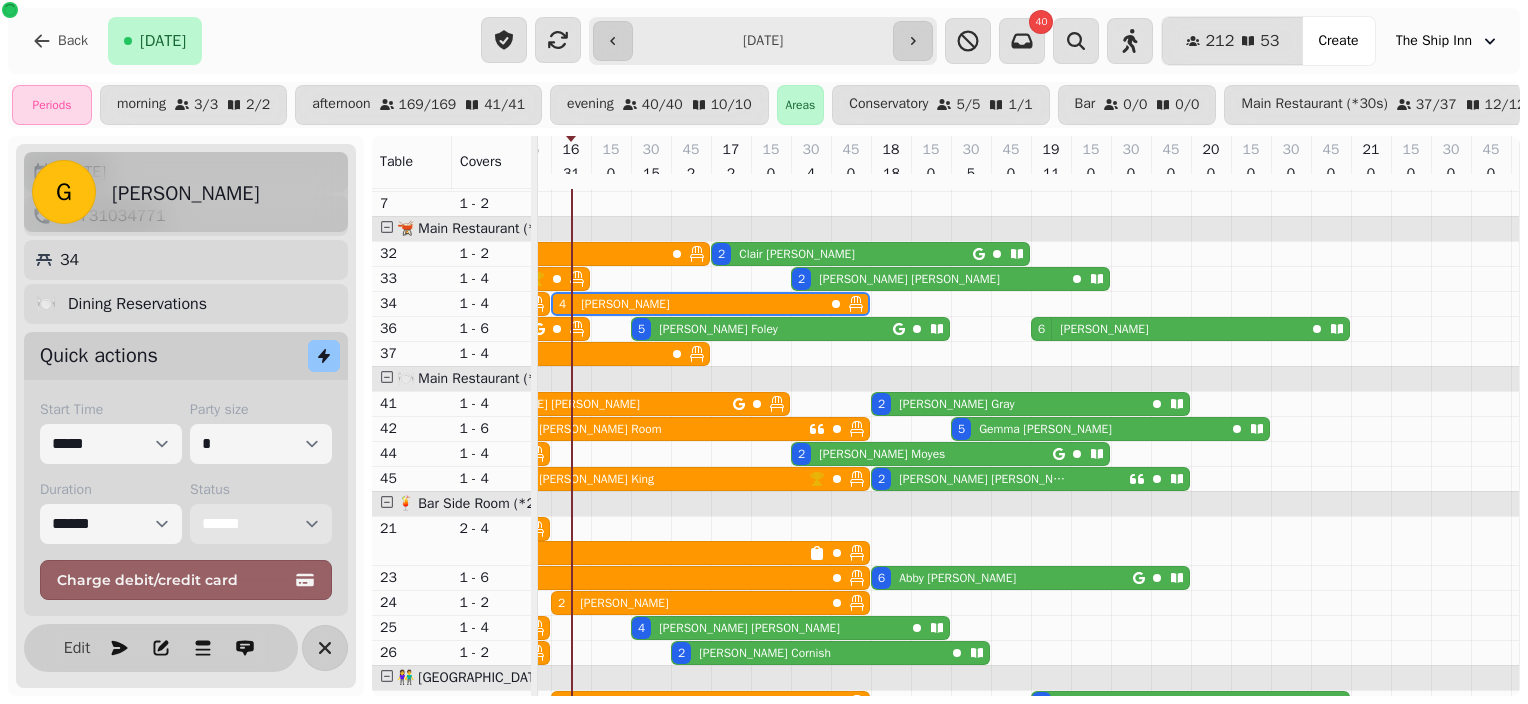 scroll, scrollTop: 272, scrollLeft: 1107, axis: both 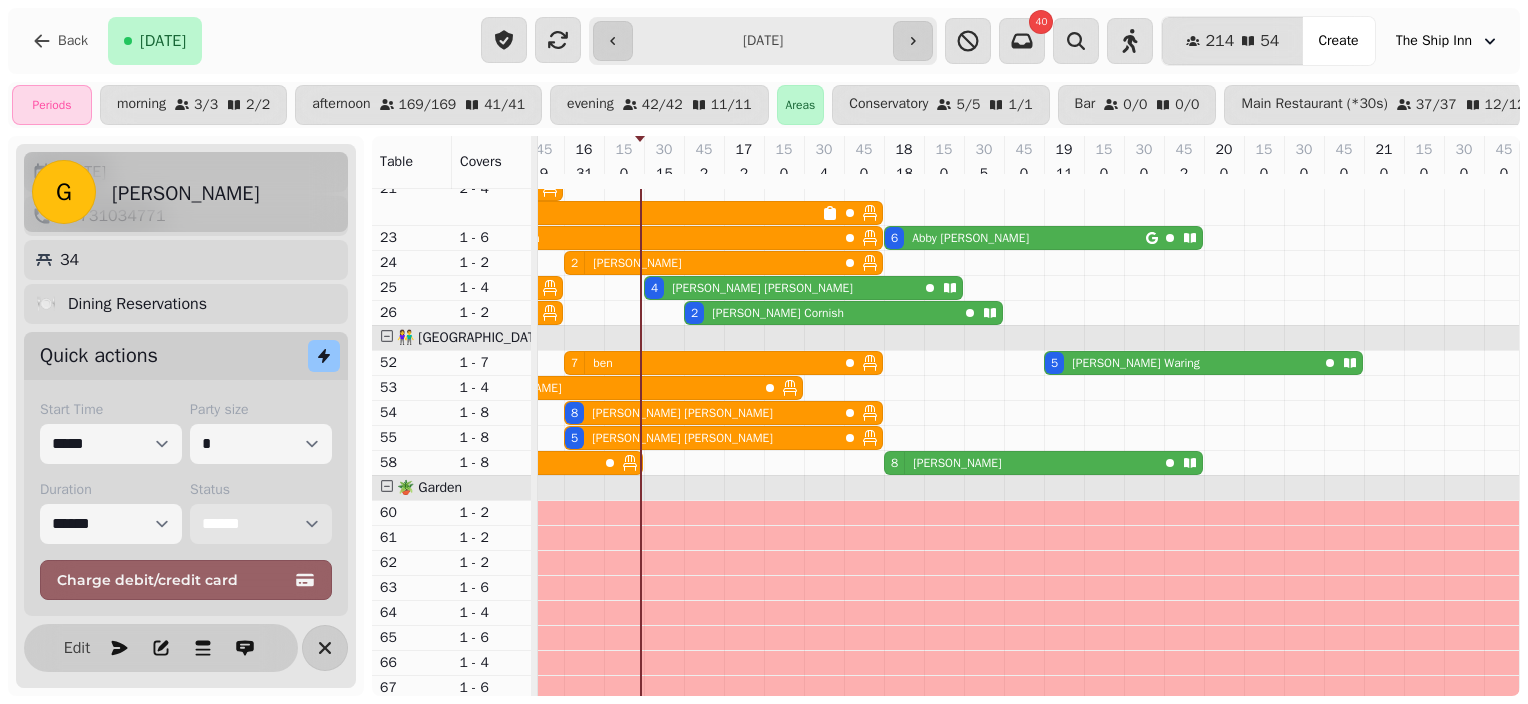 click on "4 Shane   Foster" at bounding box center (781, 288) 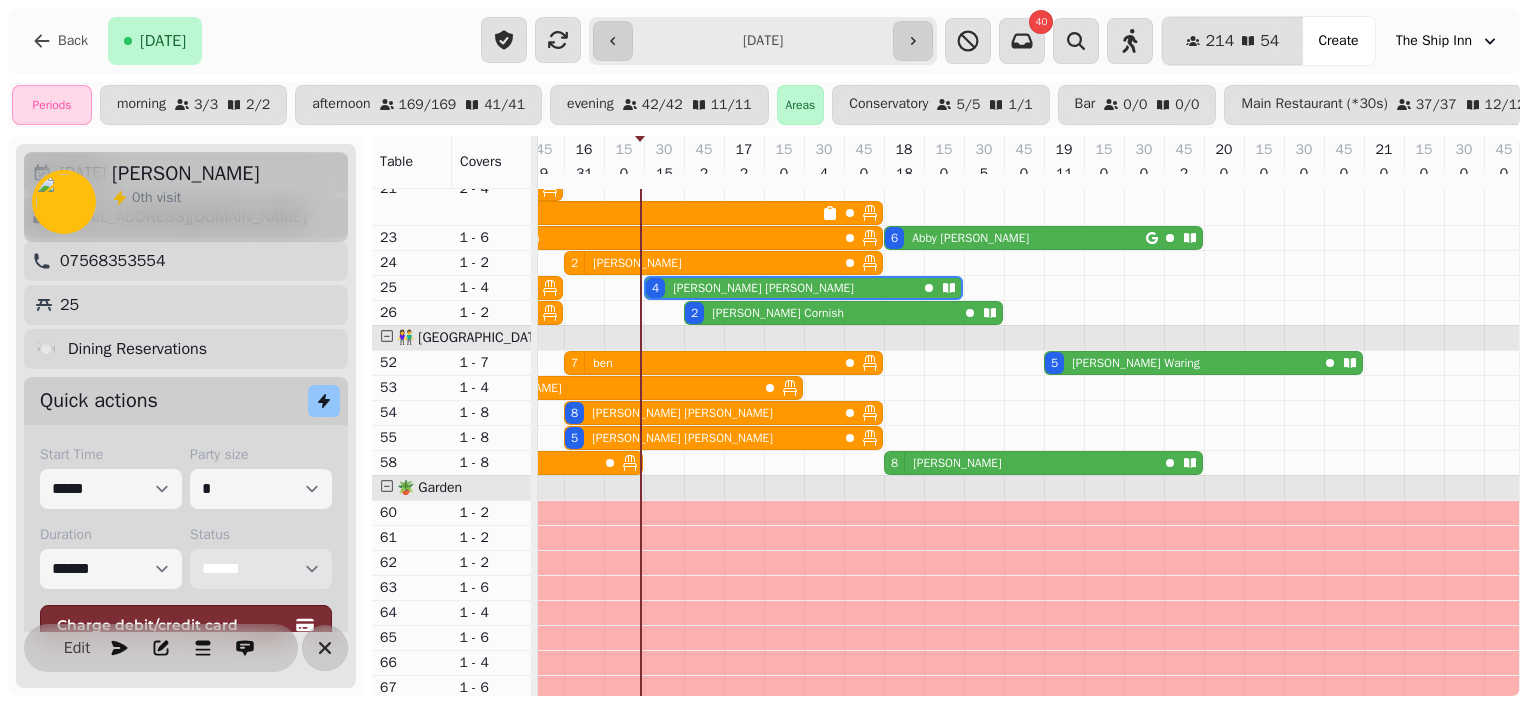 scroll, scrollTop: 192, scrollLeft: 0, axis: vertical 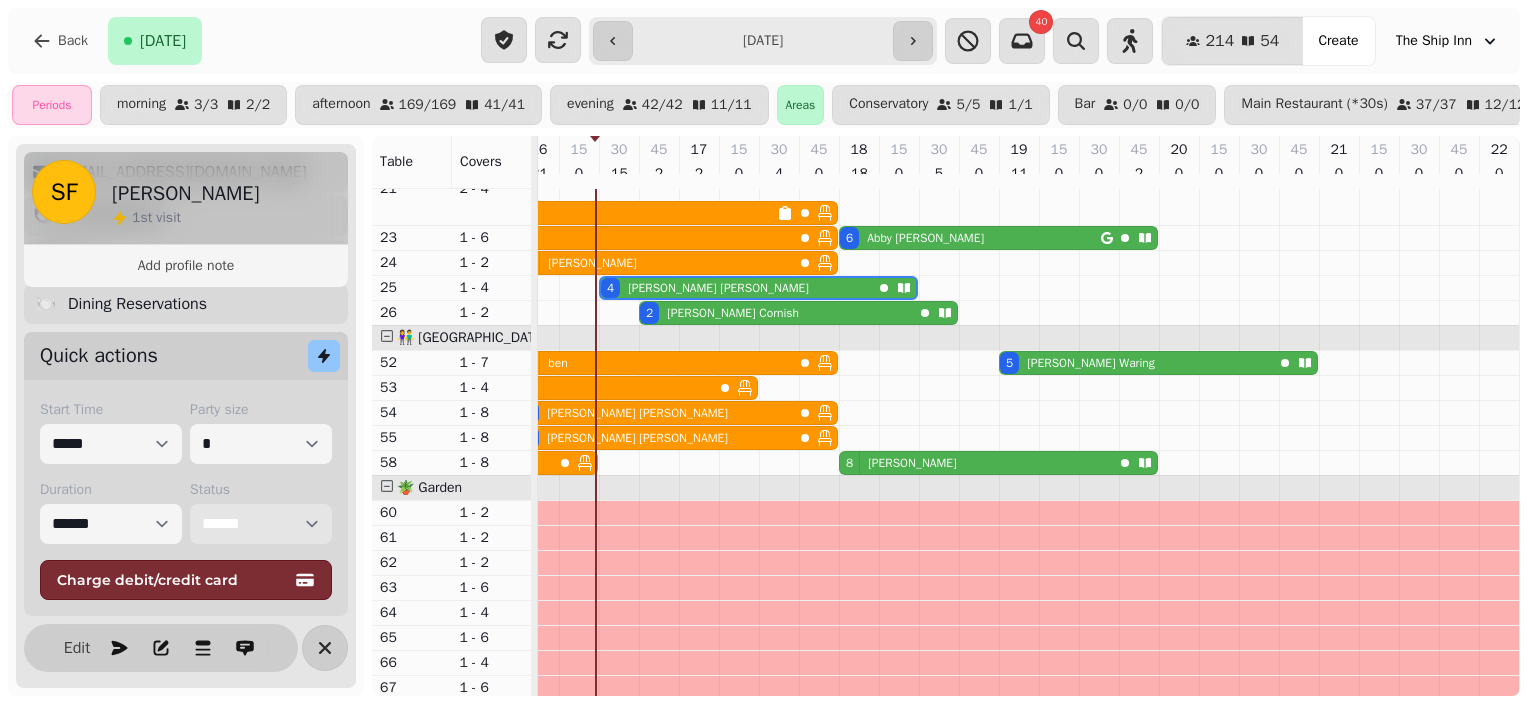 click on "**********" at bounding box center (261, 524) 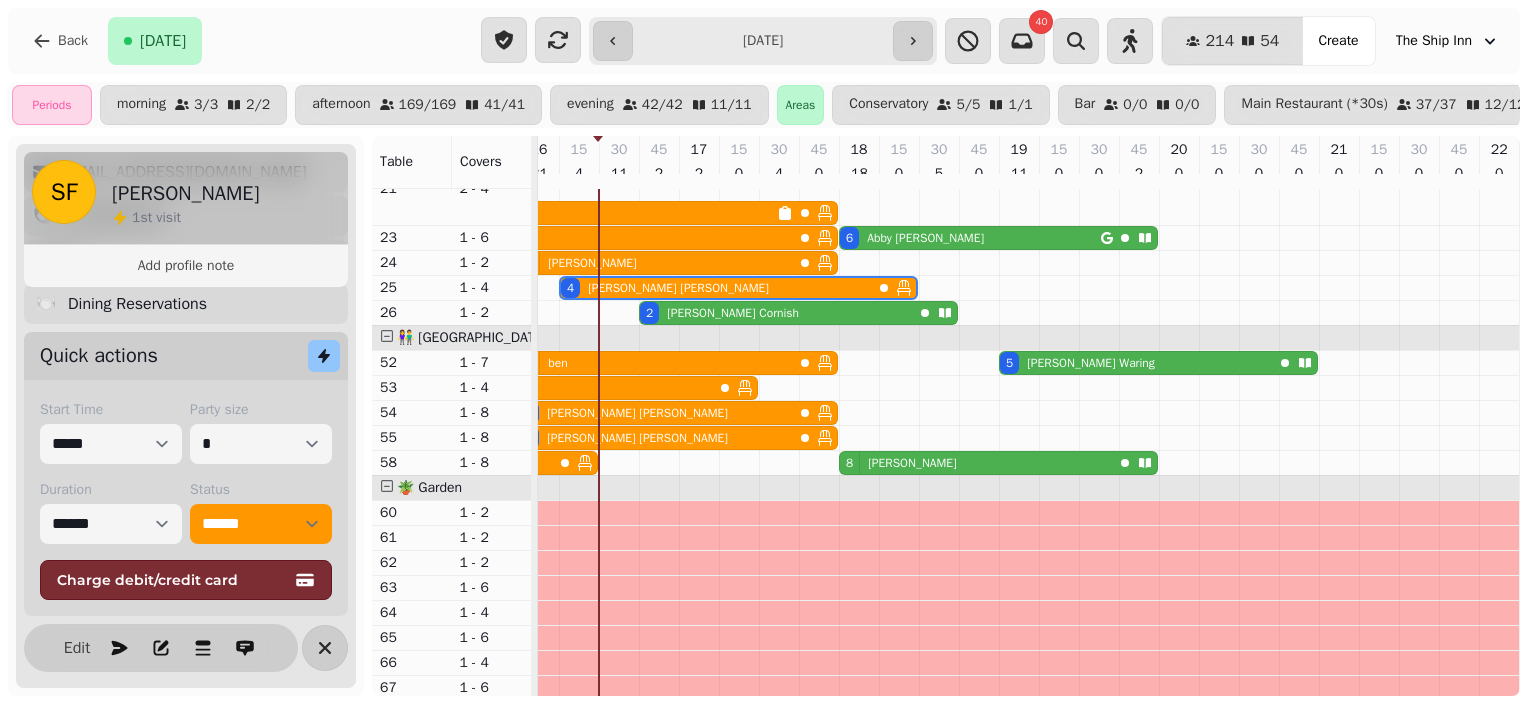 drag, startPoint x: 332, startPoint y: 648, endPoint x: 343, endPoint y: 658, distance: 14.866069 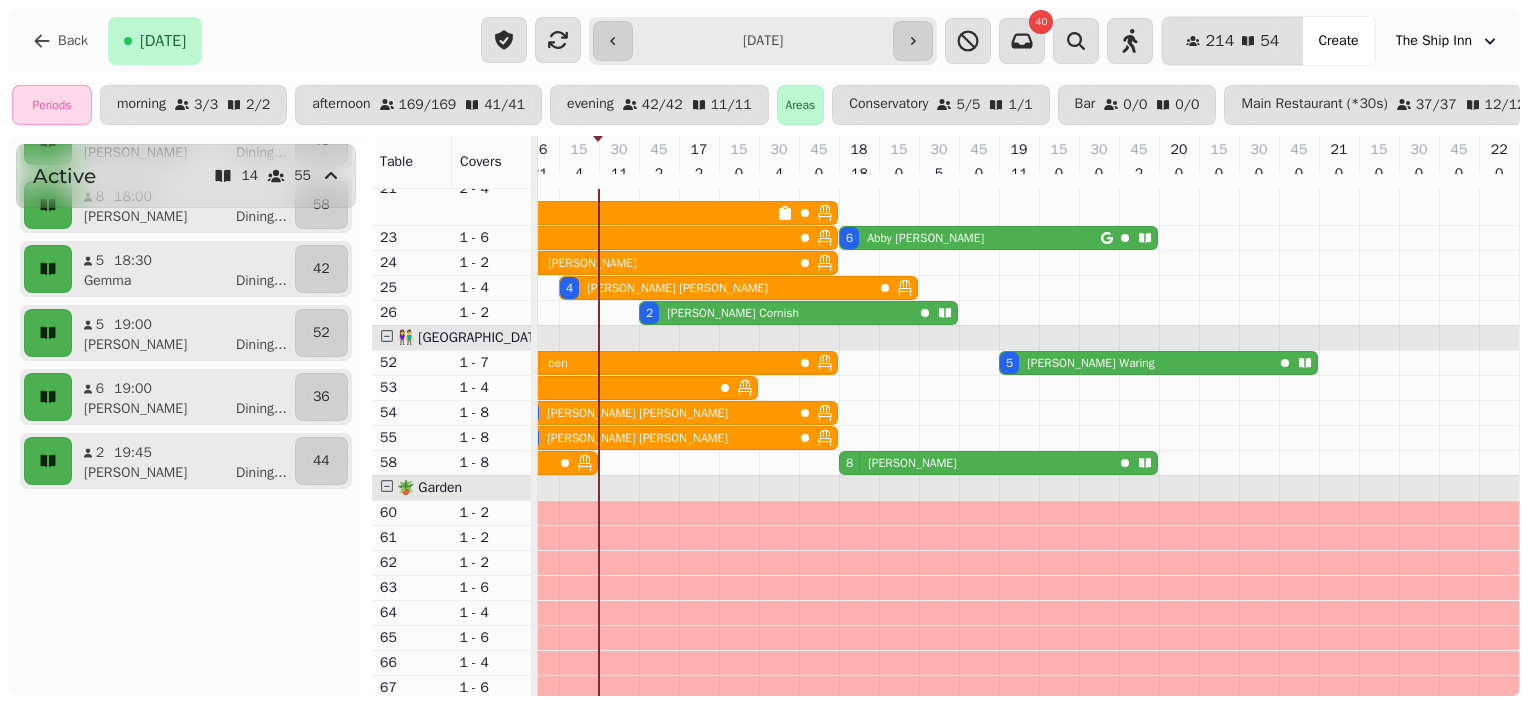 scroll, scrollTop: 144, scrollLeft: 0, axis: vertical 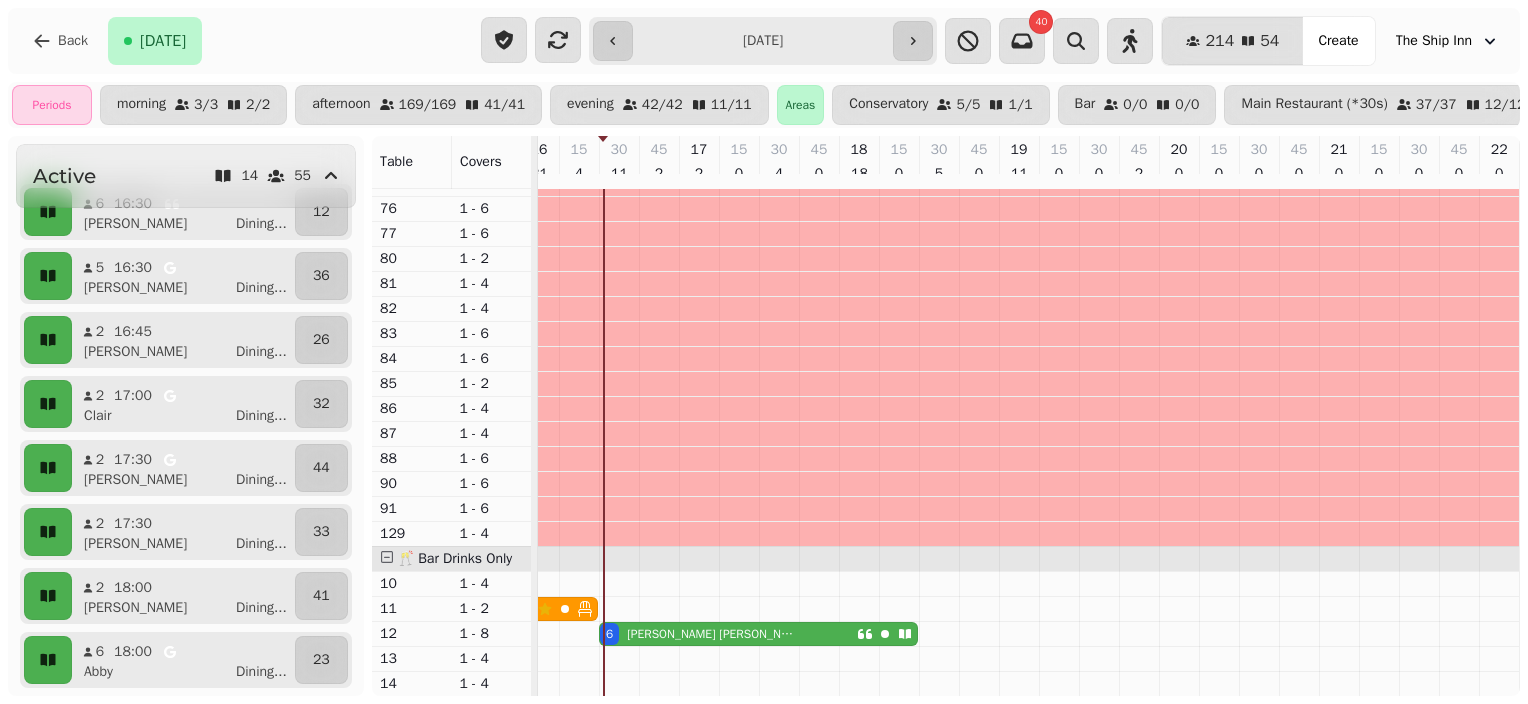 click on "6 Ellie   Quigley" at bounding box center (728, 634) 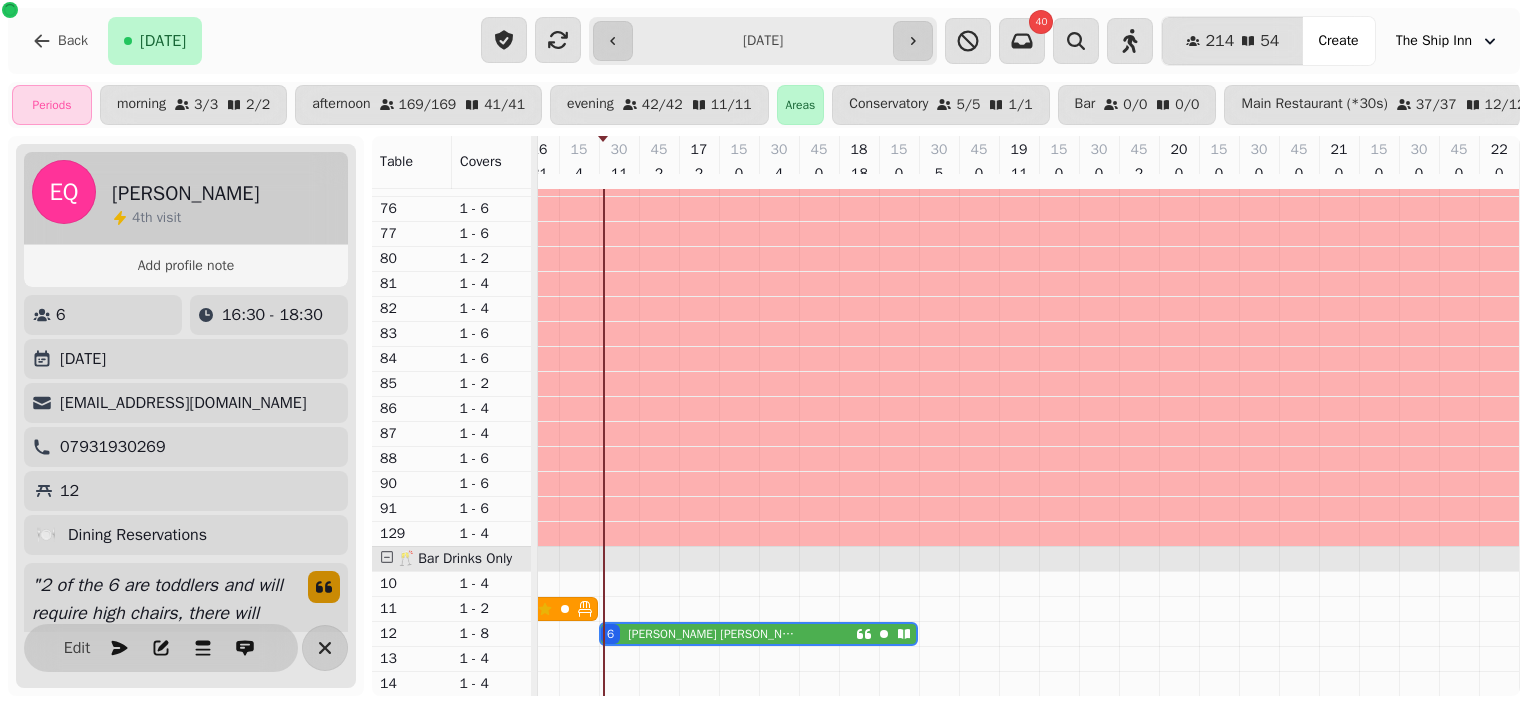 scroll, scrollTop: 460, scrollLeft: 0, axis: vertical 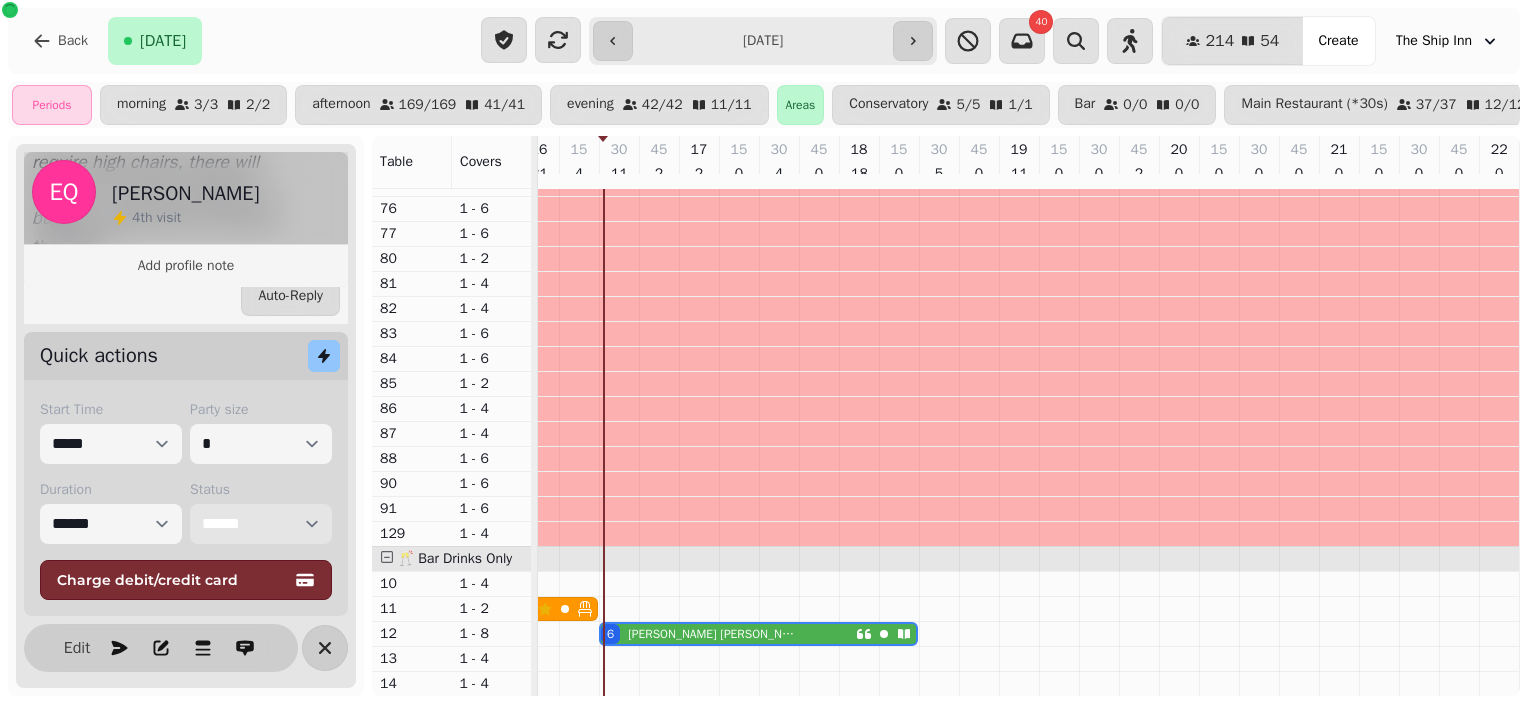 click on "**********" at bounding box center [261, 524] 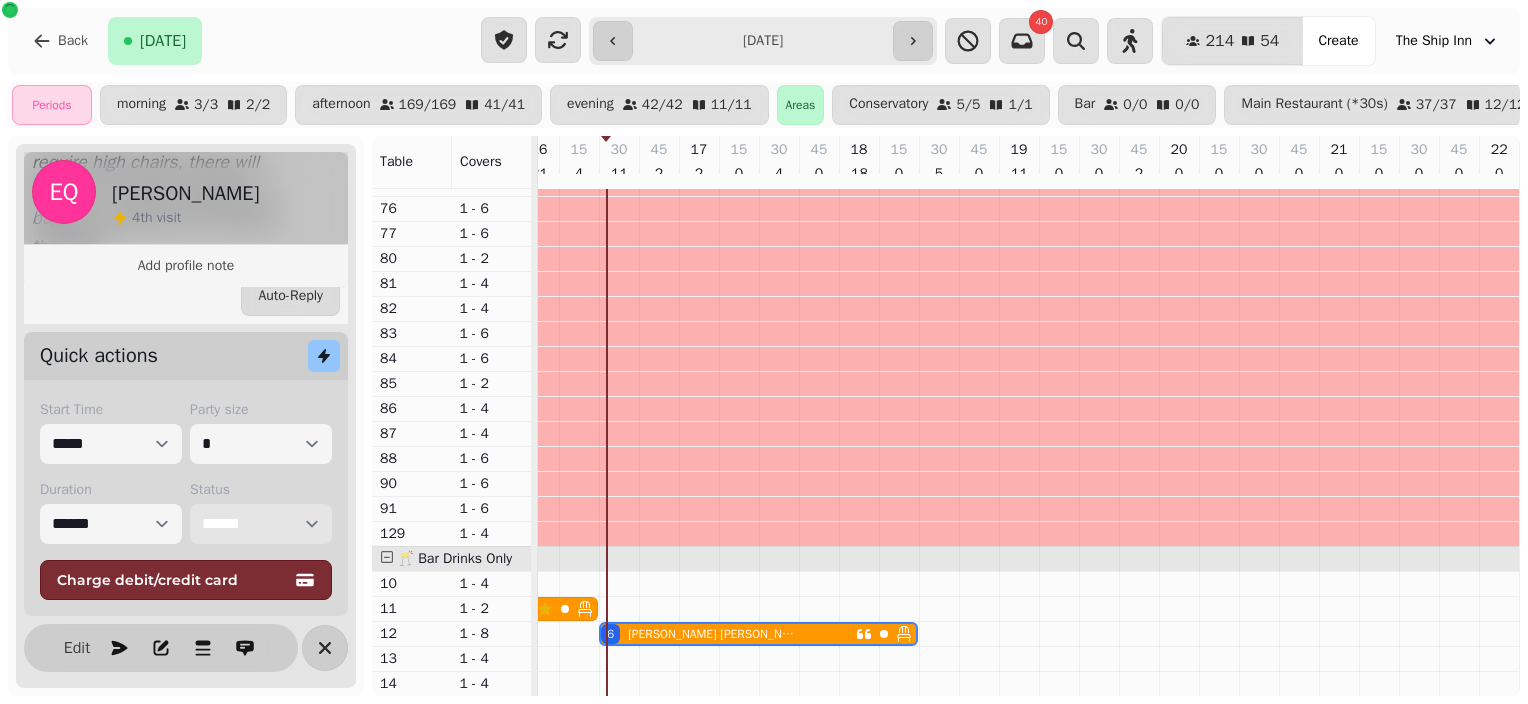 scroll, scrollTop: 0, scrollLeft: 1153, axis: horizontal 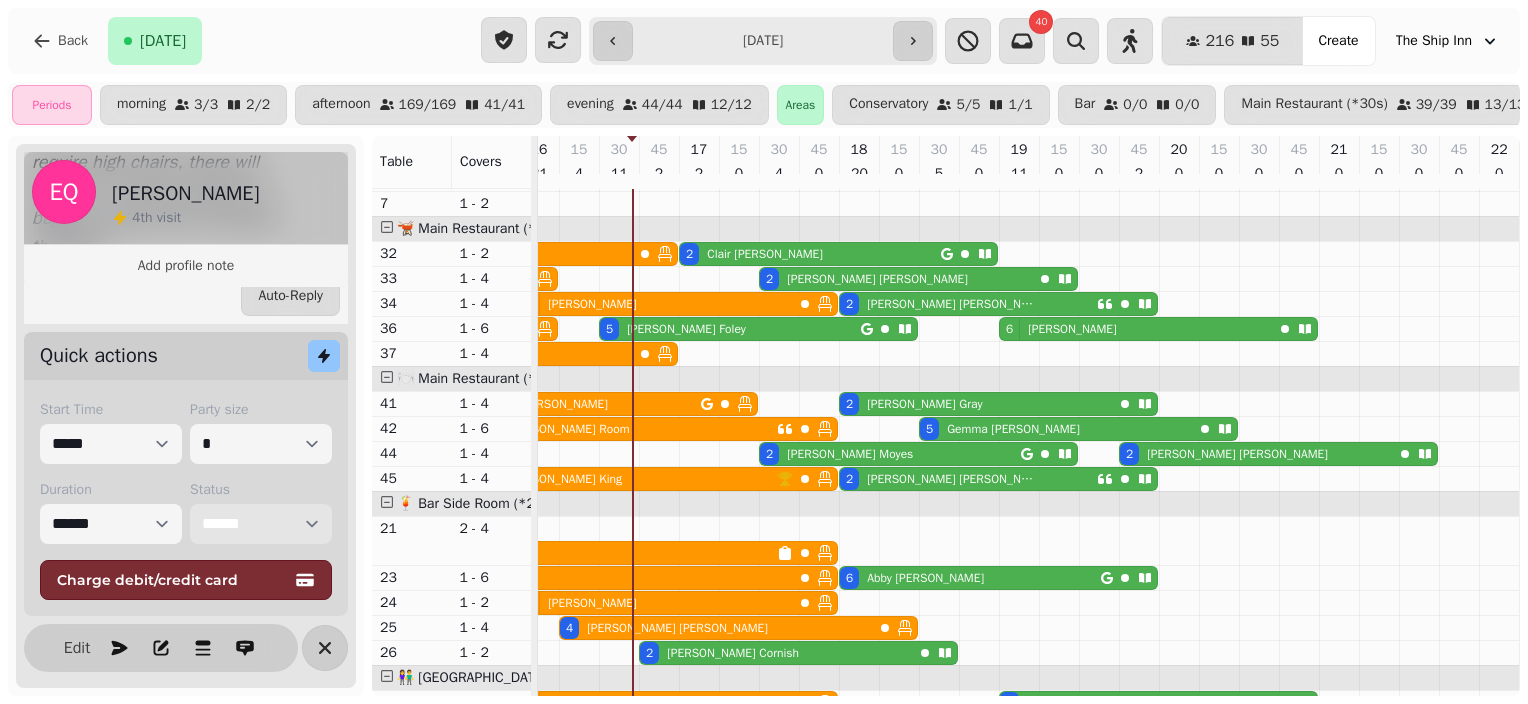 click on "Michael   Cornish" at bounding box center [733, 653] 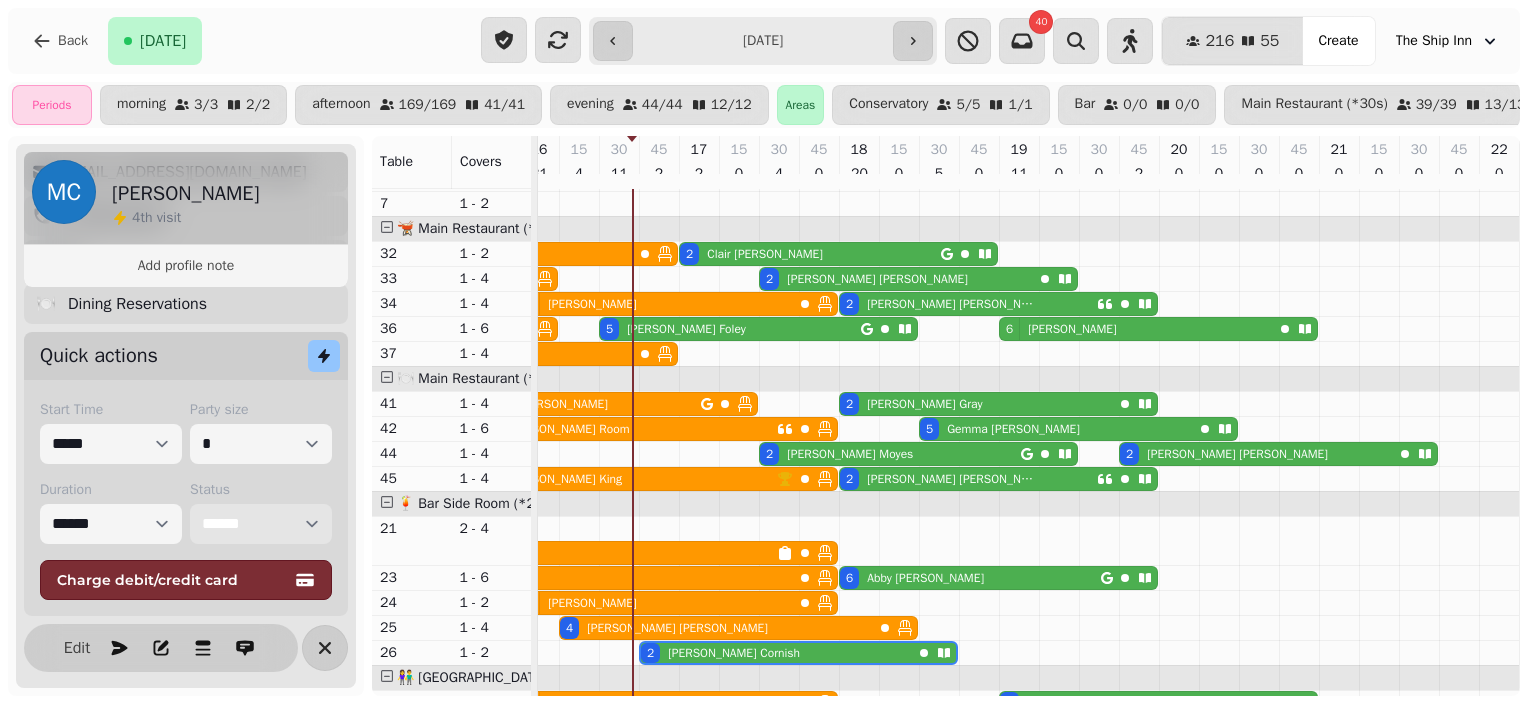 scroll, scrollTop: 240, scrollLeft: 0, axis: vertical 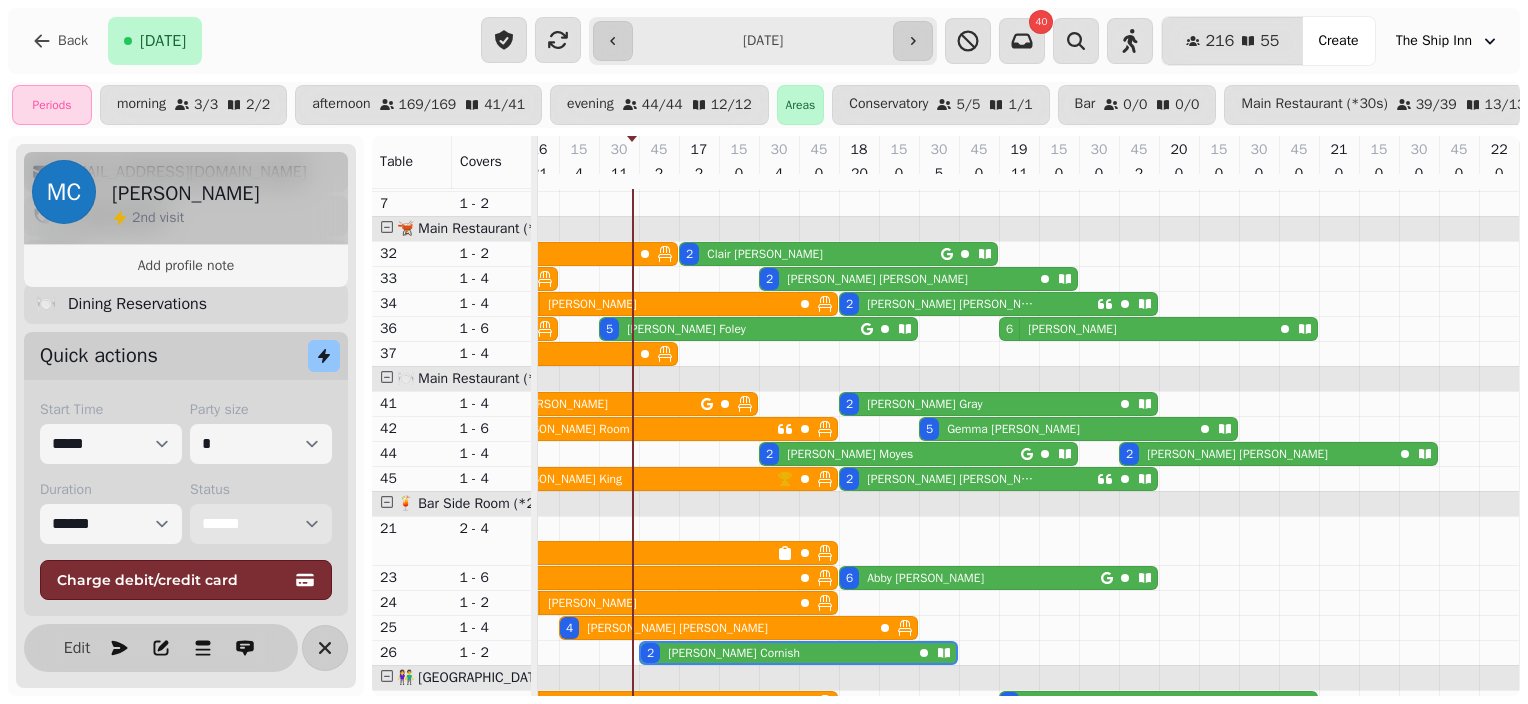 click on "**********" at bounding box center (261, 524) 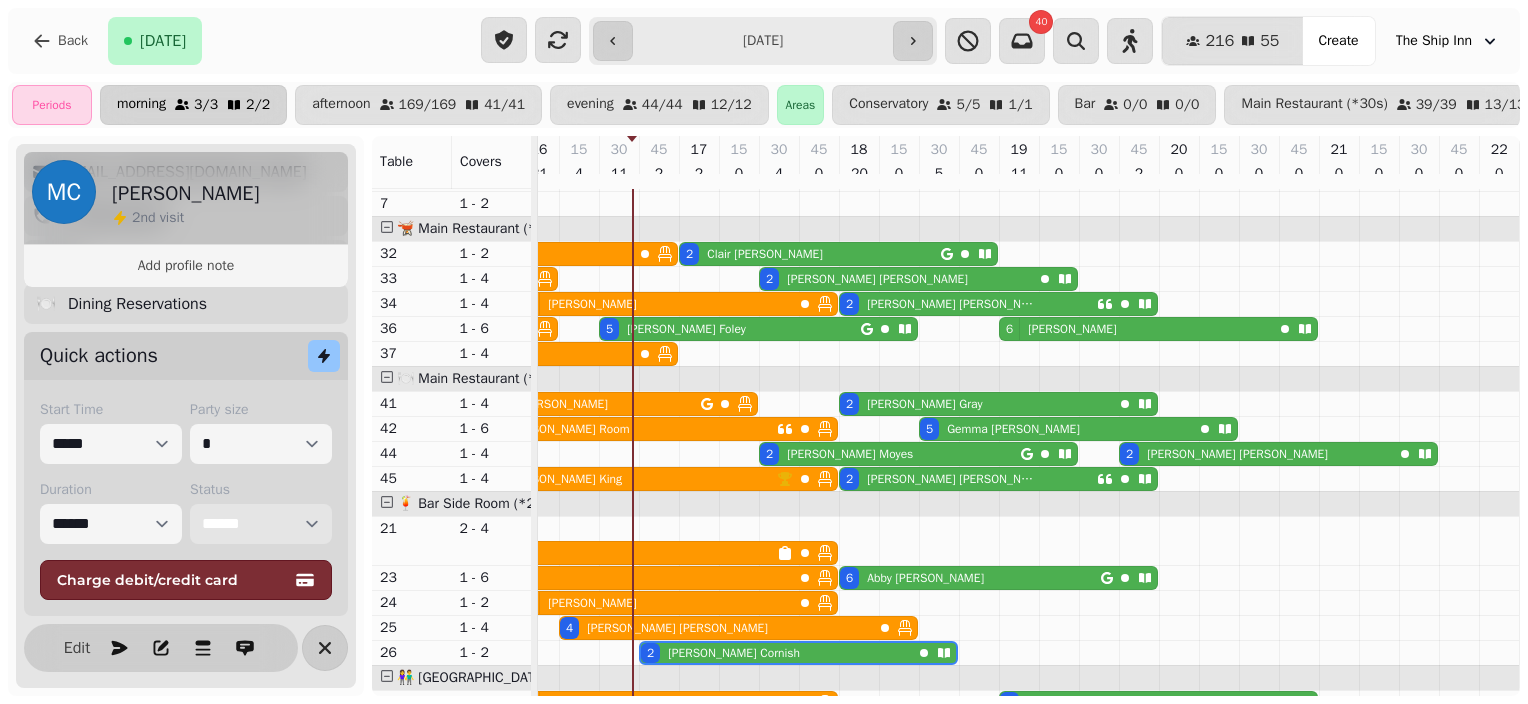 click on "**********" at bounding box center [261, 524] 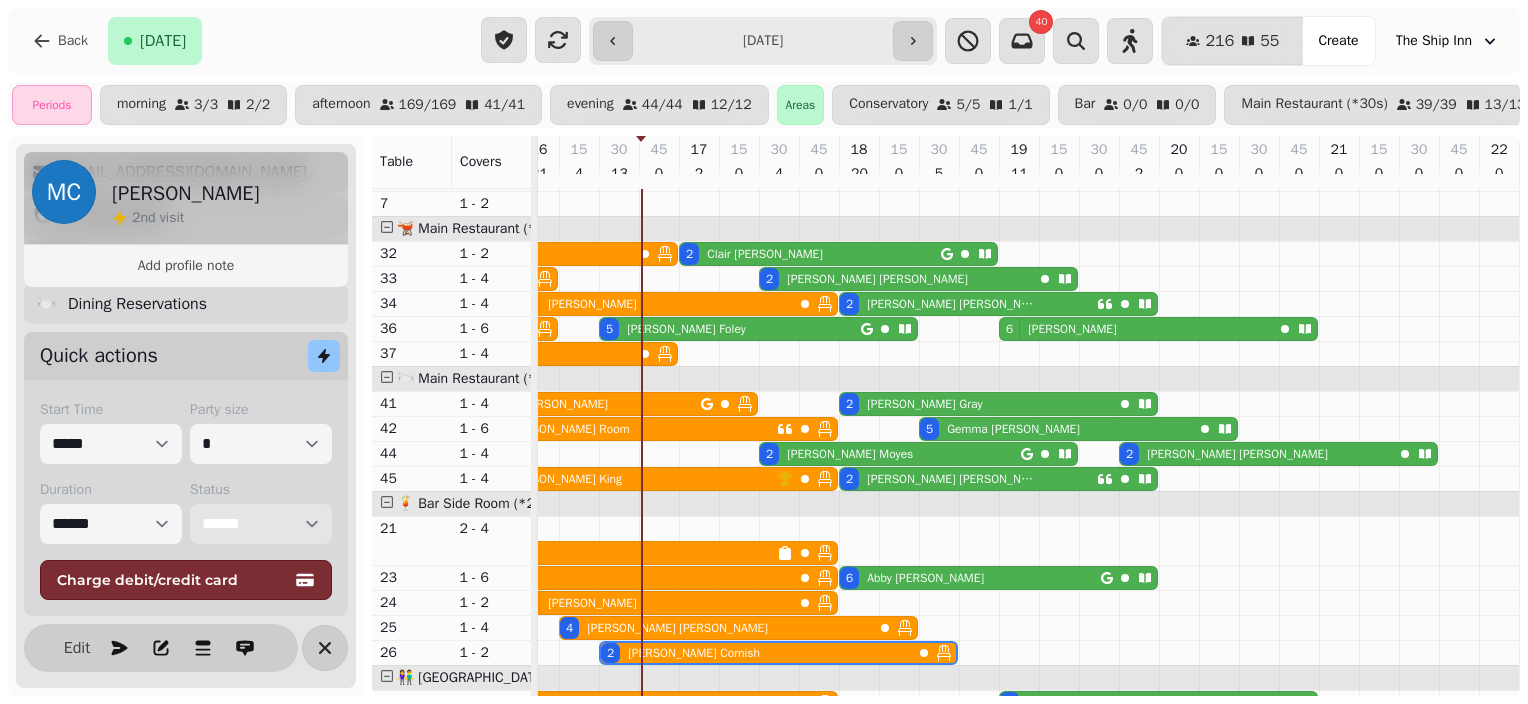 scroll, scrollTop: 364, scrollLeft: 1153, axis: both 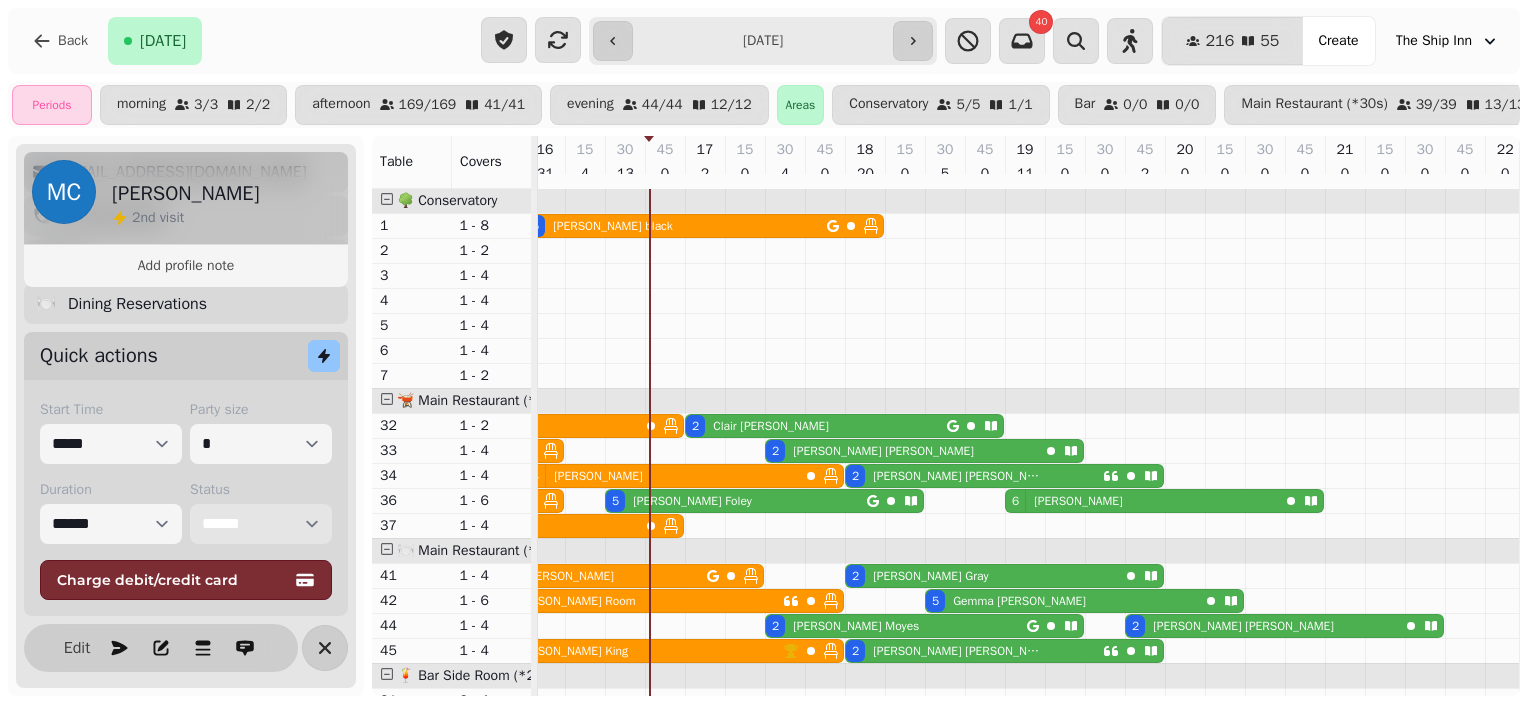 click at bounding box center (745, 576) 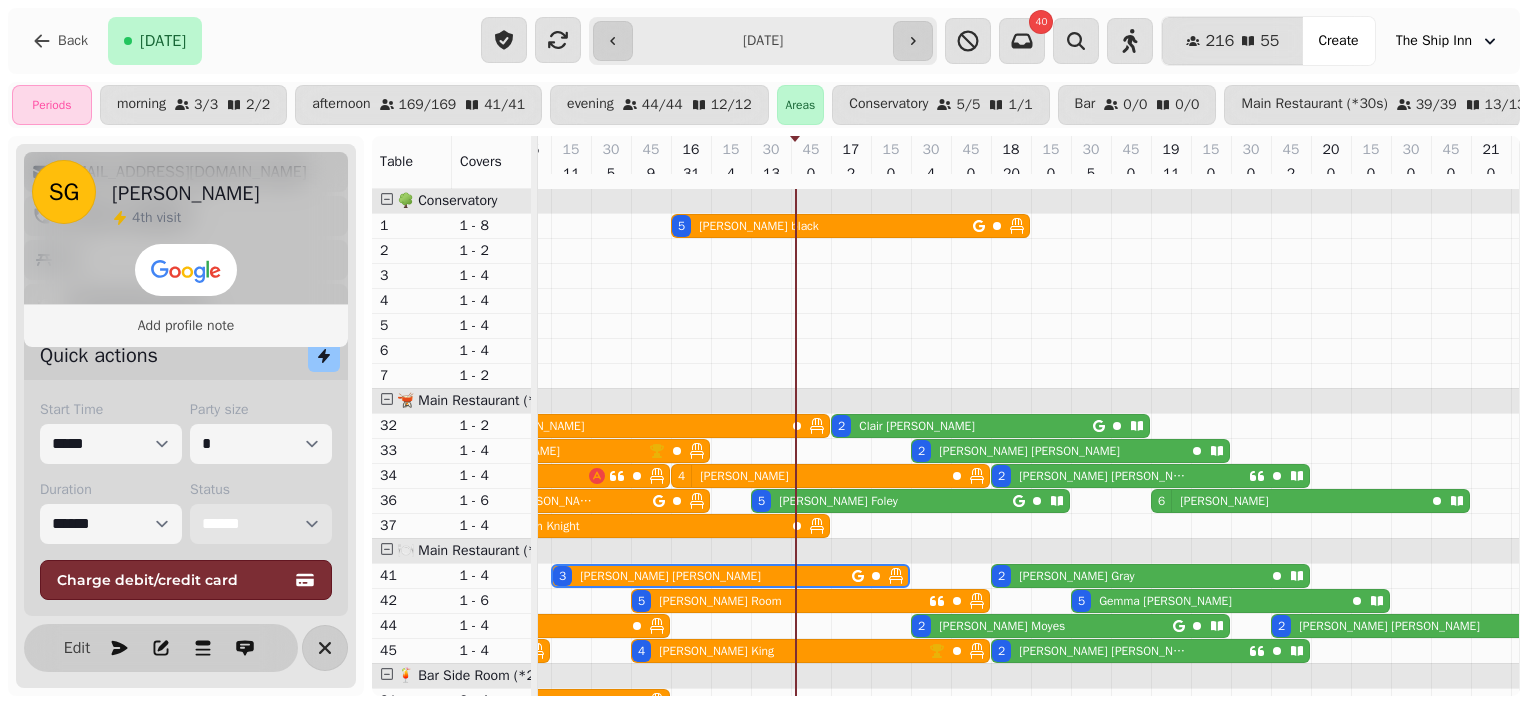 scroll, scrollTop: 350, scrollLeft: 987, axis: both 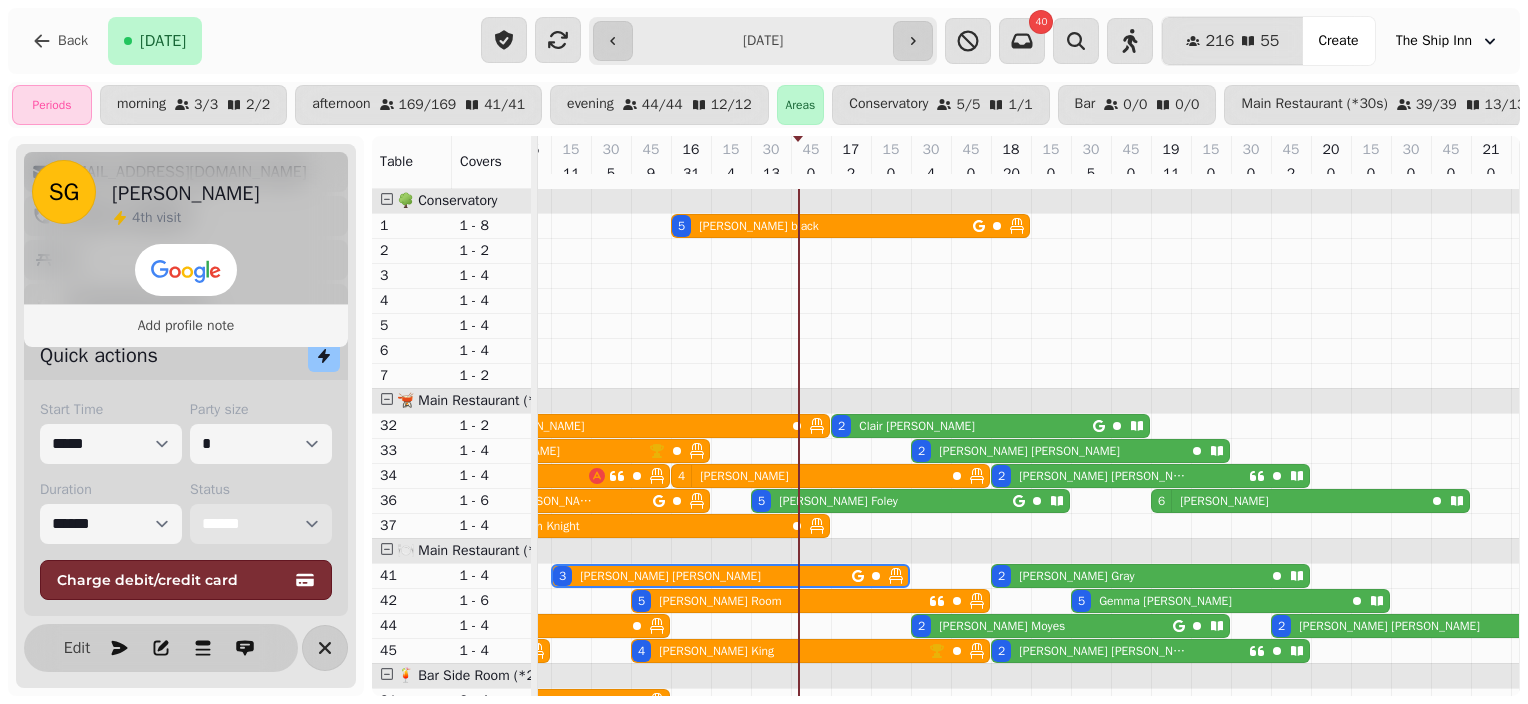 click on "5 John   Foley" at bounding box center [882, 501] 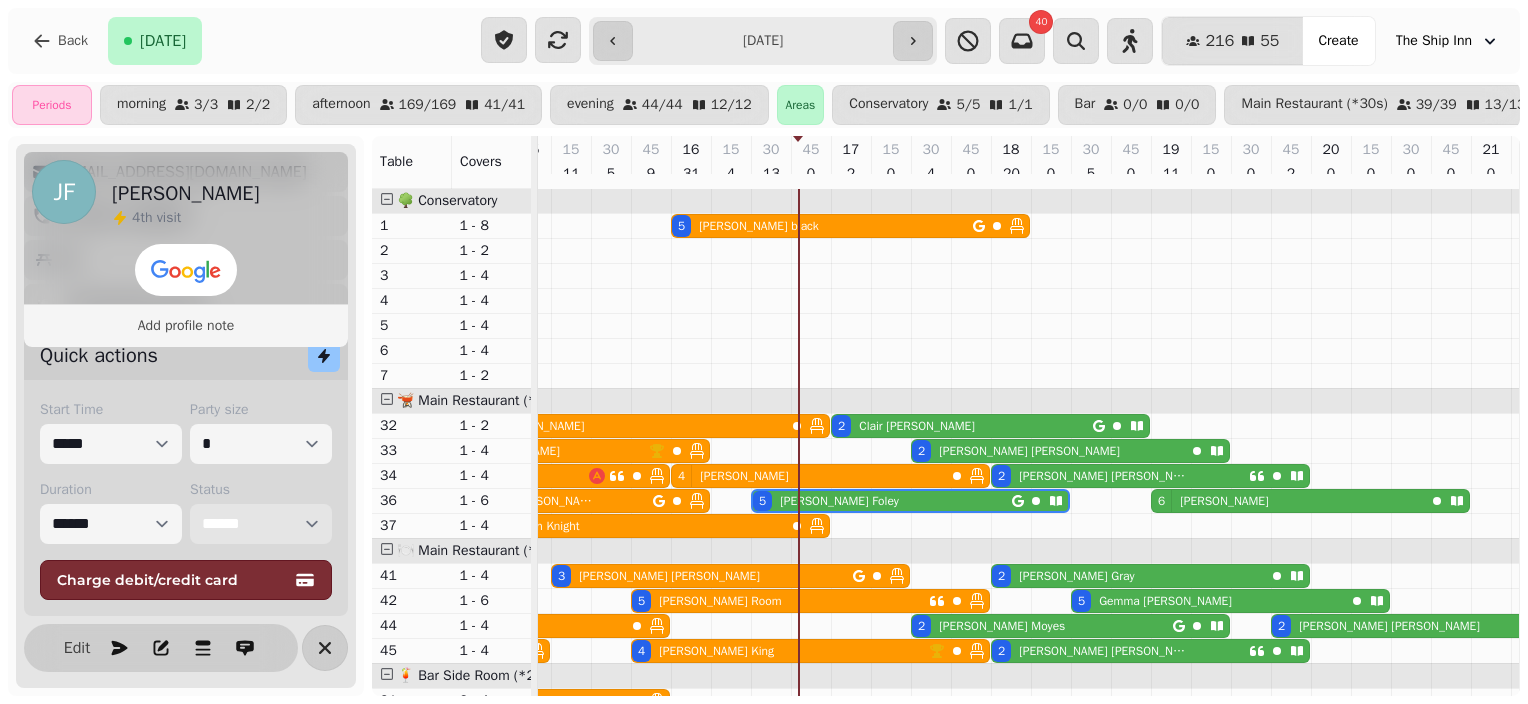 scroll, scrollTop: 0, scrollLeft: 1153, axis: horizontal 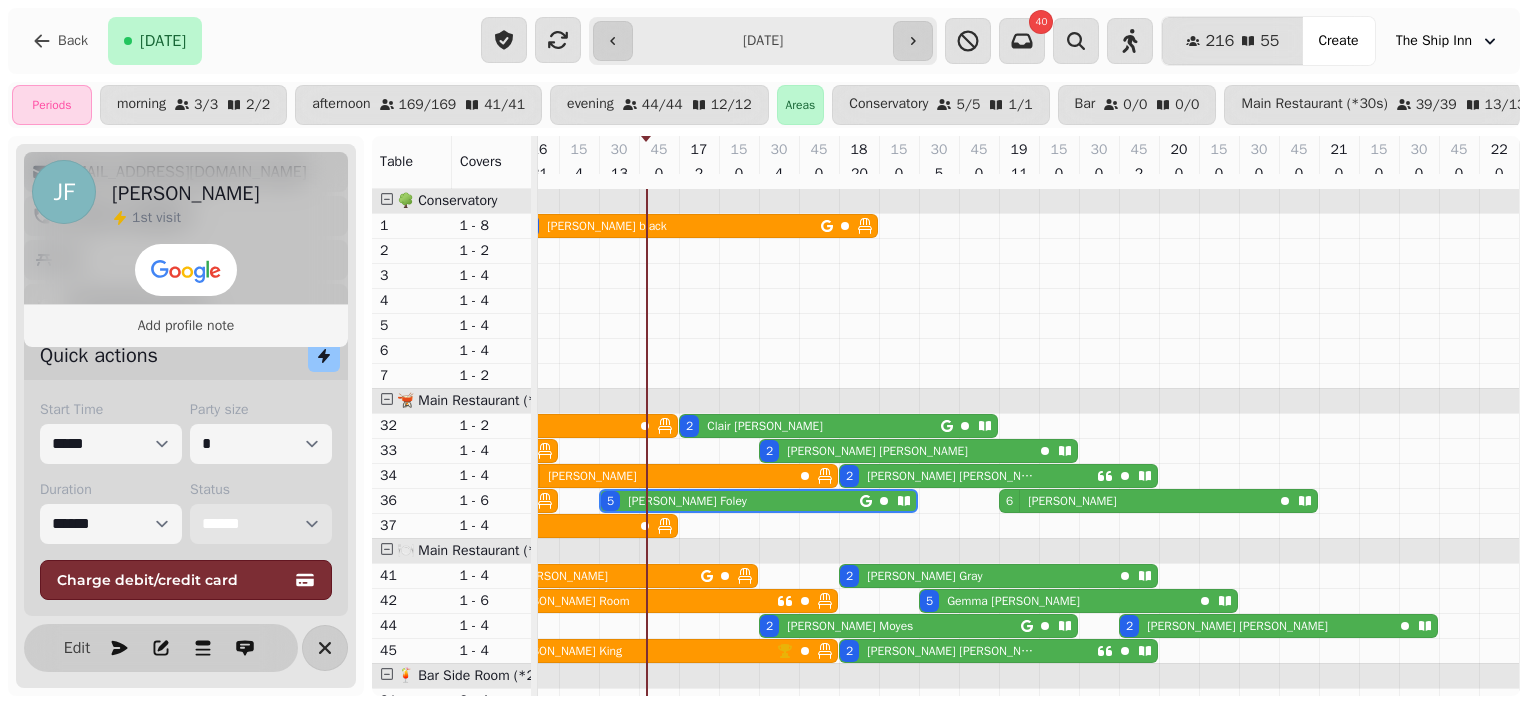 click on "**********" at bounding box center (261, 524) 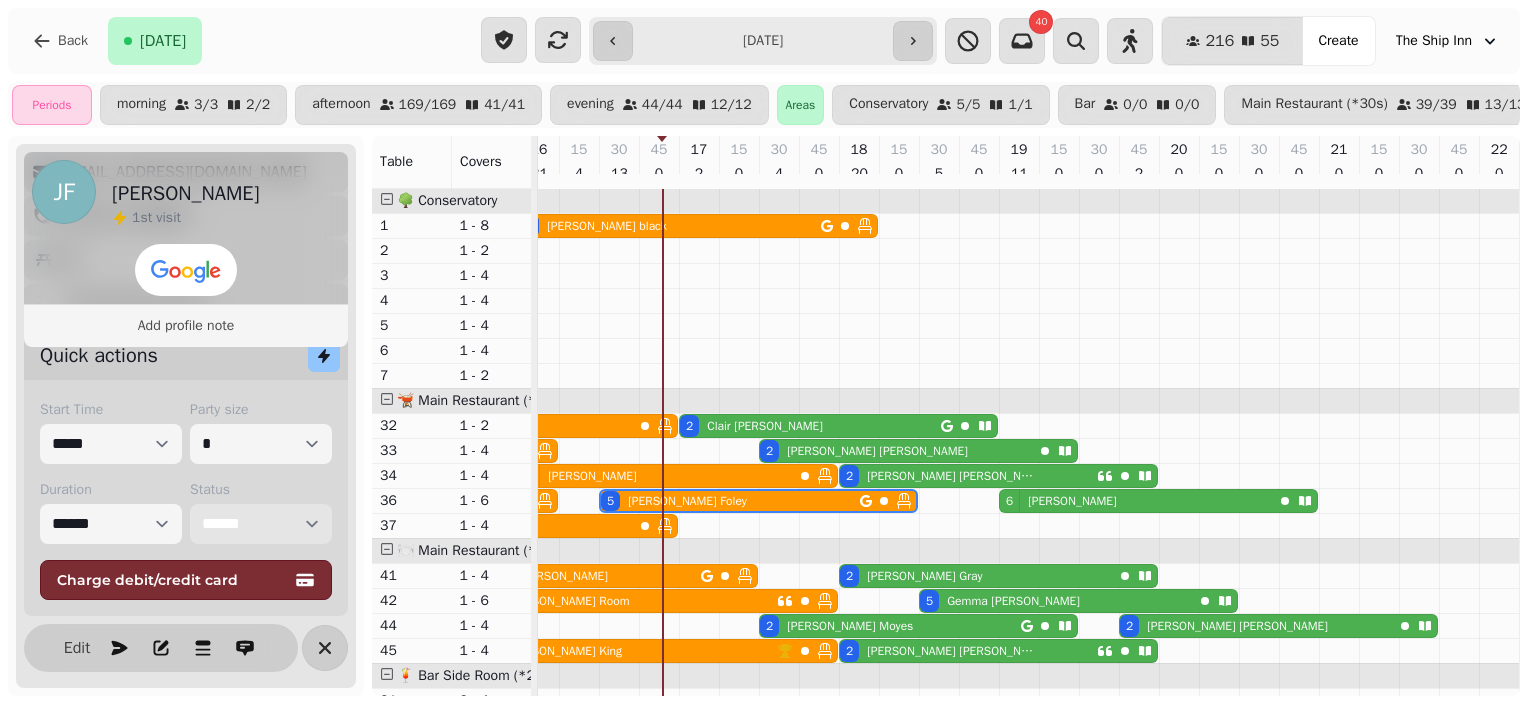 click at bounding box center [739, 1038] 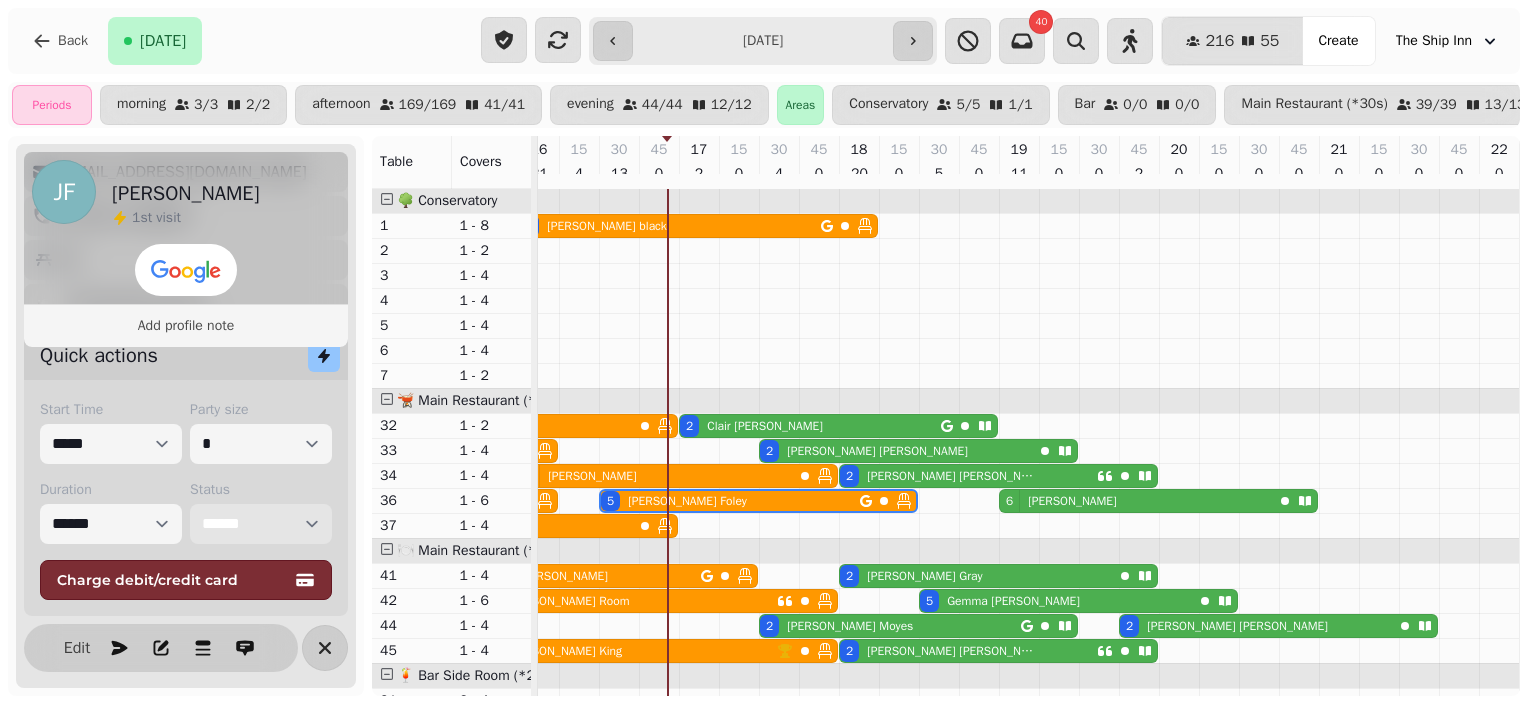 click on "2 Clair   Chambers" at bounding box center (810, 426) 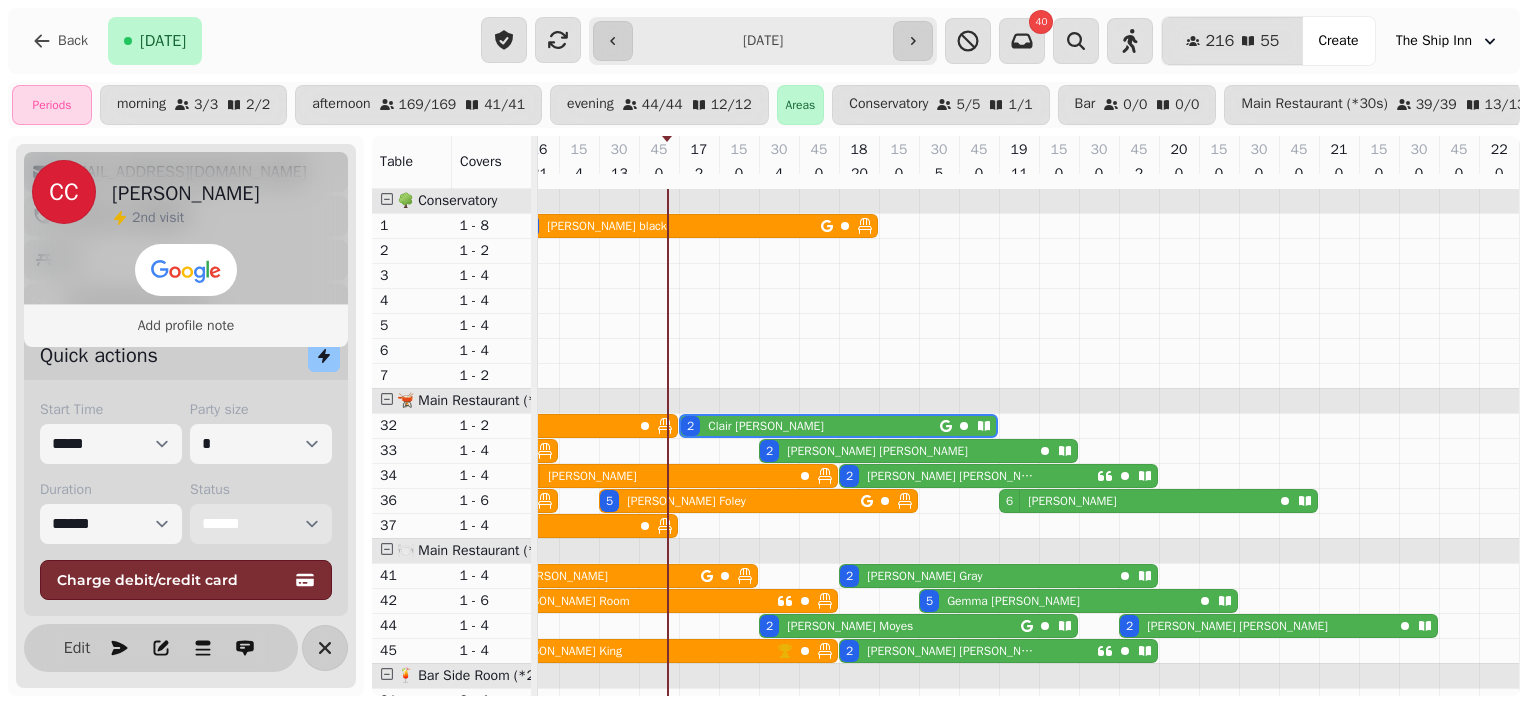click on "**********" at bounding box center (261, 524) 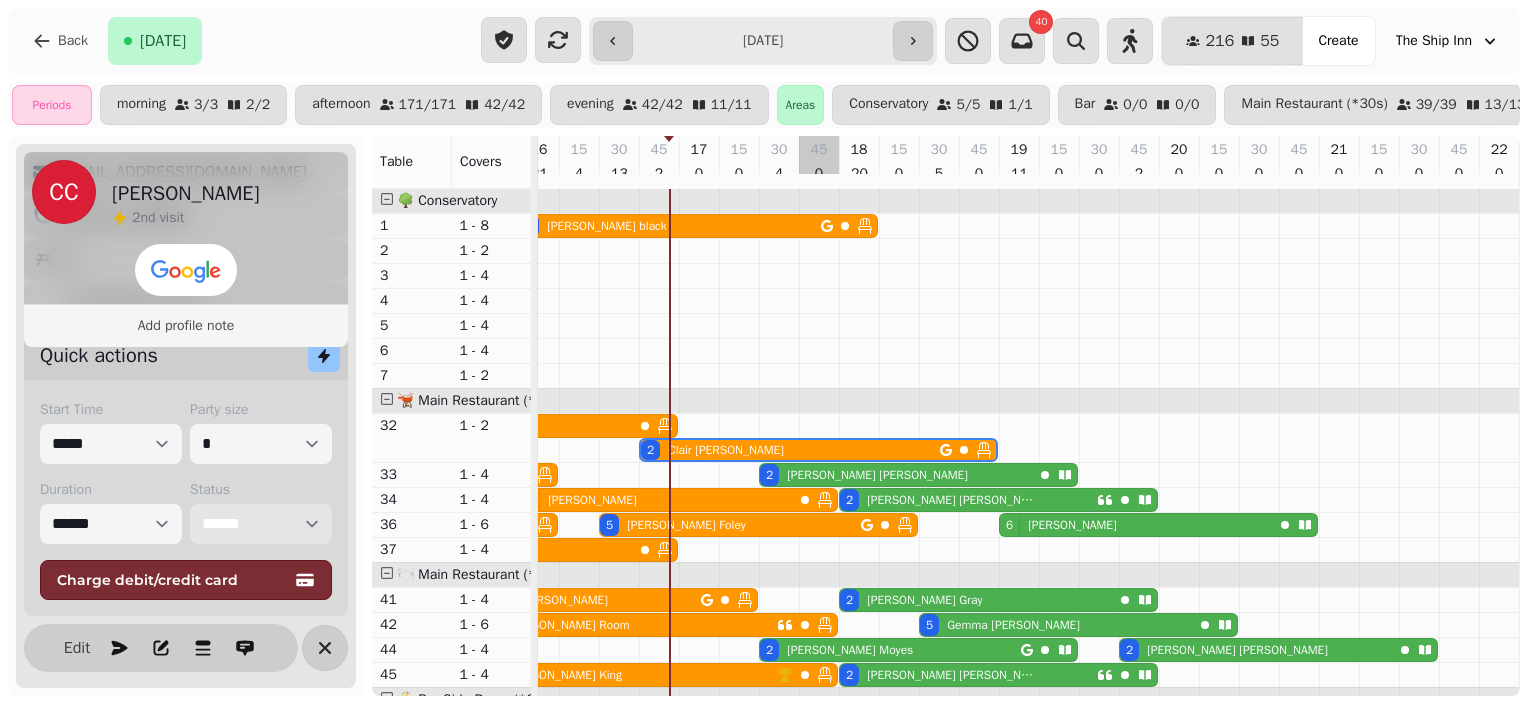 scroll, scrollTop: 130, scrollLeft: 1153, axis: both 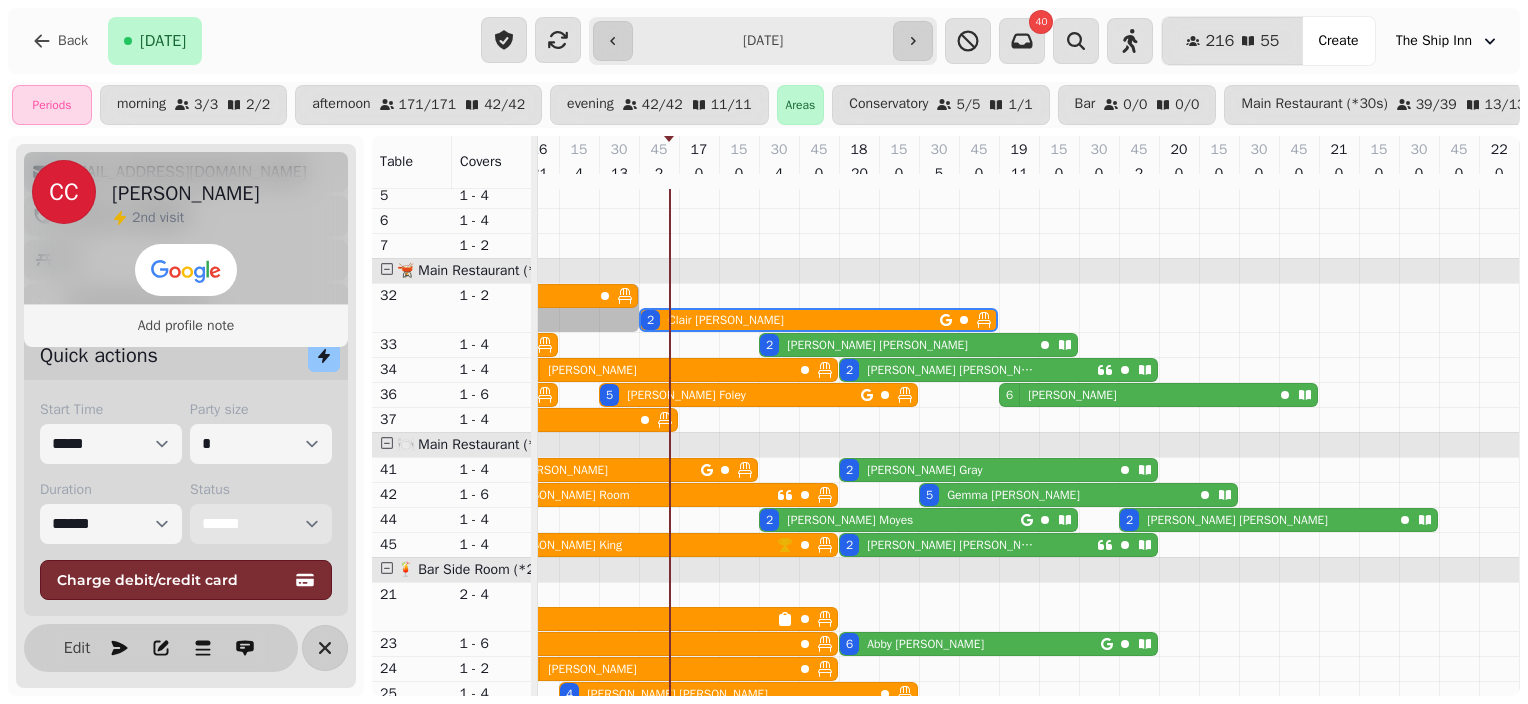 drag, startPoint x: 664, startPoint y: 302, endPoint x: 614, endPoint y: 295, distance: 50.48762 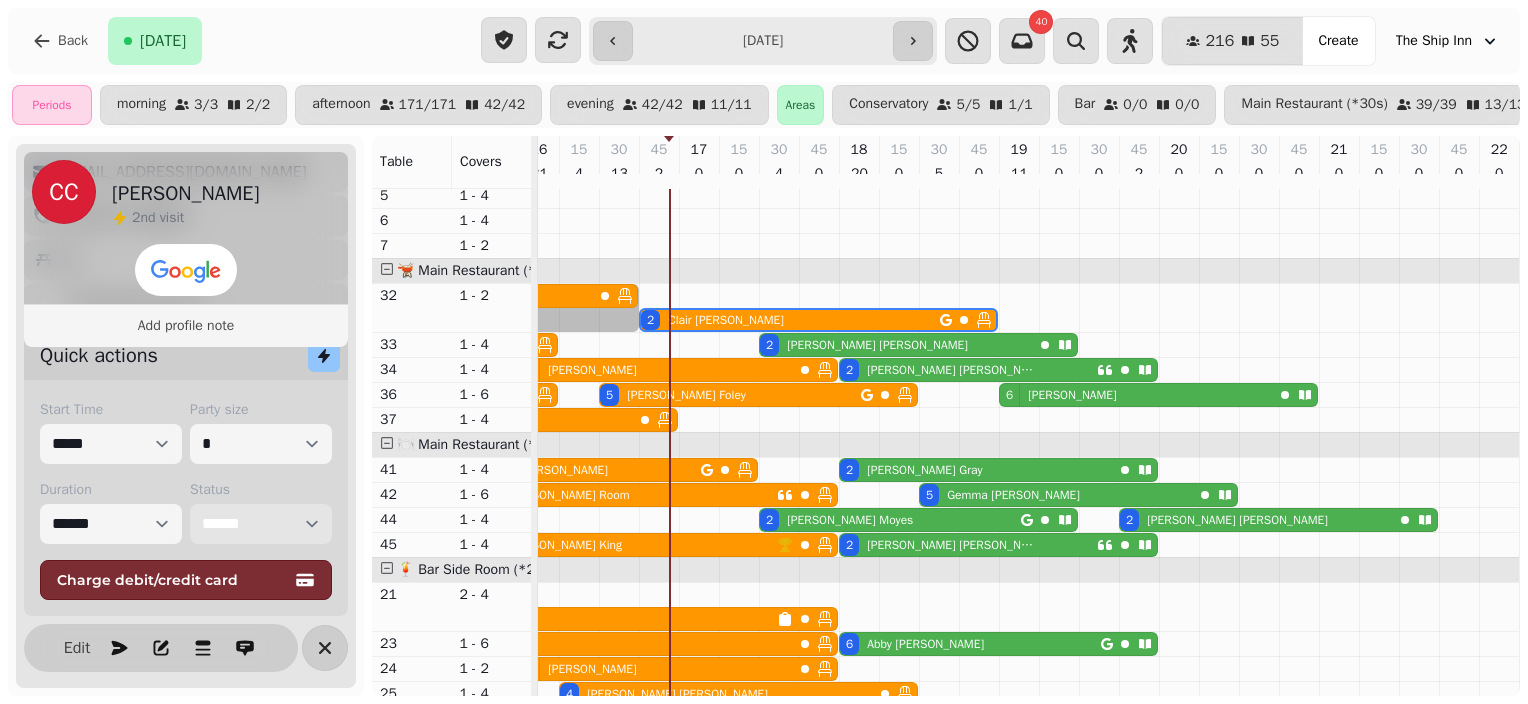 click on "2 Mandy   Bull 2 Kasha   Miller 2 Clair   Chambers 2 Kasha   Miller" at bounding box center [-601, 308] 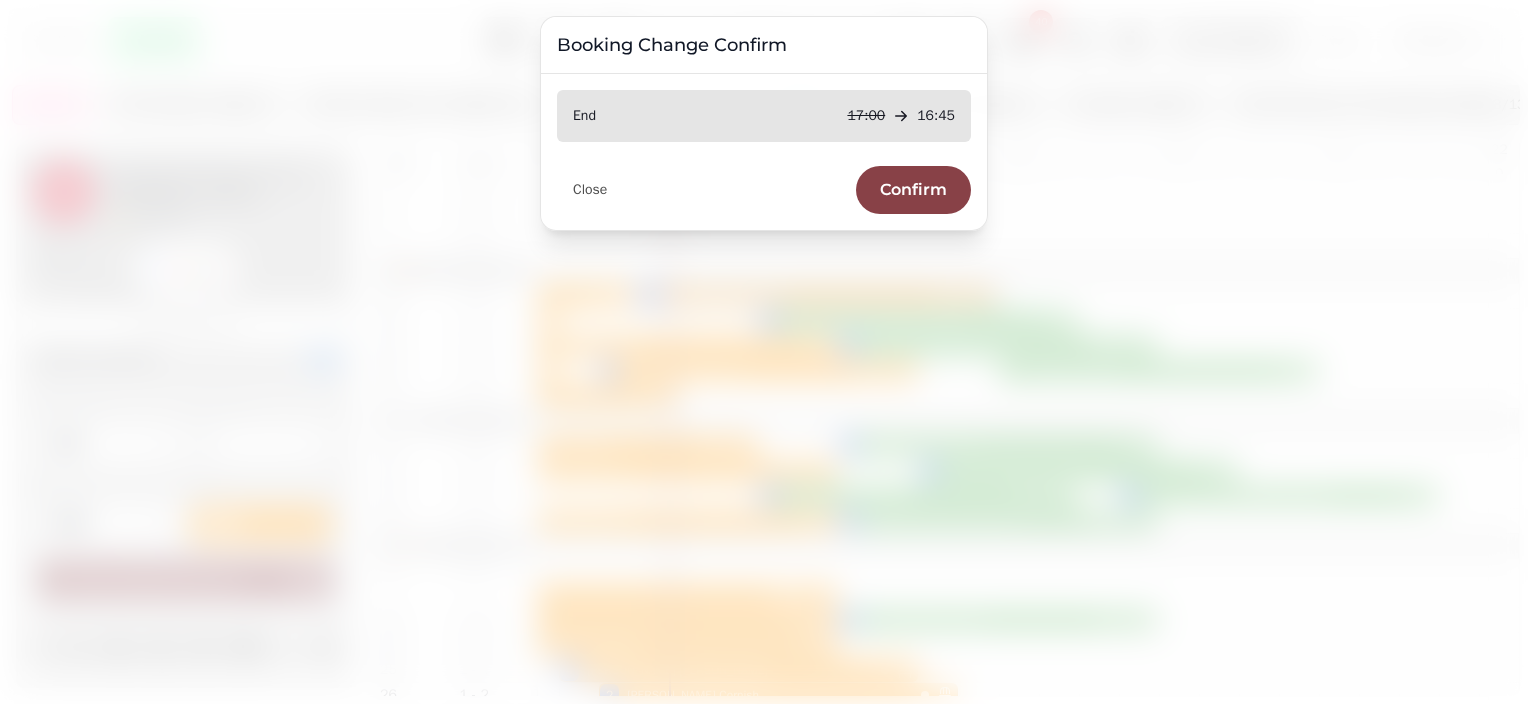 click on "Confirm" at bounding box center (913, 190) 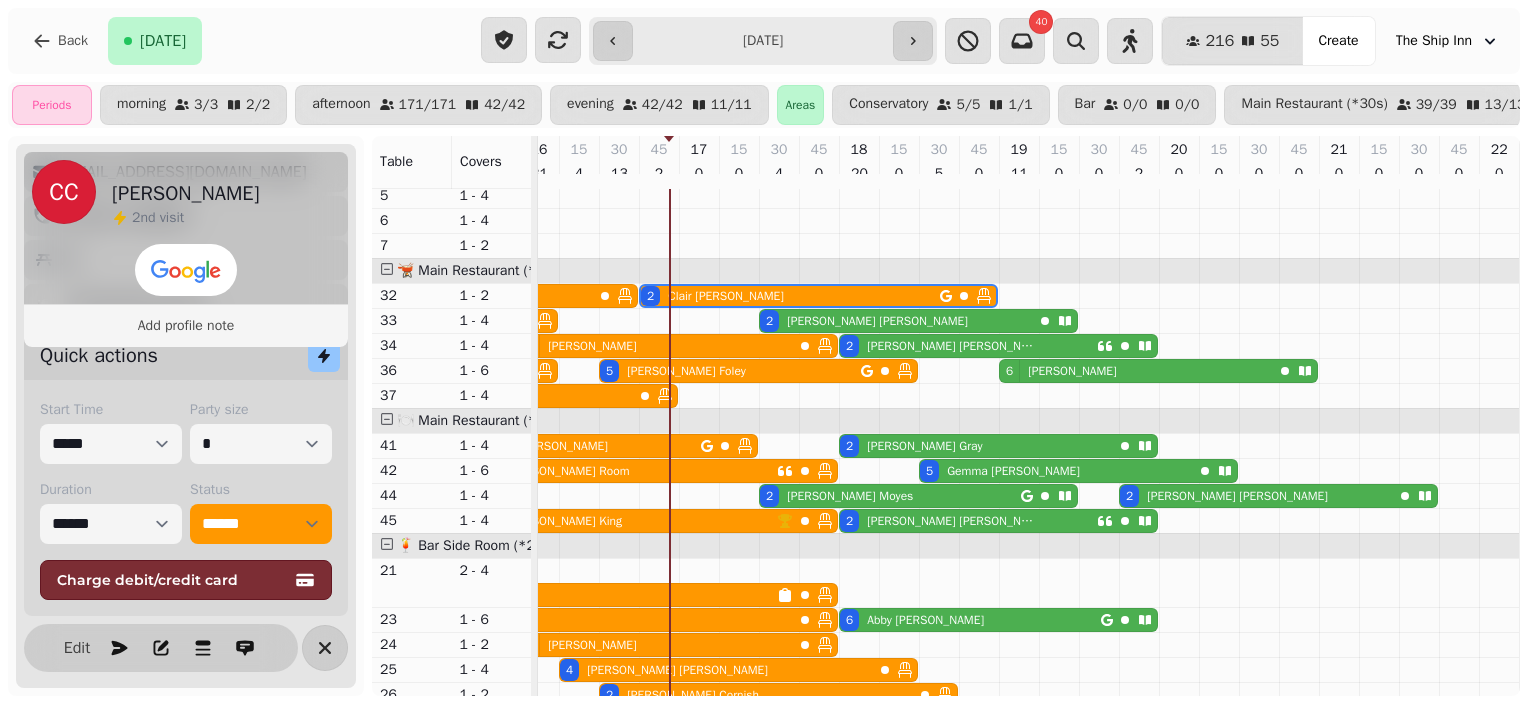 scroll, scrollTop: 394, scrollLeft: 1153, axis: both 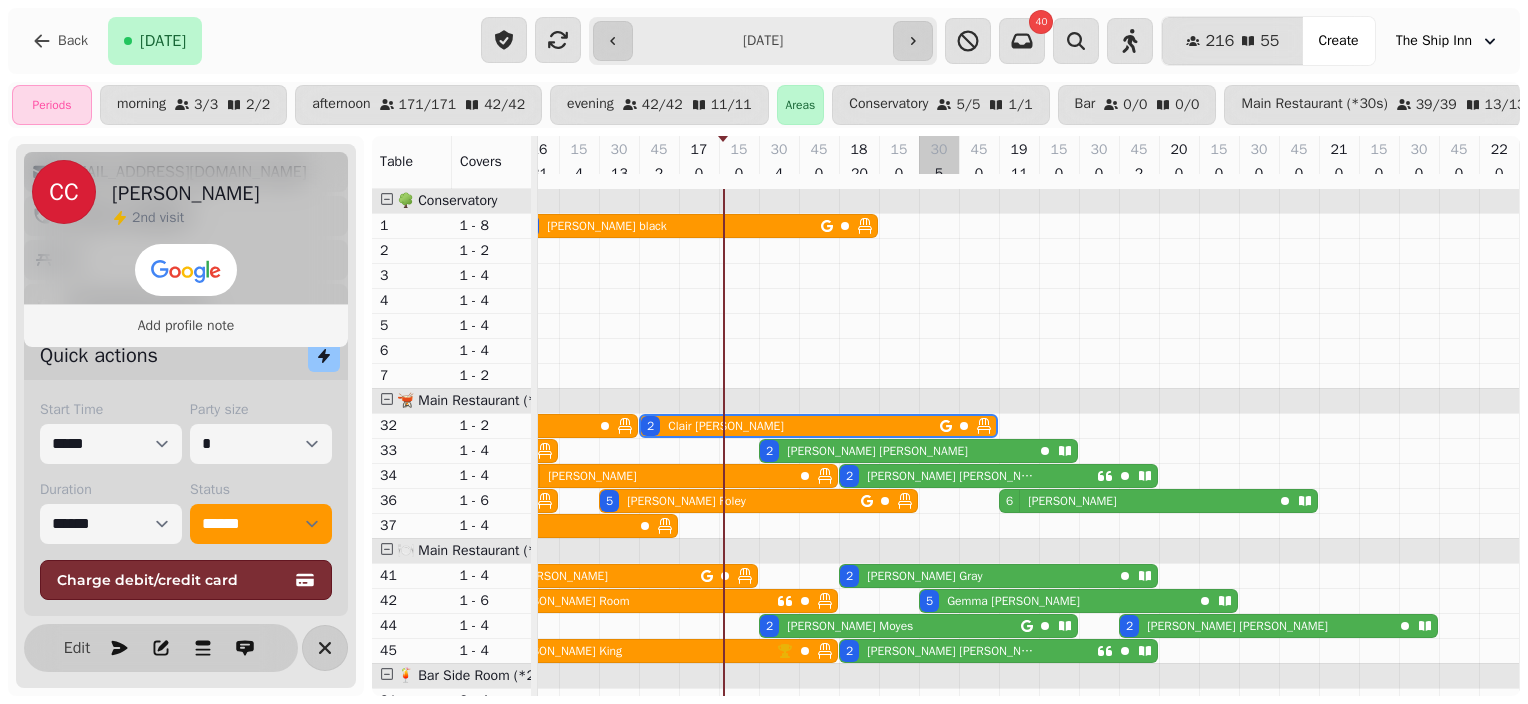 click at bounding box center [939, 1038] 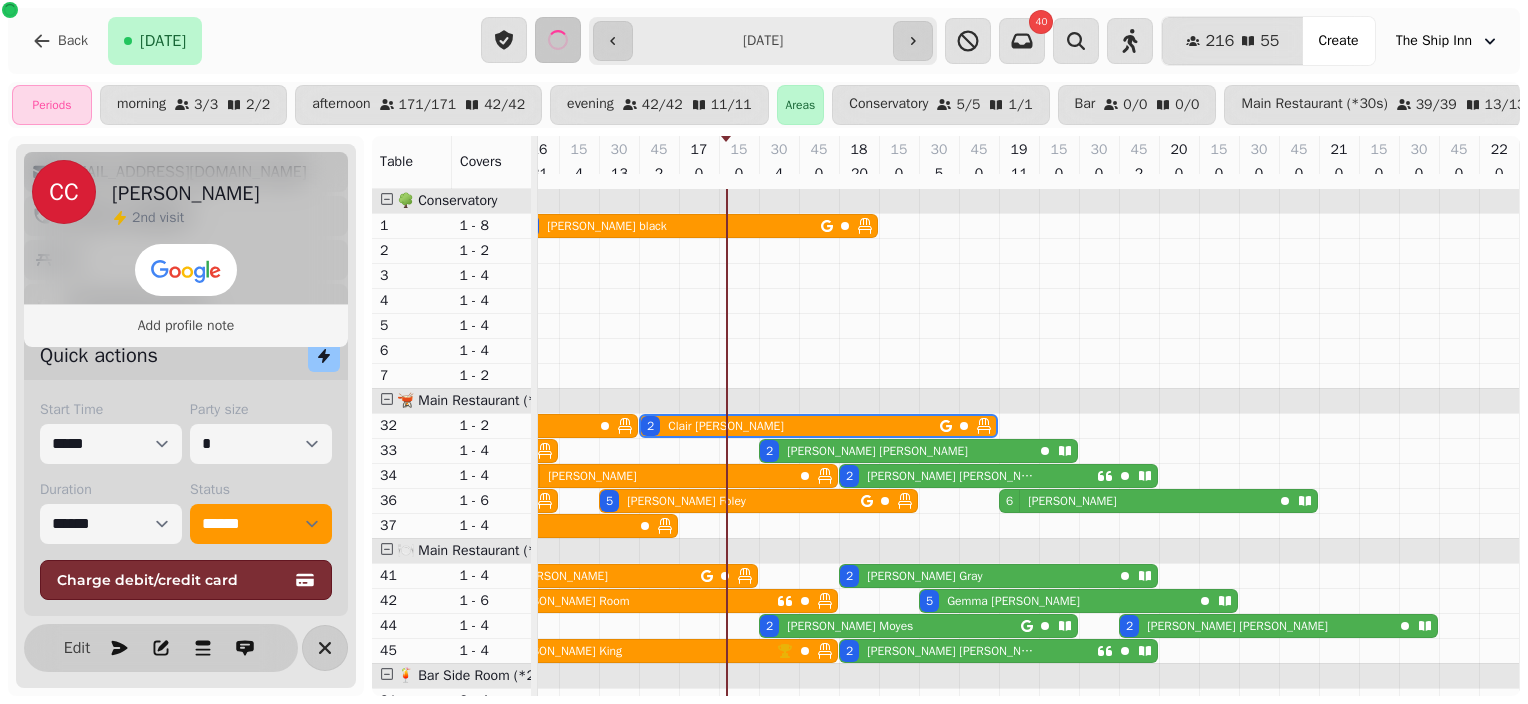 click on "Lewis   Clark" at bounding box center (877, 451) 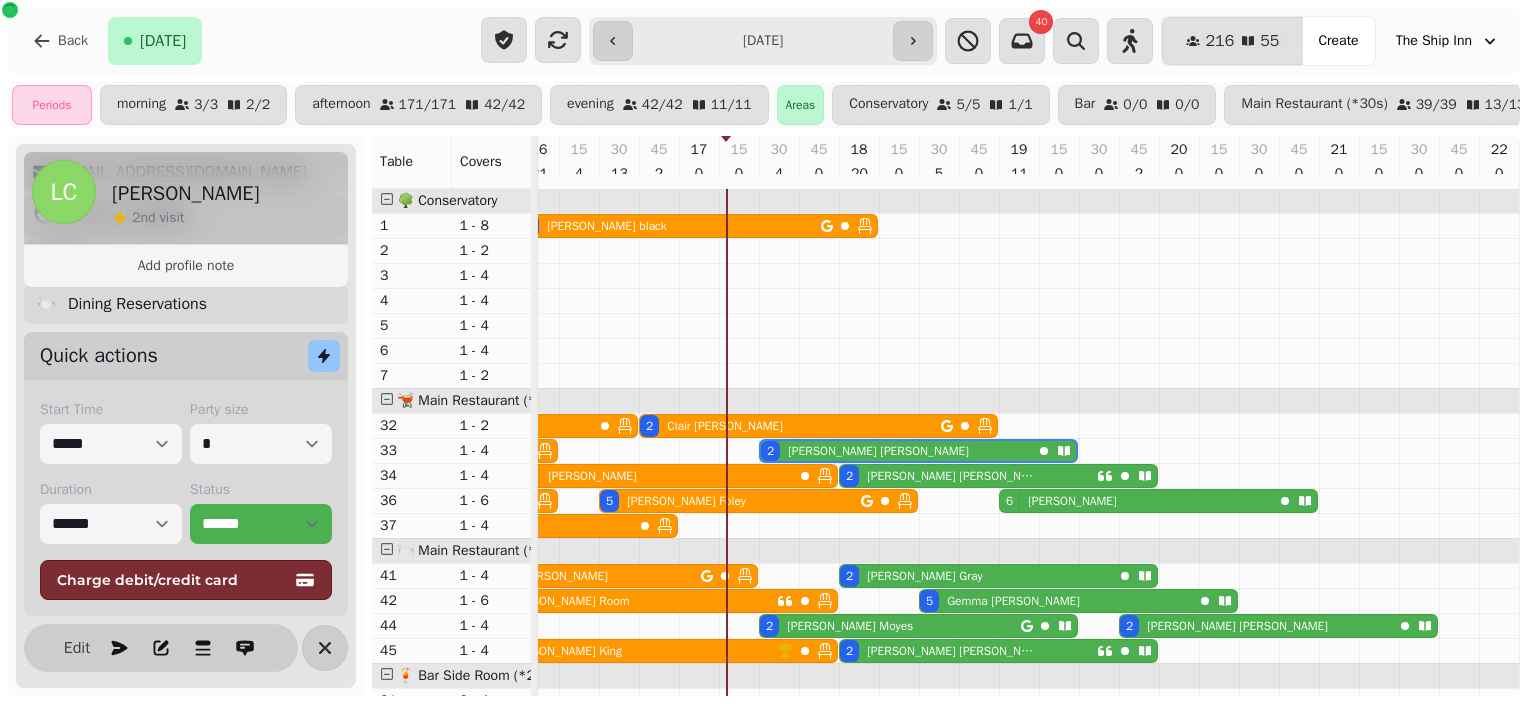 scroll, scrollTop: 240, scrollLeft: 0, axis: vertical 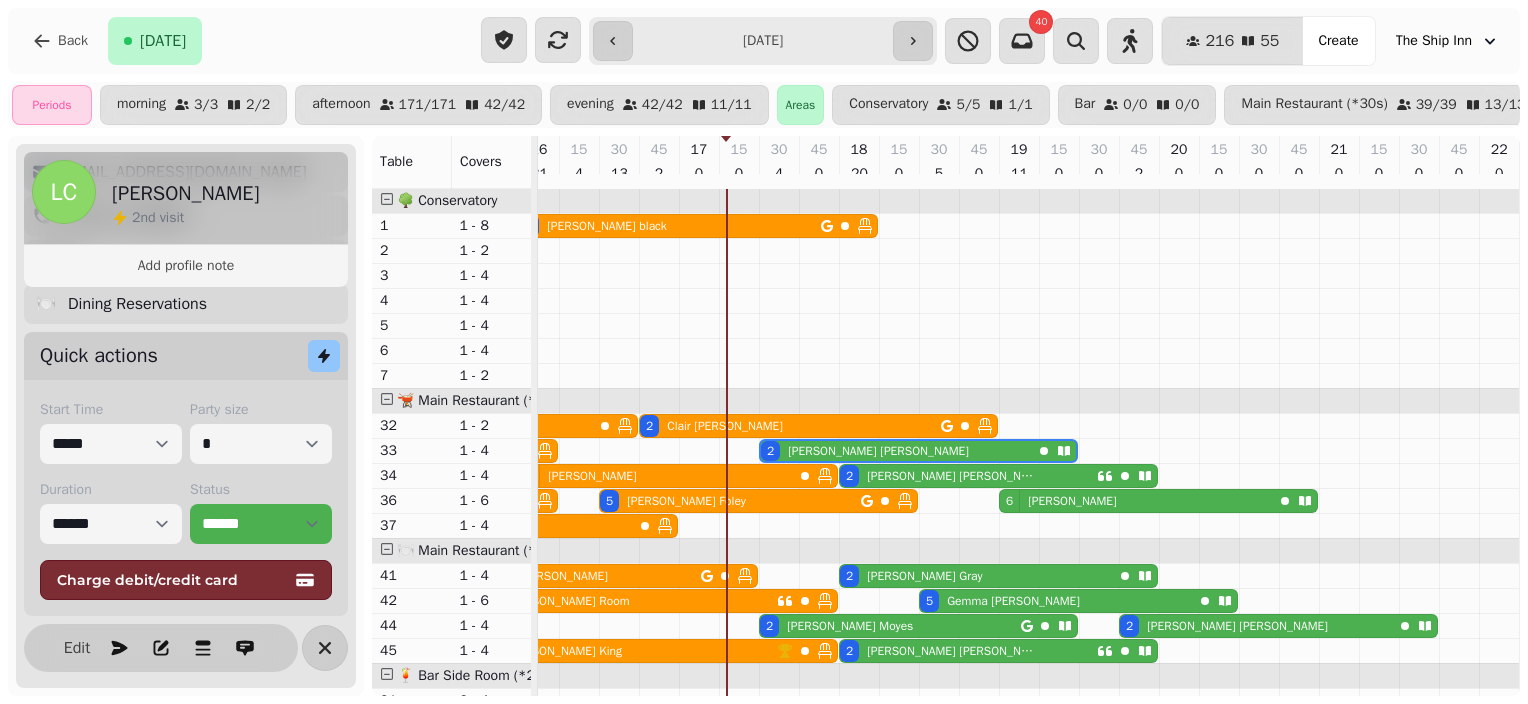 click on "Back Today" at bounding box center [244, 41] 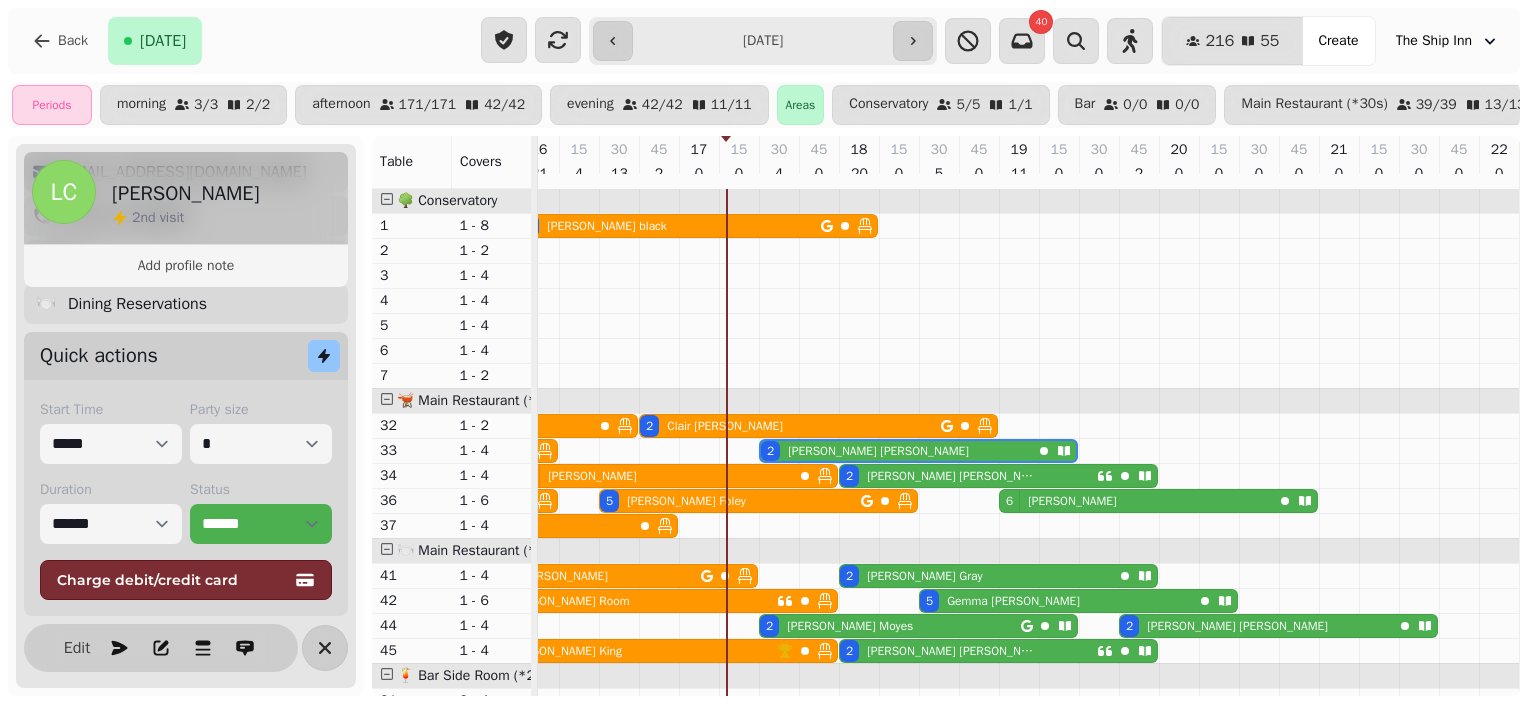 scroll, scrollTop: 0, scrollLeft: 1309, axis: horizontal 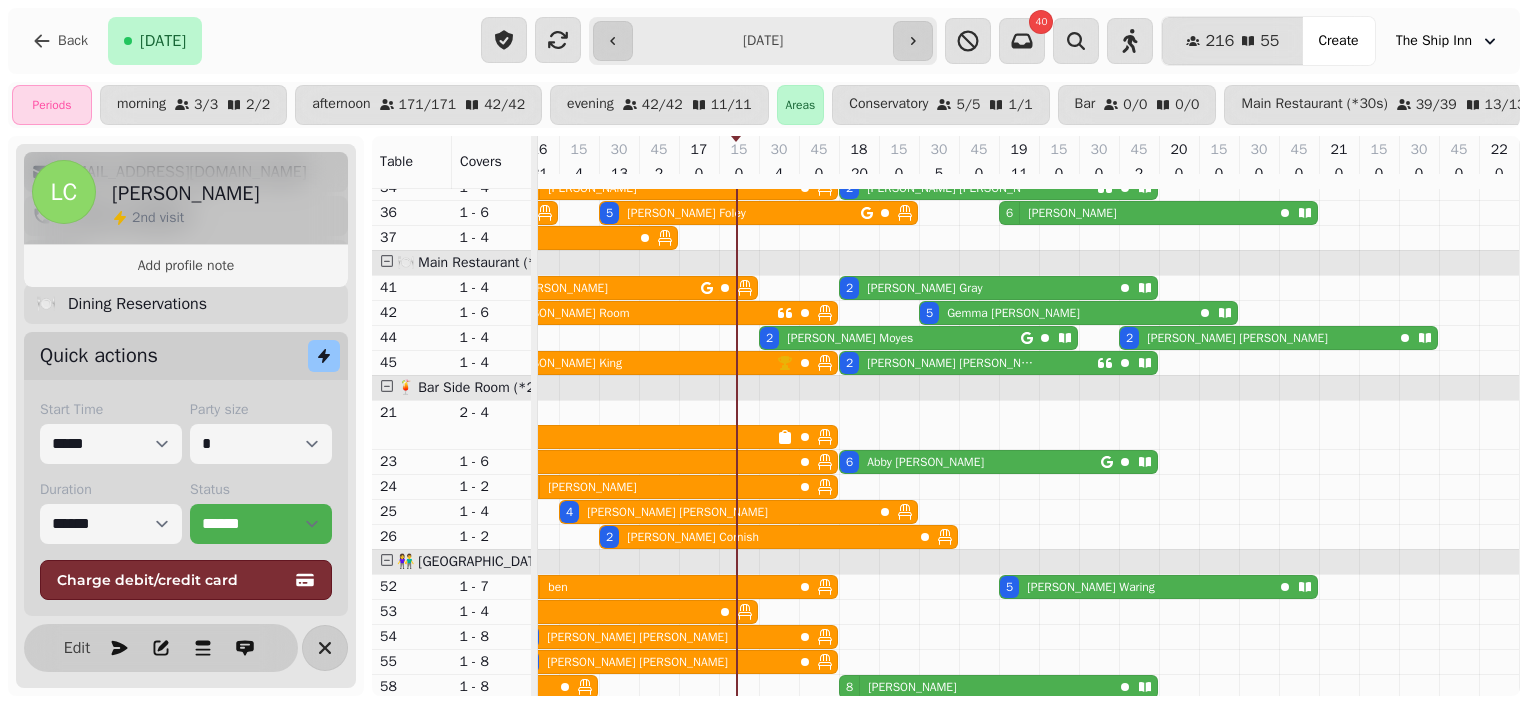 click on "Julie   Moyes" at bounding box center [850, 338] 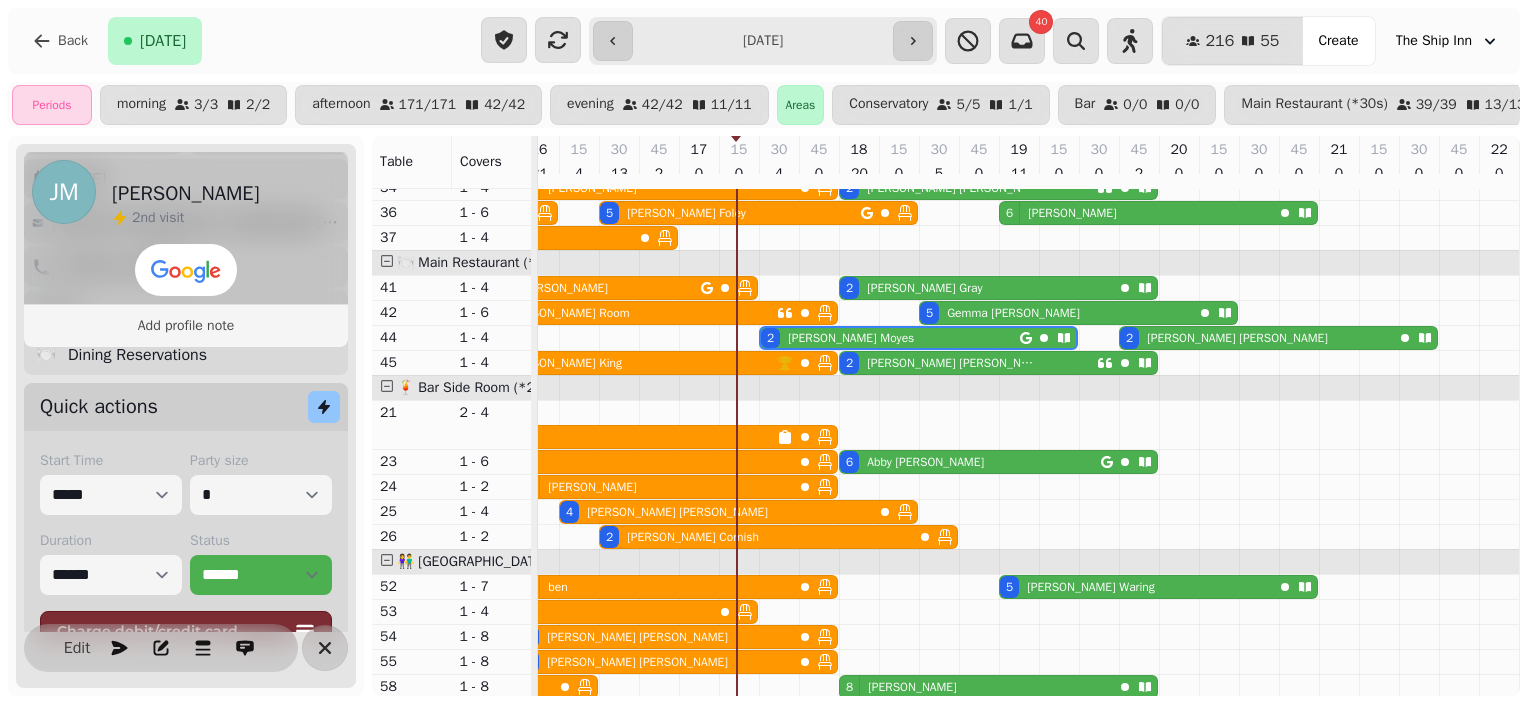 scroll, scrollTop: 300, scrollLeft: 0, axis: vertical 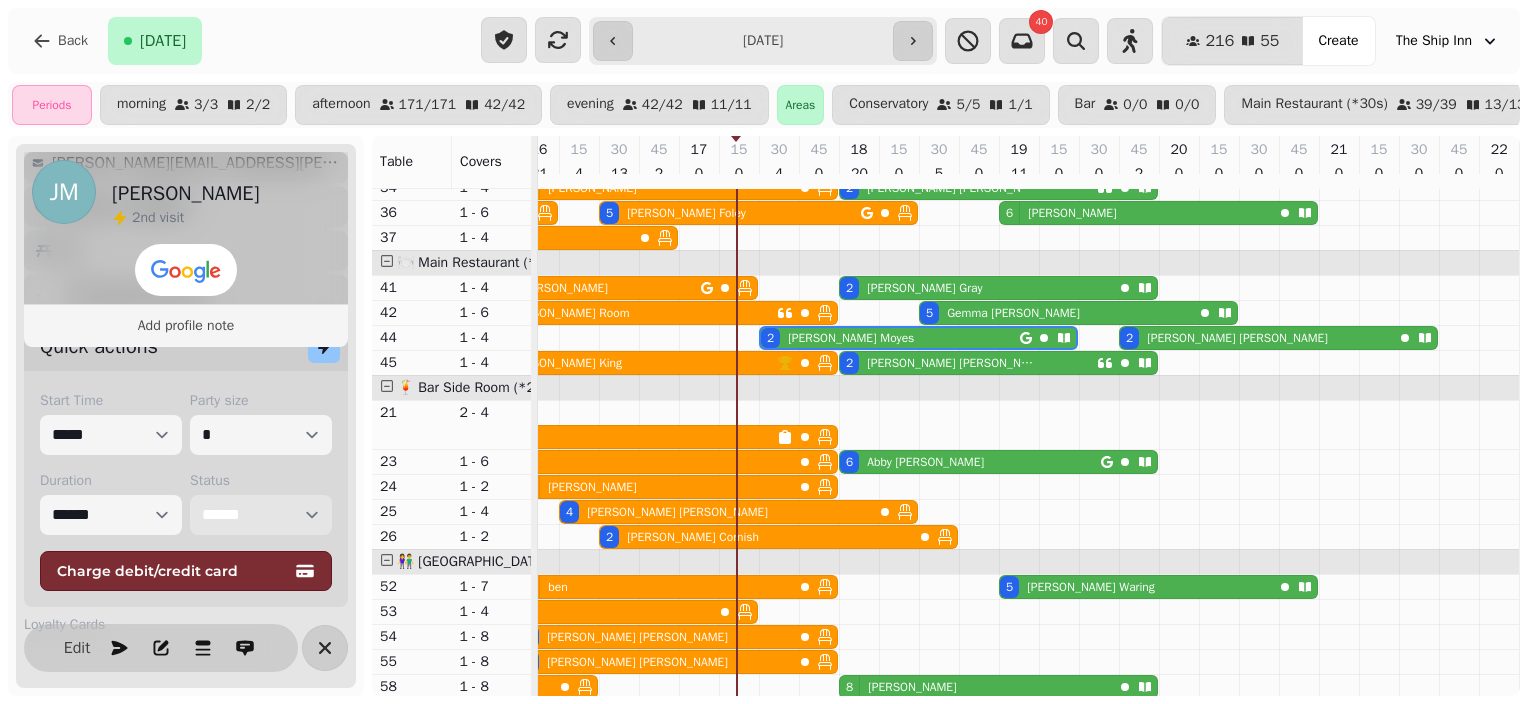 click on "**********" at bounding box center [261, 515] 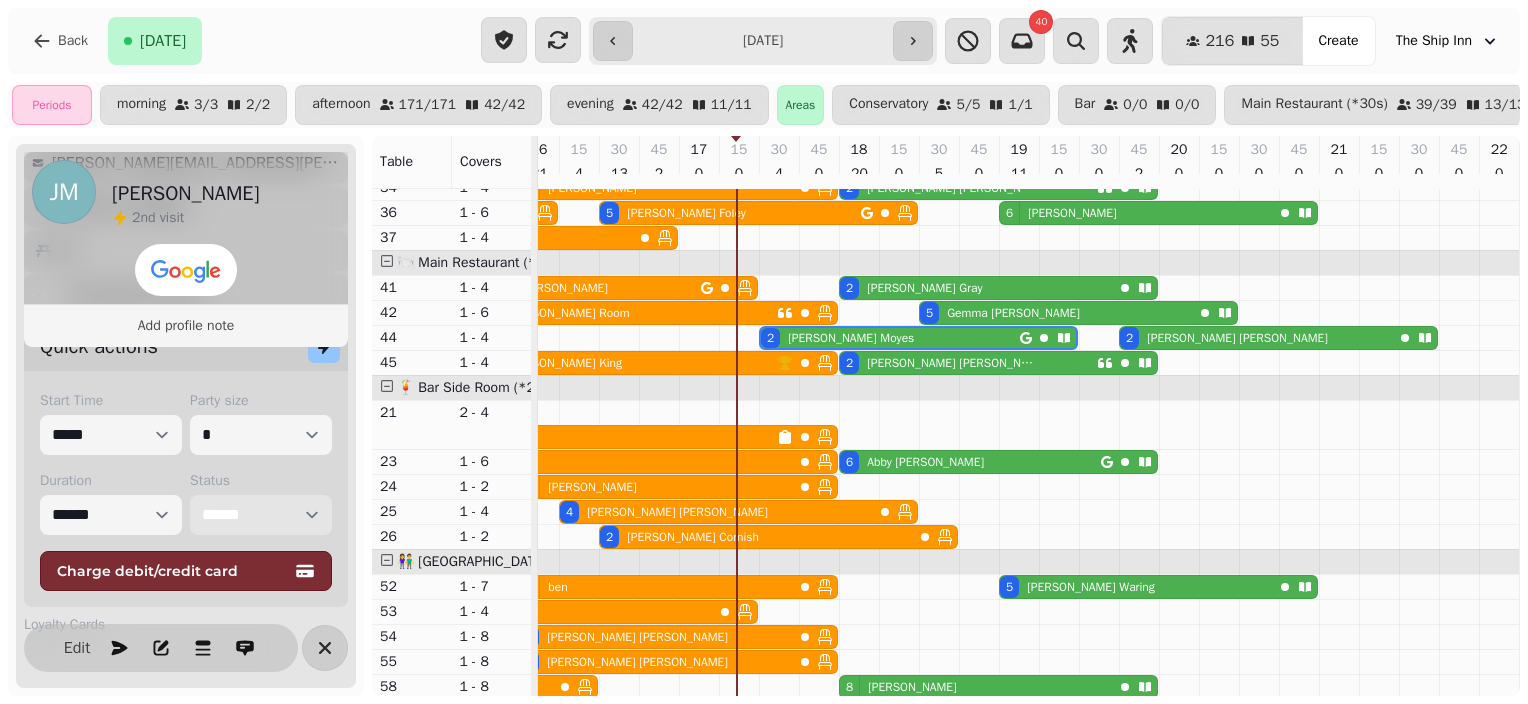 click on "**********" at bounding box center (261, 515) 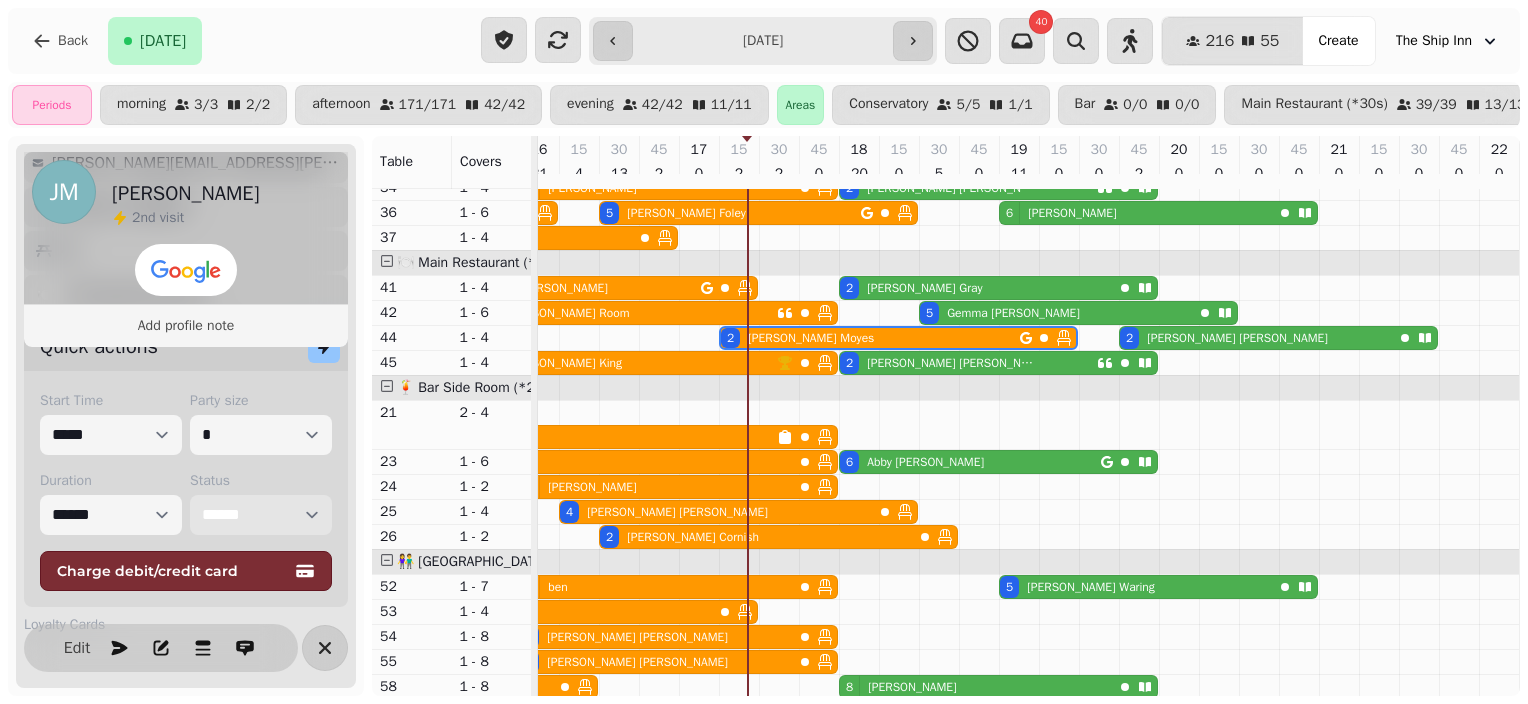 scroll, scrollTop: 566, scrollLeft: 1153, axis: both 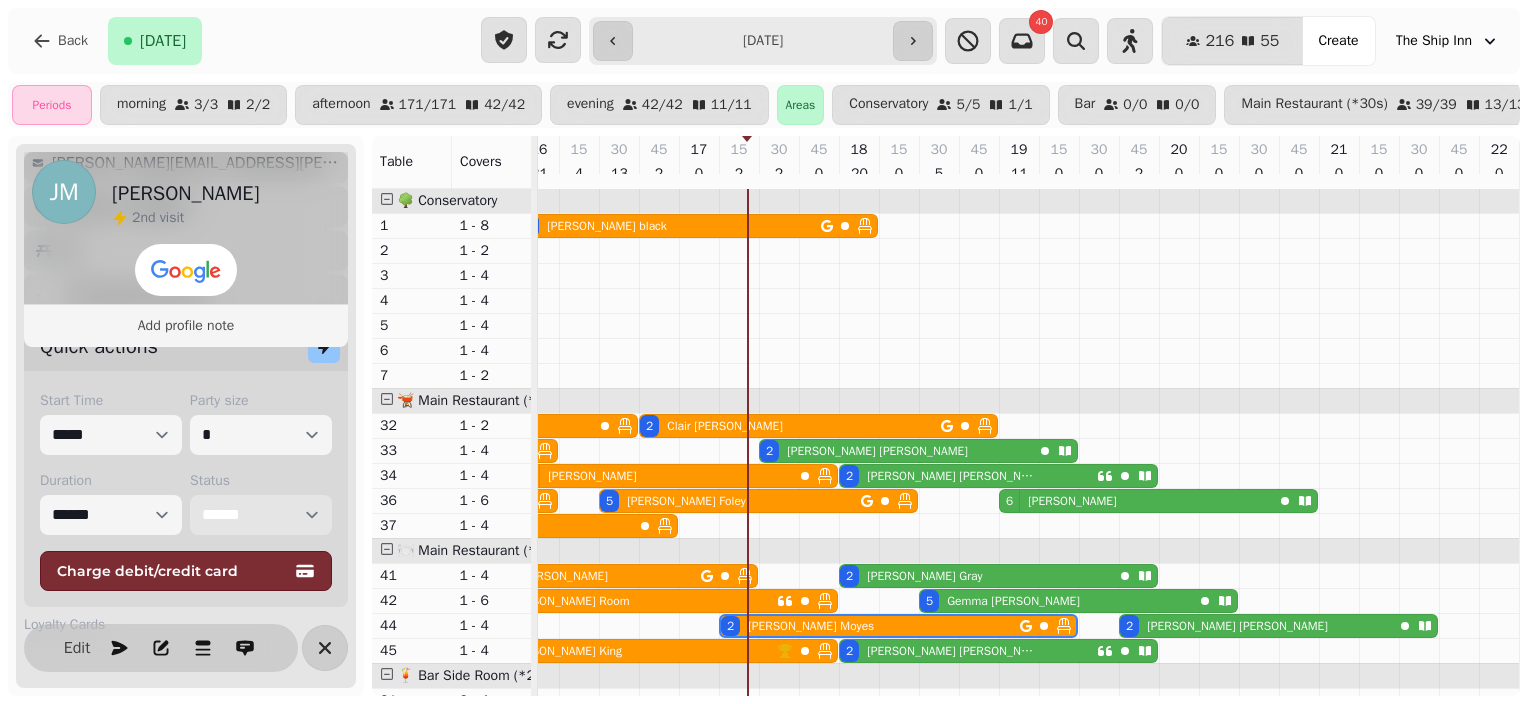 click on "Lewis   Clark" at bounding box center (877, 451) 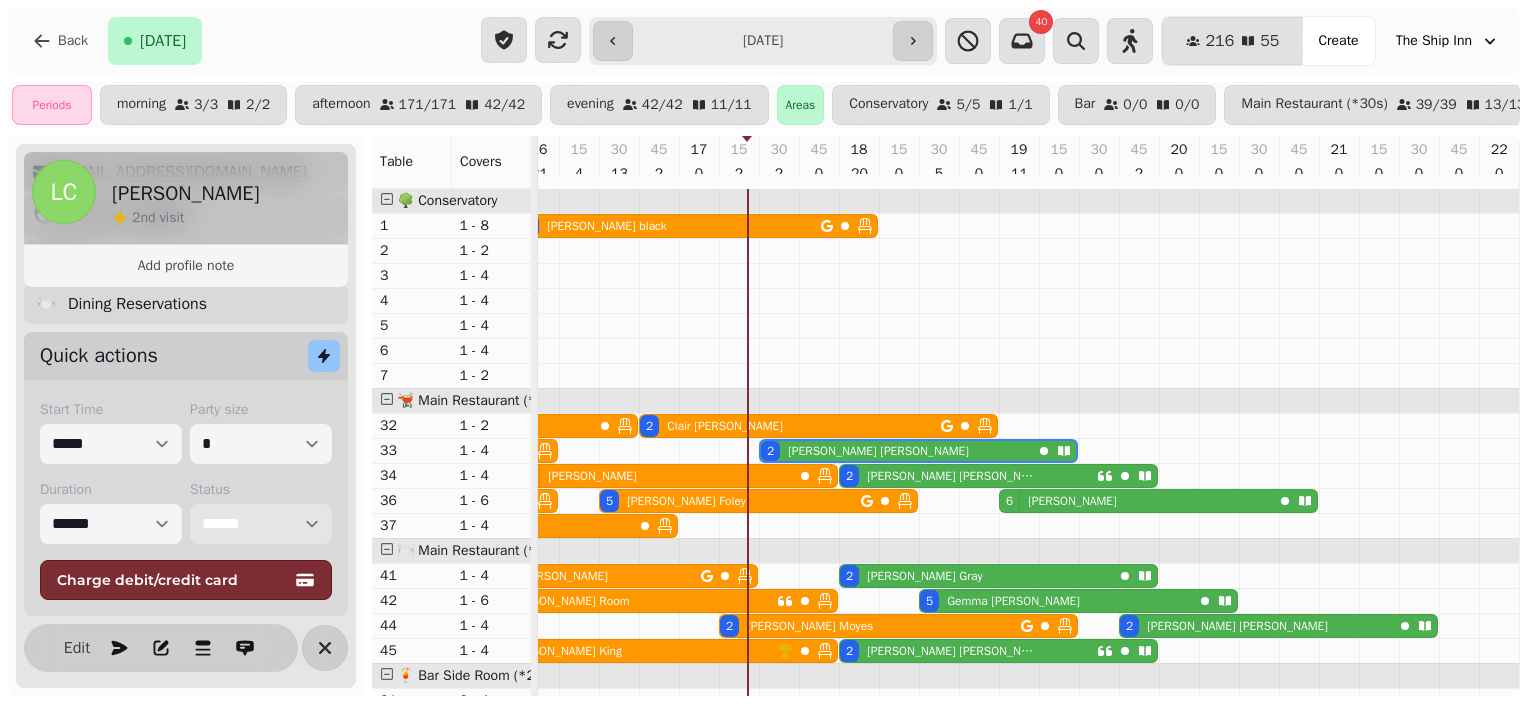 scroll, scrollTop: 240, scrollLeft: 0, axis: vertical 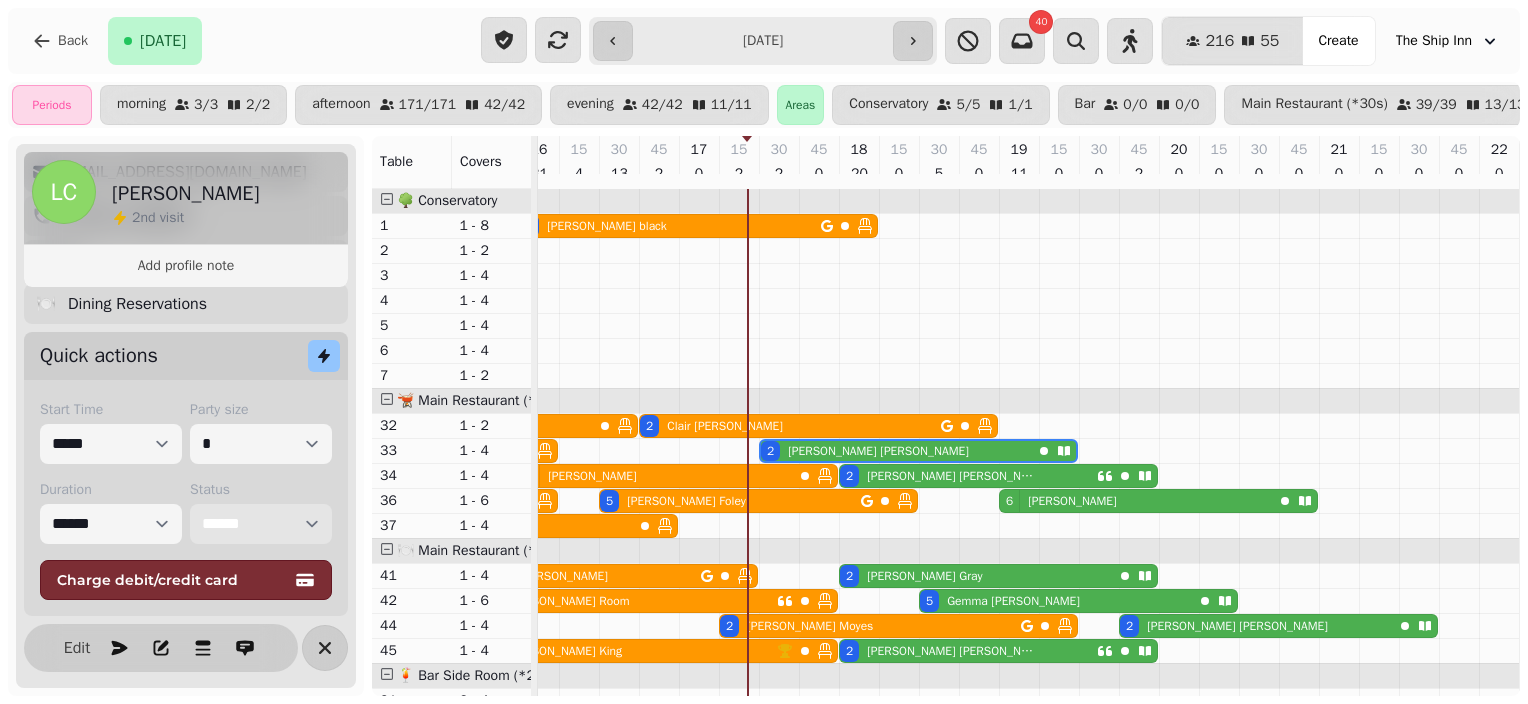 click on "**********" at bounding box center [261, 524] 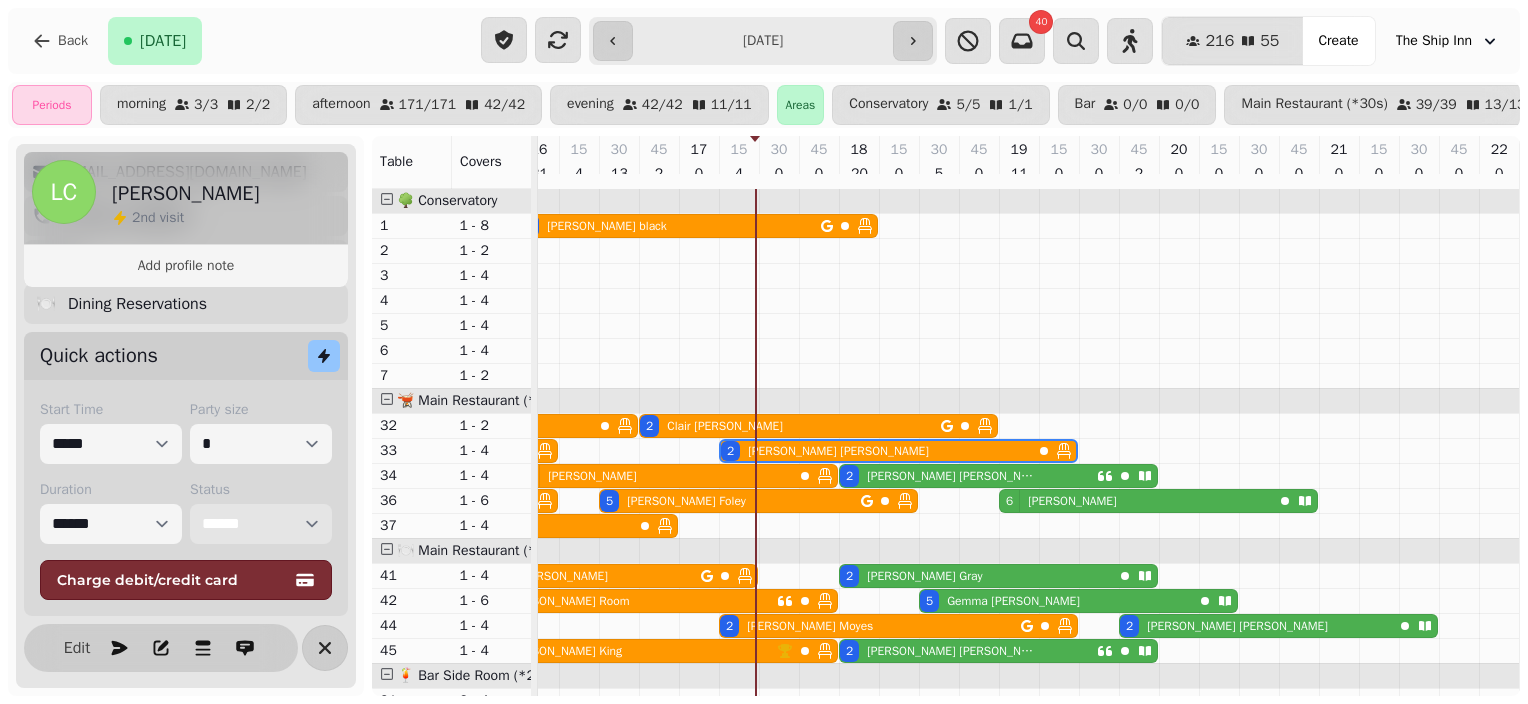 scroll, scrollTop: 216, scrollLeft: 1153, axis: both 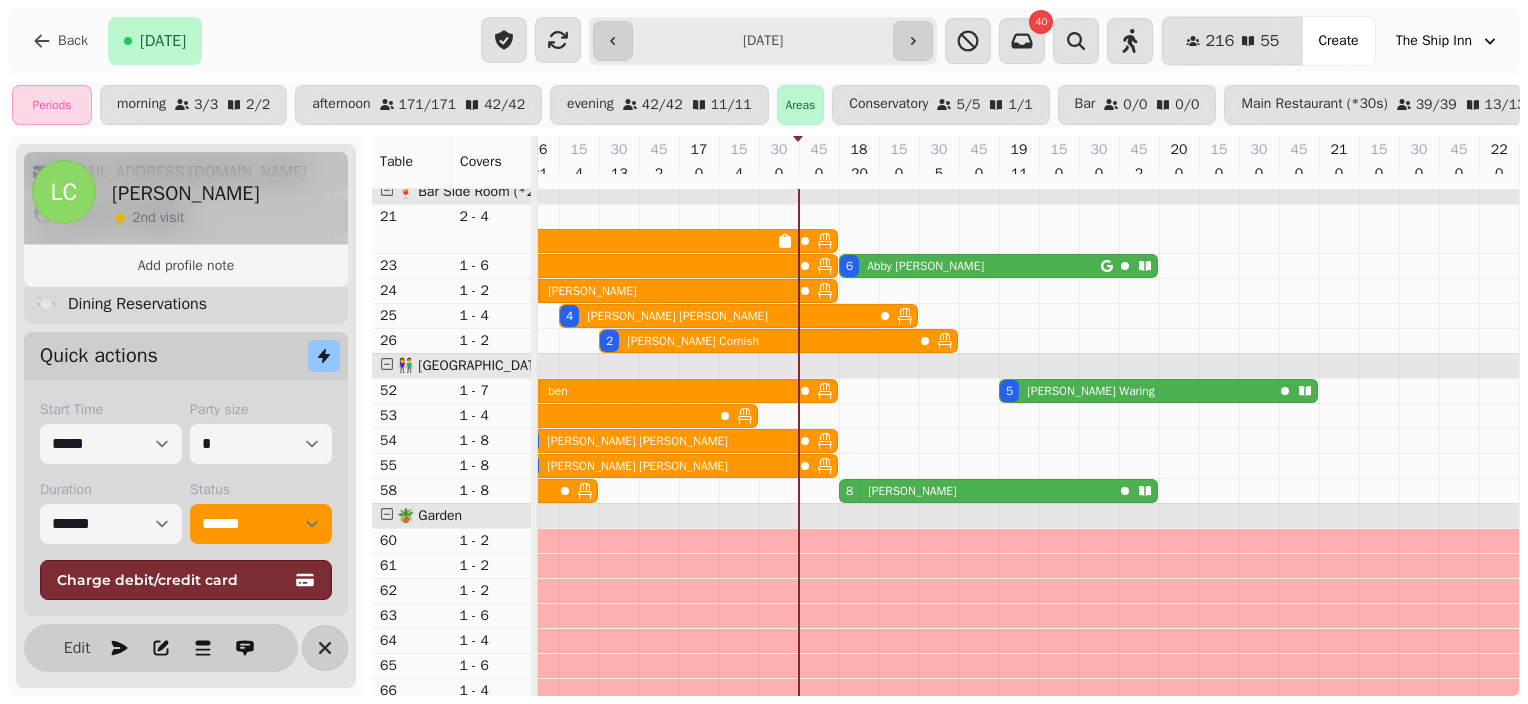 click at bounding box center (387, 514) 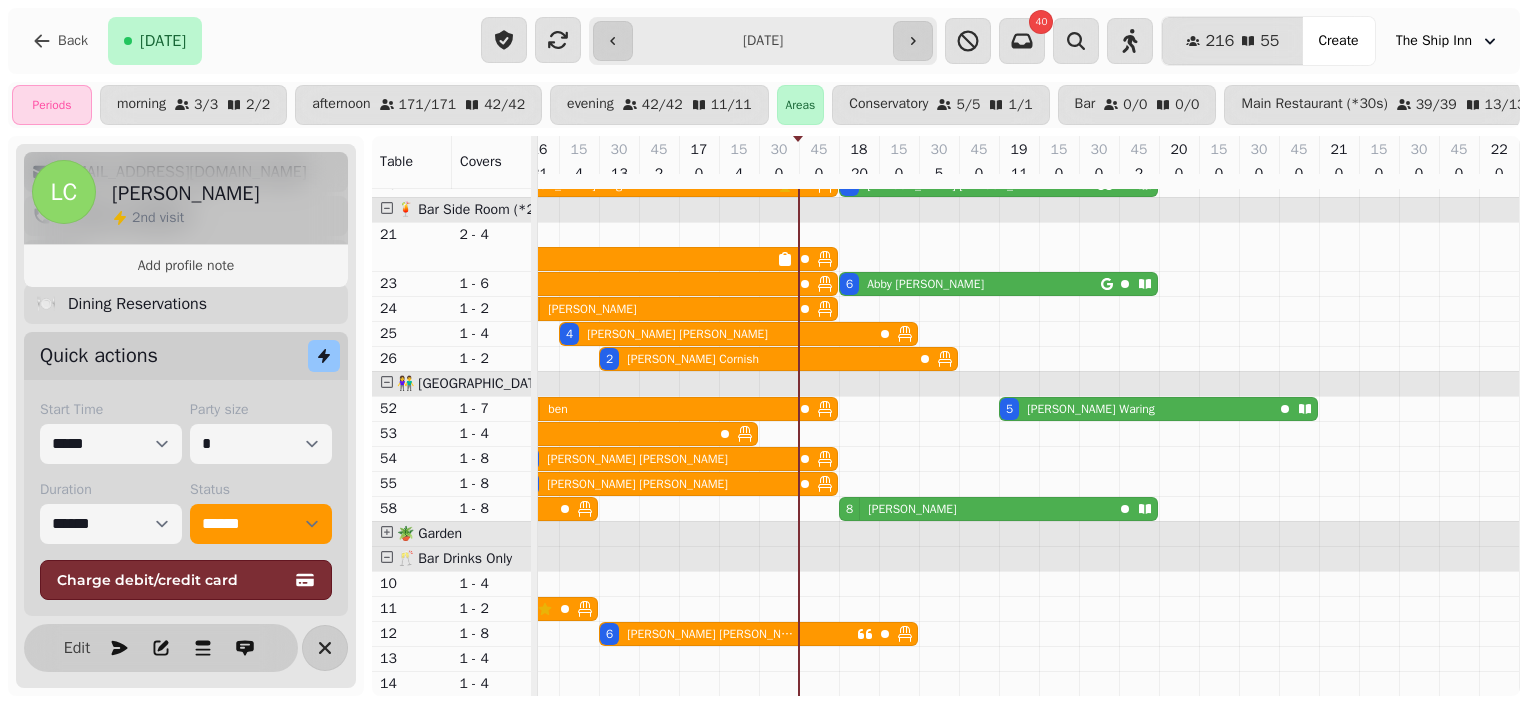 scroll, scrollTop: 359, scrollLeft: 1153, axis: both 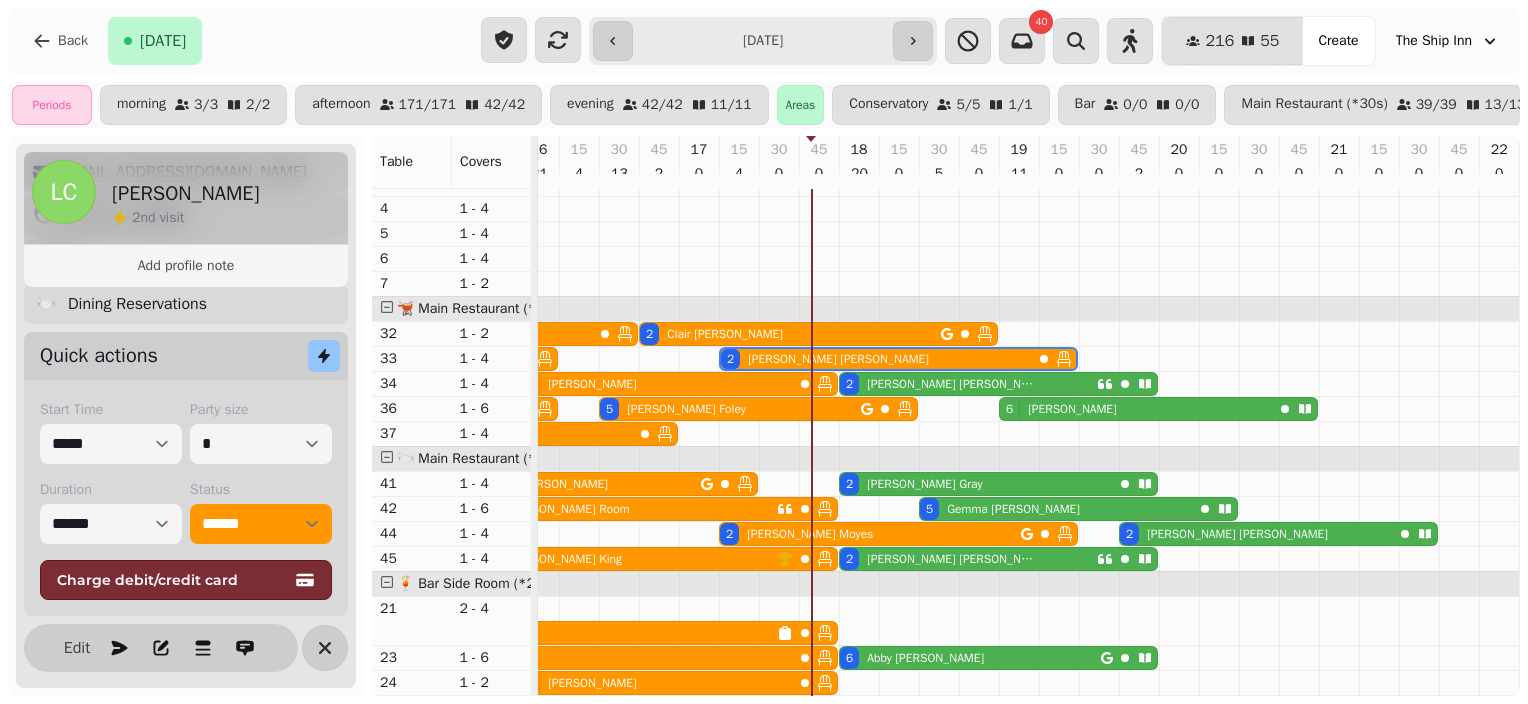 click on "Dan   Macey" at bounding box center (953, 384) 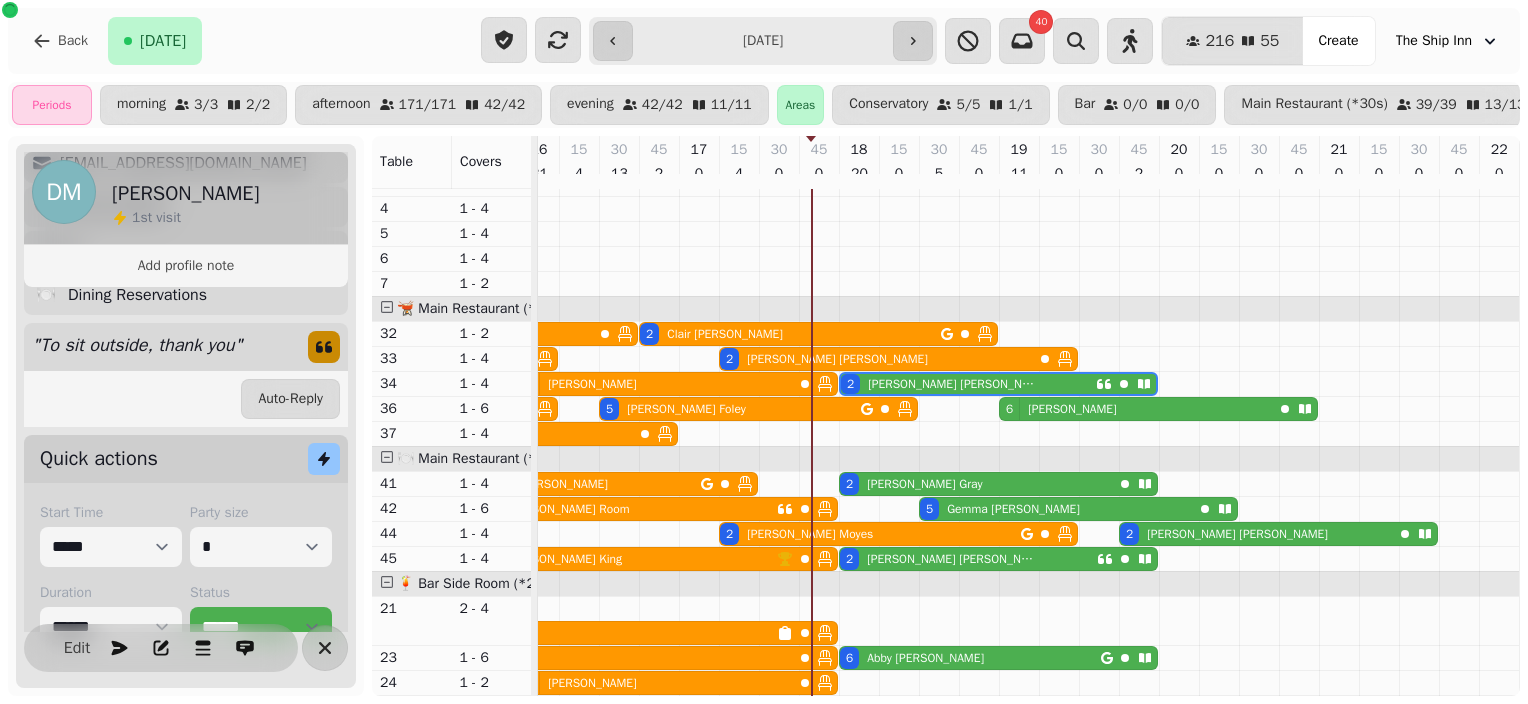 scroll, scrollTop: 0, scrollLeft: 1153, axis: horizontal 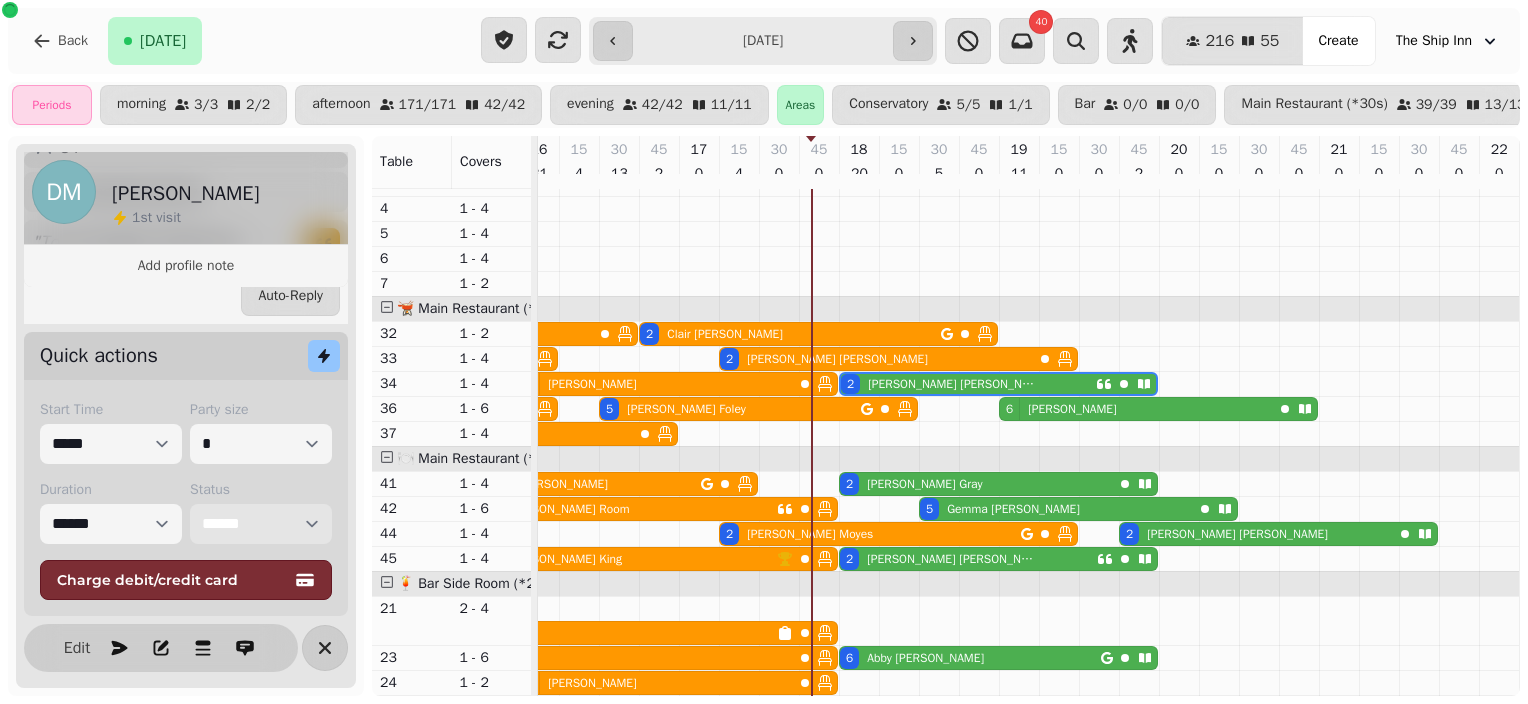 click on "**********" at bounding box center [261, 524] 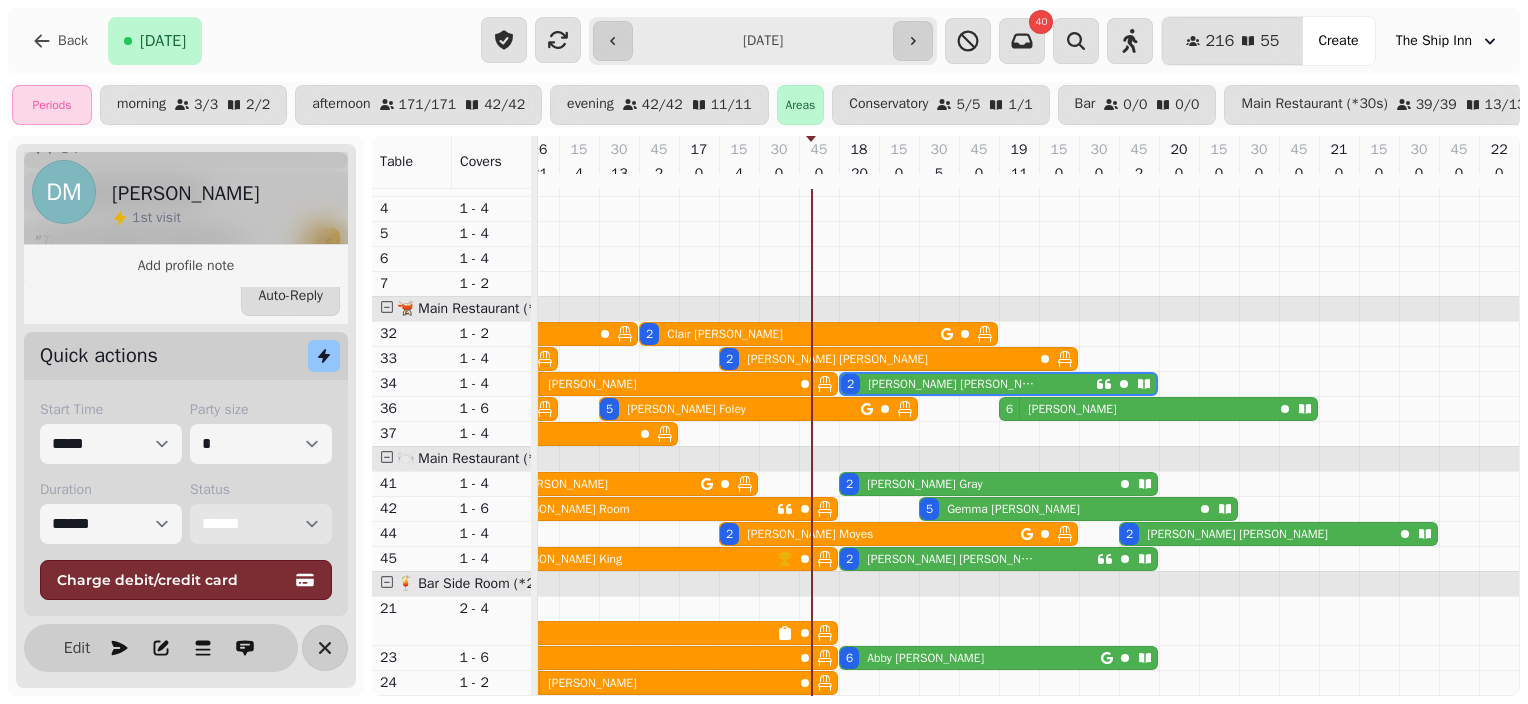 click on "**********" at bounding box center (261, 524) 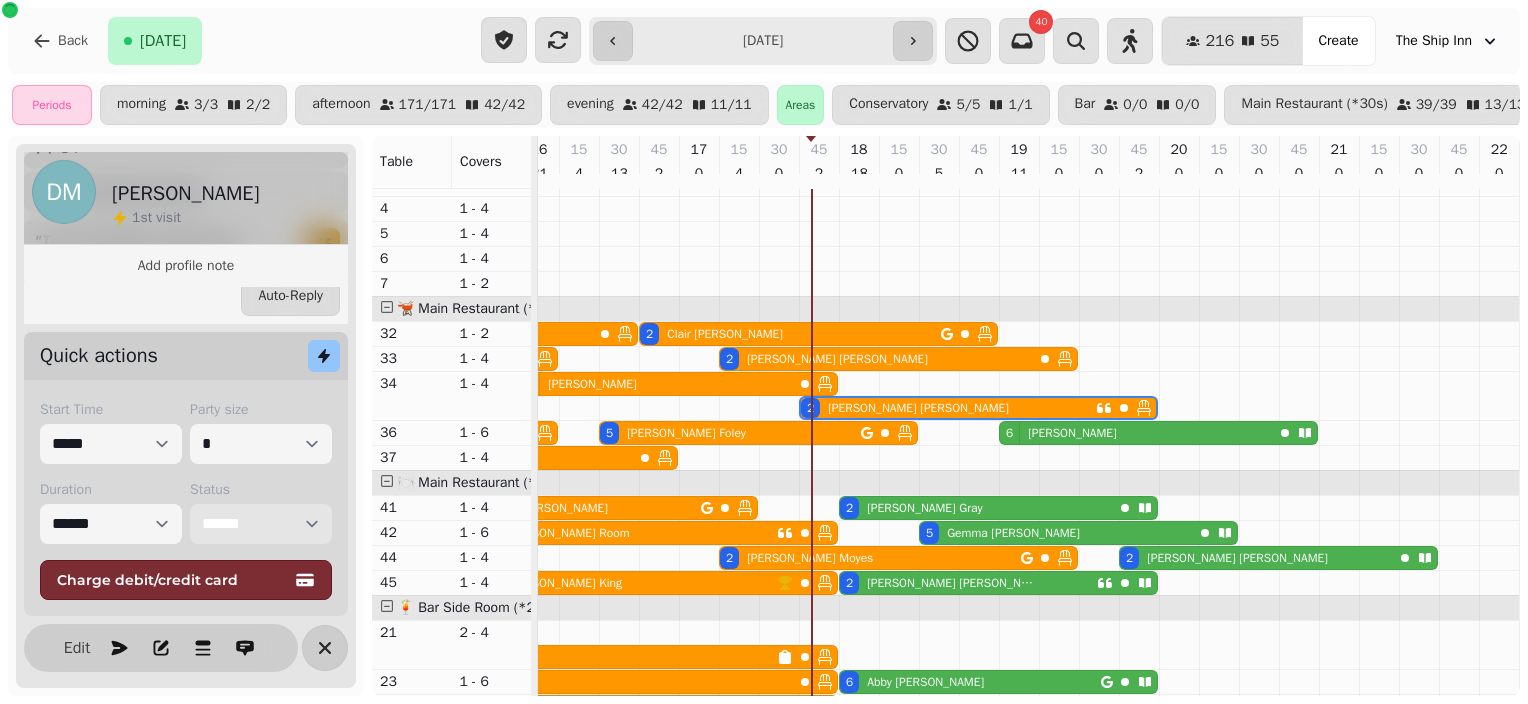 scroll, scrollTop: 484, scrollLeft: 1153, axis: both 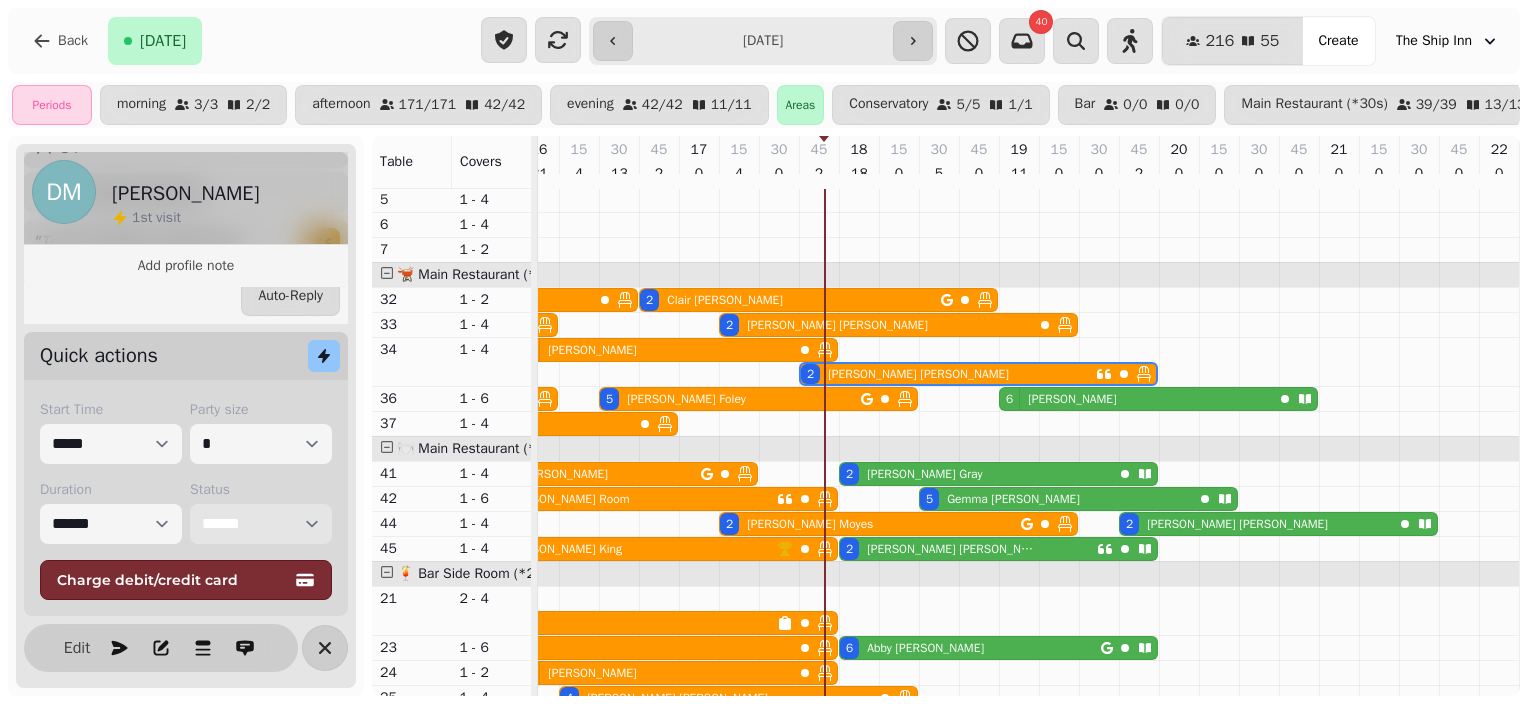 click on "George   Bunting" at bounding box center (953, 549) 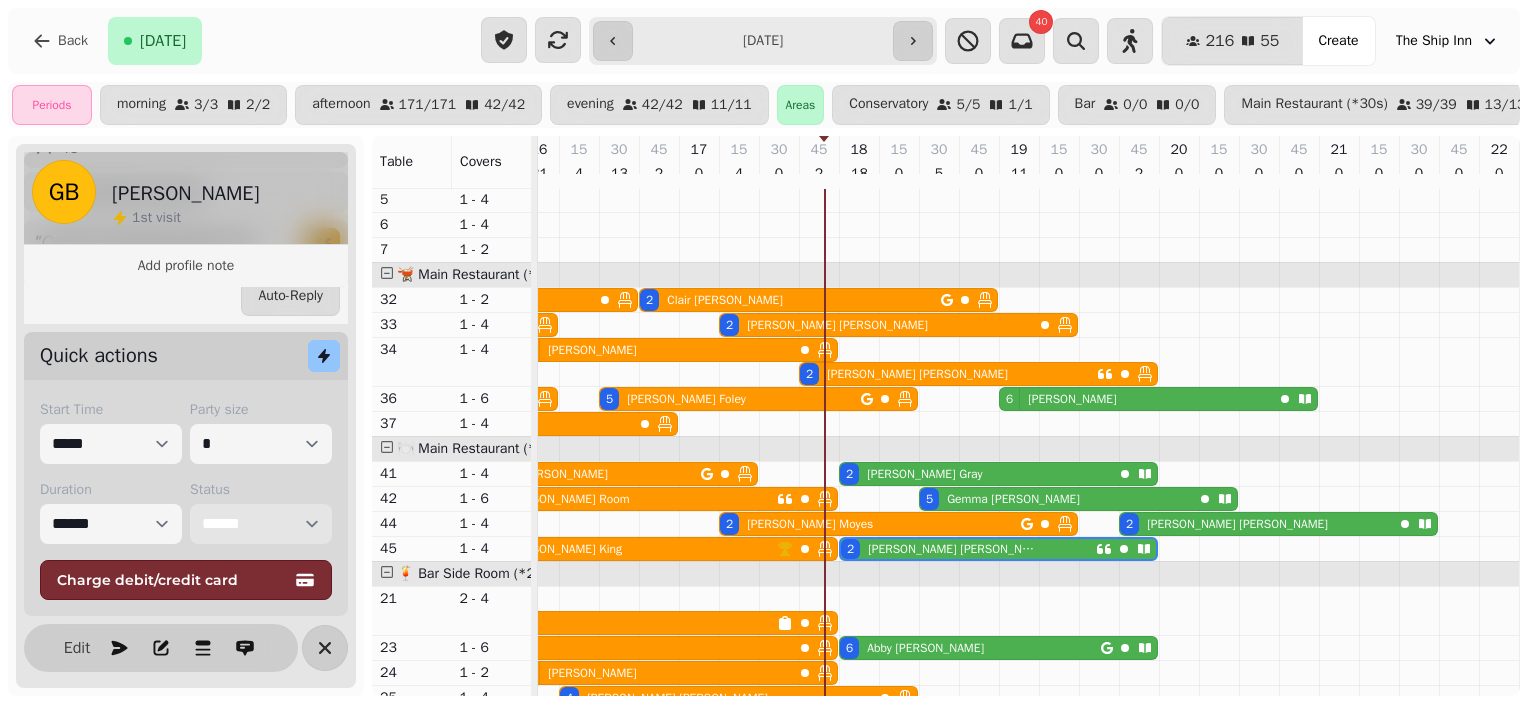 scroll, scrollTop: 0, scrollLeft: 1153, axis: horizontal 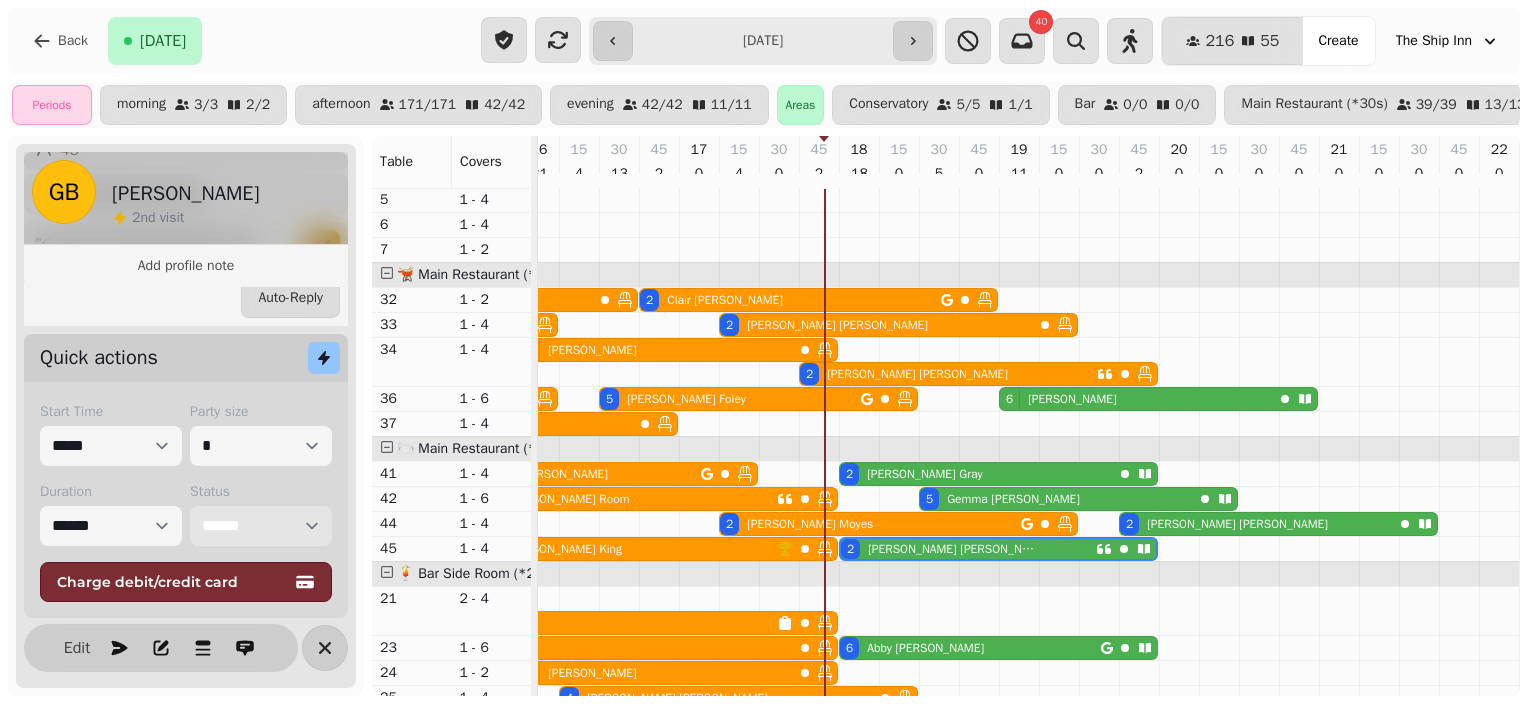 click on "**********" at bounding box center (261, 526) 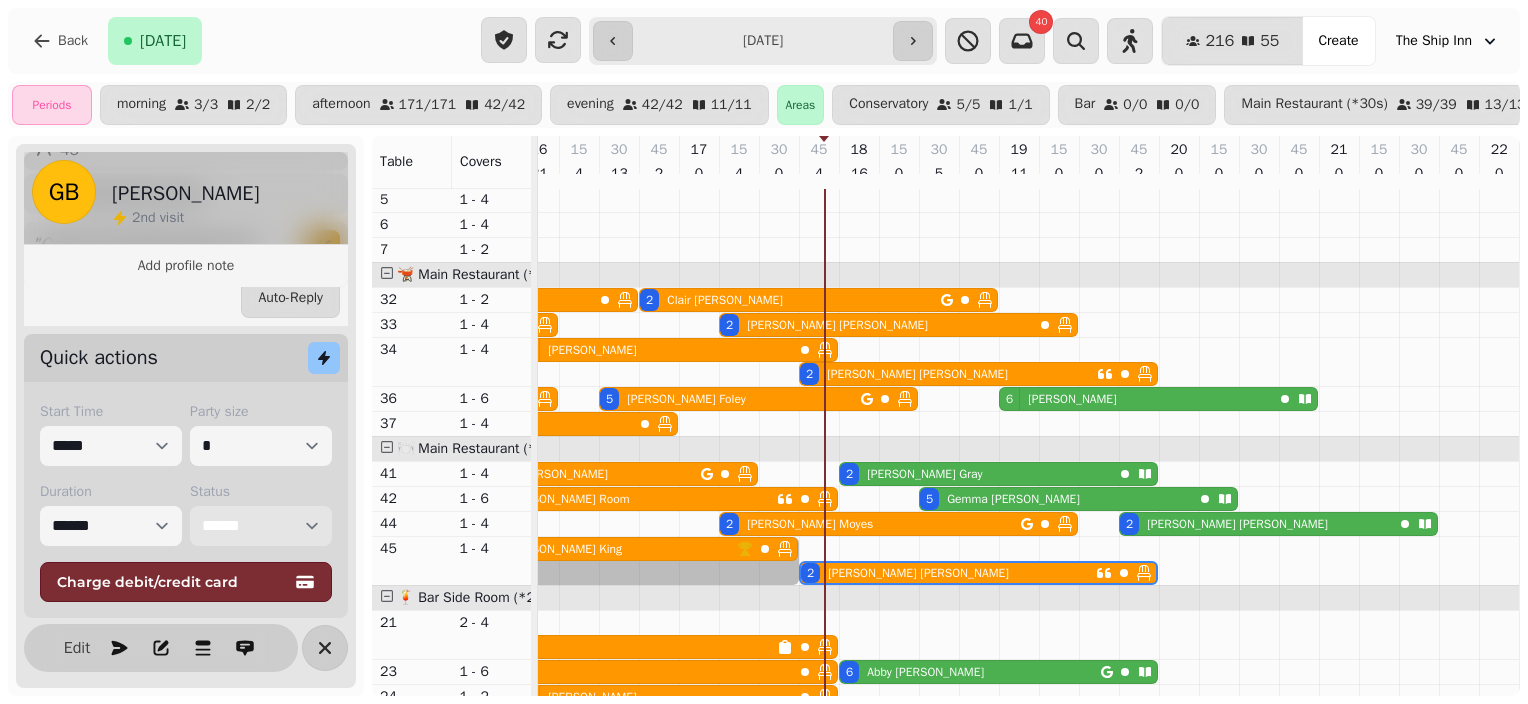 drag, startPoint x: 821, startPoint y: 553, endPoint x: 769, endPoint y: 552, distance: 52.009613 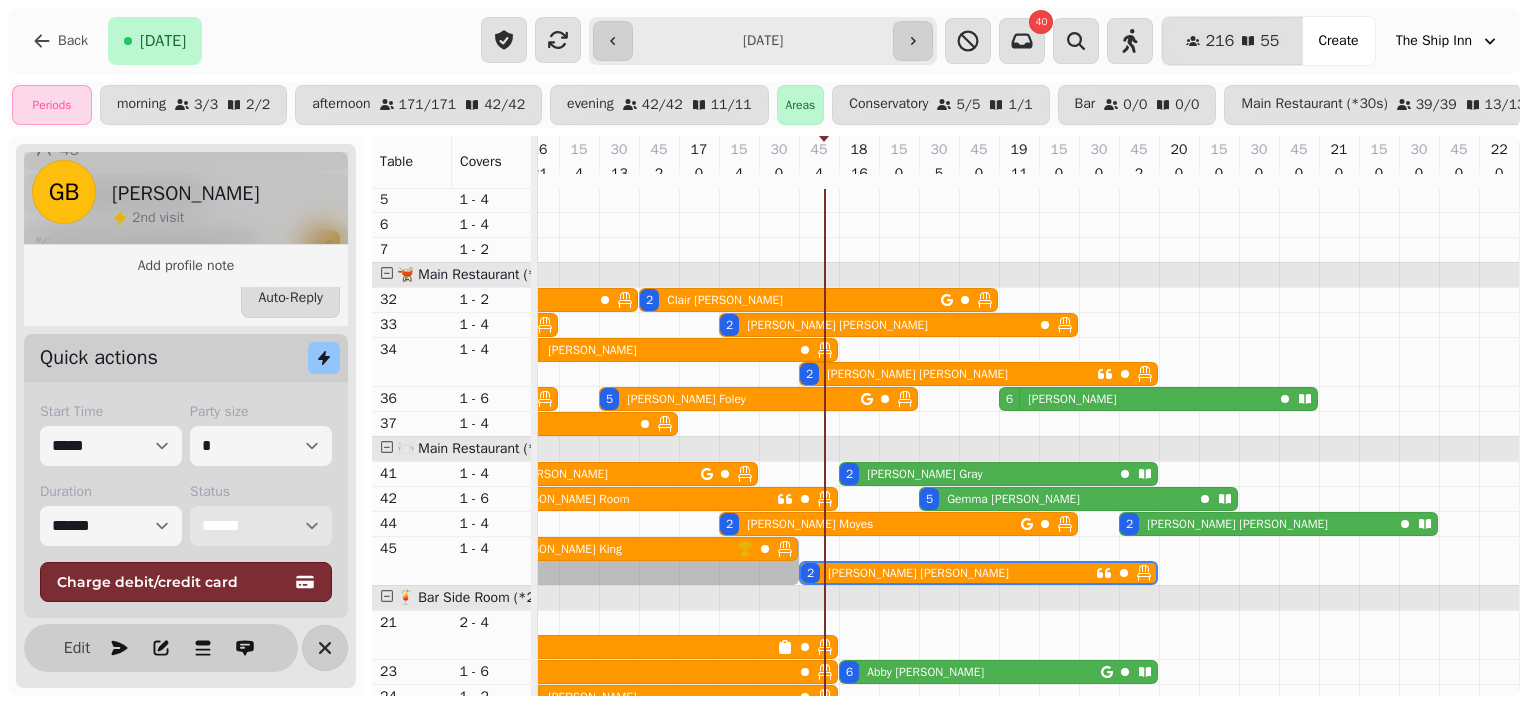 click on "4 Shirley   Nash 4 James   King 2 George   Bunting 4 James   King" at bounding box center [-601, 561] 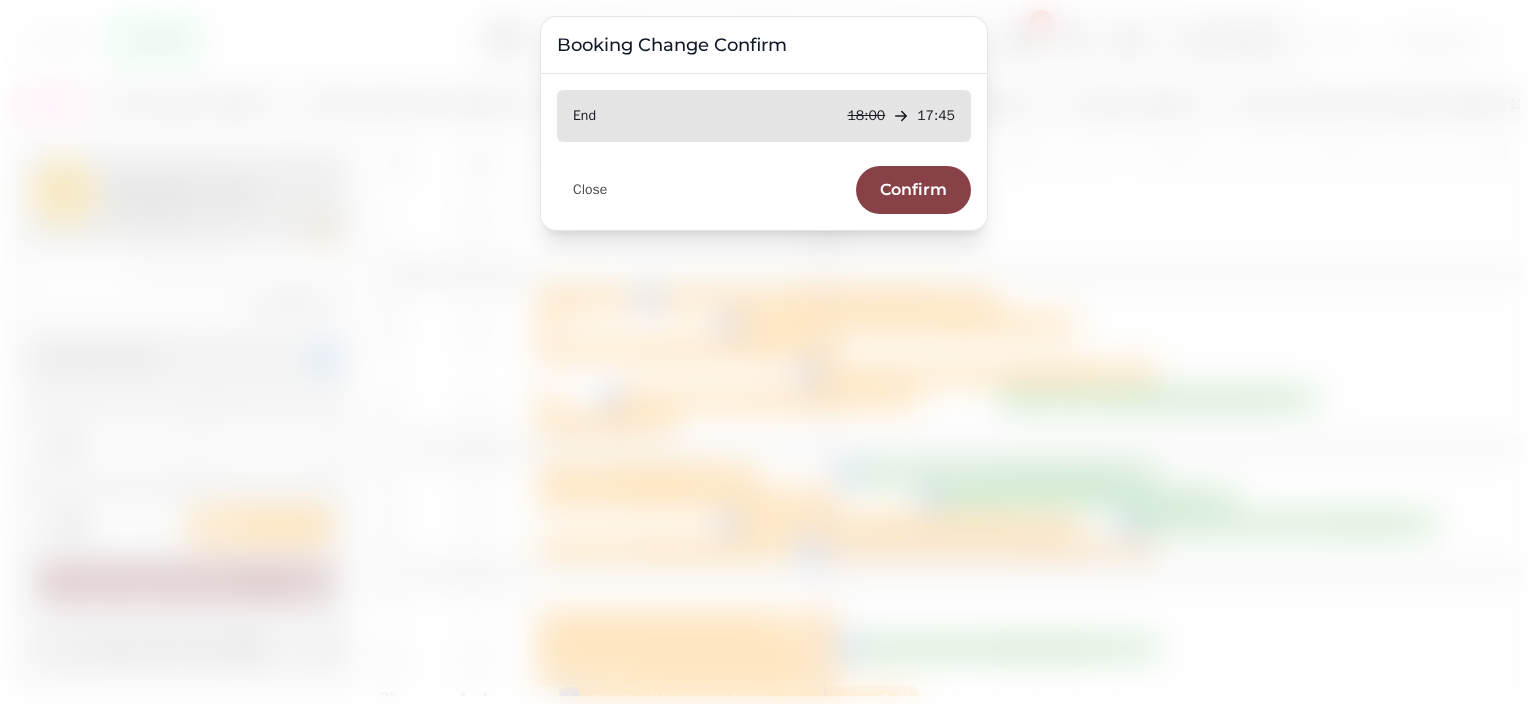 click on "Confirm" at bounding box center (913, 190) 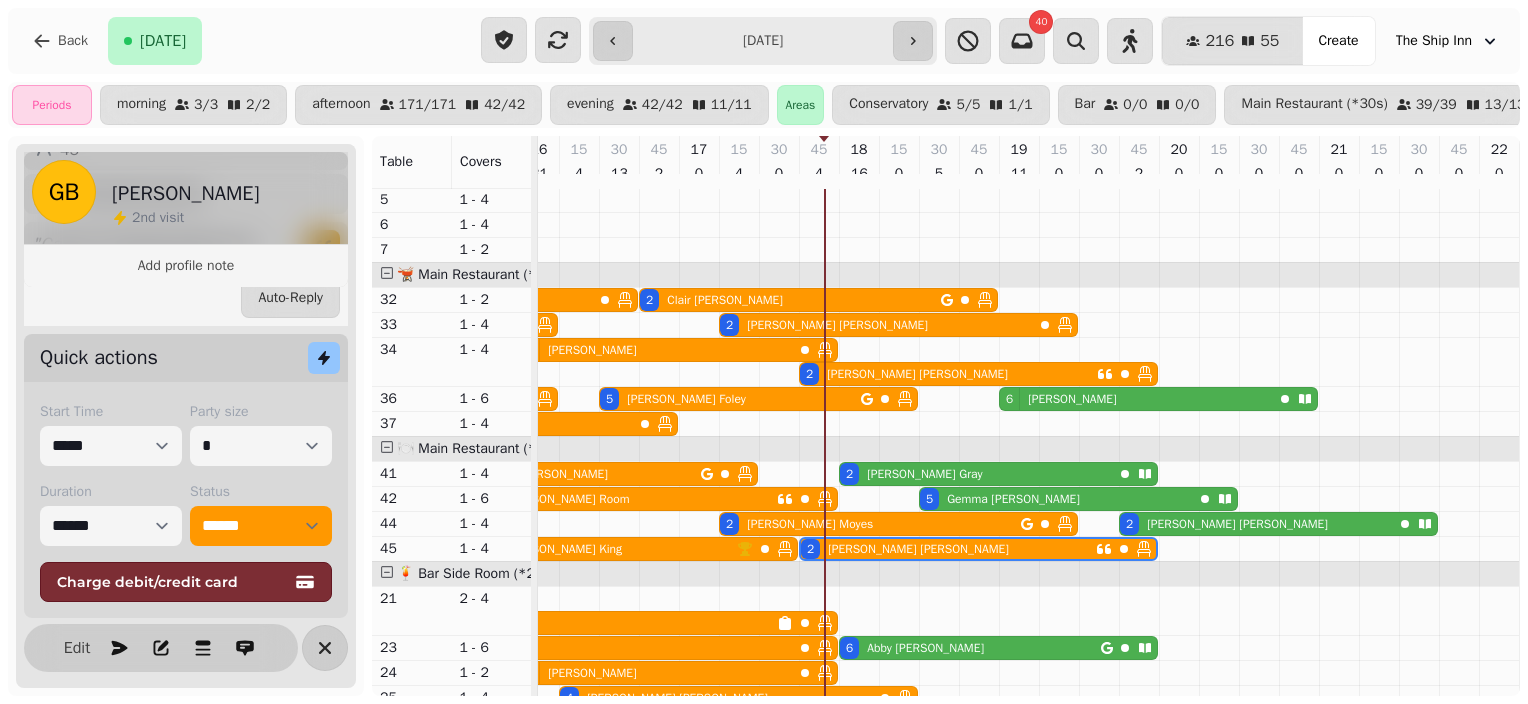 click on "Gemma   Dixon" at bounding box center (1009, 499) 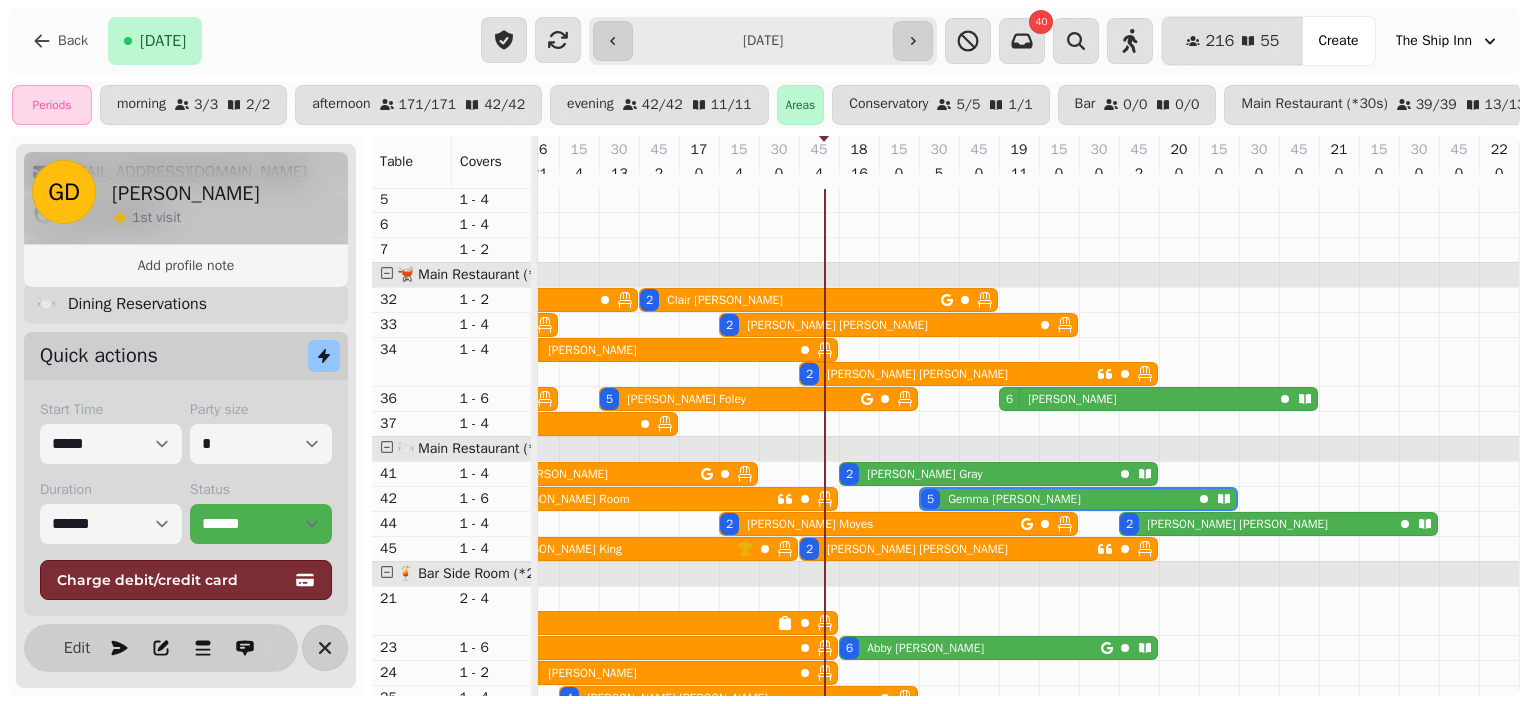scroll, scrollTop: 240, scrollLeft: 0, axis: vertical 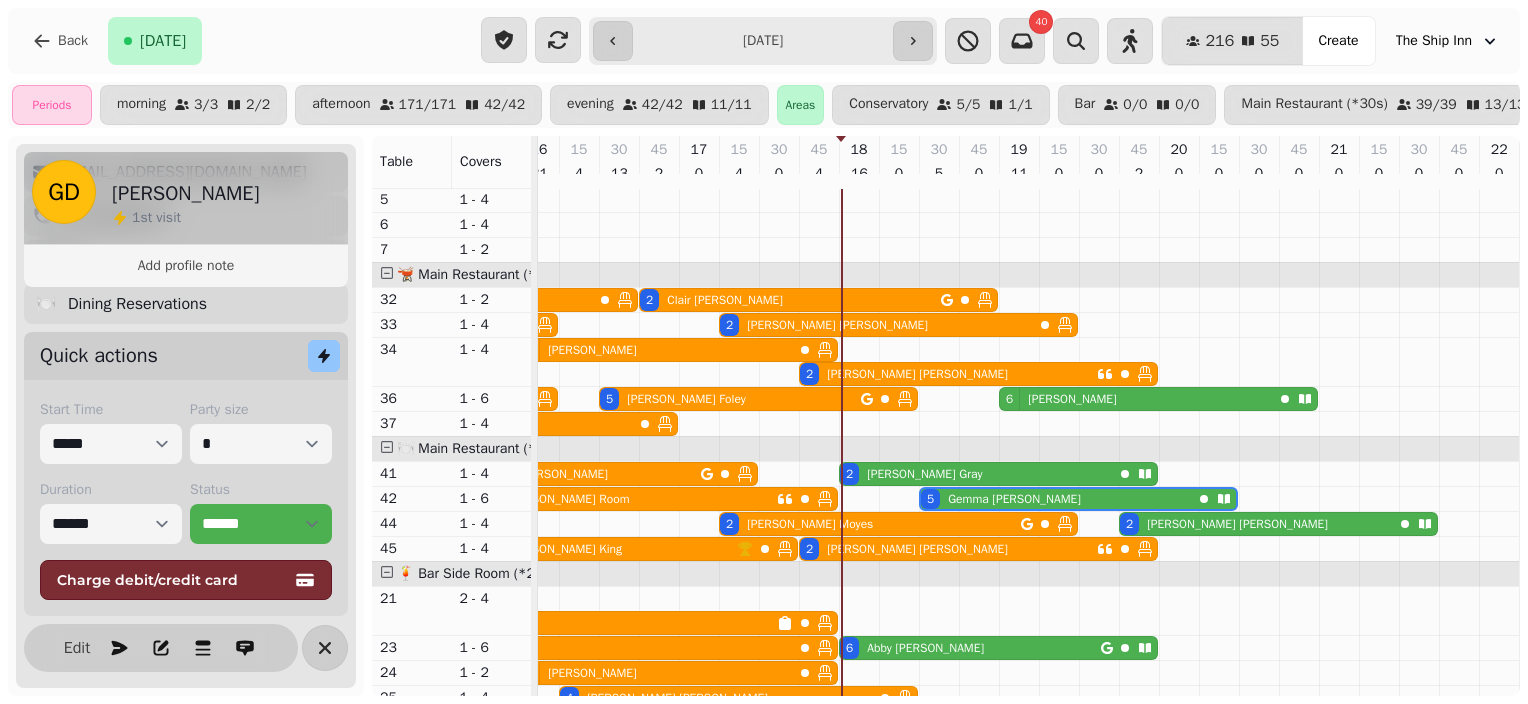 click on "Gemma   Dixon" at bounding box center [1010, 499] 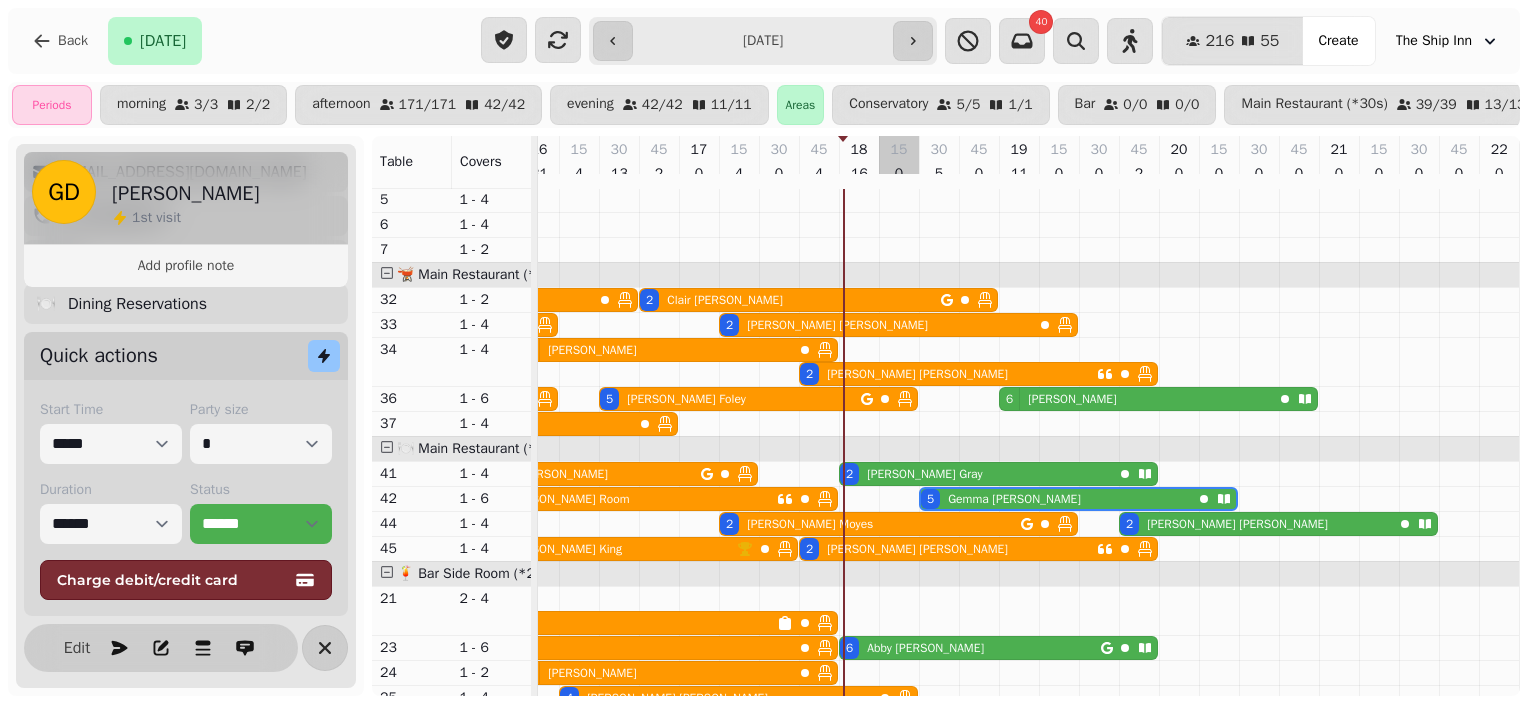 scroll, scrollTop: 0, scrollLeft: 1153, axis: horizontal 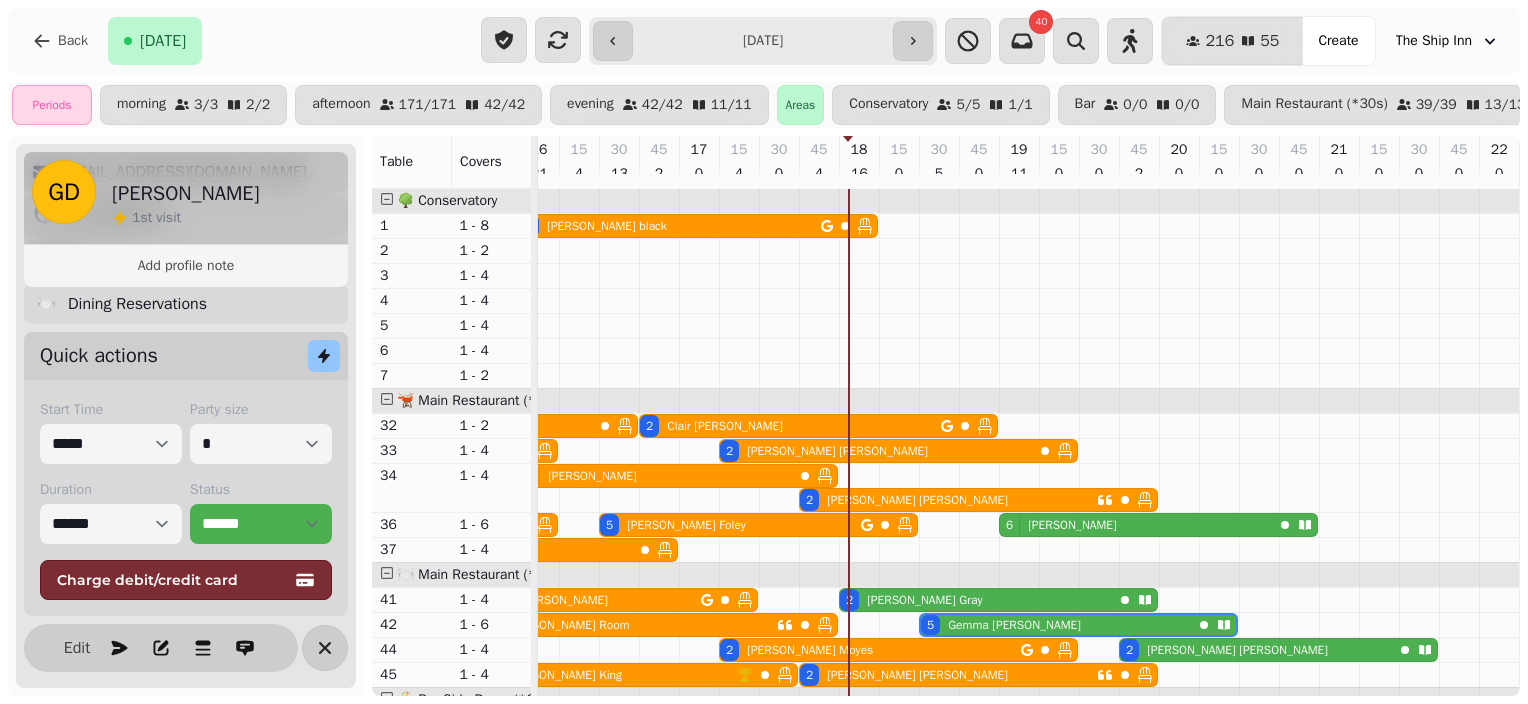 click on "David   Gray" at bounding box center (924, 600) 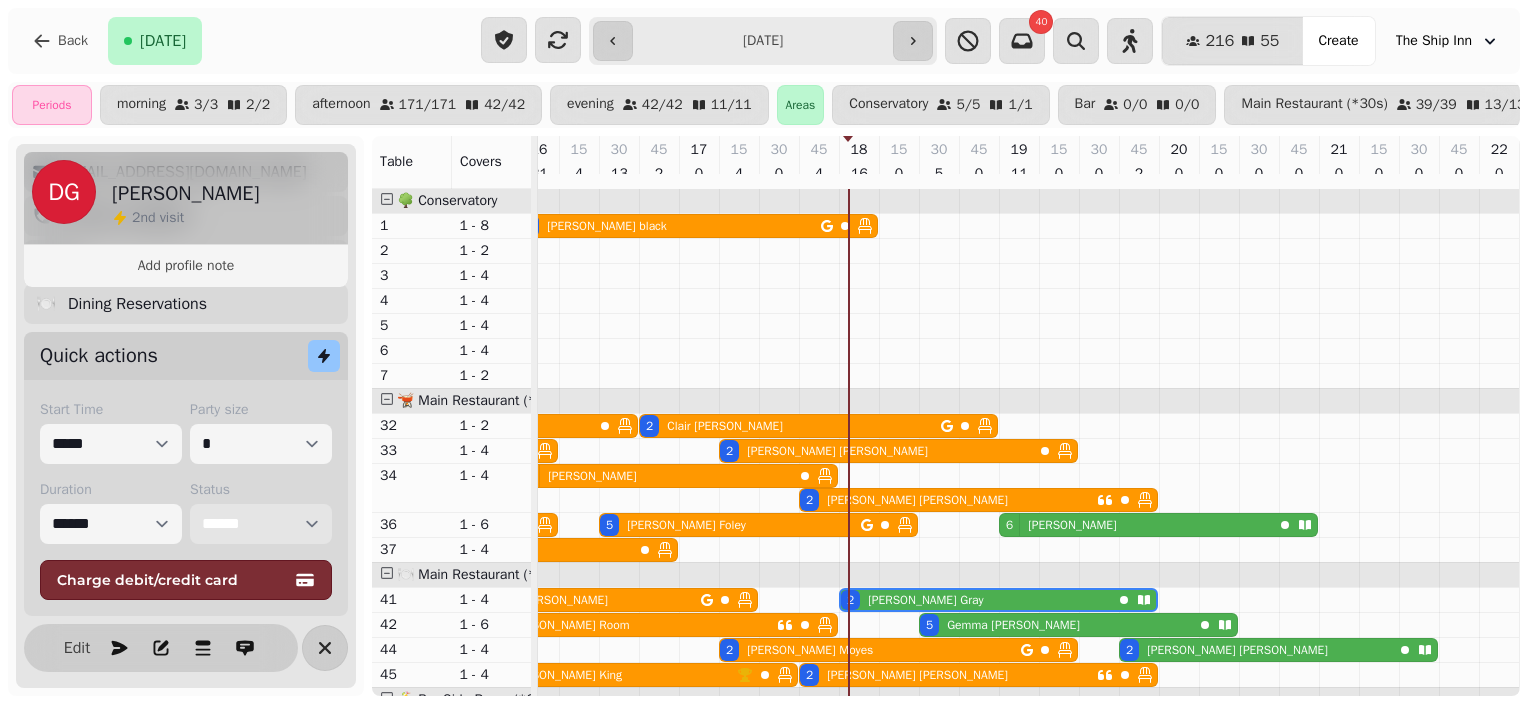 click on "**********" at bounding box center (261, 524) 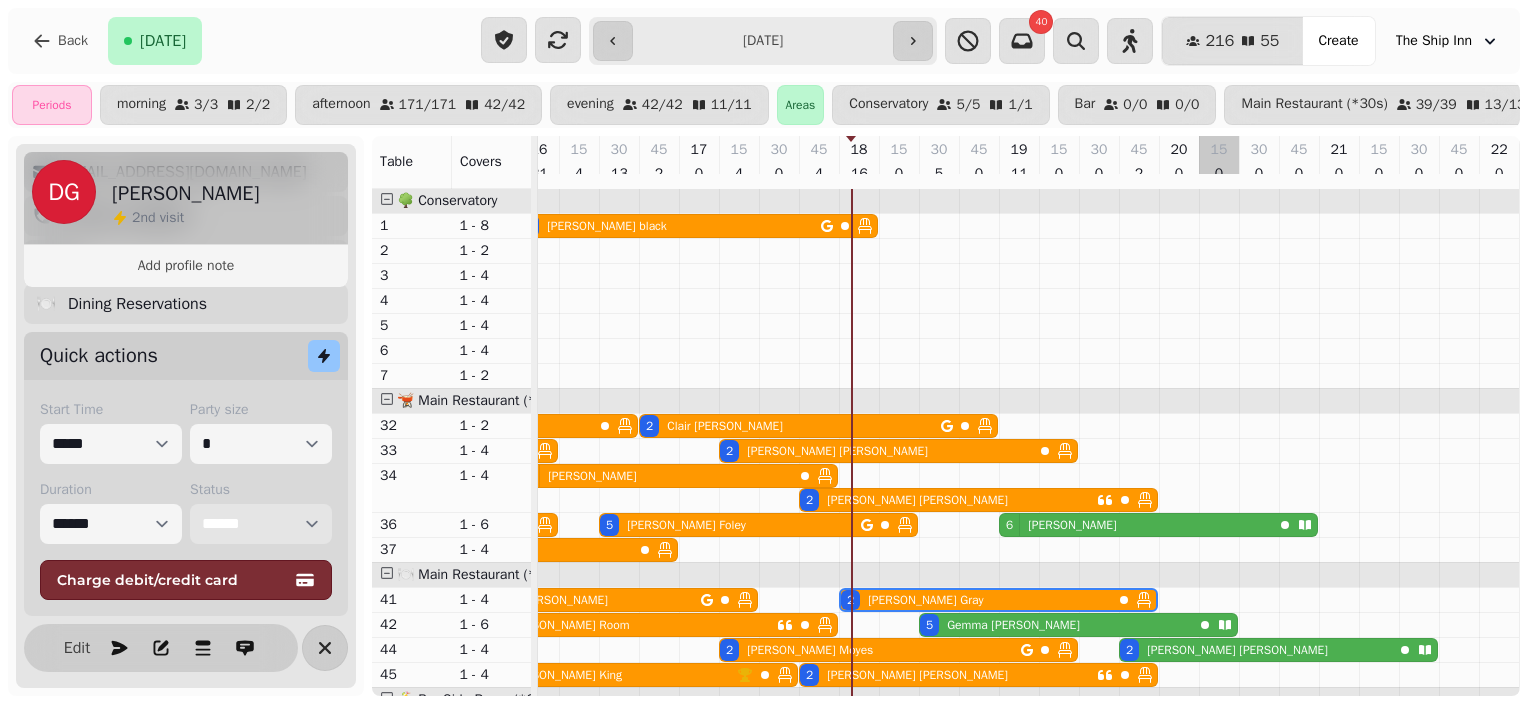 scroll, scrollTop: 168, scrollLeft: 1153, axis: both 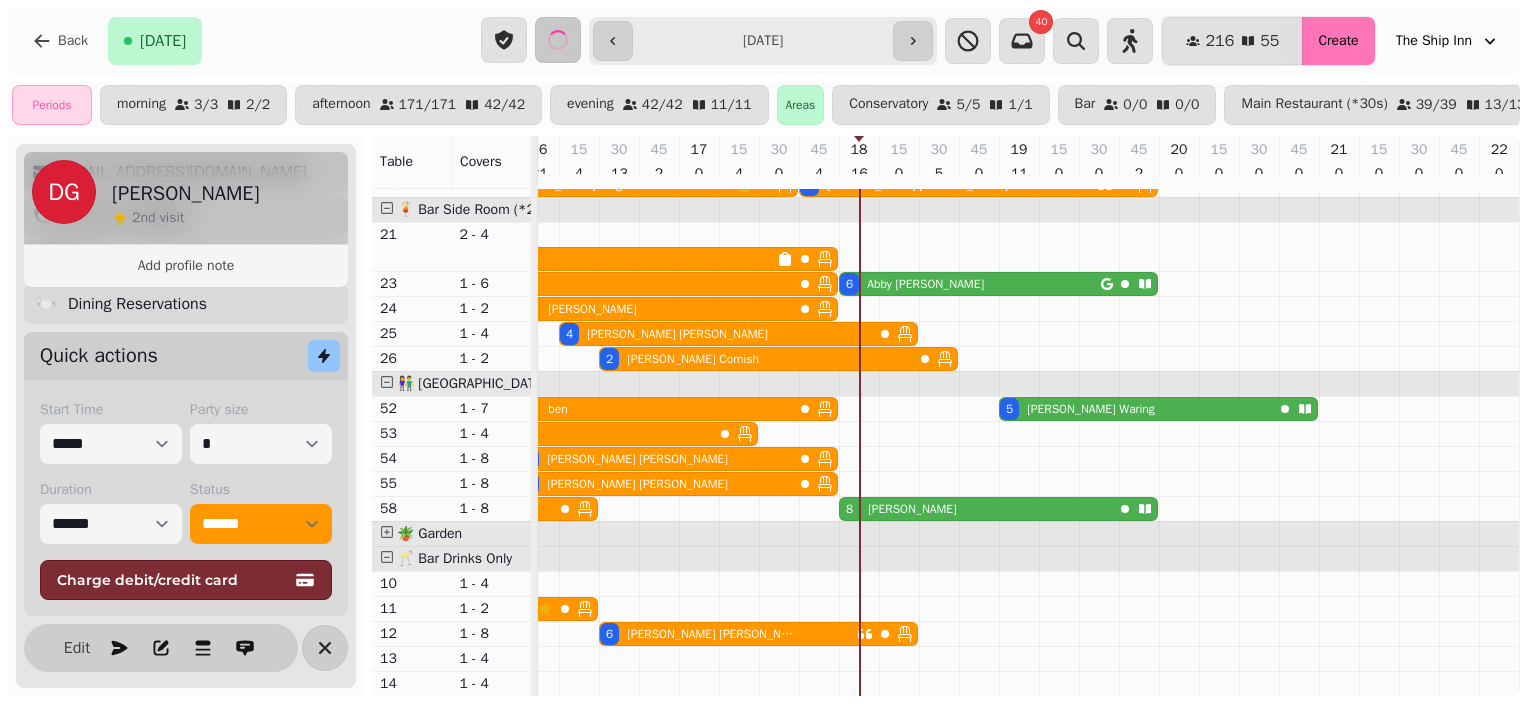 click on "Create" at bounding box center (1338, 41) 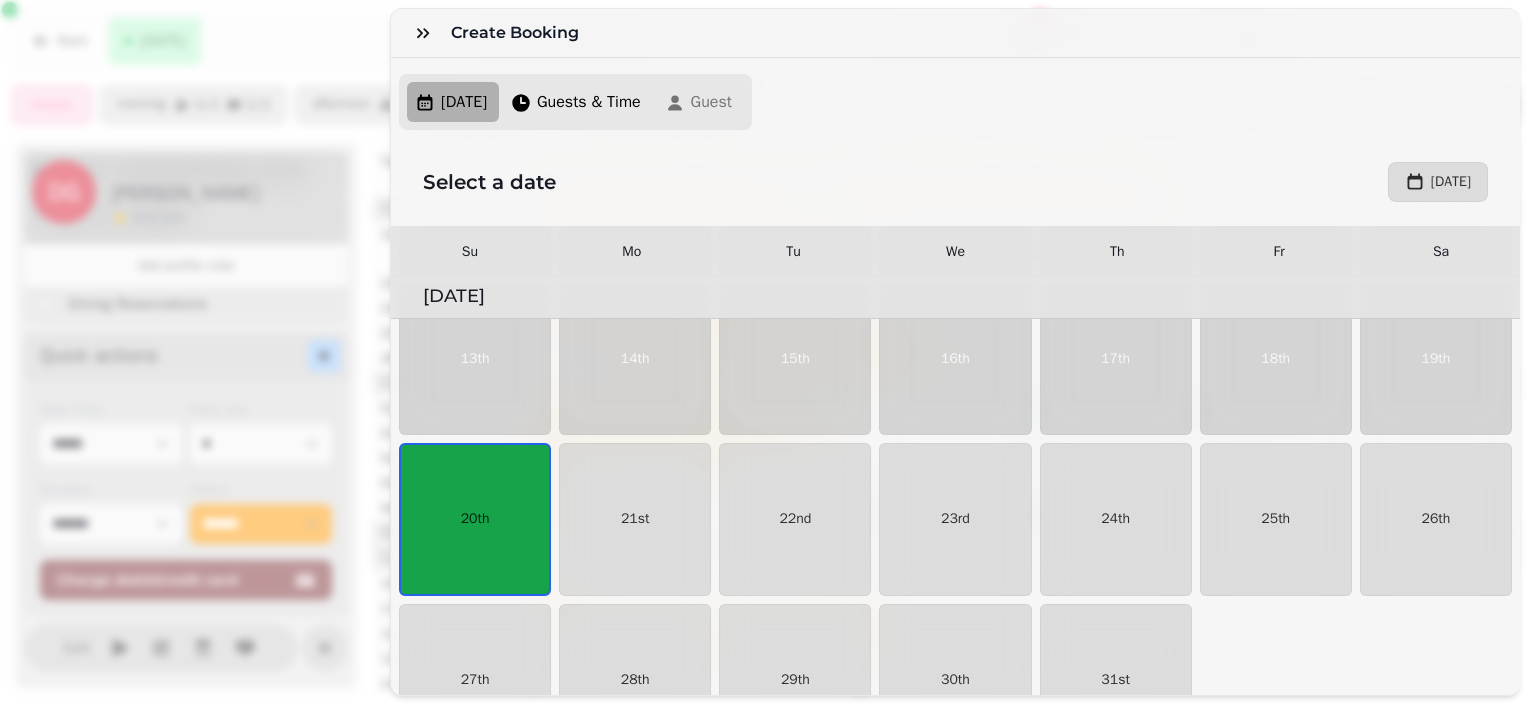scroll, scrollTop: 434, scrollLeft: 0, axis: vertical 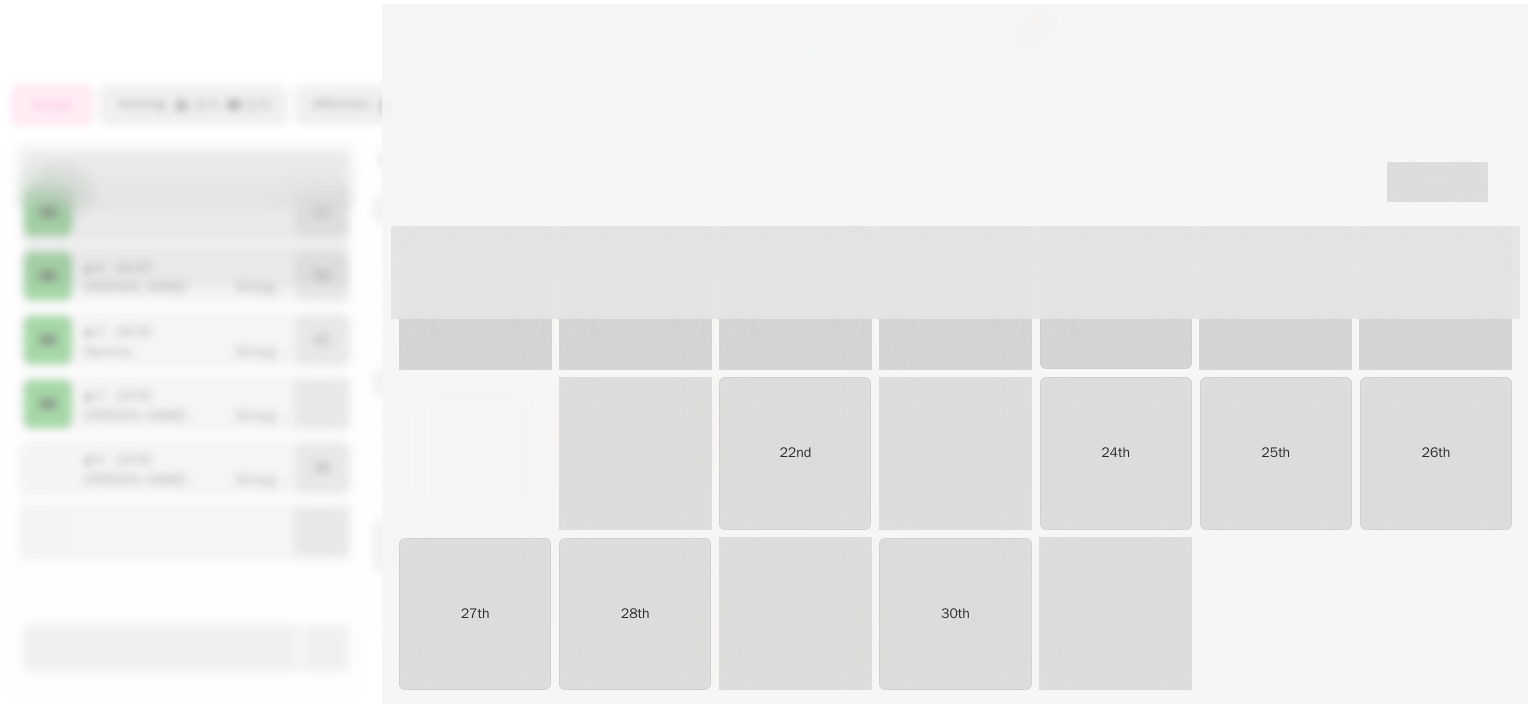 click on "Sun, Jul 20, 25 Guests & Time Guest" at bounding box center (955, 114) 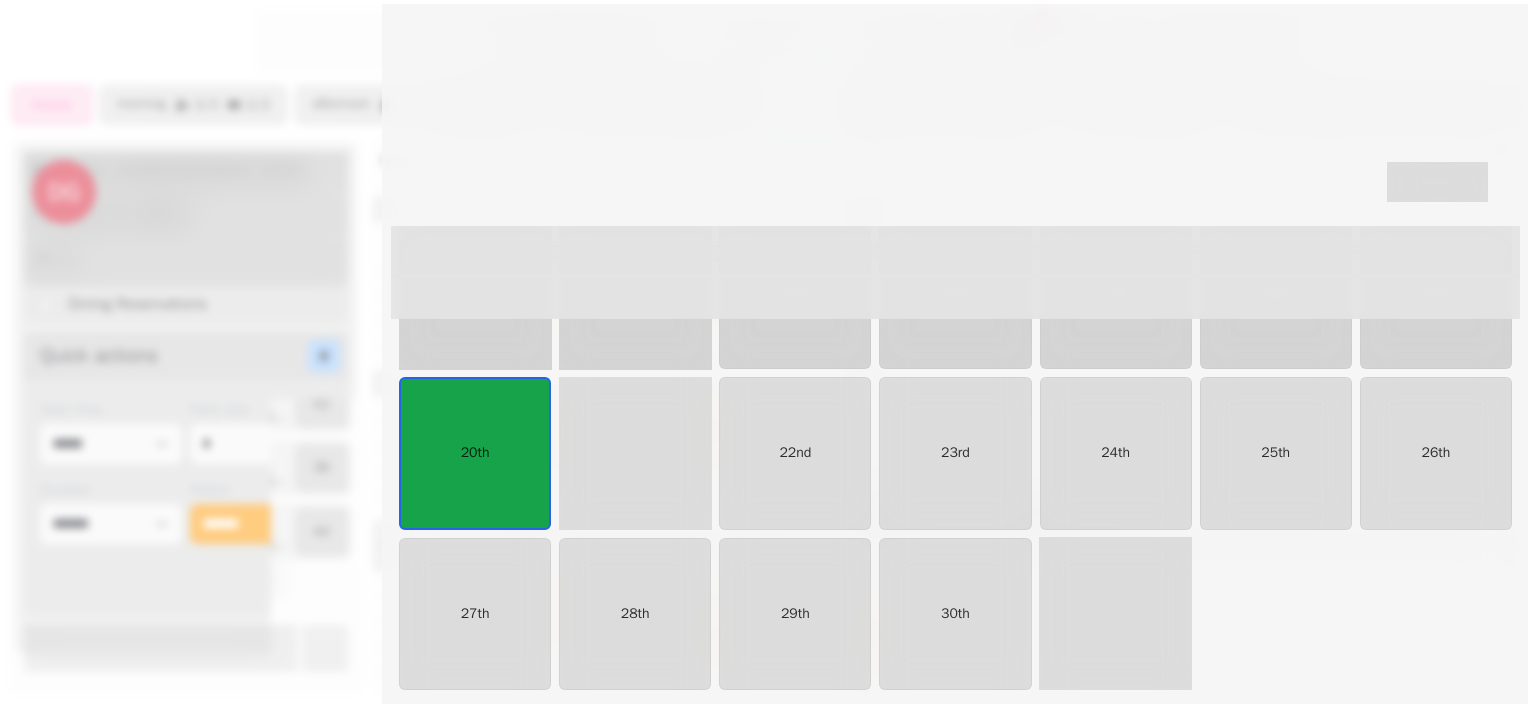 click on "Create Booking Sun, Jul 20, 25 Guests & Time Guest Select a date July 20th, 2025 Su Mo Tu We Th Fr Sa July 2025 1st 2nd 3rd 4th 5th 6th 7th 8th 9th 10th 11th 12th 13th 14th 15th 16th 17th 18th 19th 20th 21st 22nd 23rd 24th 25th 26th 27th 28th 29th 30th 31st August 2025 1st 2nd 3rd 4th 5th 6th 7th 8th 9th 10th 11th 12th 13th 14th 15th 16th 17th 18th 19th 20th 21st 22nd 23rd 24th 25th 26th 27th 28th 29th 30th 31st September 2025 1st 2nd 3rd 4th 5th 6th 7th 8th 9th 10th 11th 12th 13th 14th 15th 16th 17th 18th 19th 20th 21st 22nd 23rd 24th 25th 26th 27th 28th 29th 30th October 2025 1st 2nd 3rd 4th 5th 6th 7th 8th 9th 10th 11th 12th 13th 14th 15th 16th 17th 18th 19th 20th 21st 22nd 23rd 24th 25th 26th 27th 28th 29th 30th 31st November 2025 1st 2nd 3rd 4th 5th 6th 7th 8th 9th 10th 11th 12th 13th 14th 15th 16th 17th 18th 19th 20th 21st 22nd 23rd 24th 25th 26th 27th 28th 29th 30th December 2025 1st 2nd 3rd 4th 5th 6th 7th 8th 9th 10th 11th 12th 13th 14th 15th 16th 17th 18th 19th 20th 21st 22nd 23rd 24th 25th 26th 1st" at bounding box center (764, 368) 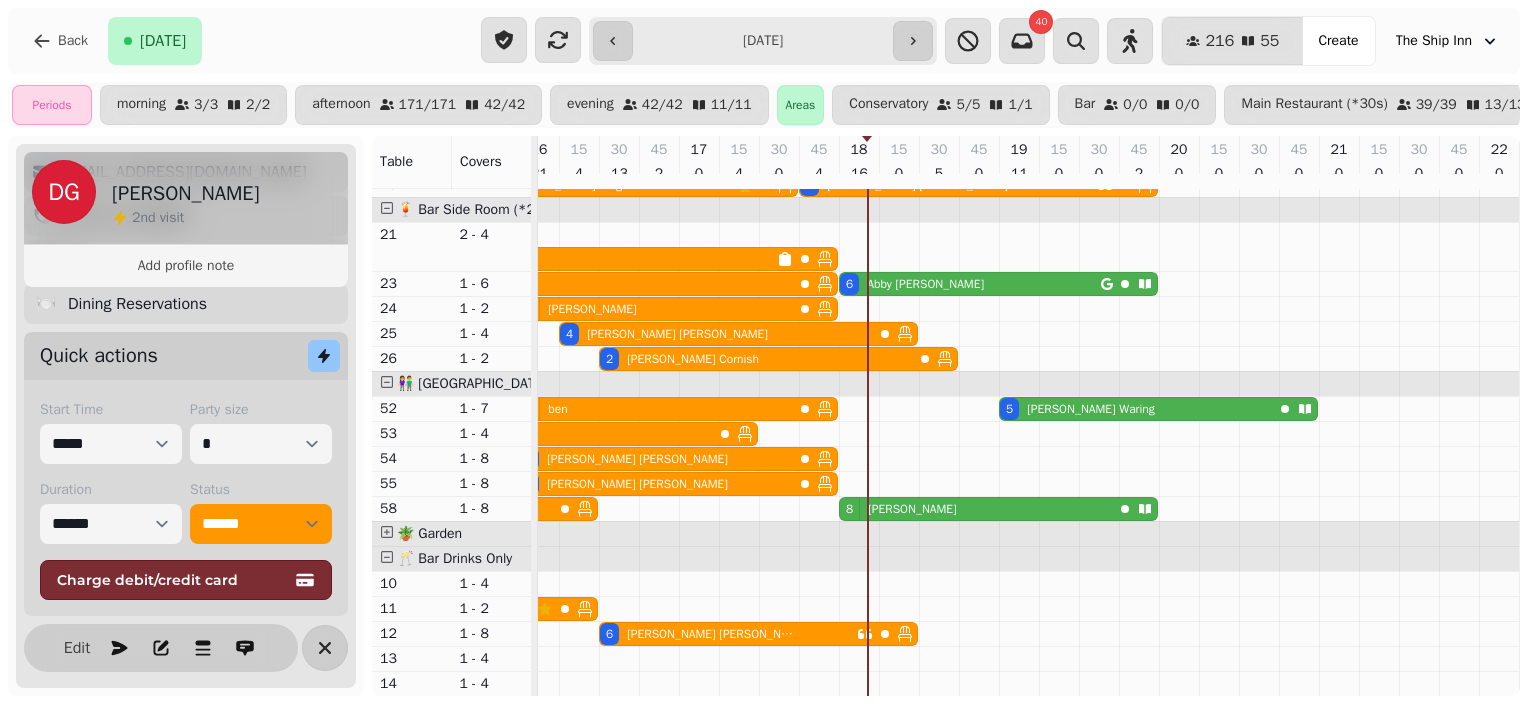 scroll, scrollTop: 508, scrollLeft: 1153, axis: both 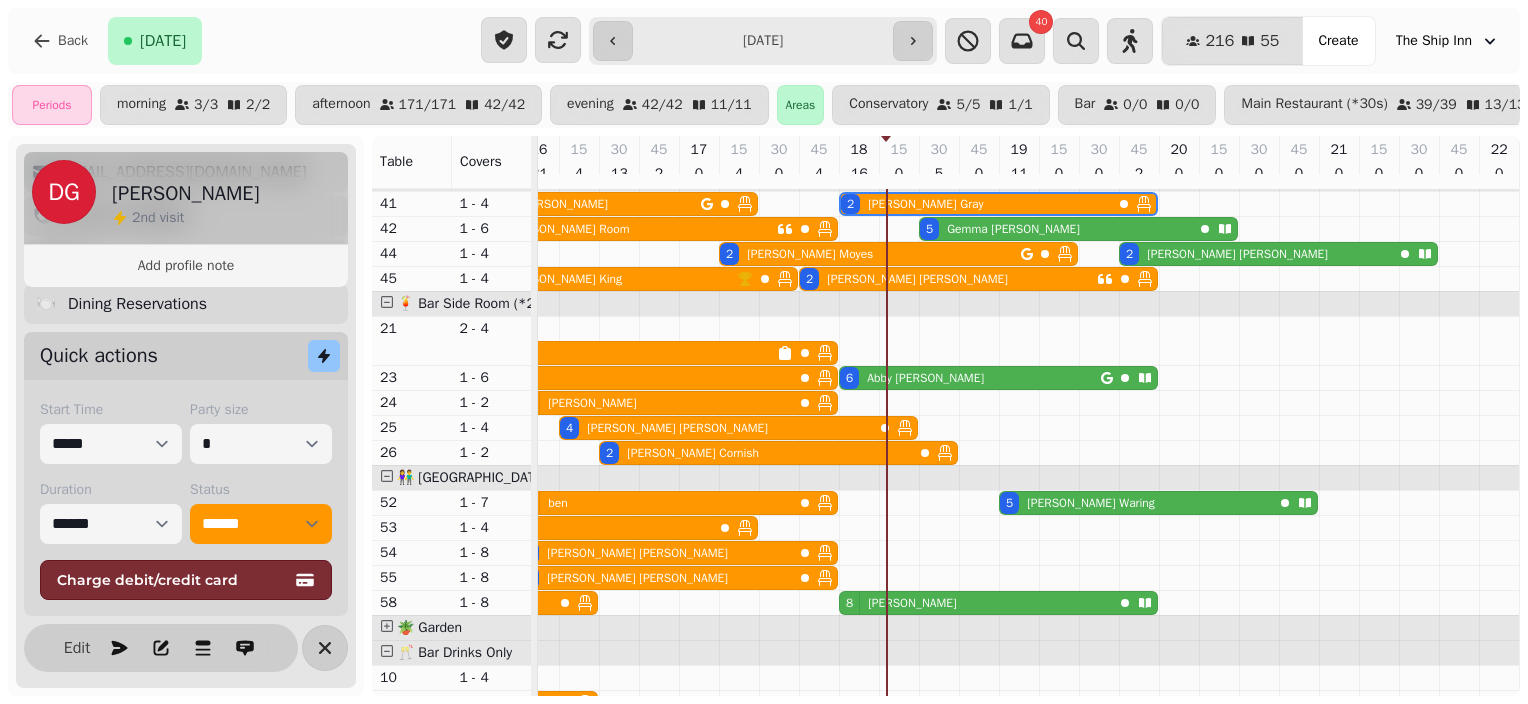 click on "Abby   Newman" at bounding box center [925, 378] 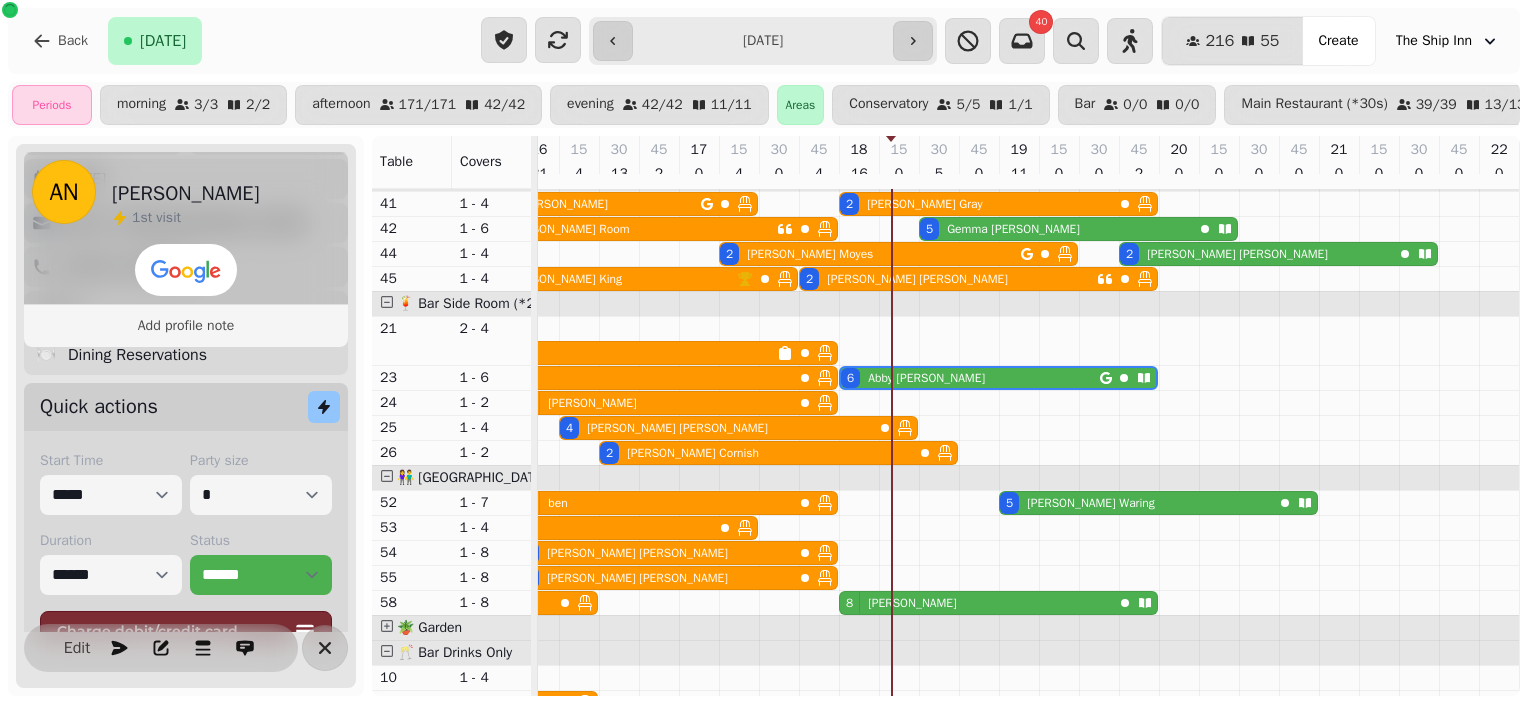 scroll, scrollTop: 300, scrollLeft: 0, axis: vertical 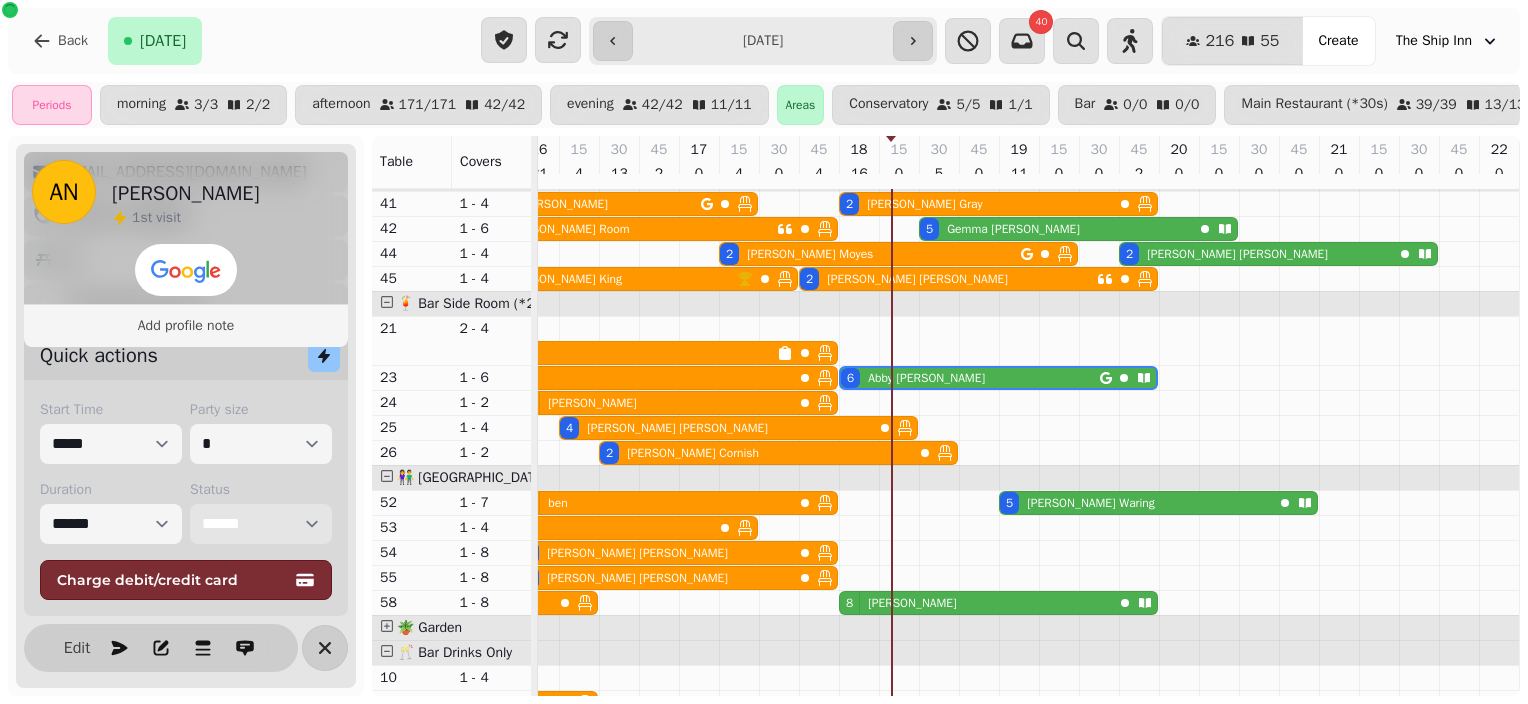 click on "**********" at bounding box center (261, 524) 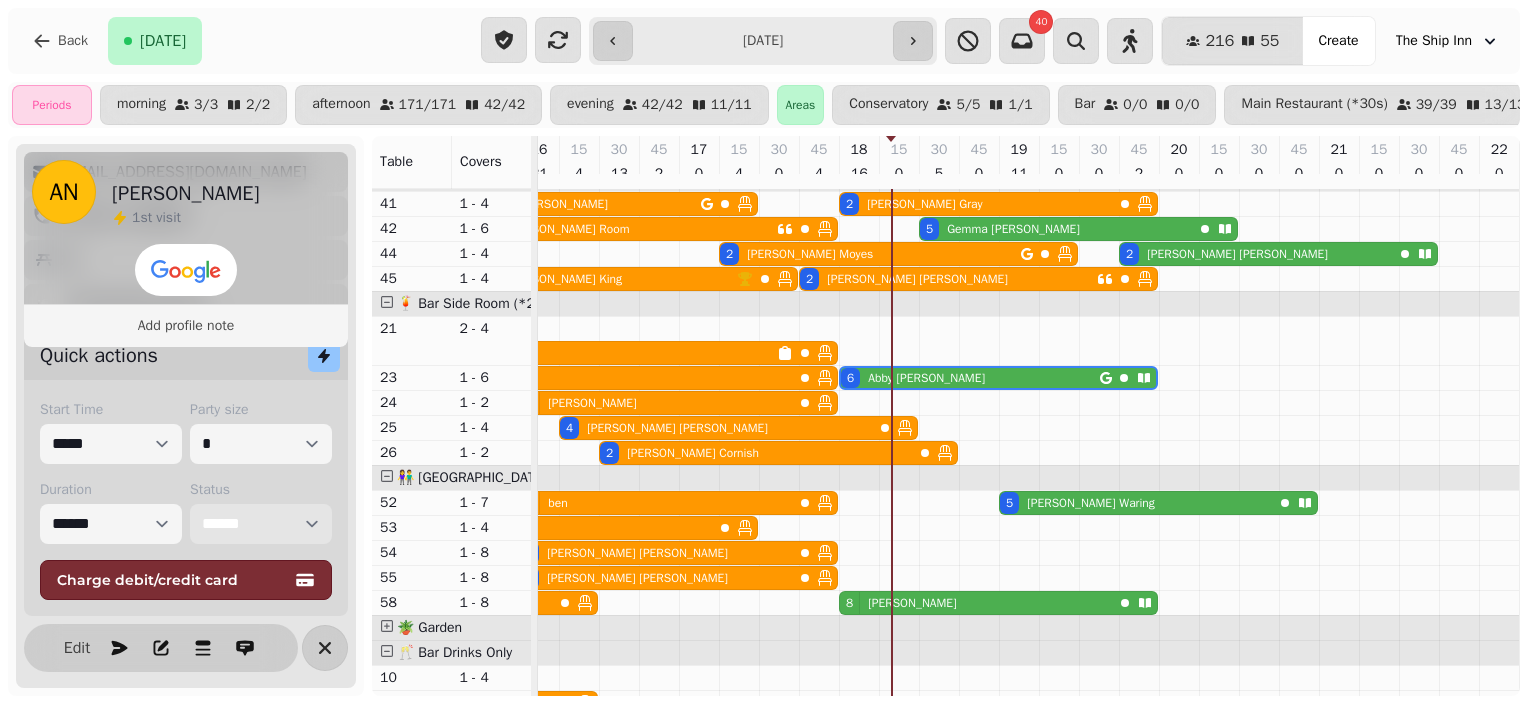 click on "**********" at bounding box center (261, 524) 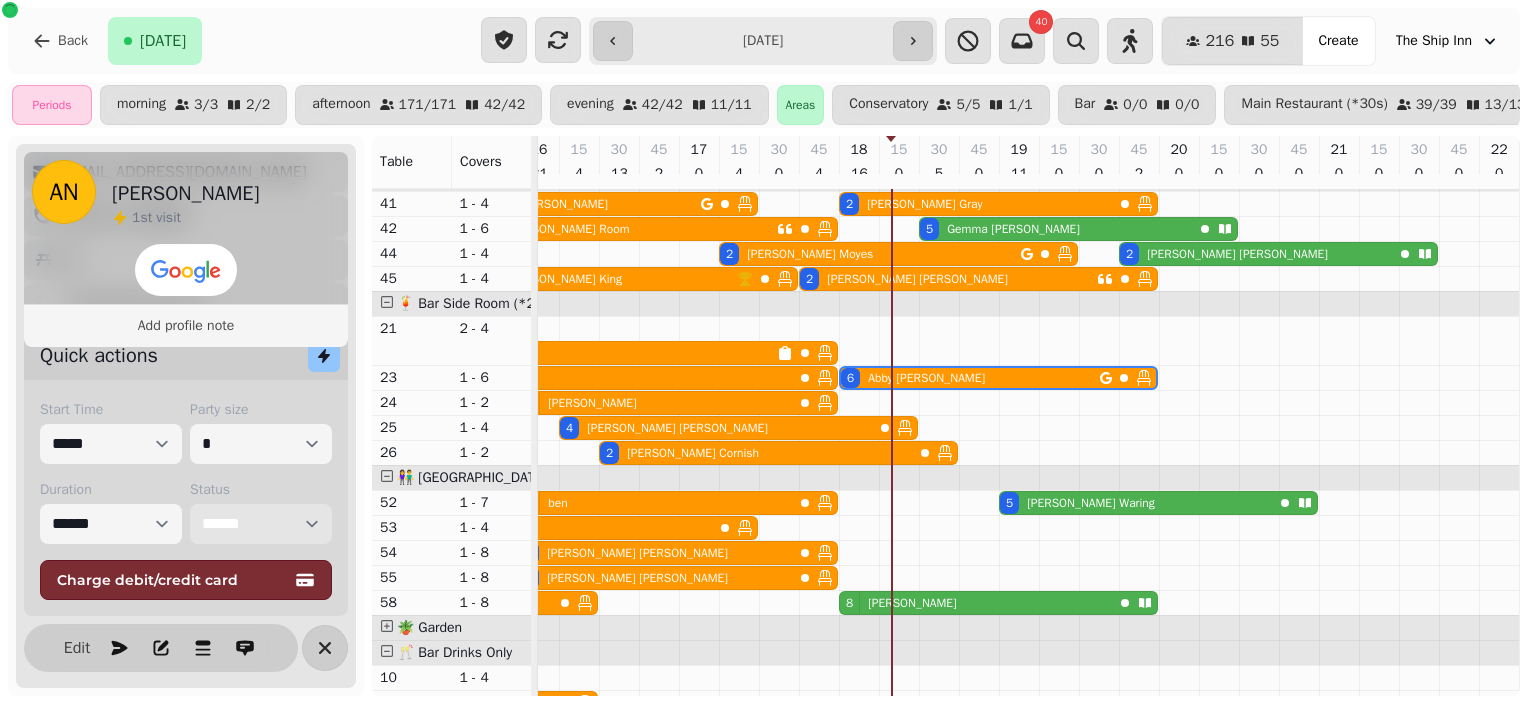 click on "8 Hannah" at bounding box center (976, 603) 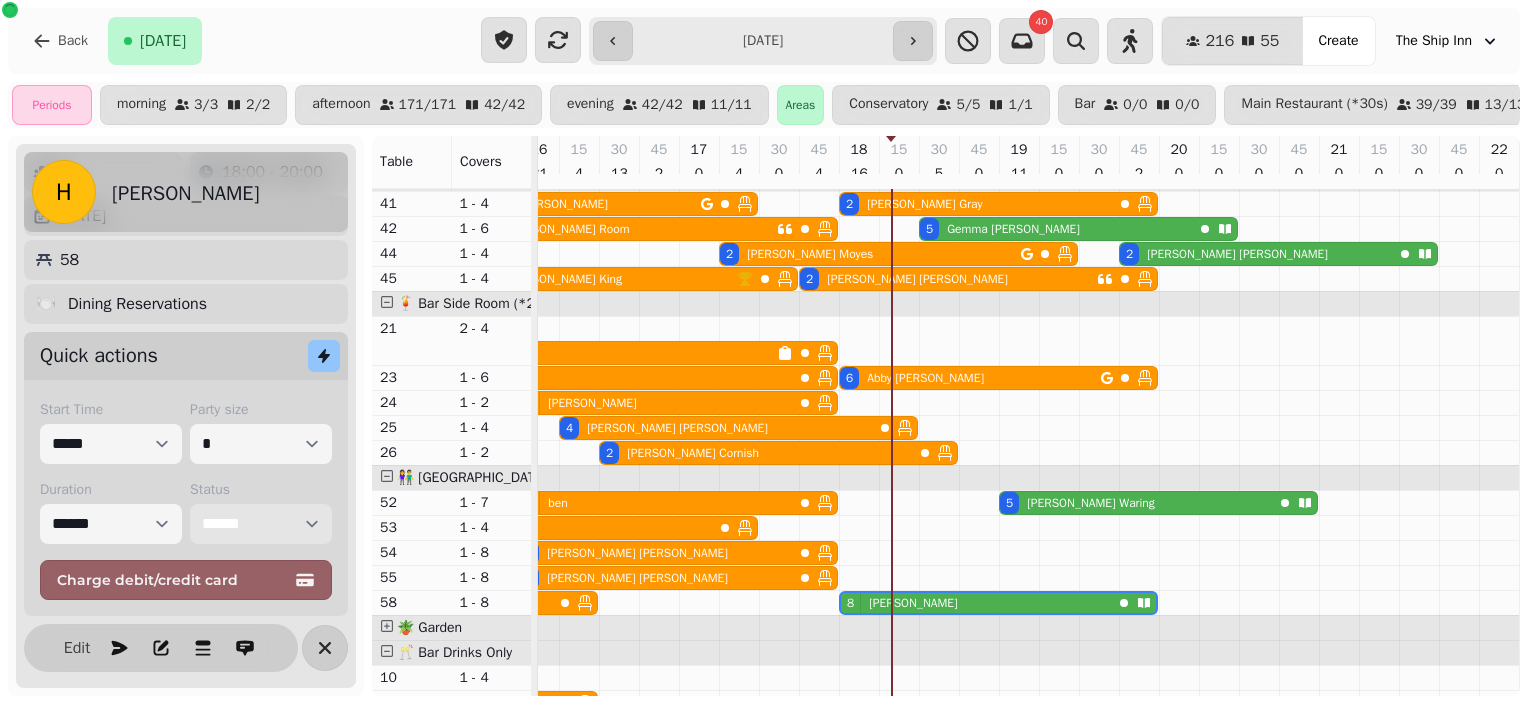 scroll, scrollTop: 98, scrollLeft: 0, axis: vertical 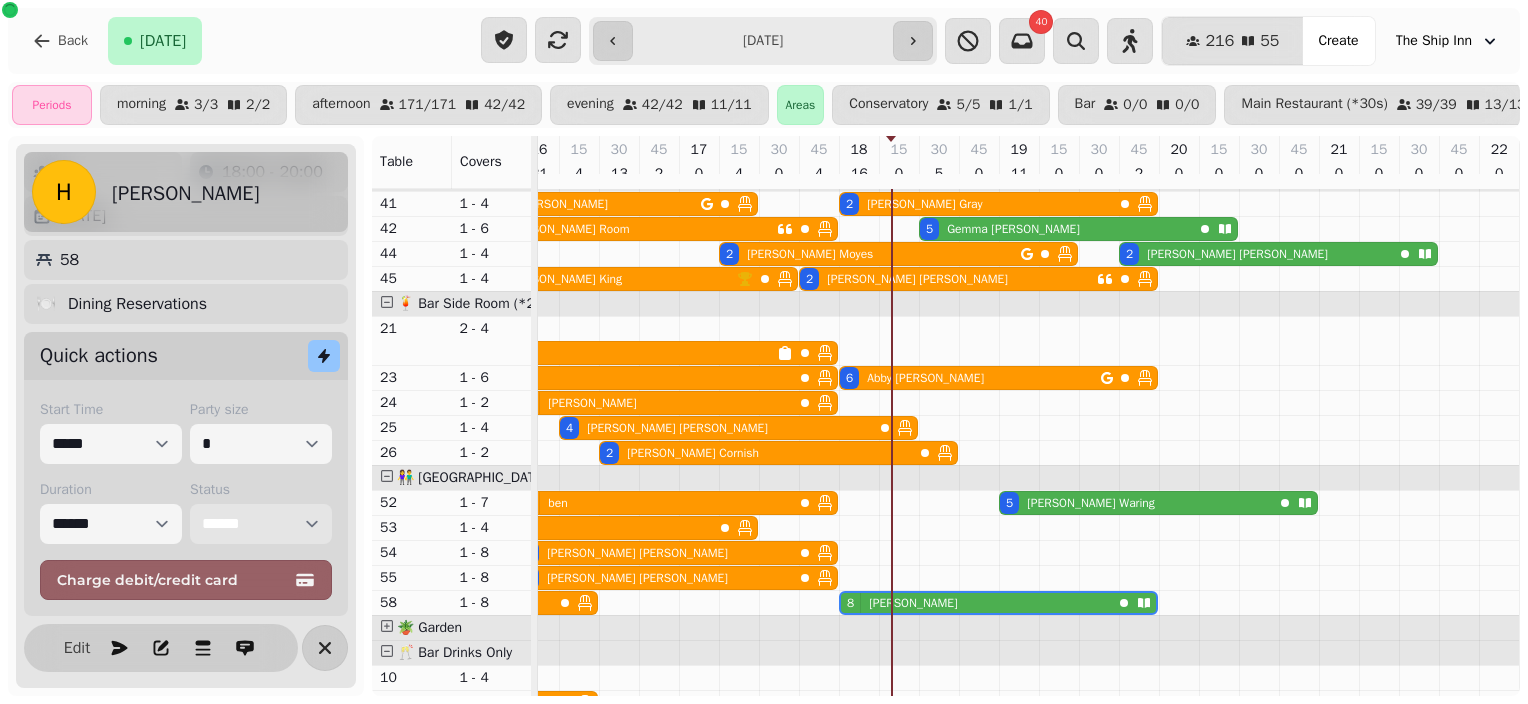 click on "**********" at bounding box center (261, 524) 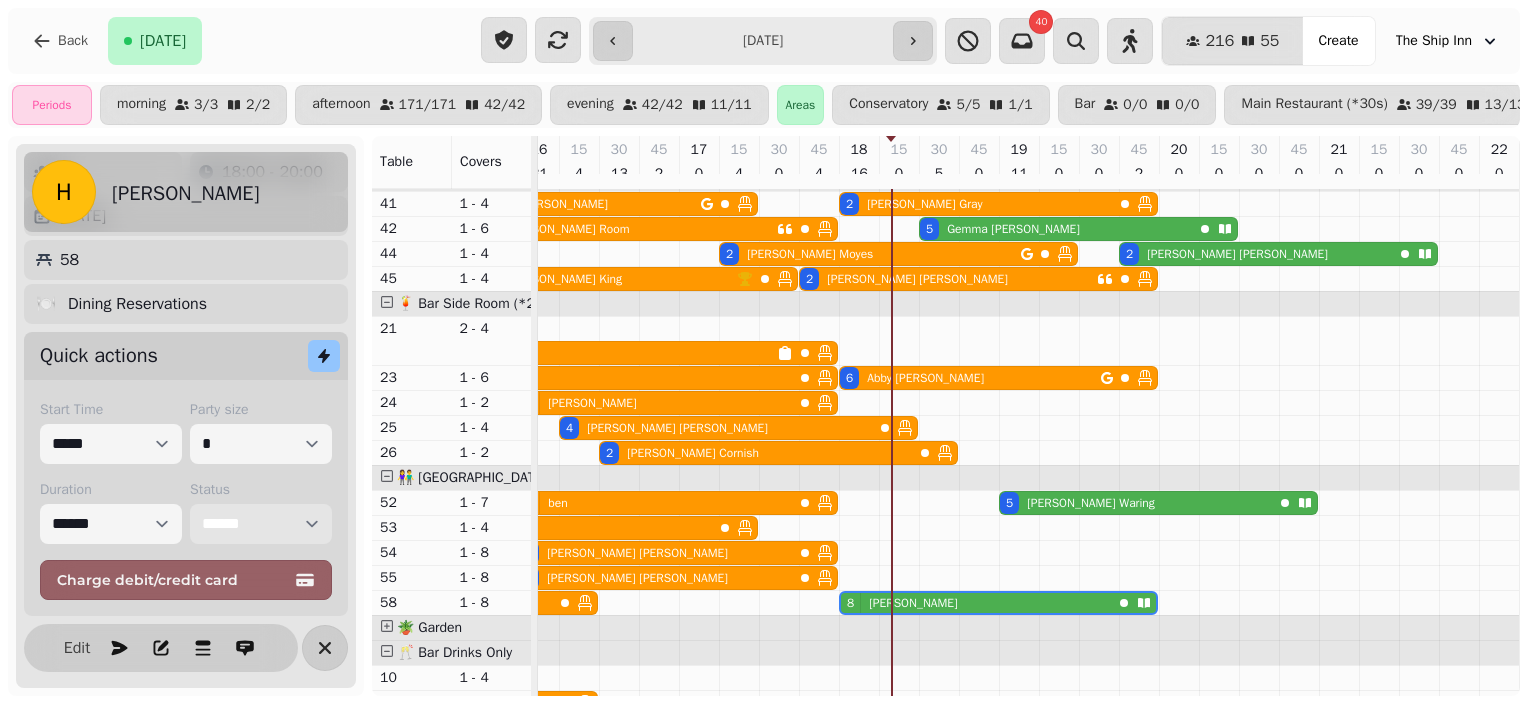 select on "******" 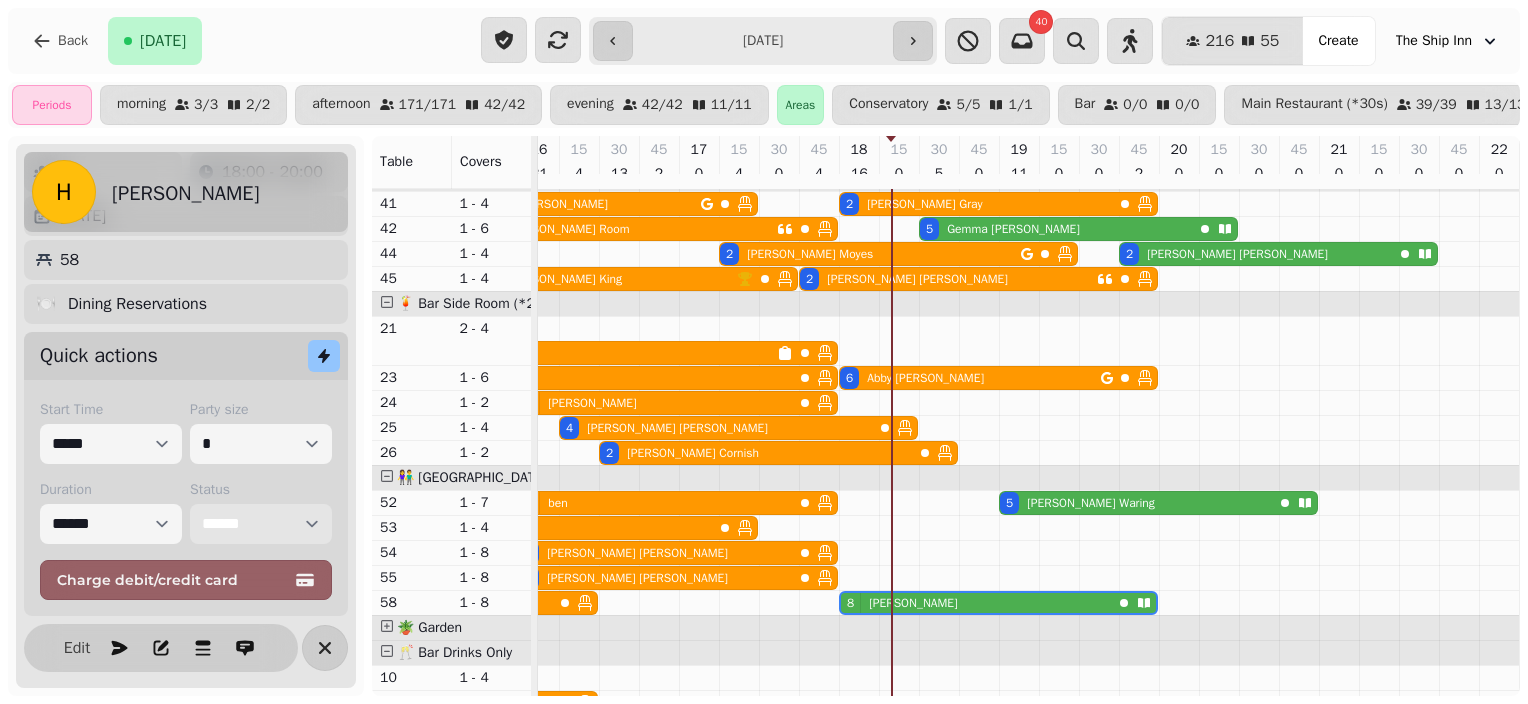 click on "**********" at bounding box center [261, 524] 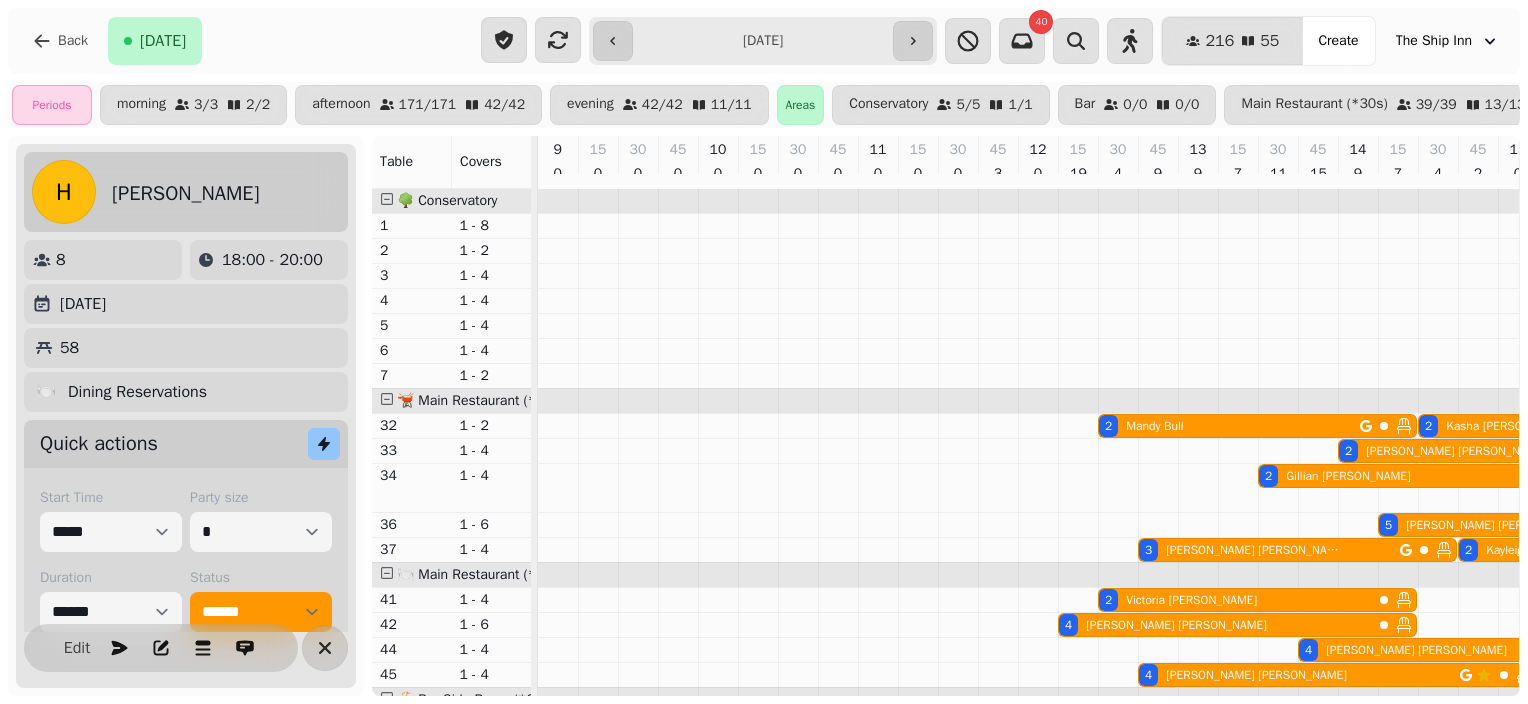 select on "**********" 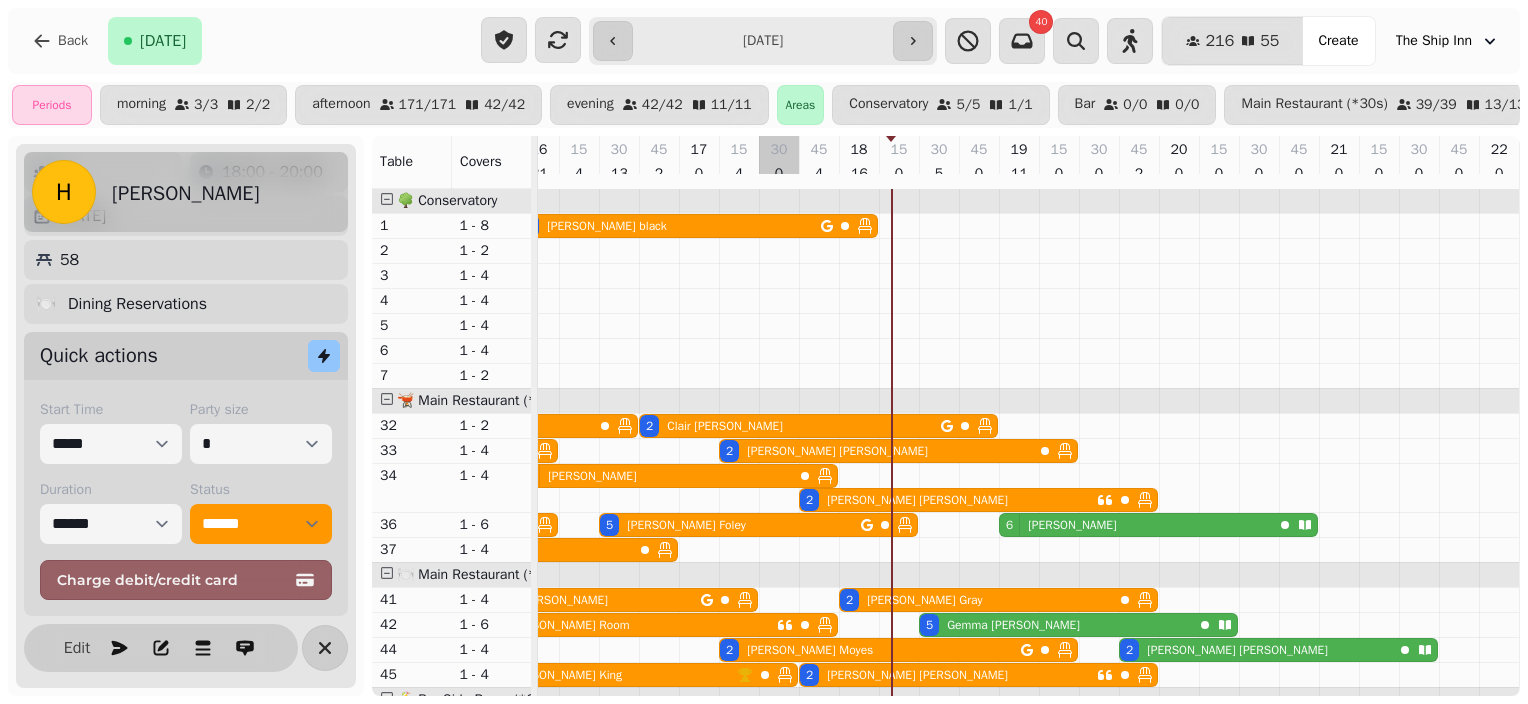 scroll, scrollTop: 194, scrollLeft: 1153, axis: both 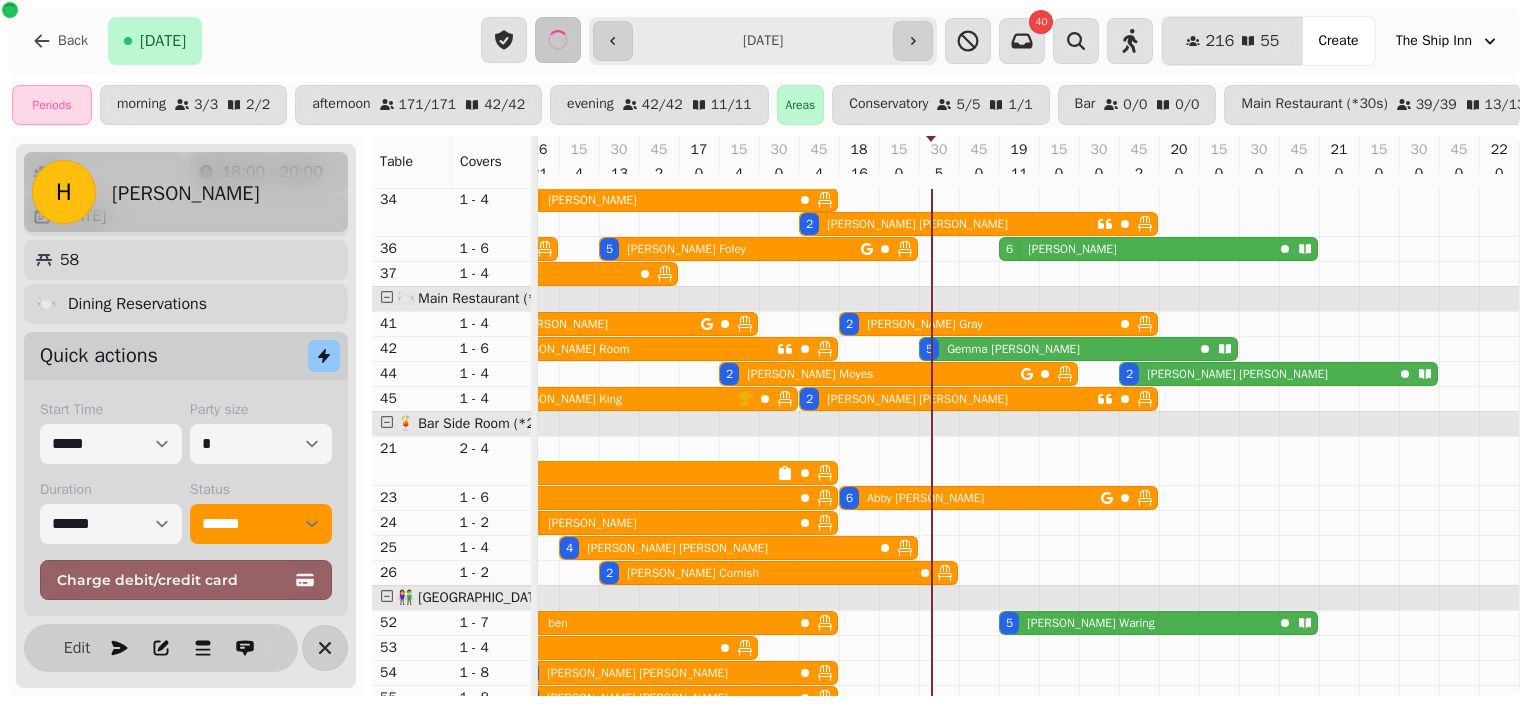 click on "**********" at bounding box center (764, 41) 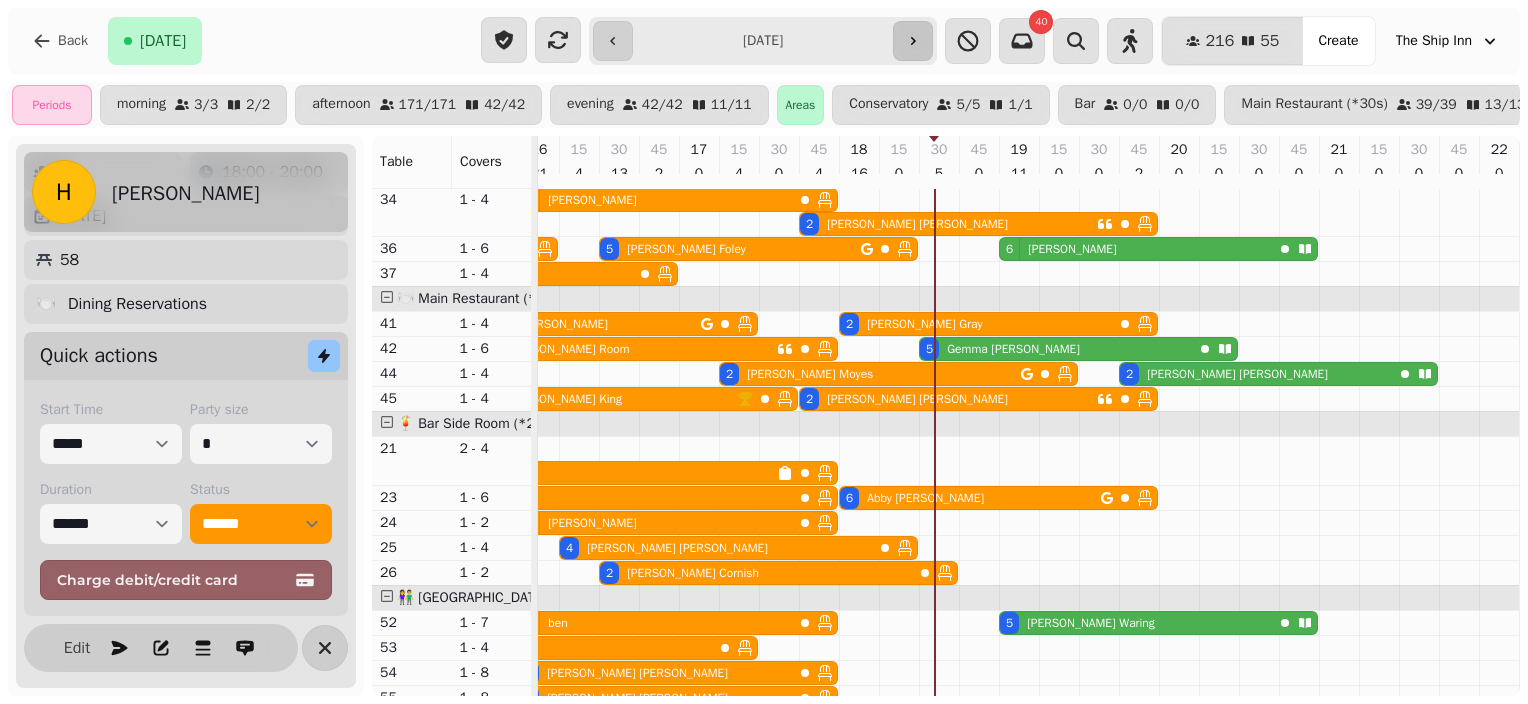 click at bounding box center [913, 41] 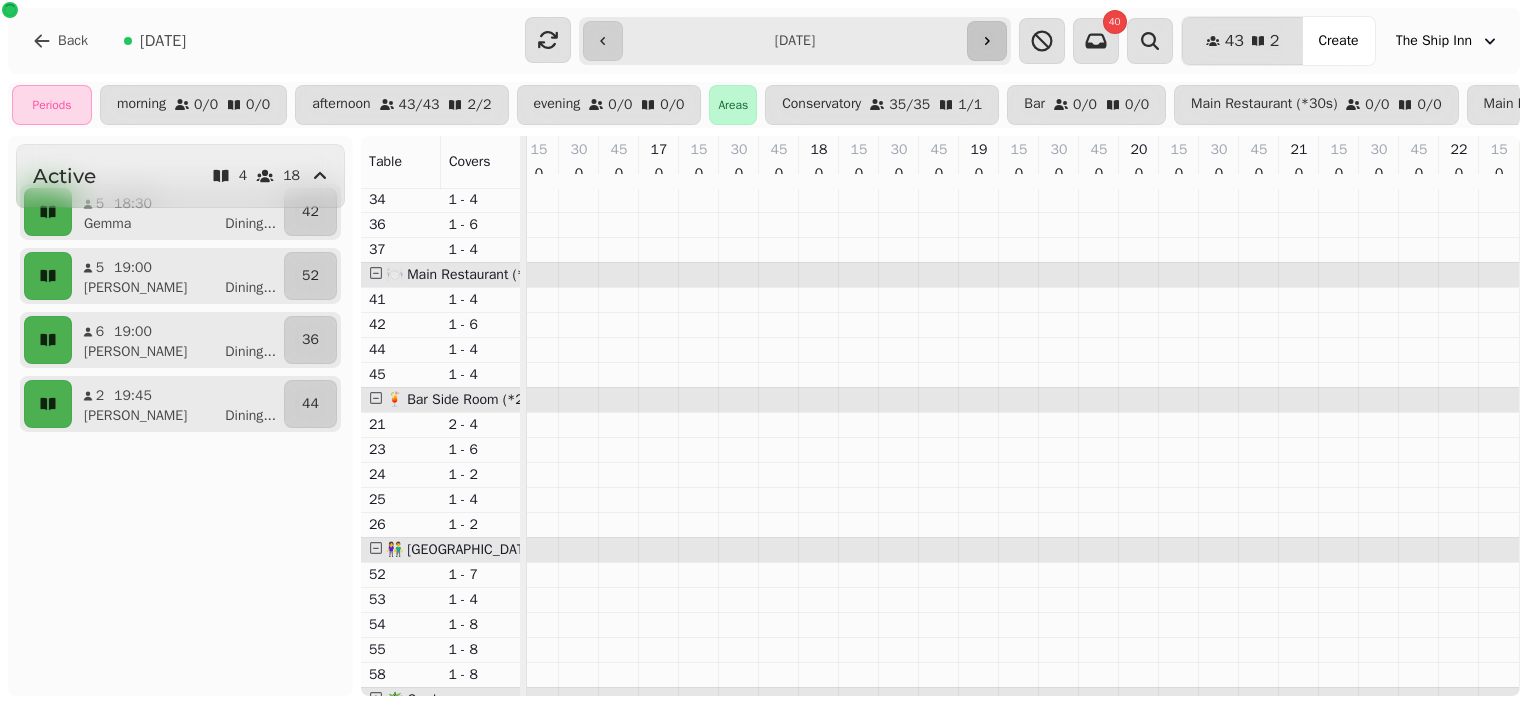 scroll, scrollTop: 0, scrollLeft: 394, axis: horizontal 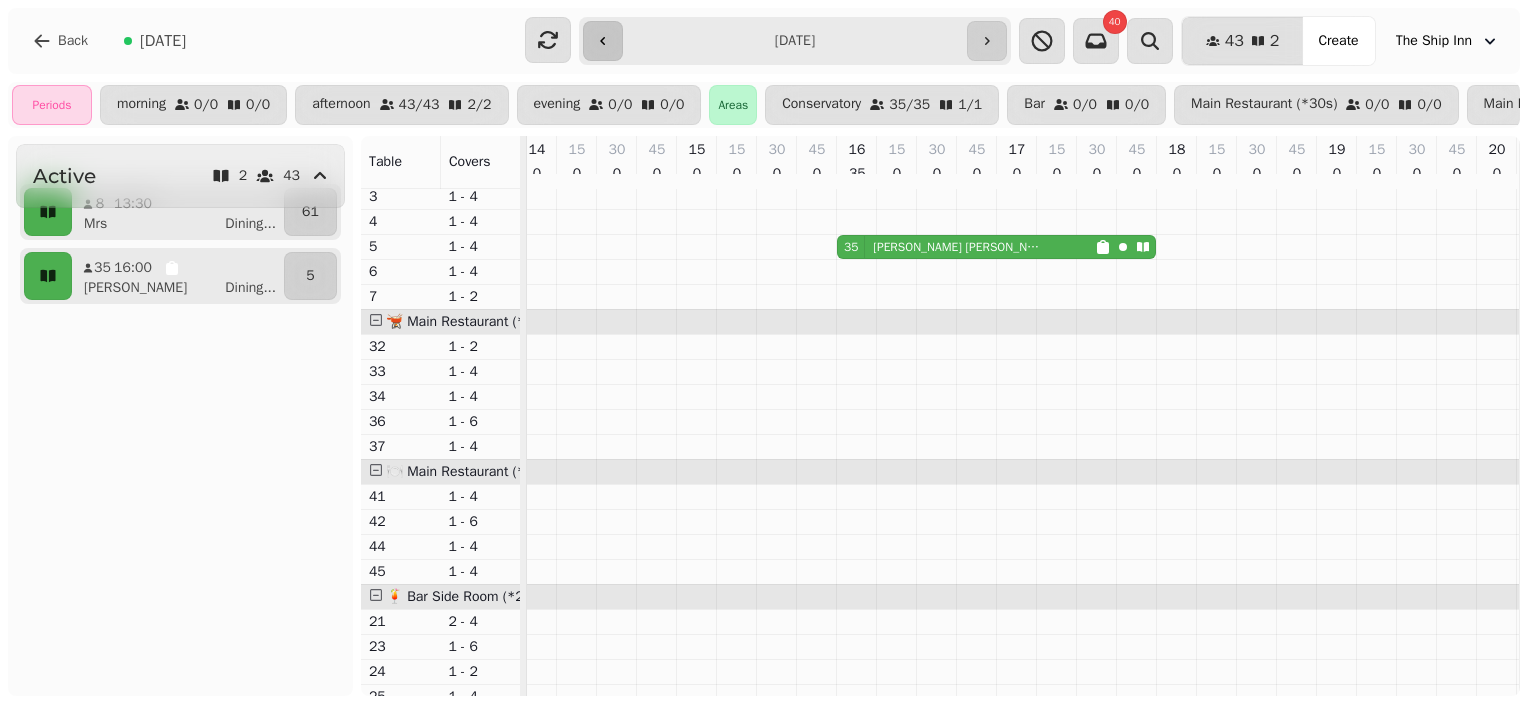 click 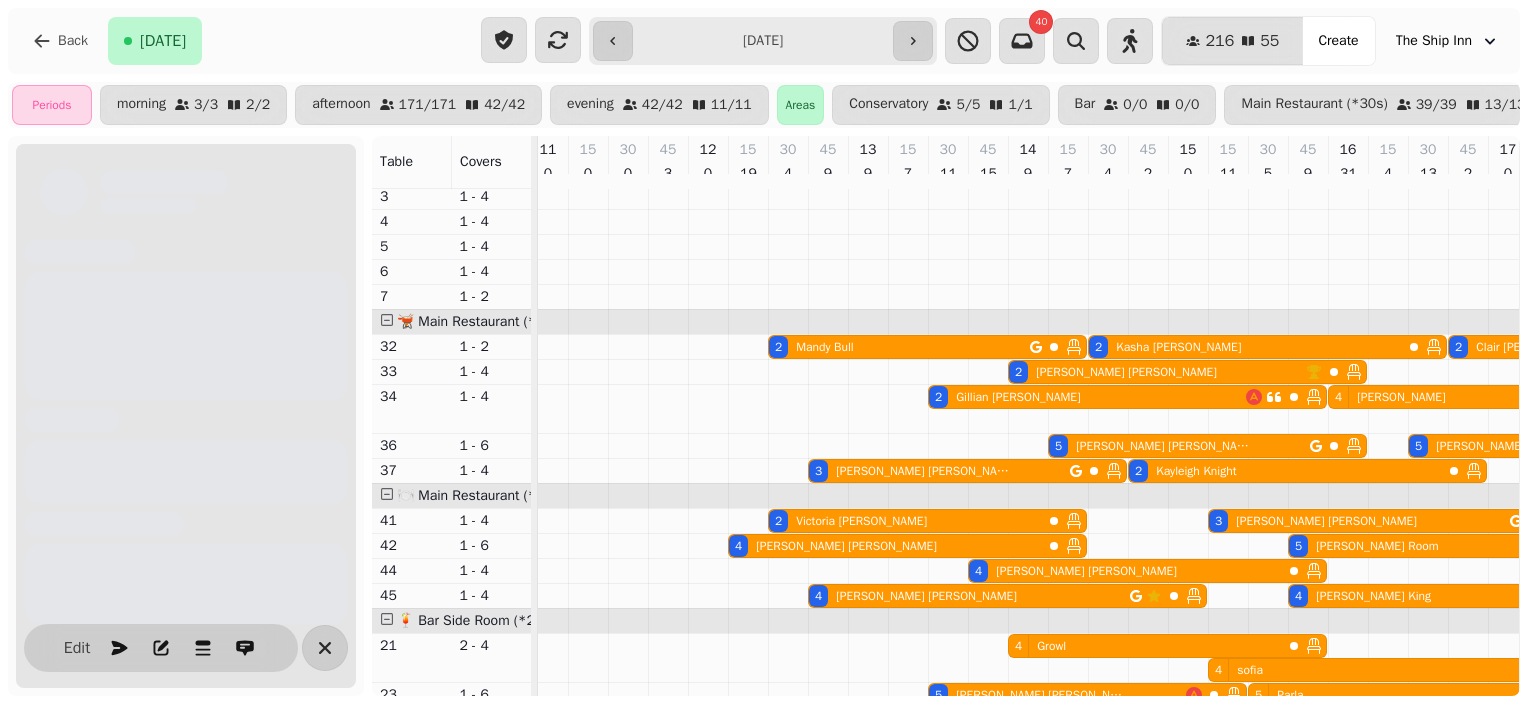 scroll, scrollTop: 0, scrollLeft: 874, axis: horizontal 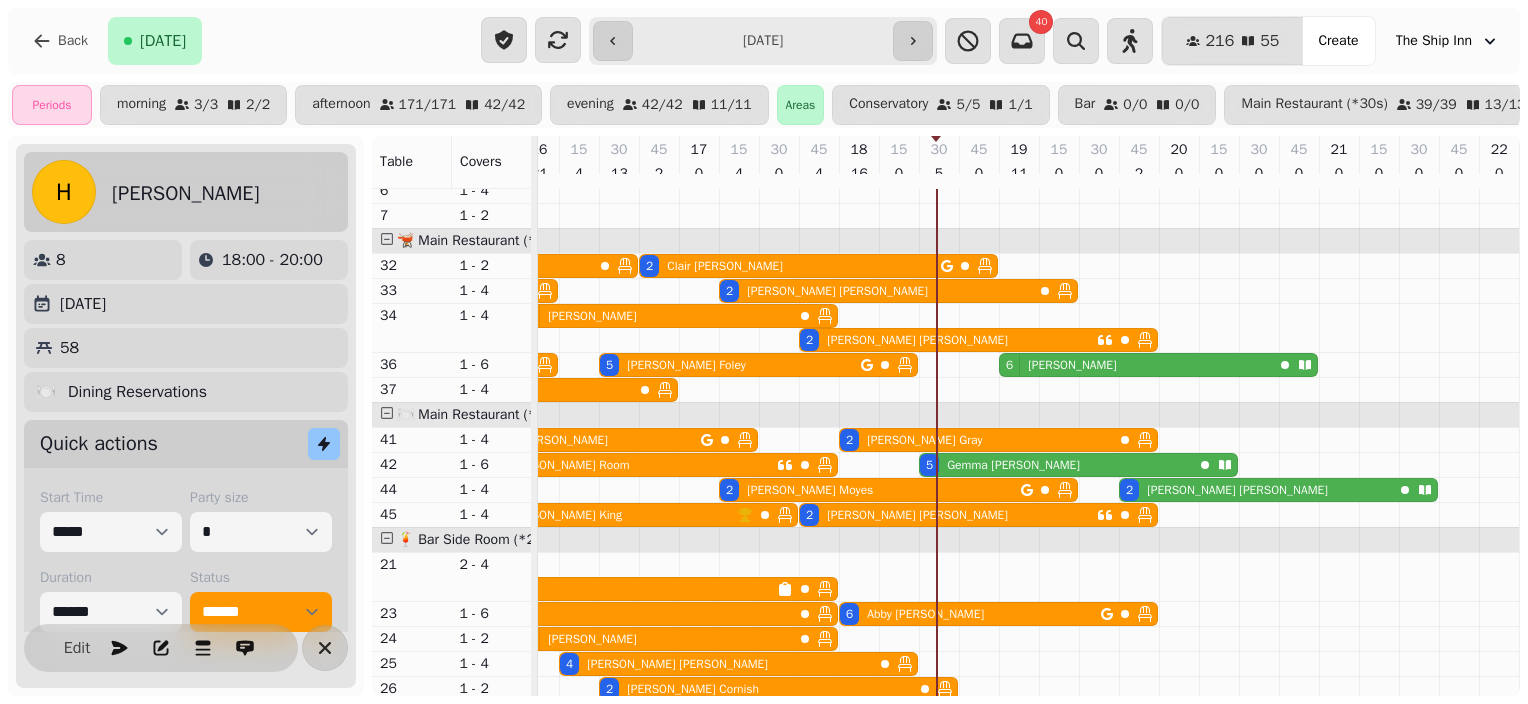 type 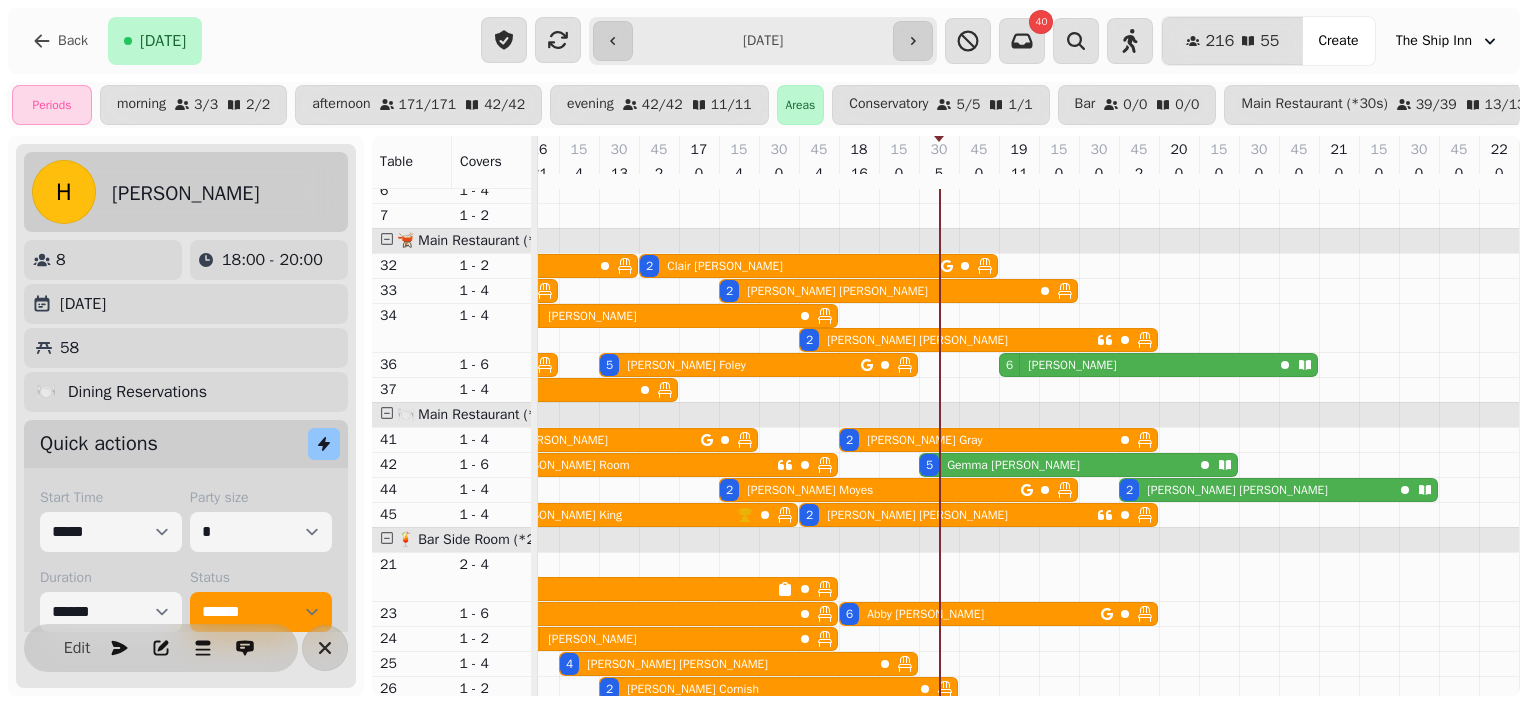 click on "5 [PERSON_NAME]" at bounding box center [1056, 465] 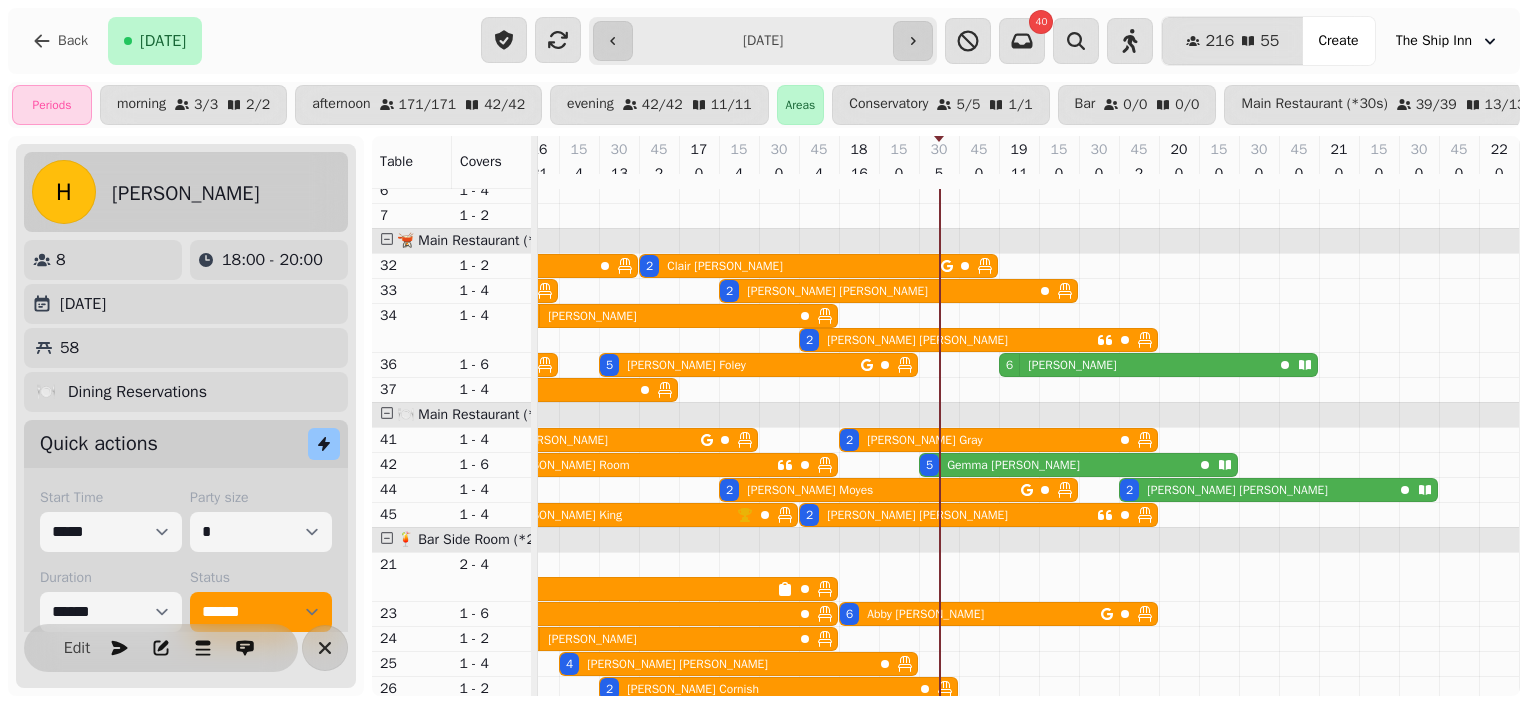 select on "**********" 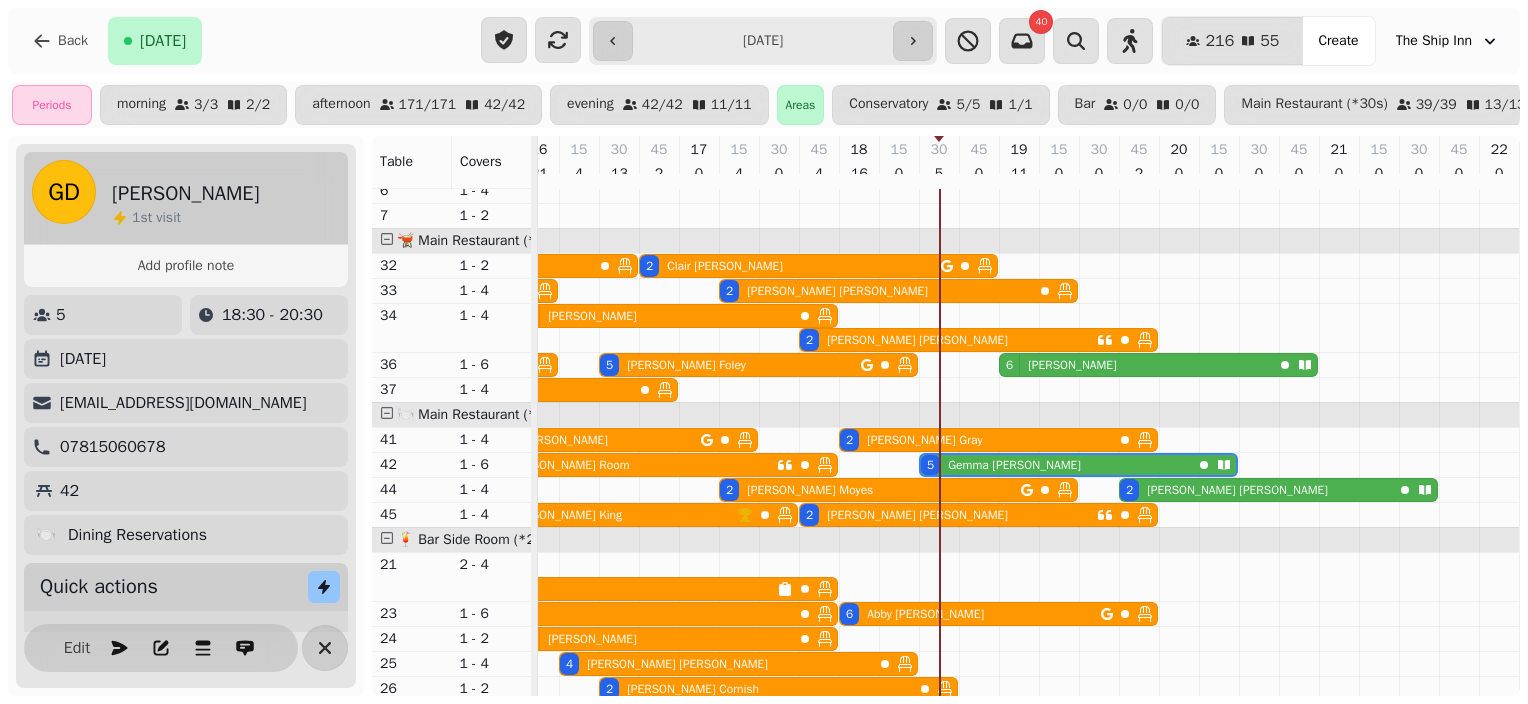 scroll, scrollTop: 240, scrollLeft: 0, axis: vertical 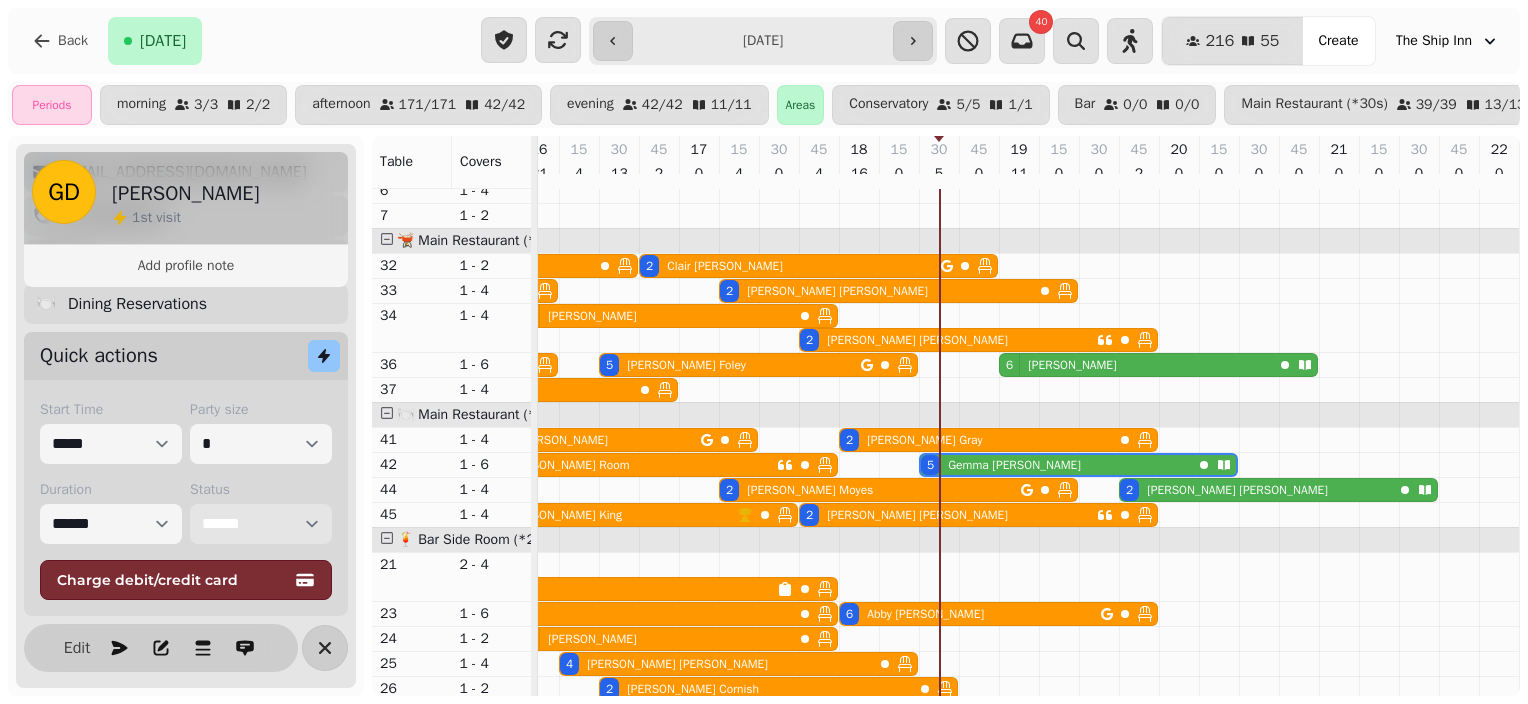 click on "**********" at bounding box center (261, 524) 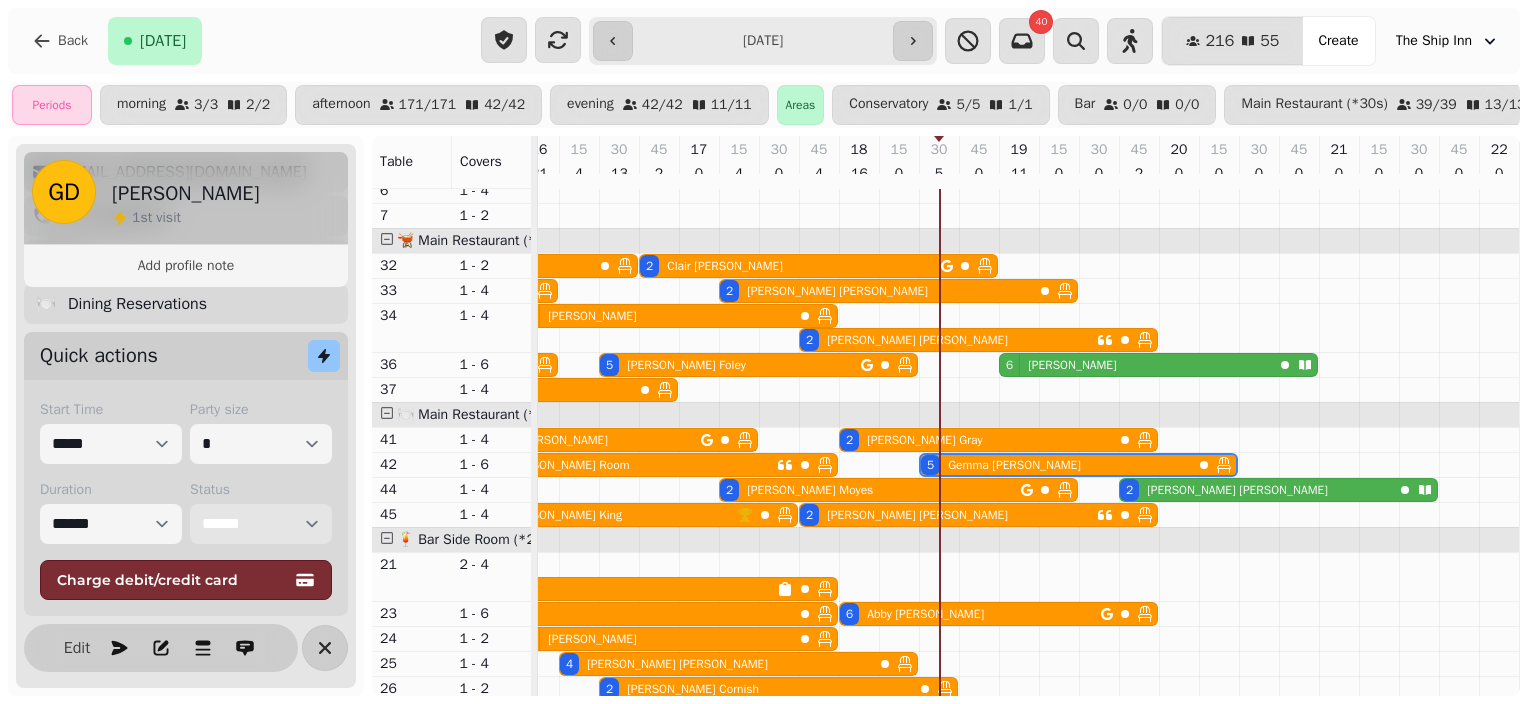 select on "******" 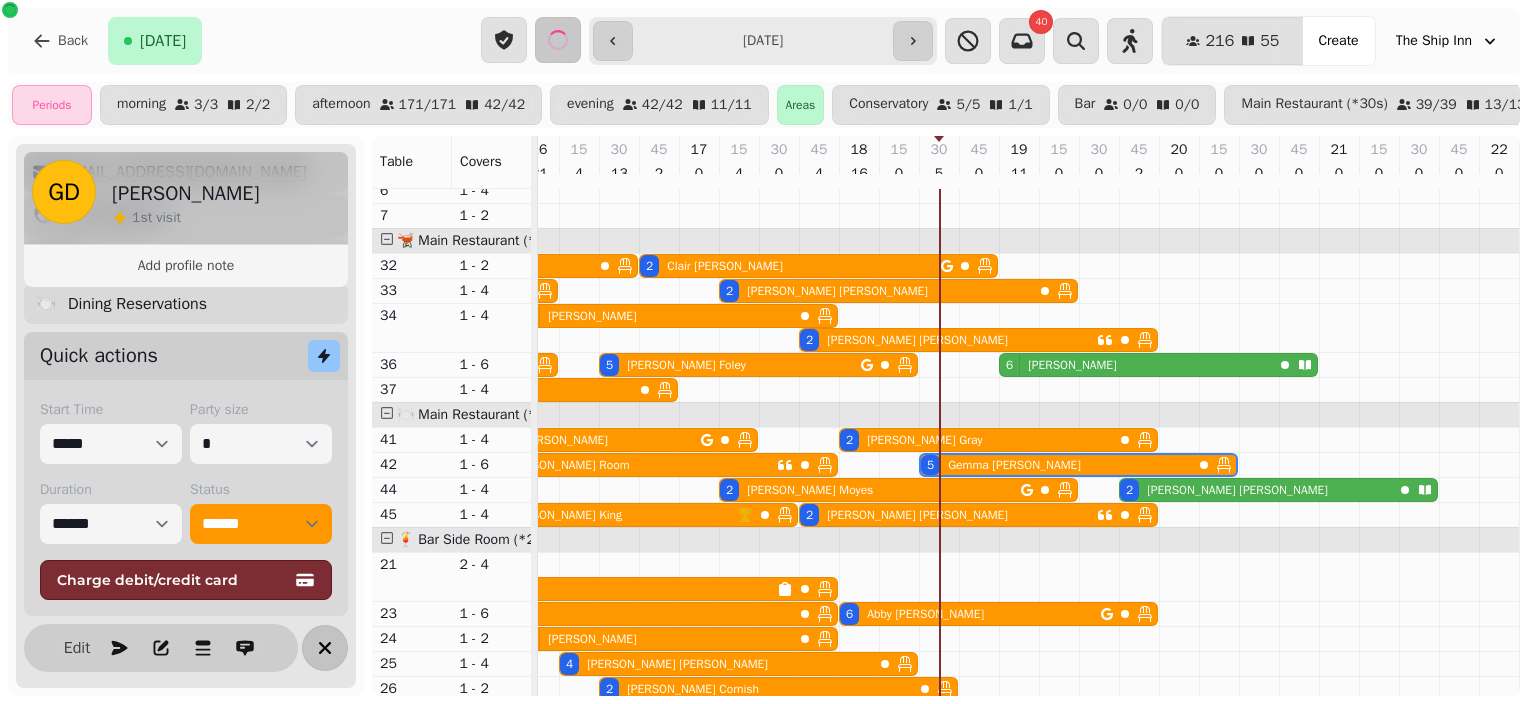 click 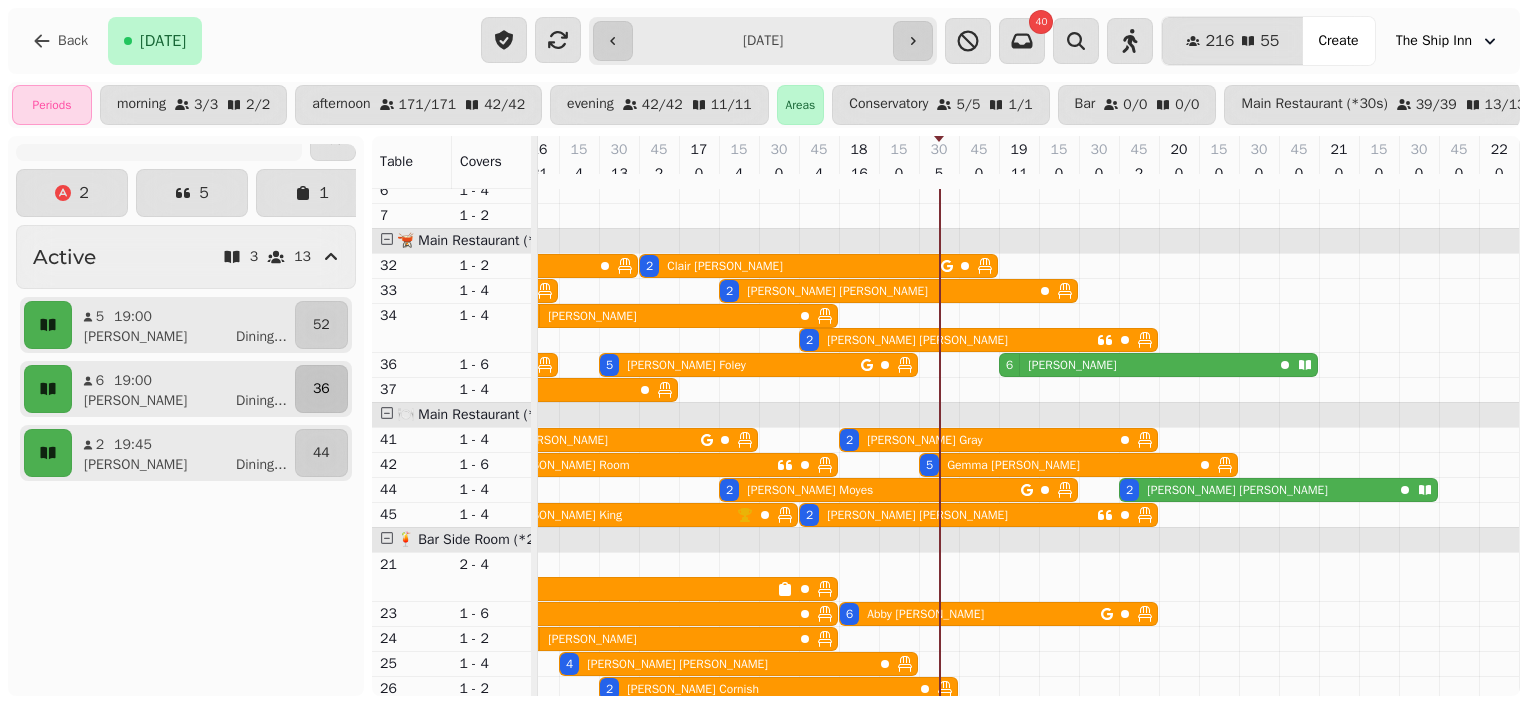 scroll, scrollTop: 6, scrollLeft: 0, axis: vertical 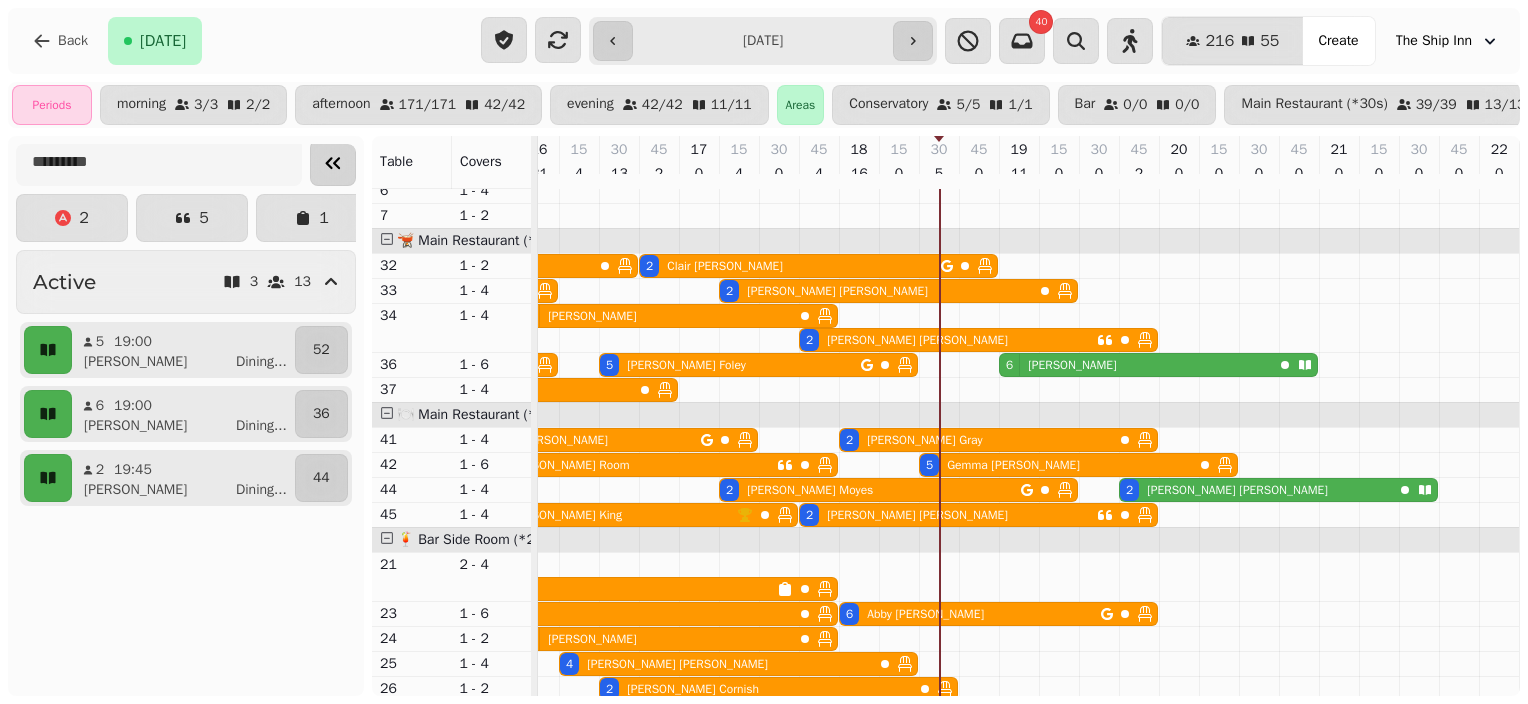 click at bounding box center (333, 163) 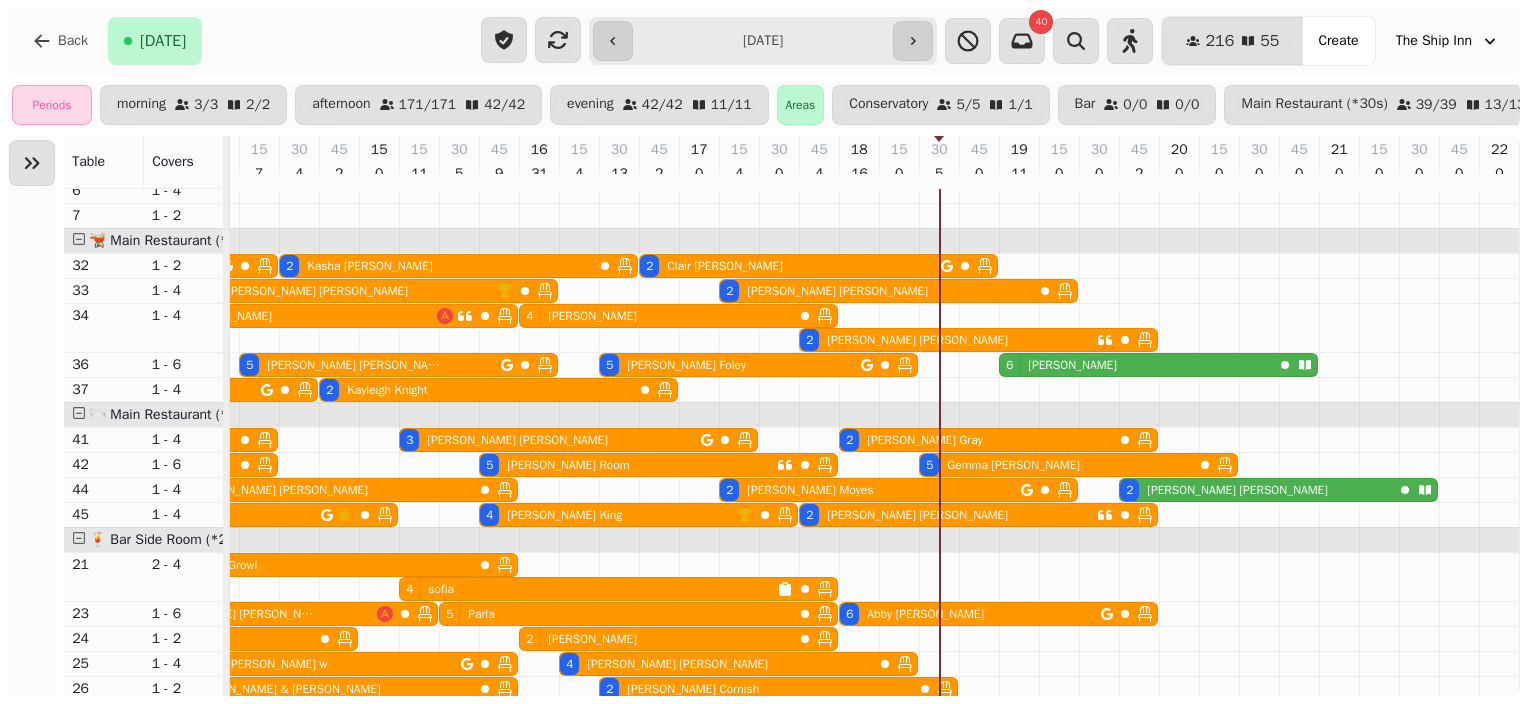 scroll, scrollTop: 0, scrollLeft: 888, axis: horizontal 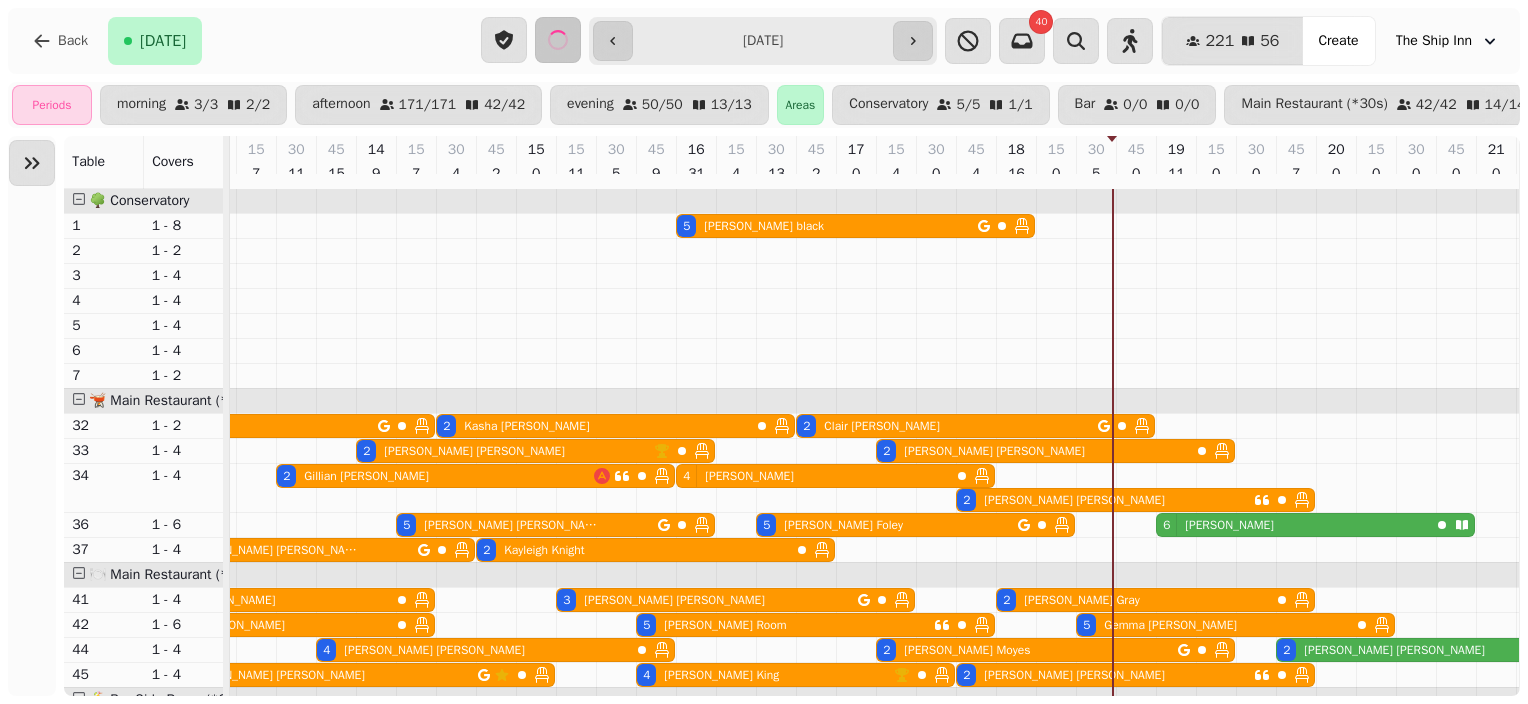 click on "6 [PERSON_NAME]" at bounding box center (1293, 525) 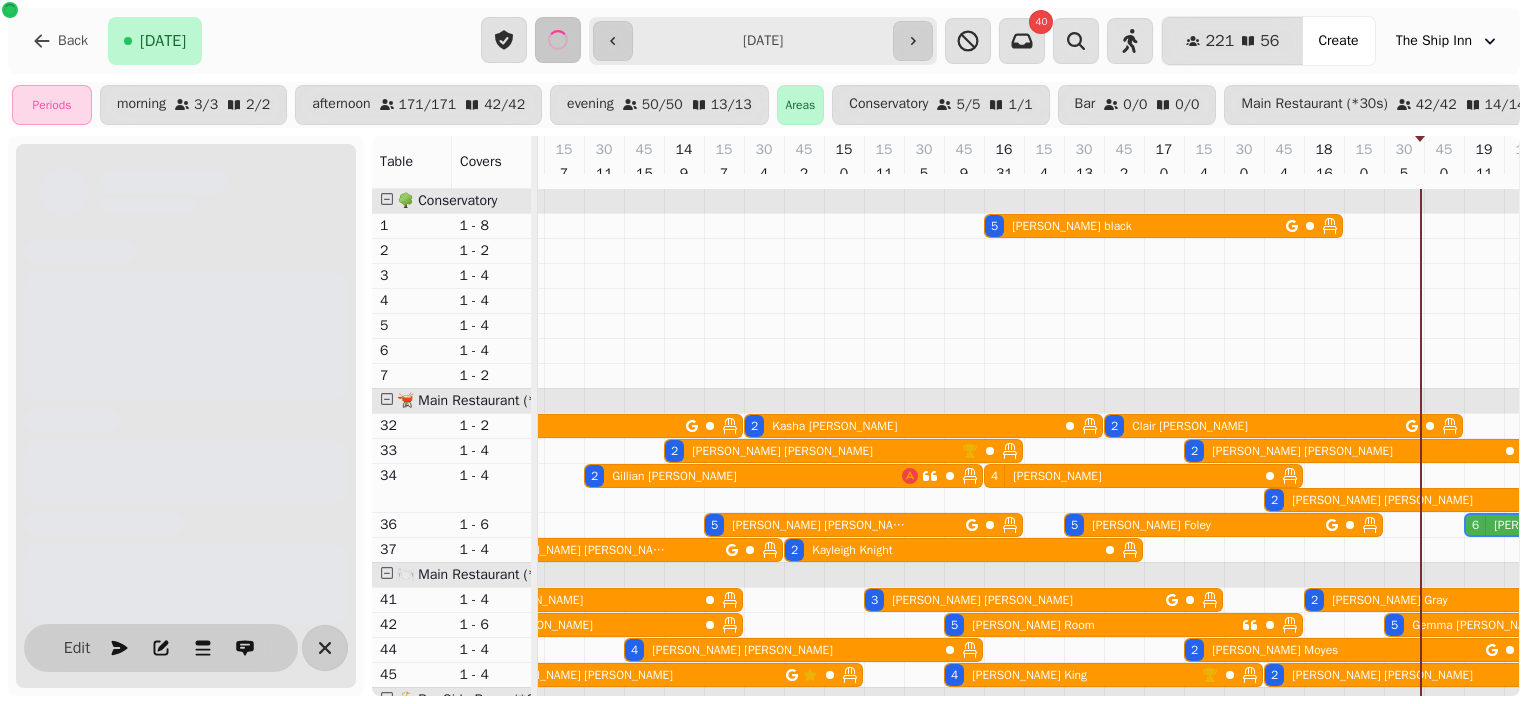 scroll, scrollTop: 200, scrollLeft: 848, axis: both 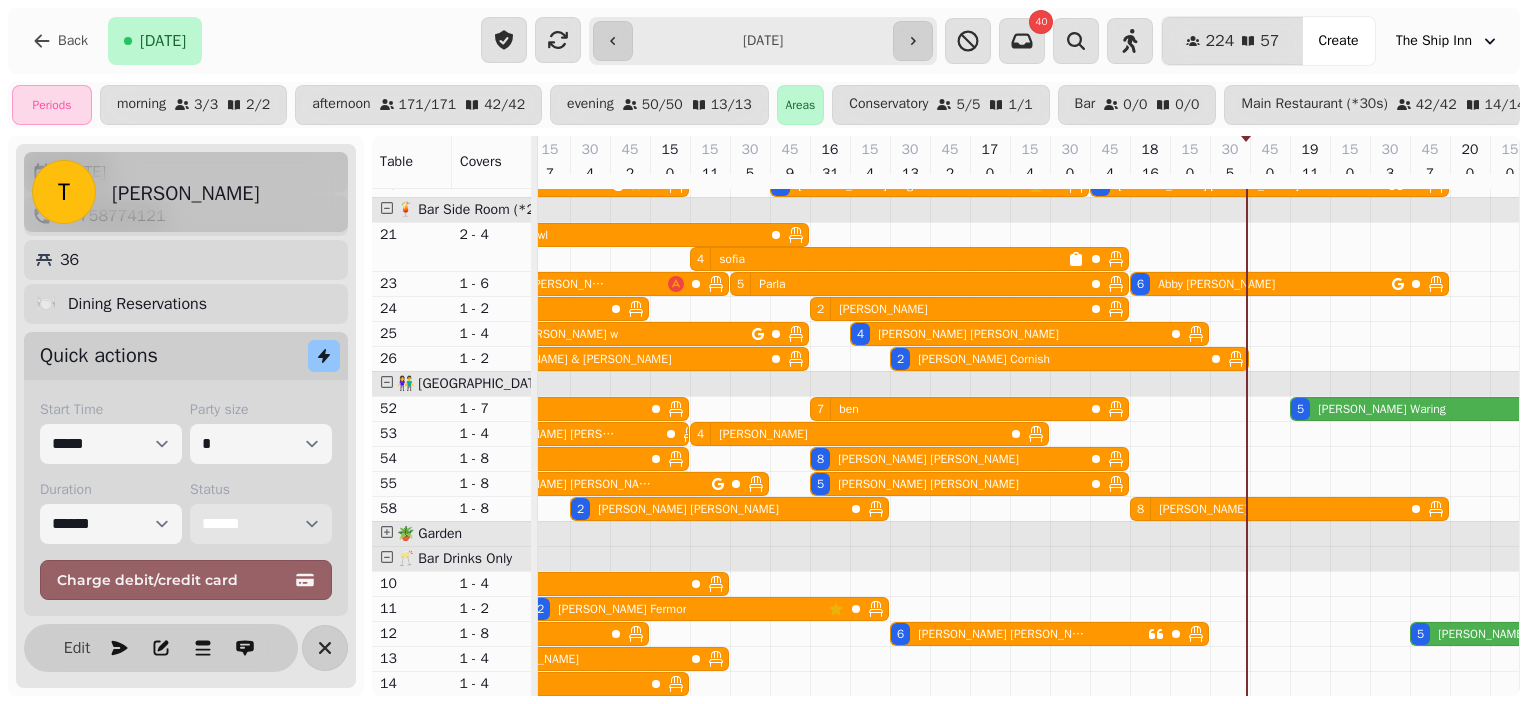 click on "**********" at bounding box center (261, 524) 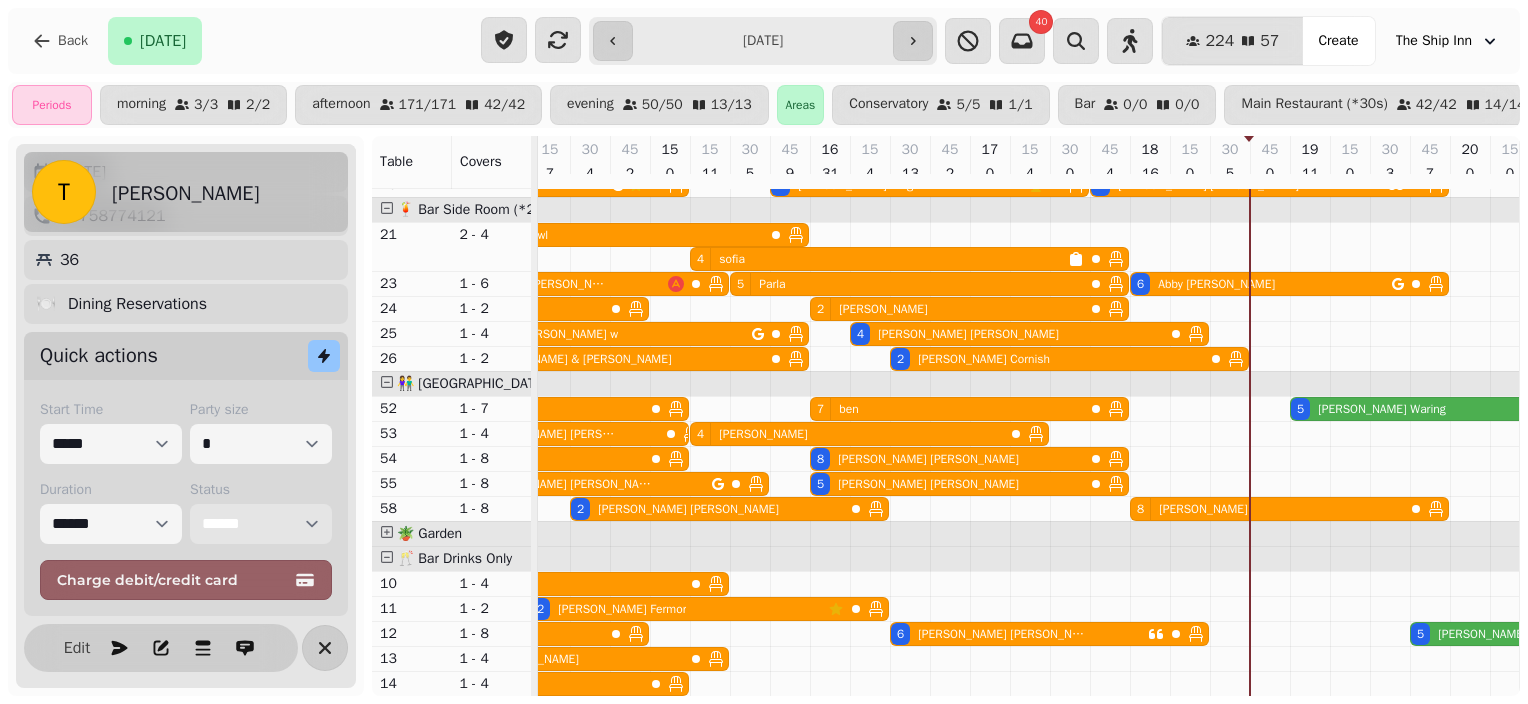 click on "**********" at bounding box center (261, 524) 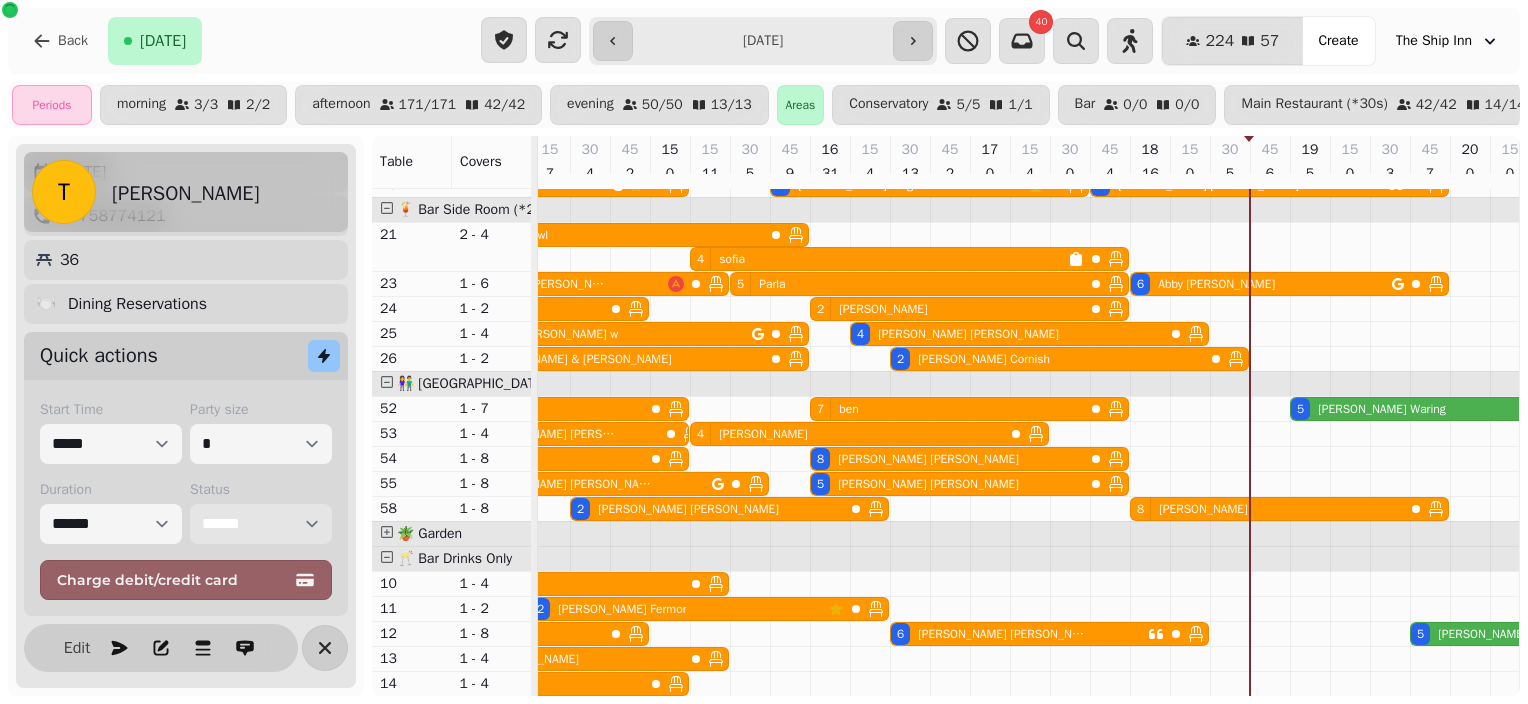 select on "**********" 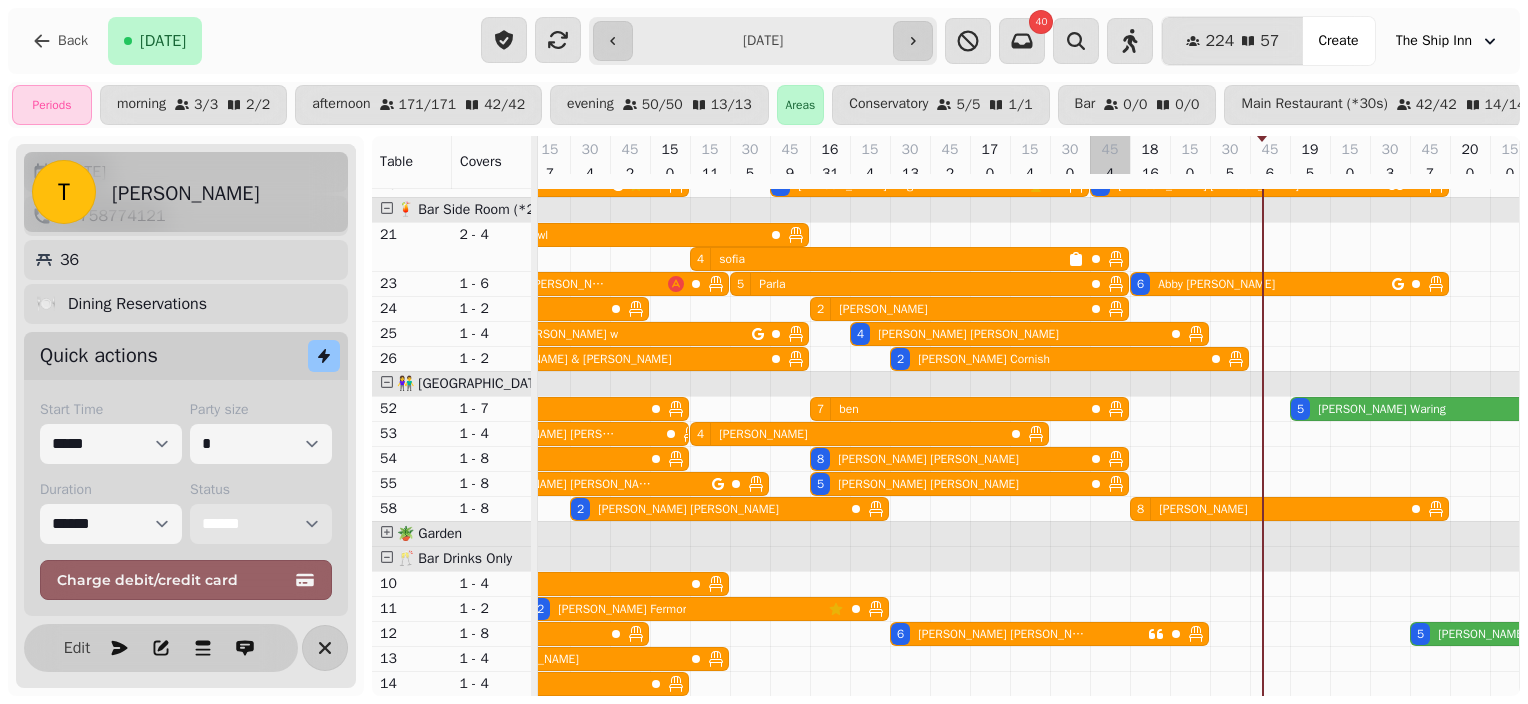 scroll, scrollTop: 411, scrollLeft: 848, axis: both 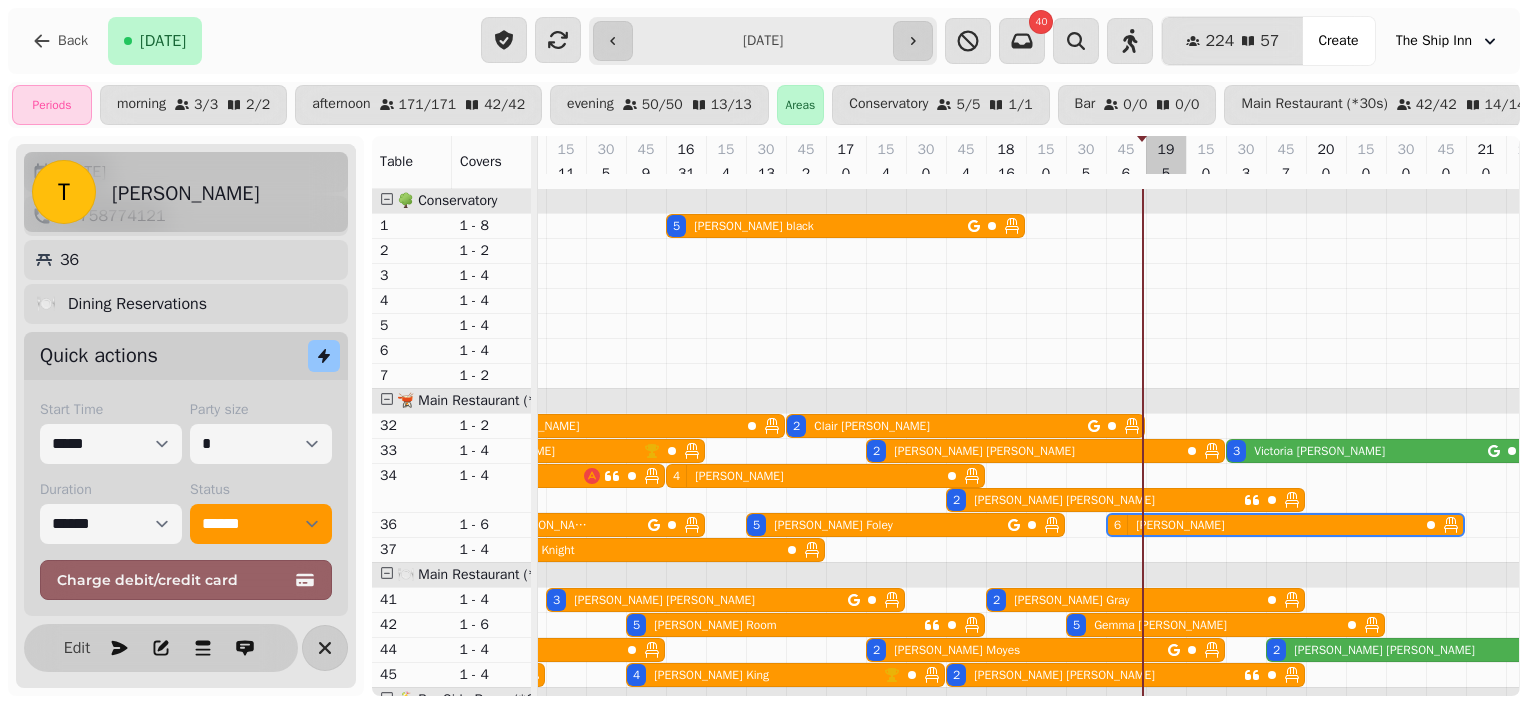 select on "*" 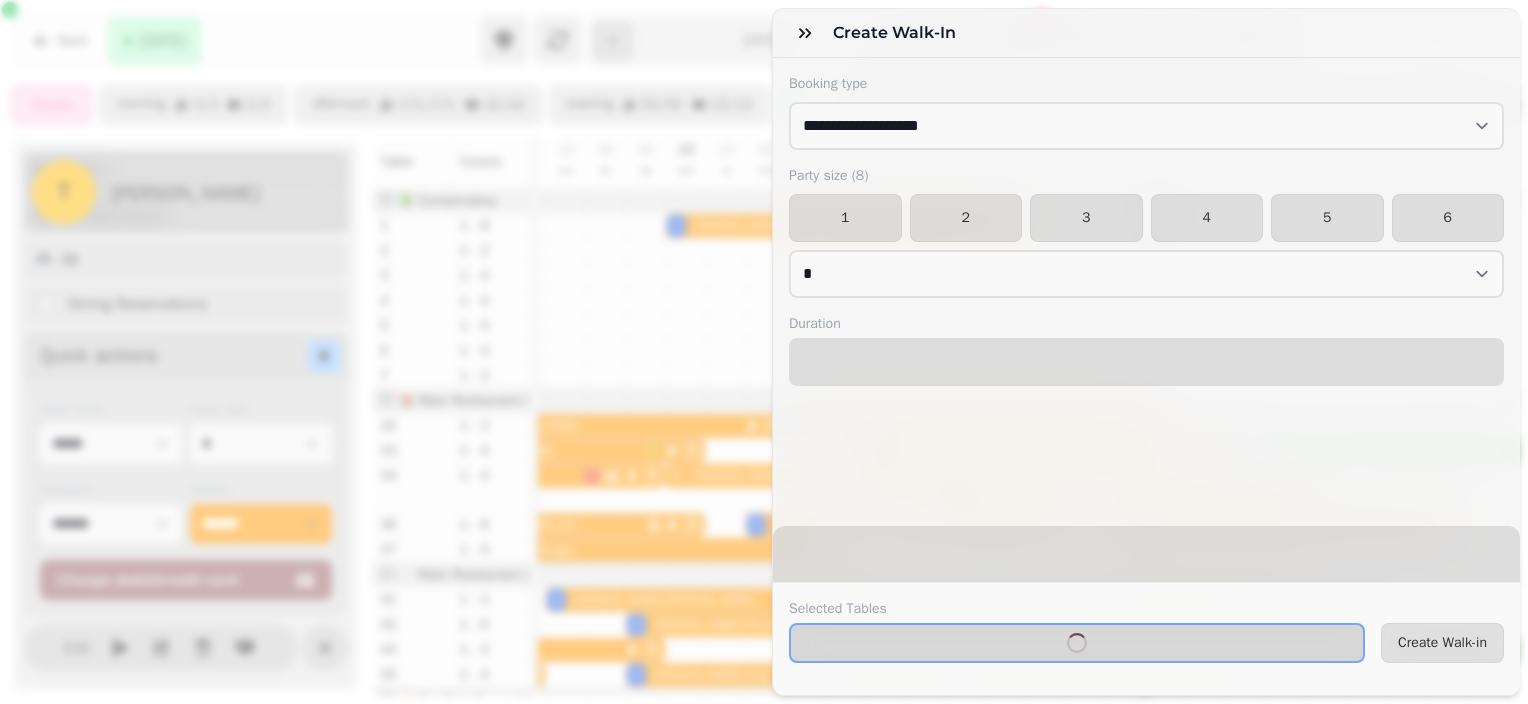 select on "****" 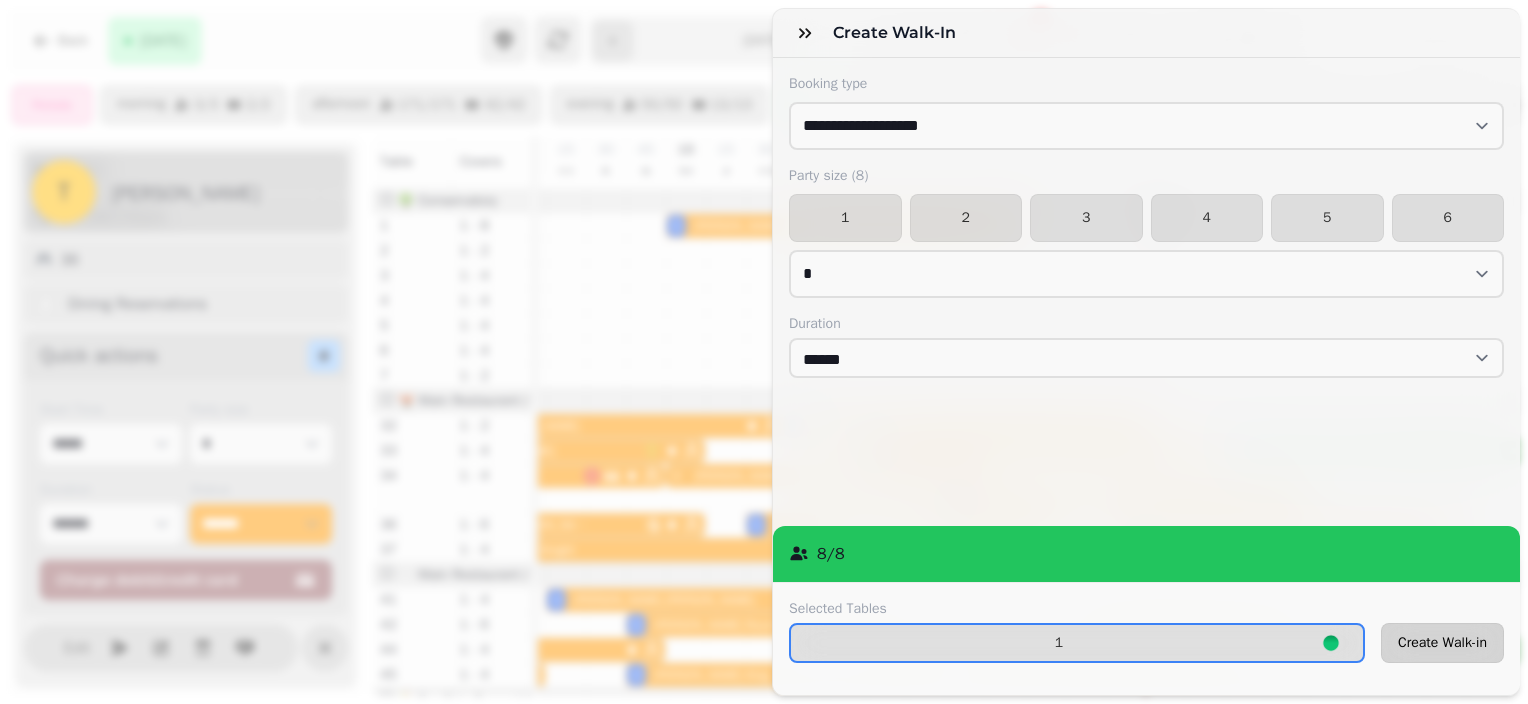 click on "Create Walk-in" at bounding box center (1442, 643) 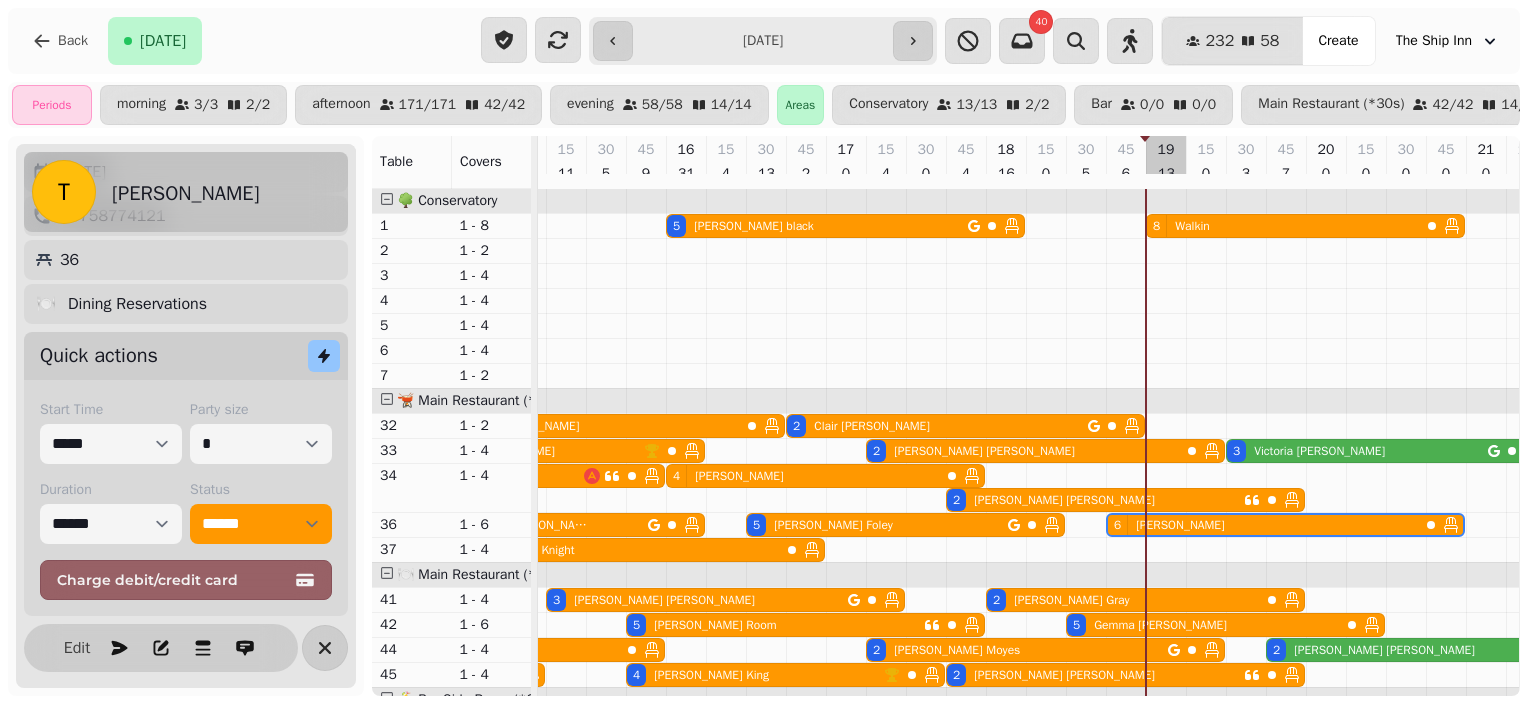 select on "*" 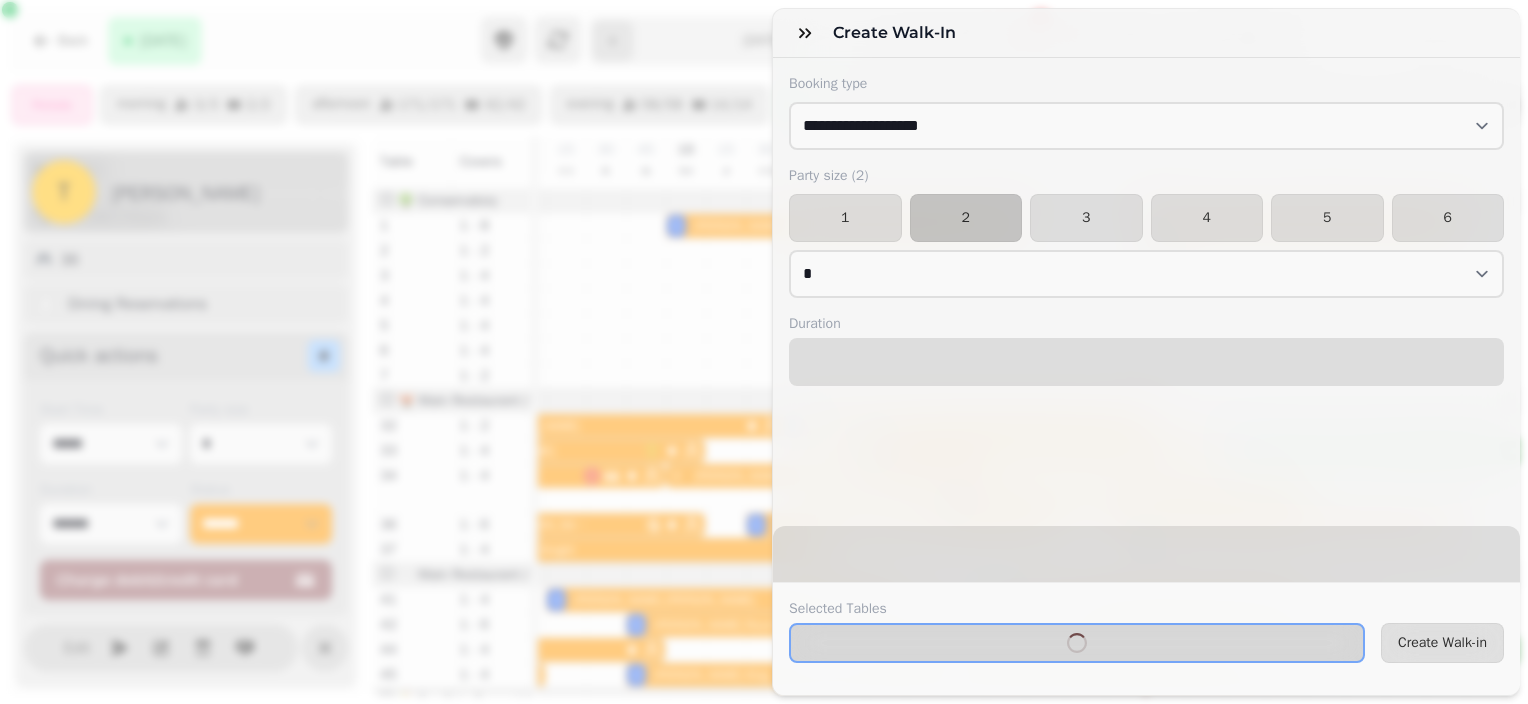 select on "****" 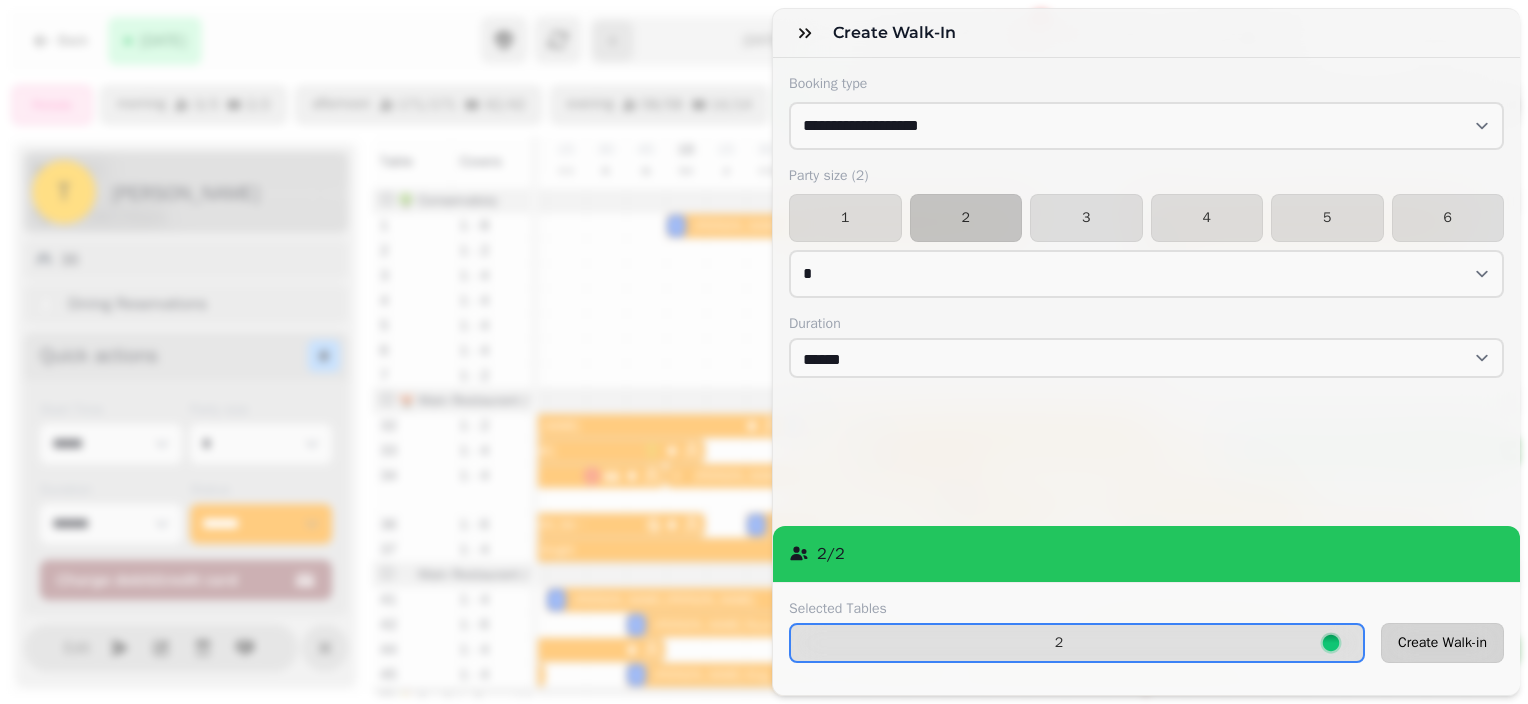 click on "Create Walk-in" at bounding box center (1442, 643) 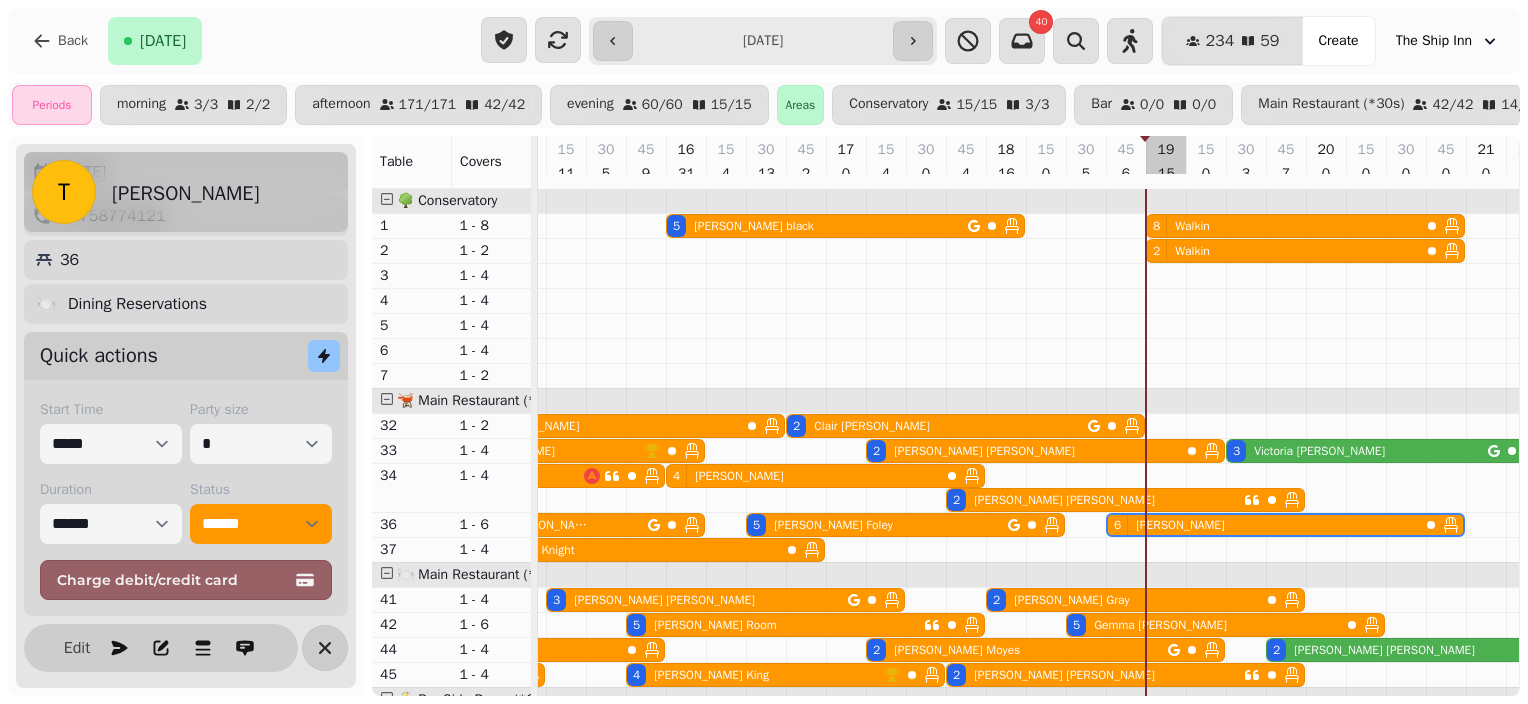 select on "*" 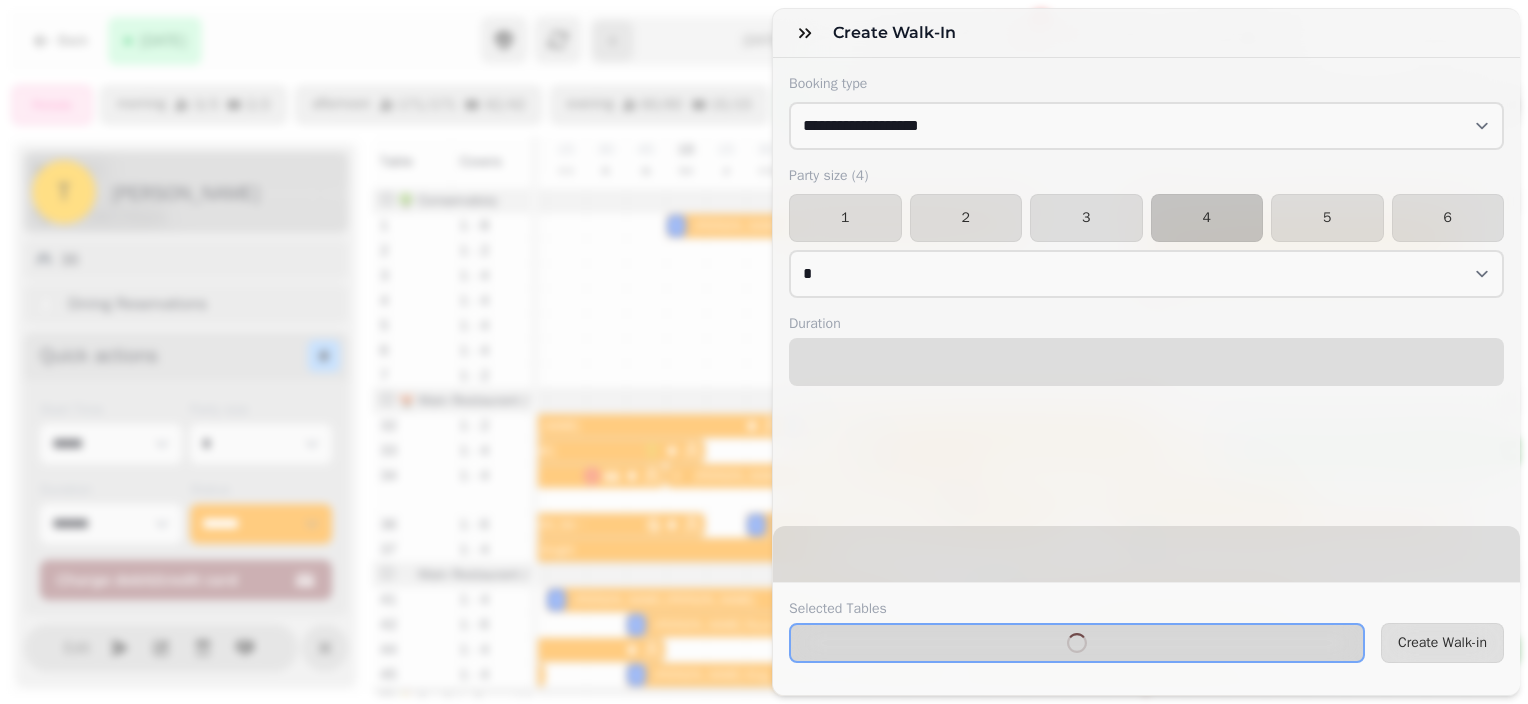 select on "****" 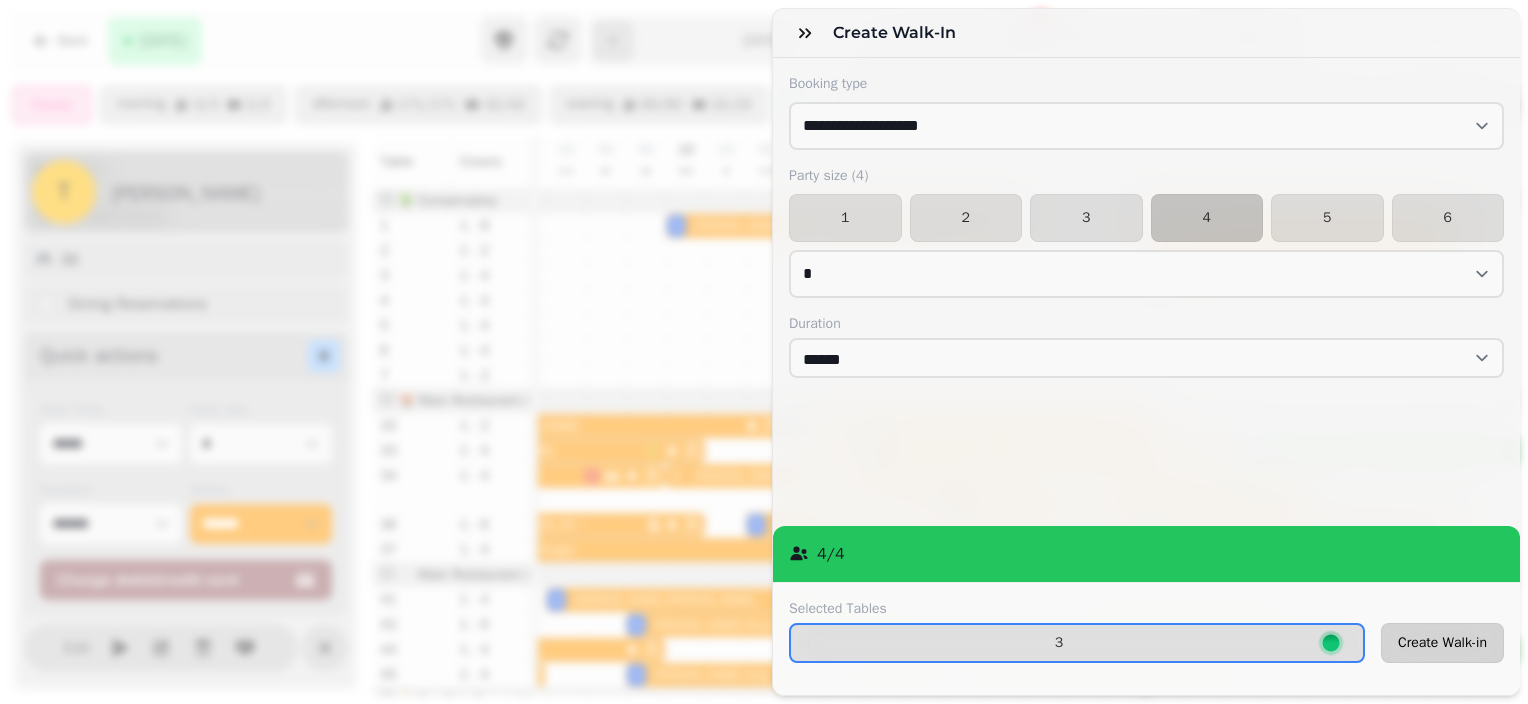 click on "Create Walk-in" at bounding box center [1442, 643] 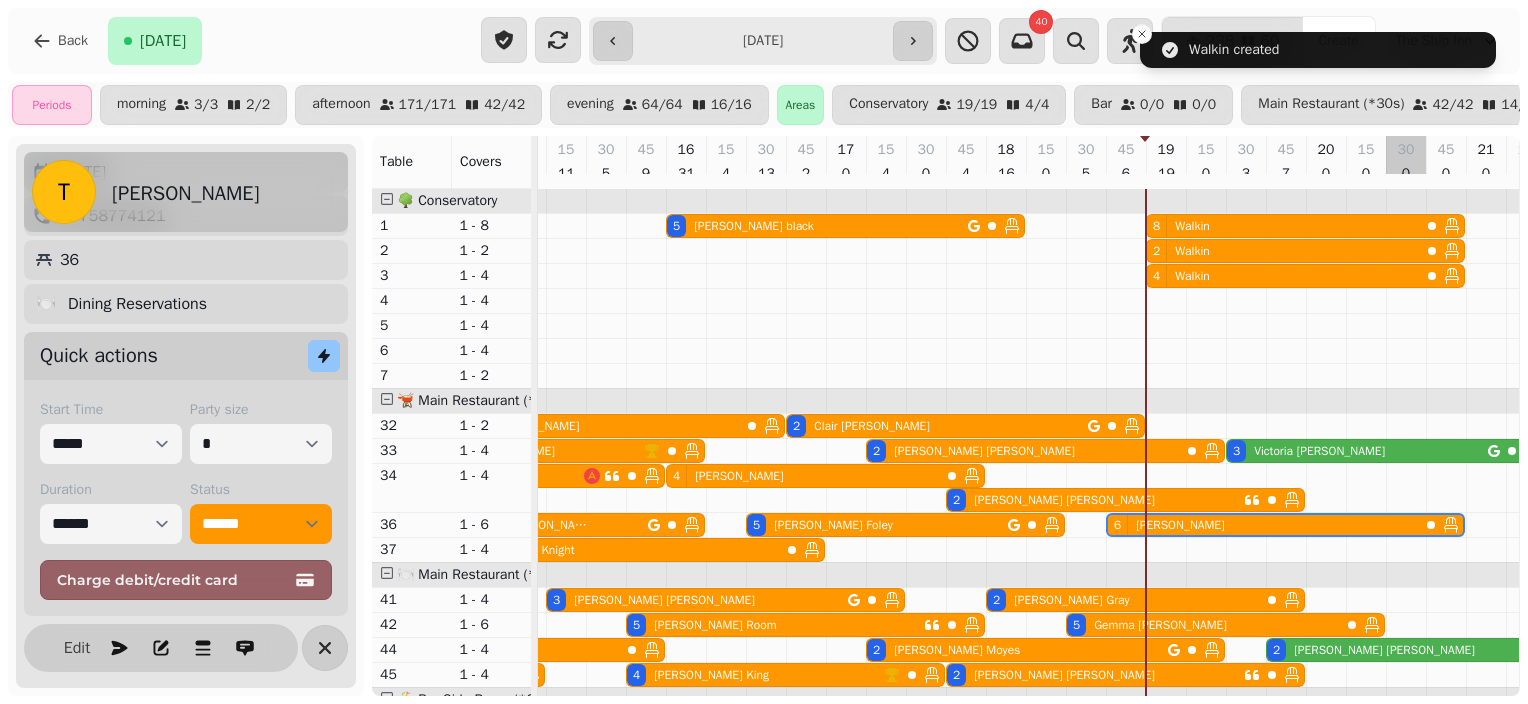 scroll, scrollTop: 508, scrollLeft: 992, axis: both 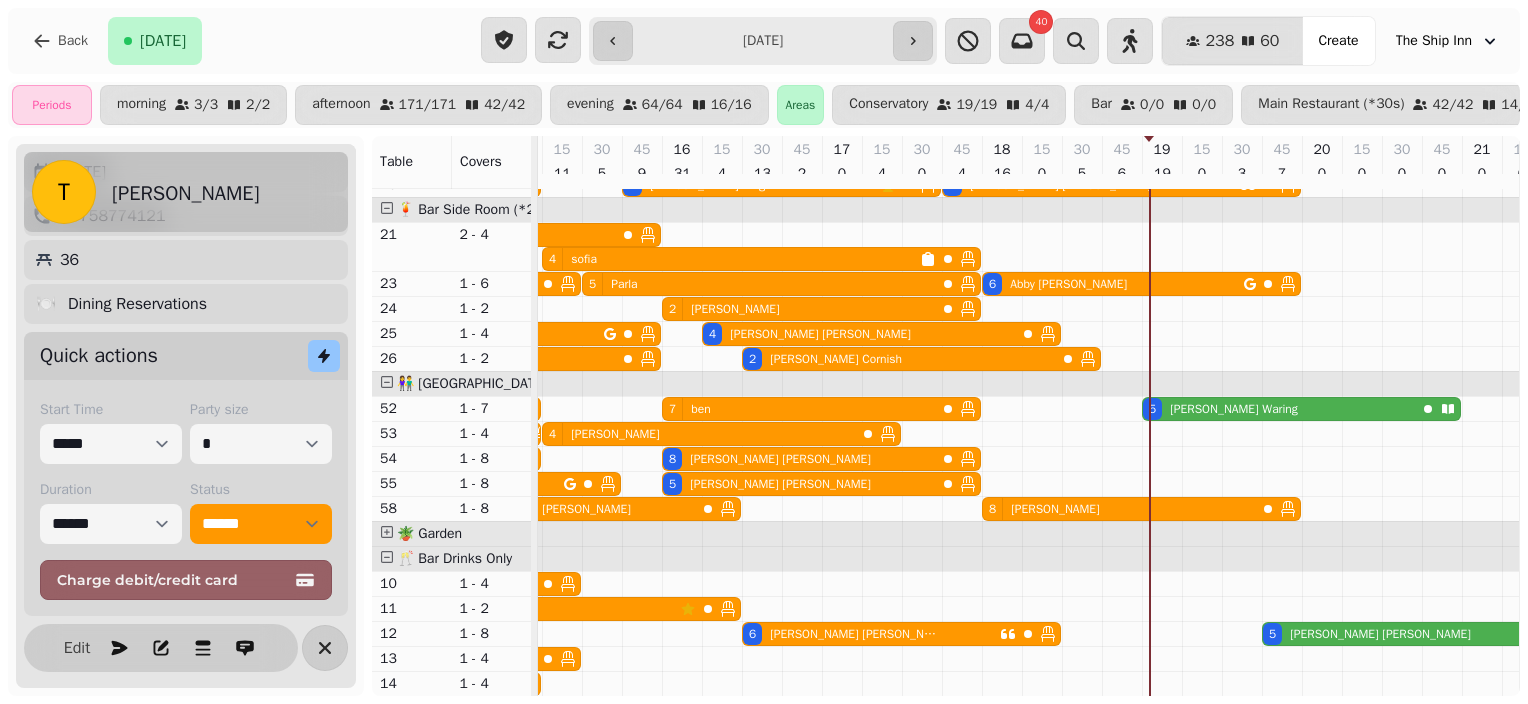 click on "Luke   Waring" at bounding box center [1230, 409] 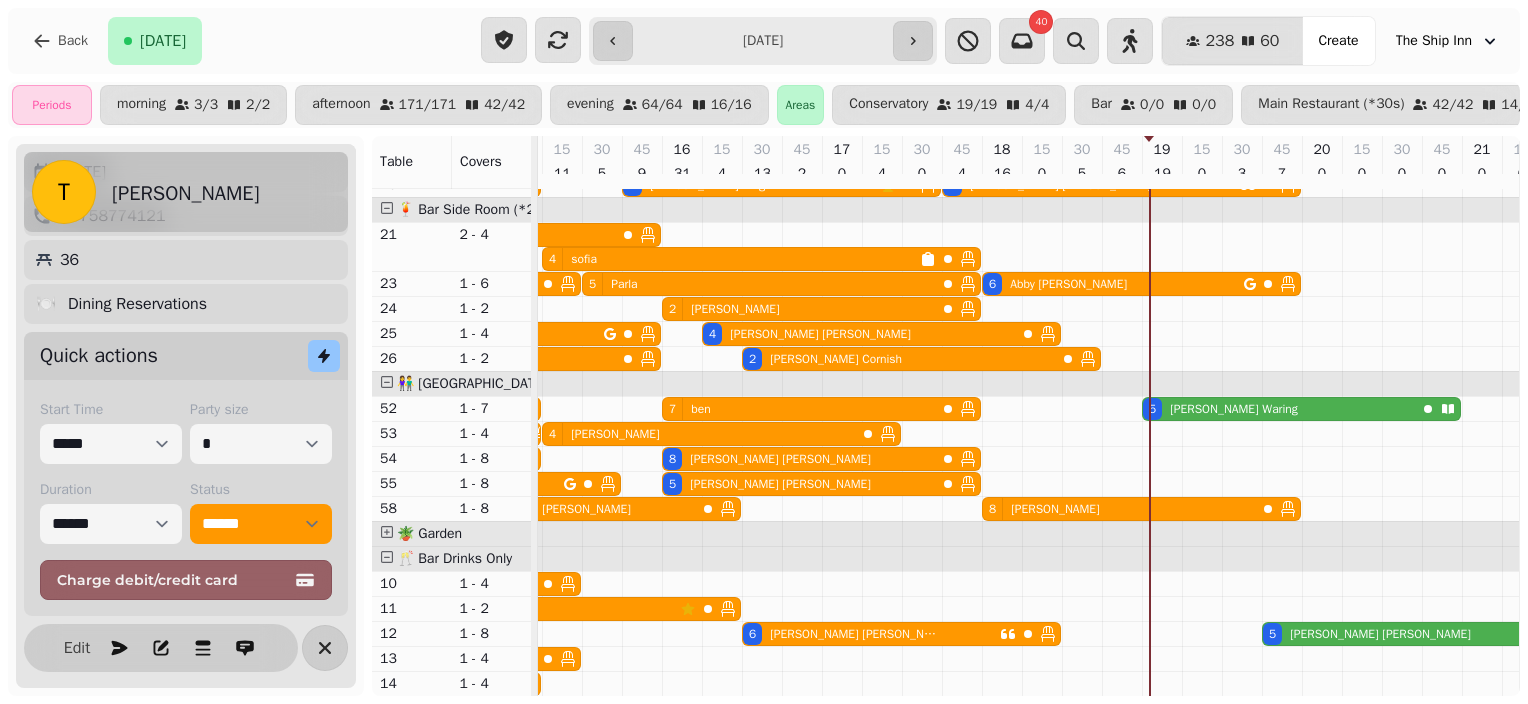 select on "**********" 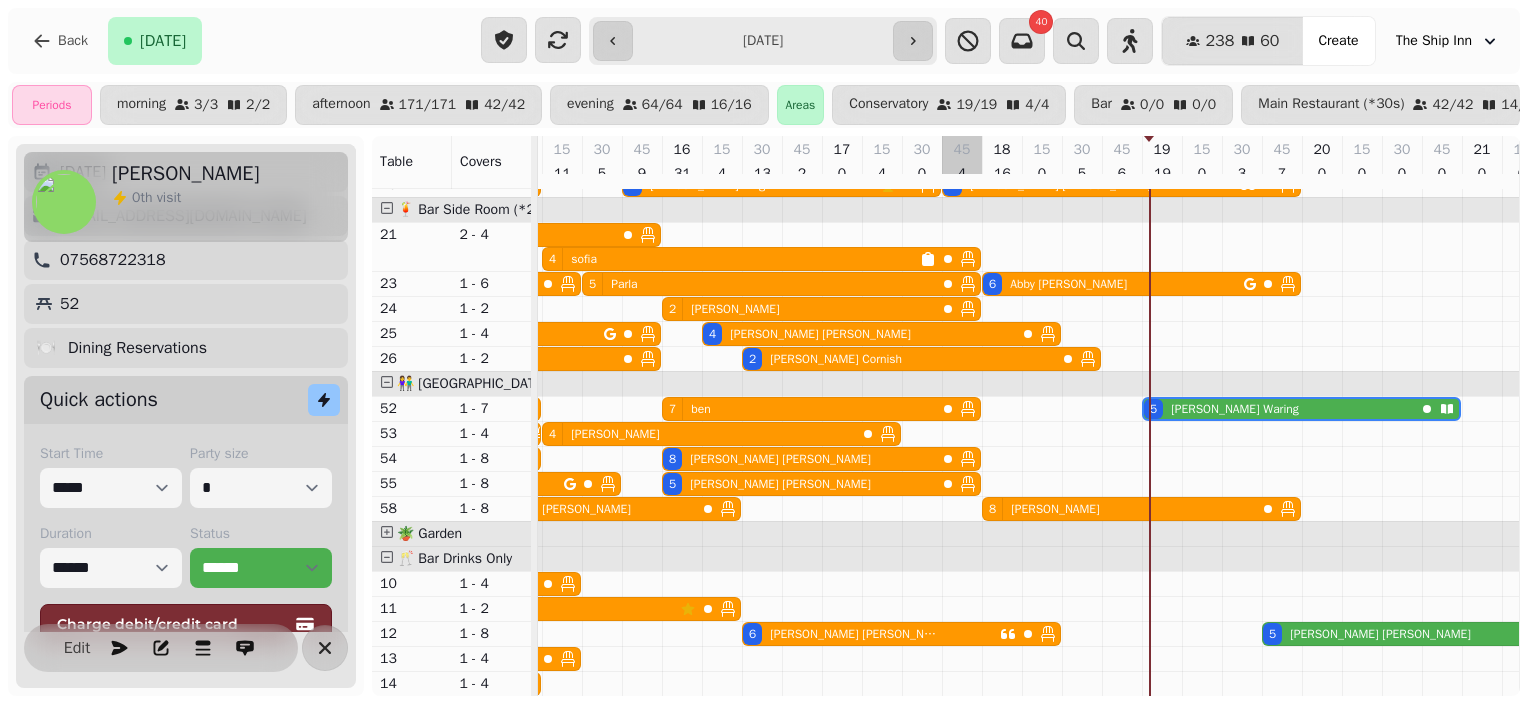scroll, scrollTop: 192, scrollLeft: 0, axis: vertical 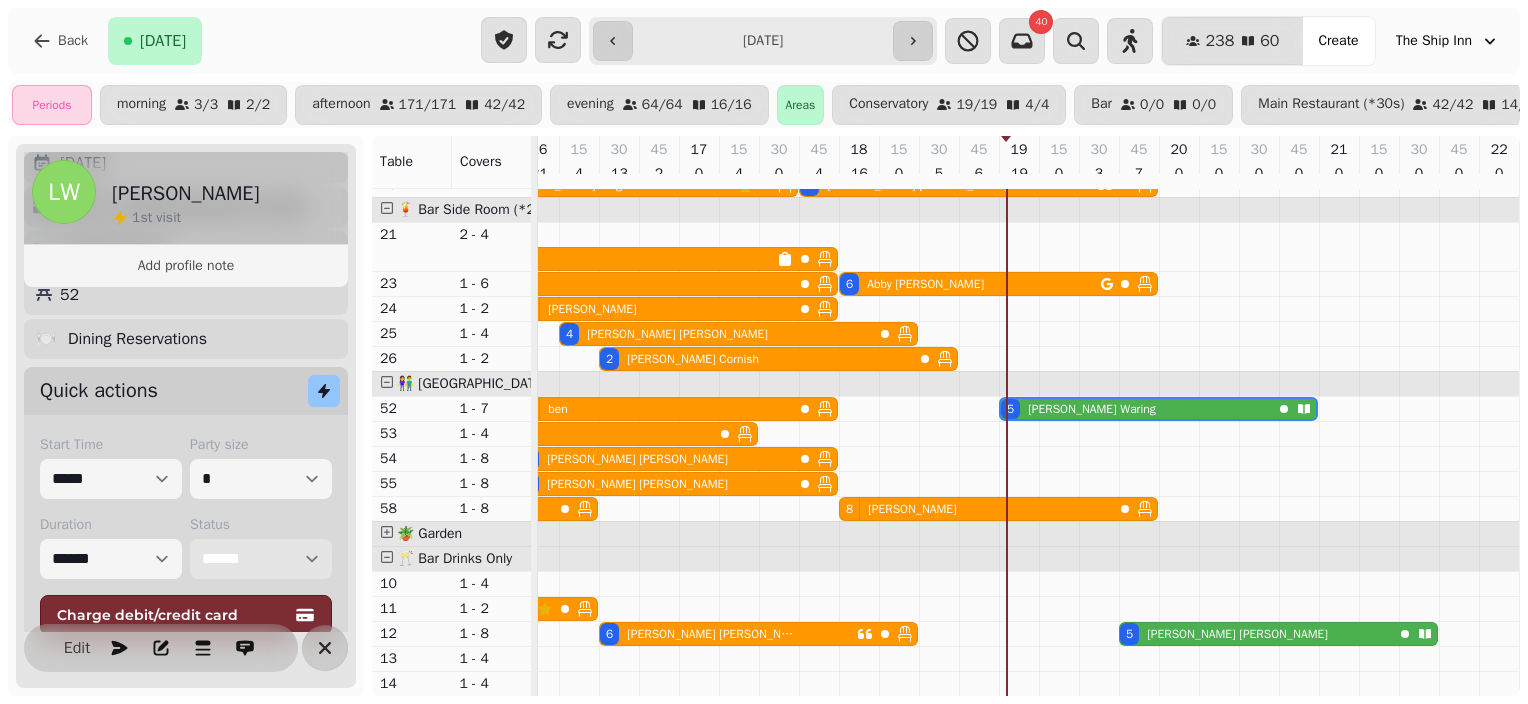 click on "**********" at bounding box center (261, 559) 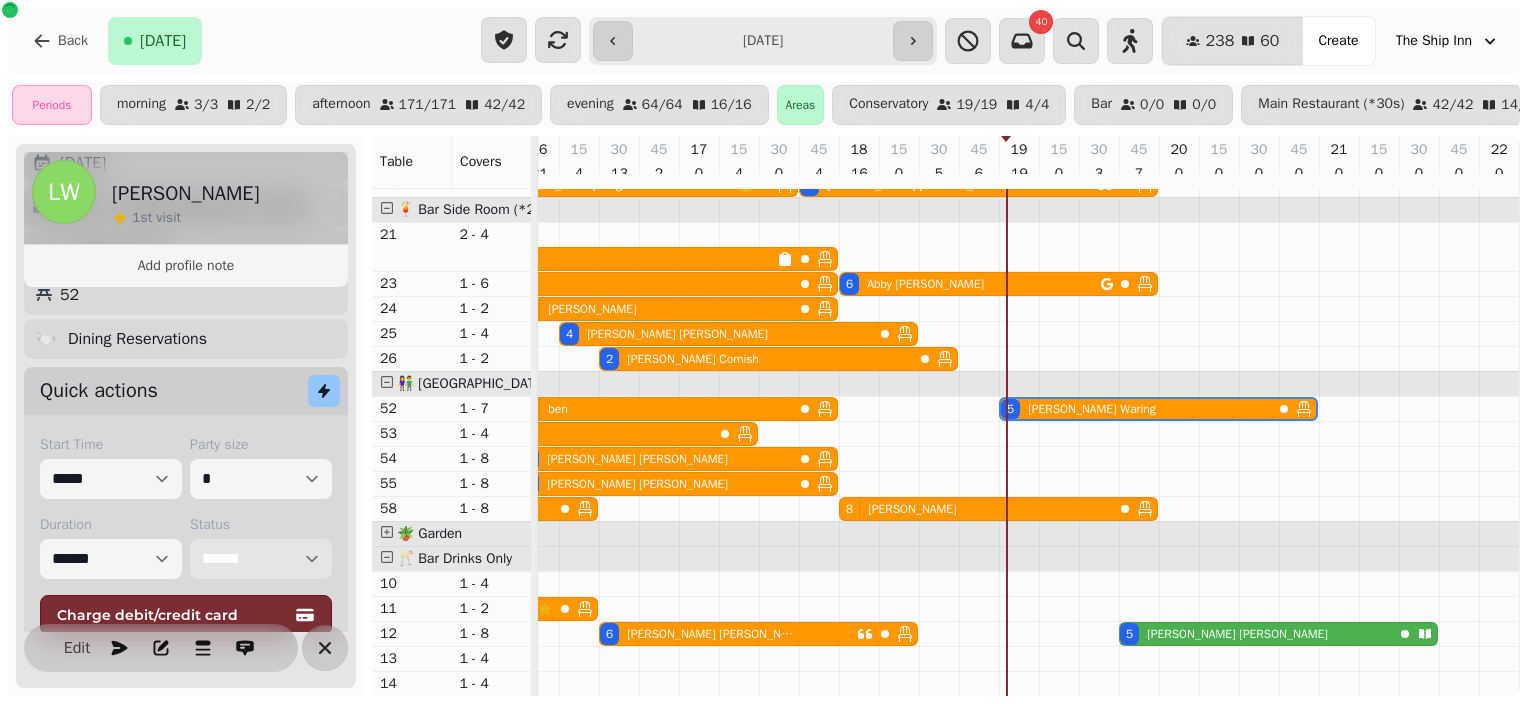scroll, scrollTop: 508, scrollLeft: 1153, axis: both 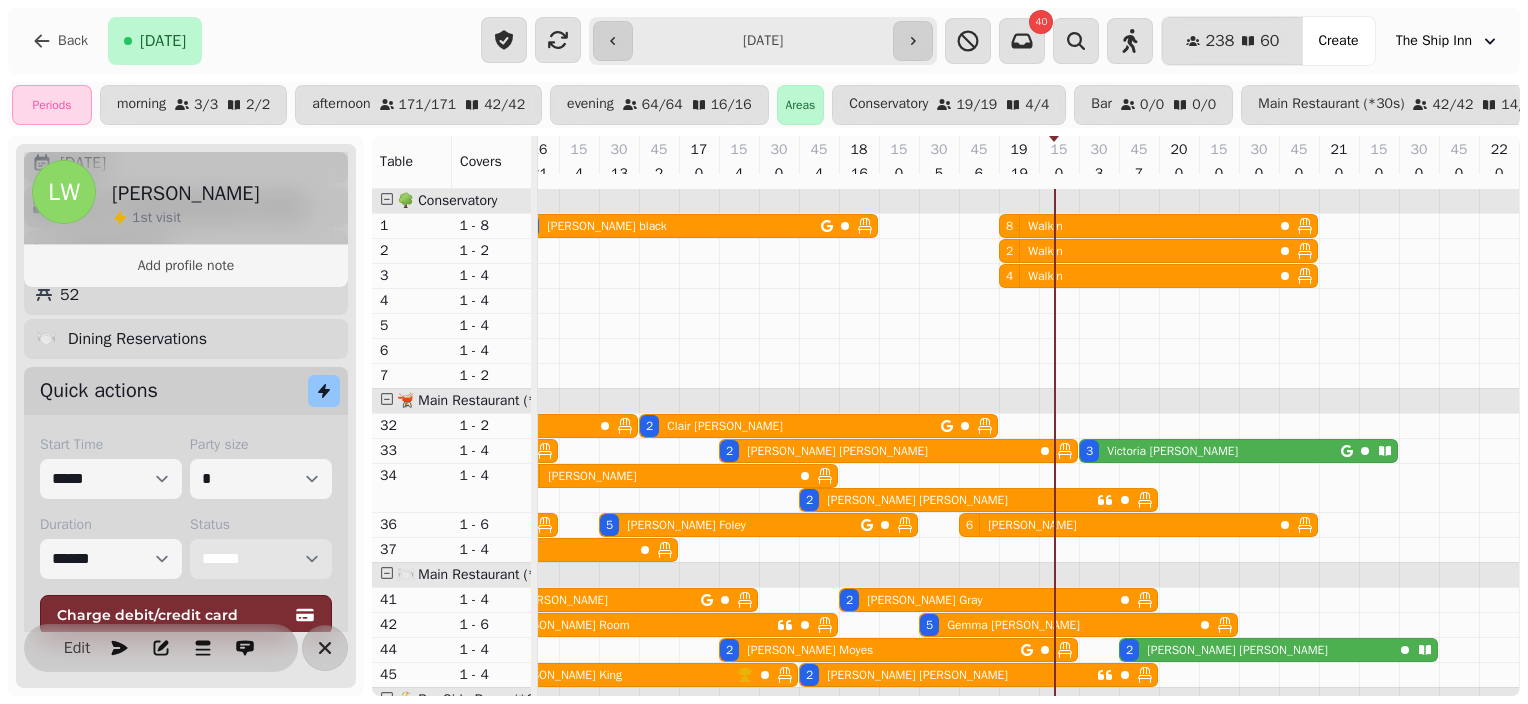 click on "3 Victoria   Morton" at bounding box center [1210, 451] 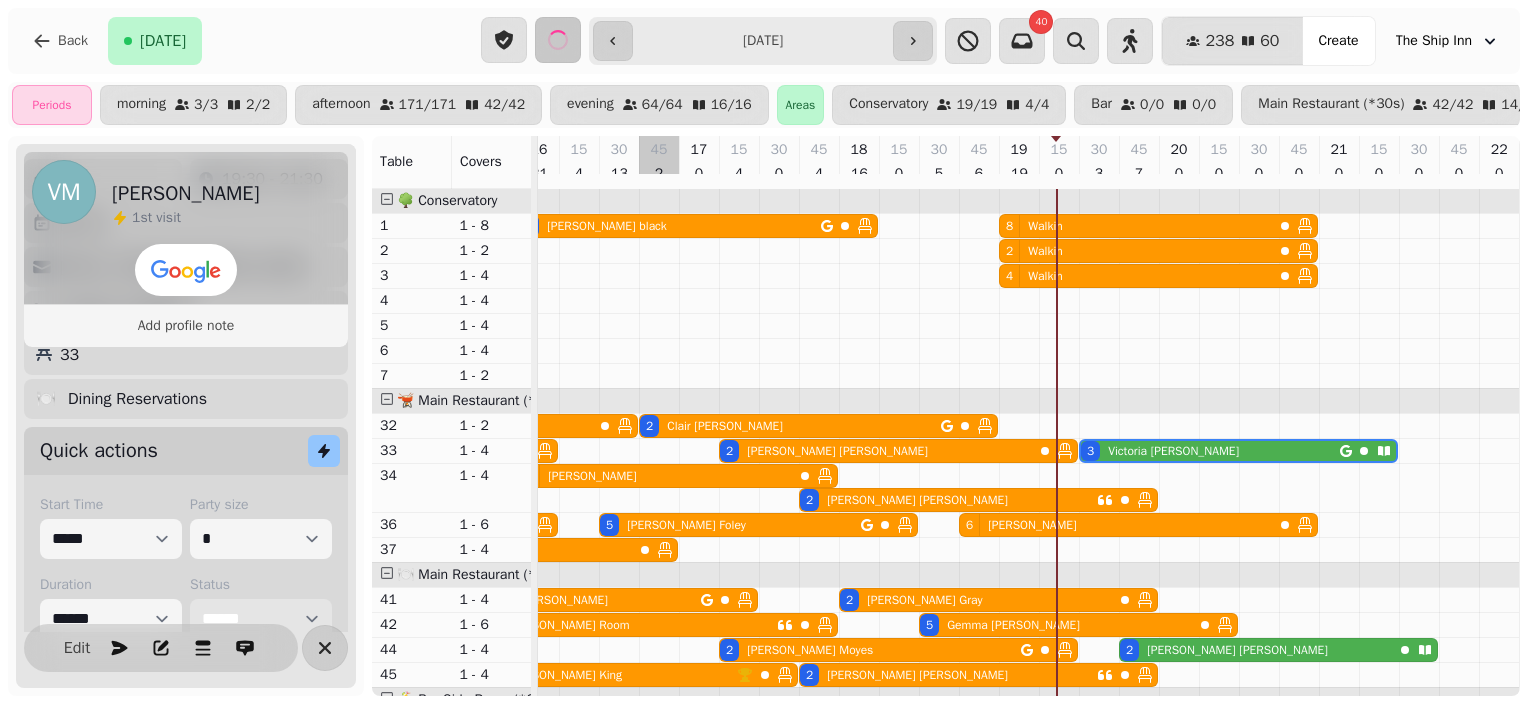 select on "**********" 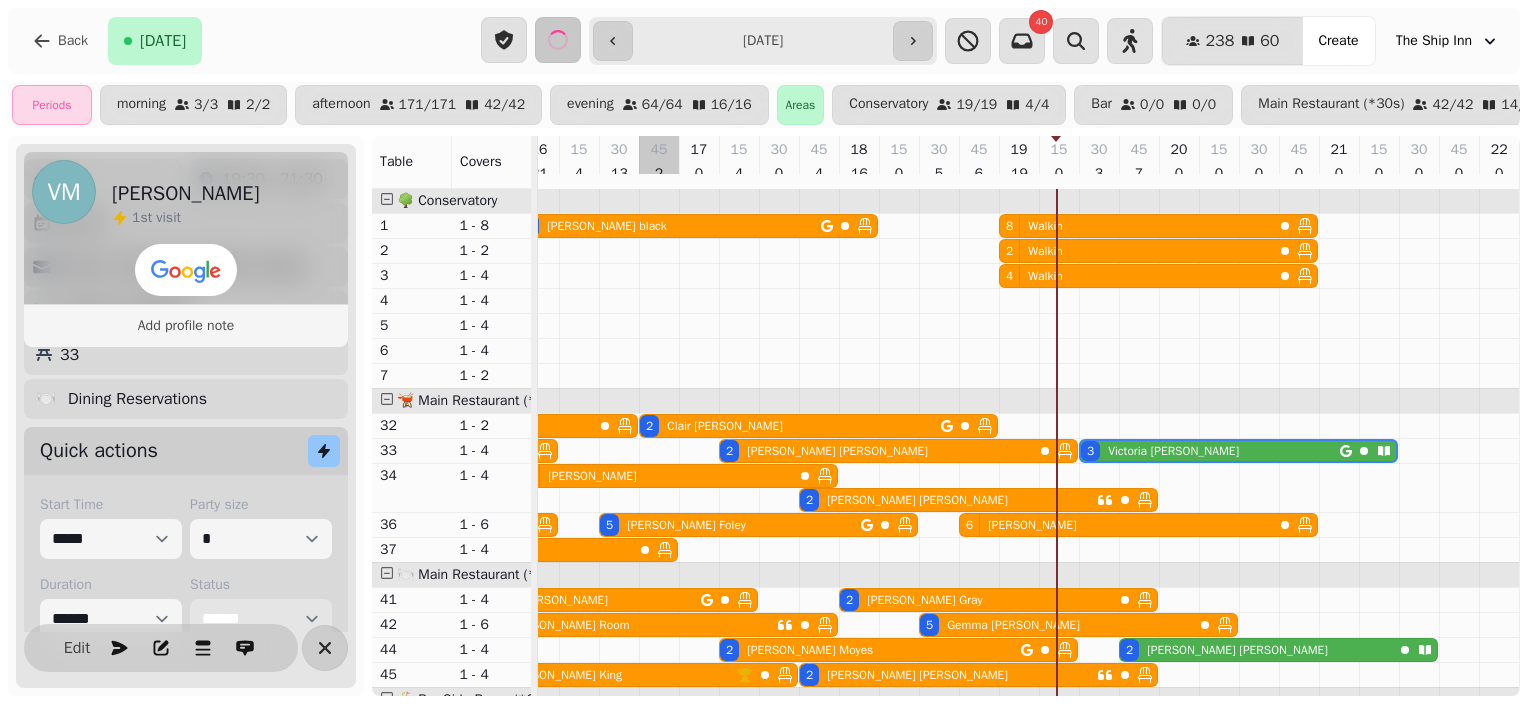 select on "*" 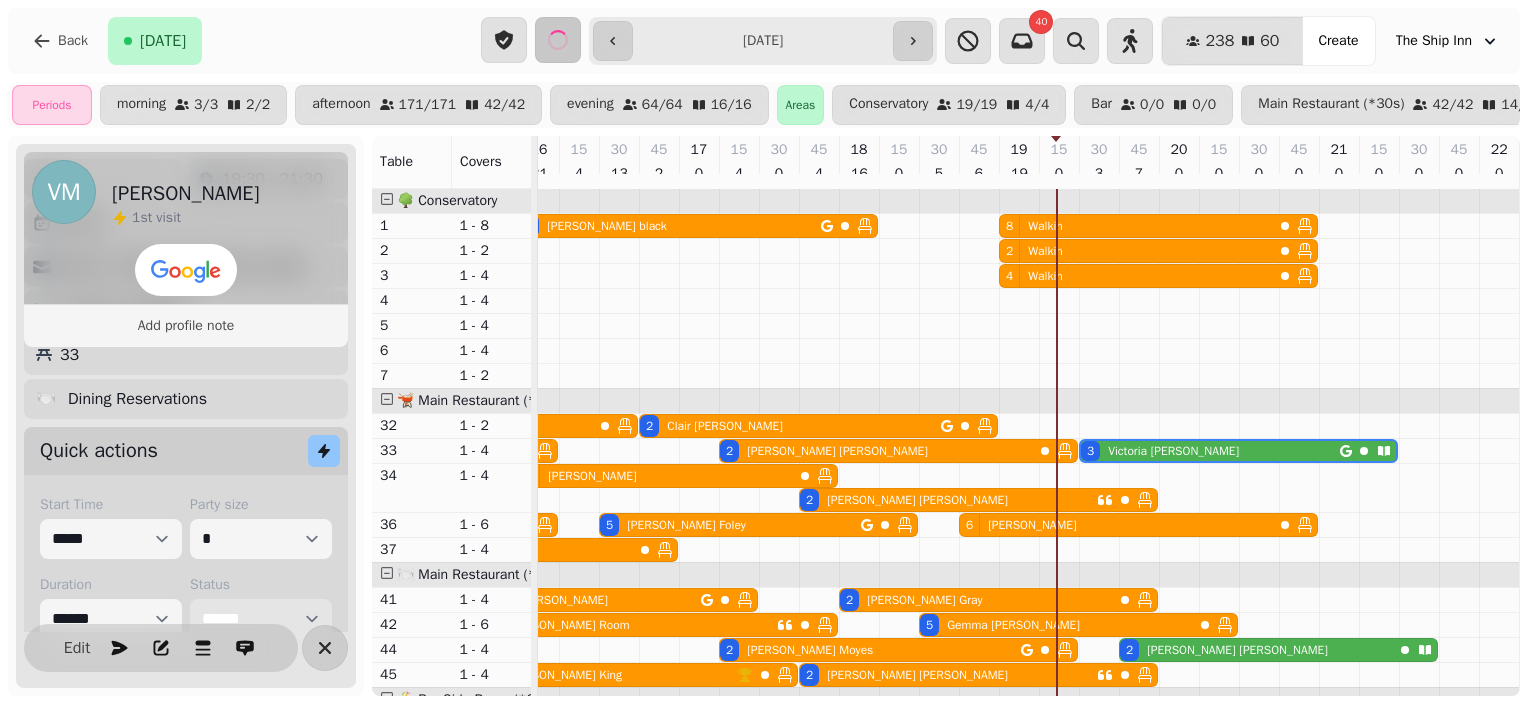 click on "Start Time ***** ***** ***** ***** ***** ***** ***** ***** ***** ***** ***** ***** ***** ***** ***** ***** ***** ***** ***** ***** ***** ***** ***** ***** ***** ***** ***** ***** ***** ***** ***** ***** ***** ***** ***** ***** ***** ***** ***** ***** ***** ***** ***** ***** ***** ***** ***** ***** ***** ***** ***** ***** ***** ***** ***** ***** ***** ***** ***** ***** ***** ***** ***** ***** ***** ***** ***** ***** ***** ***** ***** ***** ***** ***** ***** ***** ***** ***** ***** ***** ***** ***** ***** ***** ***** ***** ***** ***** ***** ***** ***** ***** ***** ***** ***** ***** Party size * * * * * * * * * ** ** ** ** ** ** ** ** ** ** ** ** ** ** ** ** ** ** ** ** ** ** ** ** ** ** ** ** ** ** ** ** ** ** ** ** ** ** ** ** ** ** ** ** ** ** ** ** ** ** ** ** ** ** ** ** ** ** ** ** ** ** ** ** ** ** ** ** ** ** ** ** ** ** ** ** ** ** ** ** ** ** ** ** ** ** ** ** ** ** *** *** *** *** *** *** *** *** *** *** *** *** *** *** *** *** *** *** *** *** *** *** *** *** *** *** *** *** *** *** *** *** *** ***" at bounding box center [186, 595] 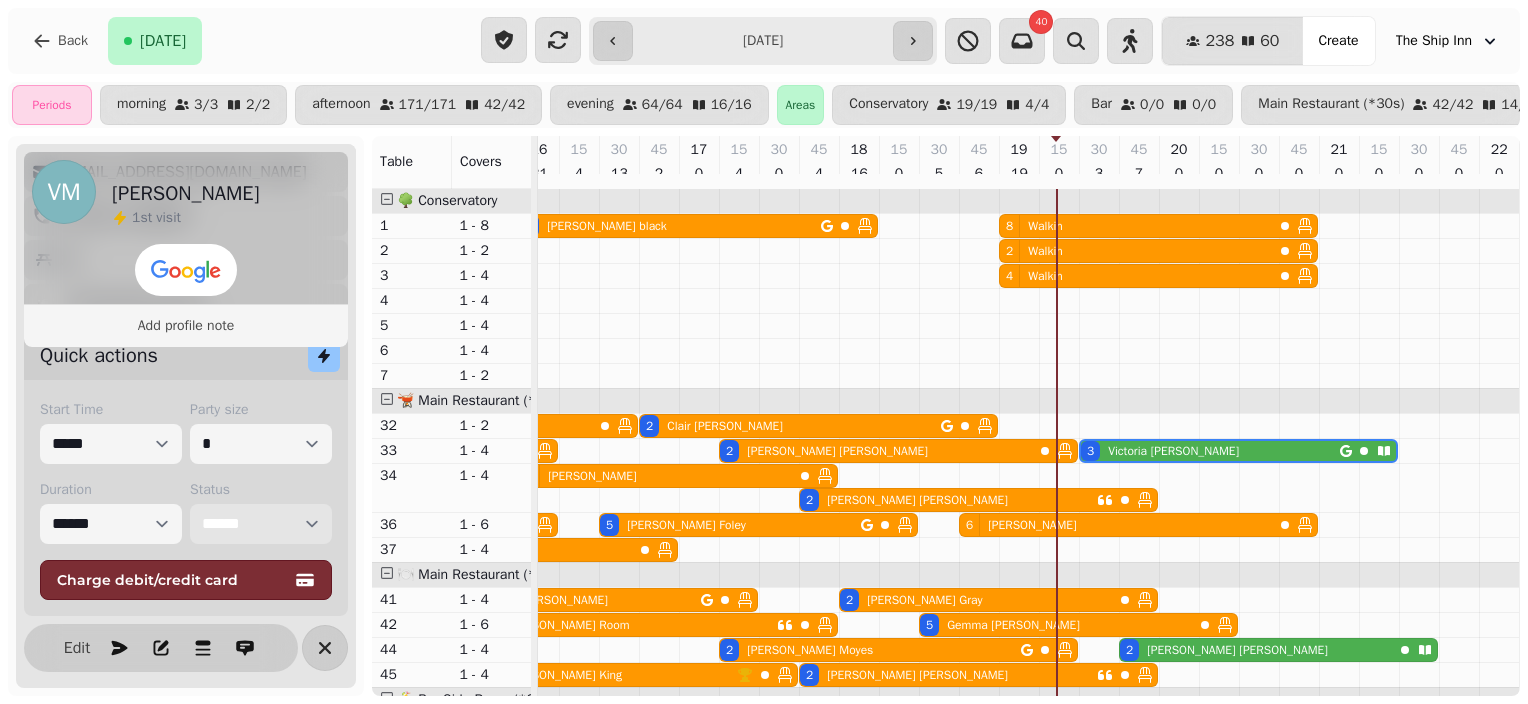 click on "**********" at bounding box center (261, 524) 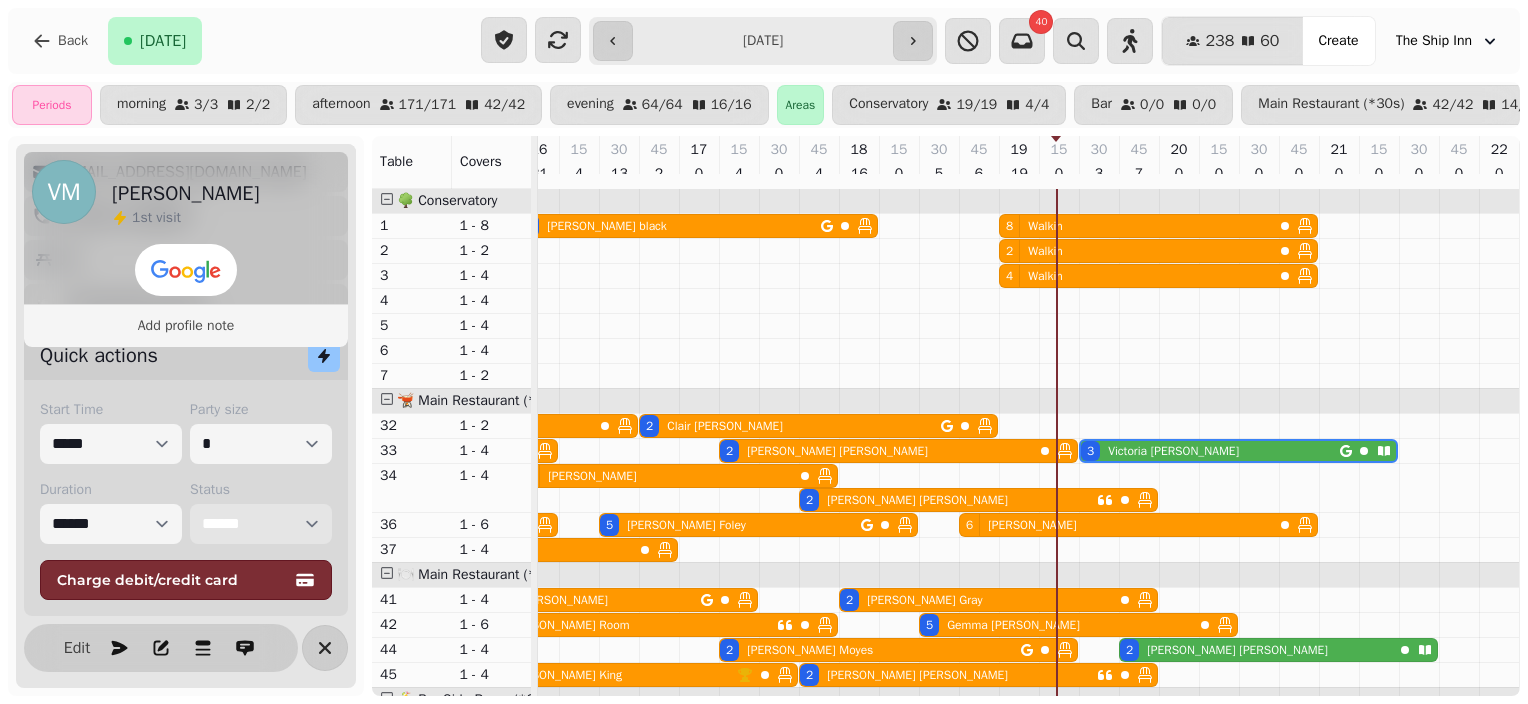 select on "******" 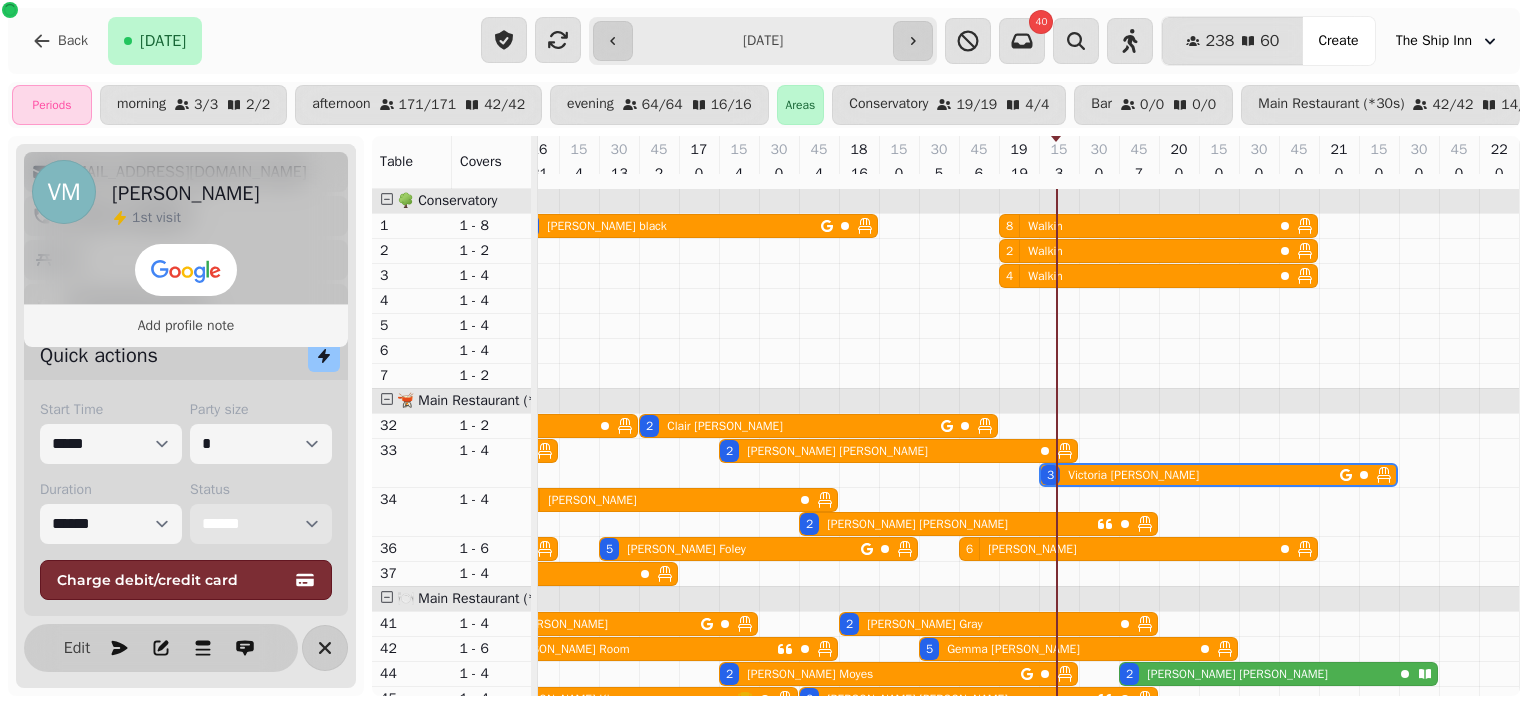 select on "**********" 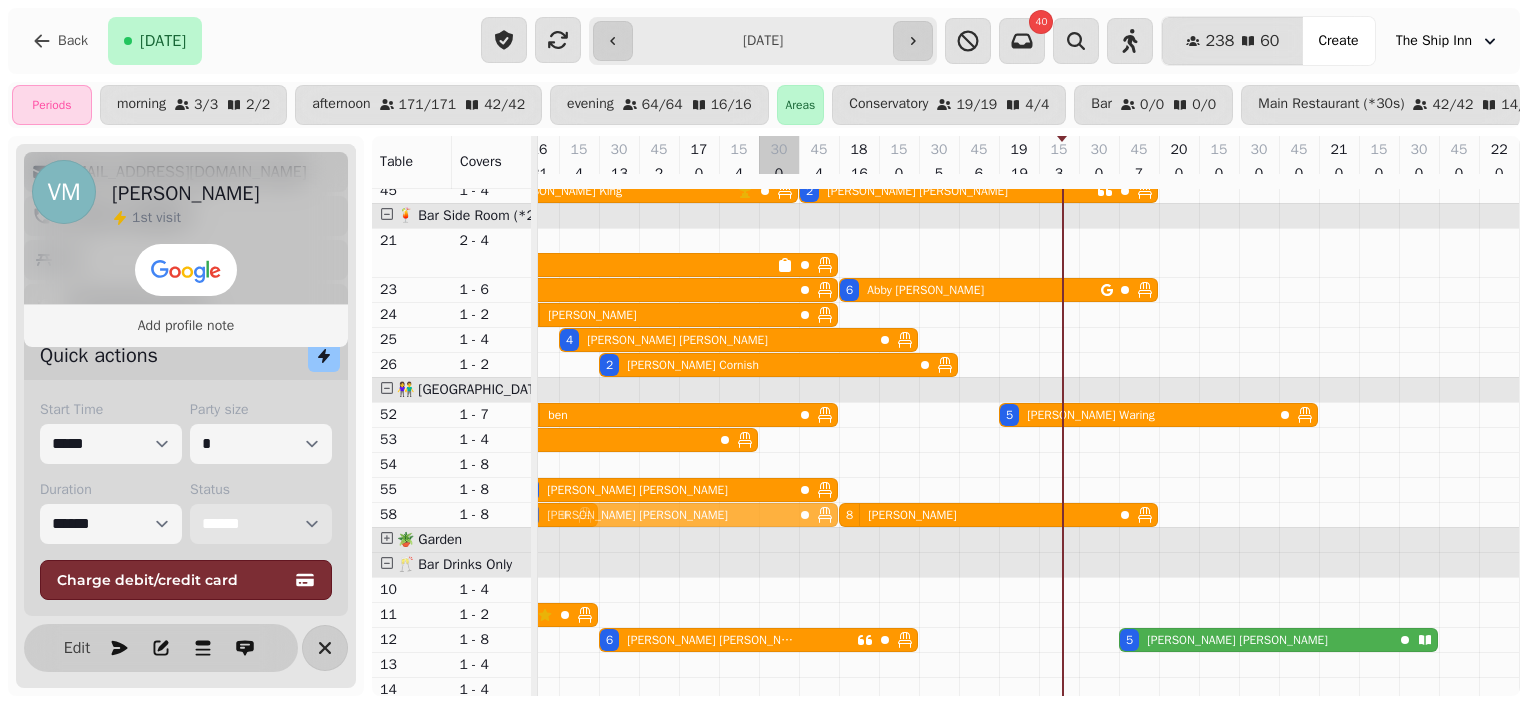drag, startPoint x: 767, startPoint y: 476, endPoint x: 1026, endPoint y: 568, distance: 274.8545 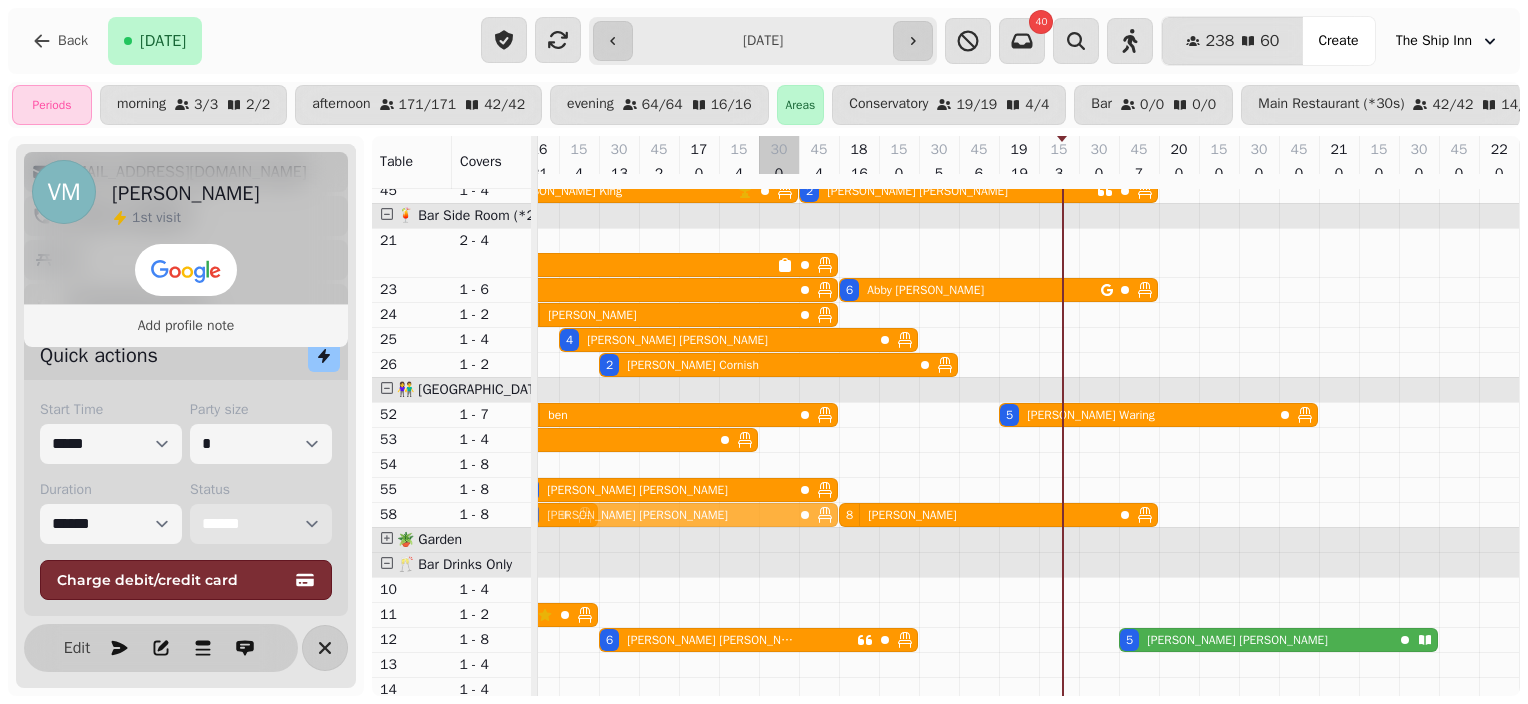 click on "5 sophie   black 8 Walkin   2 Walkin   4 Walkin   2 Mandy   Bull 2 Kasha   Miller 2 Clair   Chambers 2 Emily   Goddard 2 Lewis   Clark 3 Victoria   Morton 2 Gillian   Patterson 4 Gisella   2 Dan   Macey 5 Ted   Robinson 5 John   Foley 6 trotter   3 Colleen   Duncum 2 Kayleigh   Knight 2 Victoria   Lawson 3 samantha   gillings 2 David   Gray 4 Sue   Phillips 5 Laura   Room 5 Gemma   Dixon 4 Edward   Roberts 2 Julie   Moyes 2 Claudia   James 4 Shirley   Nash 4 James   King 2 George   Bunting 4   Growl 4 sofia    5 Chloe   Collins 5   Parla 6 Abby   Newman 2 Julie   Harris 2 Sam   3 estelle   w 4 Shane   Foster 2 Dallas   2 Paul & Linda   2 Michael   Cornish 15   Victoria 7  ben   5 Luke   Waring 1 Chloe   Mcgarry 4 Goff   15   Victoria 8 Joe   Parrington 8 Kate    Rowbottom  5 Steve   Downes 2 Martina   Carrington 8 Hannah   8 Joe   Parrington 1 Jake   Dutton 4 Walkin   2 Denise   Fermor 9 Dianna   6 Ellie   Quigley 5 Nicola   Blake 3 Phoebe   Adams 4 Sue" at bounding box center (459, 191) 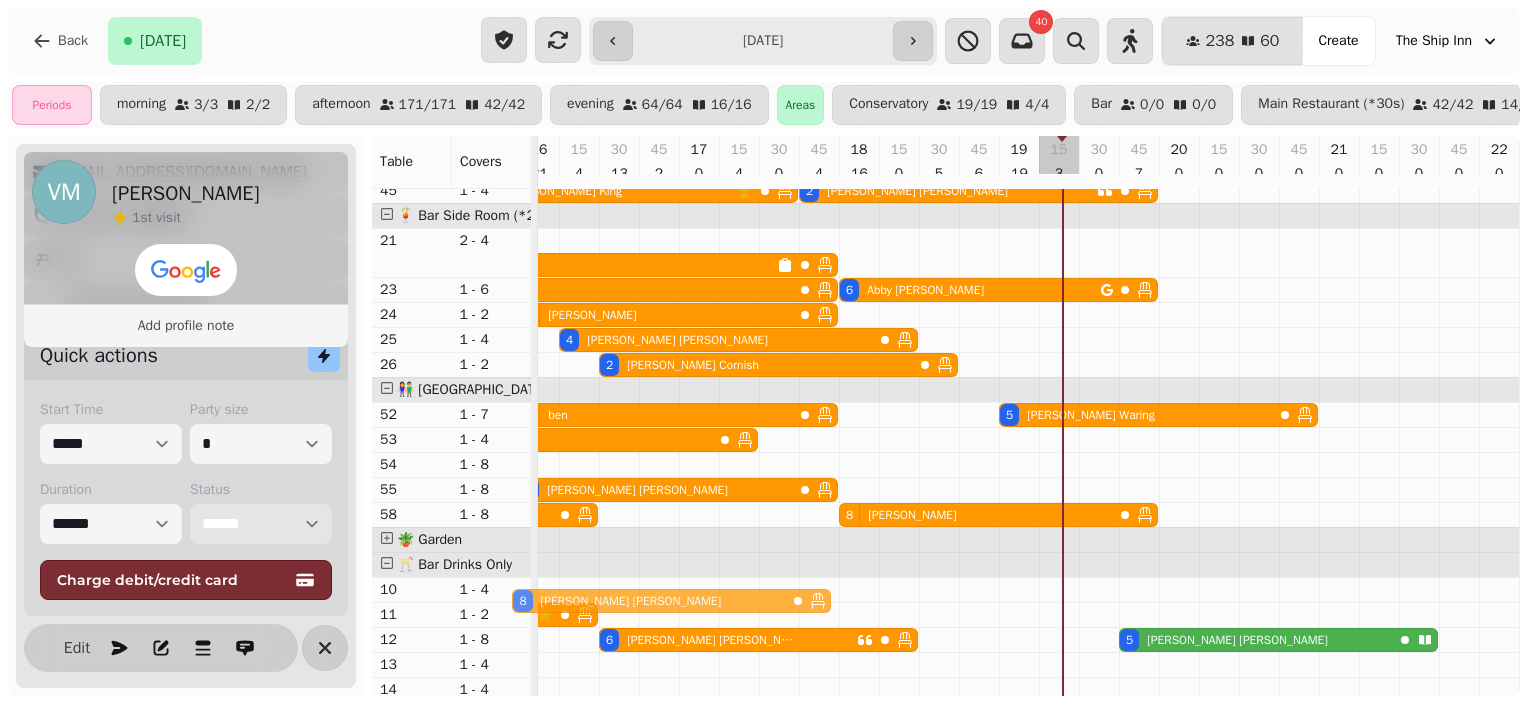 scroll, scrollTop: 512, scrollLeft: 1153, axis: both 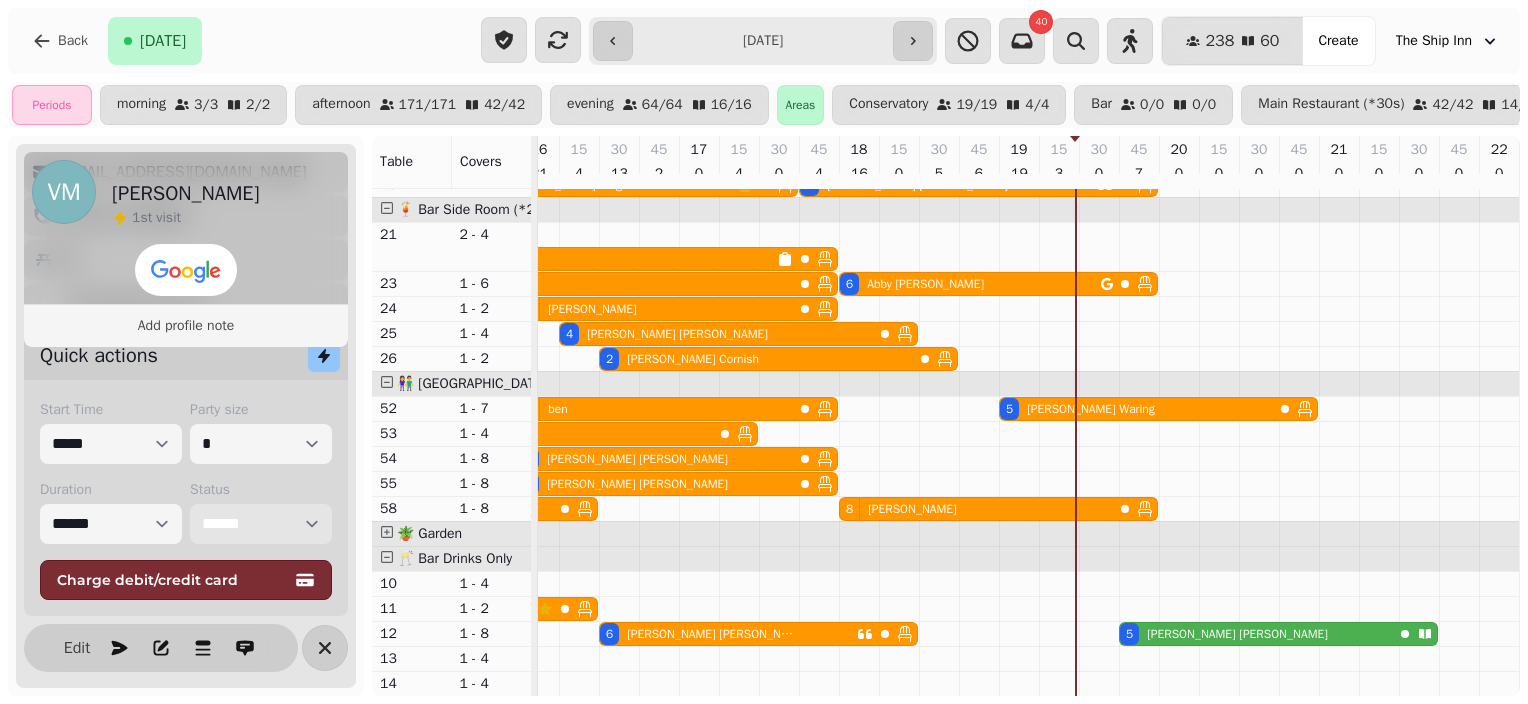 click on "5 Nicola   Blake" at bounding box center (1256, 634) 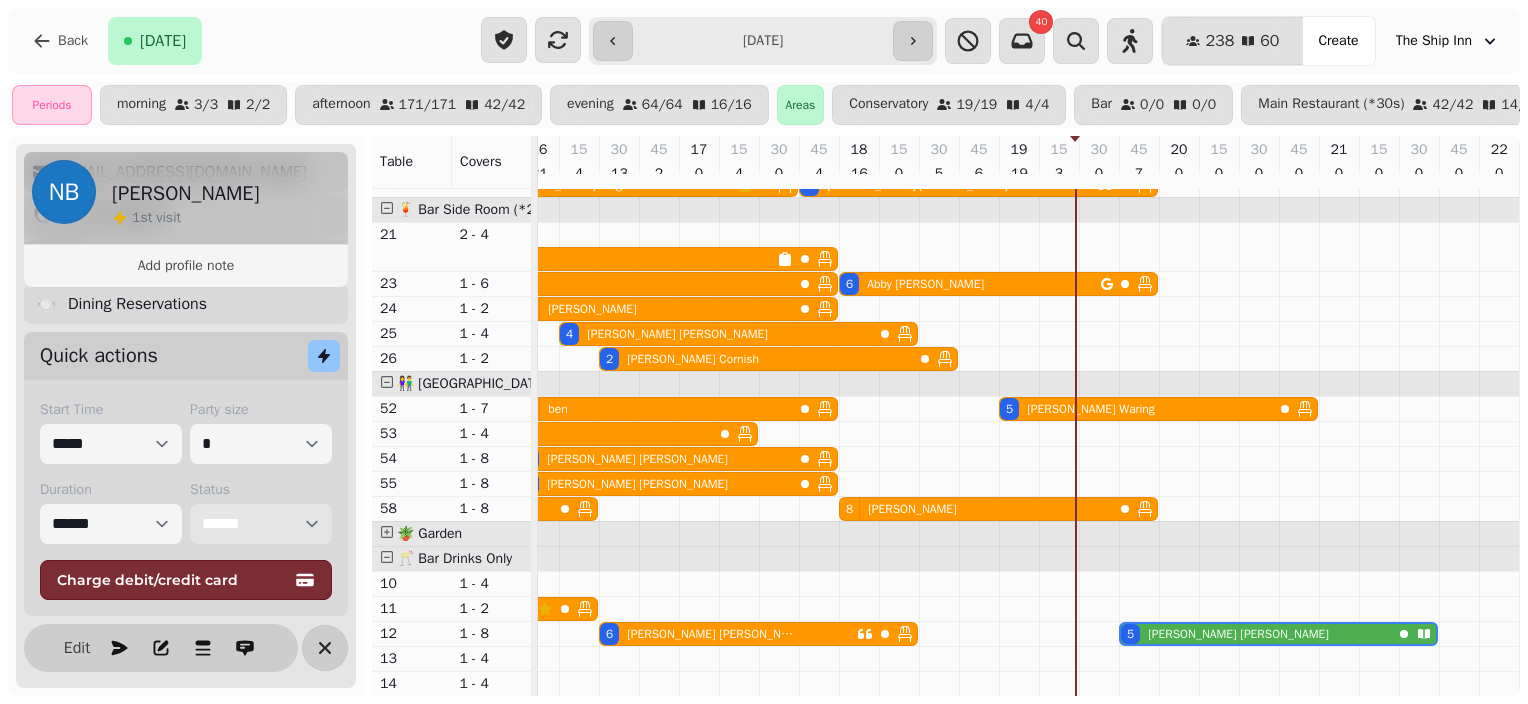 scroll, scrollTop: 240, scrollLeft: 0, axis: vertical 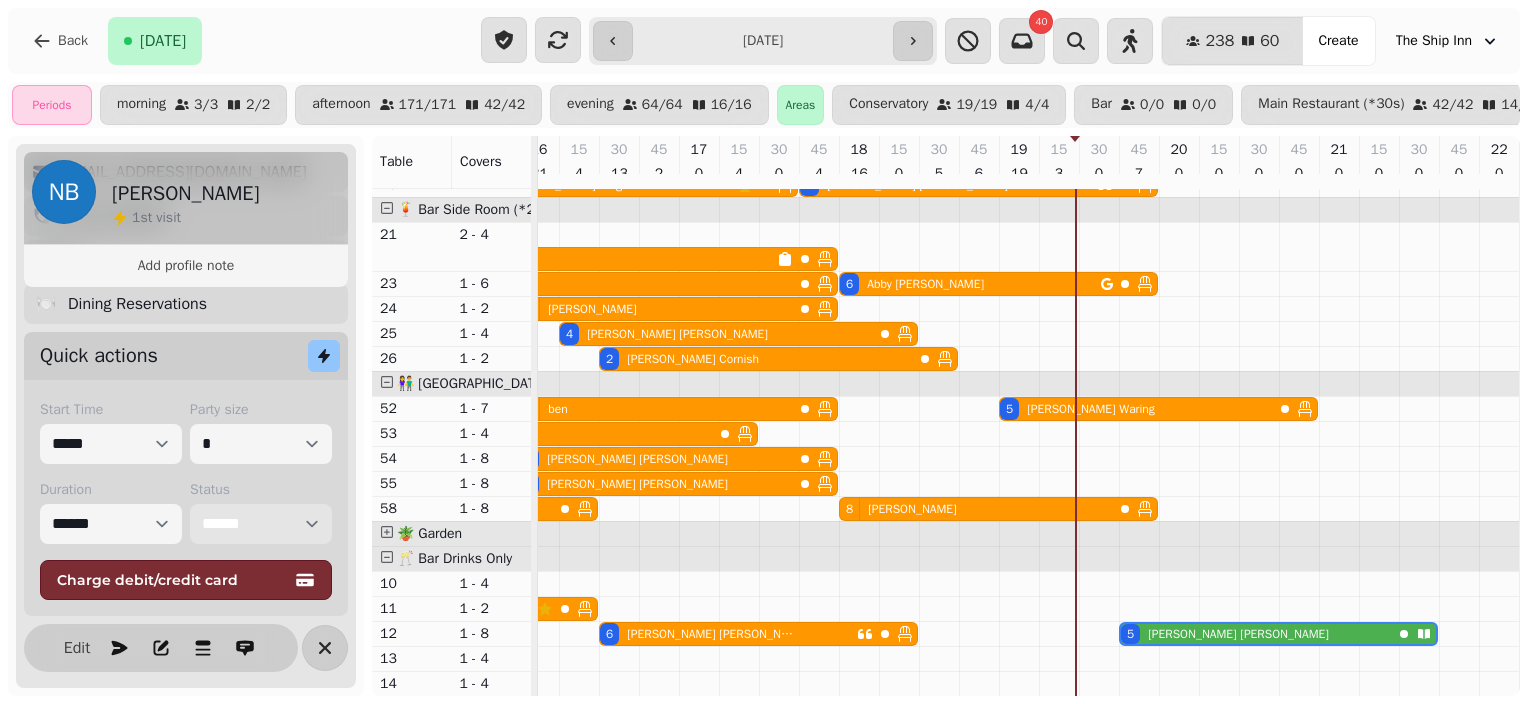 click on "**********" at bounding box center [261, 524] 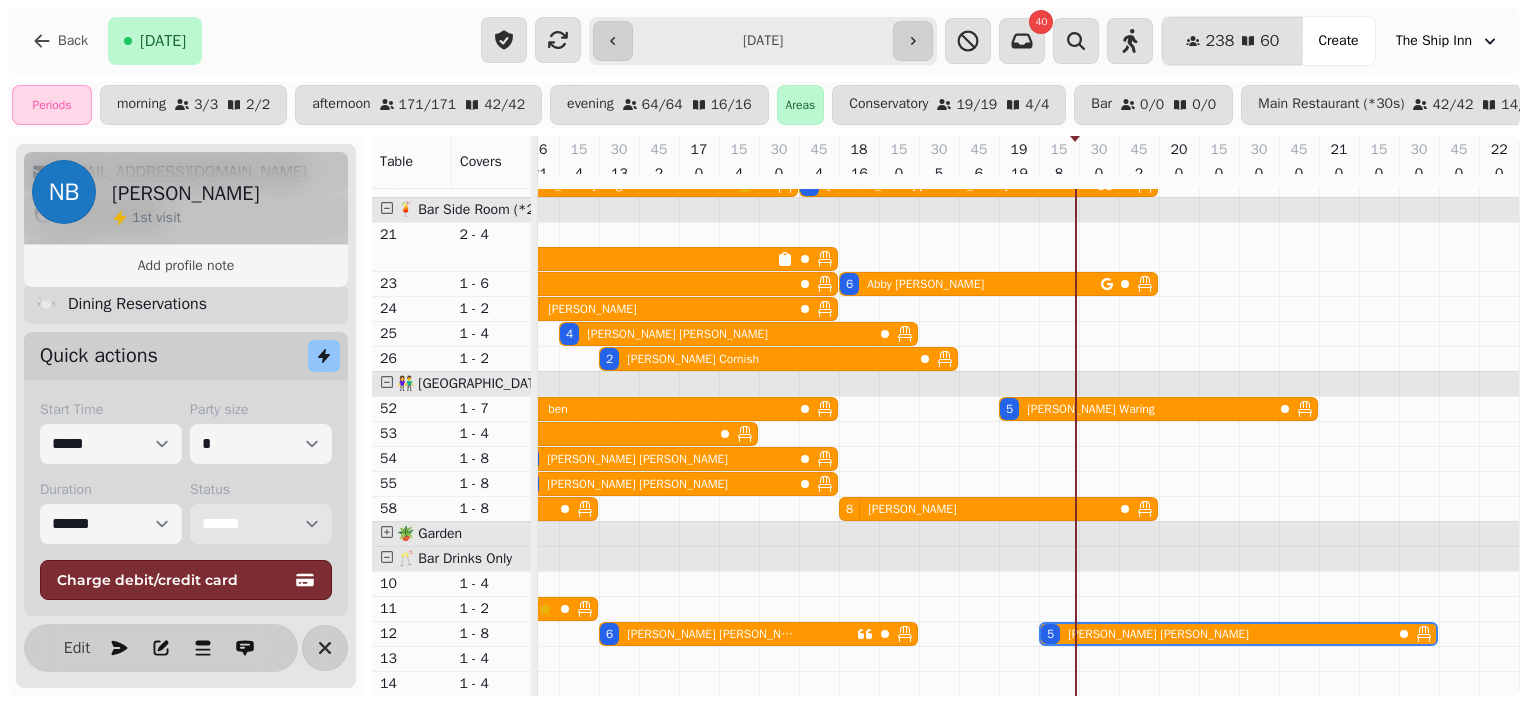 select on "**********" 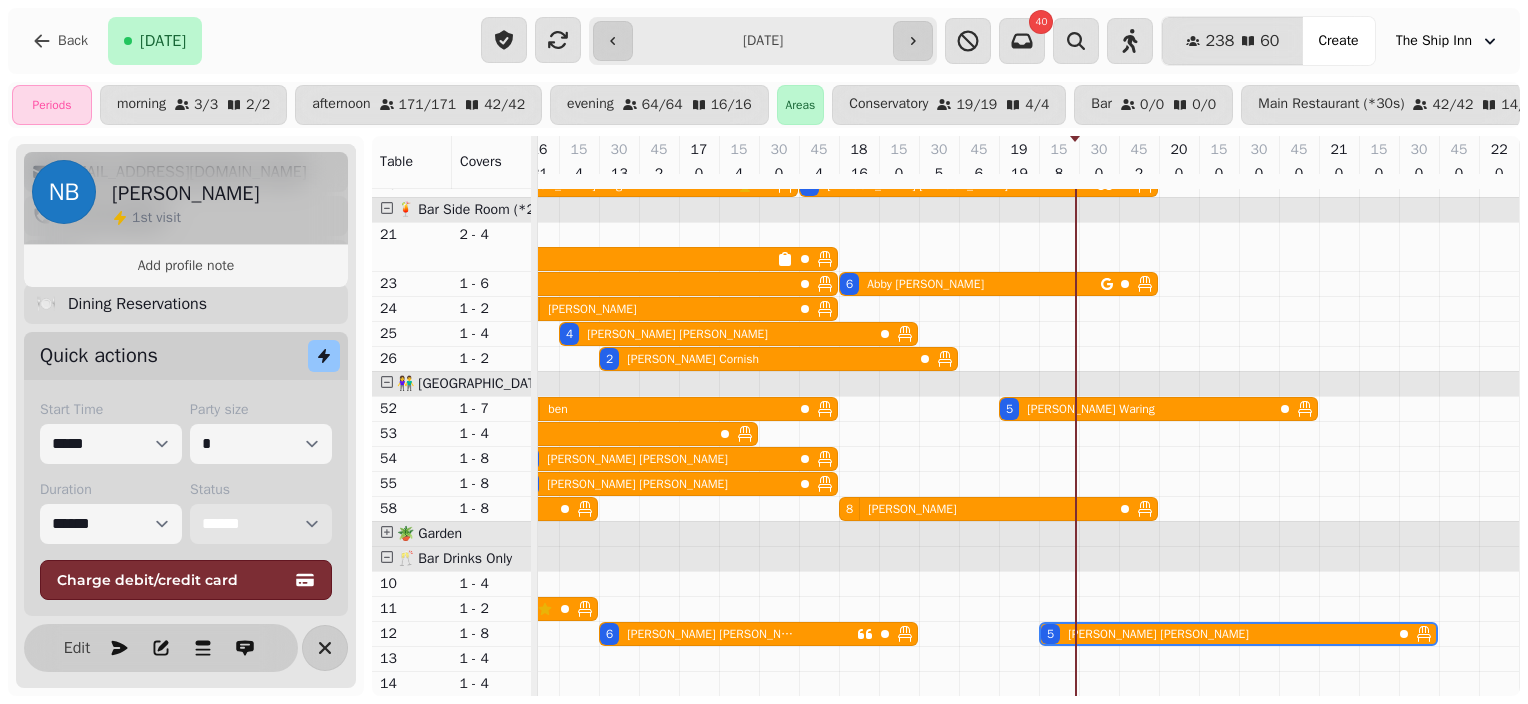 select on "****" 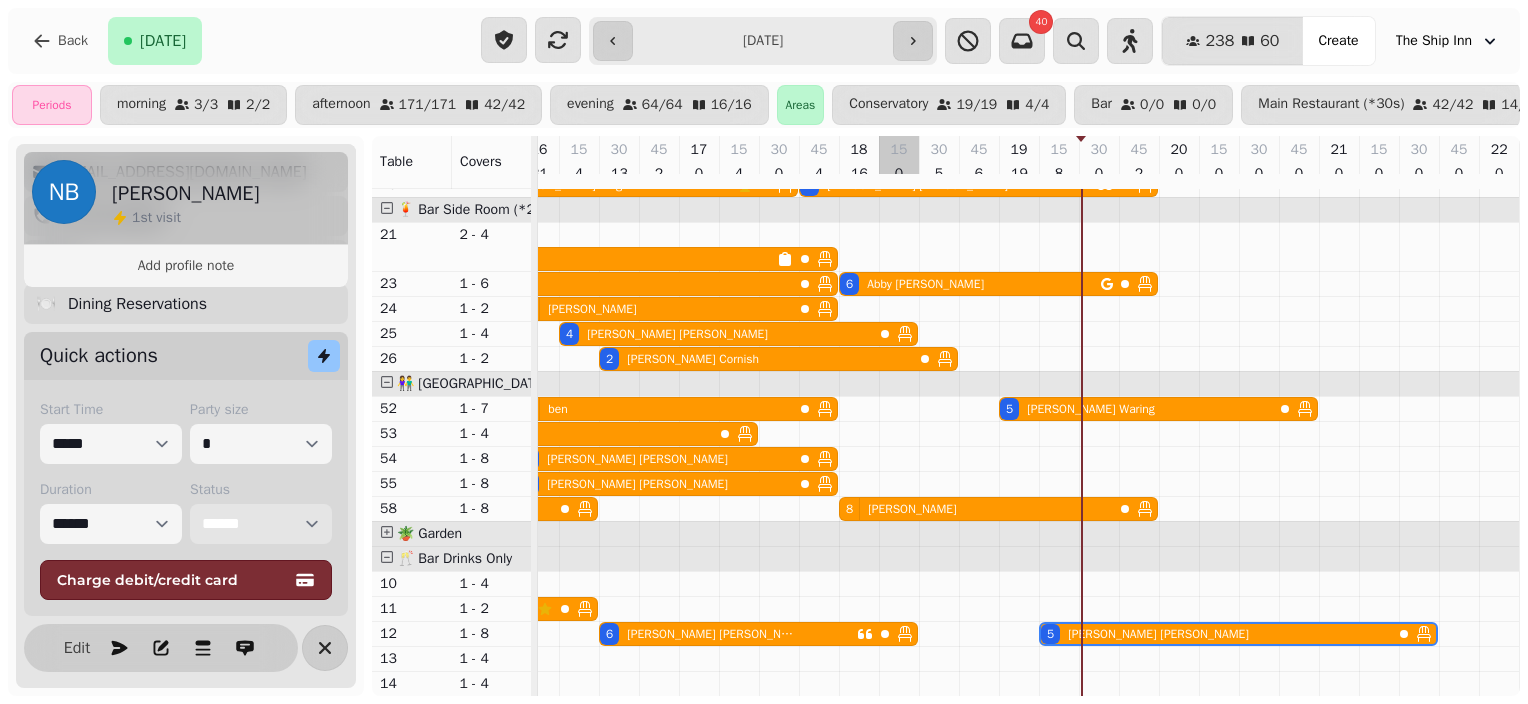 scroll, scrollTop: 532, scrollLeft: 1153, axis: both 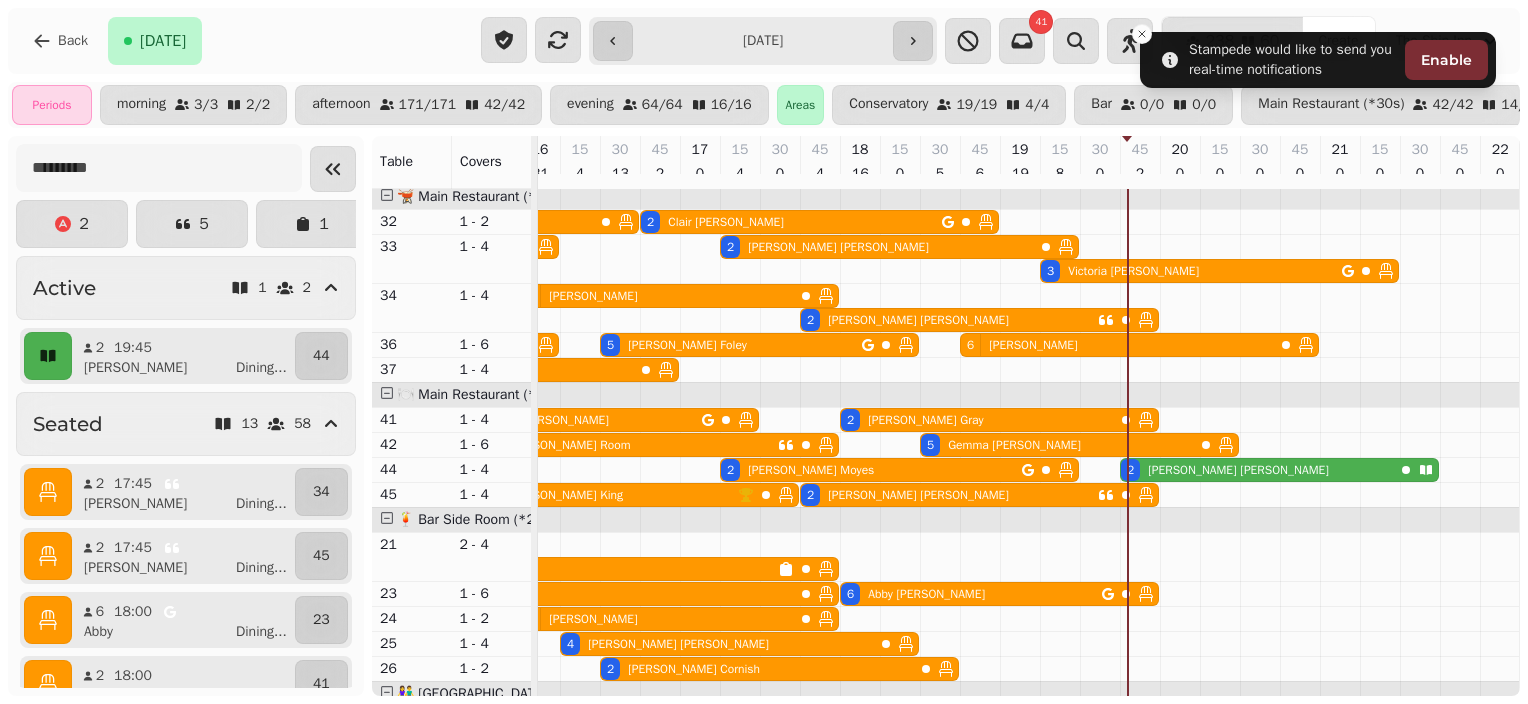 click on "2 [PERSON_NAME]" at bounding box center (1257, 470) 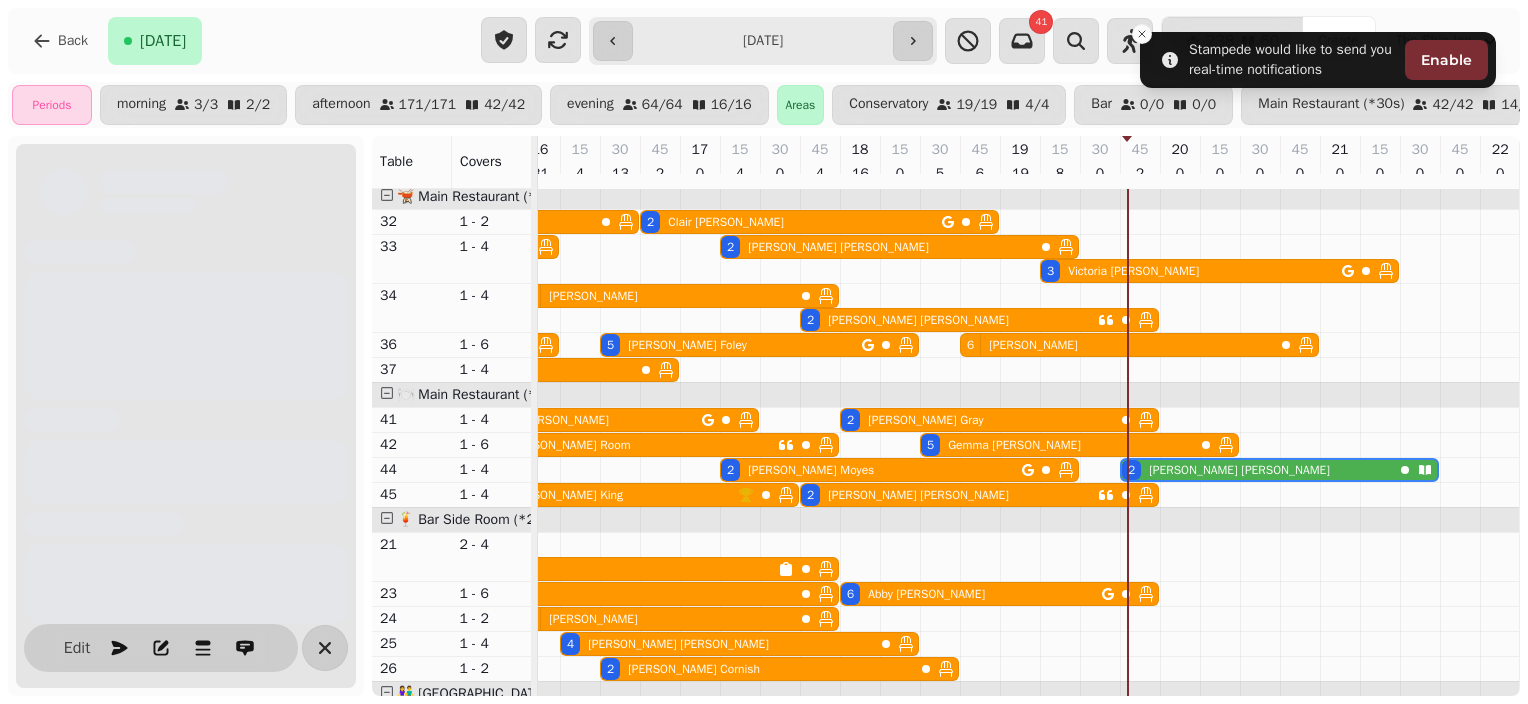 scroll, scrollTop: 0, scrollLeft: 1153, axis: horizontal 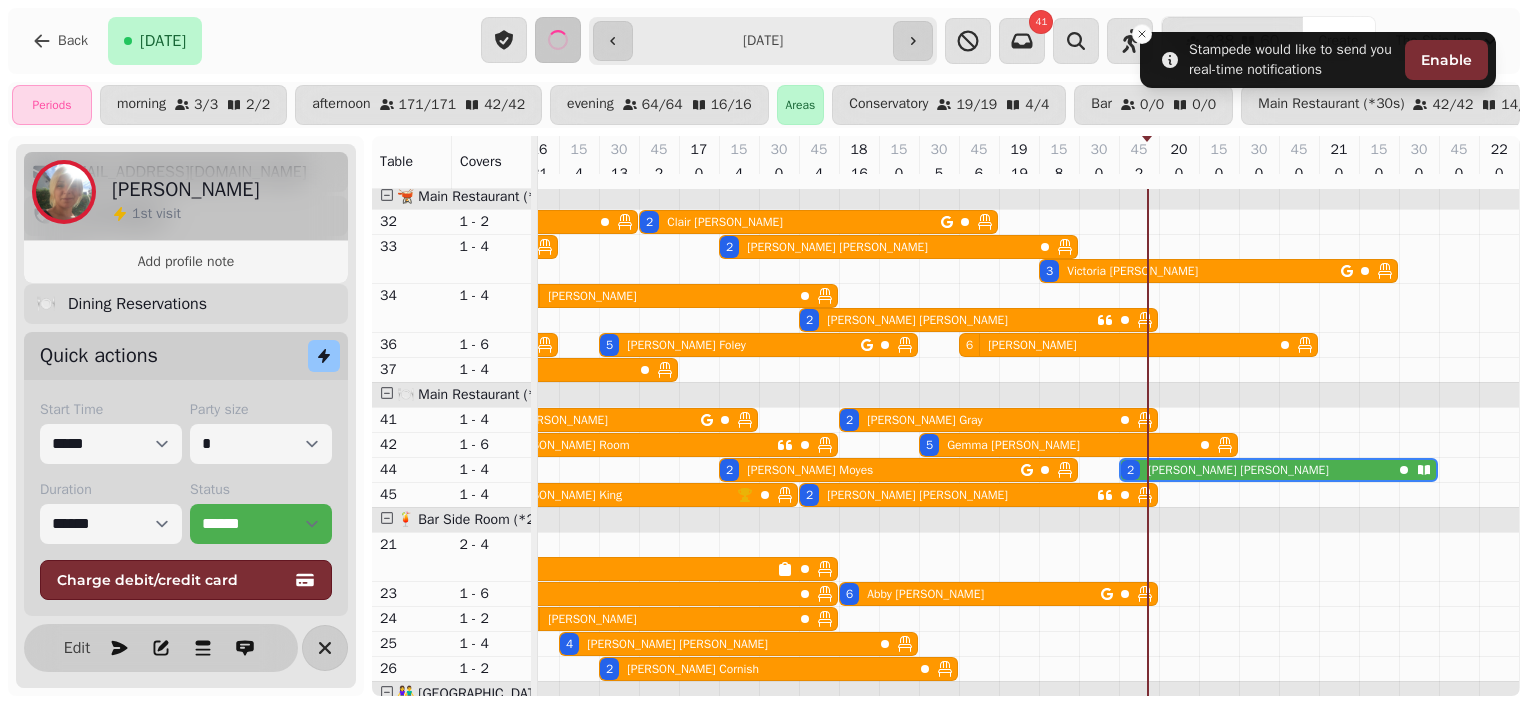 click on "[PERSON_NAME]" at bounding box center (1238, 470) 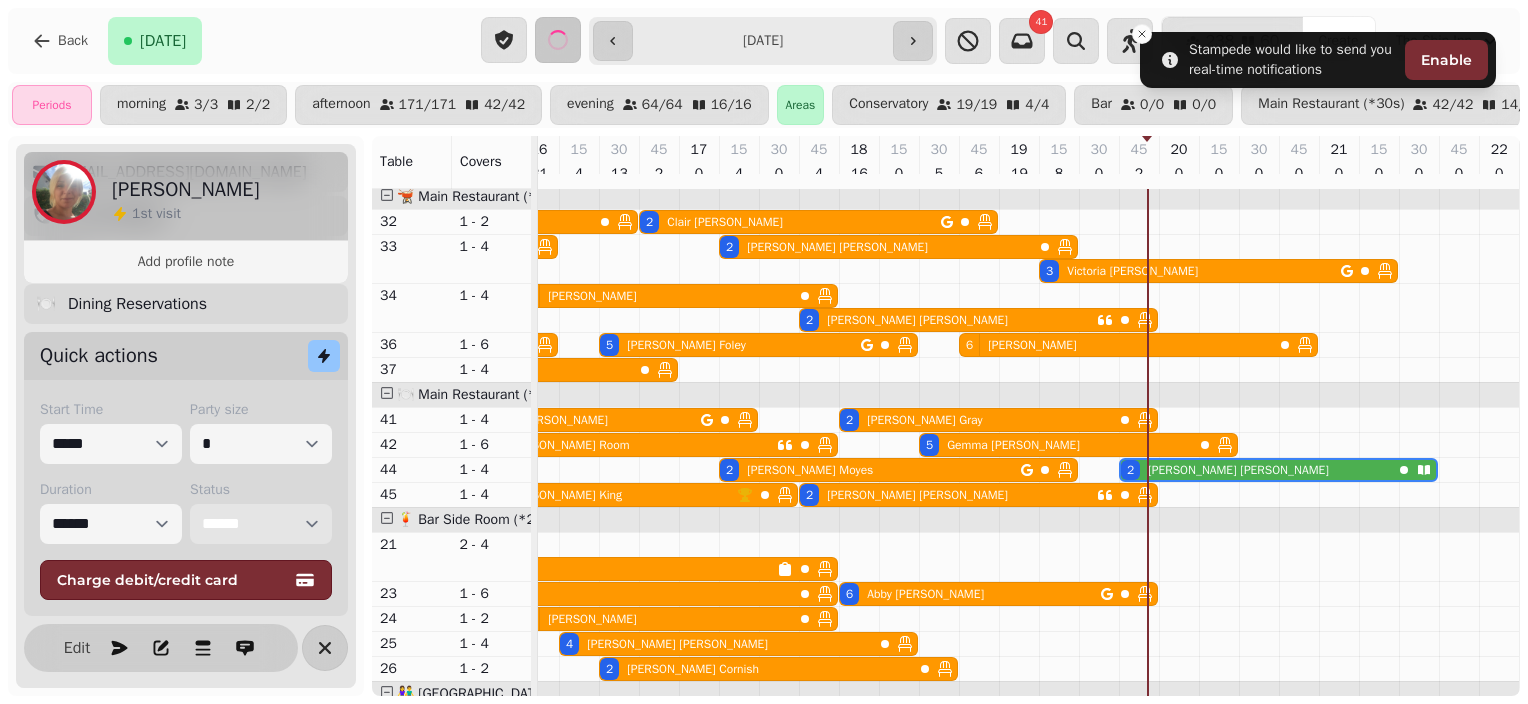 click on "**********" at bounding box center (261, 524) 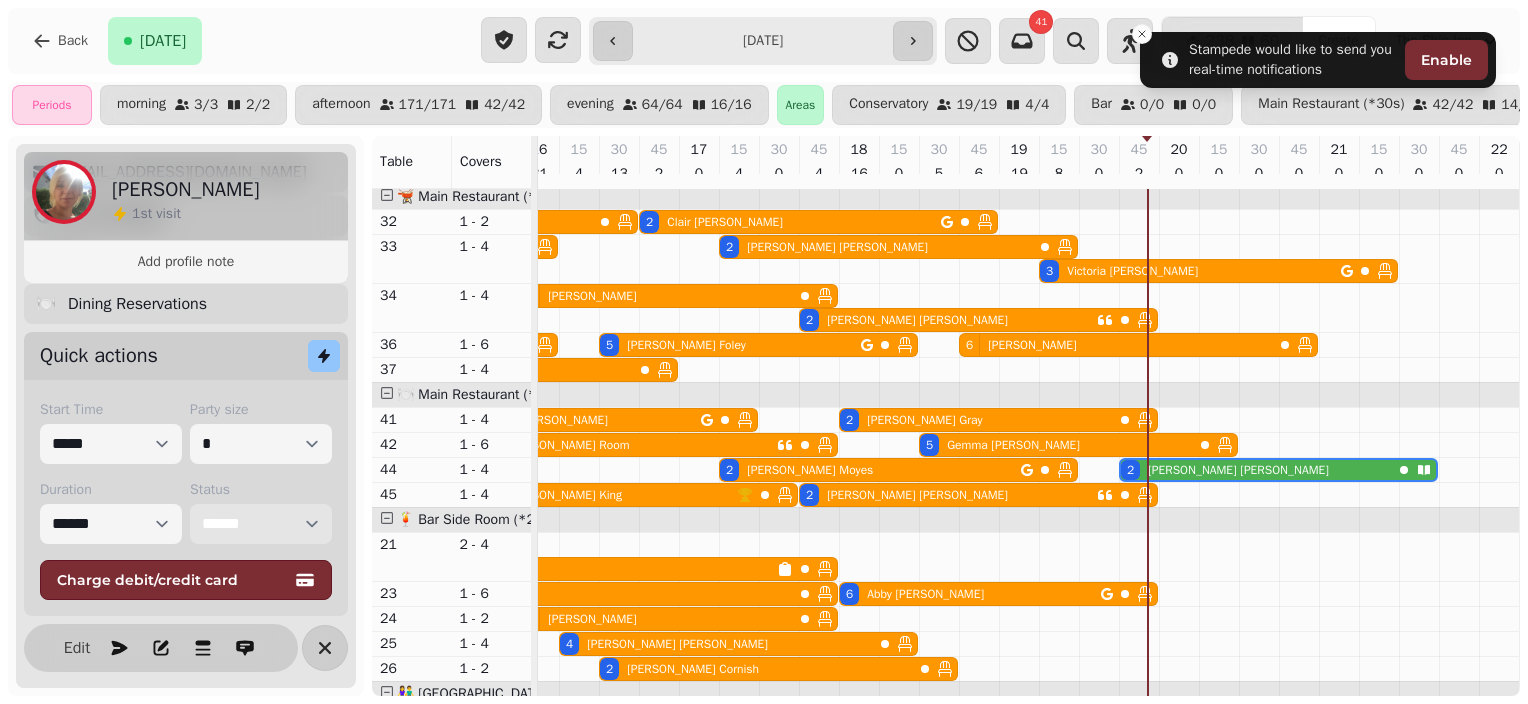 select on "******" 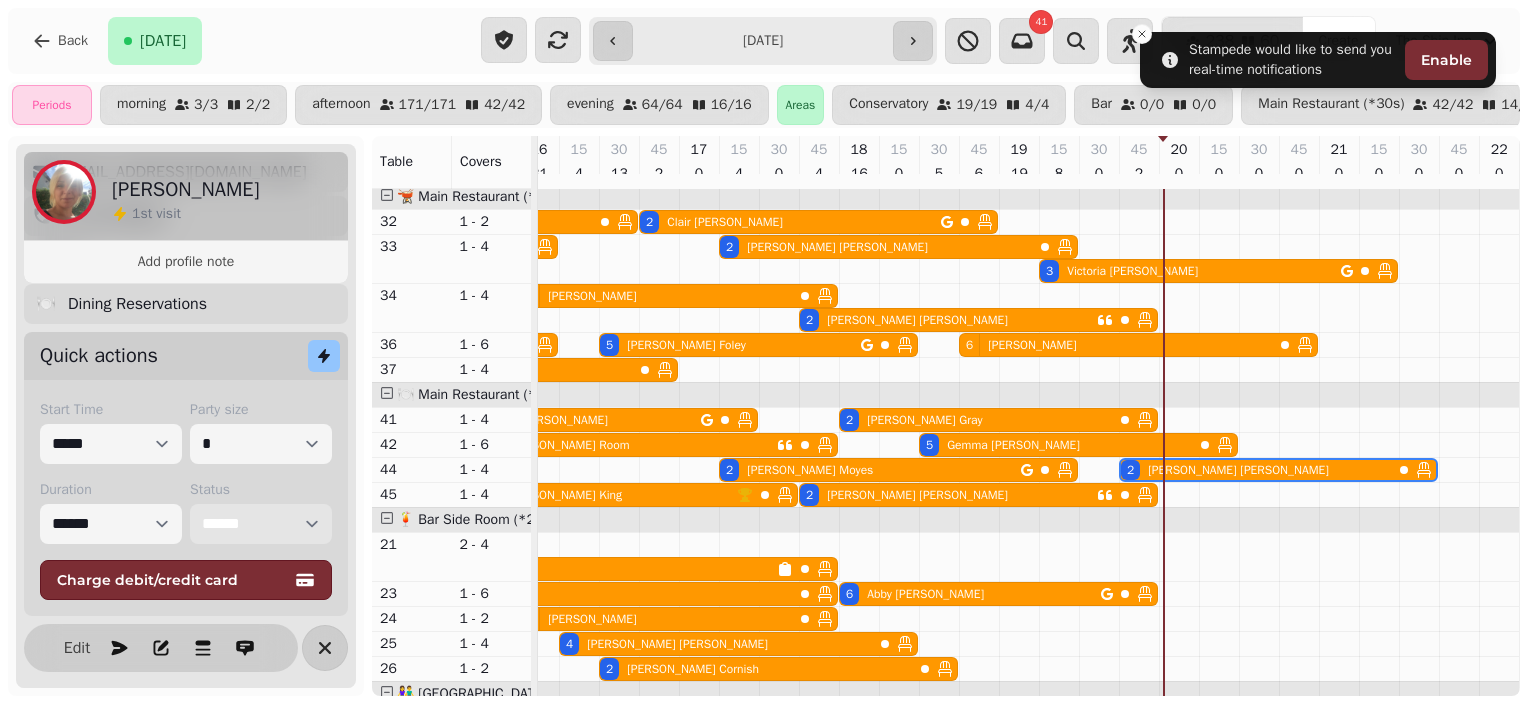 click on "[PERSON_NAME]" at bounding box center [1238, 470] 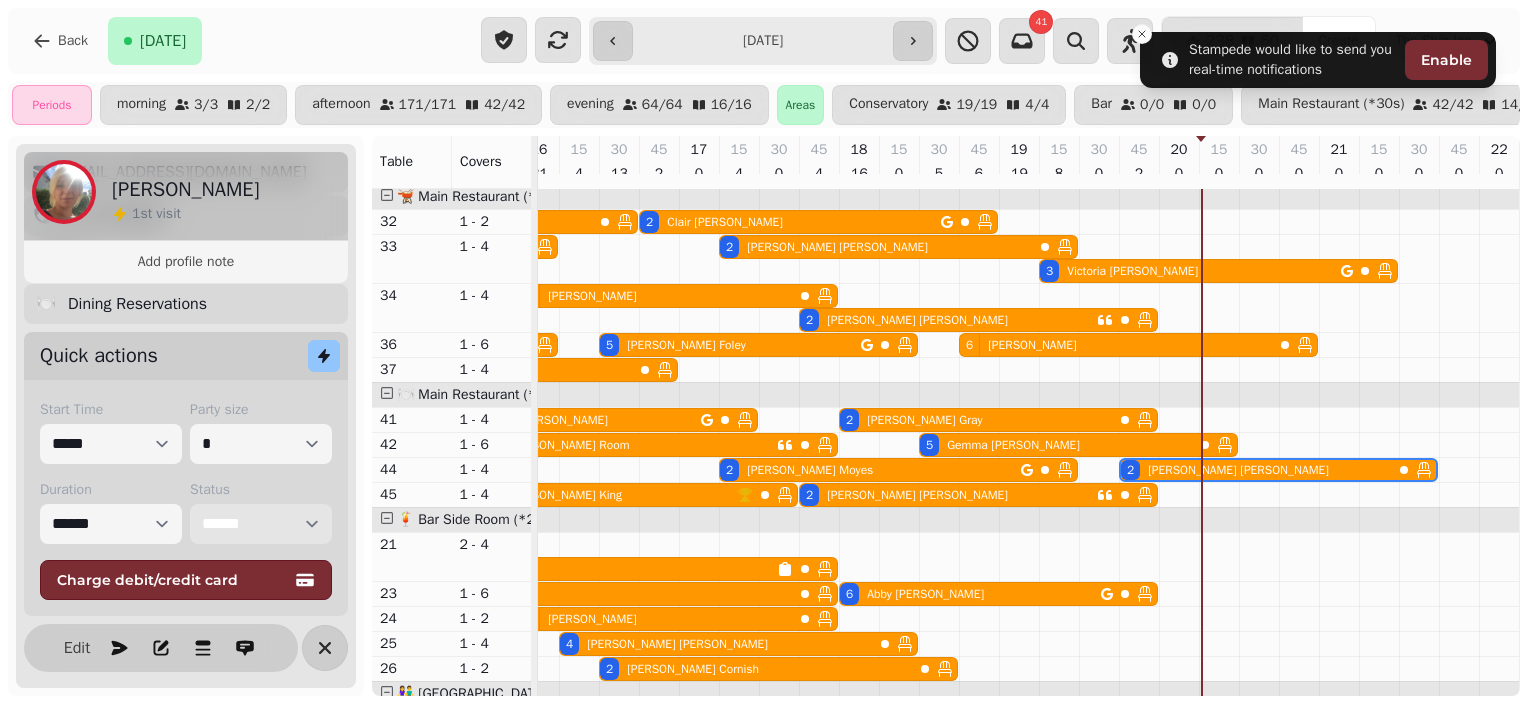 scroll, scrollTop: 1251, scrollLeft: 1153, axis: both 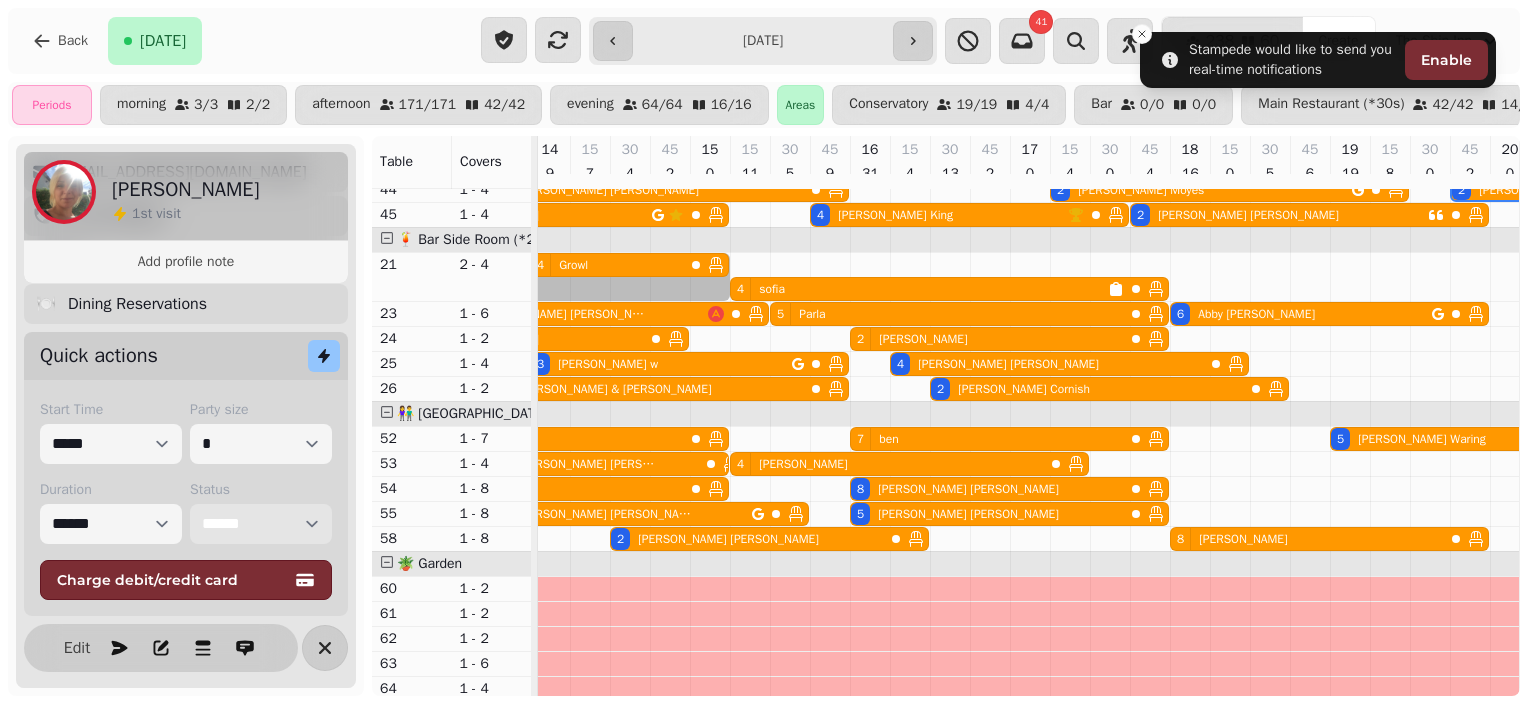 drag, startPoint x: 849, startPoint y: 265, endPoint x: 709, endPoint y: 264, distance: 140.00357 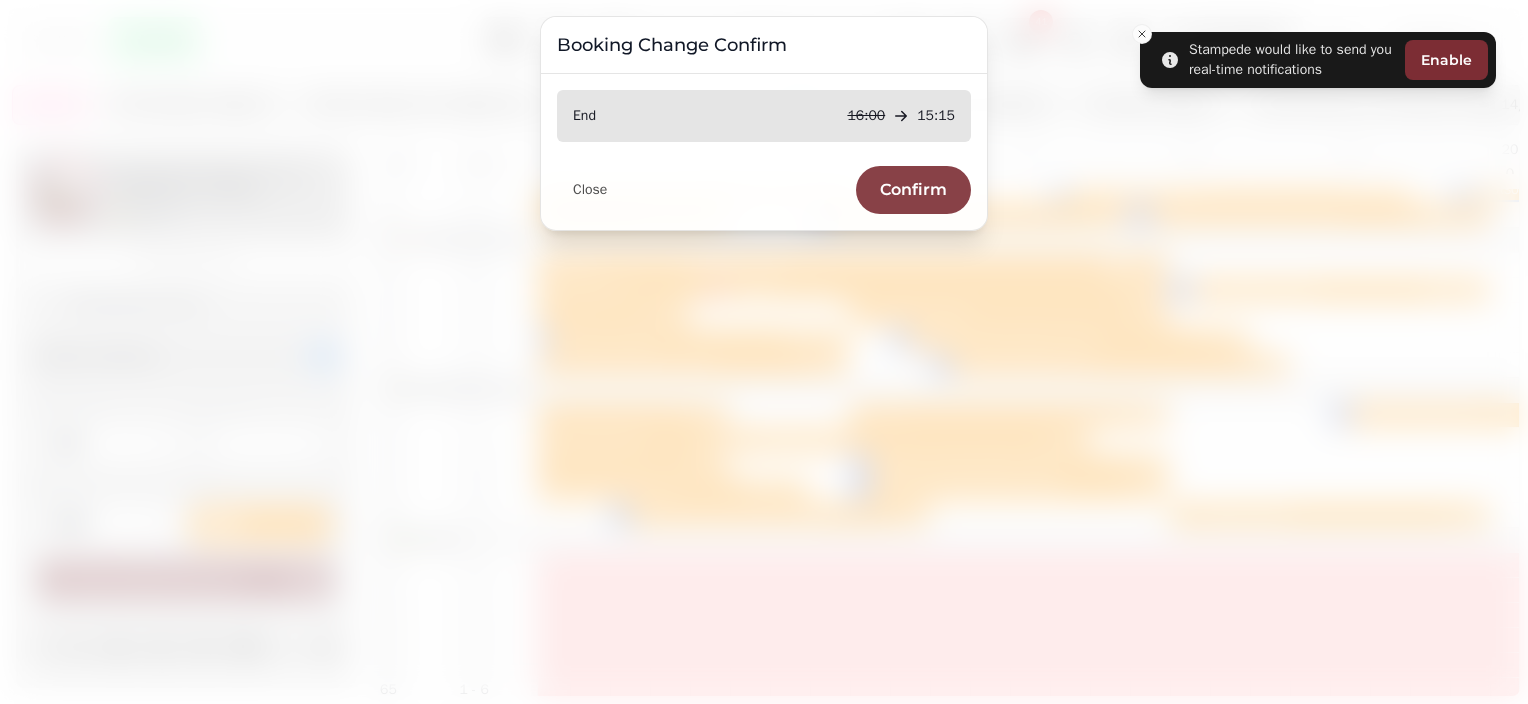 click on "Confirm" at bounding box center (913, 190) 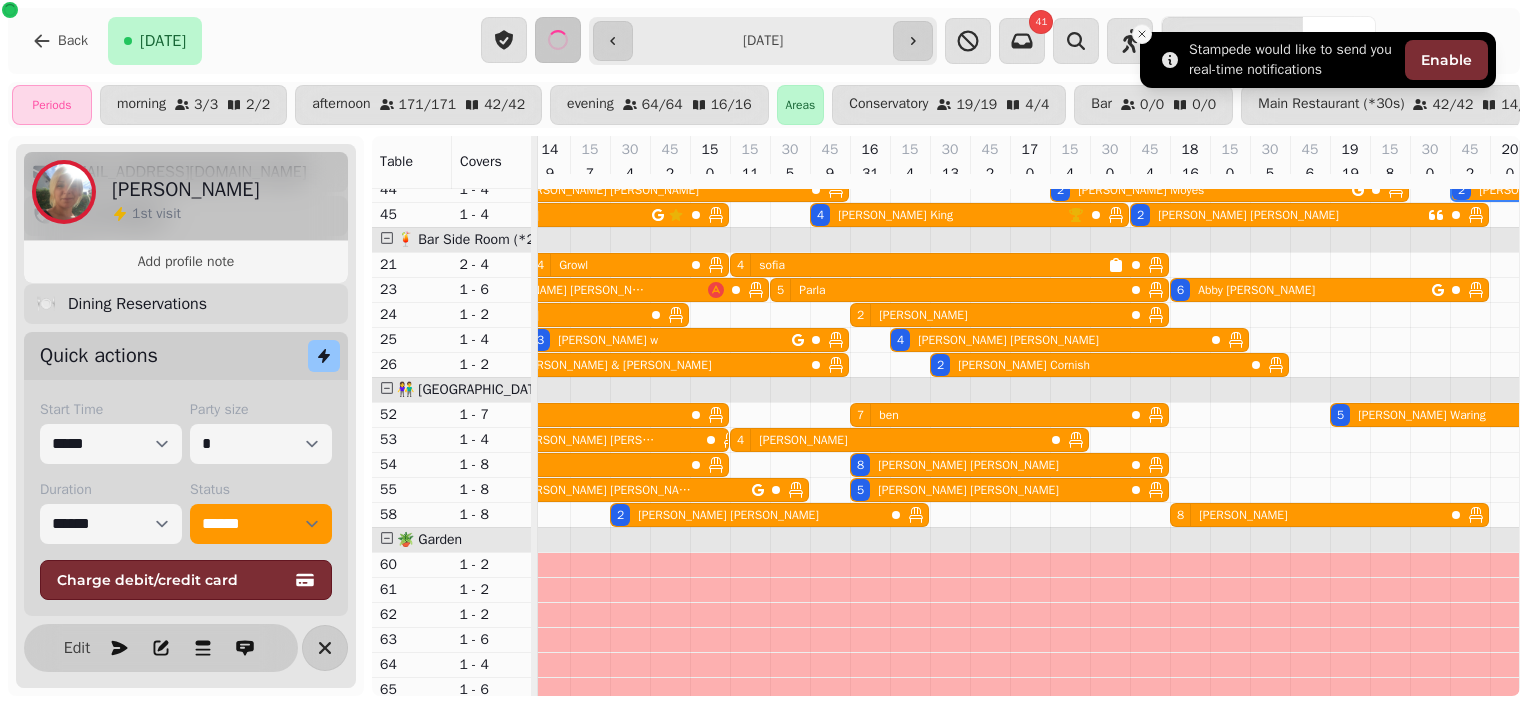 click 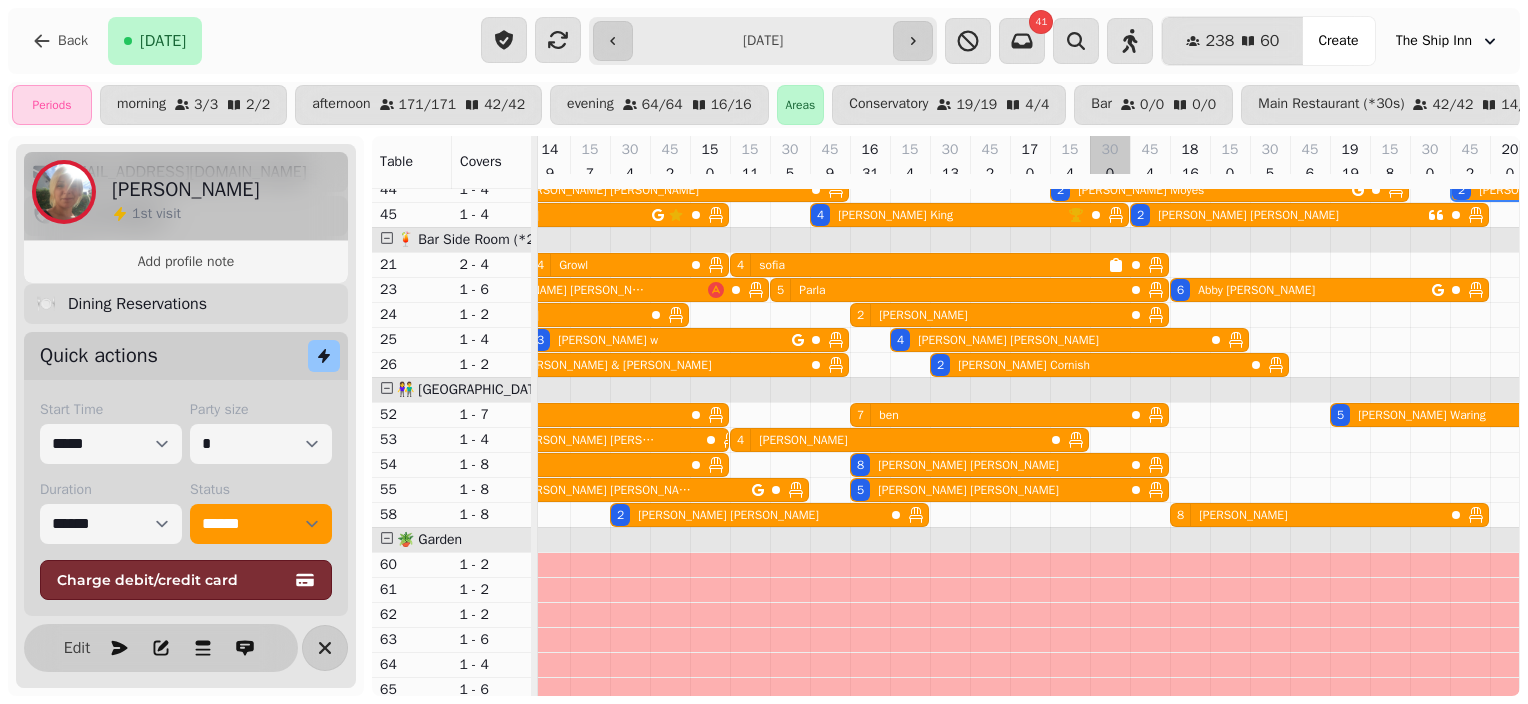 scroll, scrollTop: 0, scrollLeft: 746, axis: horizontal 